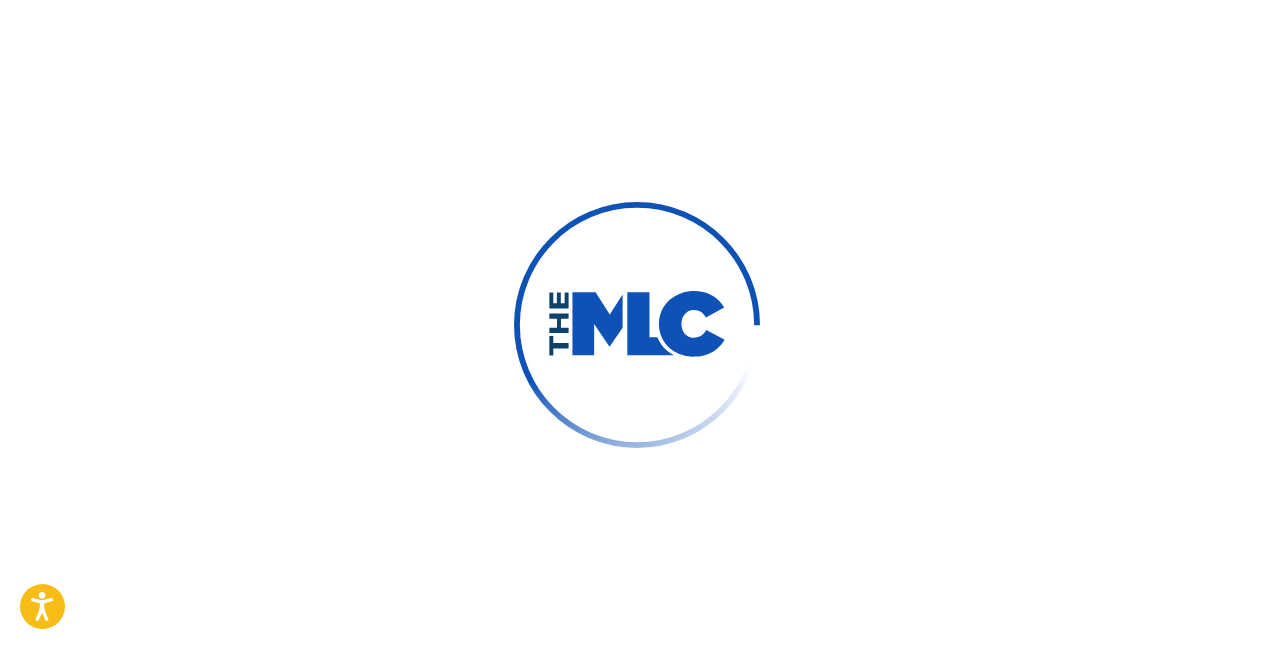 scroll, scrollTop: 0, scrollLeft: 0, axis: both 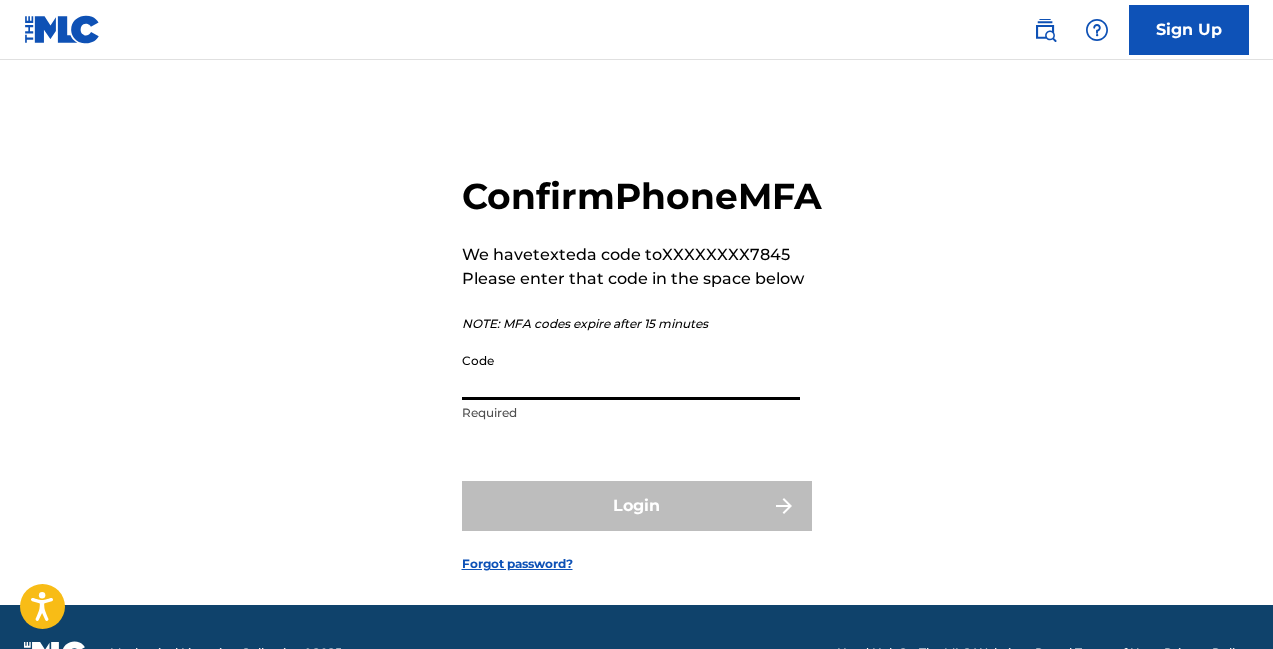 click on "Code" at bounding box center (631, 371) 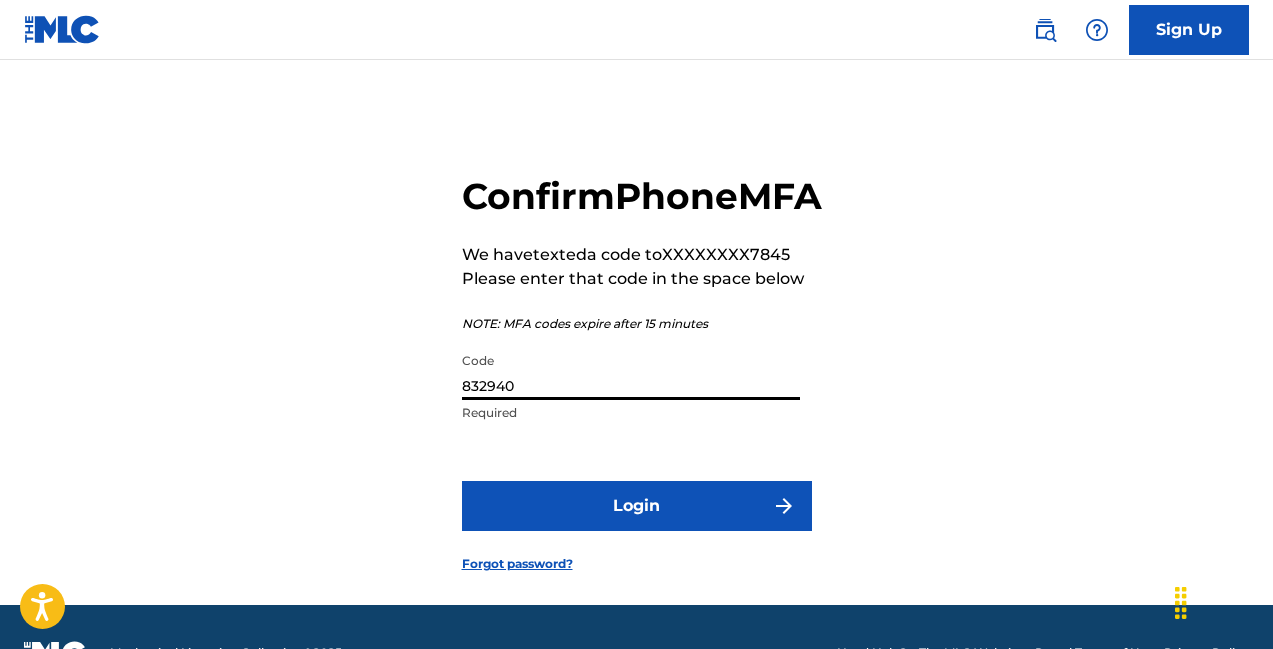 type on "832940" 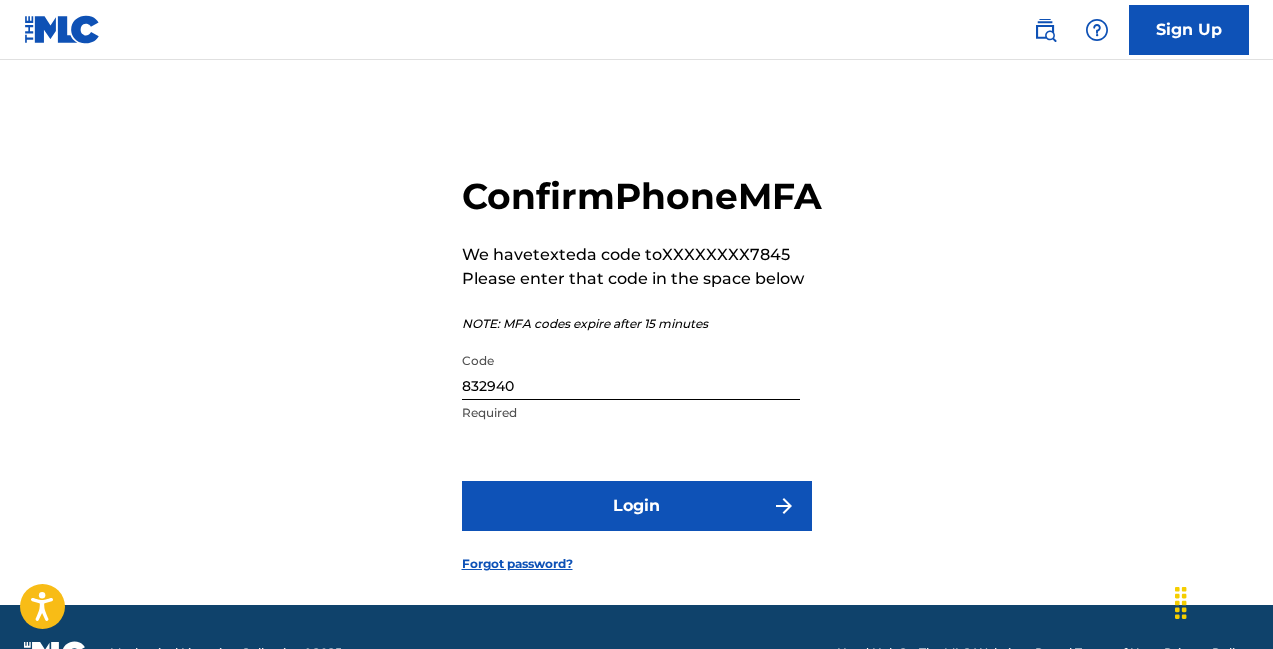 click on "Login" at bounding box center [637, 506] 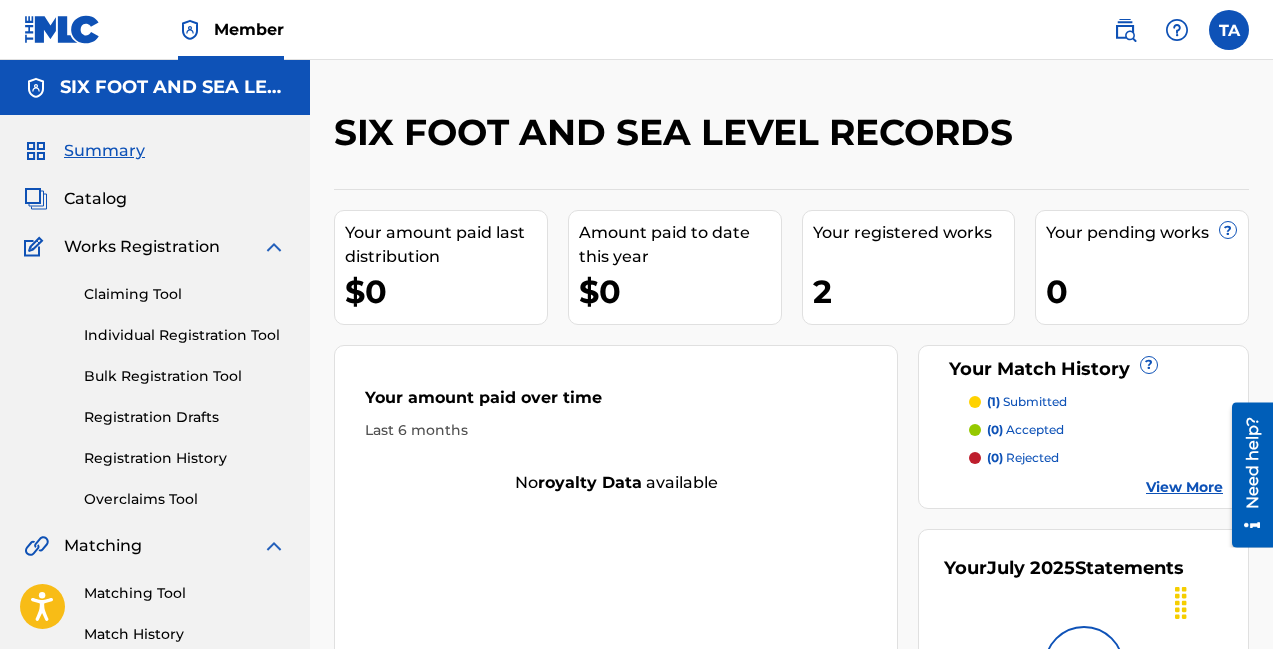 scroll, scrollTop: 0, scrollLeft: 0, axis: both 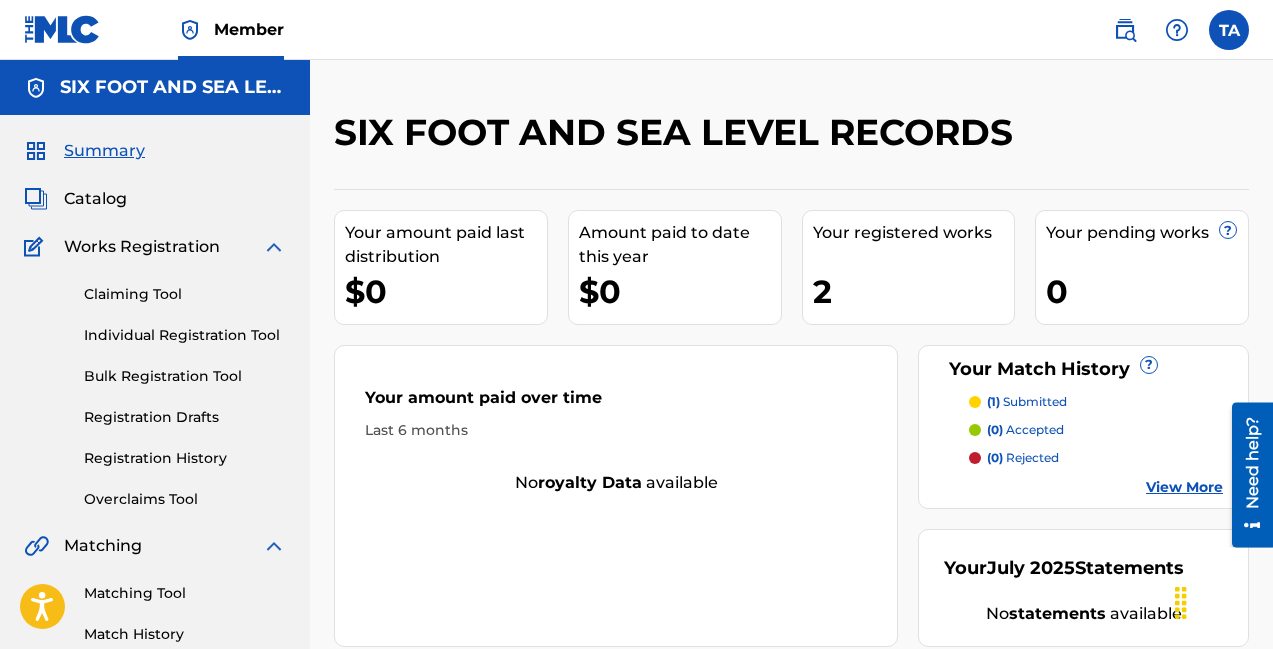 click on "Works Registration" at bounding box center [142, 247] 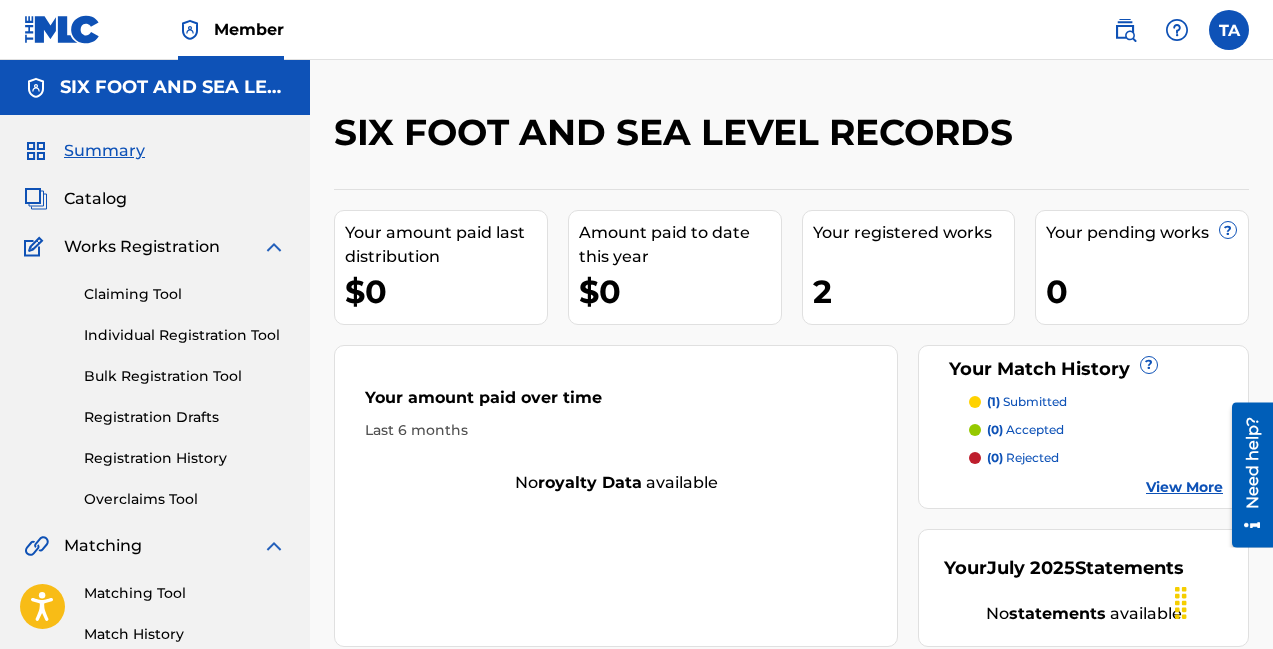 click on "Catalog" at bounding box center (95, 199) 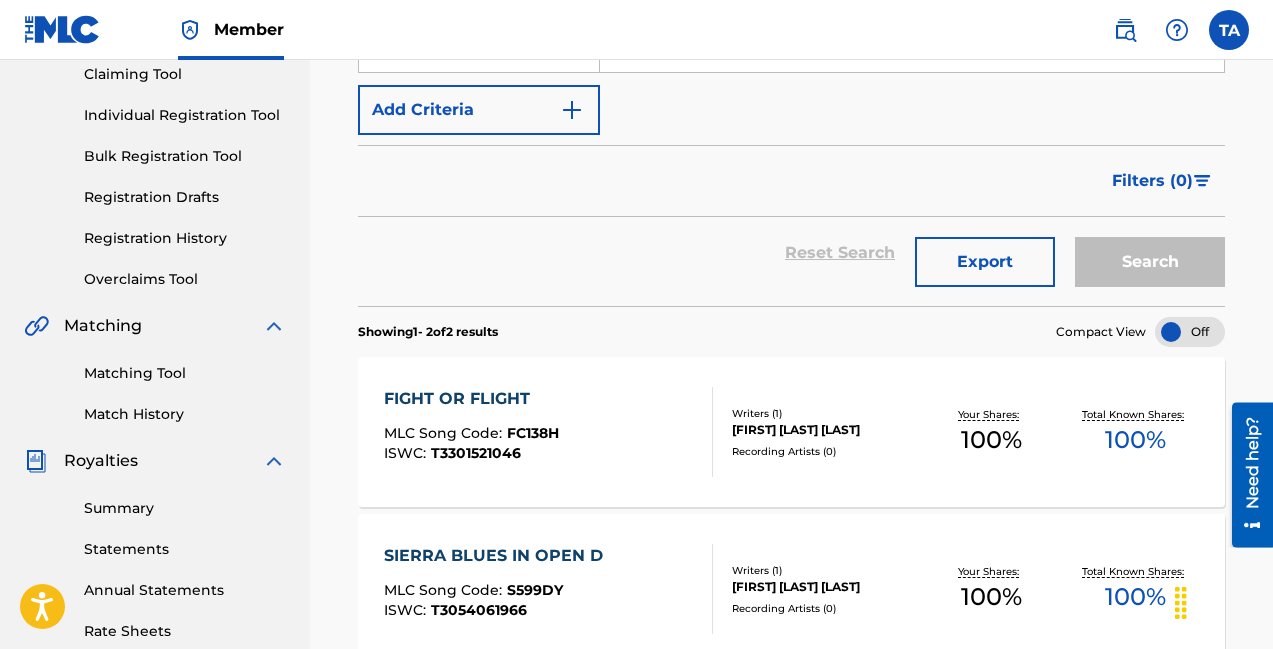 scroll, scrollTop: 146, scrollLeft: 0, axis: vertical 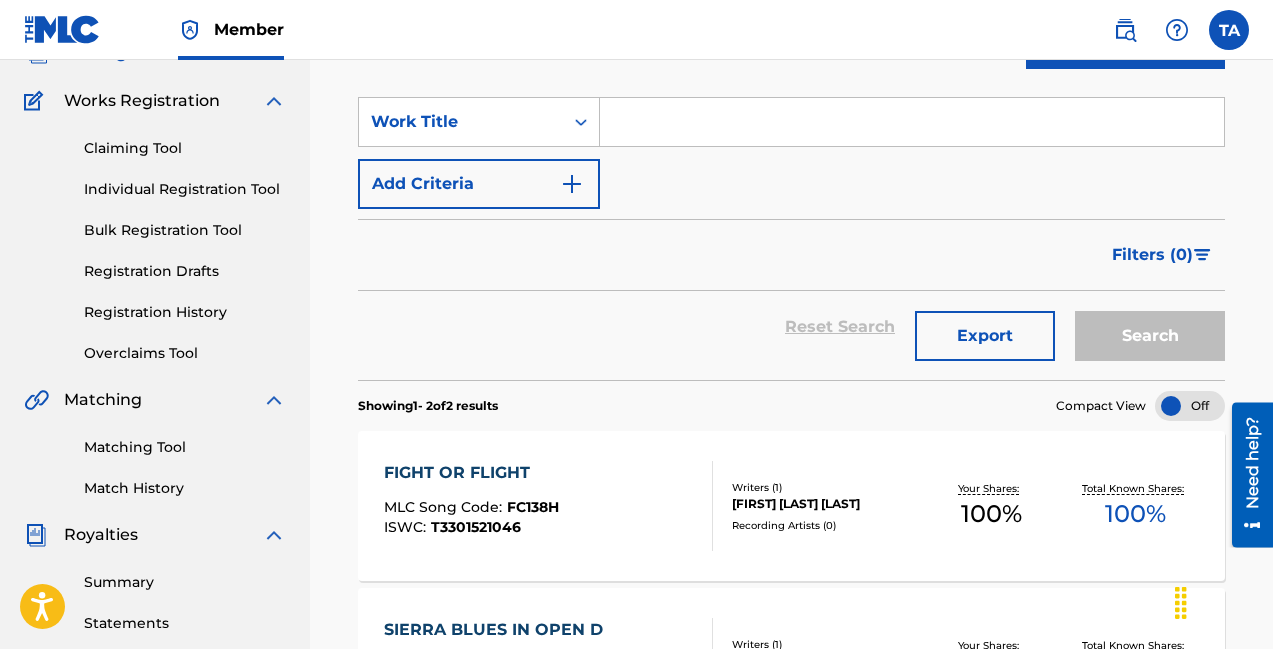 click on "Registration History" at bounding box center [185, 312] 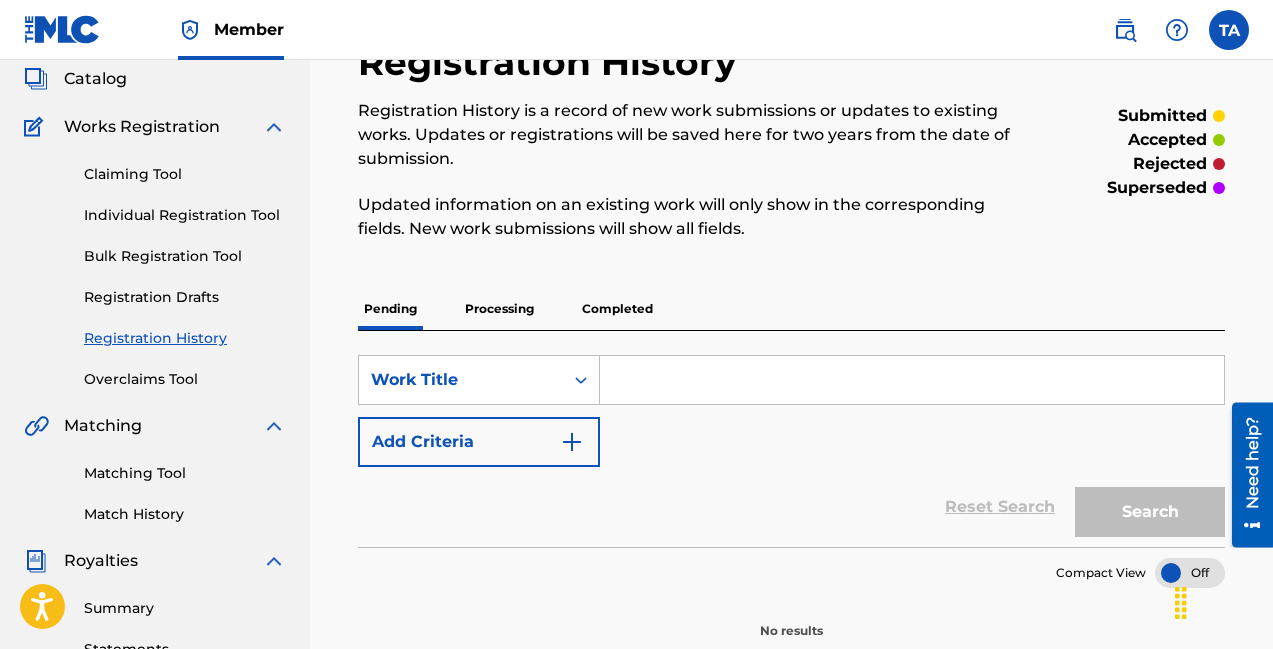 scroll, scrollTop: 118, scrollLeft: 0, axis: vertical 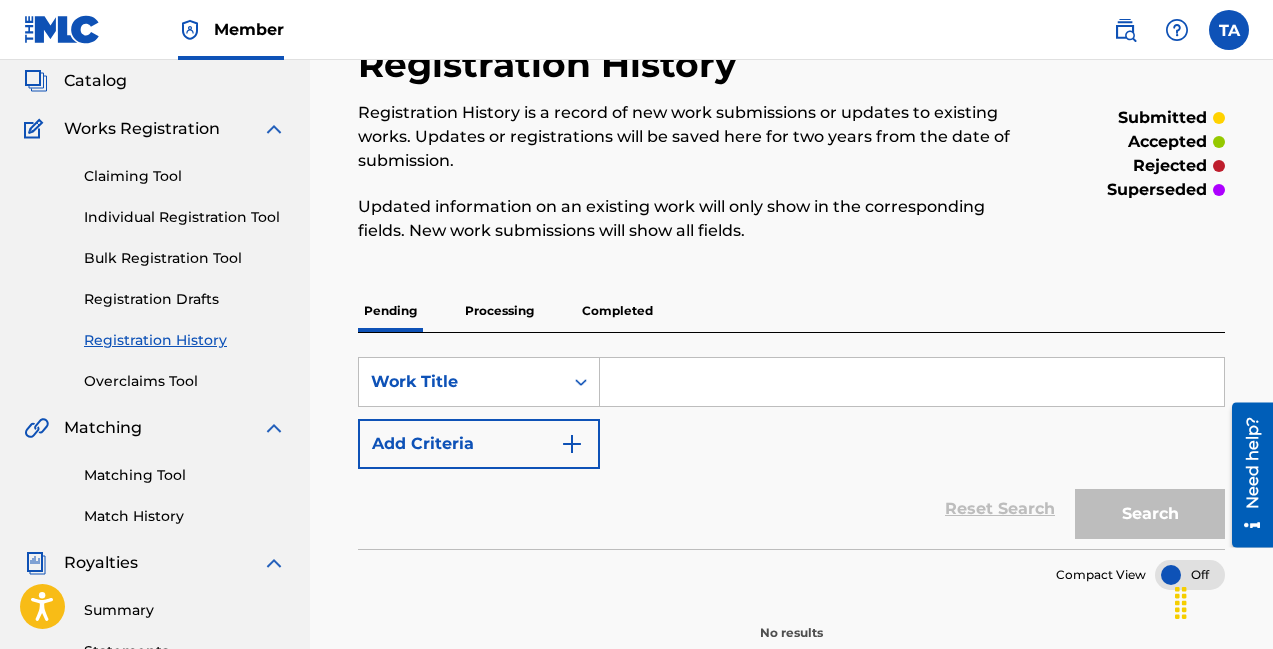 click on "Processing" at bounding box center (499, 311) 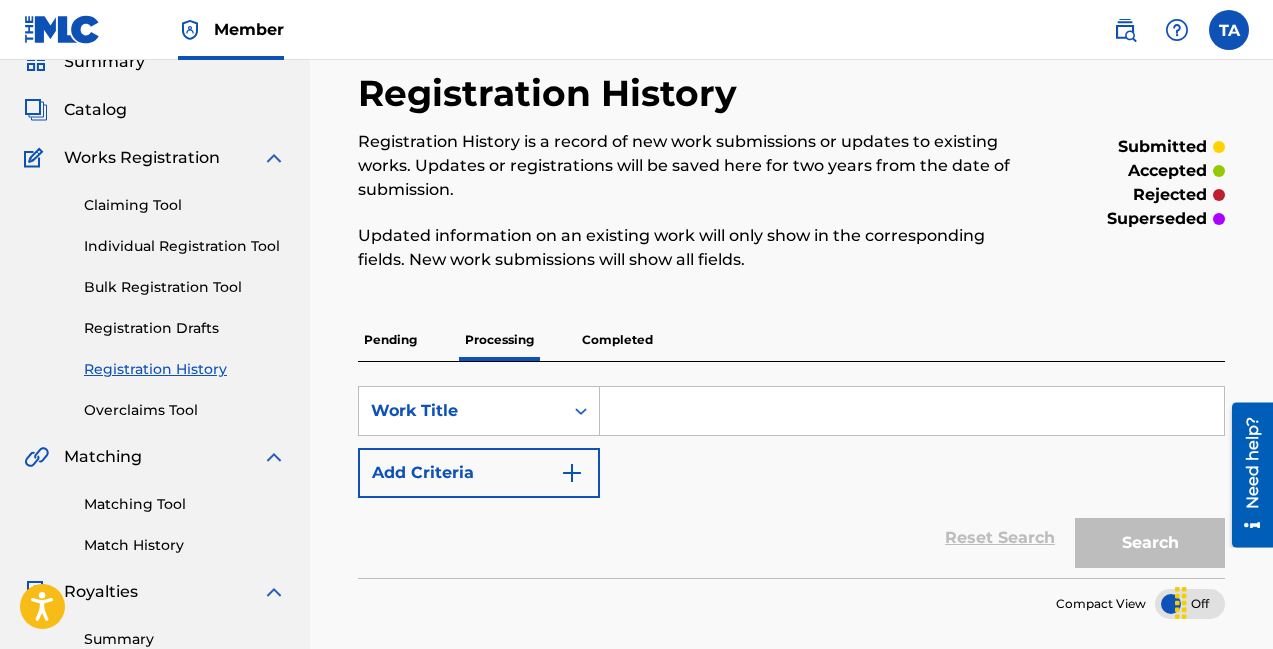 scroll, scrollTop: 88, scrollLeft: 0, axis: vertical 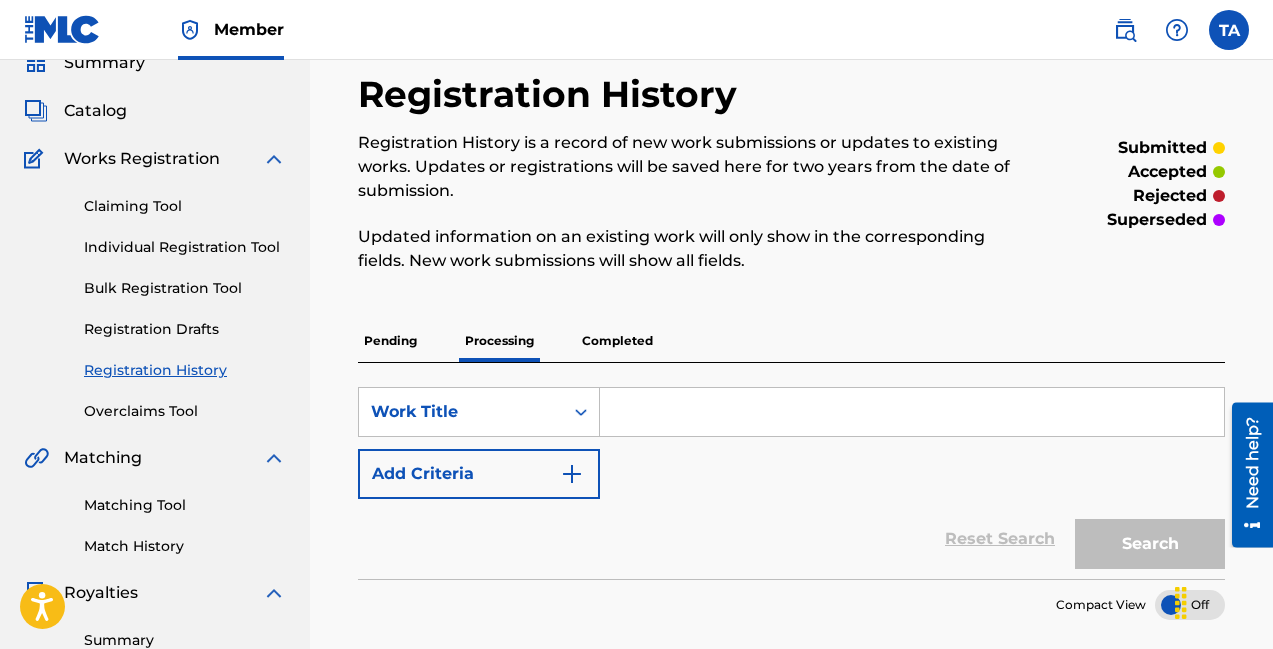 click on "Completed" at bounding box center (617, 341) 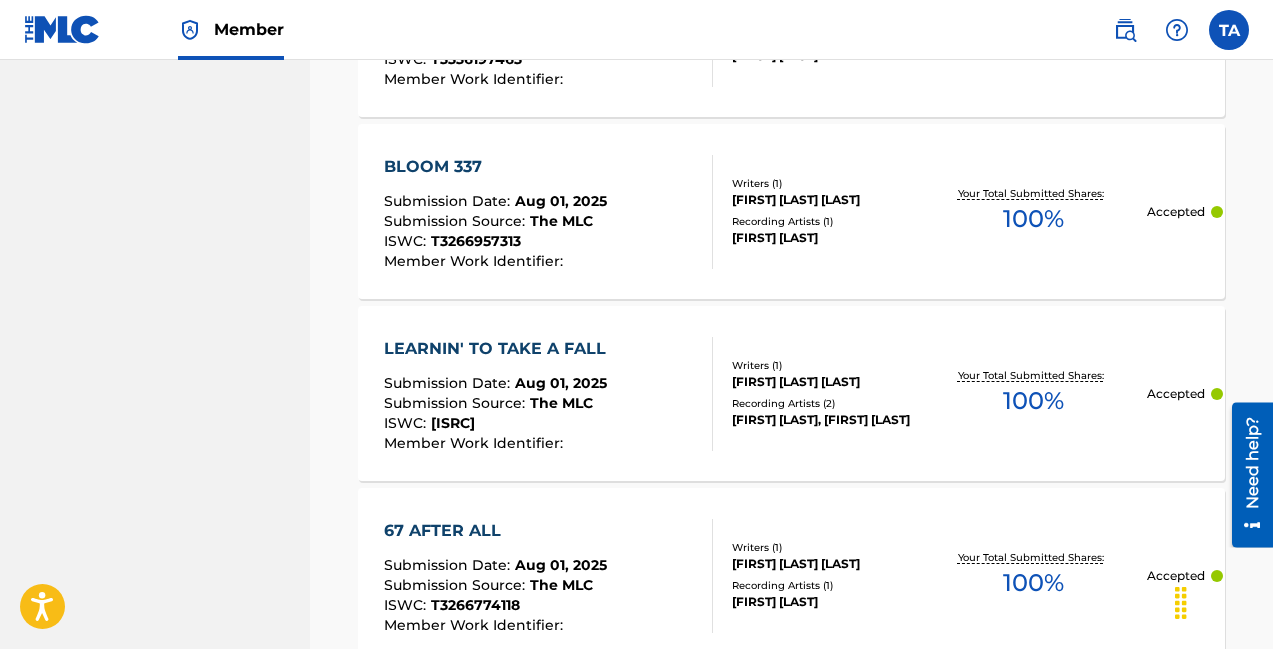 scroll, scrollTop: 1588, scrollLeft: 0, axis: vertical 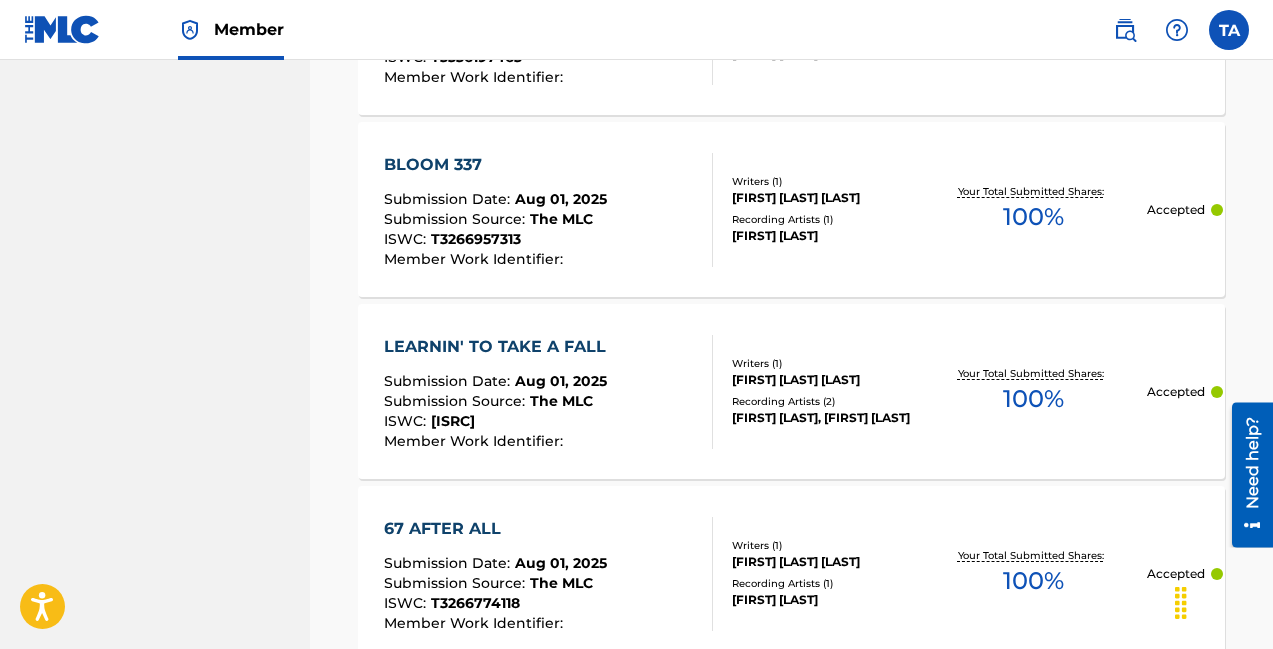 click on "Submission Source :" at bounding box center (457, 219) 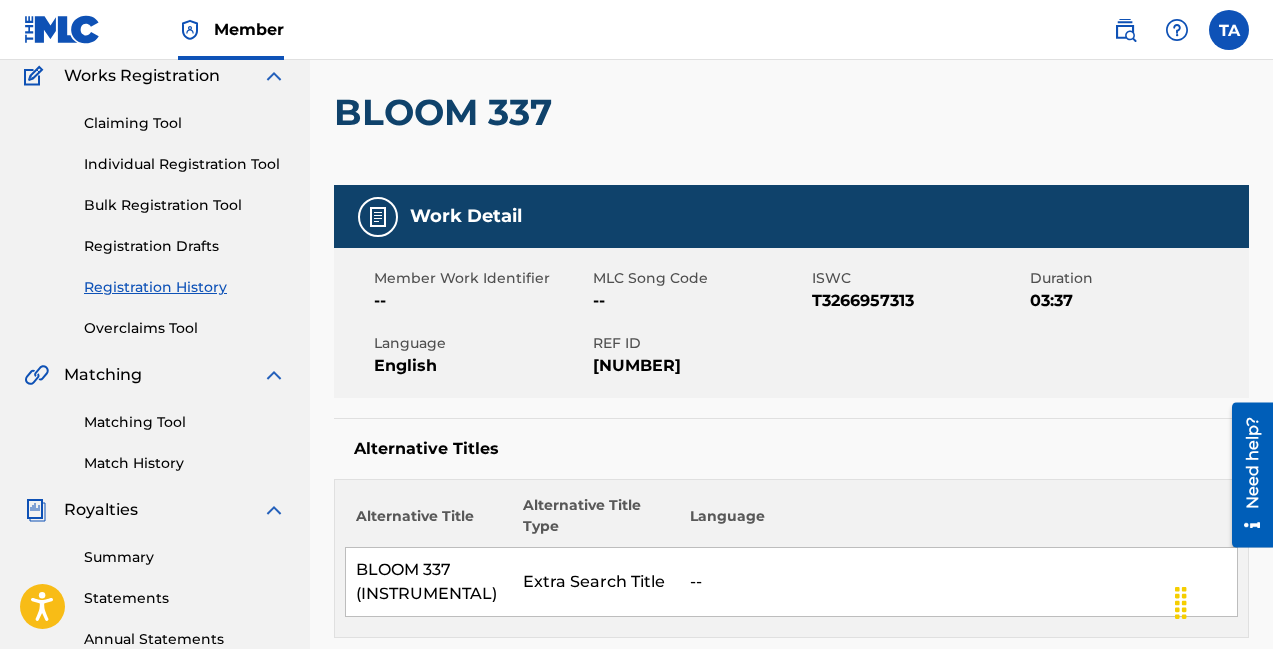 scroll, scrollTop: 0, scrollLeft: 0, axis: both 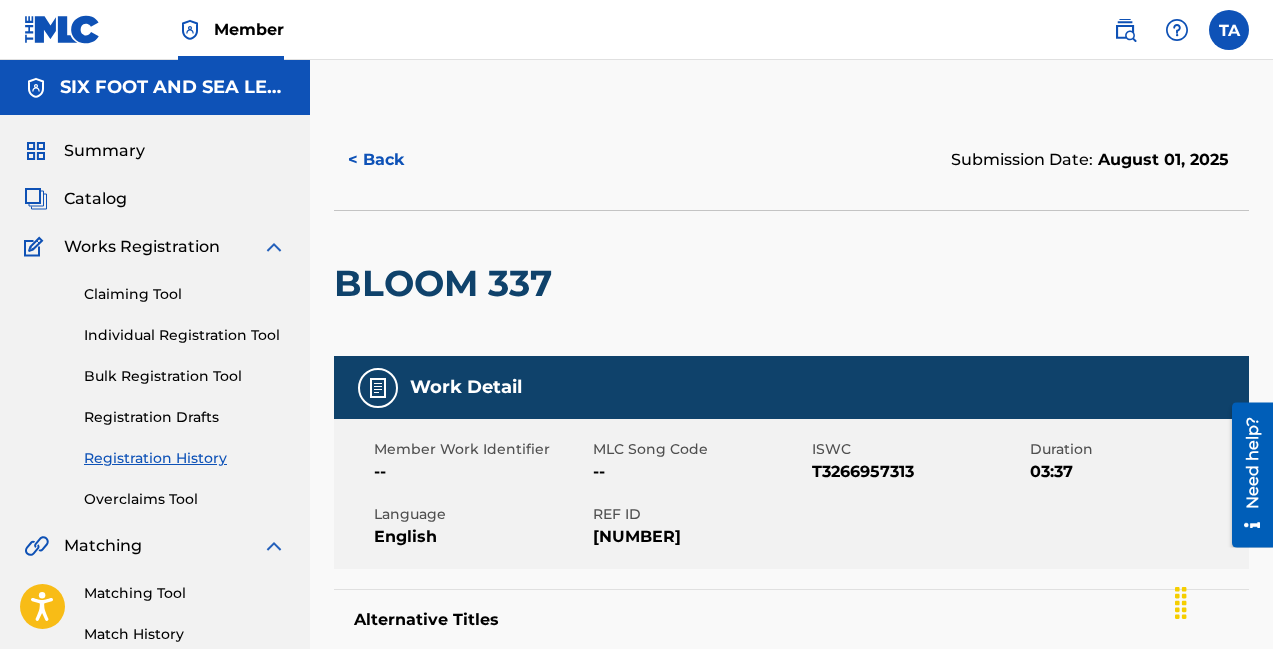 click on "< Back" at bounding box center (394, 160) 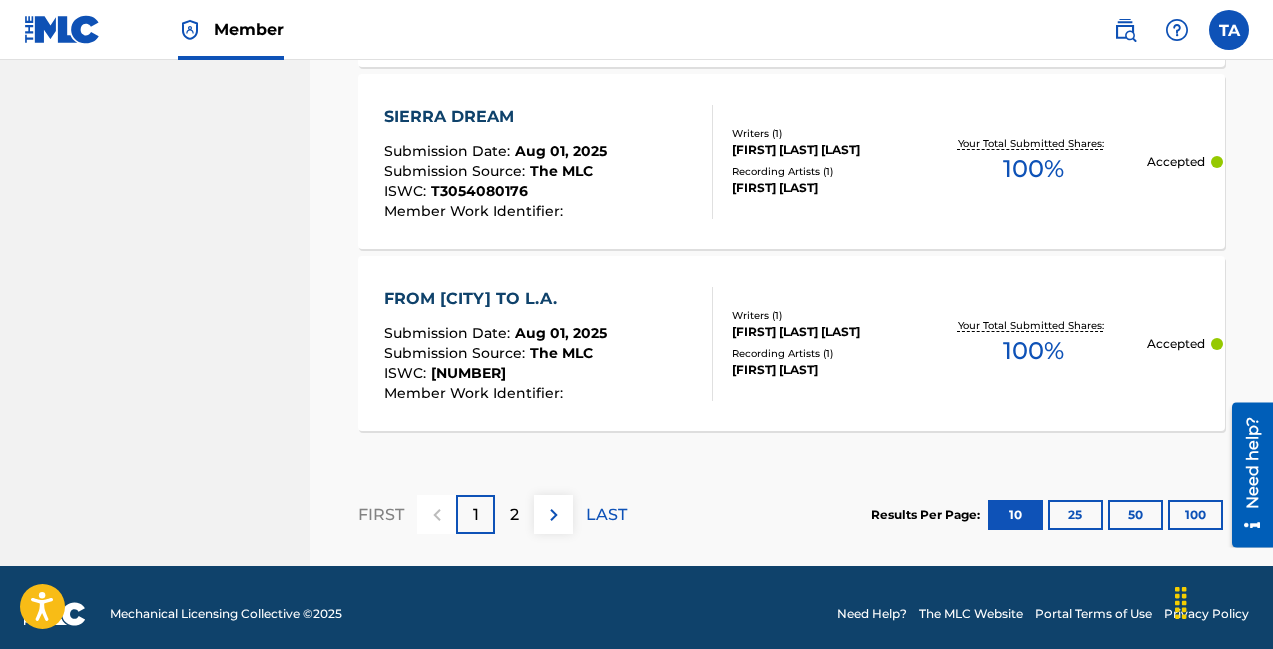 scroll, scrollTop: 2195, scrollLeft: 0, axis: vertical 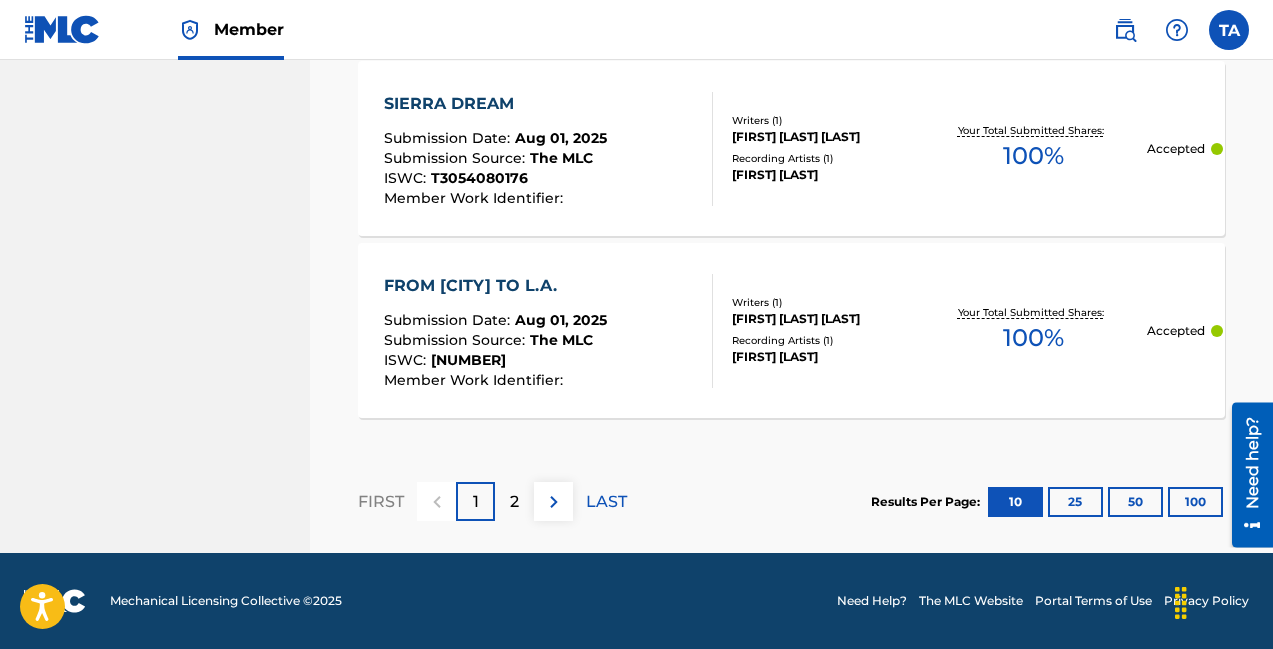 click on "T3266774016" at bounding box center (468, 360) 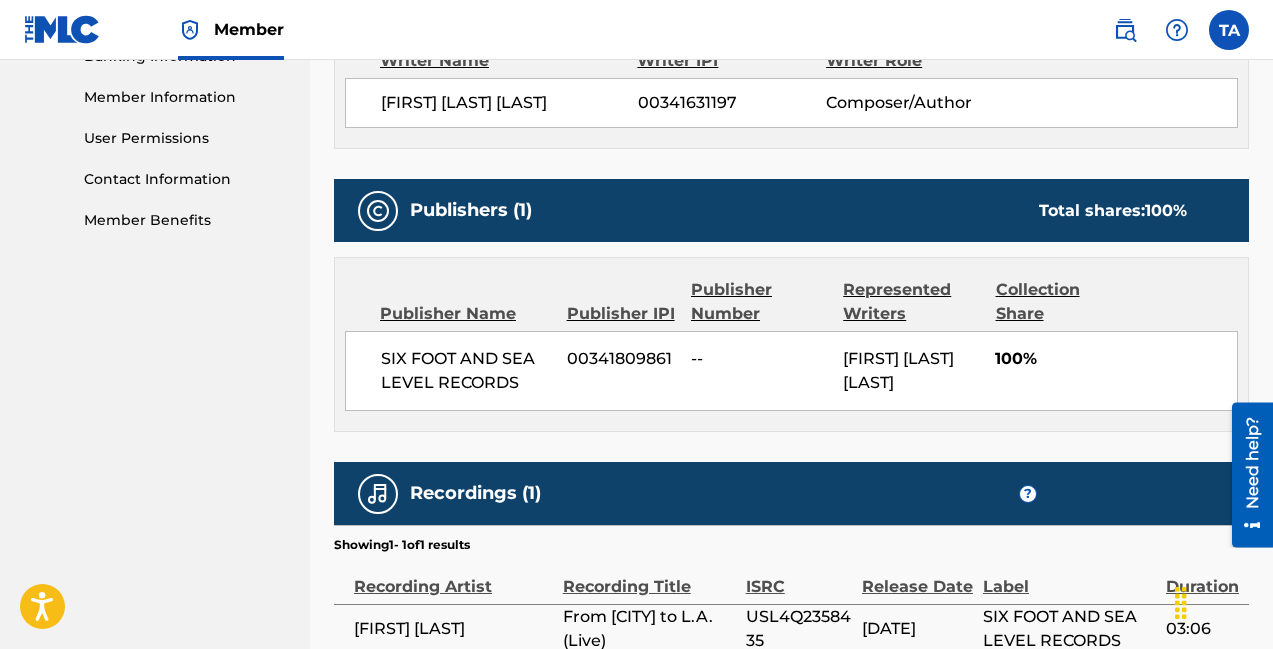 scroll, scrollTop: 1071, scrollLeft: 0, axis: vertical 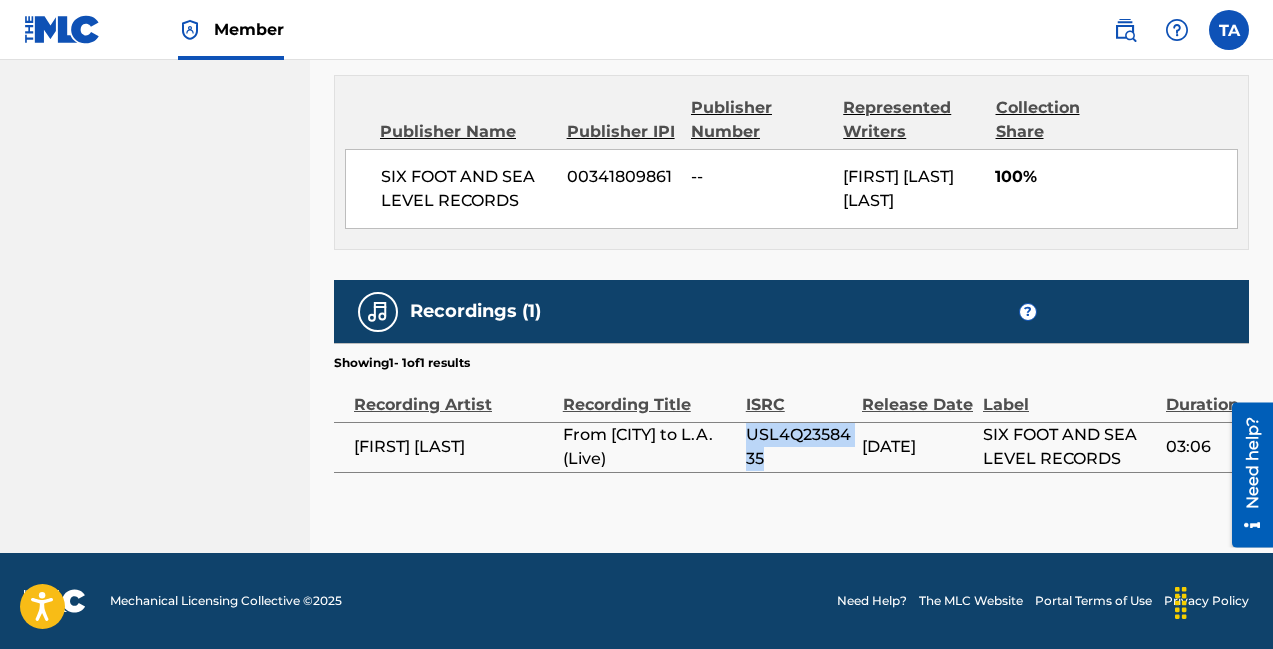 drag, startPoint x: 753, startPoint y: 463, endPoint x: 708, endPoint y: 428, distance: 57.00877 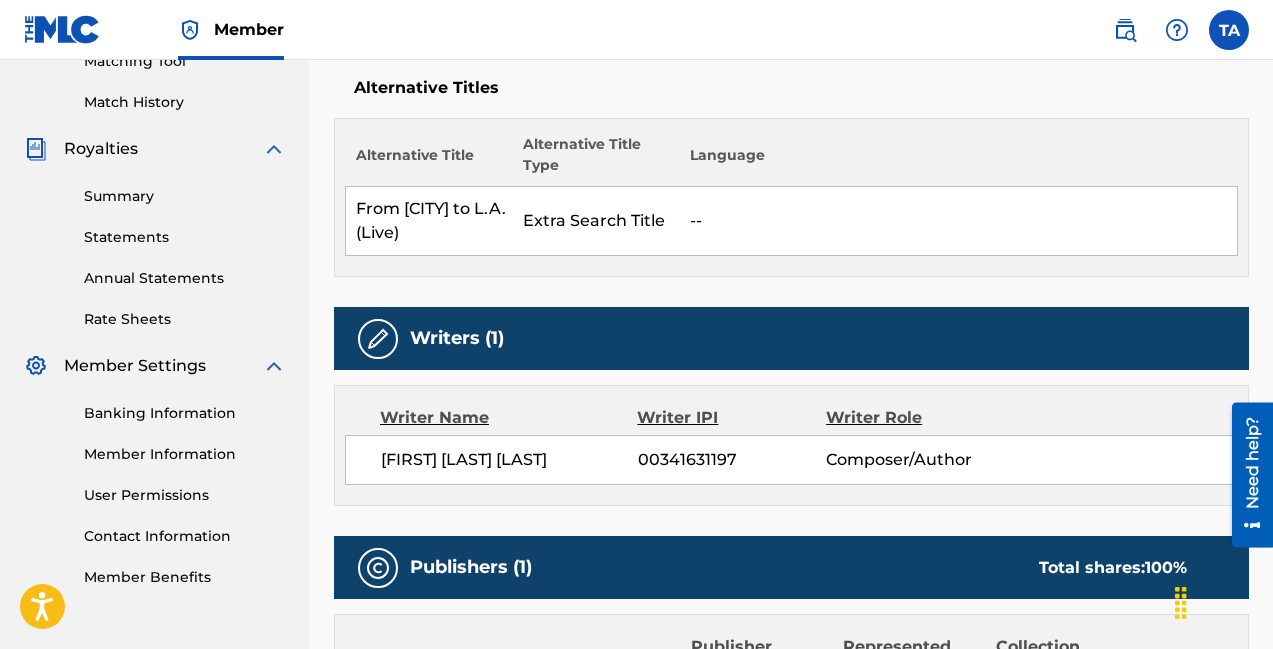 scroll, scrollTop: 166, scrollLeft: 0, axis: vertical 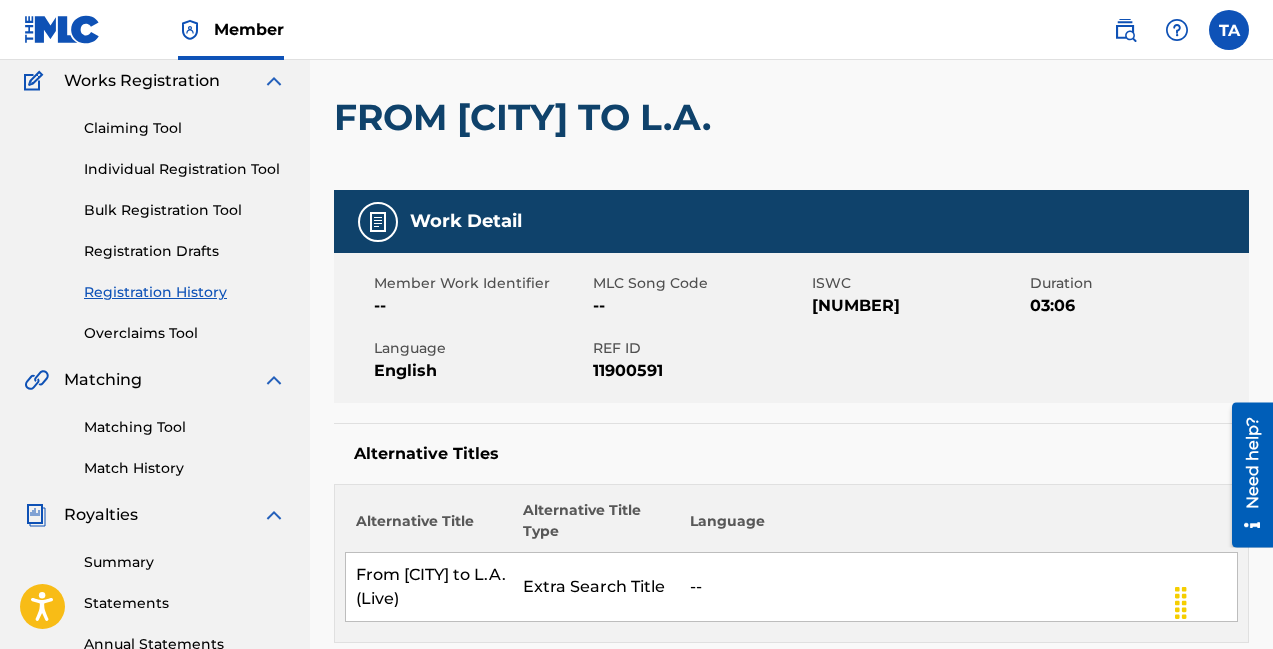 click on "Claiming Tool" at bounding box center [185, 128] 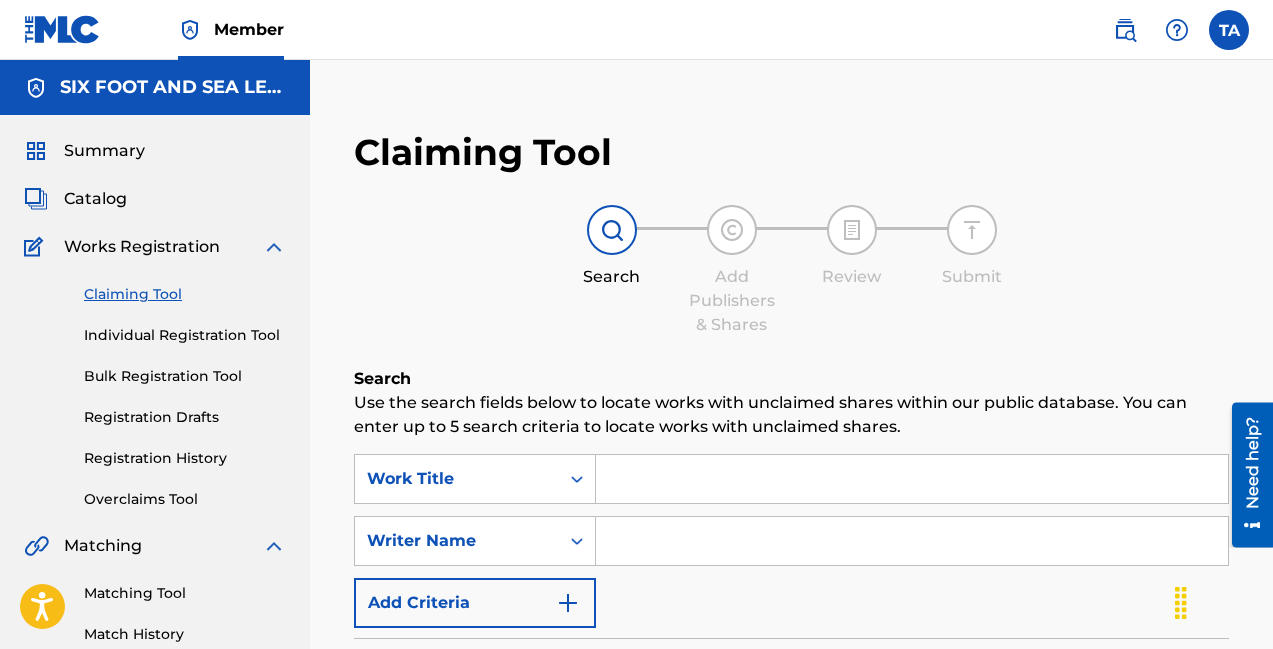 scroll, scrollTop: 276, scrollLeft: 0, axis: vertical 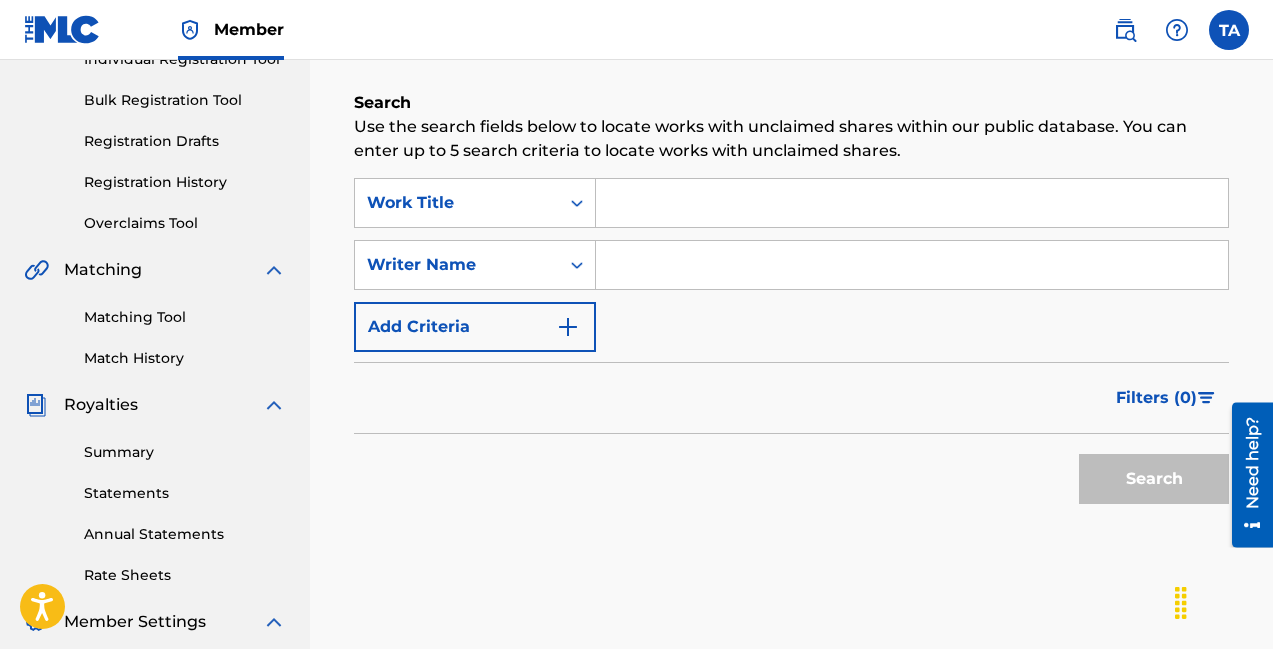 click at bounding box center (912, 203) 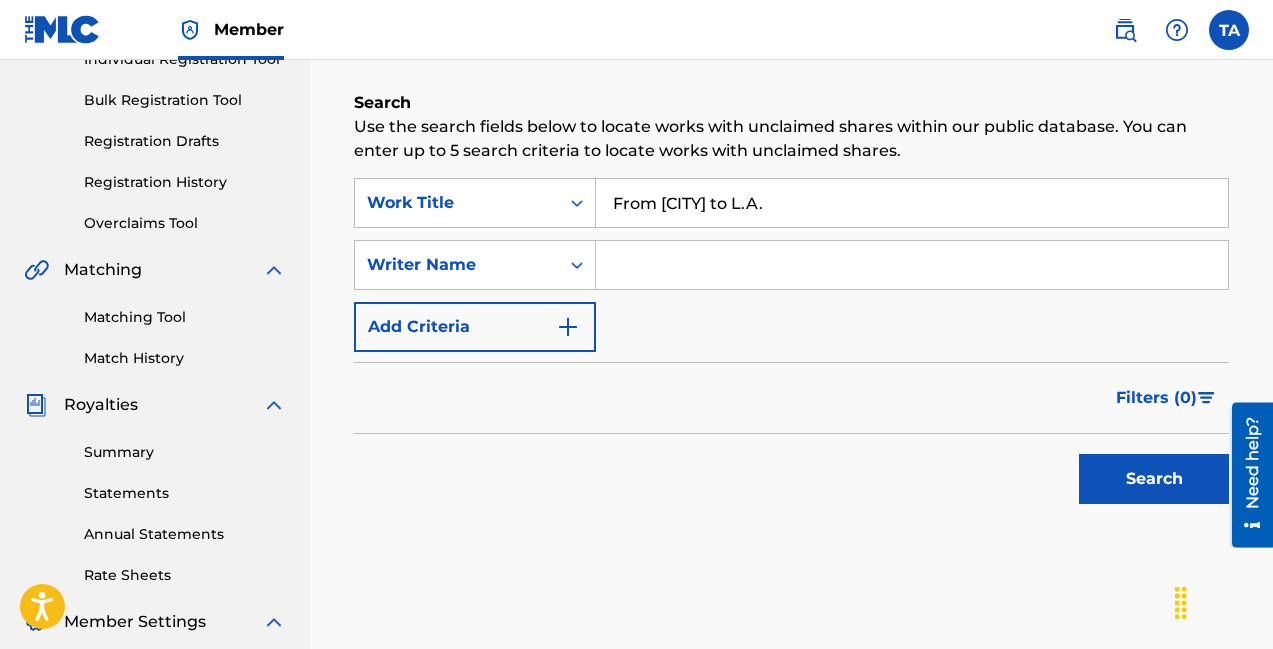 type on "From Portland to L.A." 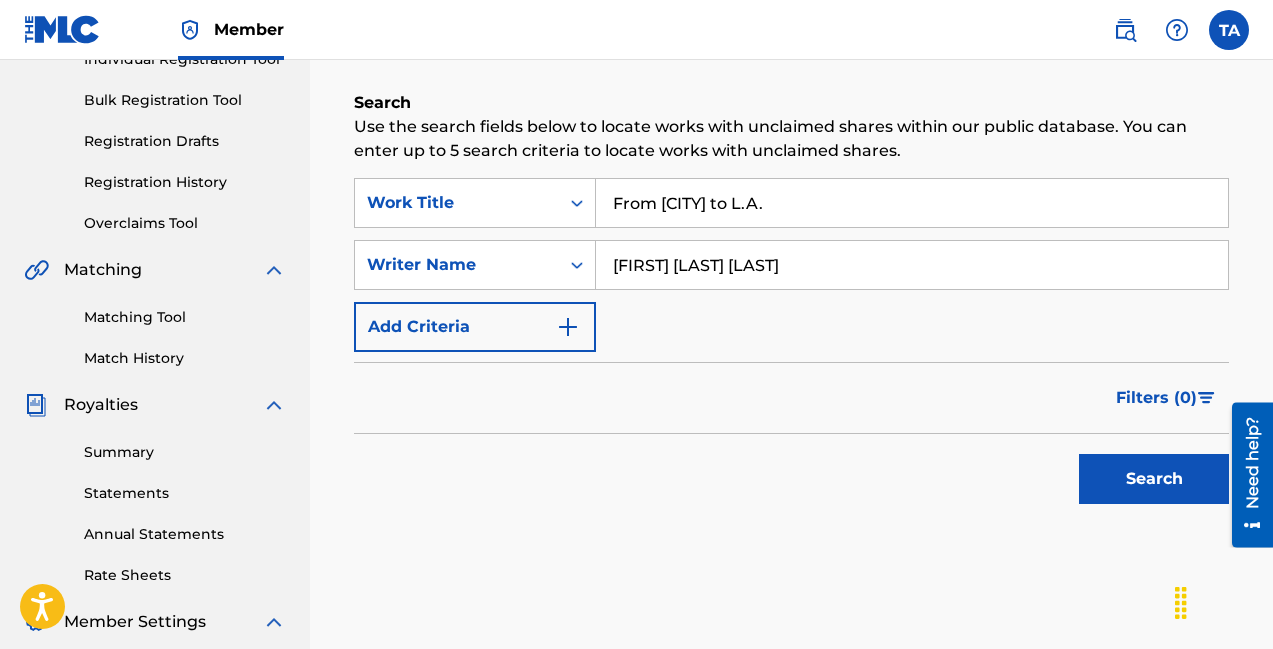 click on "Search" at bounding box center [1154, 479] 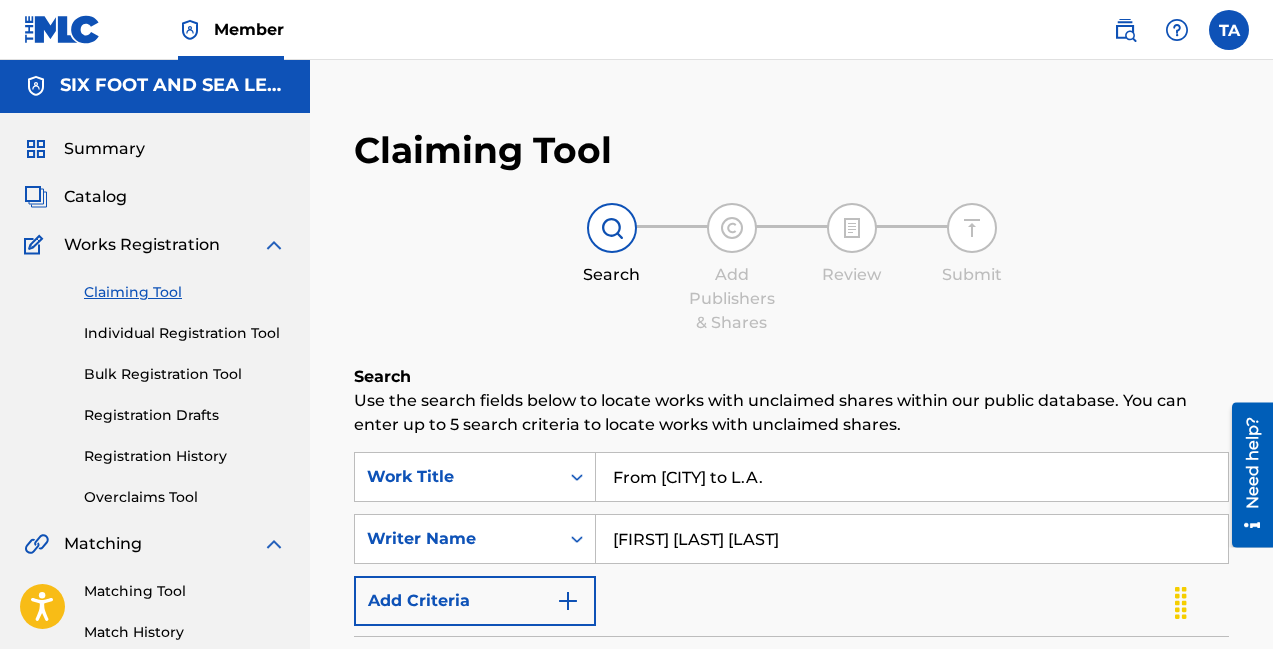 scroll, scrollTop: 3, scrollLeft: 0, axis: vertical 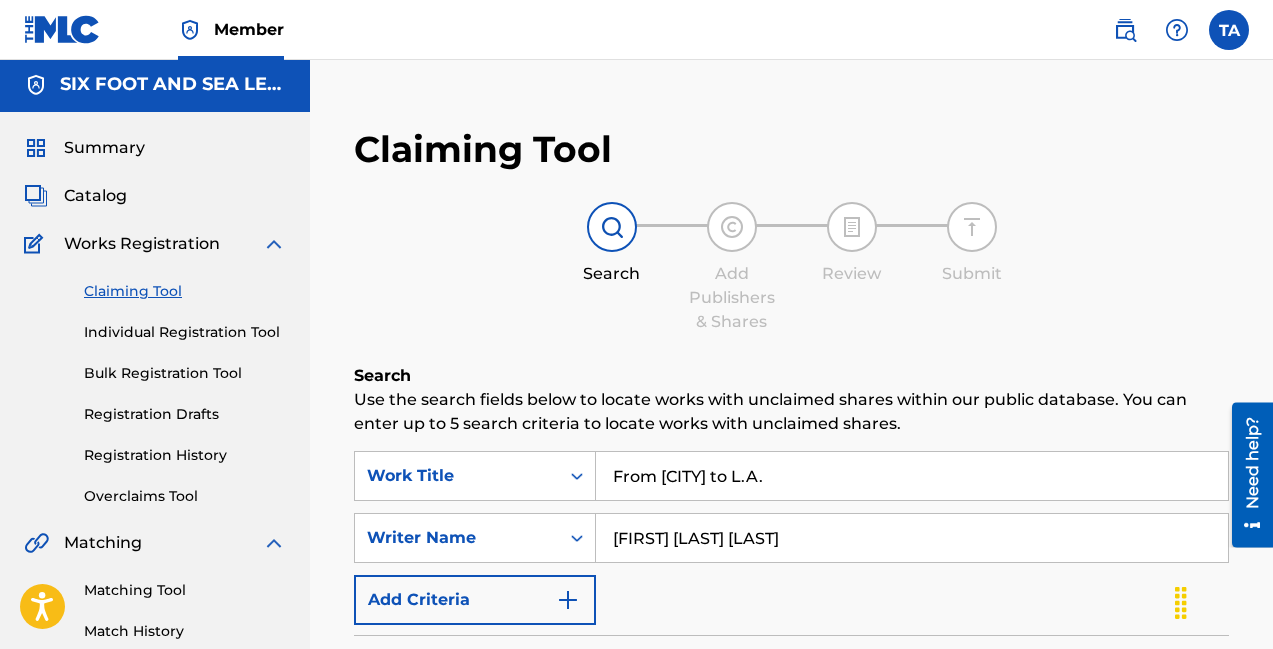 click on "Catalog" at bounding box center [95, 196] 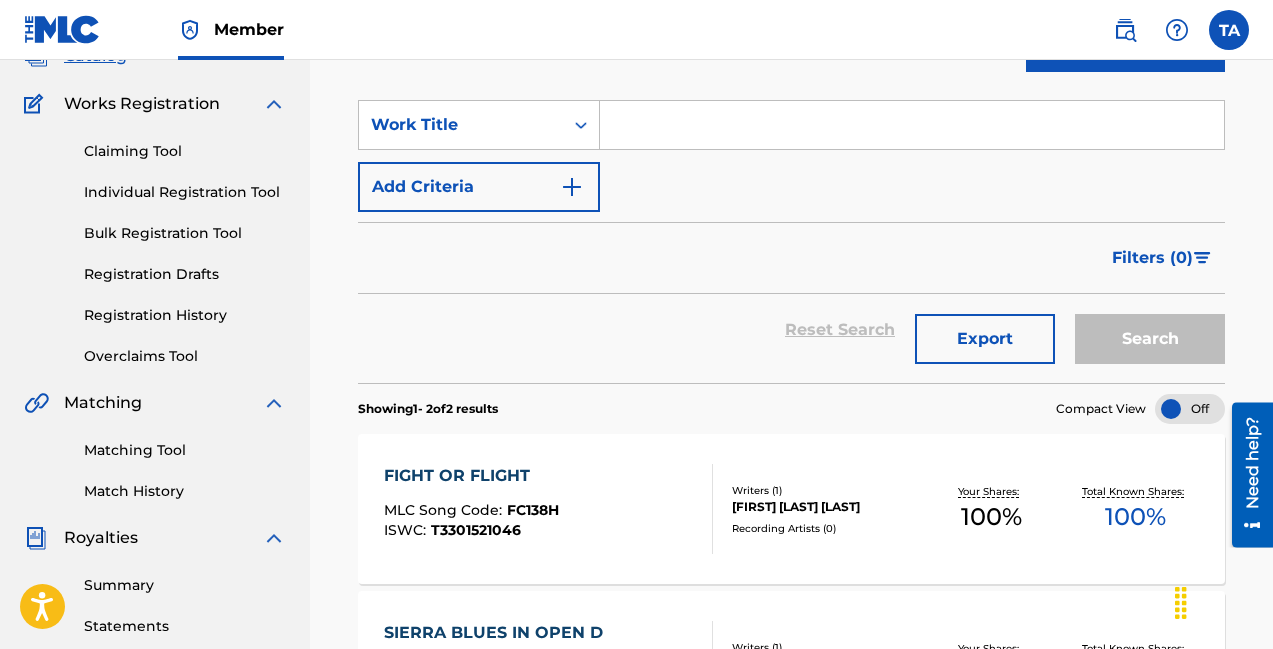 scroll, scrollTop: 192, scrollLeft: 0, axis: vertical 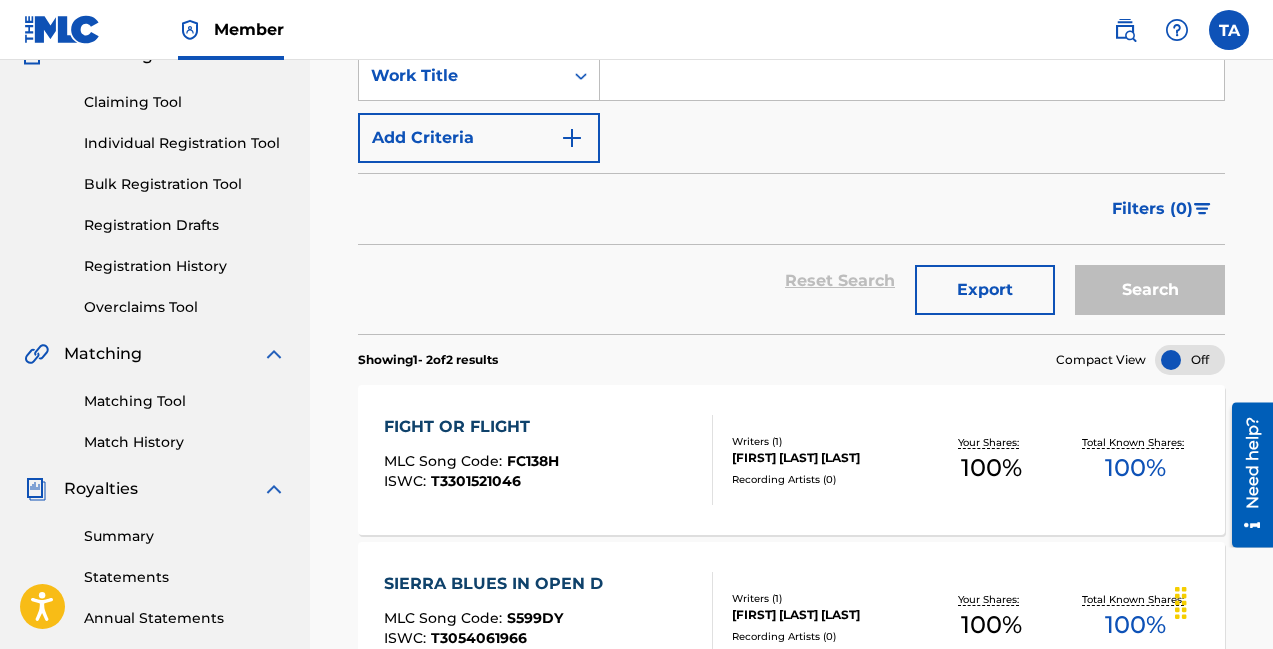 click on "Matching Tool" at bounding box center (185, 401) 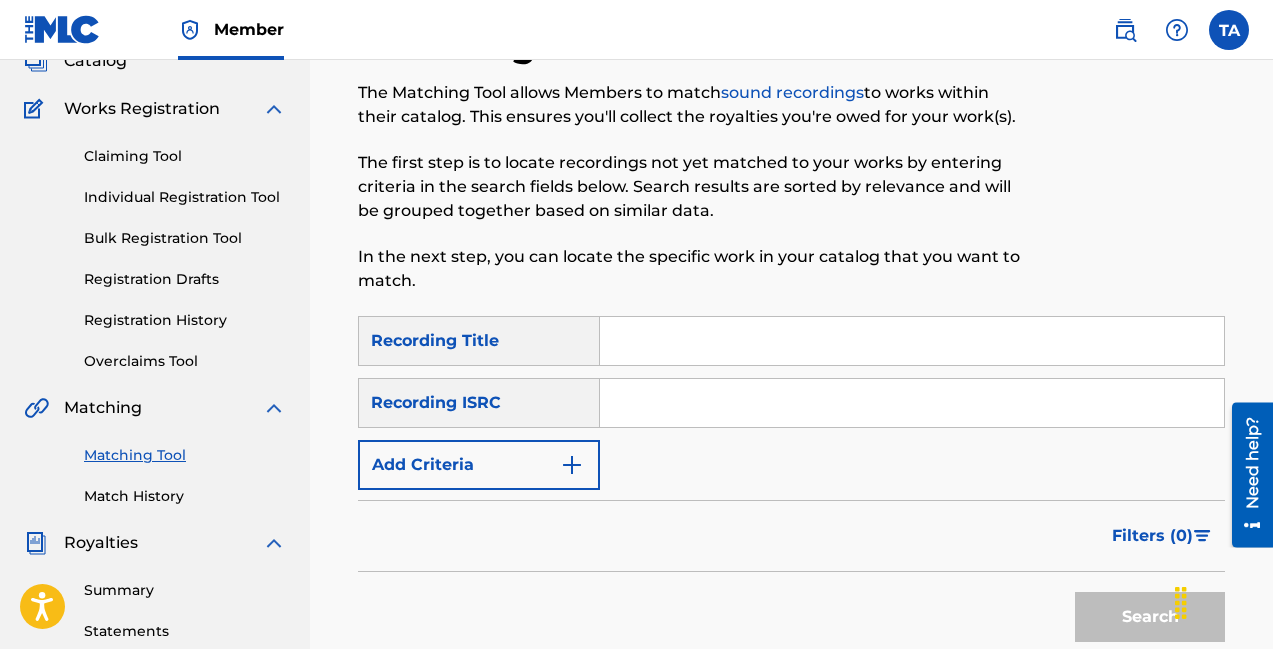 scroll, scrollTop: 136, scrollLeft: 0, axis: vertical 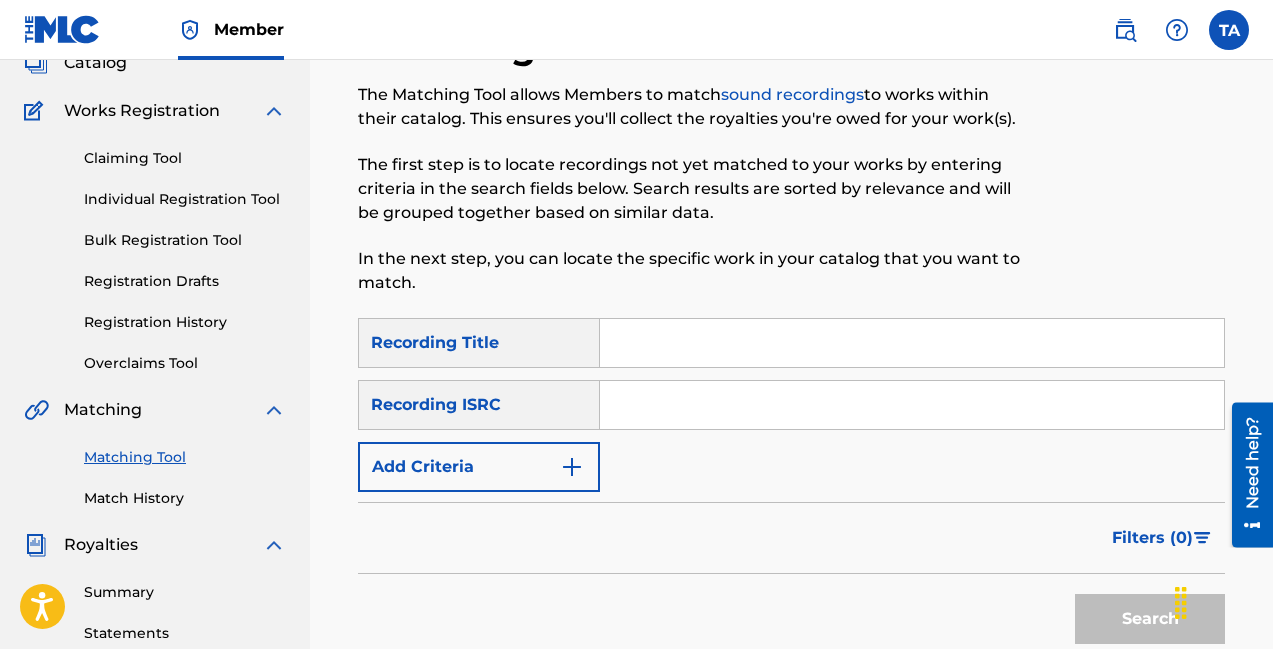 click at bounding box center [912, 343] 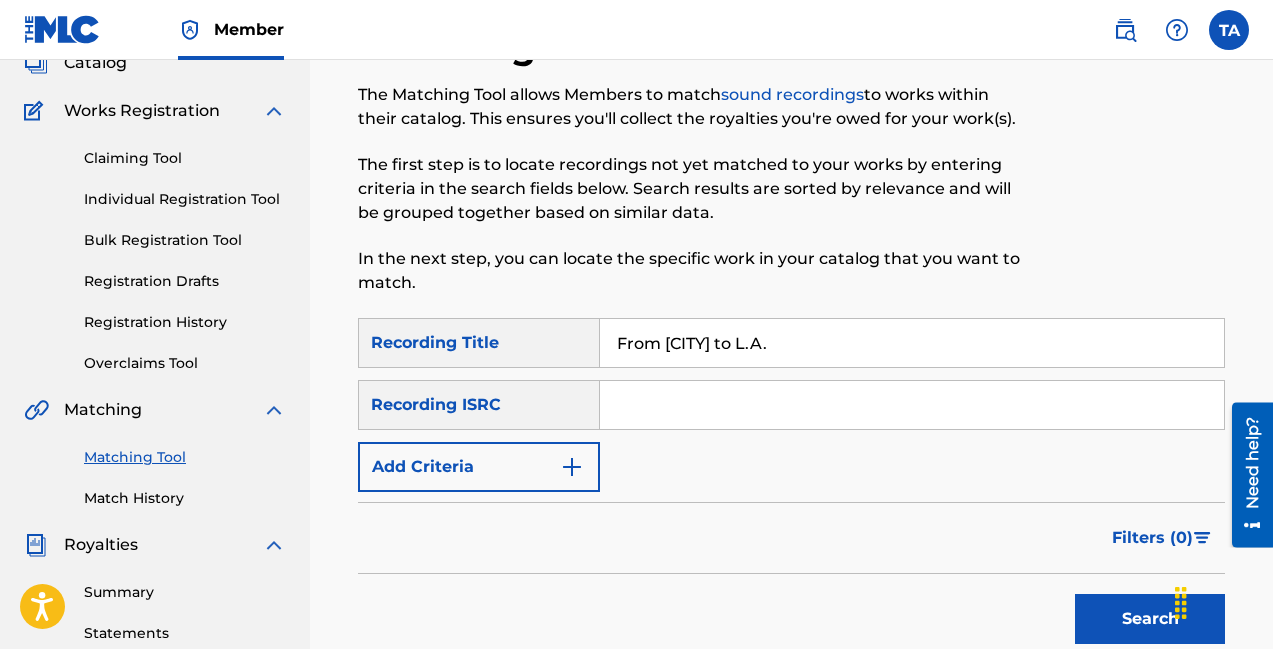 type on "From Portland to L.A." 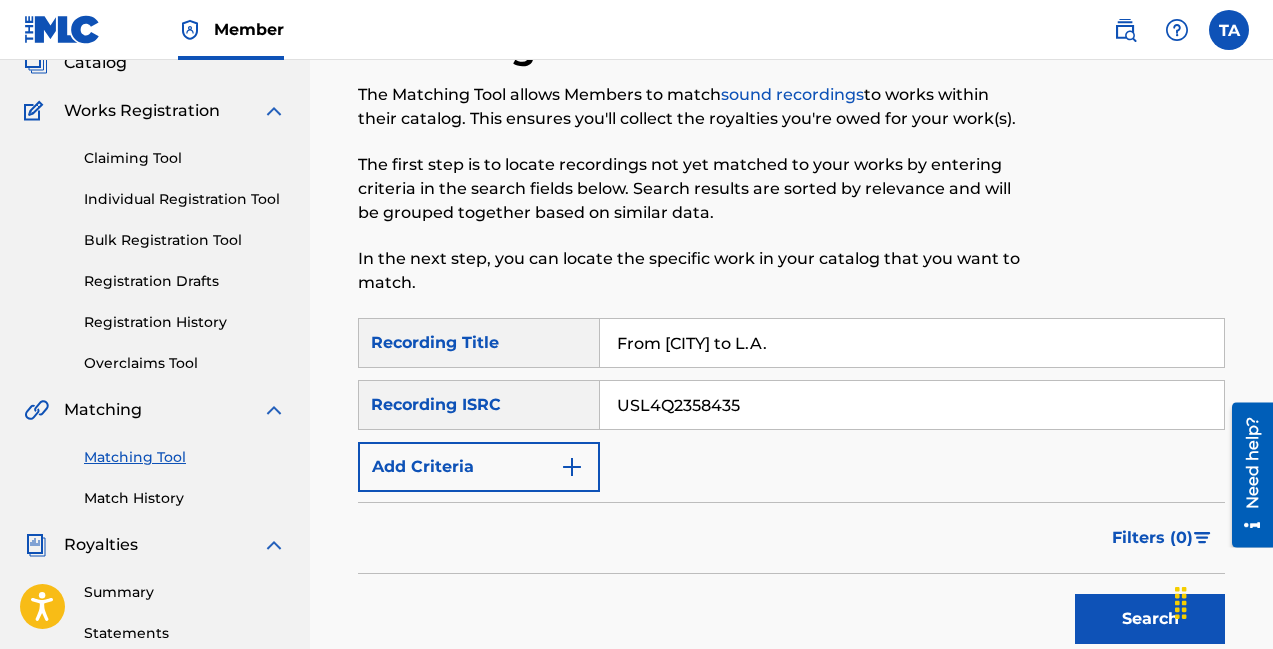 type on "USL4Q2358435" 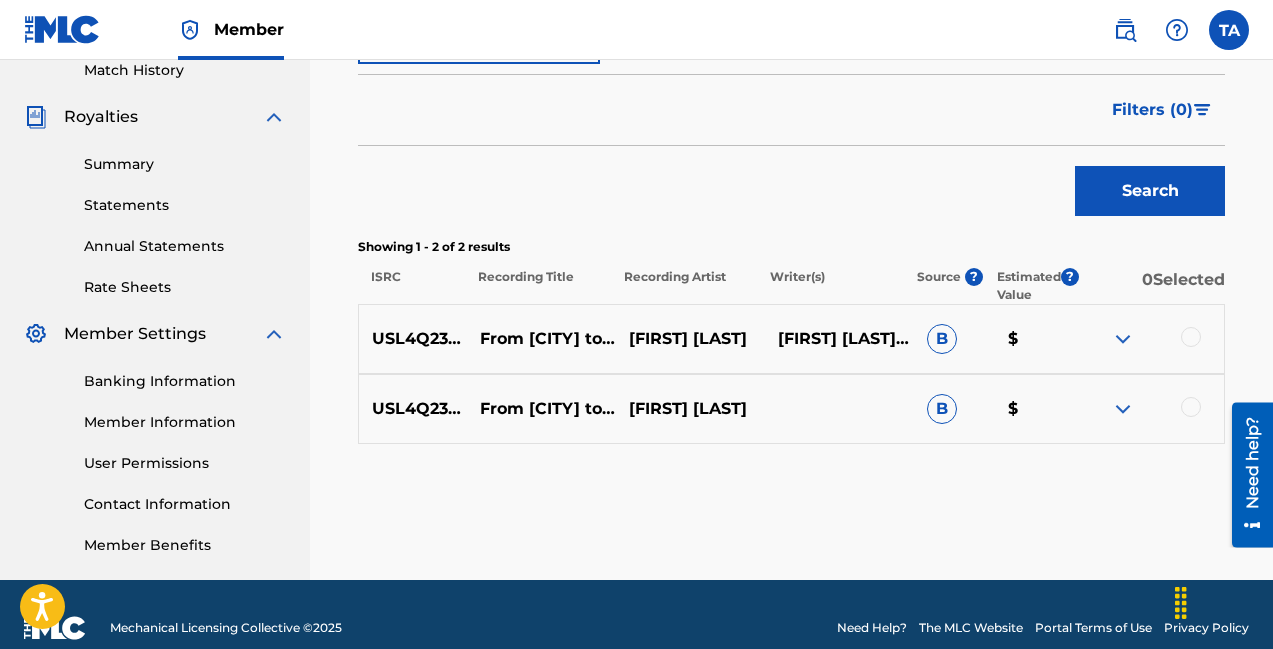 scroll, scrollTop: 565, scrollLeft: 0, axis: vertical 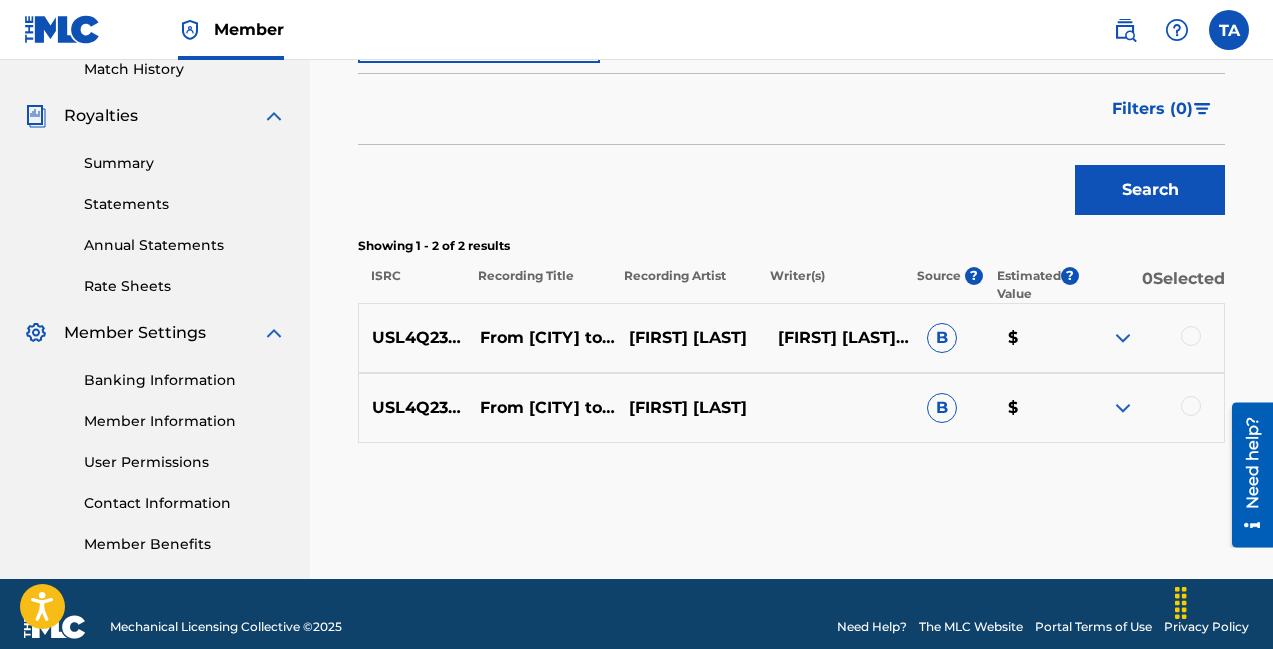 click at bounding box center [1123, 338] 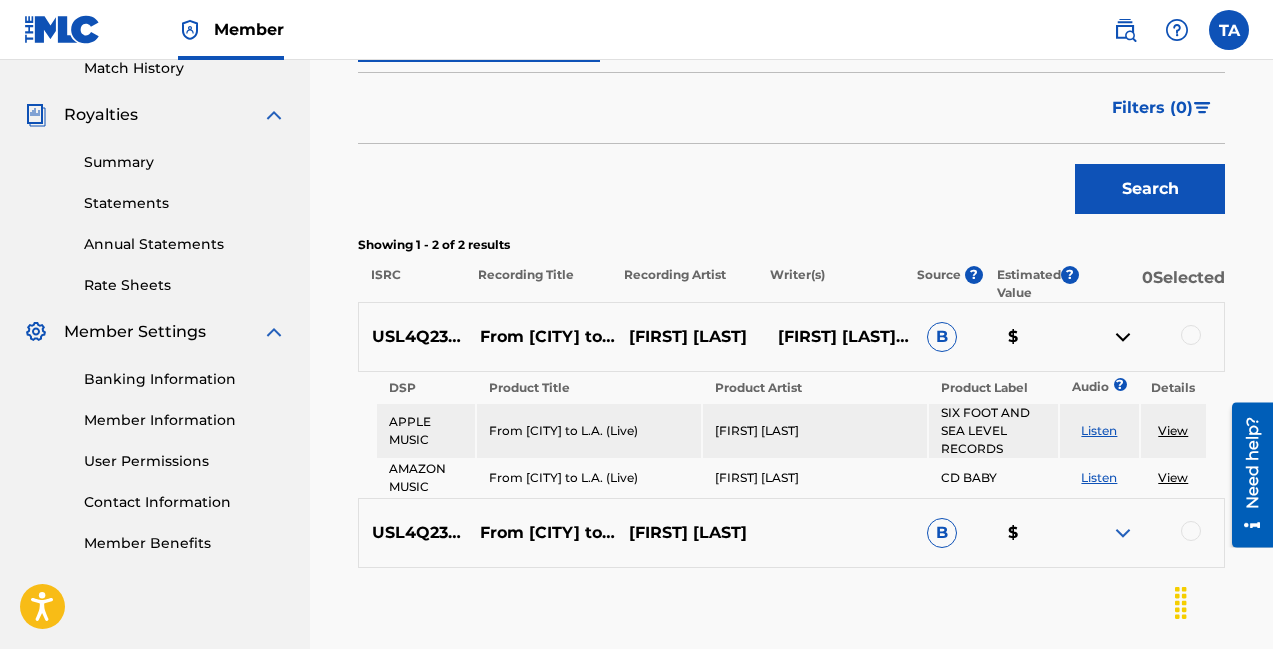 scroll, scrollTop: 681, scrollLeft: 0, axis: vertical 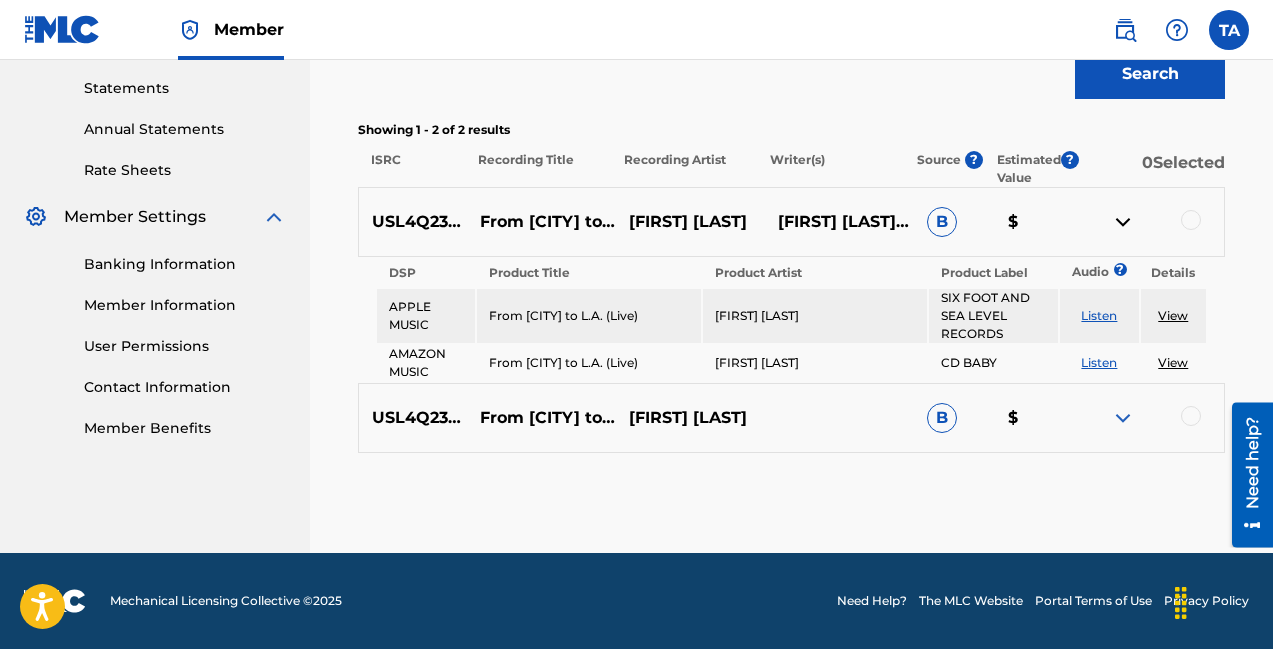 click at bounding box center [1123, 418] 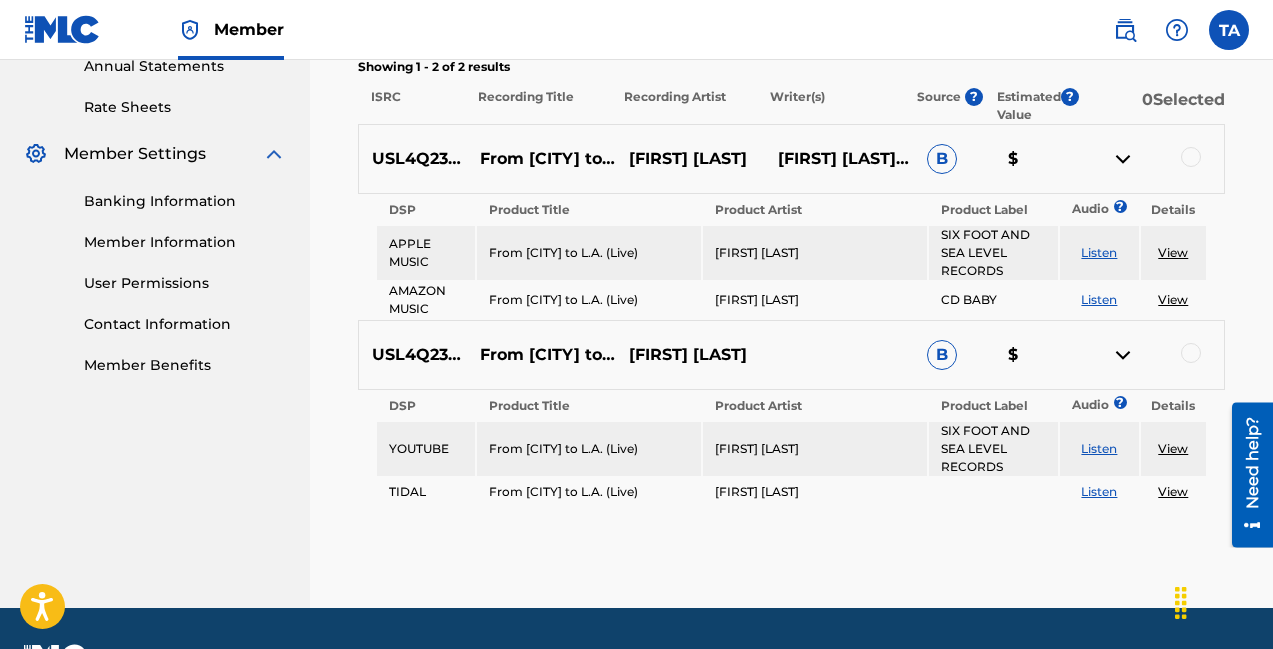 scroll, scrollTop: 711, scrollLeft: 0, axis: vertical 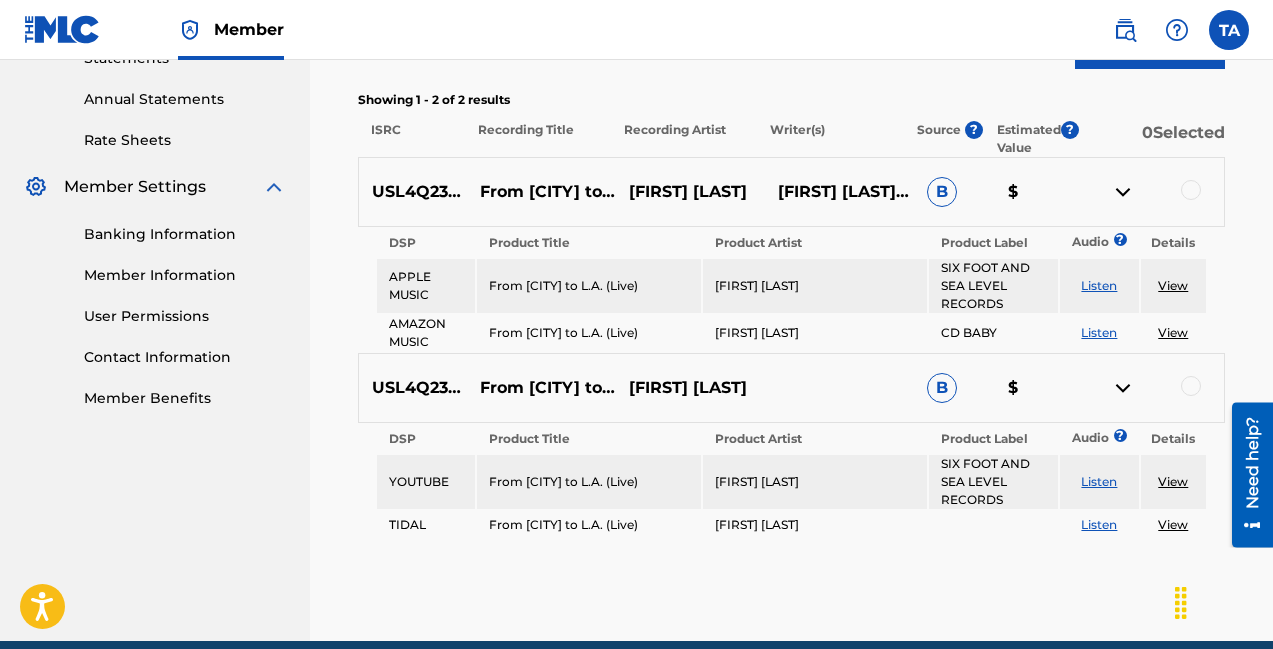 click at bounding box center [1191, 190] 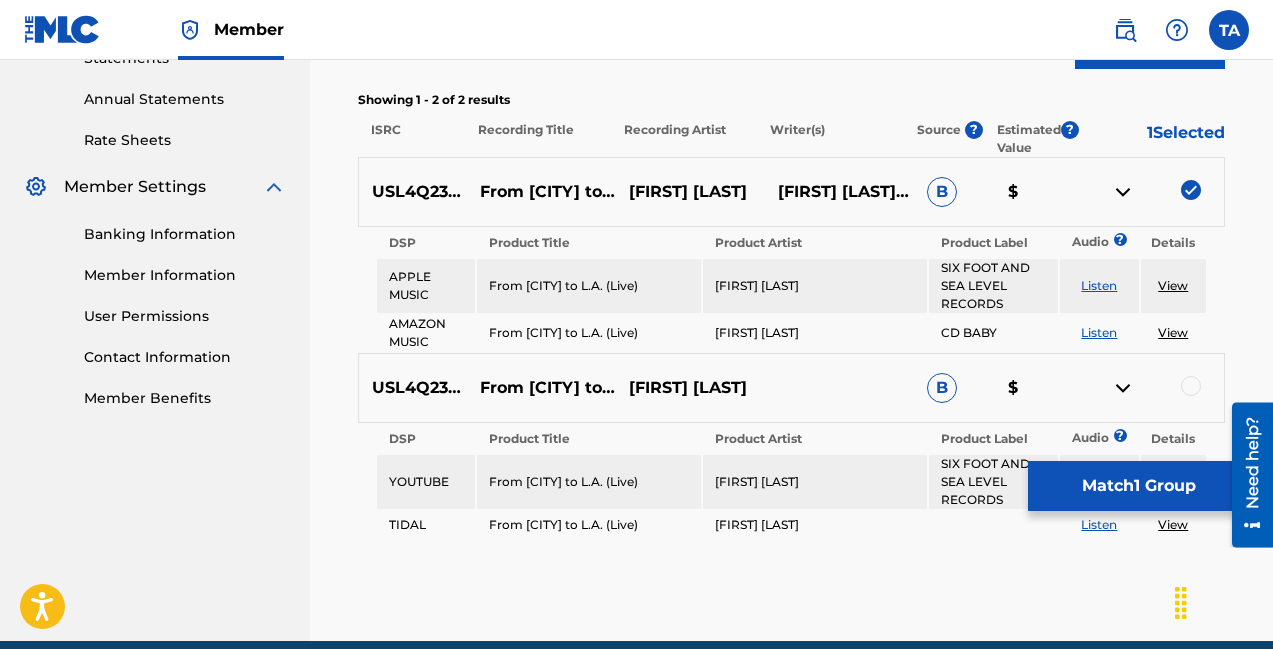 click at bounding box center (1191, 386) 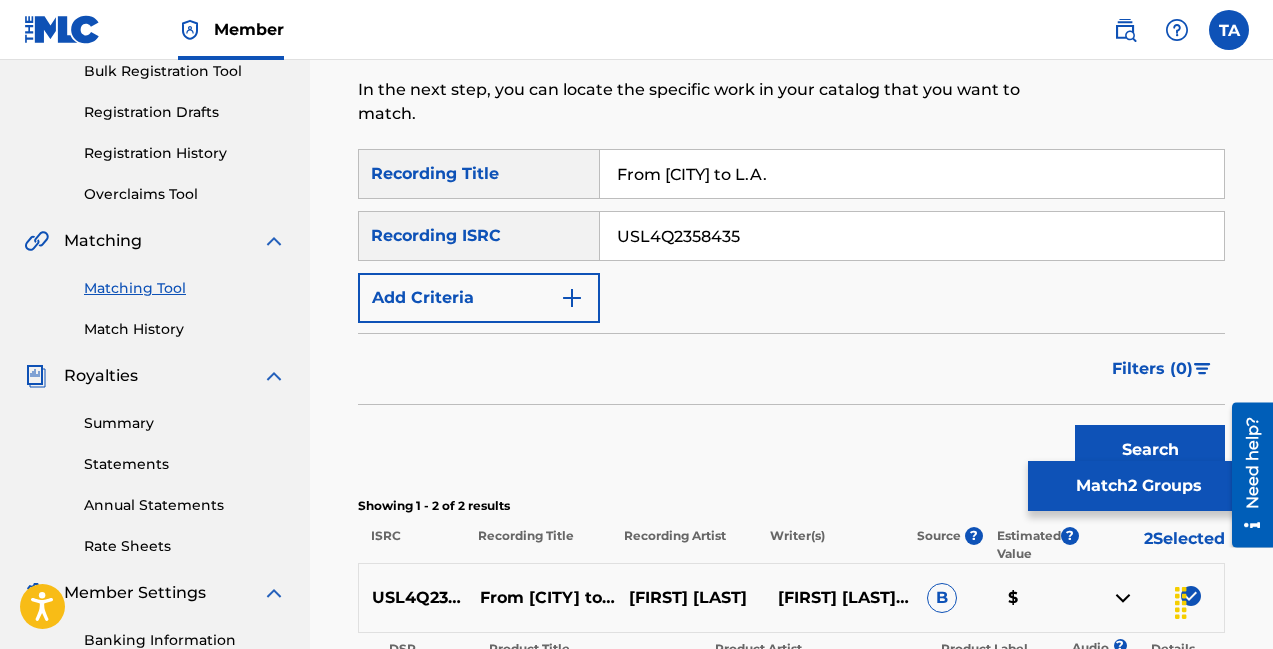scroll, scrollTop: 300, scrollLeft: 0, axis: vertical 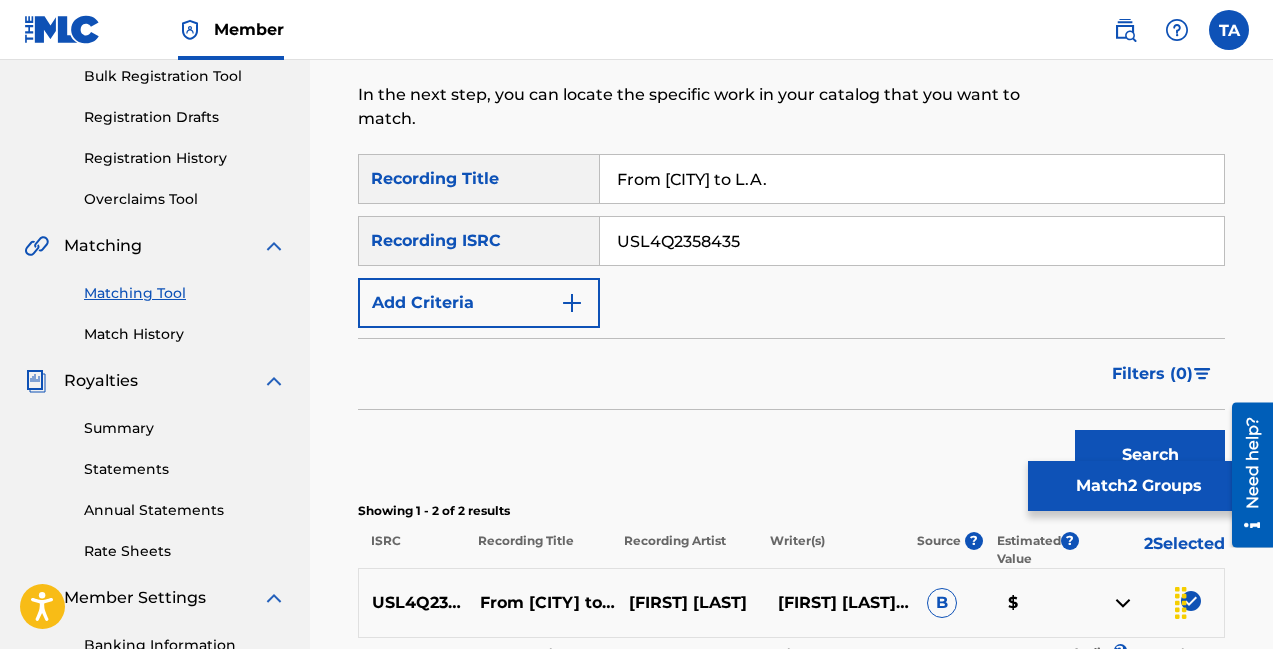 click on "Match  2 Groups" at bounding box center [1138, 486] 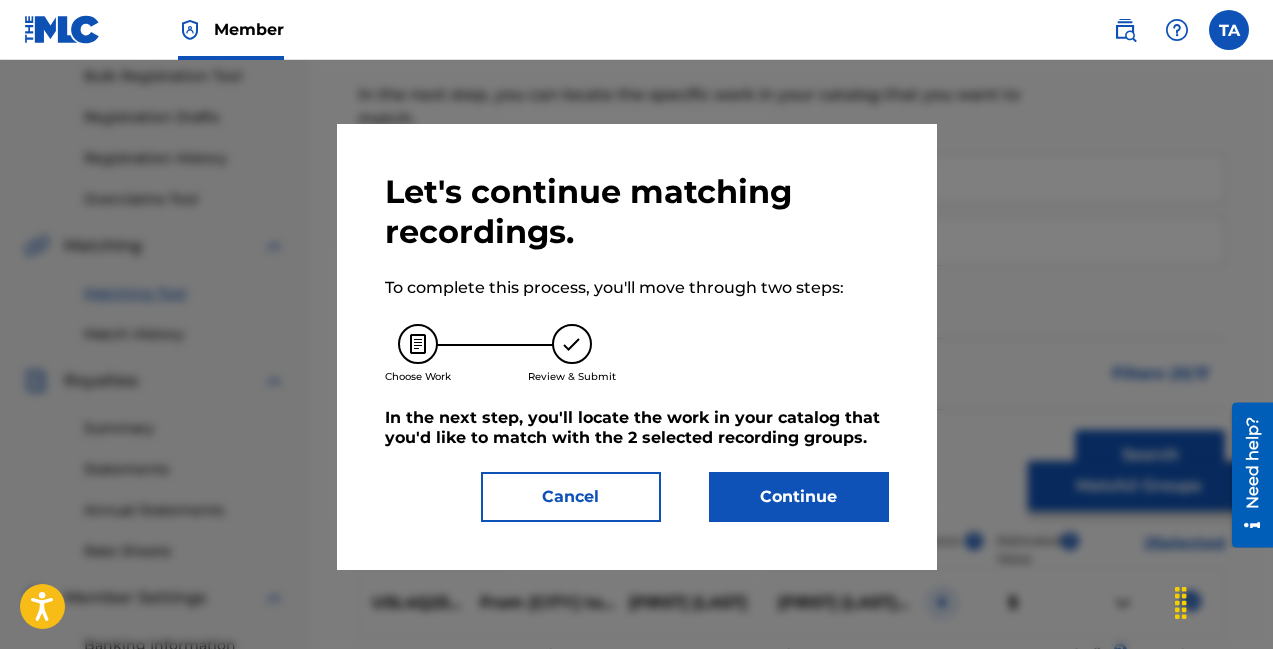 click on "Continue" at bounding box center [799, 497] 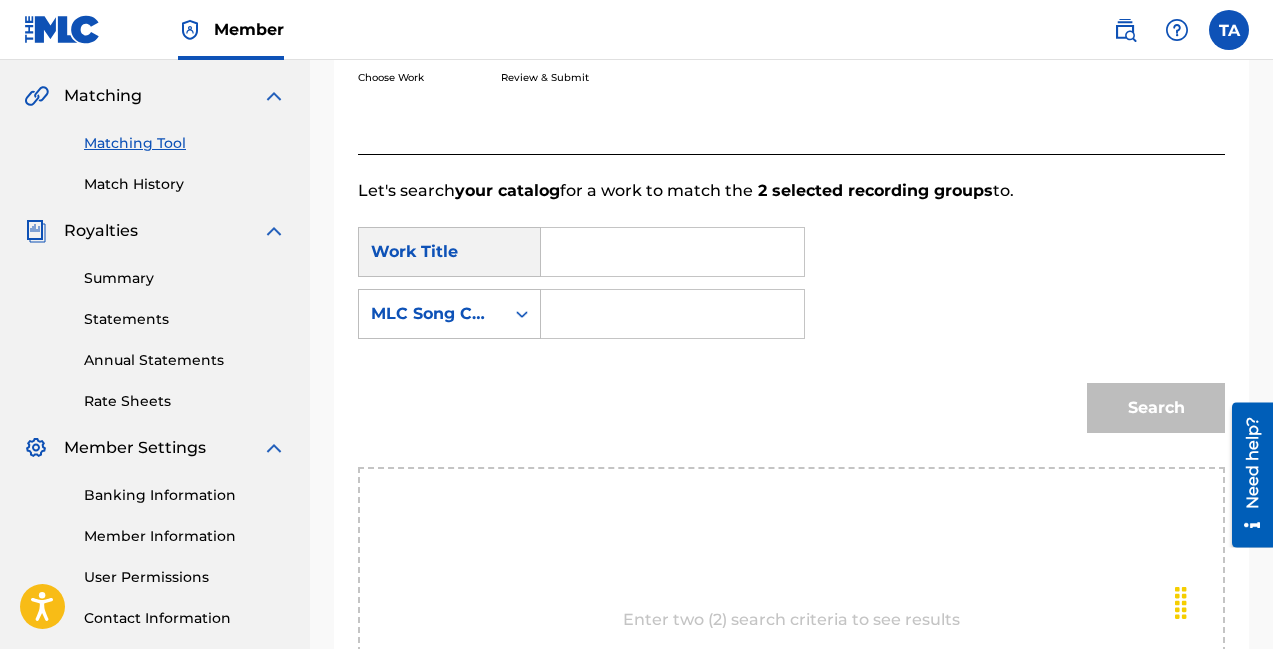 scroll, scrollTop: 446, scrollLeft: 0, axis: vertical 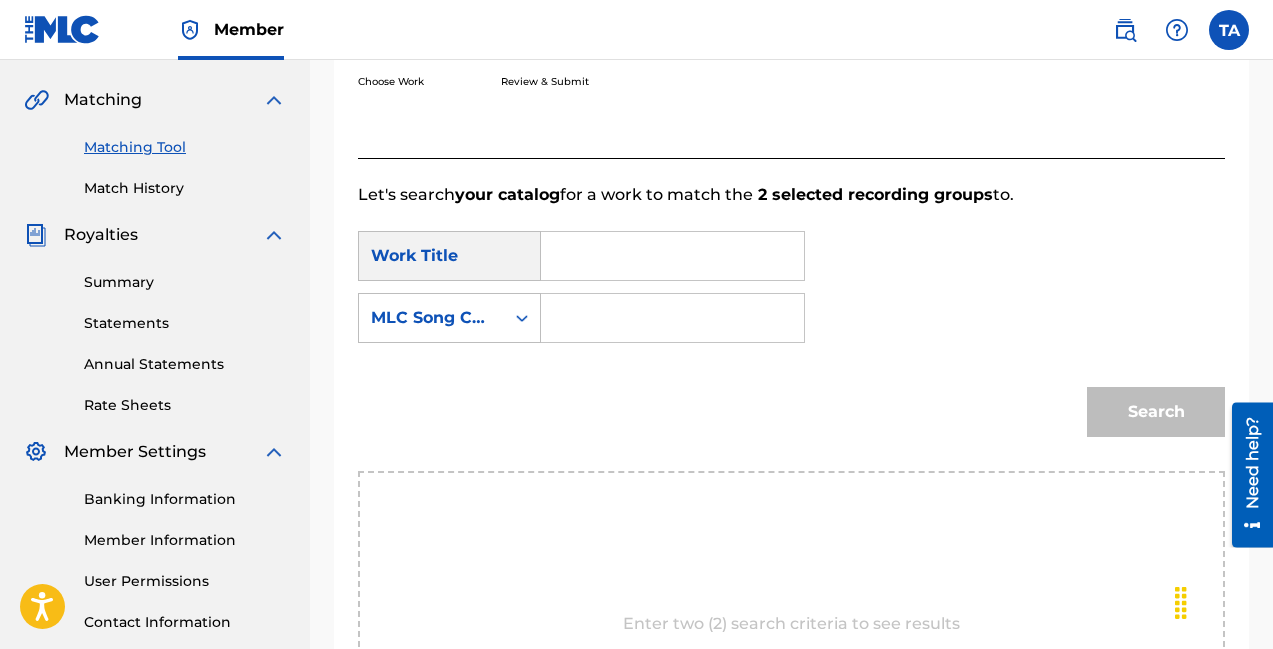 click at bounding box center (672, 256) 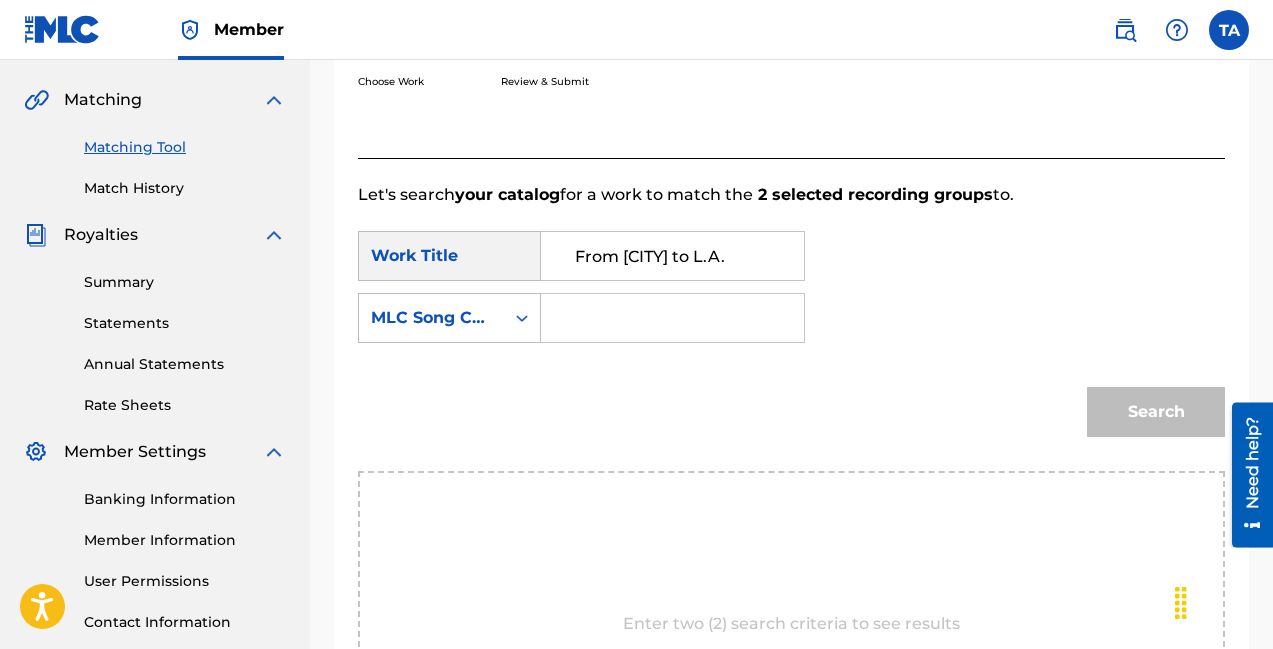 type on "From Portland to L.A." 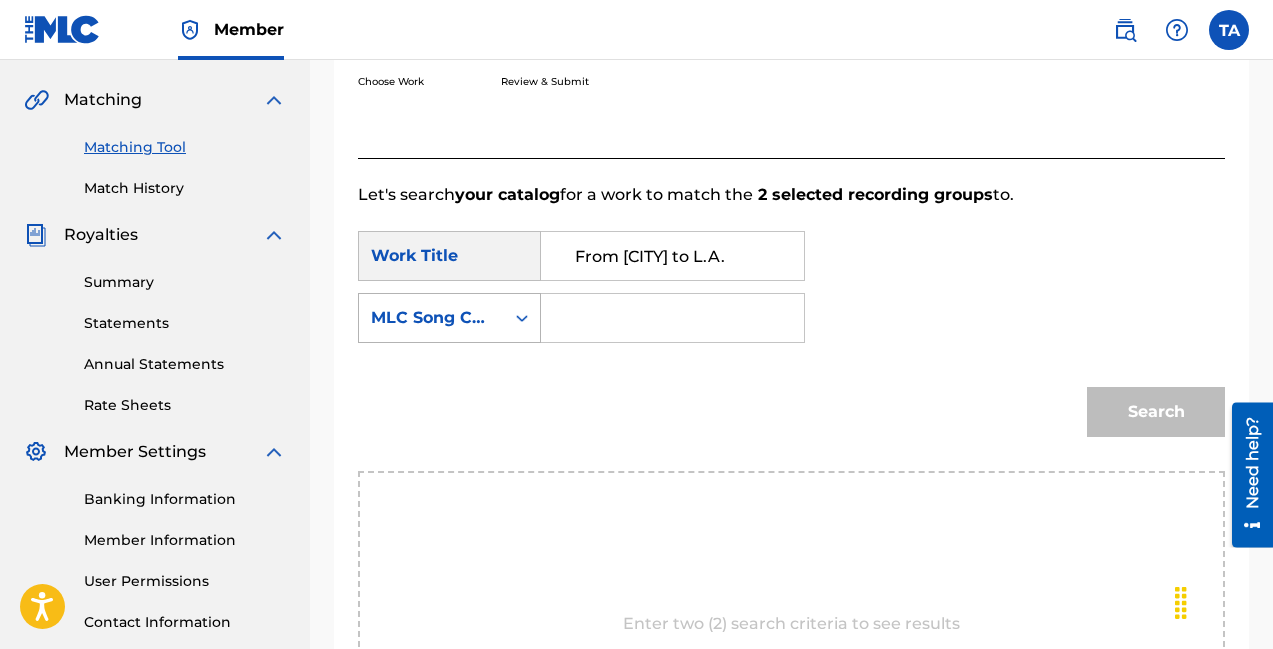 click 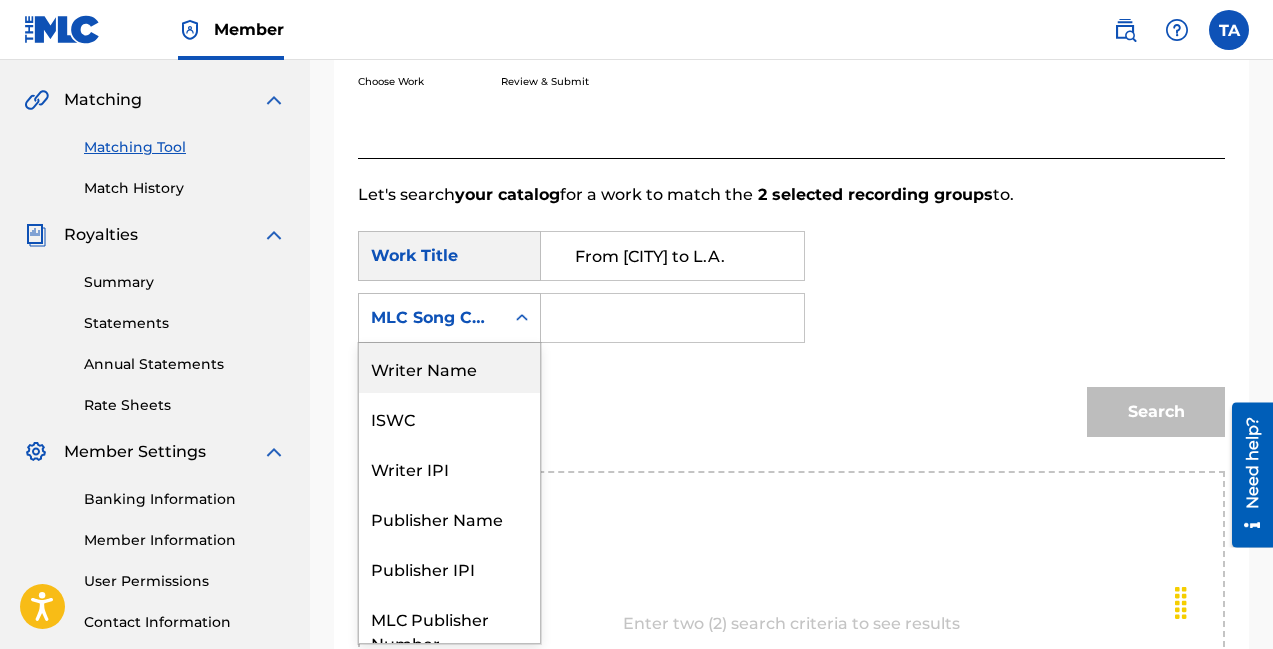 scroll, scrollTop: 74, scrollLeft: 0, axis: vertical 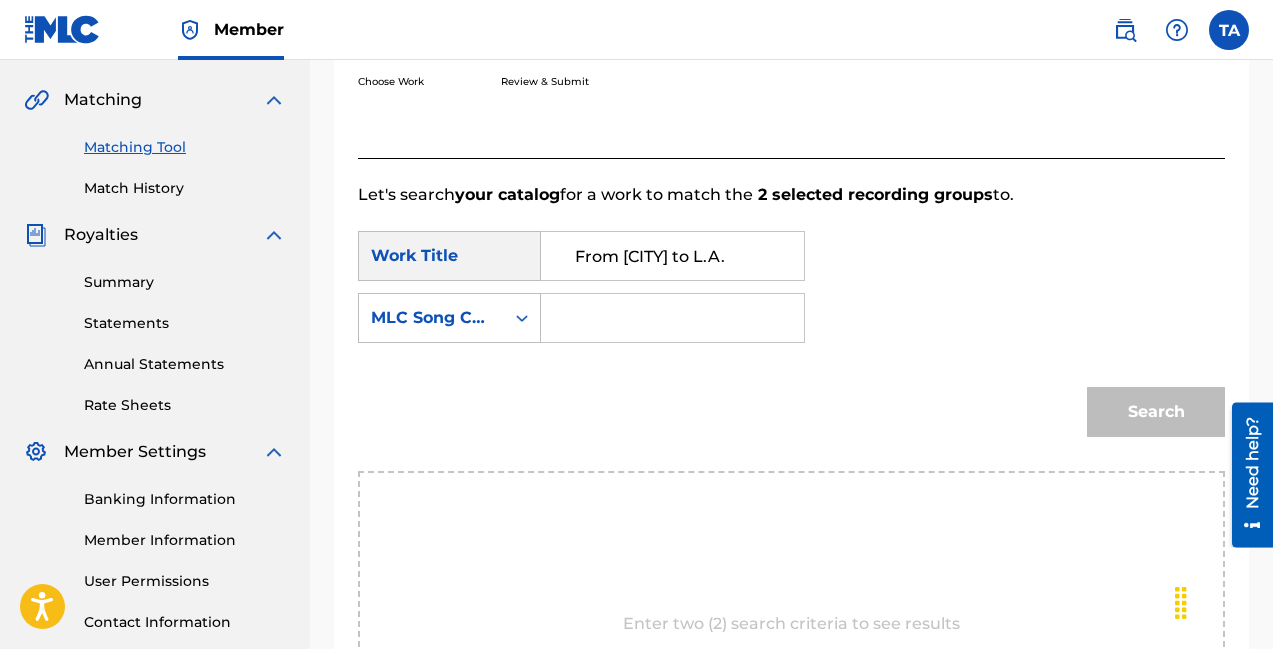 click 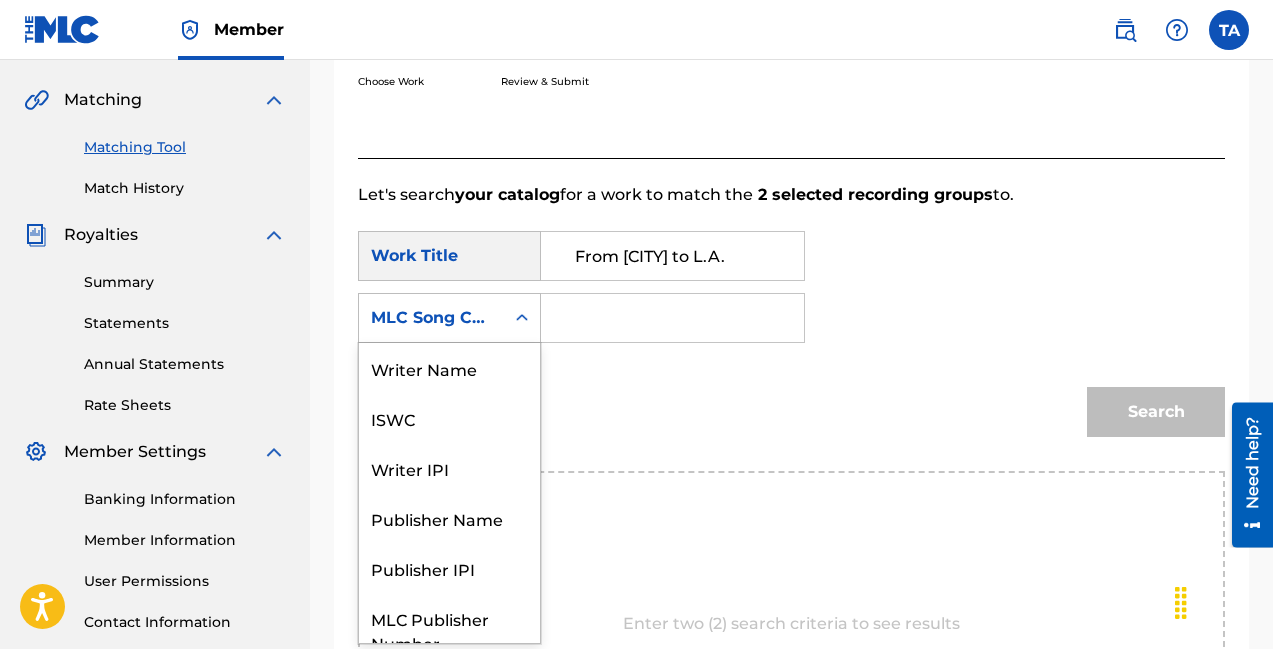 scroll, scrollTop: 74, scrollLeft: 0, axis: vertical 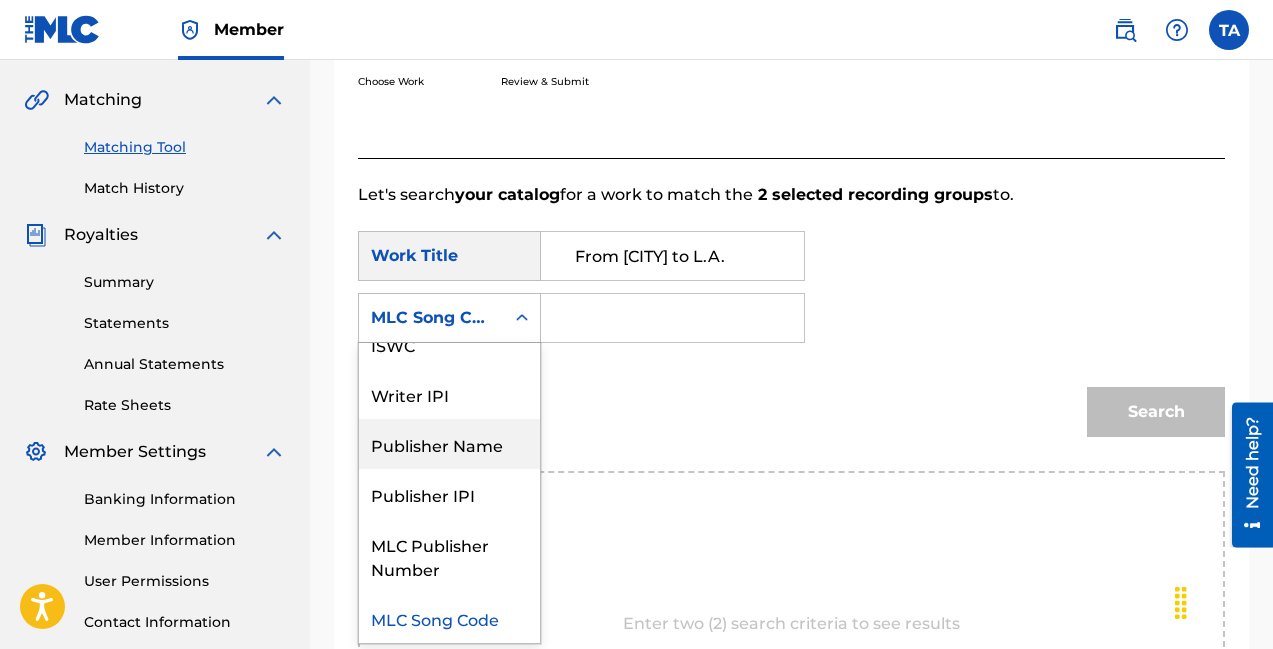 click on "Publisher Name" at bounding box center (449, 444) 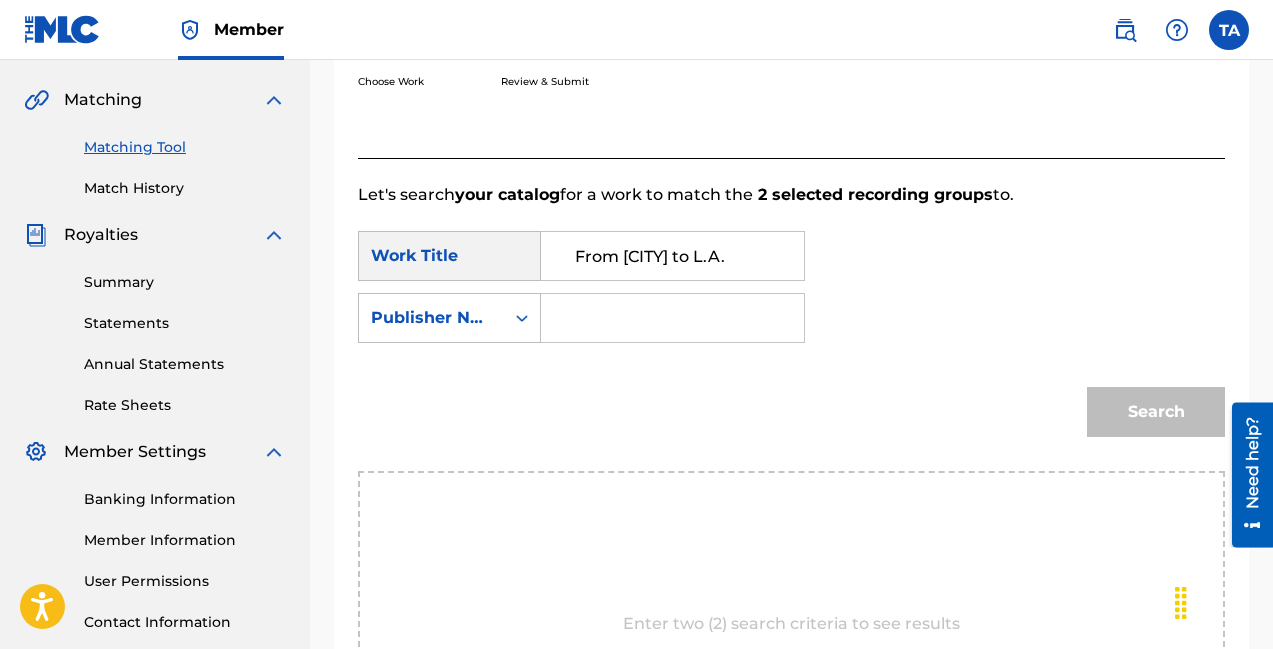 click at bounding box center [672, 318] 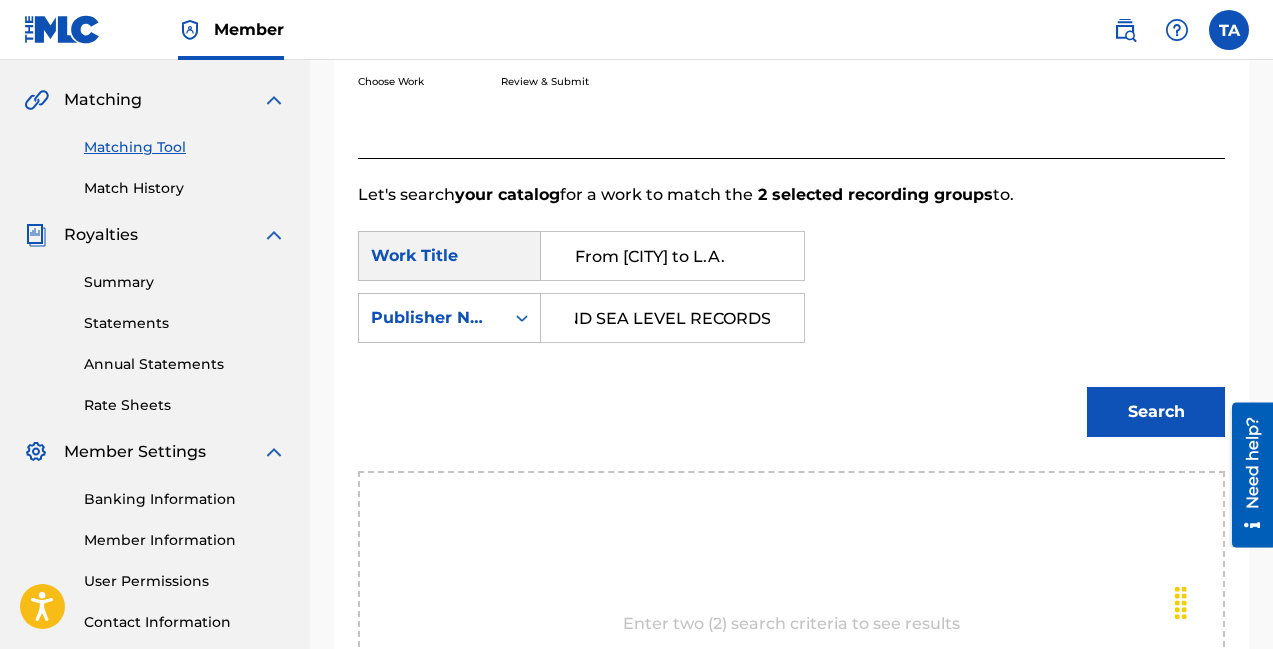 scroll, scrollTop: 0, scrollLeft: 110, axis: horizontal 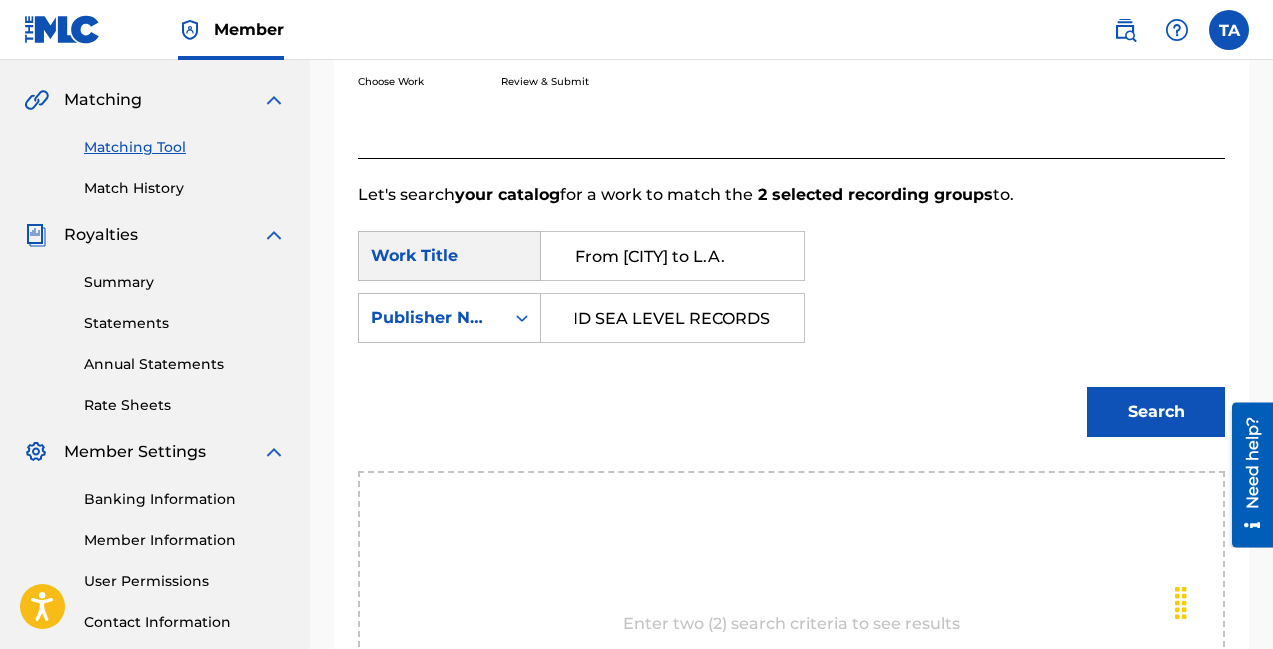 type on "SIX FOOT AND SEA LEVEL RECORDS" 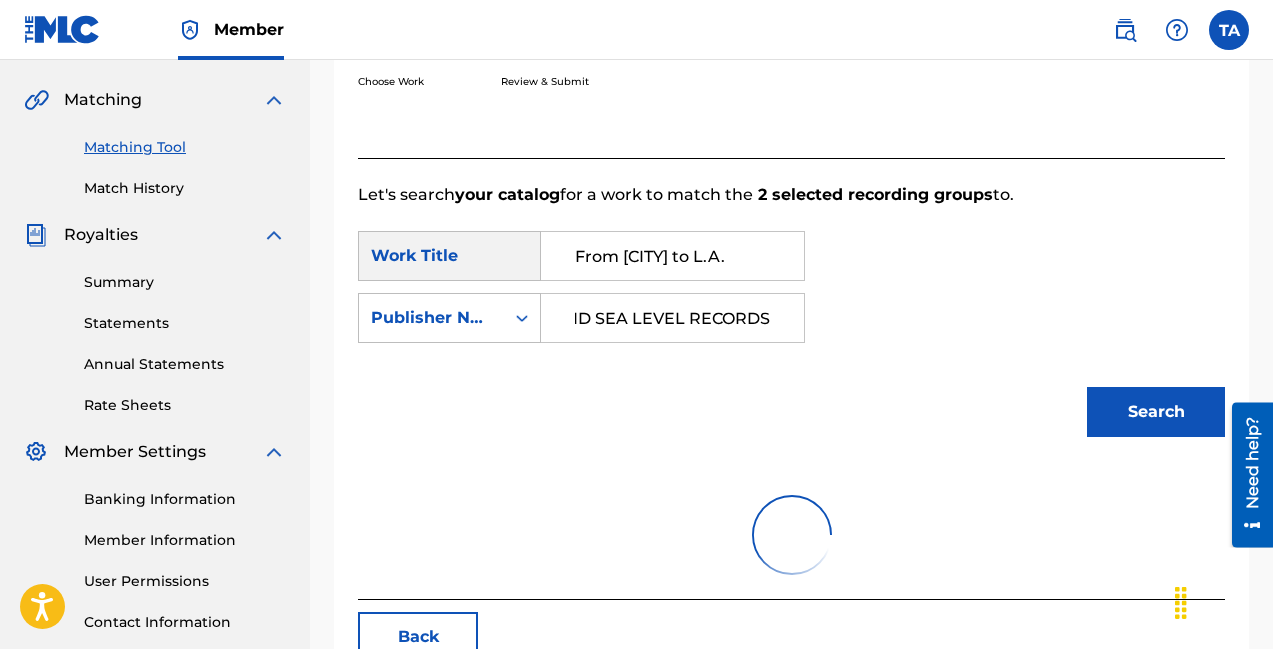 scroll, scrollTop: 0, scrollLeft: 0, axis: both 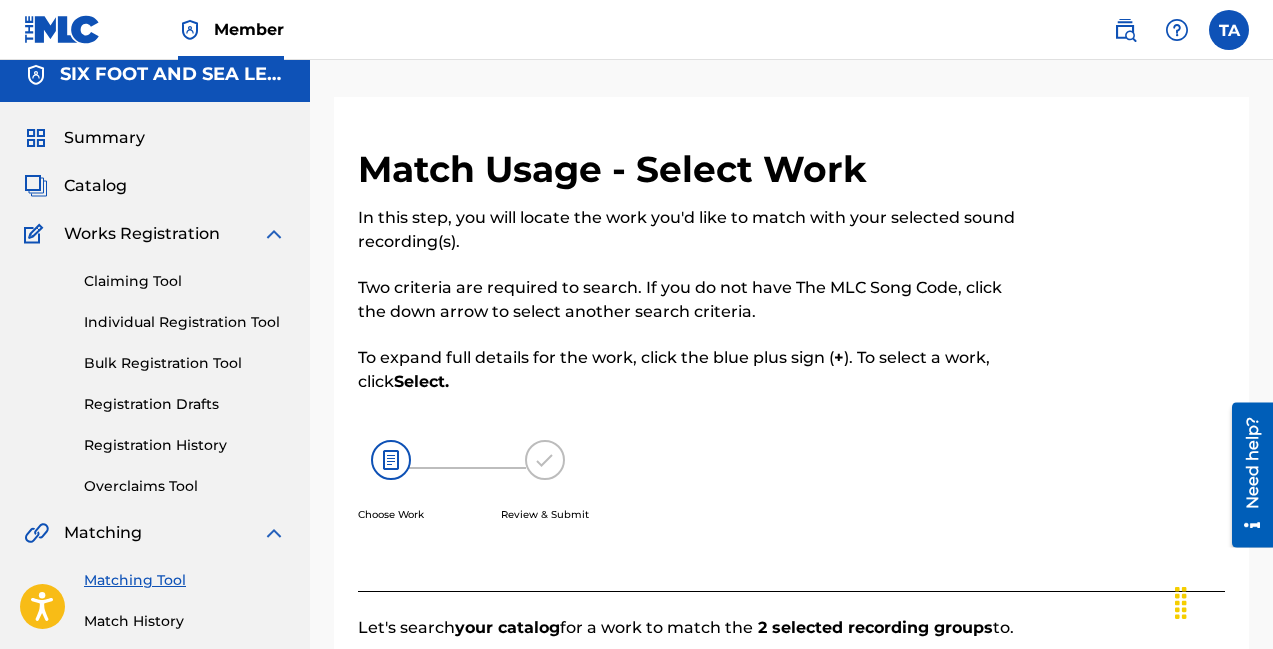click on "Claiming Tool" at bounding box center (185, 281) 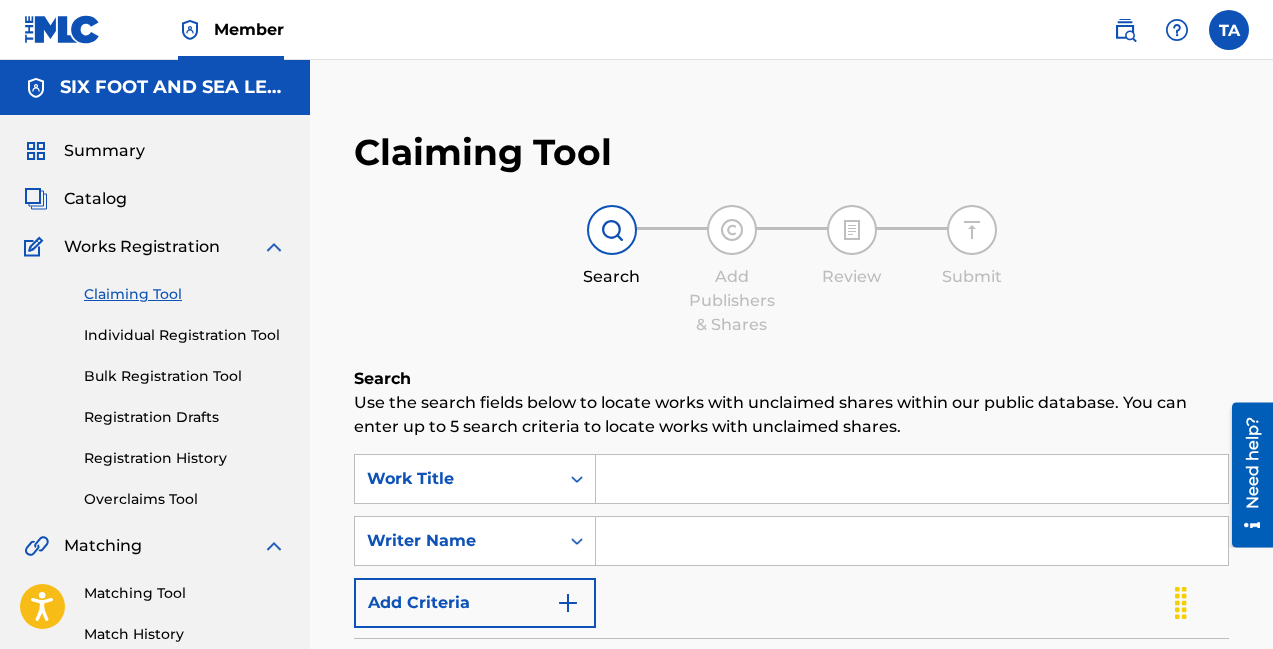 scroll, scrollTop: 242, scrollLeft: 0, axis: vertical 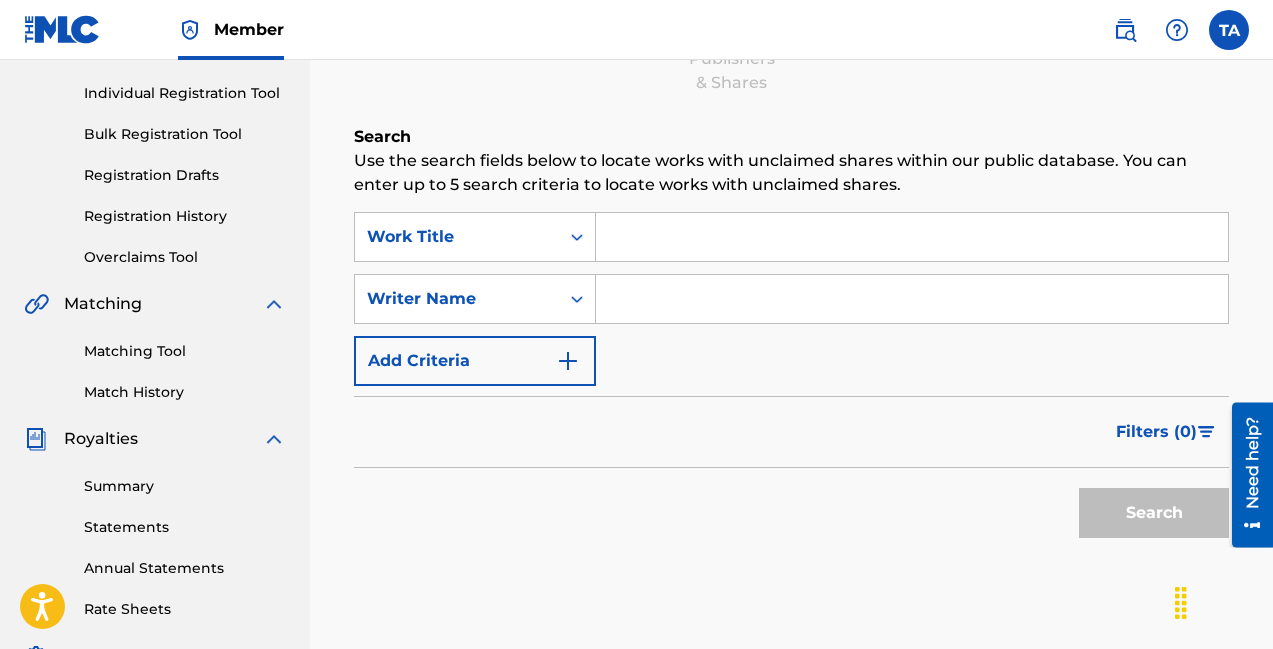 click at bounding box center [912, 237] 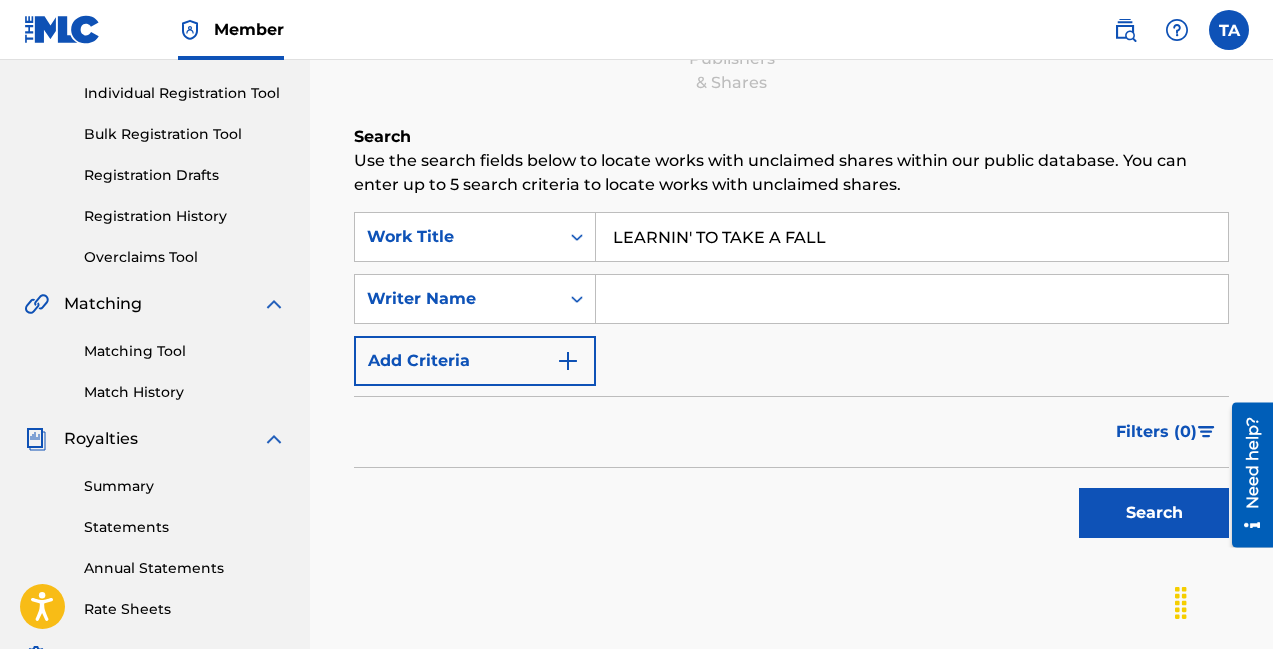 type on "LEARNIN' TO TAKE A FALL" 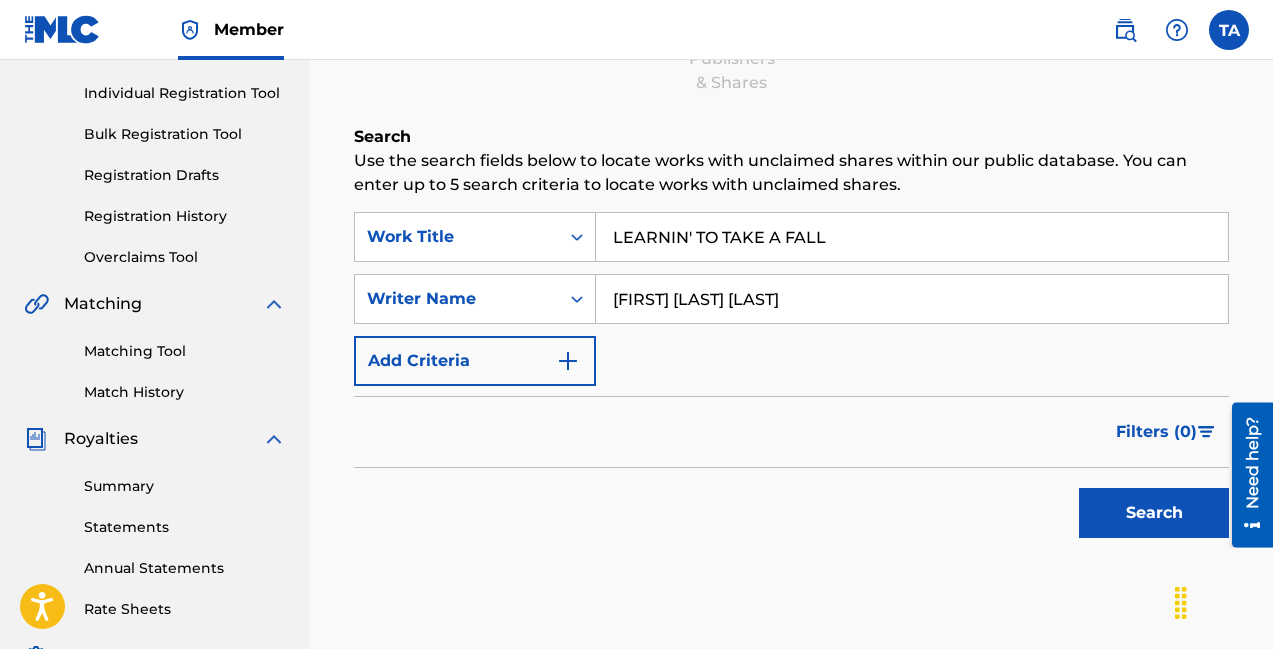 click on "Search" at bounding box center (1154, 513) 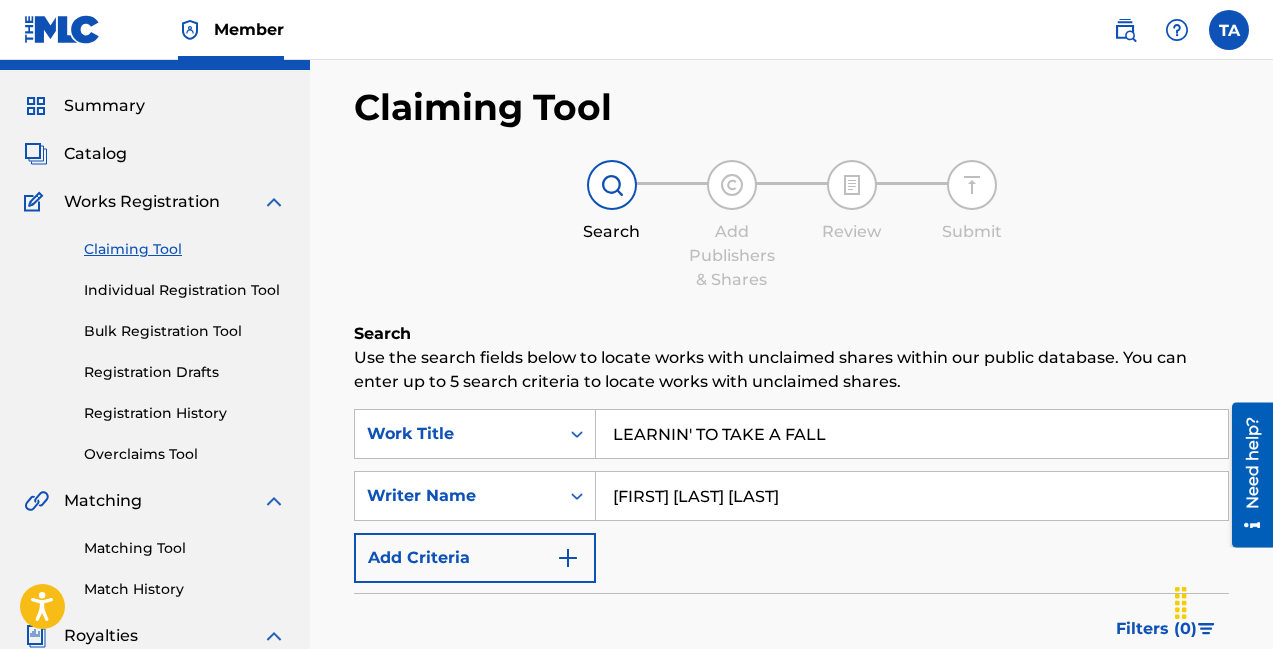 scroll, scrollTop: 43, scrollLeft: 0, axis: vertical 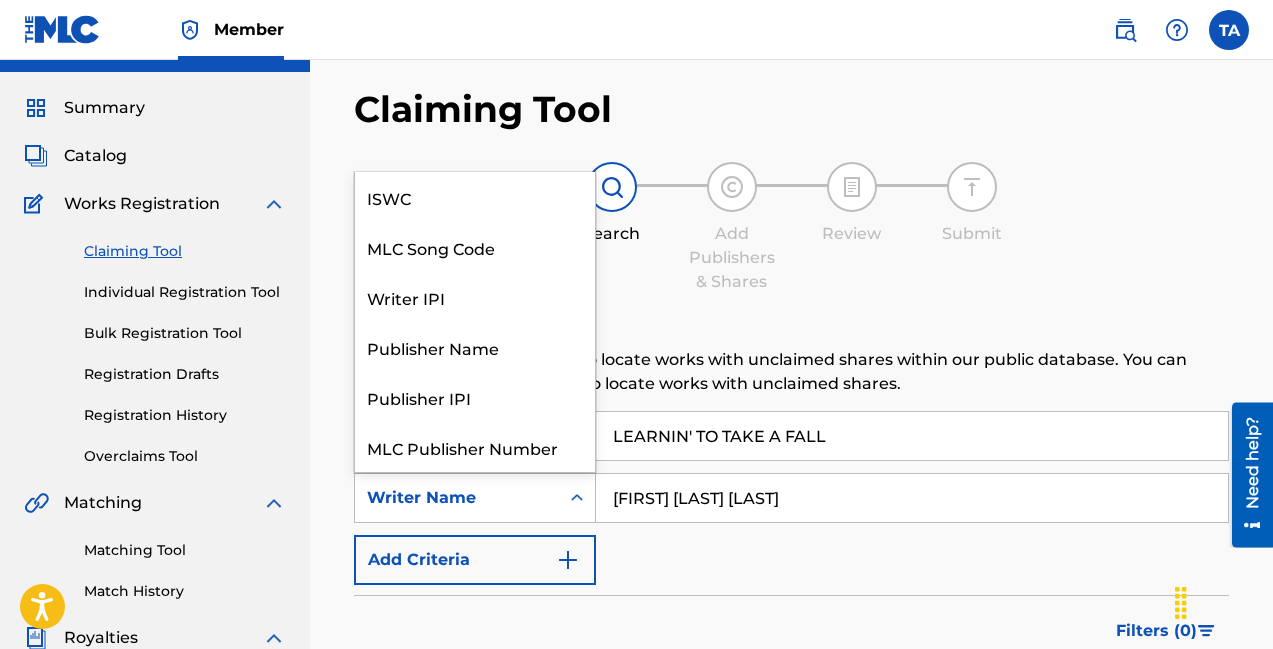 click at bounding box center (577, 498) 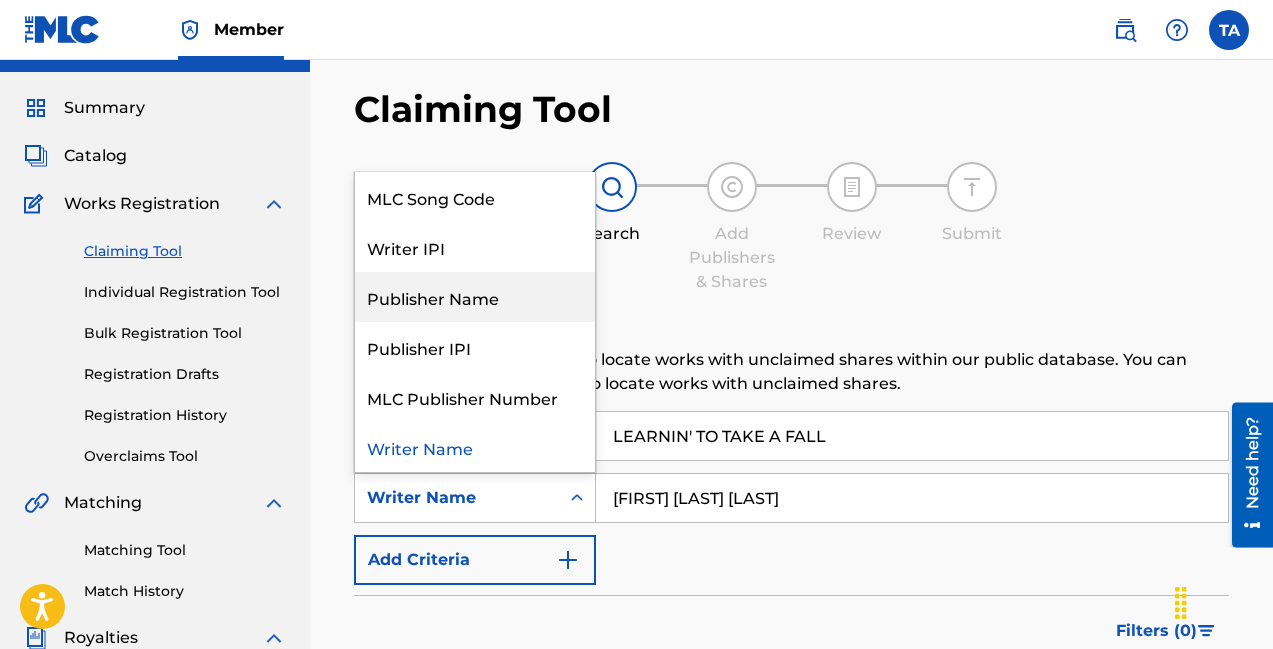 click on "Publisher Name" at bounding box center (475, 297) 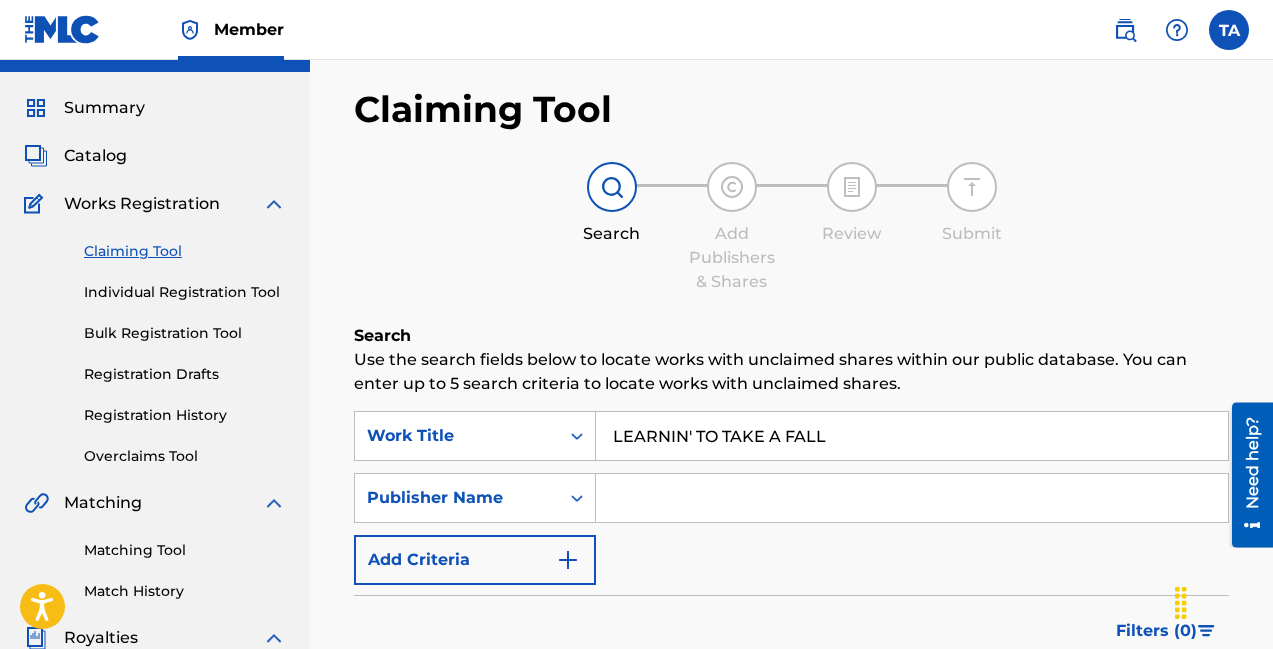 click at bounding box center (912, 498) 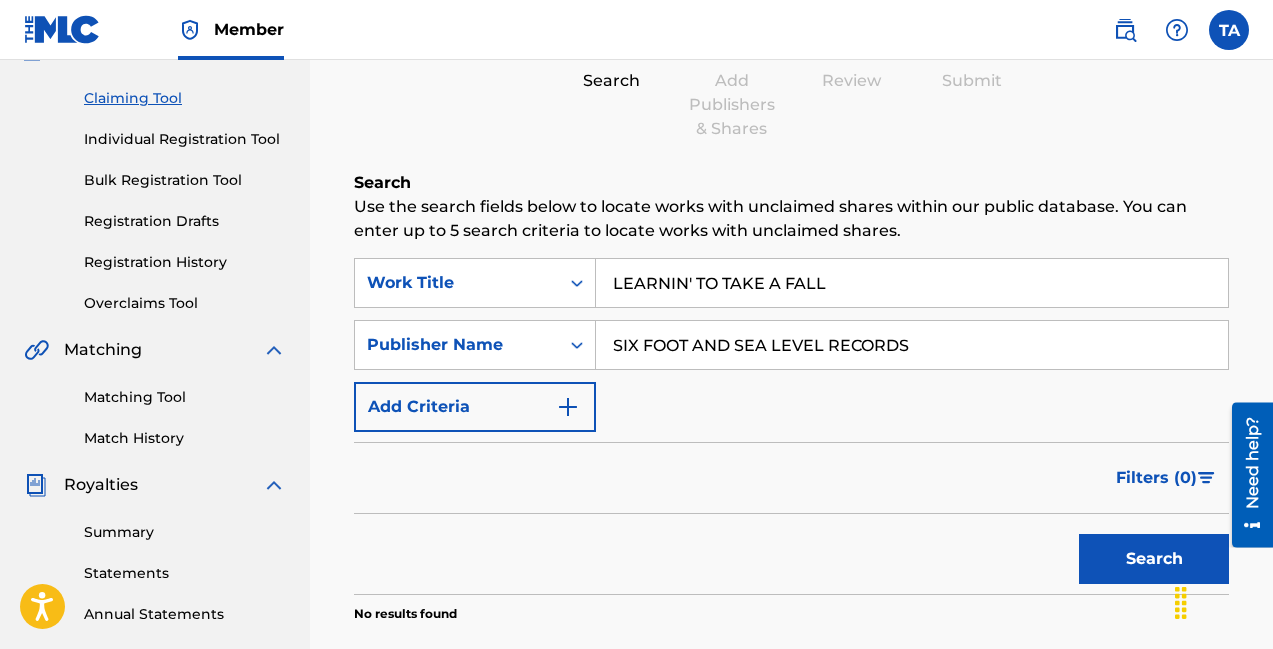 scroll, scrollTop: 201, scrollLeft: 0, axis: vertical 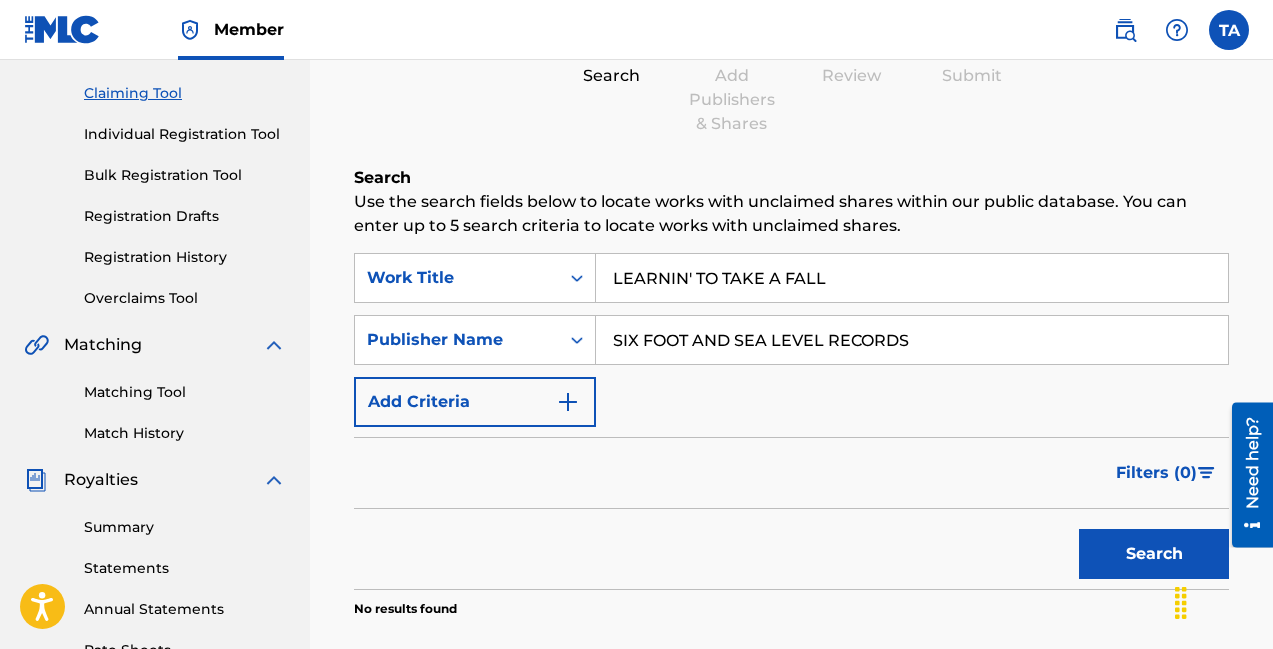 click on "Search" at bounding box center (1154, 554) 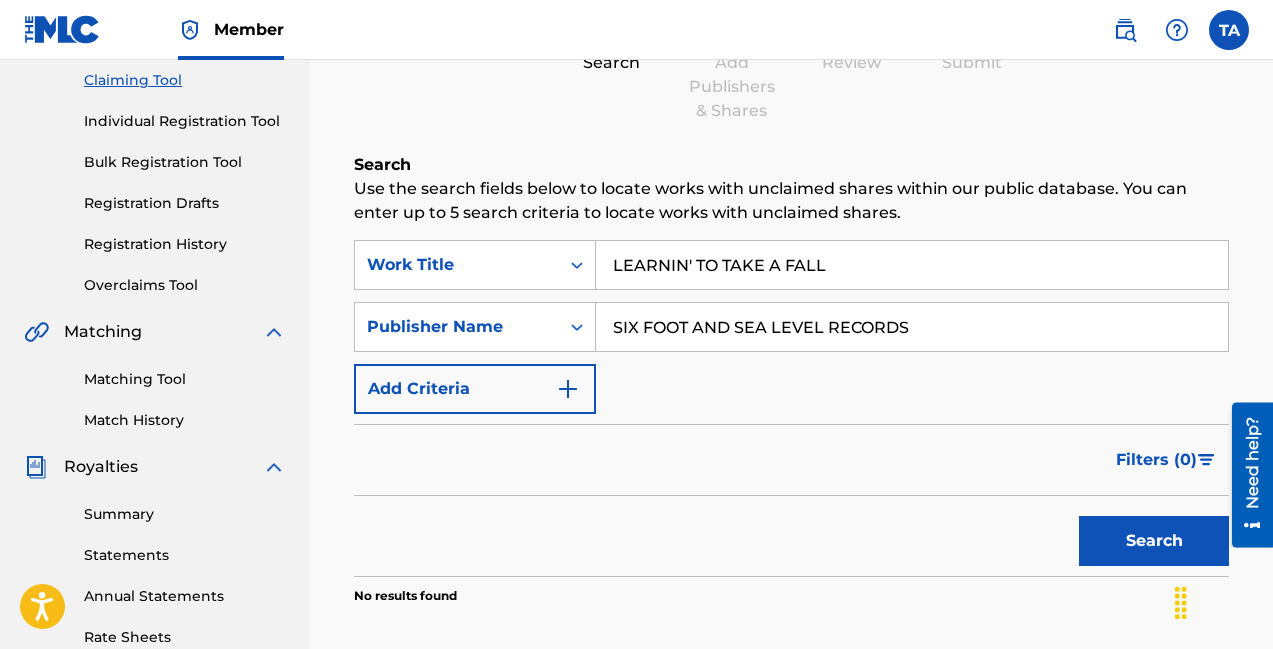 scroll, scrollTop: 215, scrollLeft: 0, axis: vertical 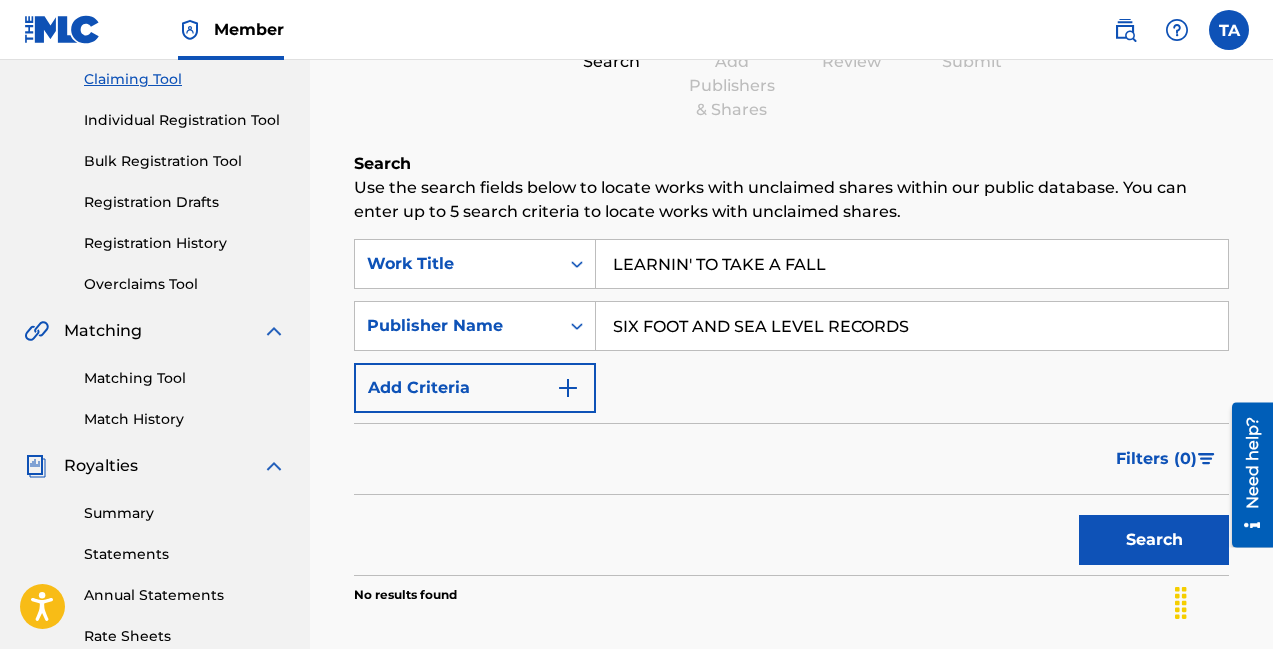 drag, startPoint x: 839, startPoint y: 264, endPoint x: 445, endPoint y: 229, distance: 395.5515 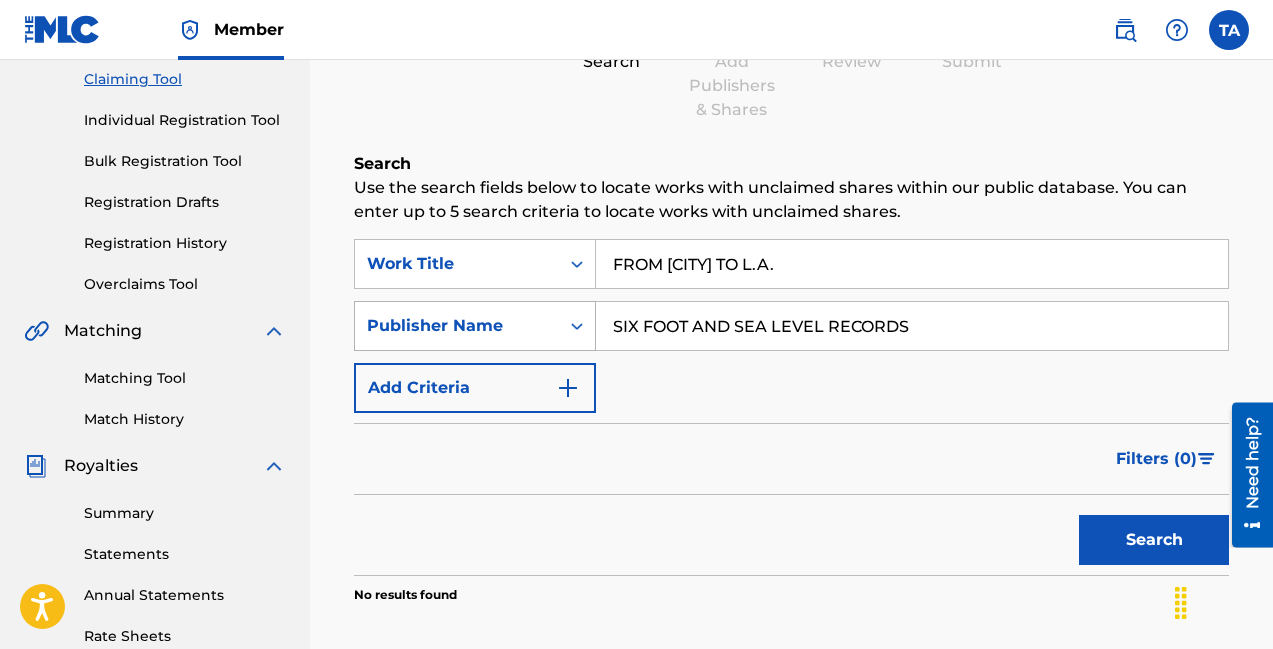 type on "FROM PORTLAND TO L.A." 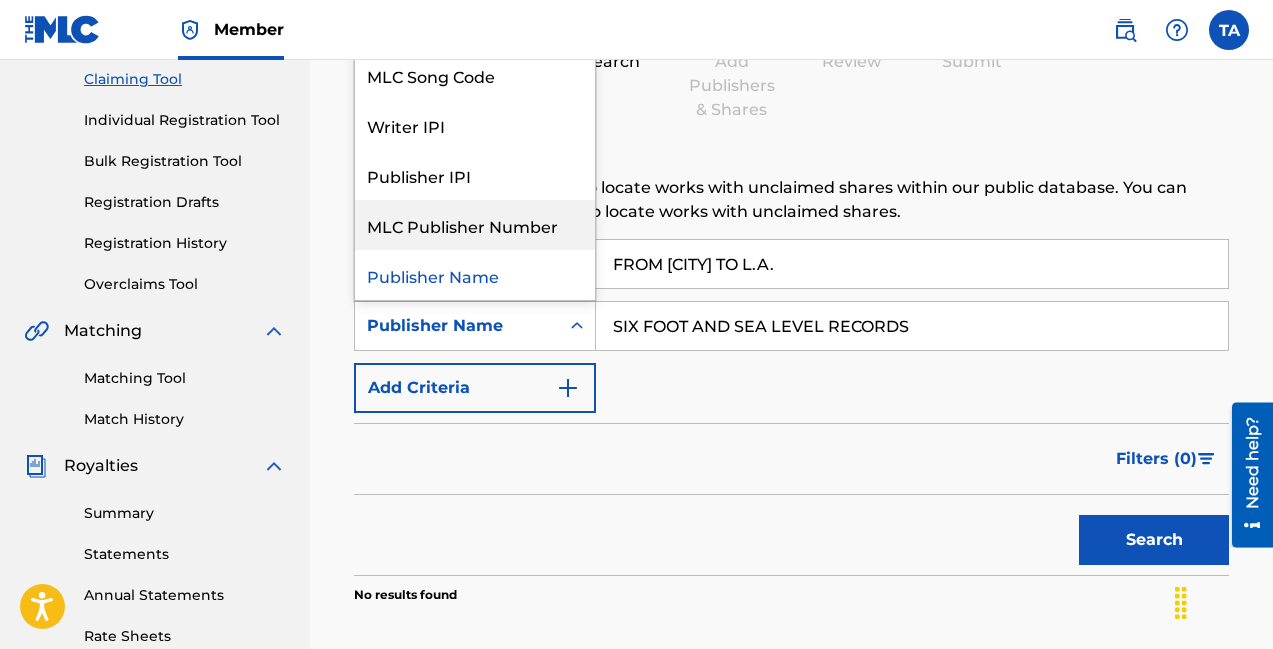 scroll, scrollTop: 0, scrollLeft: 0, axis: both 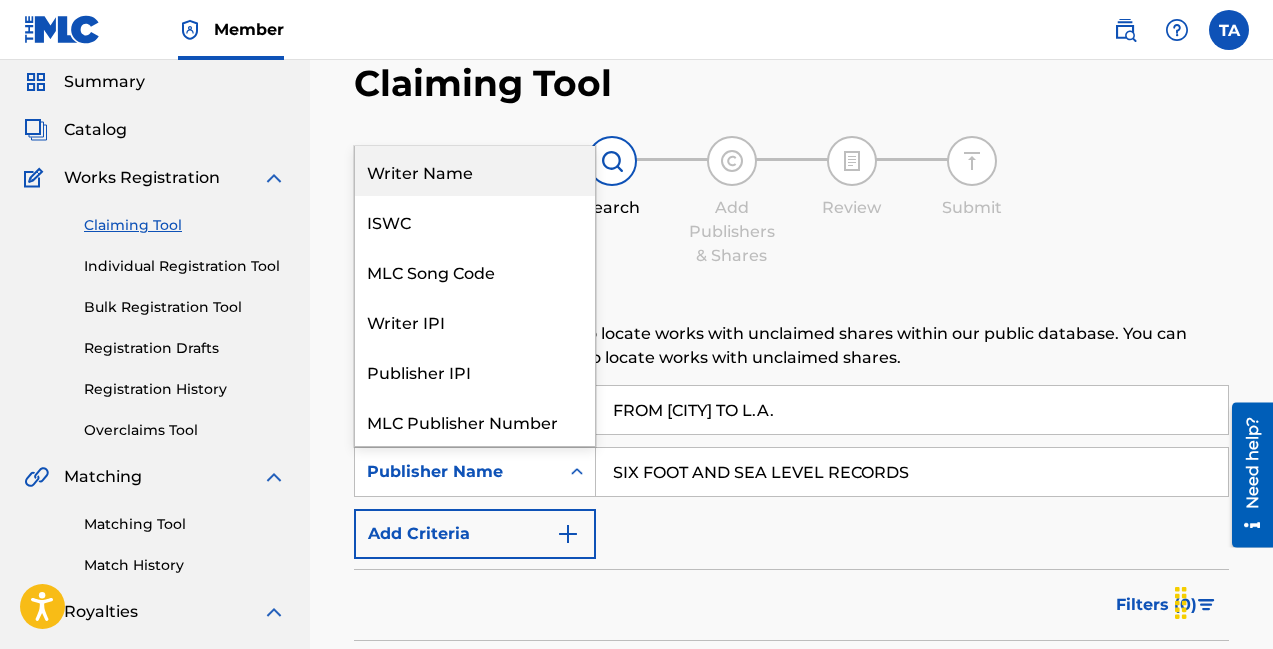 click on "Writer Name" at bounding box center [475, 171] 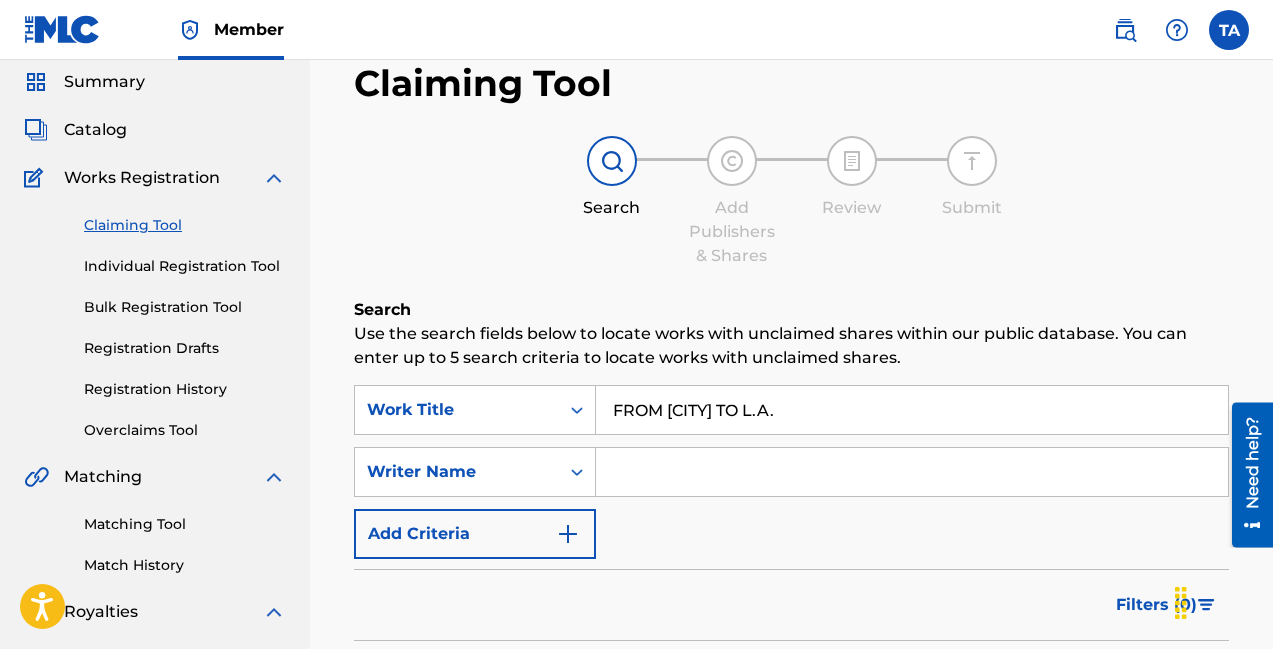 click at bounding box center [912, 472] 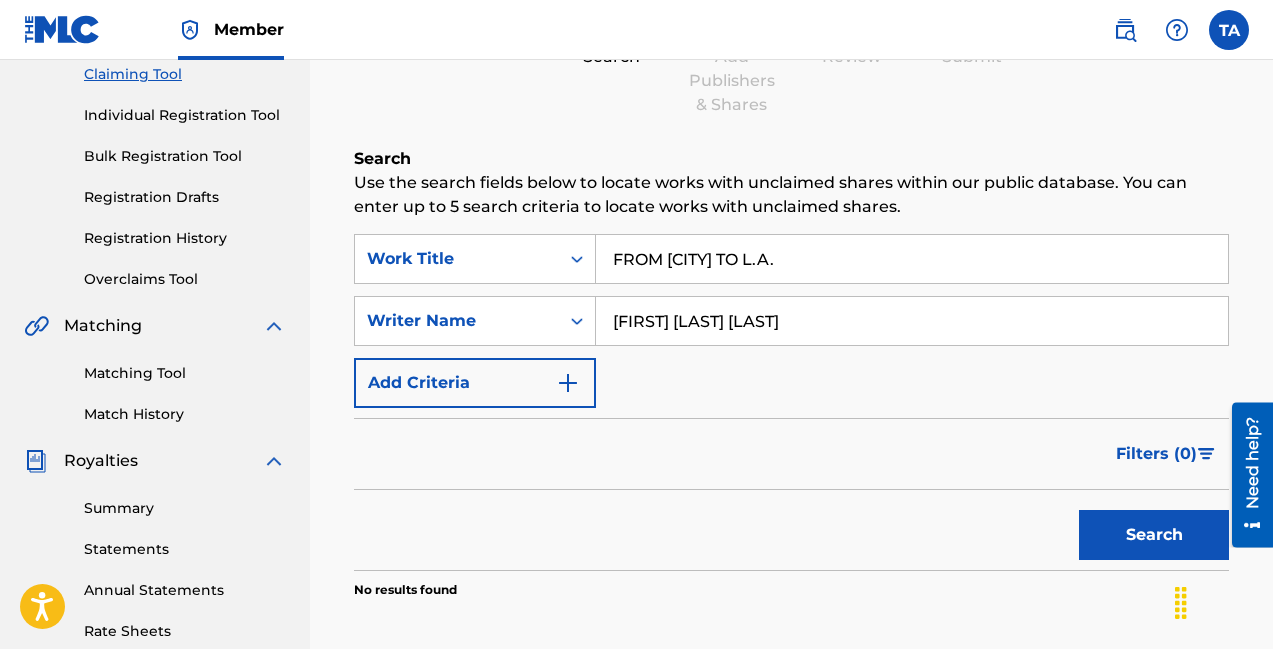 scroll, scrollTop: 252, scrollLeft: 0, axis: vertical 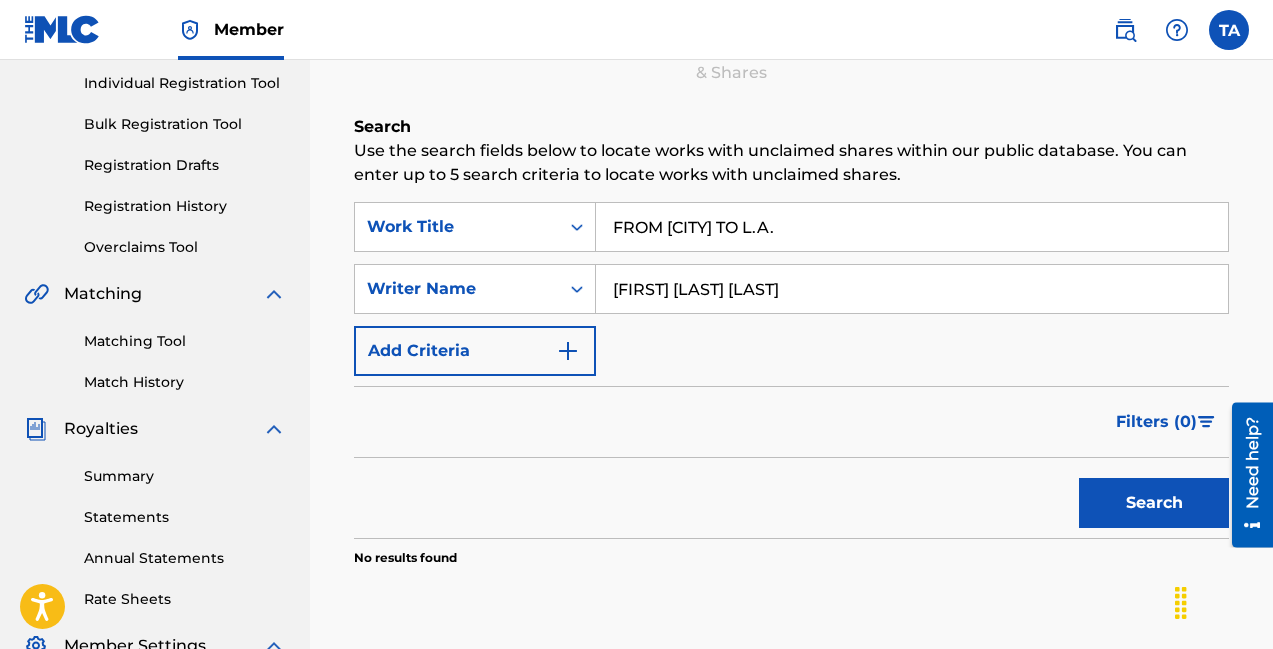 click on "Search" at bounding box center [1154, 503] 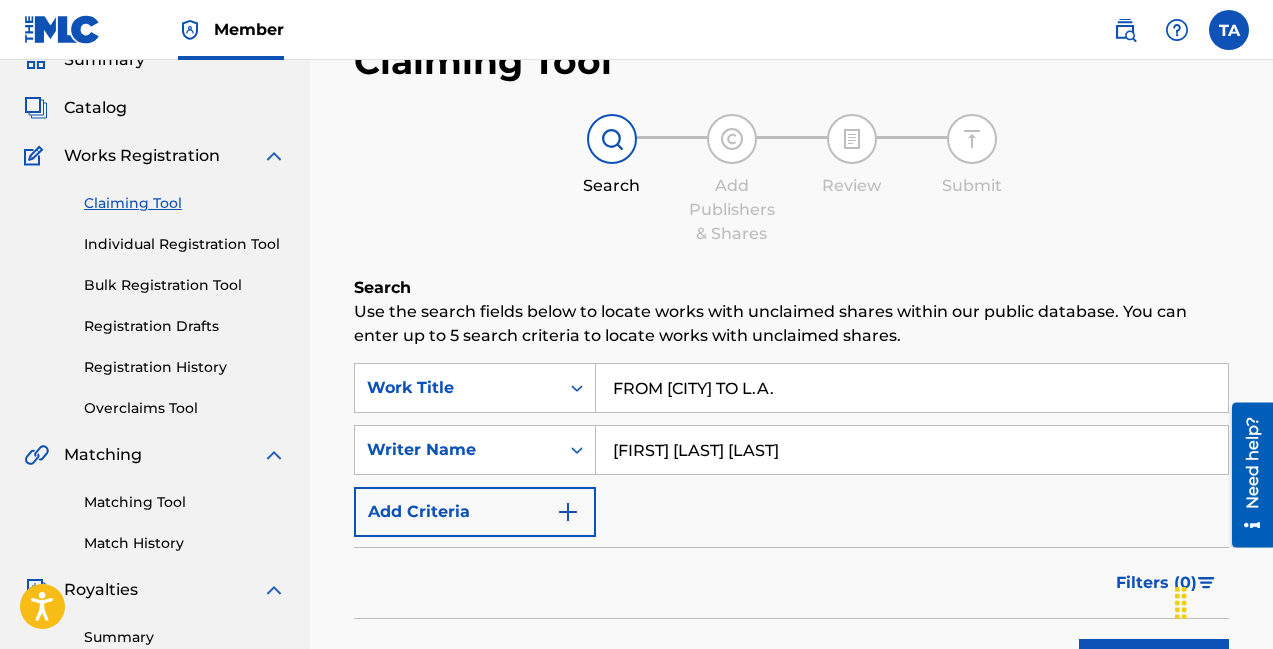 scroll, scrollTop: 173, scrollLeft: 0, axis: vertical 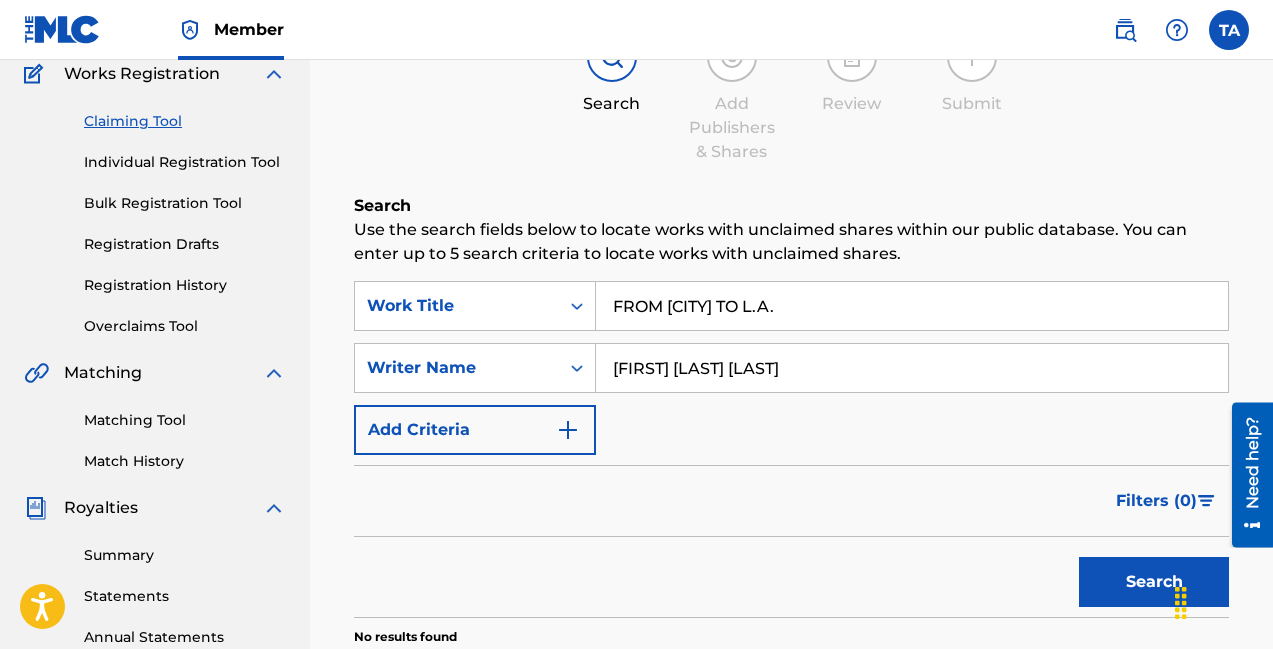 click on "Matching Tool" at bounding box center [185, 420] 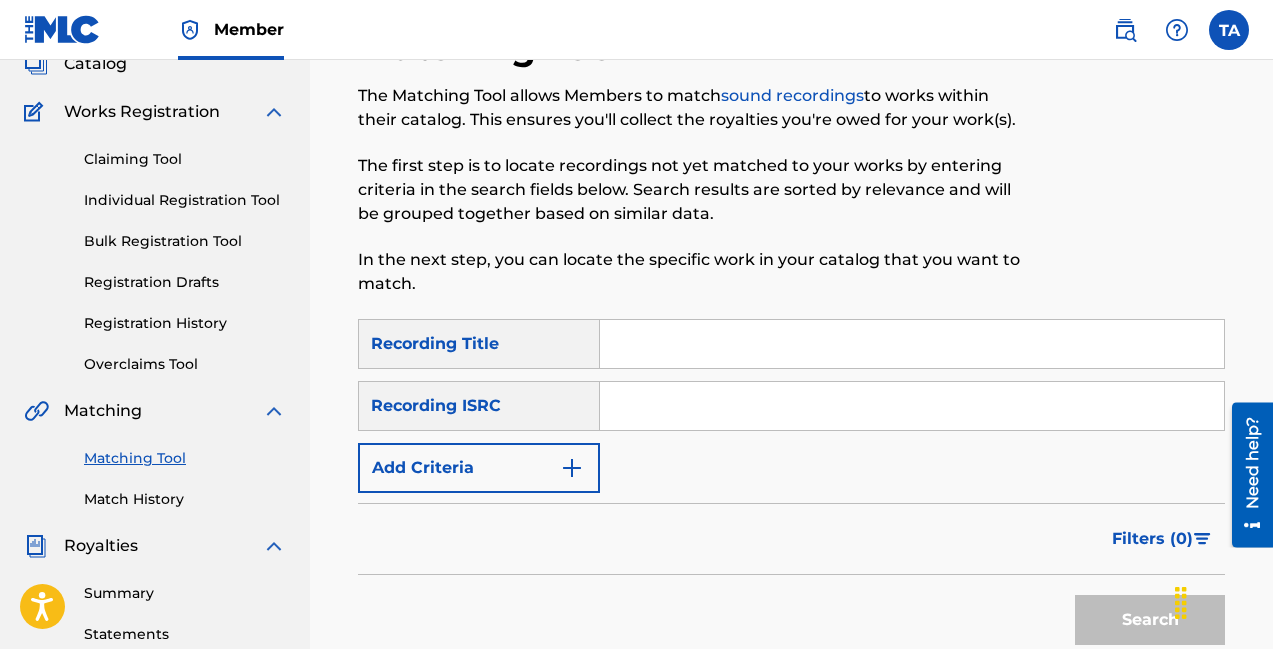 scroll, scrollTop: 136, scrollLeft: 0, axis: vertical 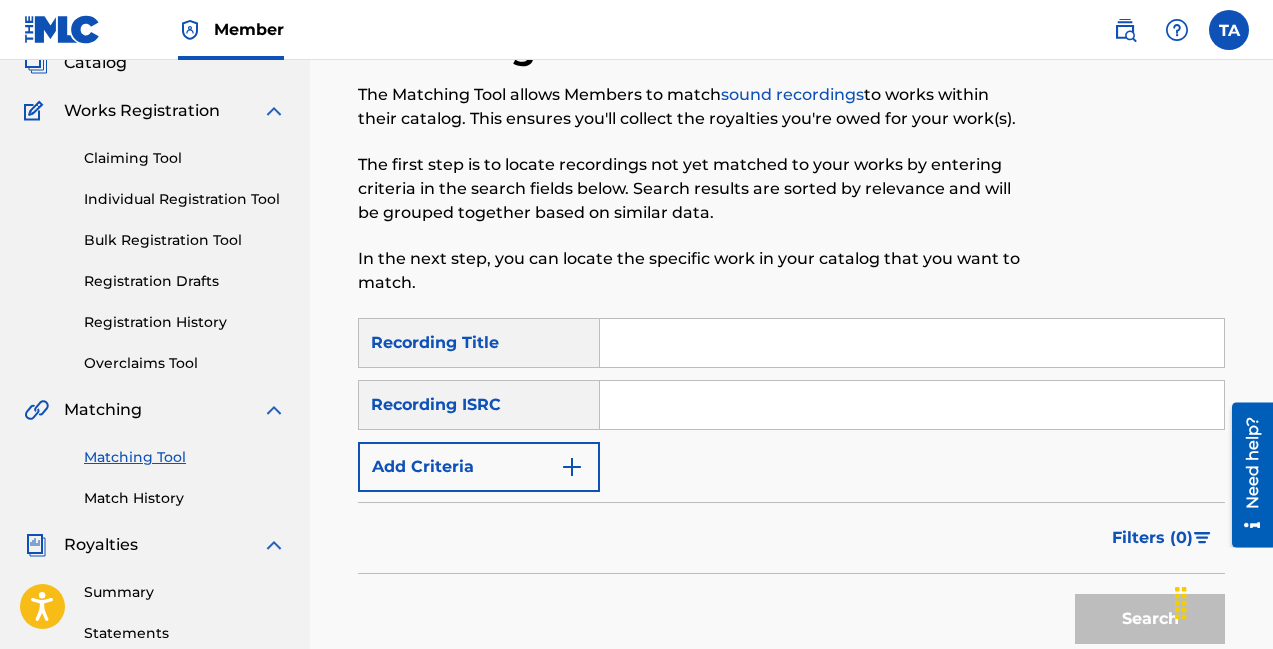 click at bounding box center (912, 343) 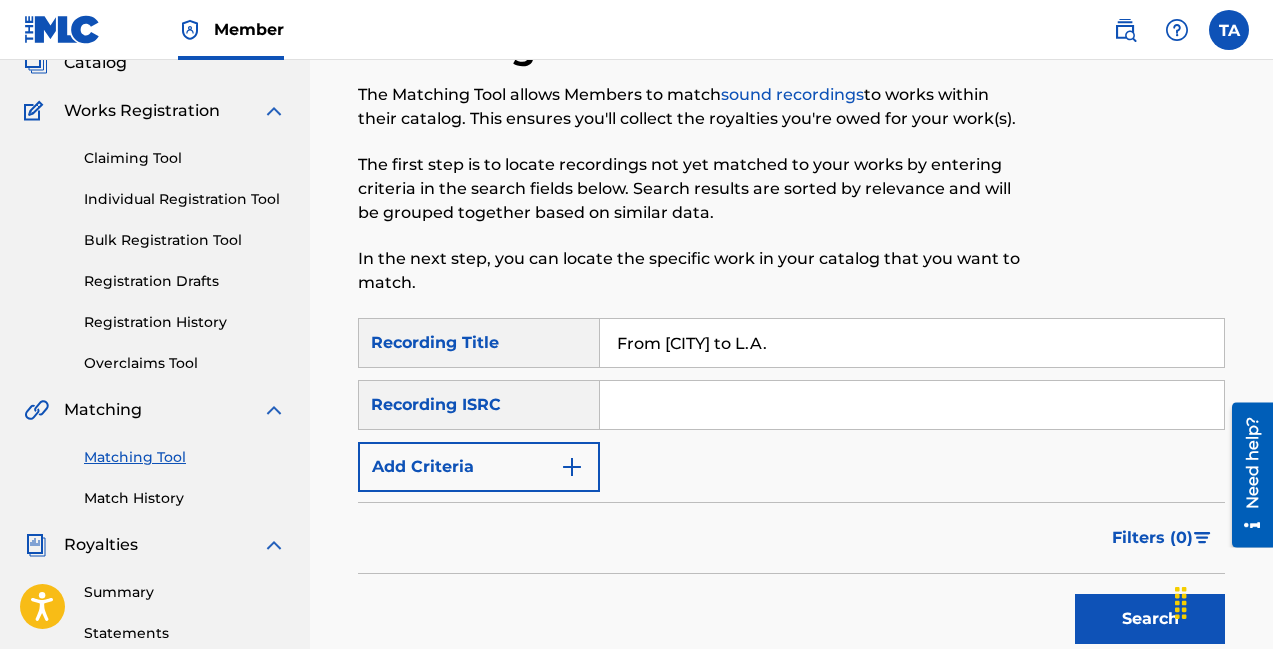 click at bounding box center (912, 405) 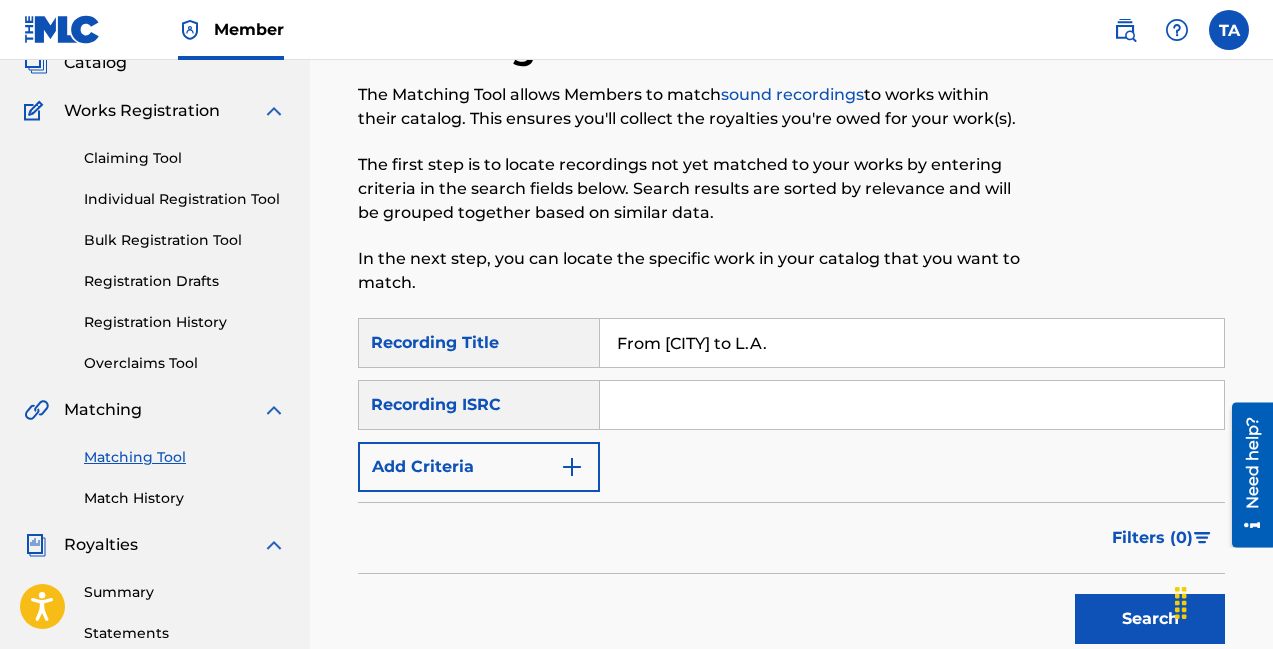drag, startPoint x: 819, startPoint y: 347, endPoint x: 544, endPoint y: 344, distance: 275.01636 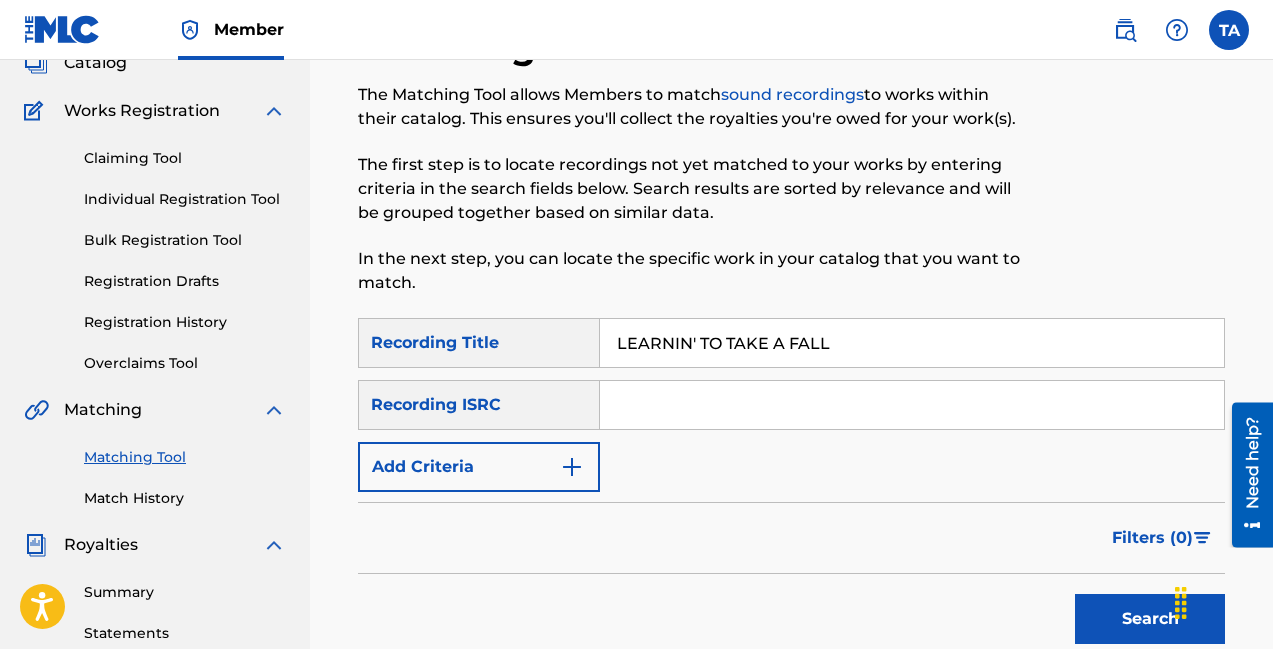 type on "LEARNIN' TO TAKE A FALL" 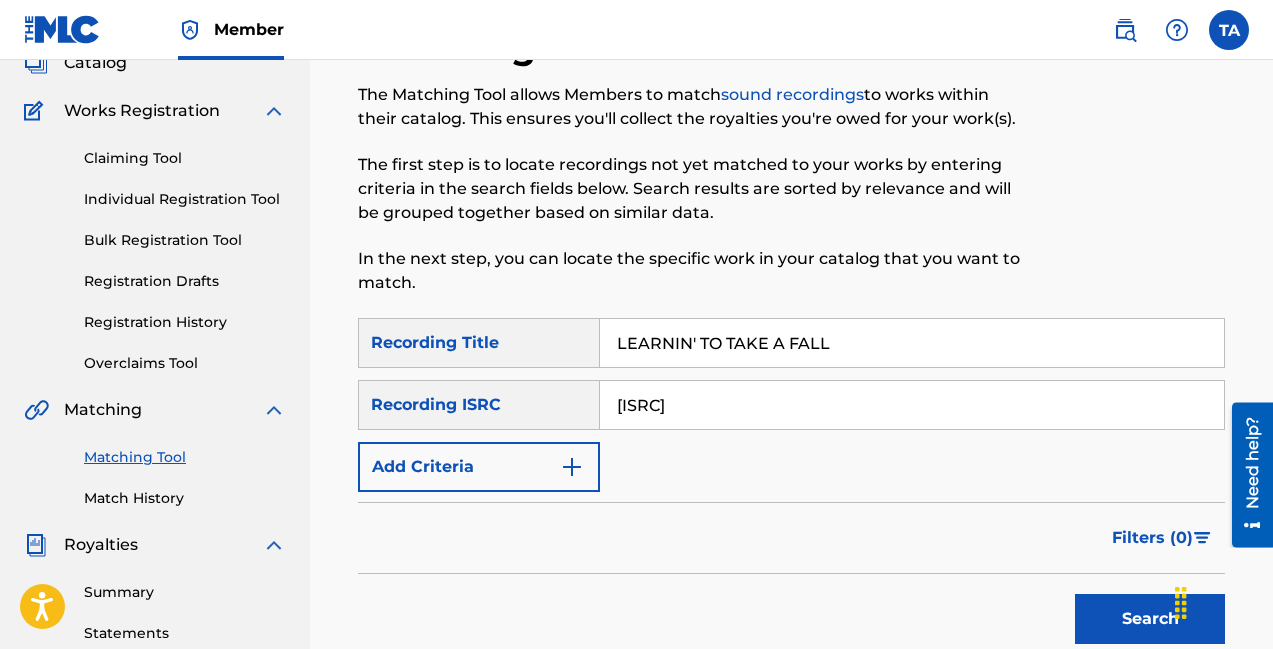 click on "Search" at bounding box center (1150, 619) 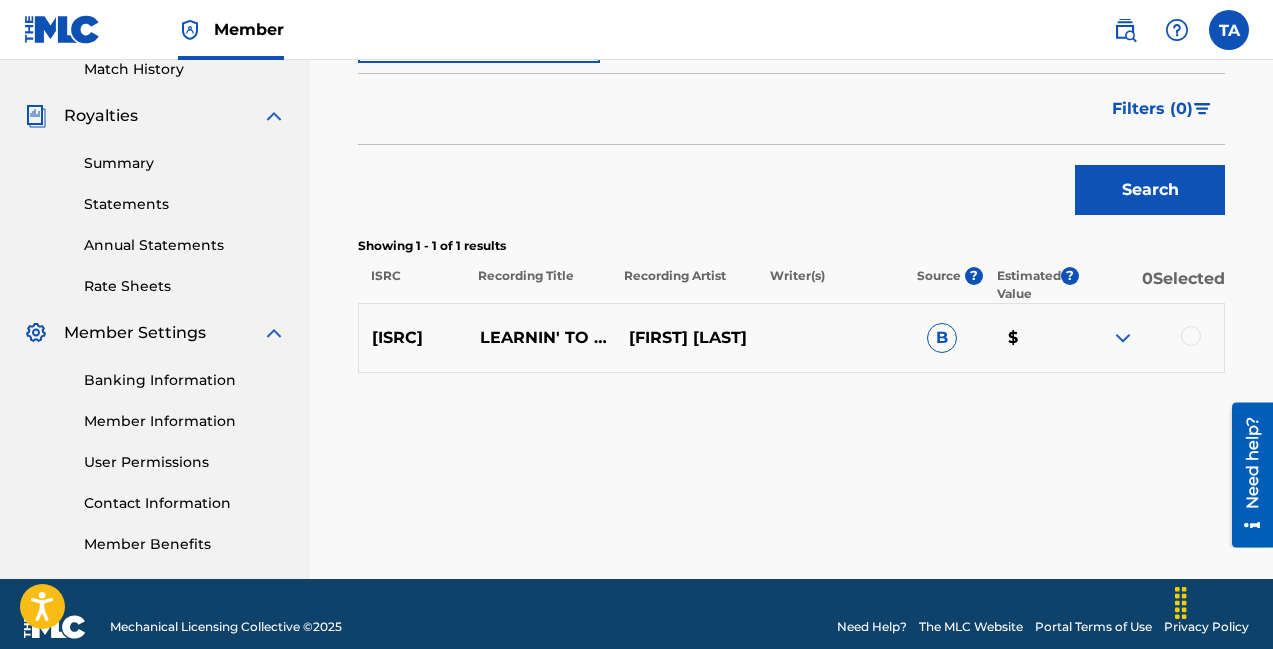 scroll, scrollTop: 564, scrollLeft: 0, axis: vertical 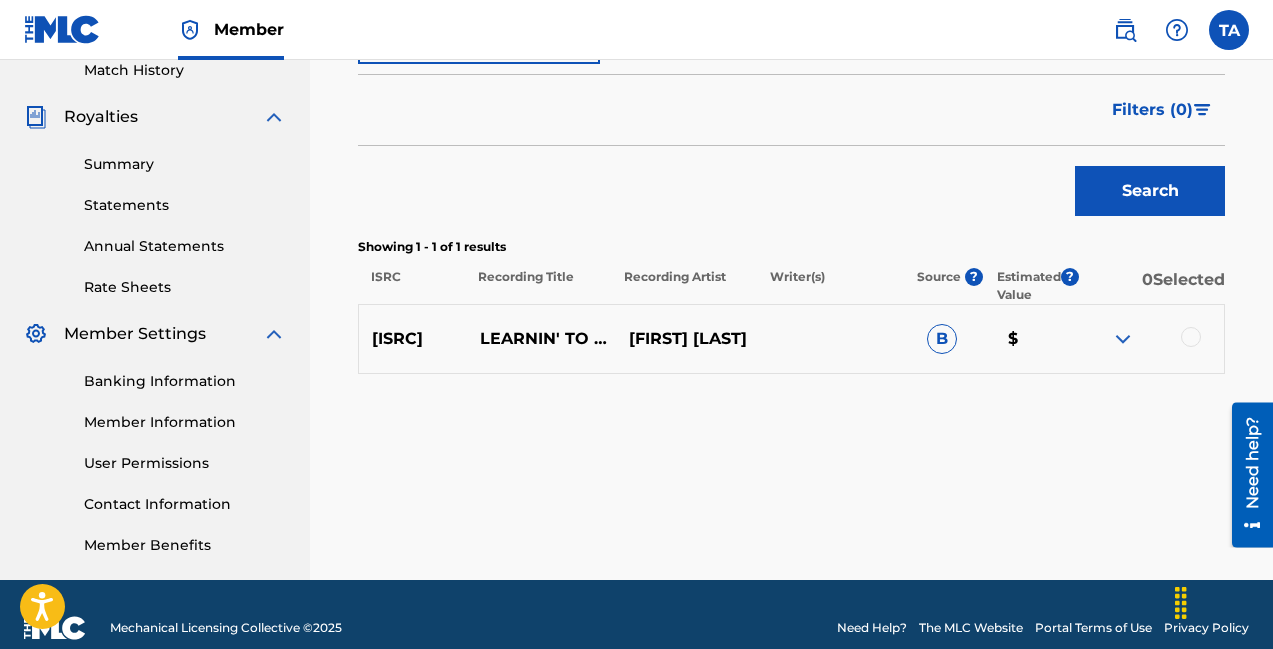 click at bounding box center (1123, 339) 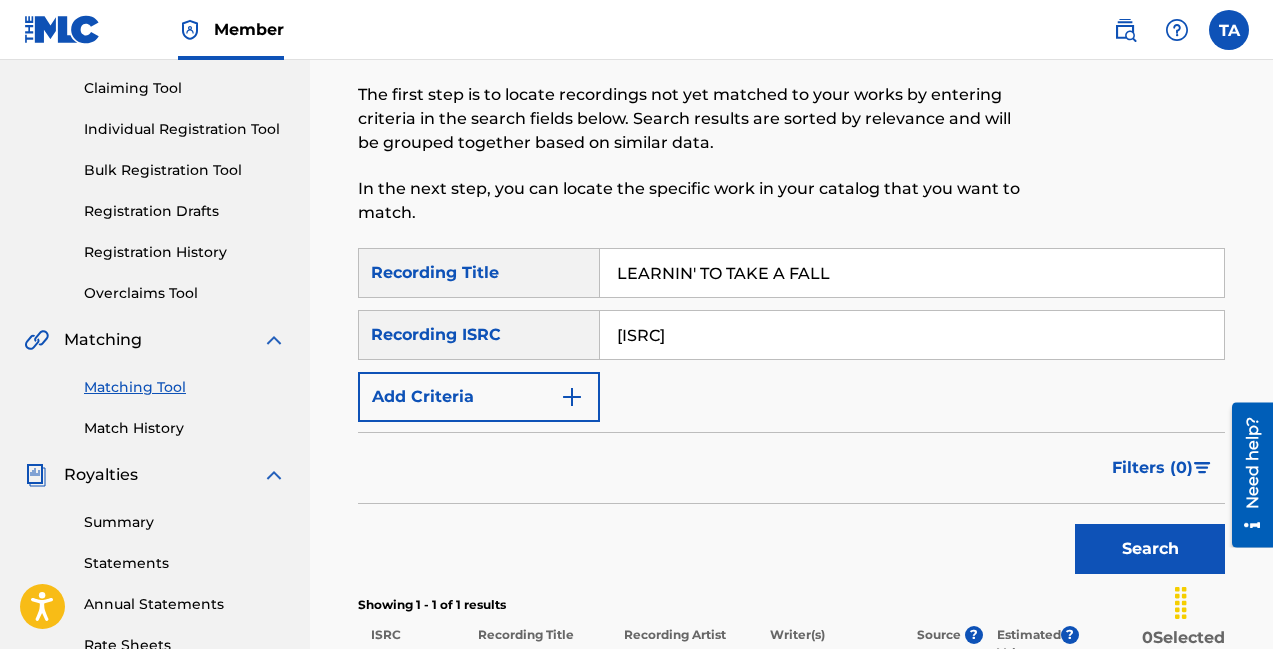 scroll, scrollTop: 207, scrollLeft: 0, axis: vertical 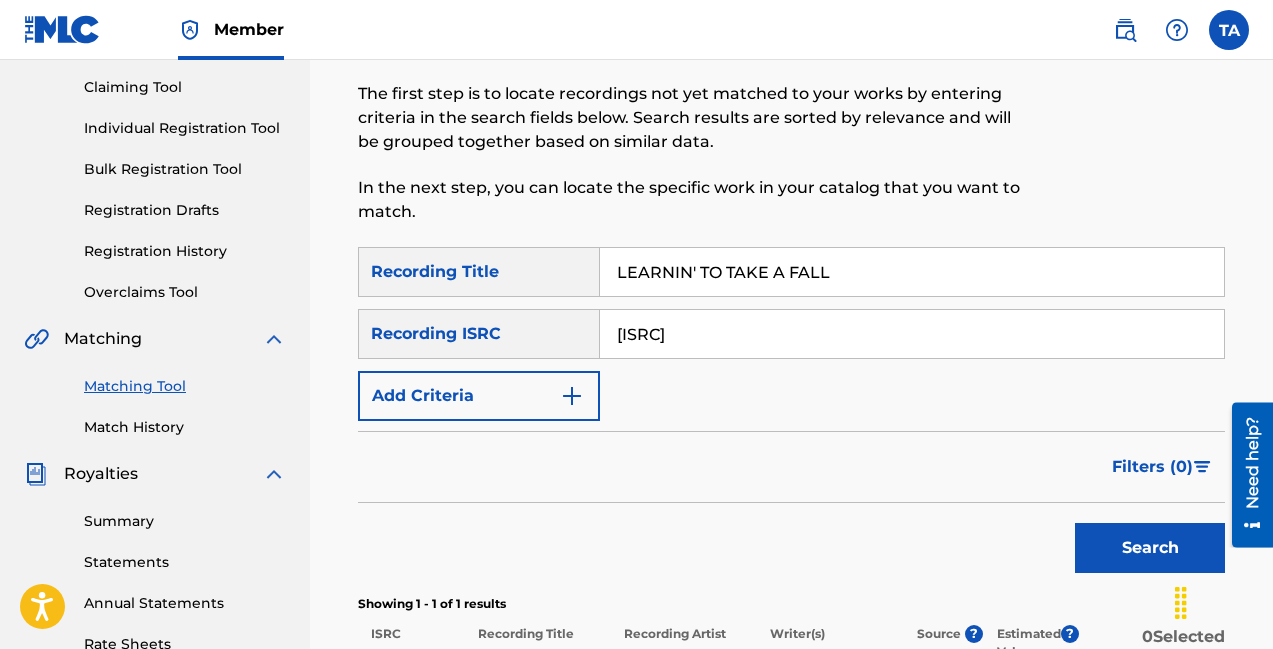drag, startPoint x: 764, startPoint y: 339, endPoint x: 424, endPoint y: 244, distance: 353.02267 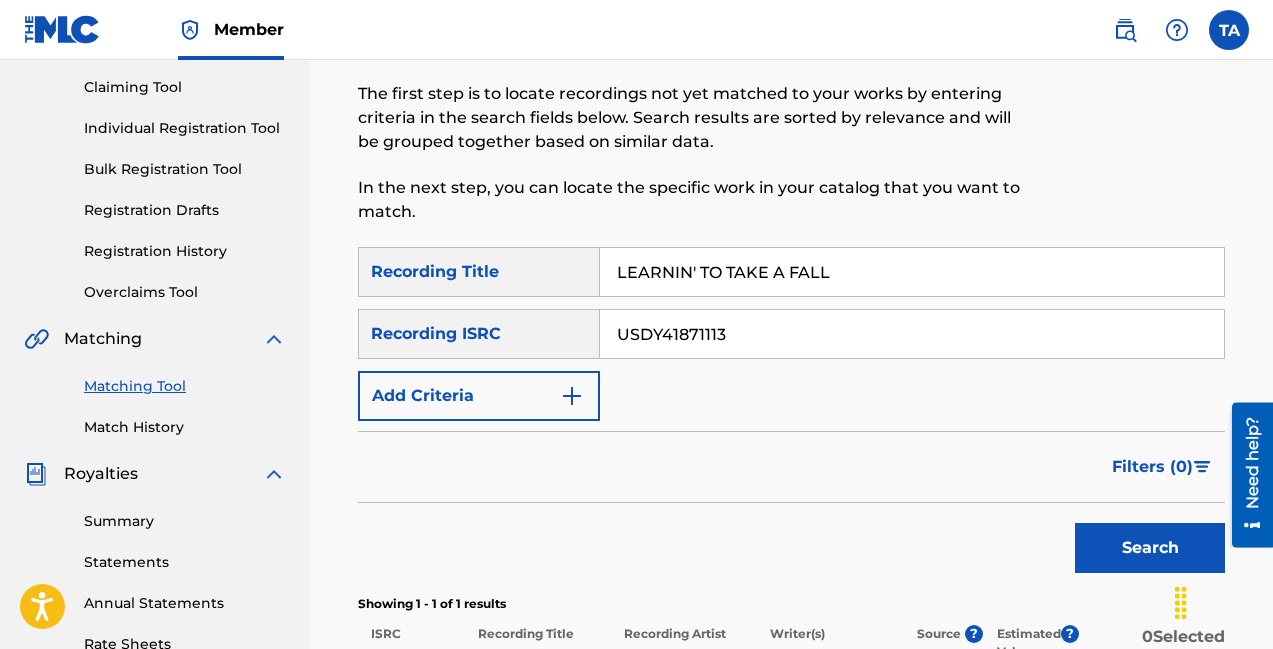 type on "USDY41871113" 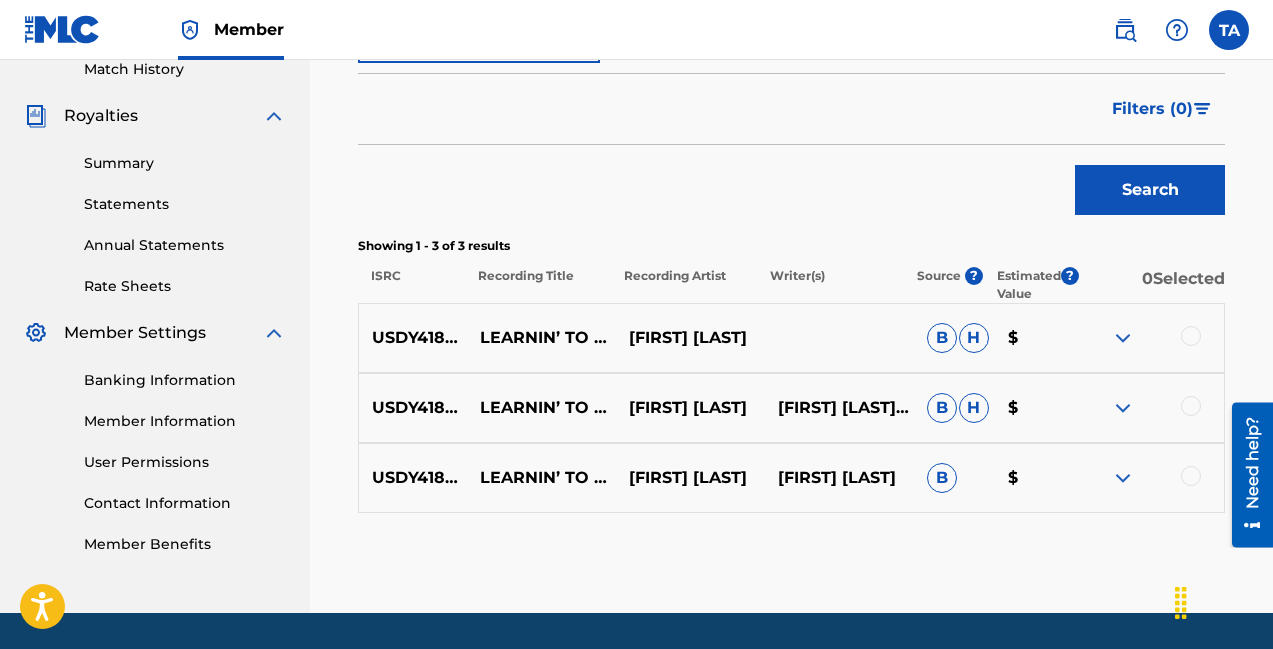 scroll, scrollTop: 566, scrollLeft: 0, axis: vertical 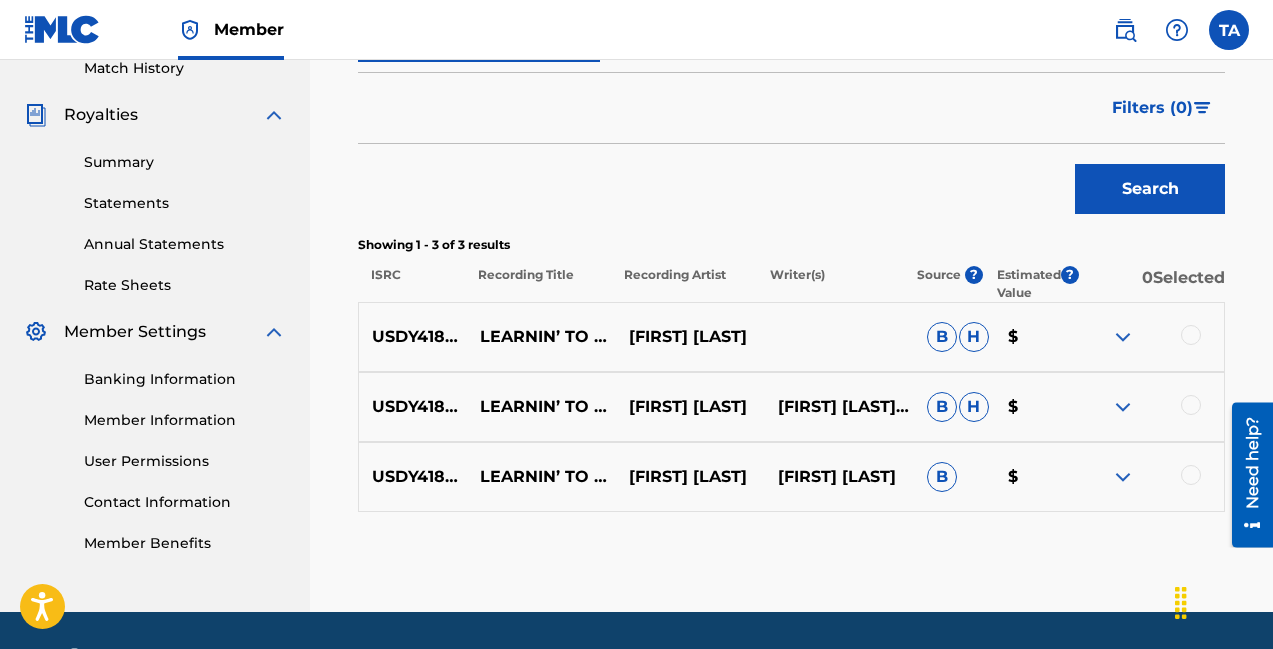 click at bounding box center [1123, 337] 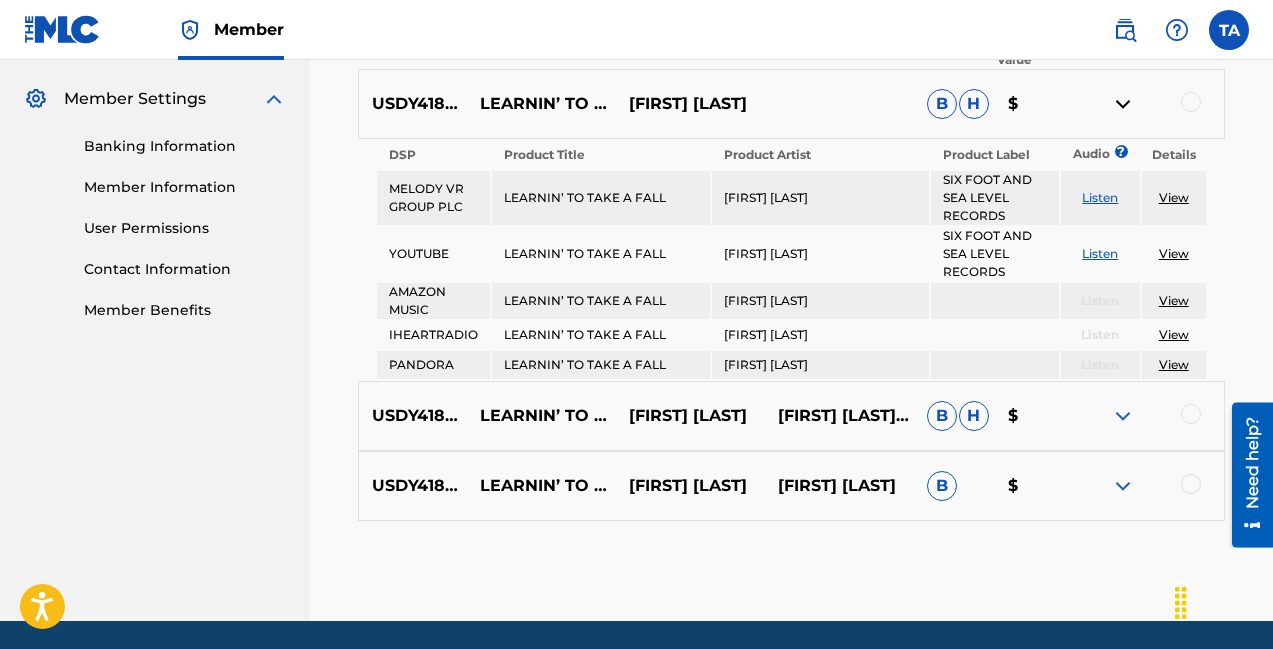 scroll, scrollTop: 797, scrollLeft: 0, axis: vertical 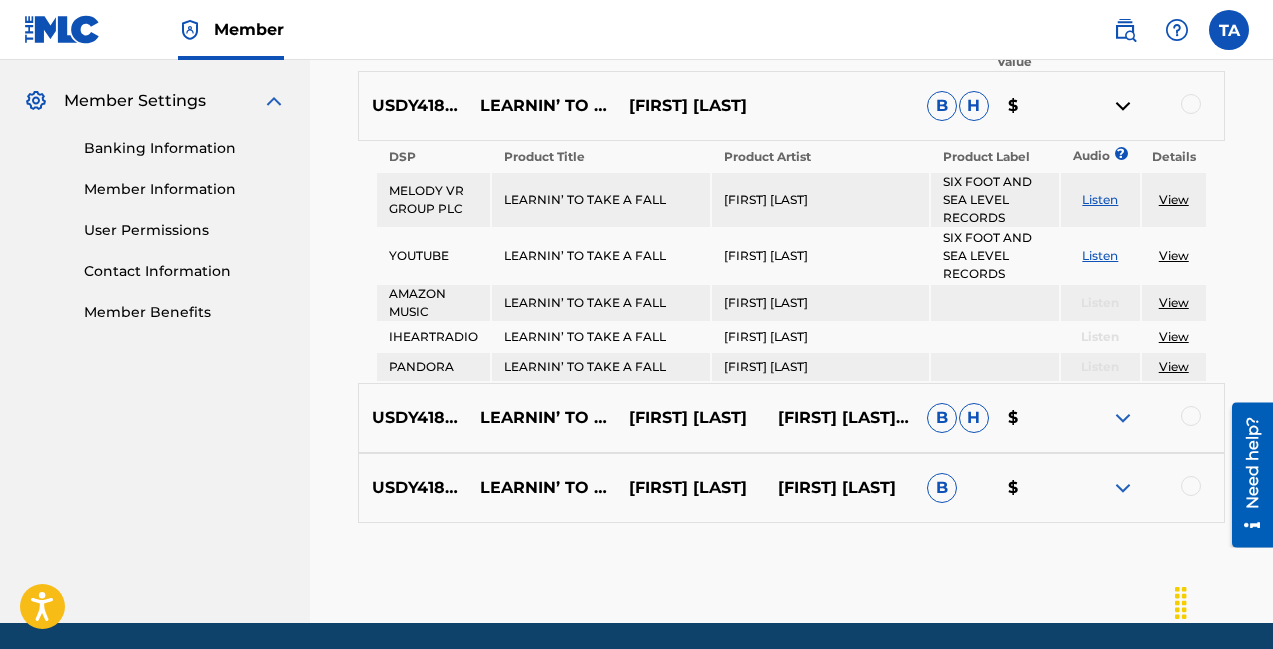 click at bounding box center (1123, 418) 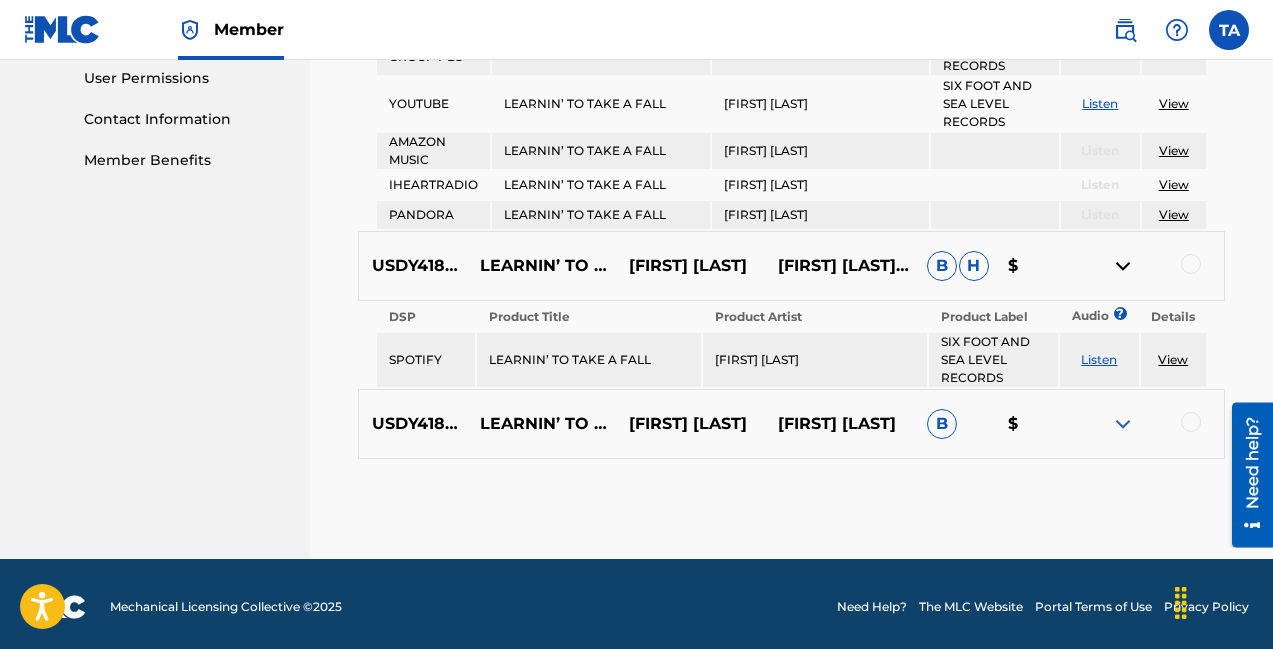 scroll, scrollTop: 955, scrollLeft: 0, axis: vertical 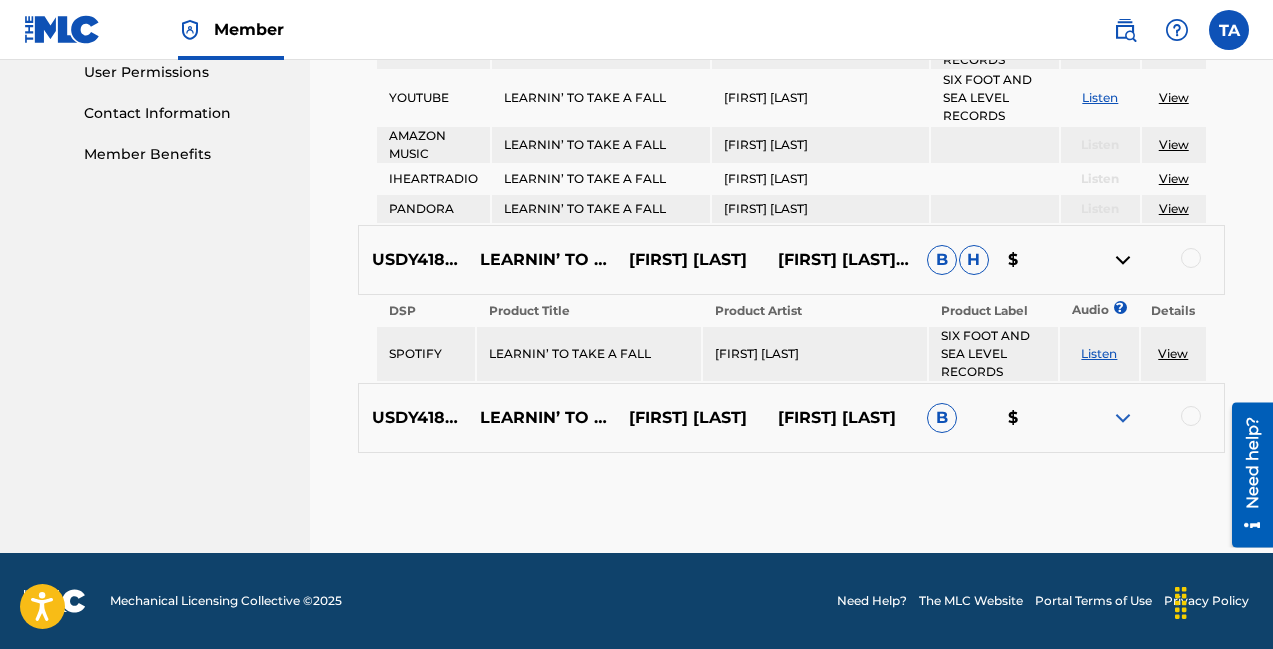 click at bounding box center (1123, 418) 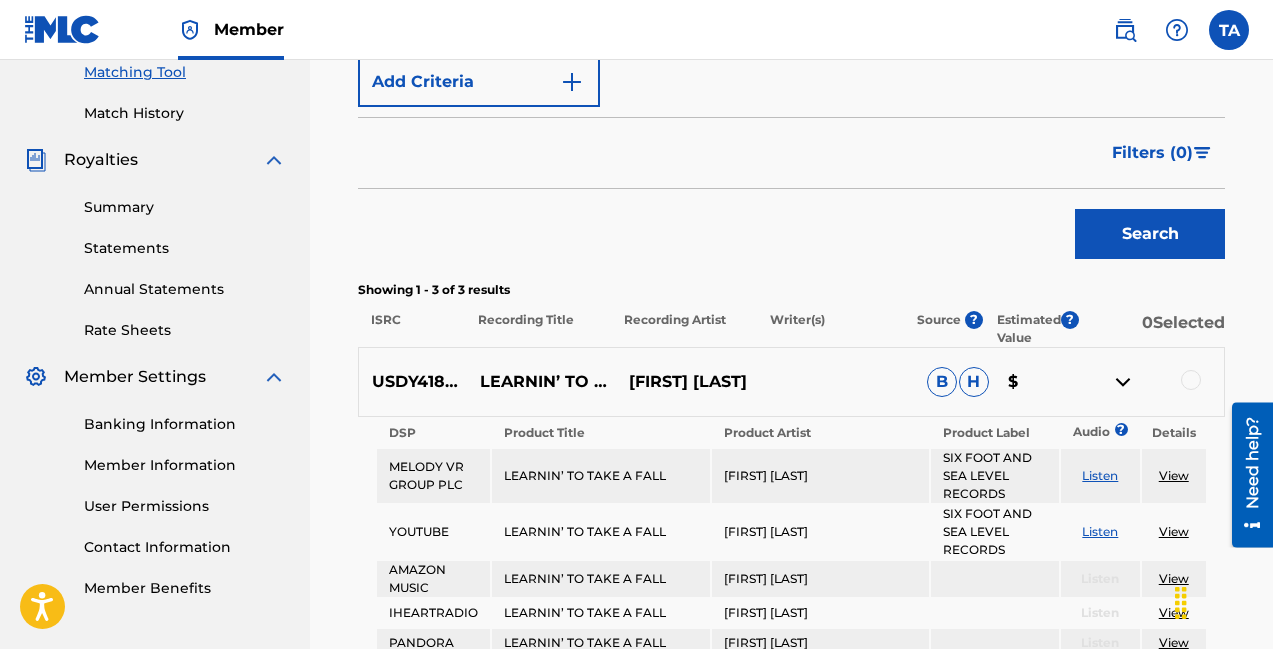 scroll, scrollTop: 522, scrollLeft: 0, axis: vertical 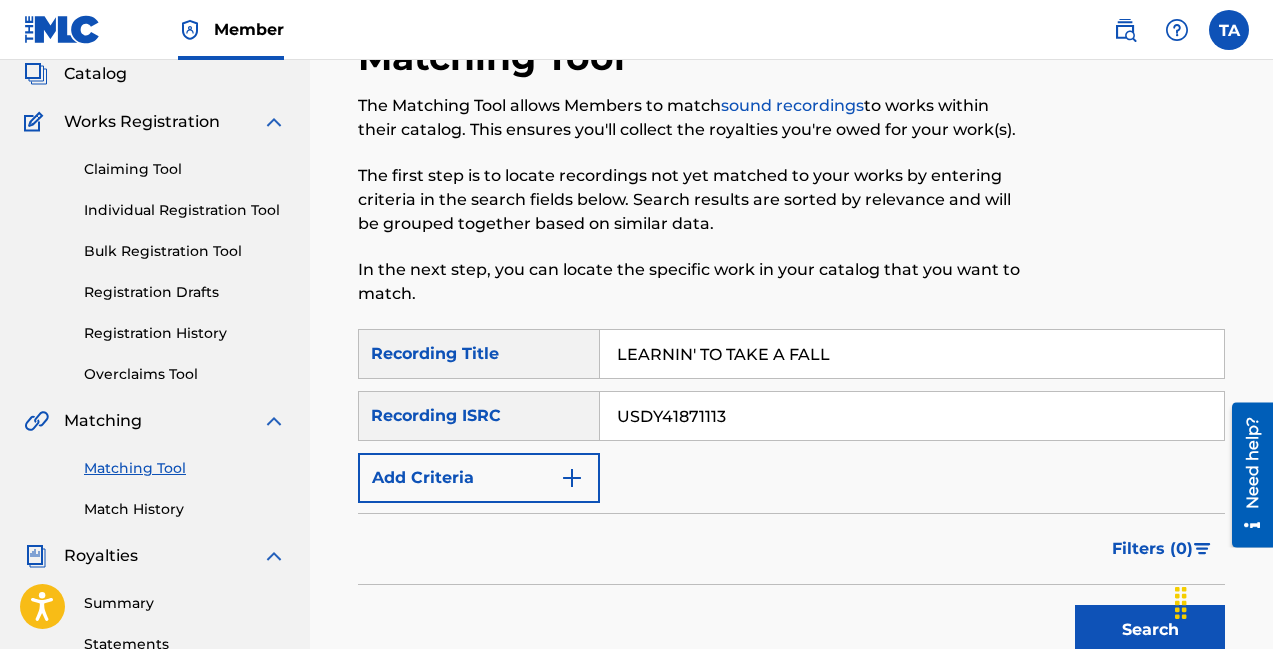 drag, startPoint x: 851, startPoint y: 355, endPoint x: 577, endPoint y: 328, distance: 275.3271 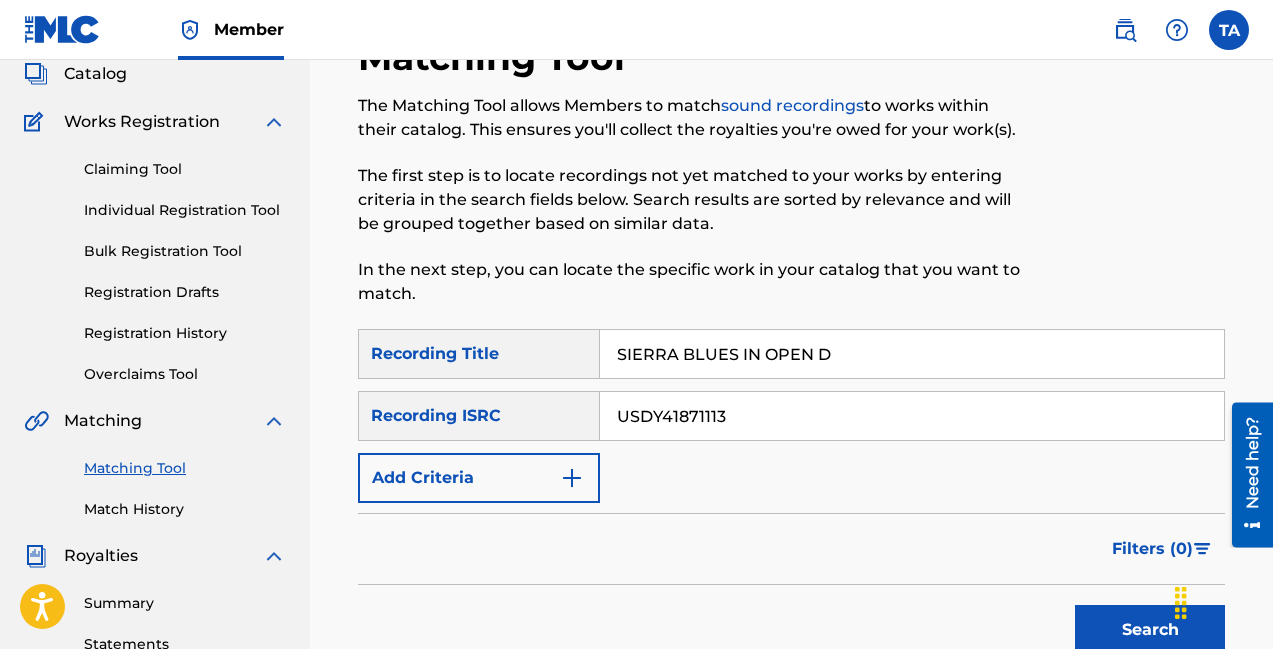 type on "SIERRA BLUES IN OPEN D" 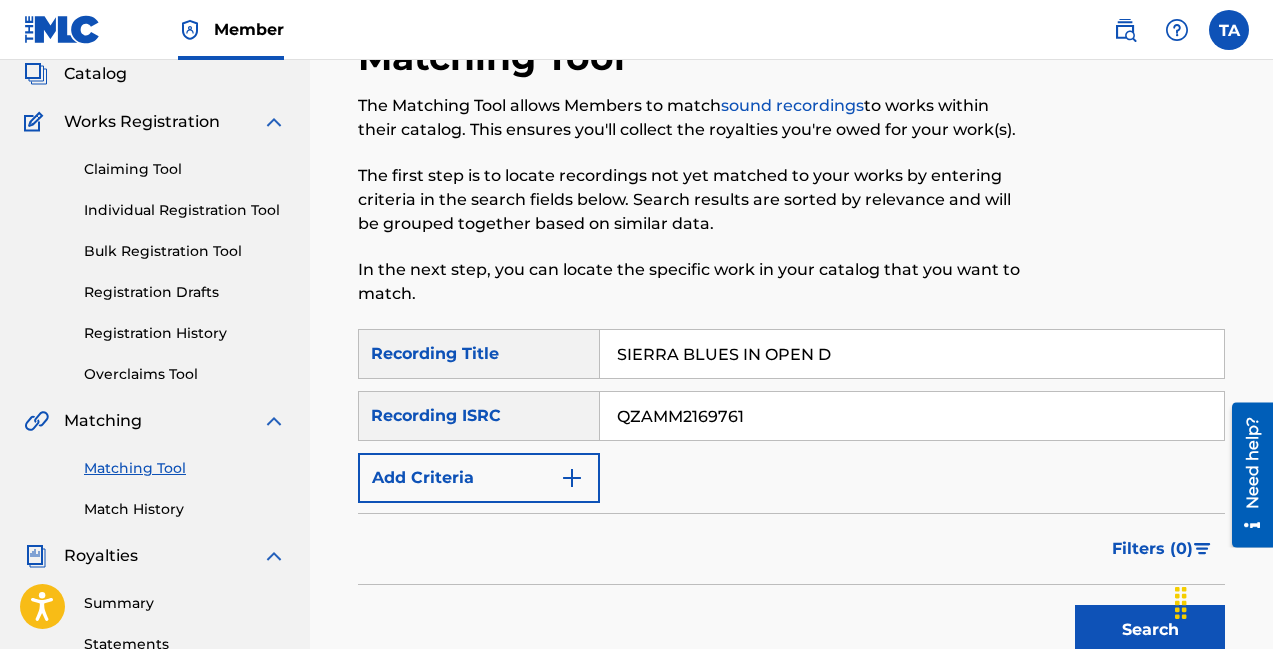 type on "QZAMM2169761" 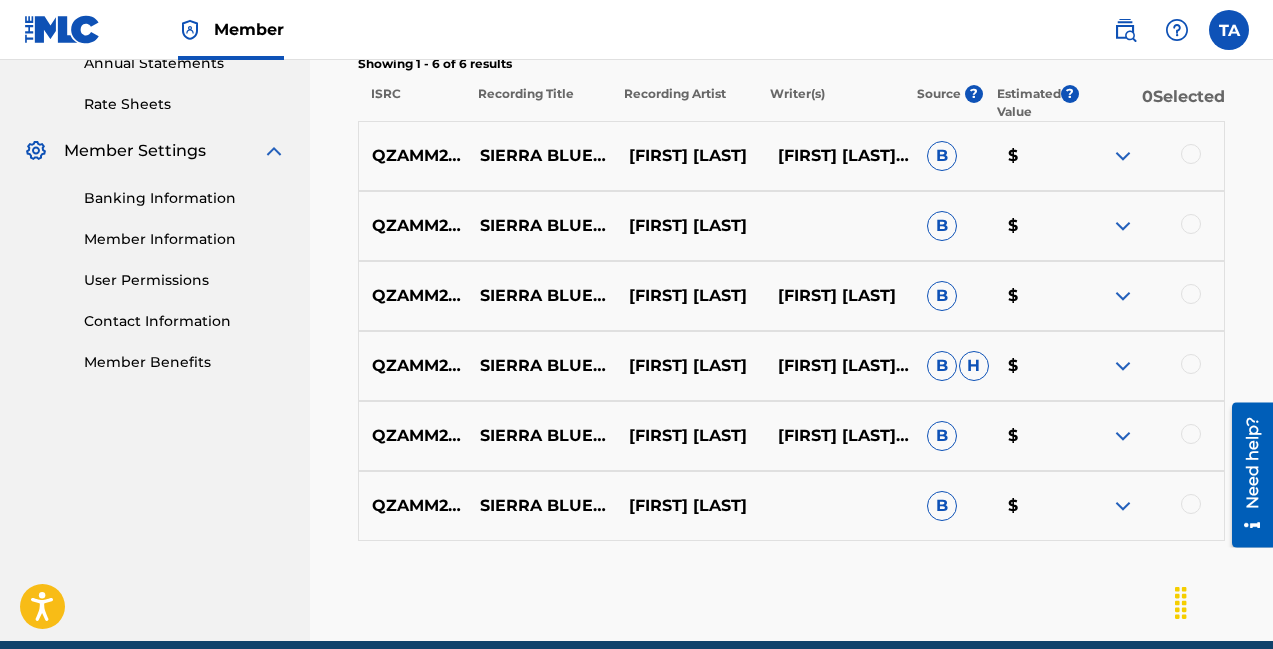 scroll, scrollTop: 744, scrollLeft: 0, axis: vertical 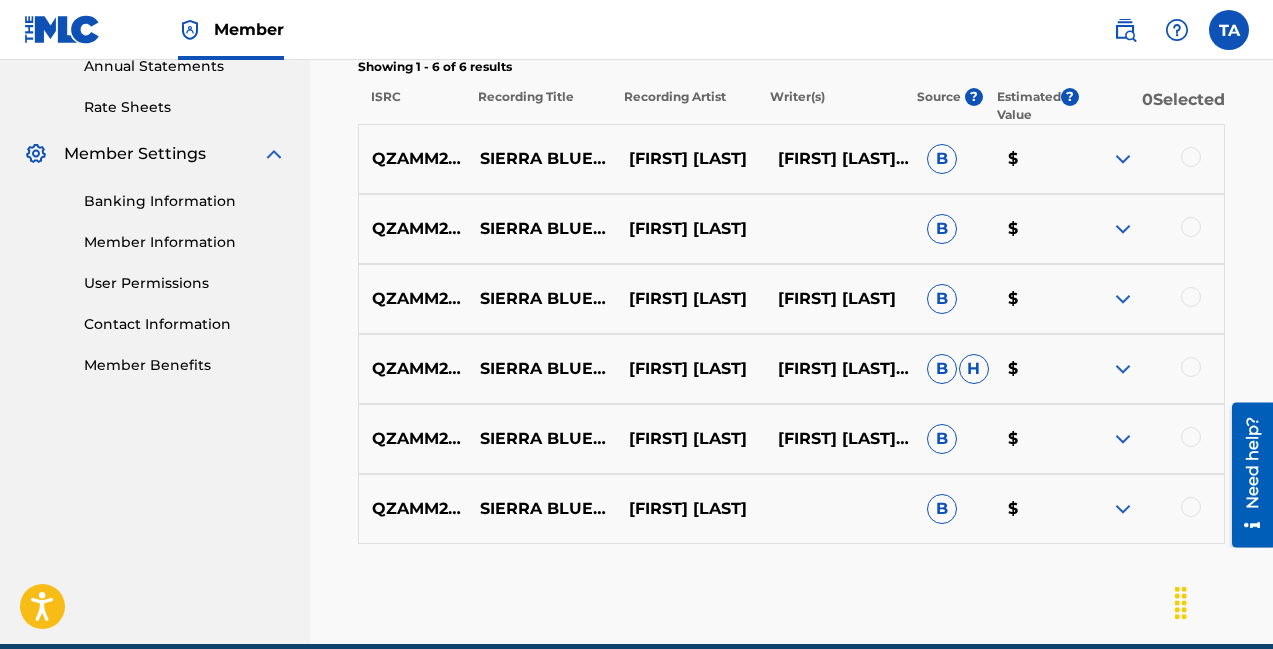 click at bounding box center [1123, 159] 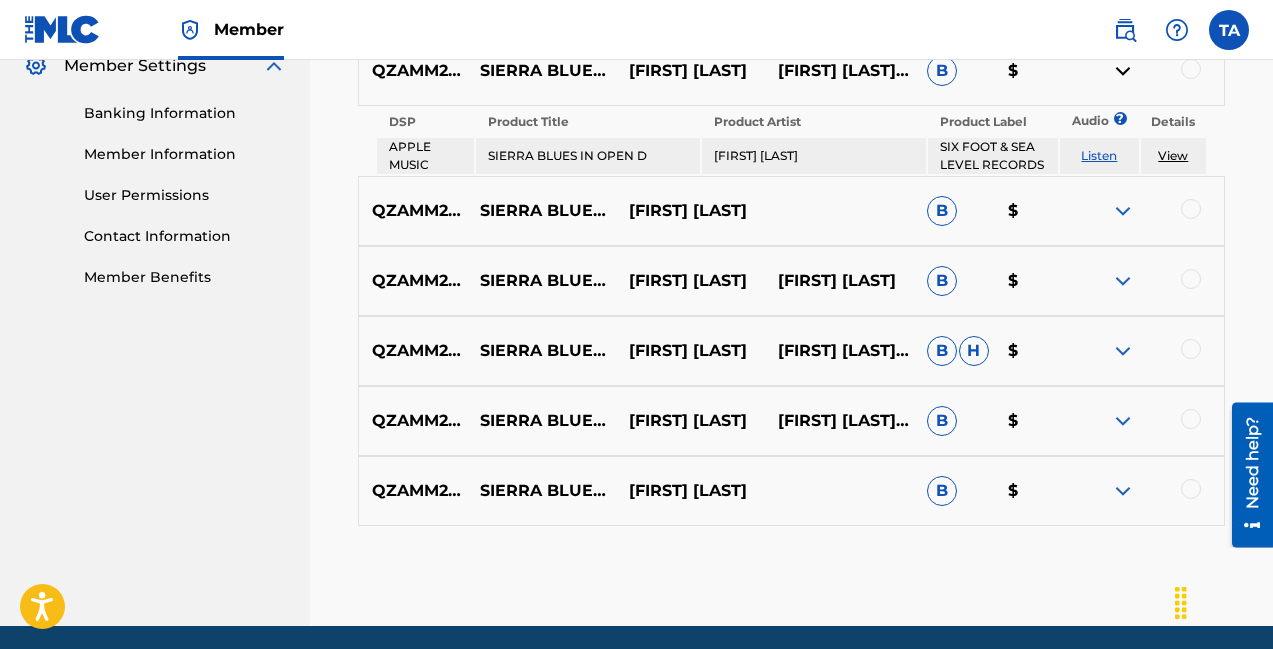 scroll, scrollTop: 827, scrollLeft: 0, axis: vertical 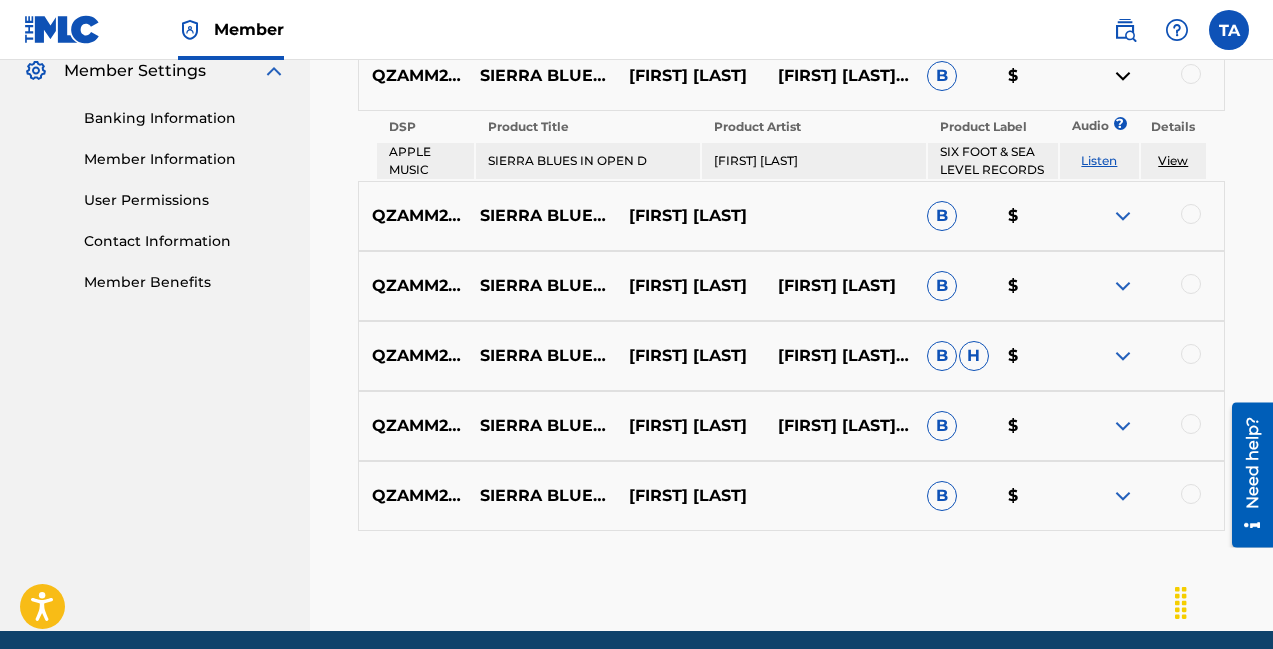click at bounding box center [1123, 216] 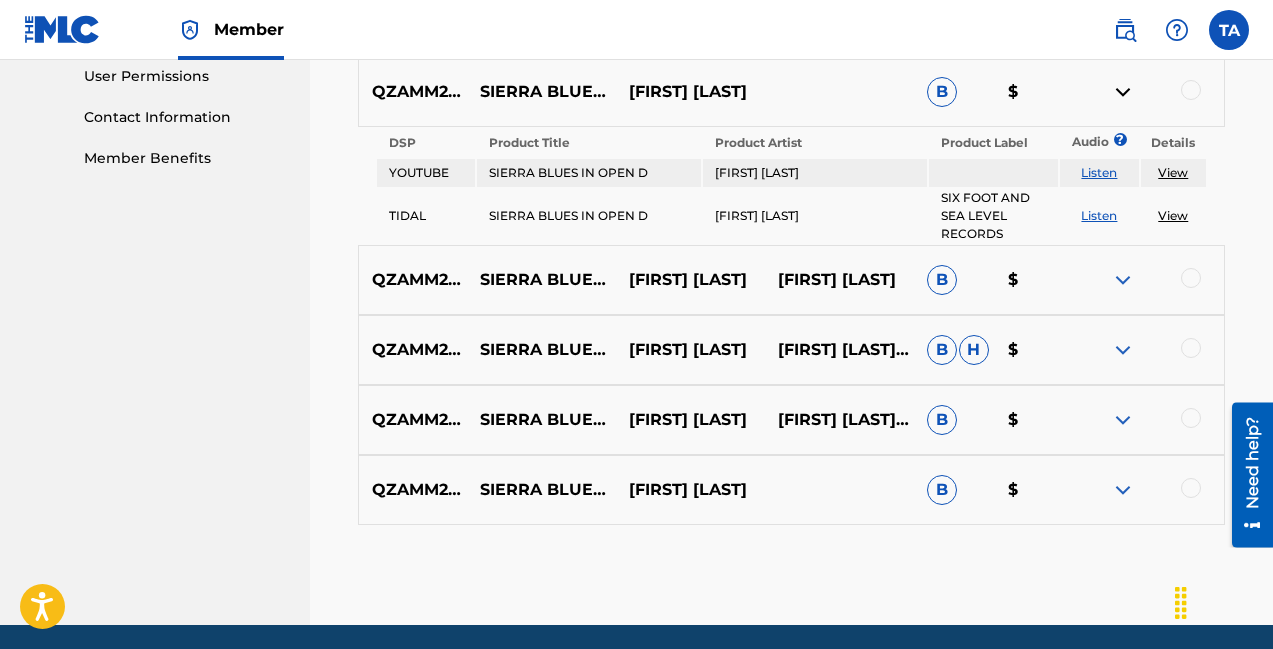 scroll, scrollTop: 962, scrollLeft: 0, axis: vertical 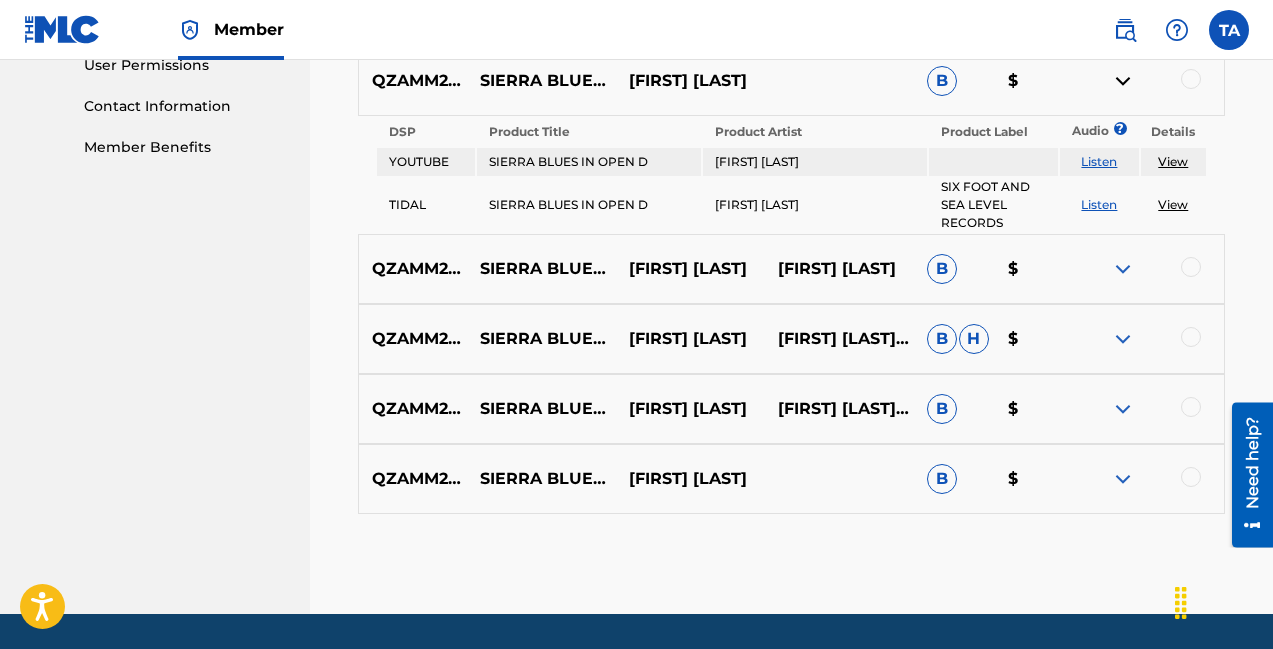 click at bounding box center [1123, 269] 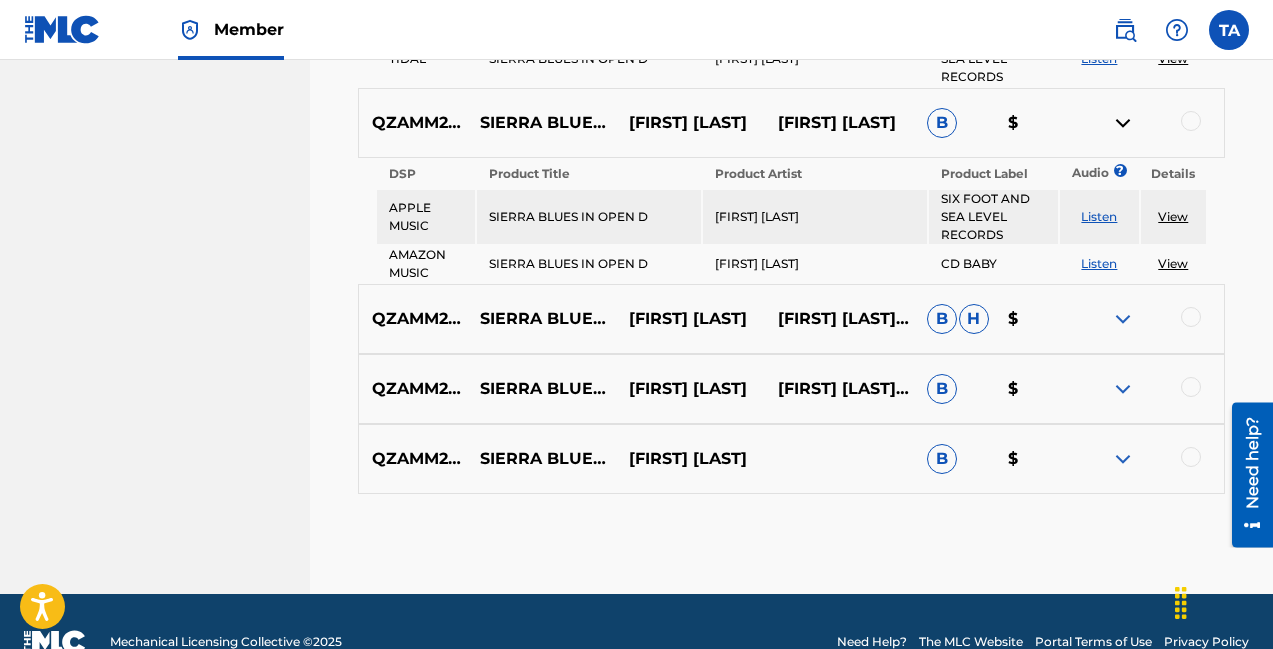 scroll, scrollTop: 1119, scrollLeft: 0, axis: vertical 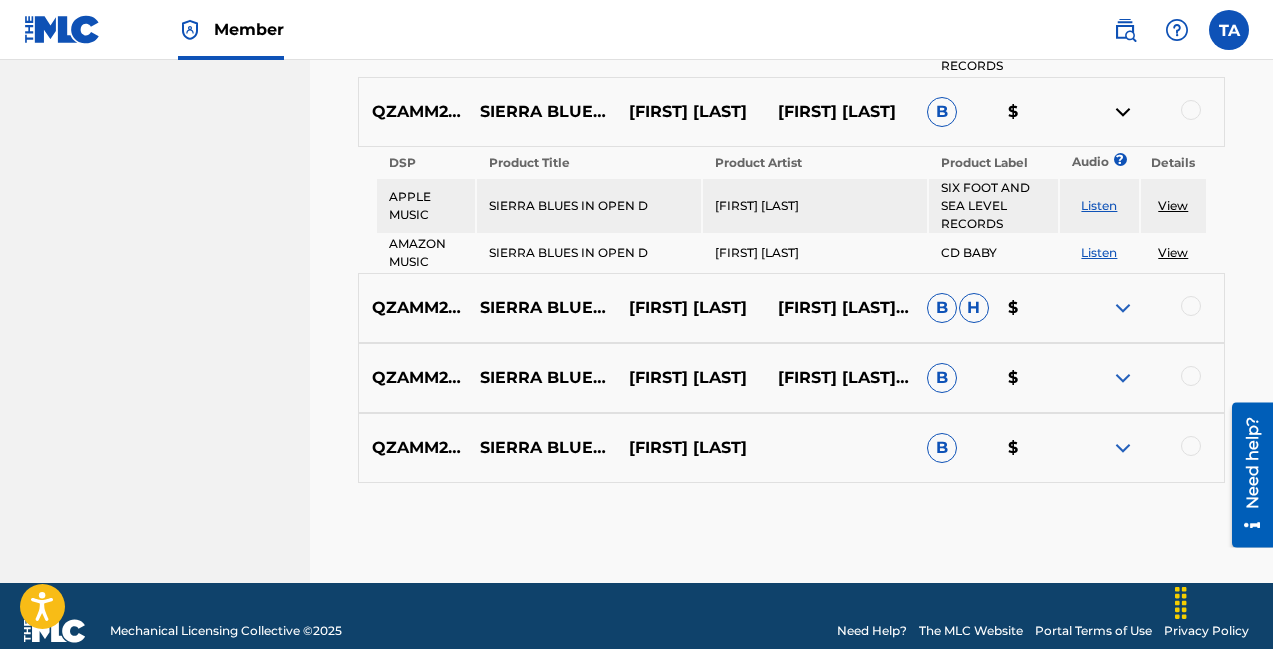 click at bounding box center [1123, 308] 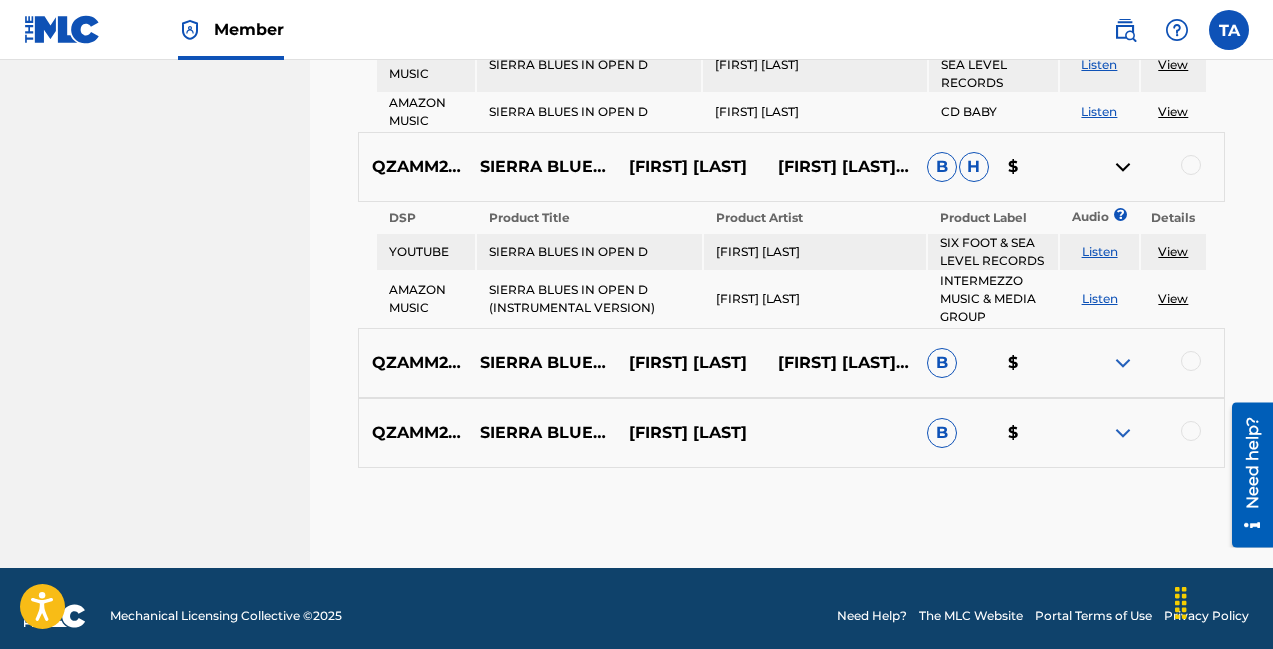 scroll, scrollTop: 1275, scrollLeft: 0, axis: vertical 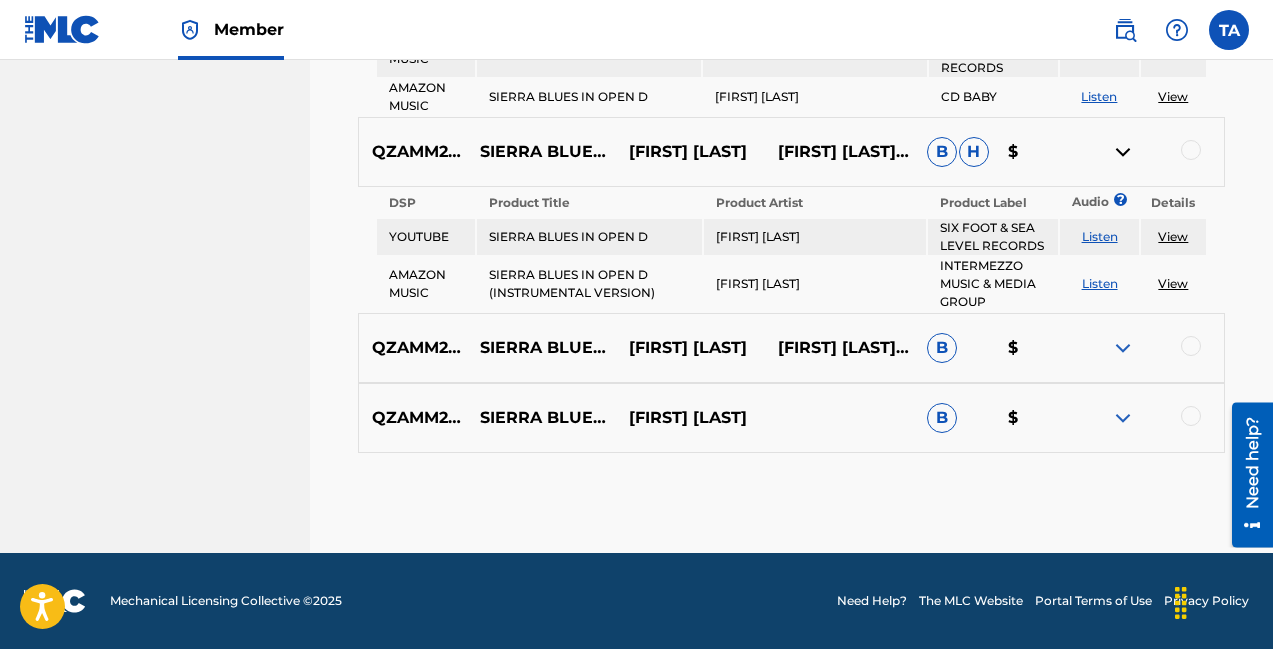 click at bounding box center [1123, 348] 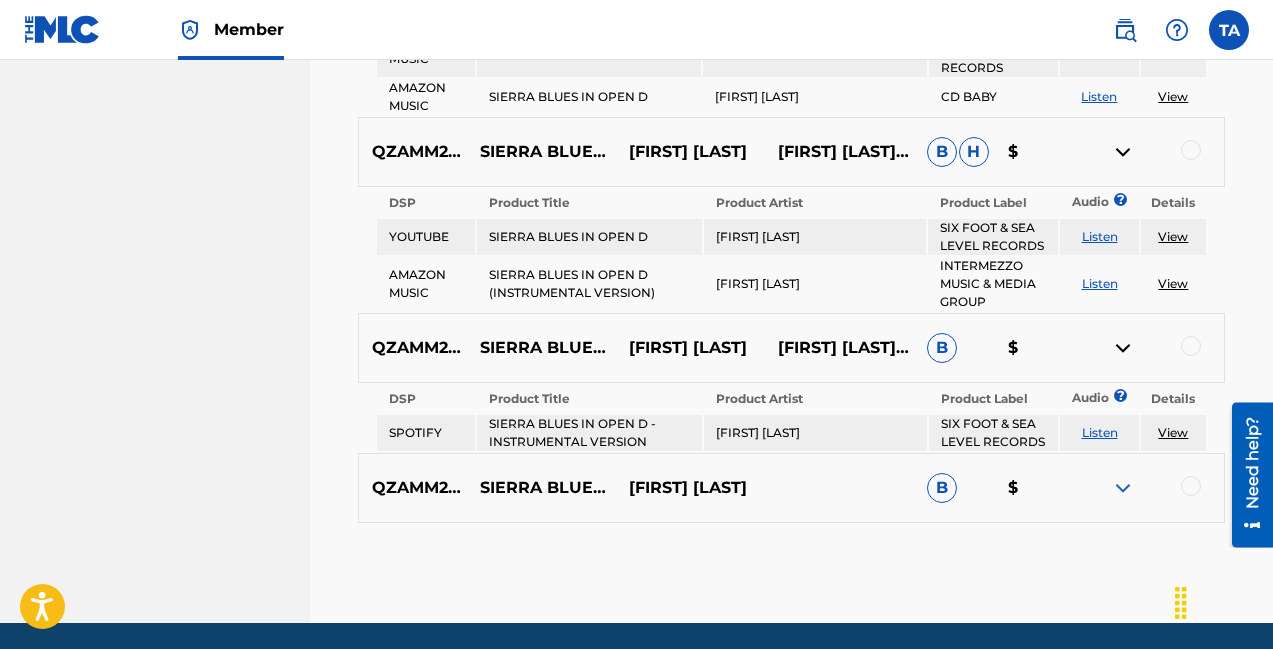 scroll, scrollTop: 1345, scrollLeft: 0, axis: vertical 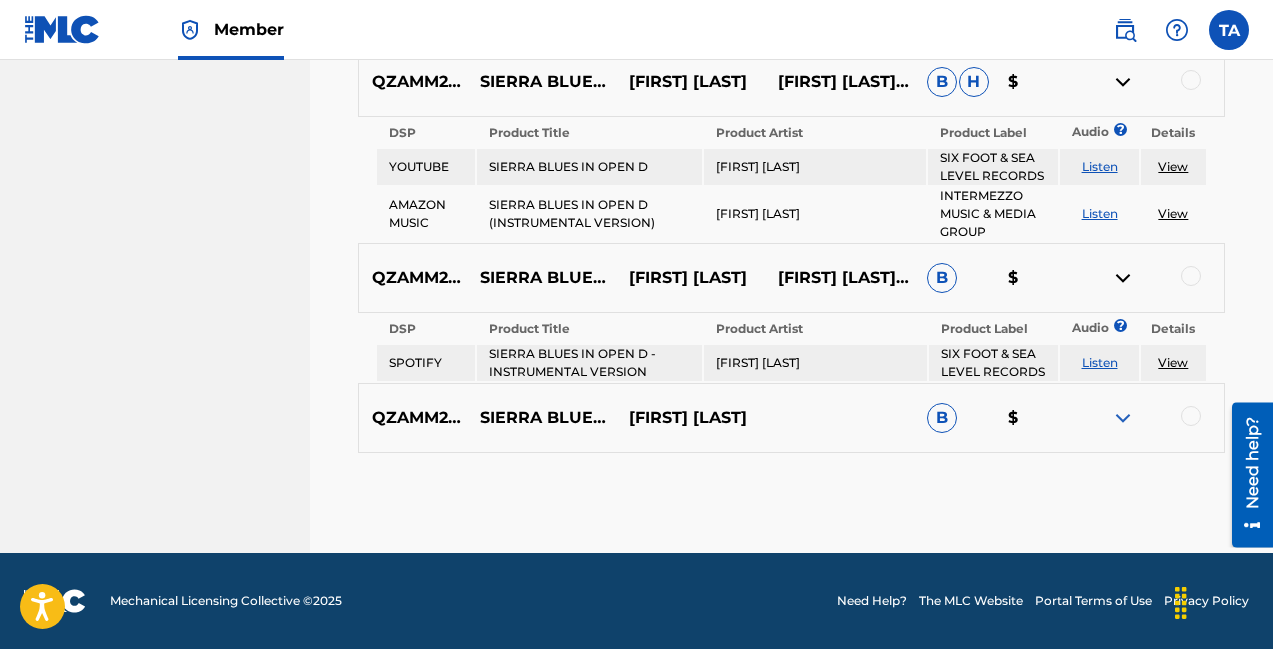 click at bounding box center [1123, 418] 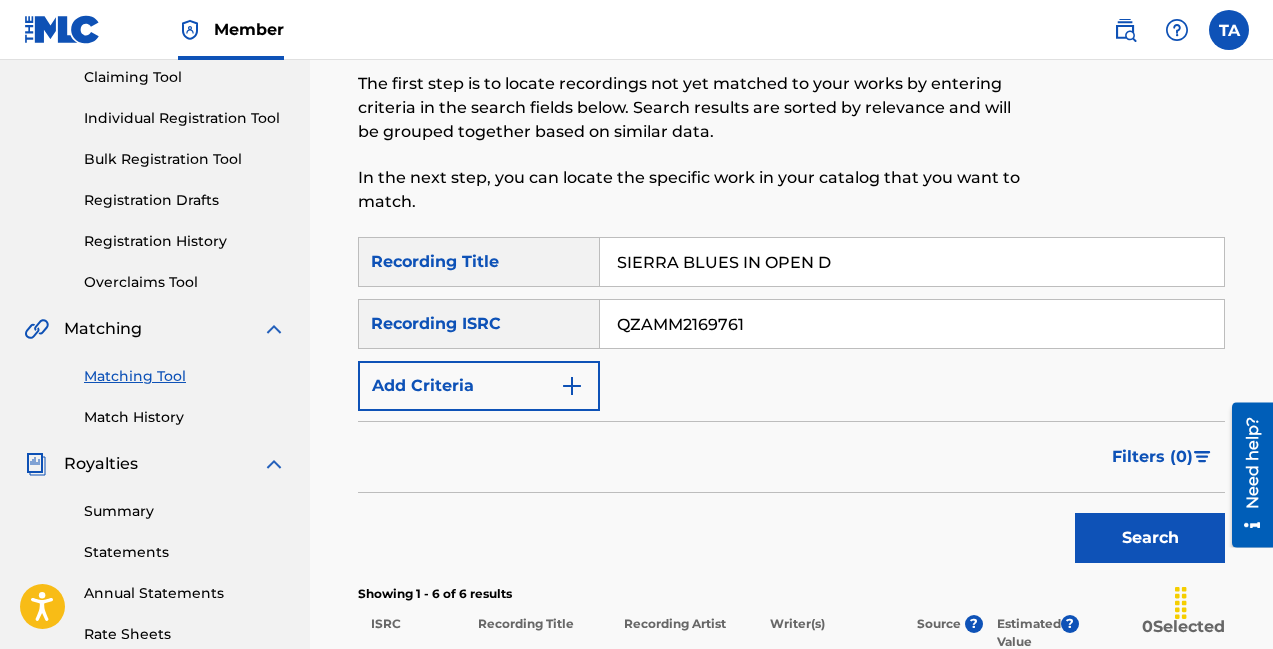 scroll, scrollTop: 219, scrollLeft: 0, axis: vertical 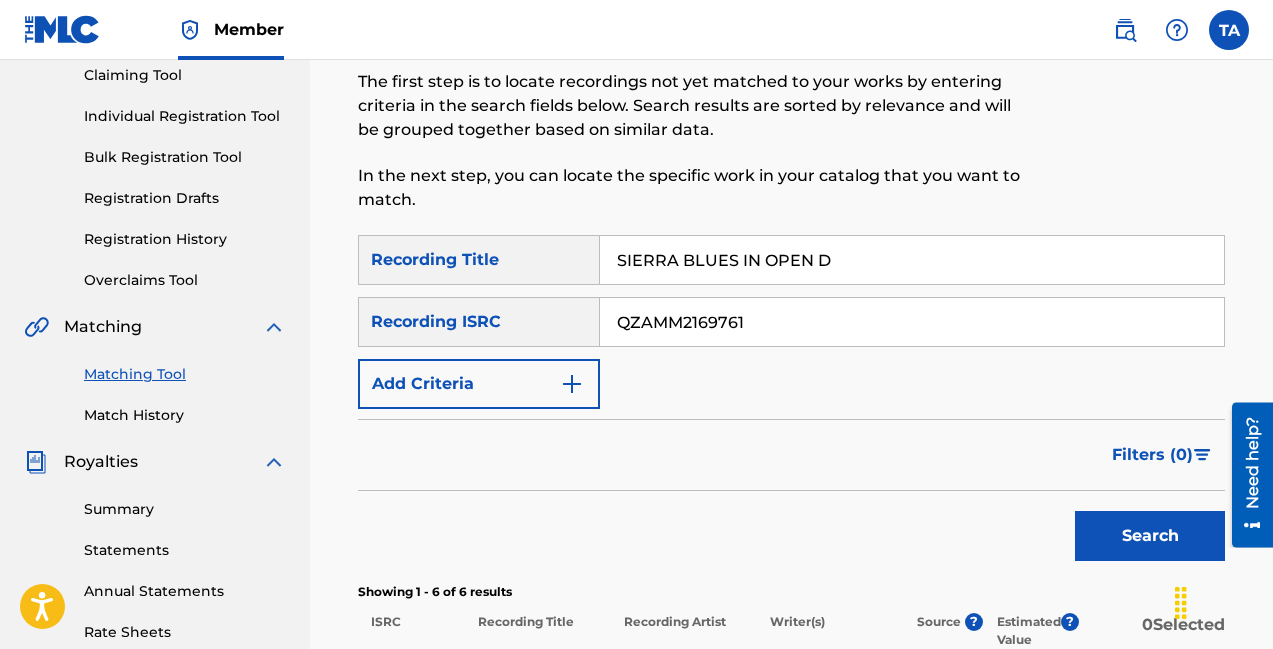 drag, startPoint x: 860, startPoint y: 266, endPoint x: 515, endPoint y: 222, distance: 347.7945 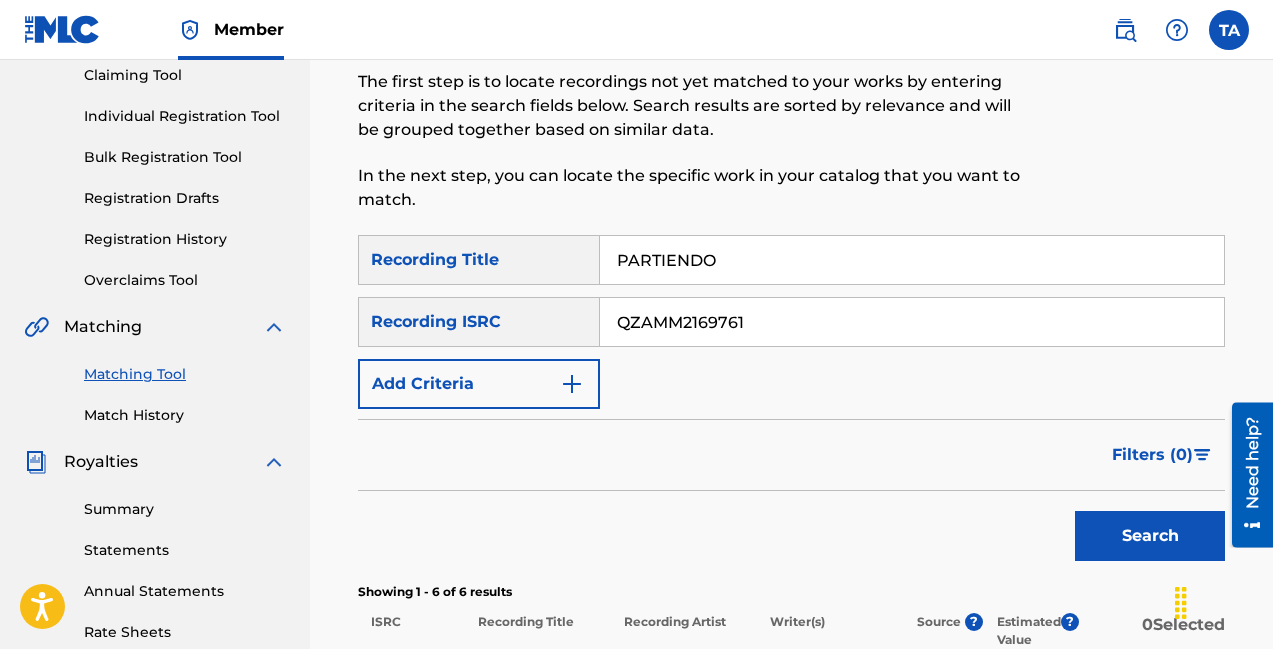 type on "PARTIENDO" 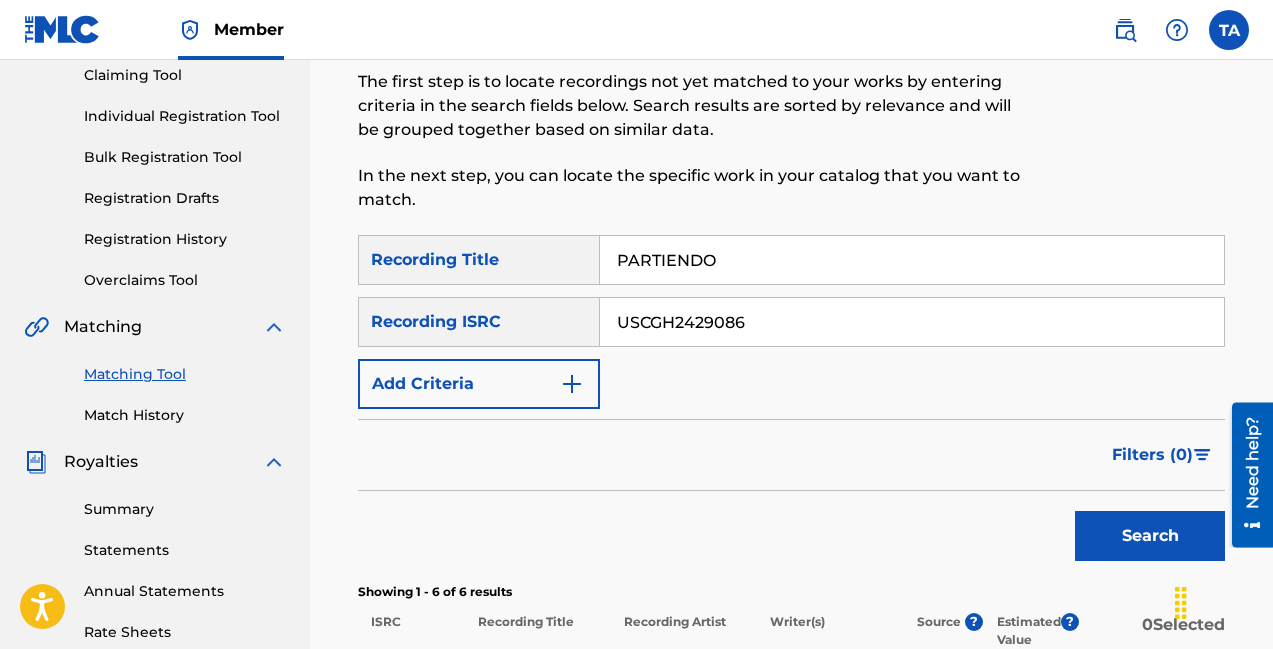 click on "Search" at bounding box center (1150, 536) 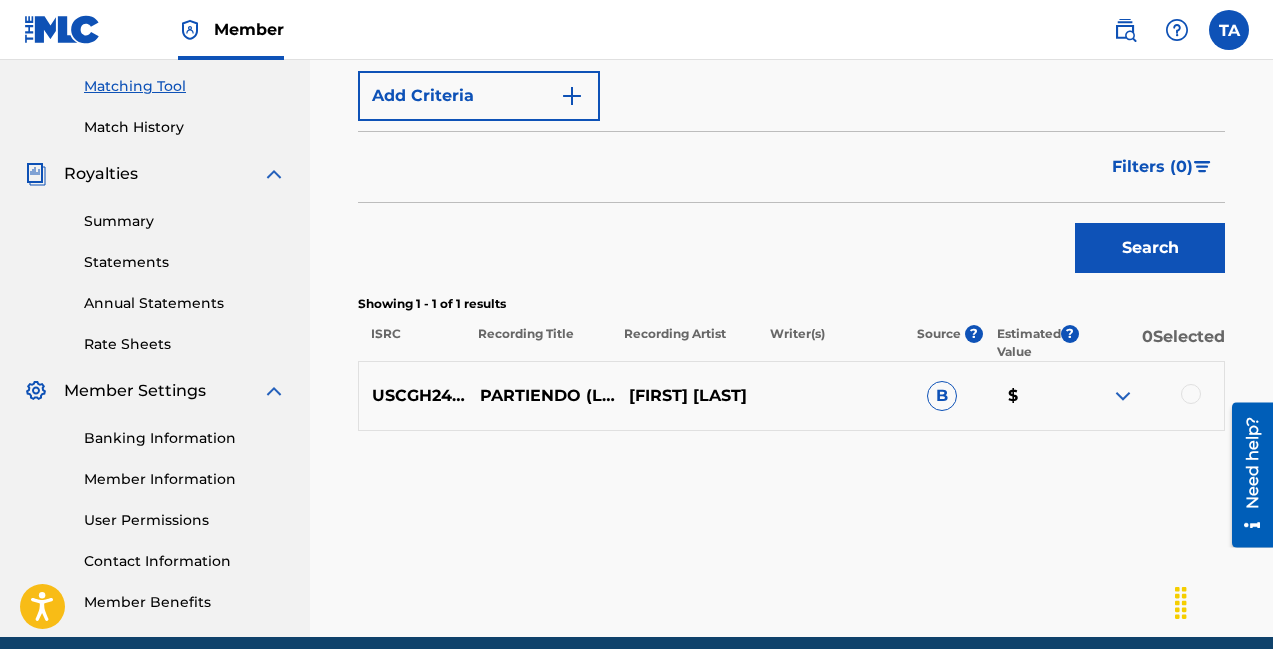 scroll, scrollTop: 515, scrollLeft: 0, axis: vertical 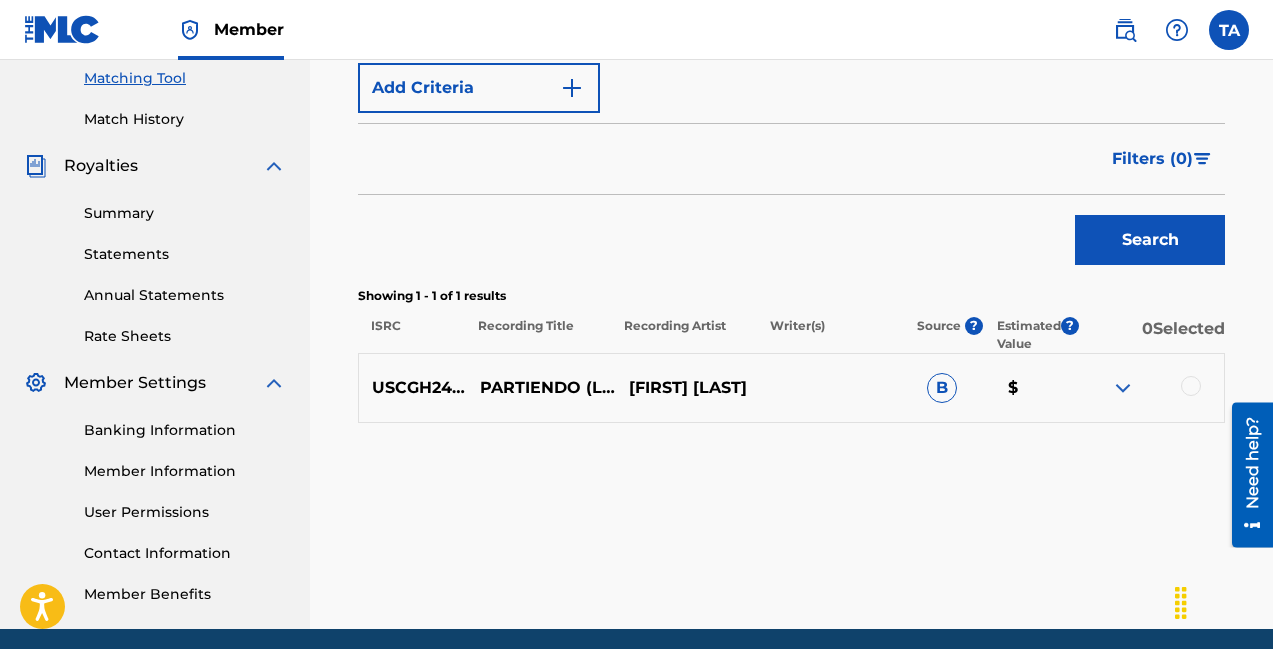 click at bounding box center (1123, 388) 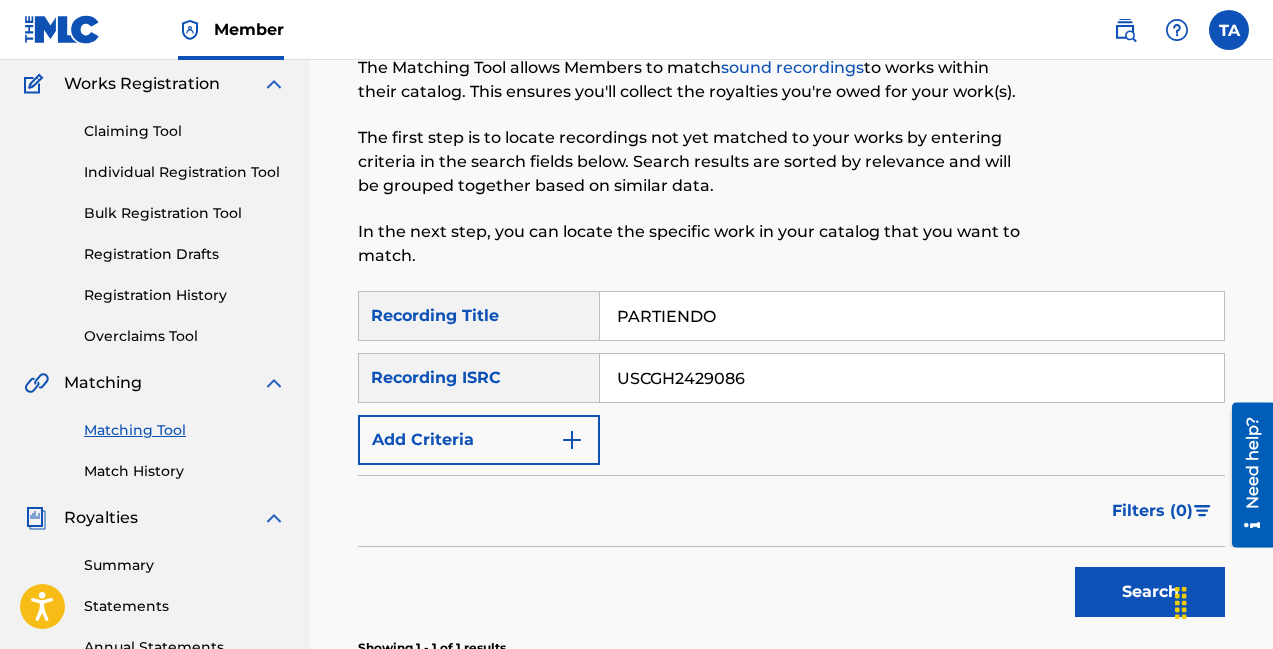 scroll, scrollTop: 162, scrollLeft: 0, axis: vertical 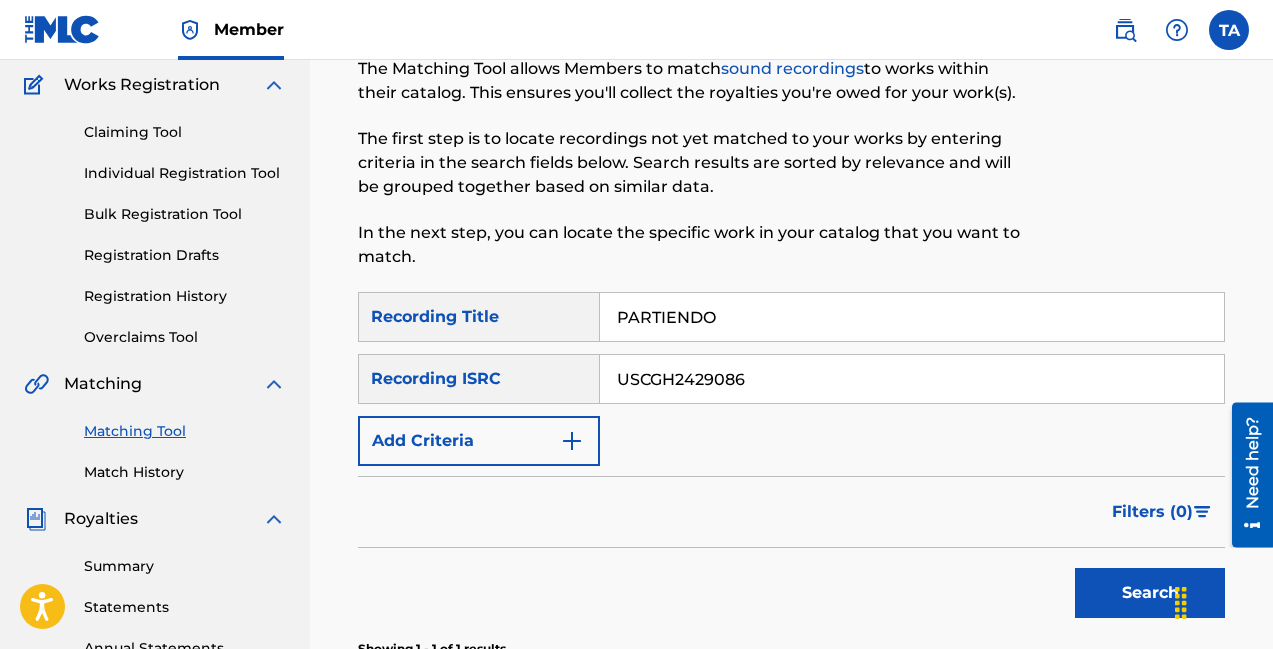 drag, startPoint x: 758, startPoint y: 383, endPoint x: 545, endPoint y: 383, distance: 213 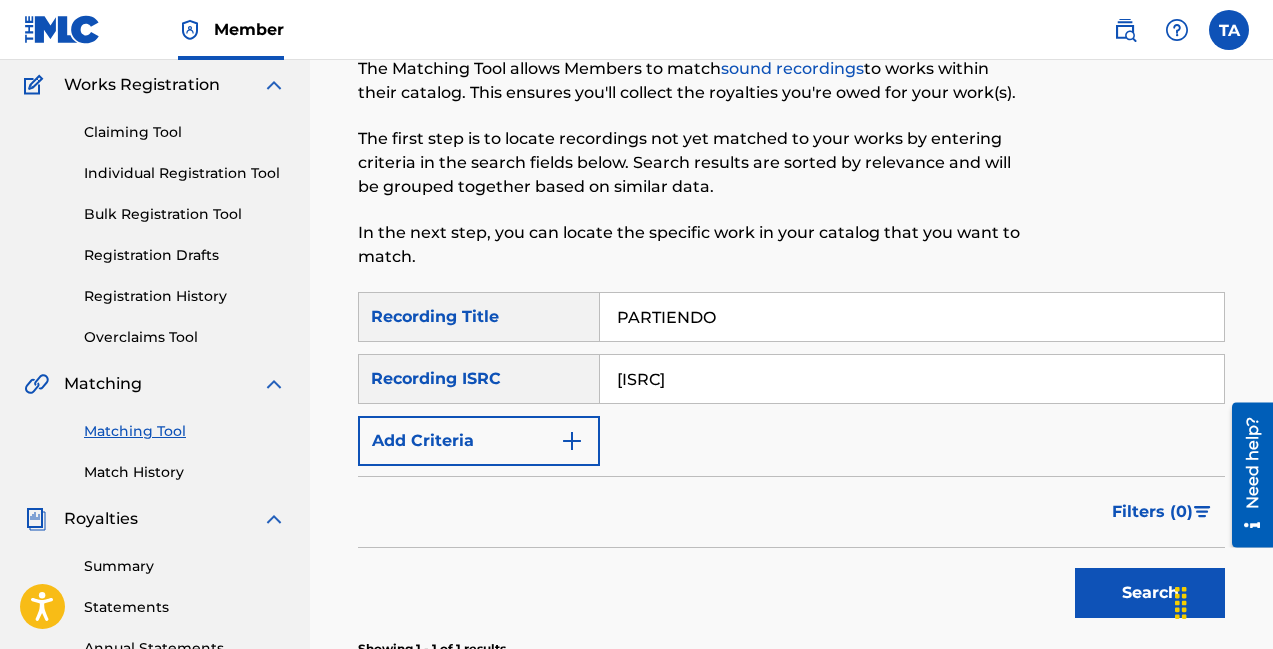 type on "USL4R2374727" 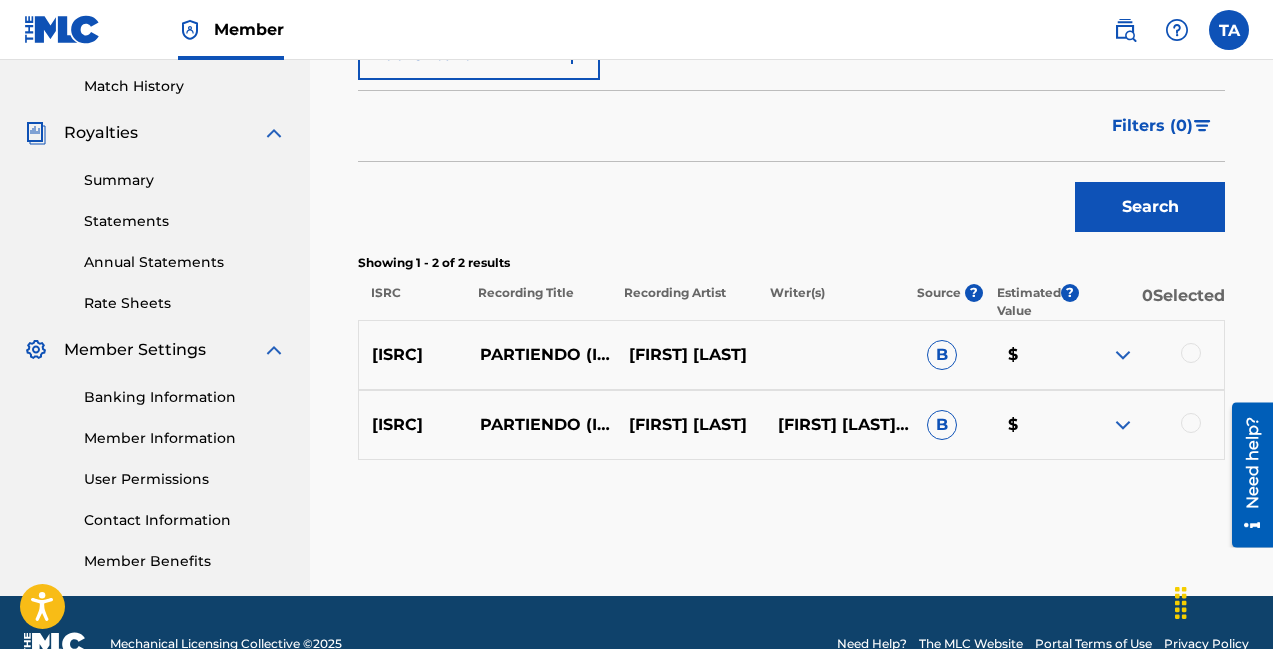 scroll, scrollTop: 561, scrollLeft: 0, axis: vertical 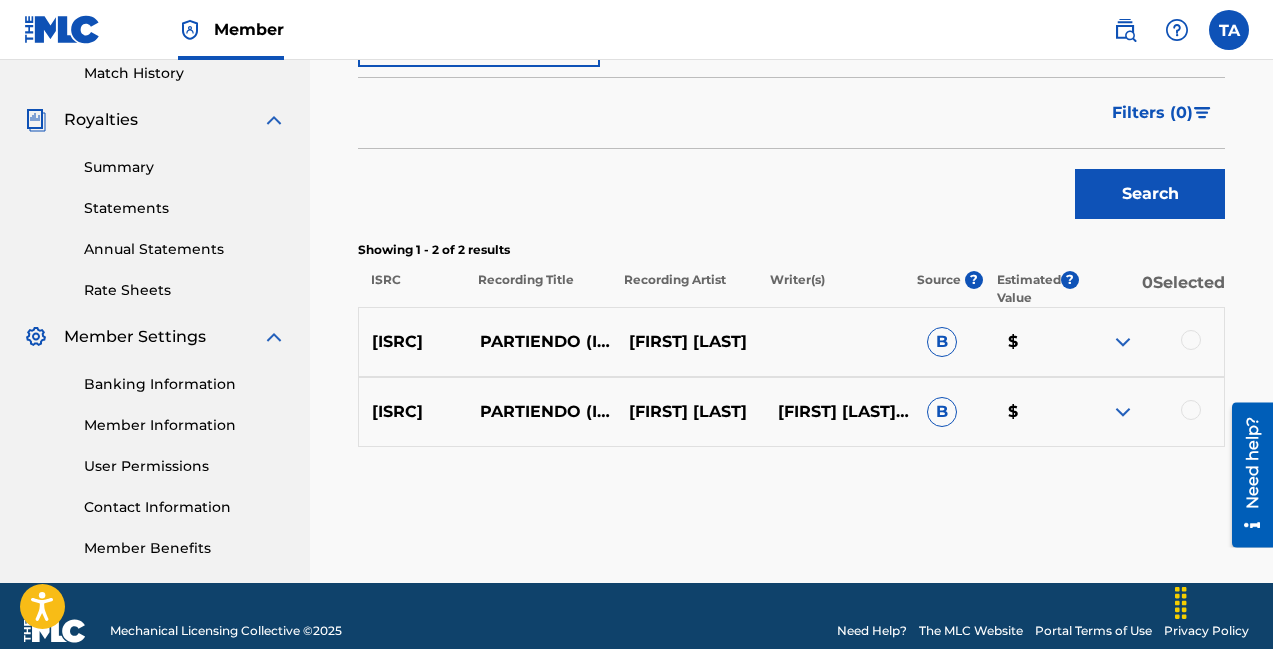 click at bounding box center (1123, 342) 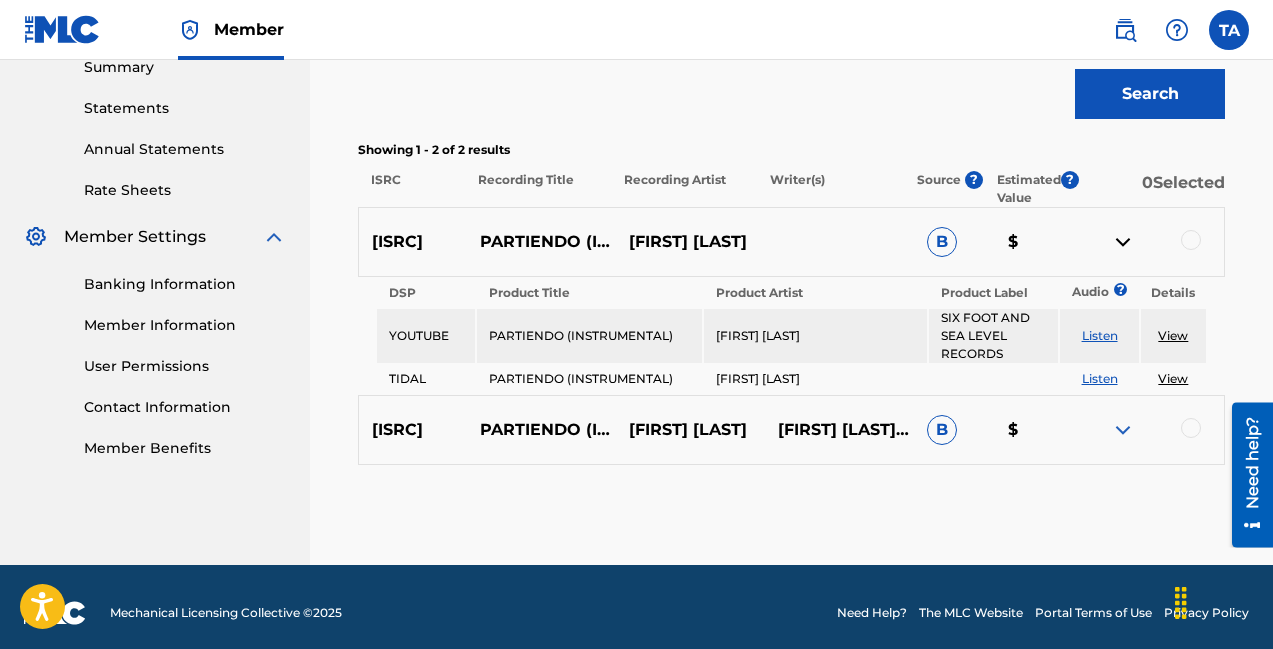 scroll, scrollTop: 672, scrollLeft: 0, axis: vertical 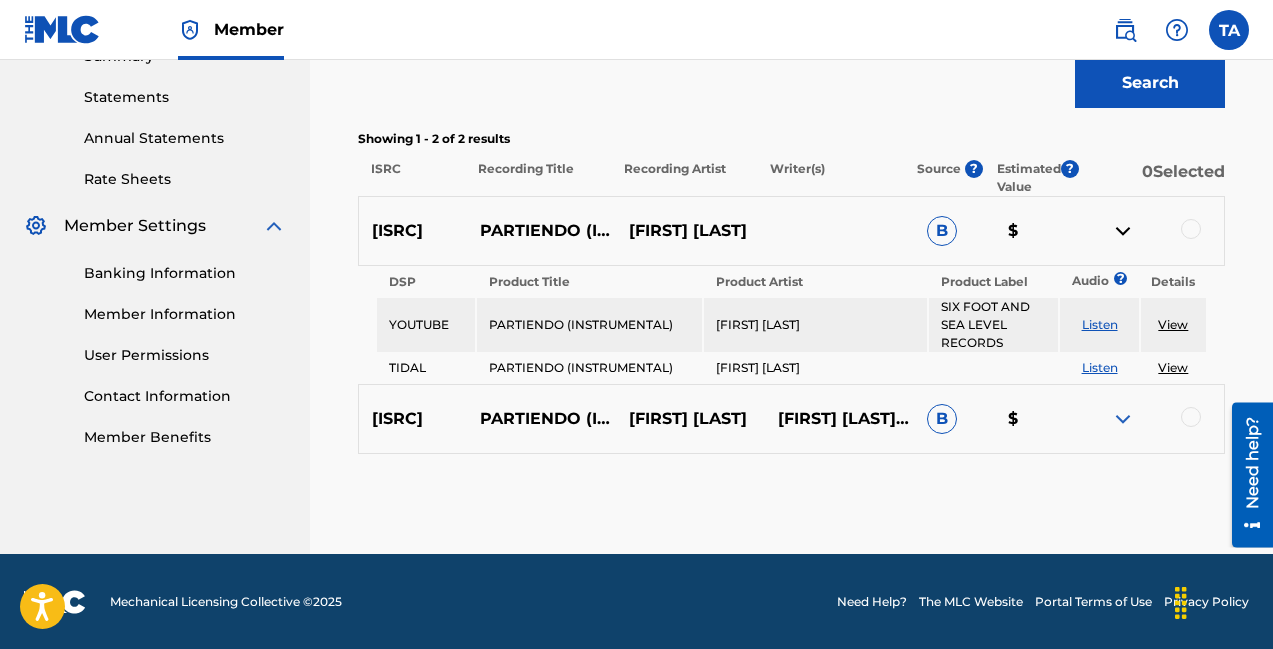 click at bounding box center [1123, 419] 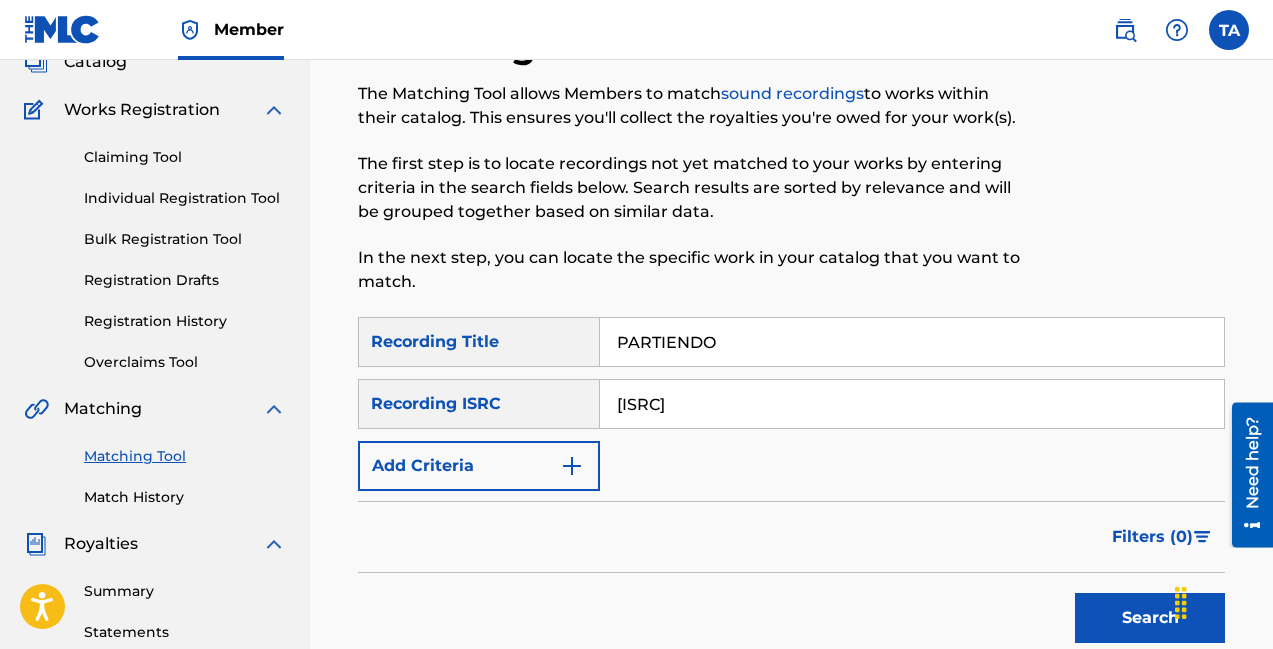 scroll, scrollTop: 163, scrollLeft: 0, axis: vertical 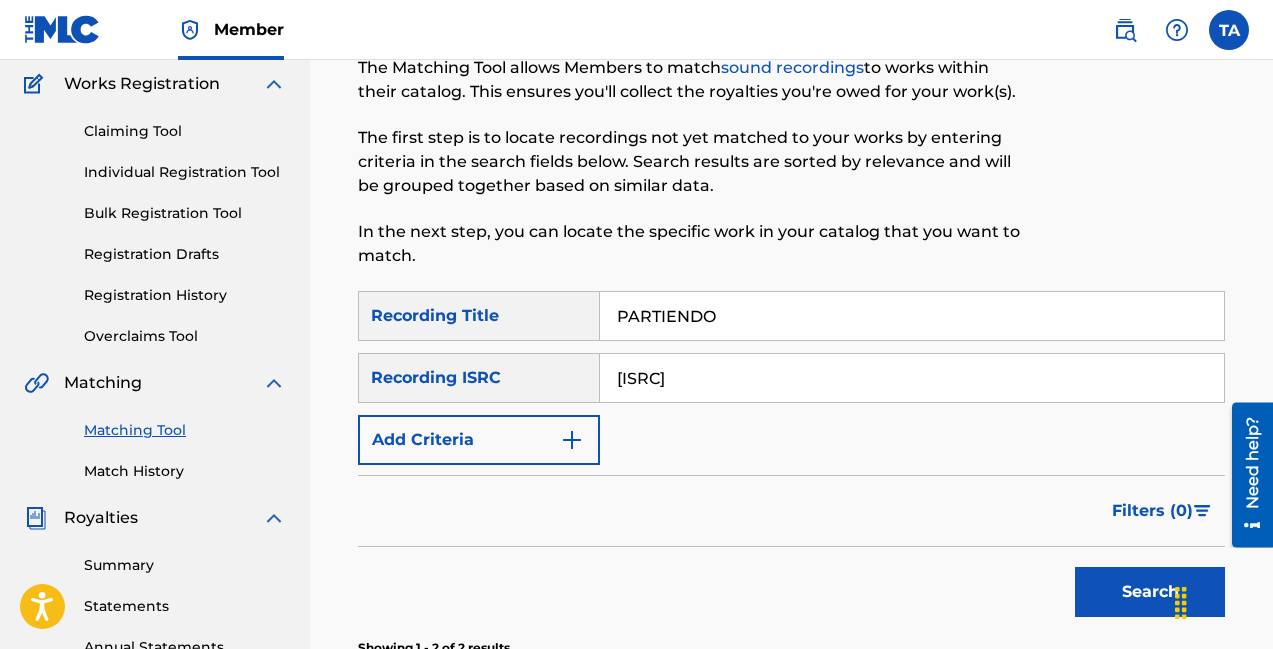 drag, startPoint x: 724, startPoint y: 315, endPoint x: 523, endPoint y: 315, distance: 201 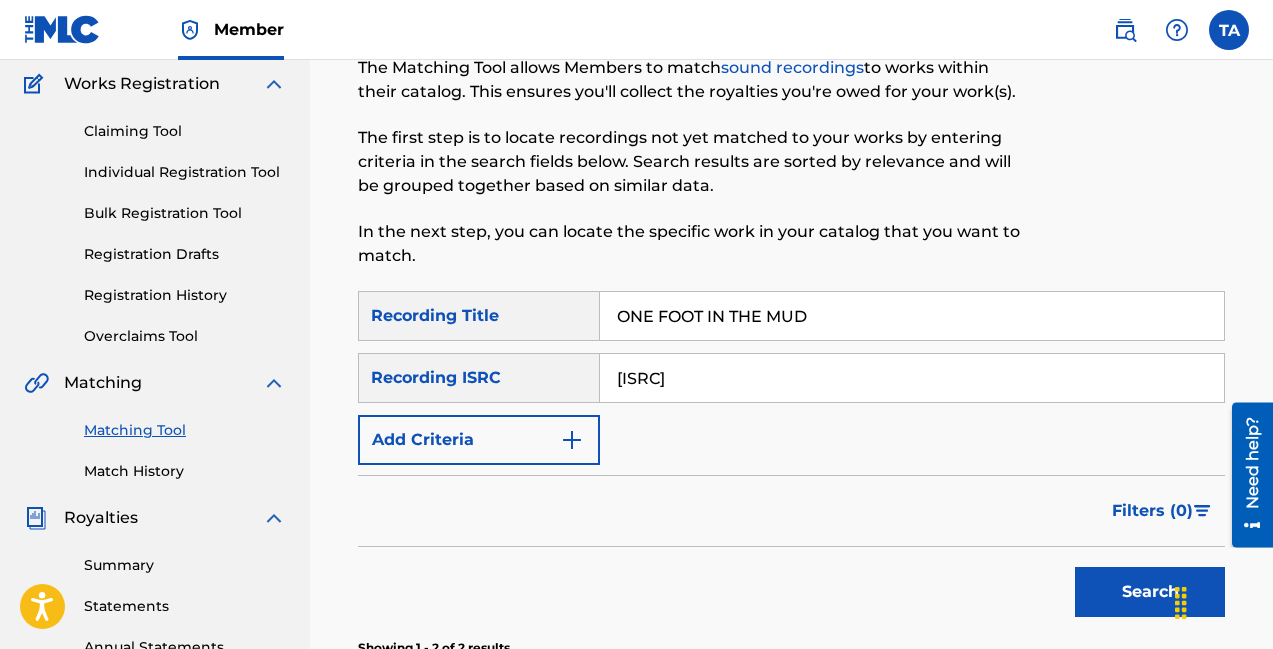 type on "ONE FOOT IN THE MUD" 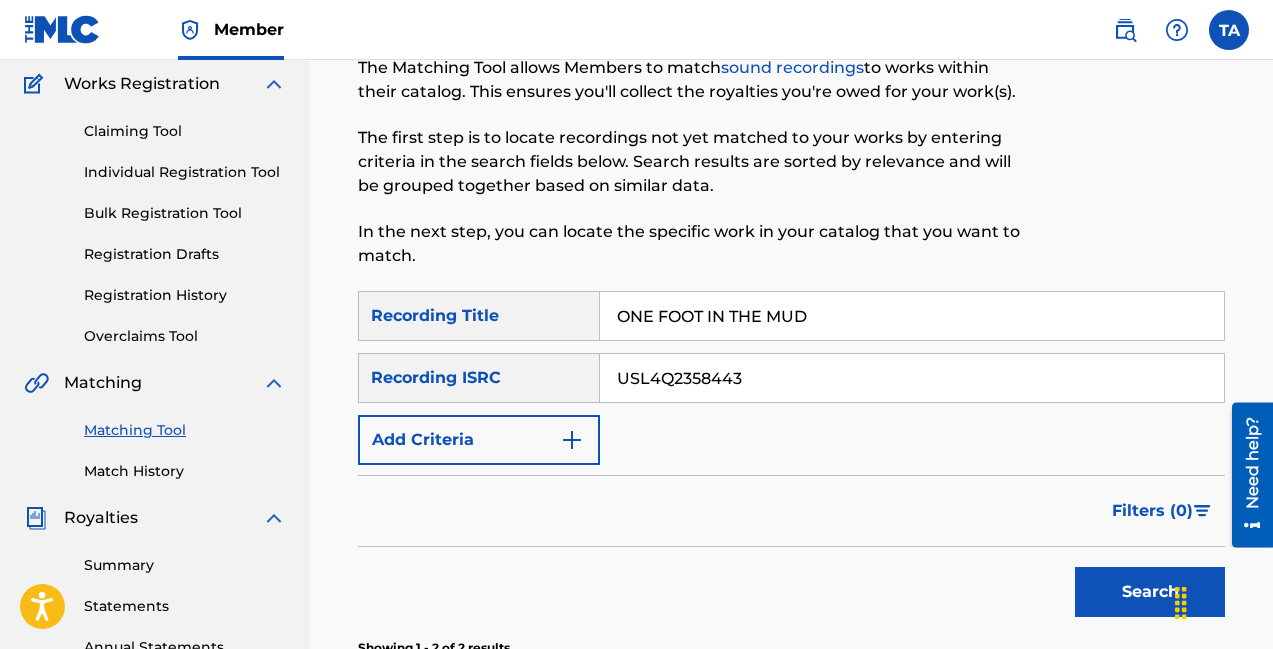 type on "USL4Q2358443" 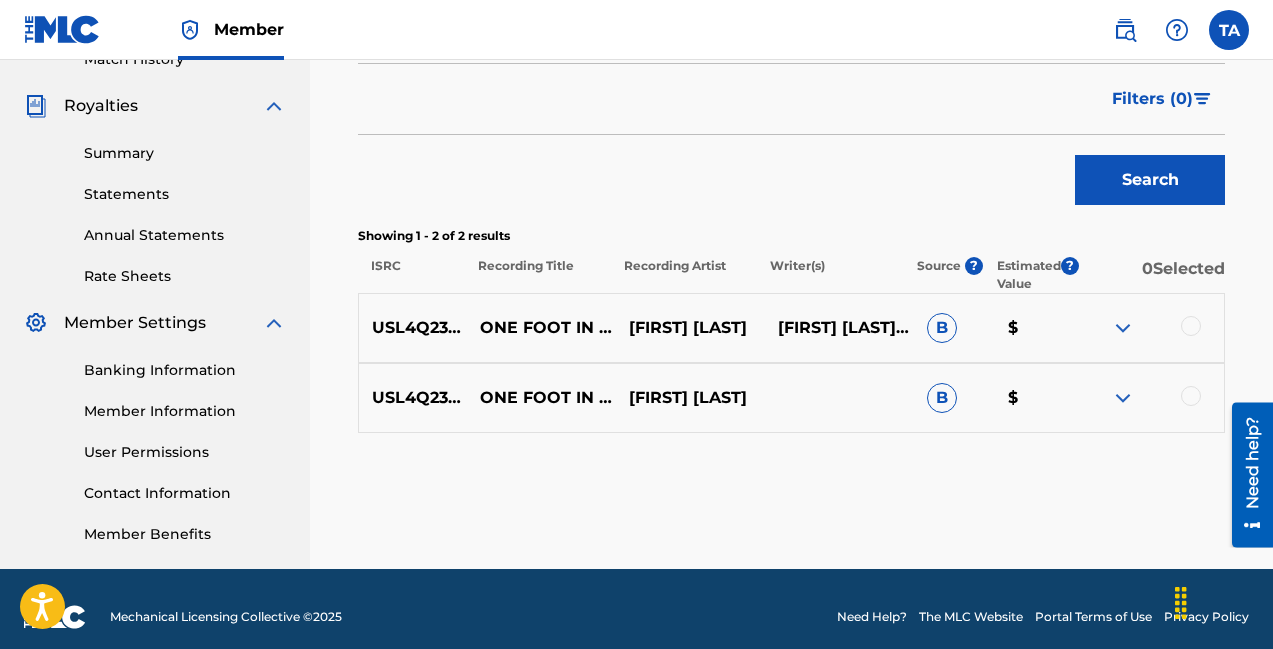 scroll, scrollTop: 574, scrollLeft: 0, axis: vertical 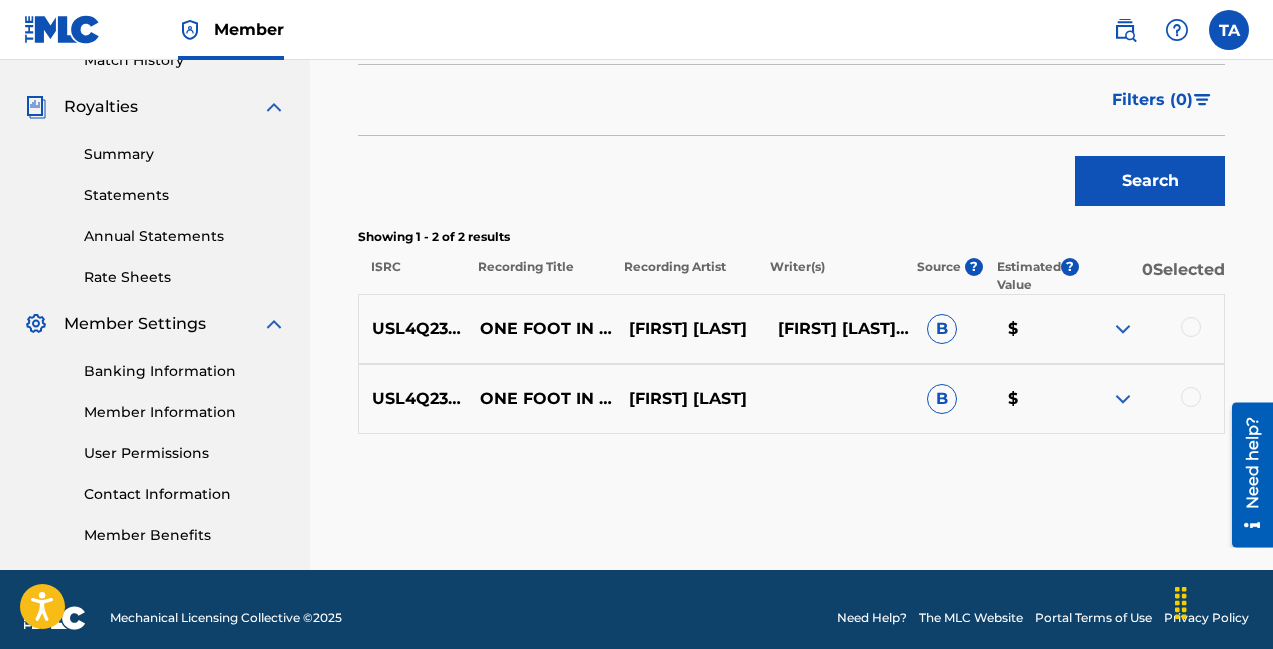 click at bounding box center [1123, 329] 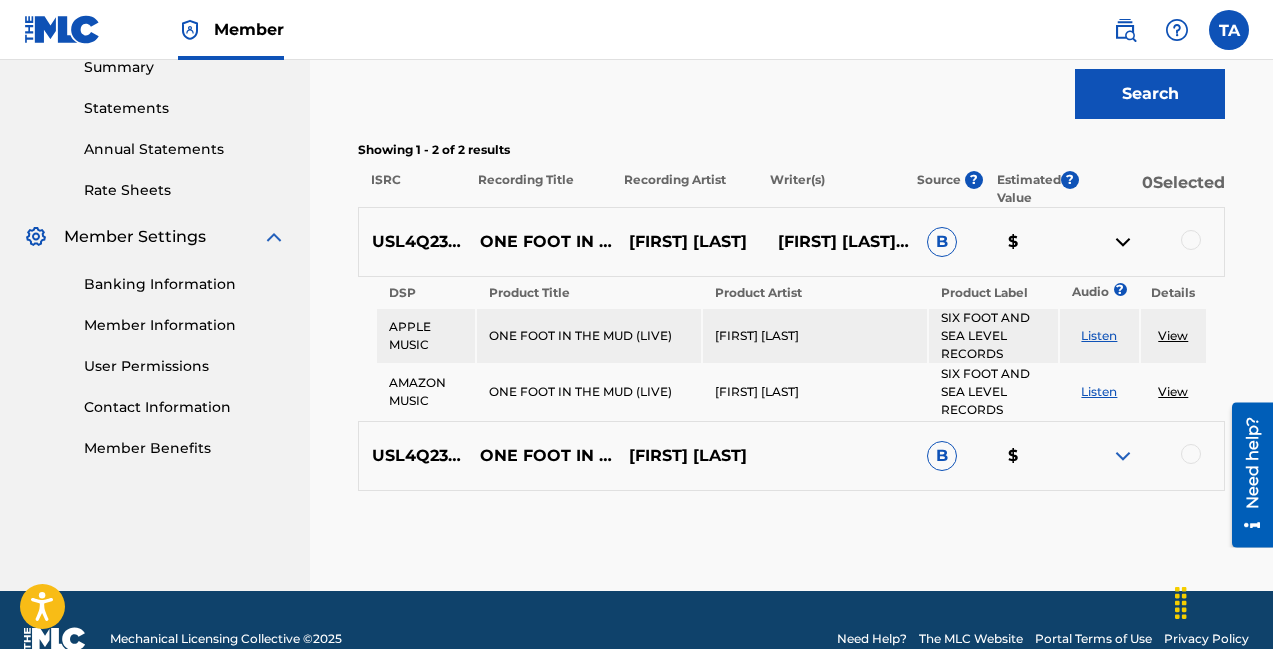 scroll, scrollTop: 678, scrollLeft: 0, axis: vertical 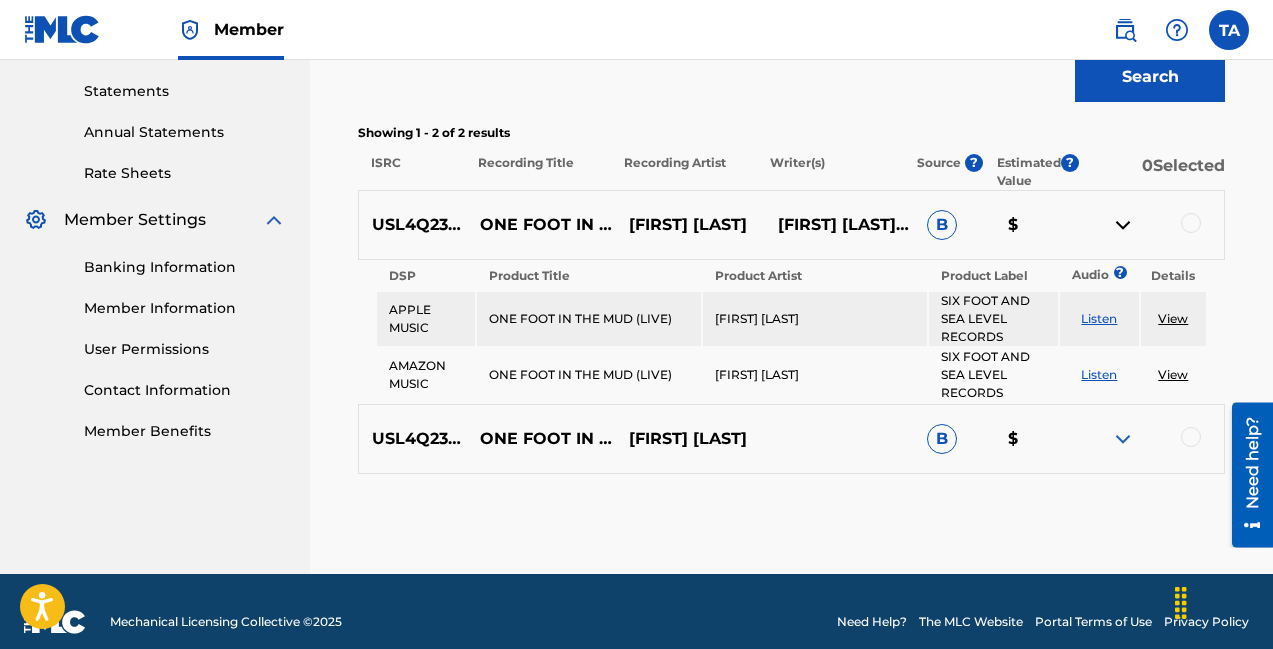 click at bounding box center (1123, 439) 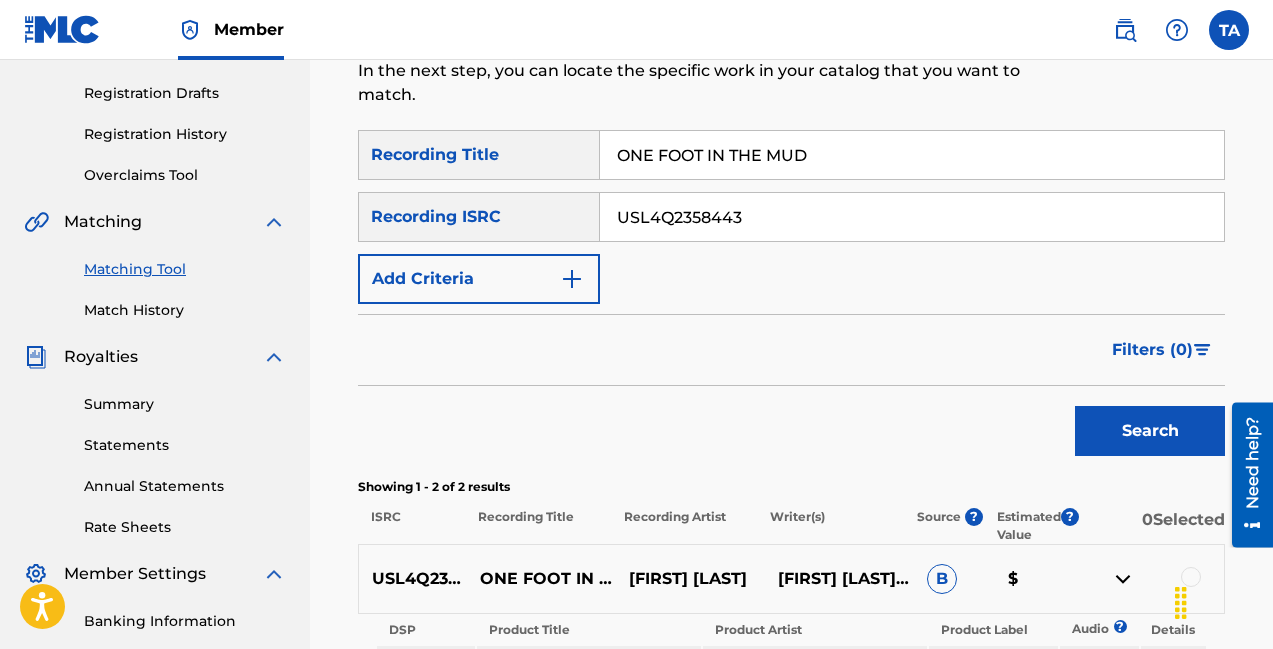 scroll, scrollTop: 302, scrollLeft: 0, axis: vertical 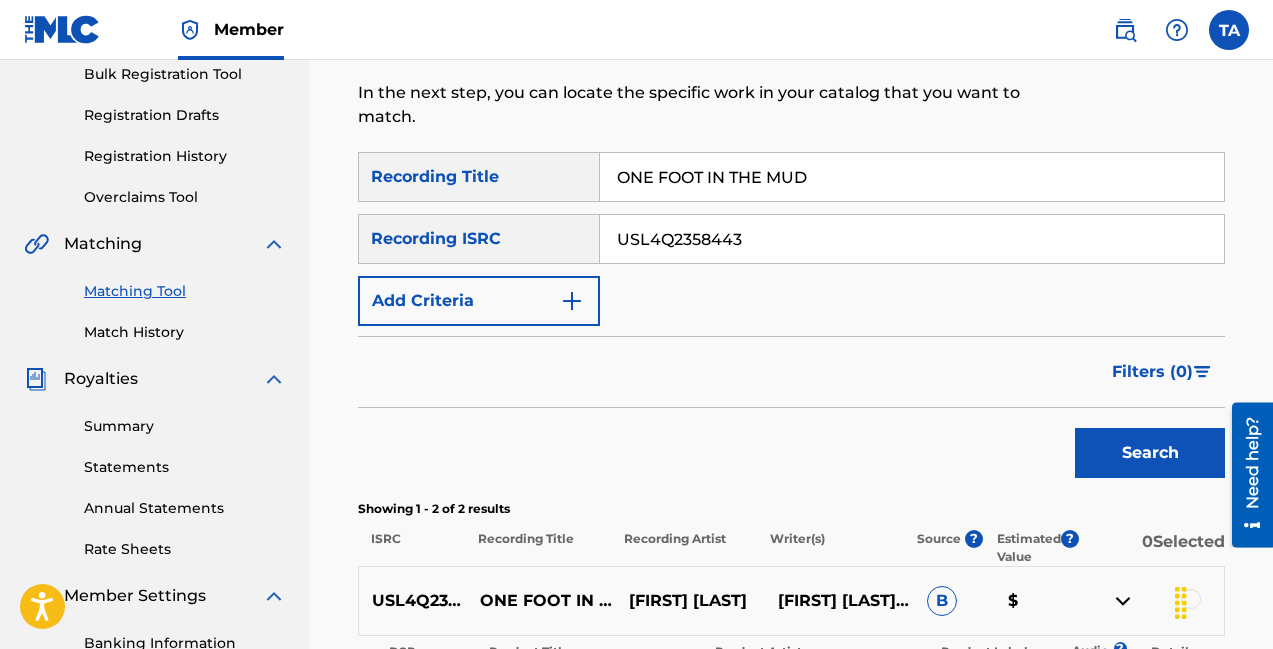 drag, startPoint x: 807, startPoint y: 181, endPoint x: 500, endPoint y: 146, distance: 308.98868 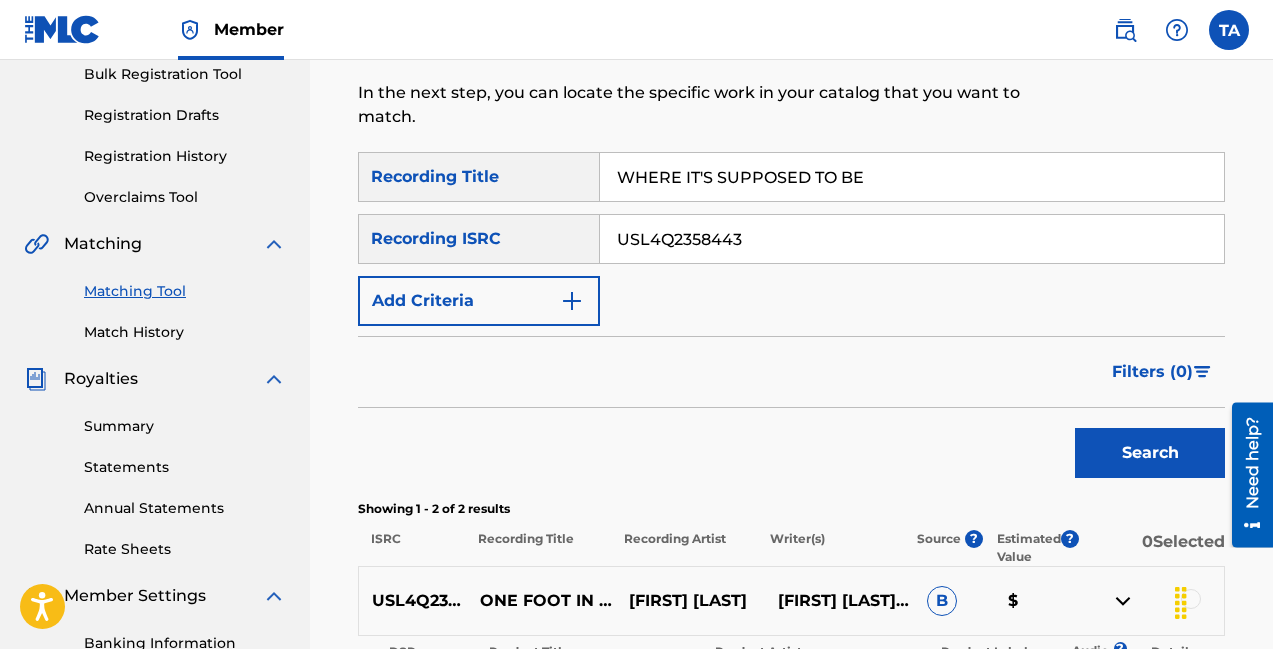 type on "WHERE IT'S SUPPOSED TO BE" 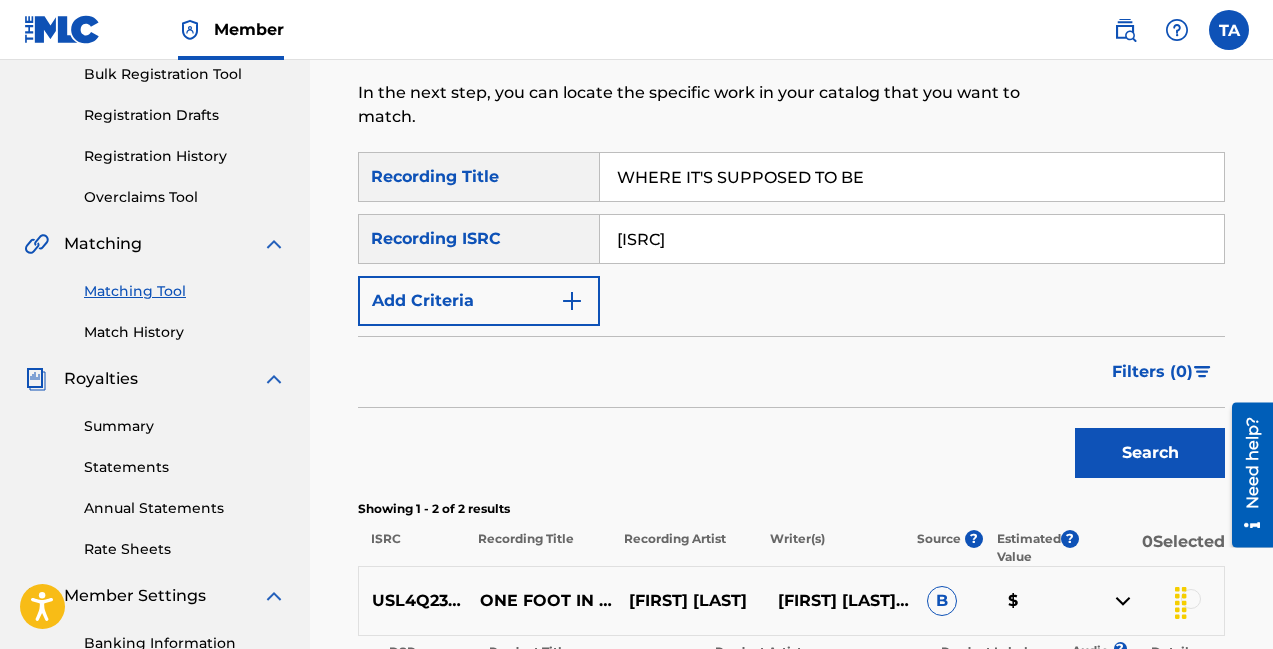 type on "USHM22594591" 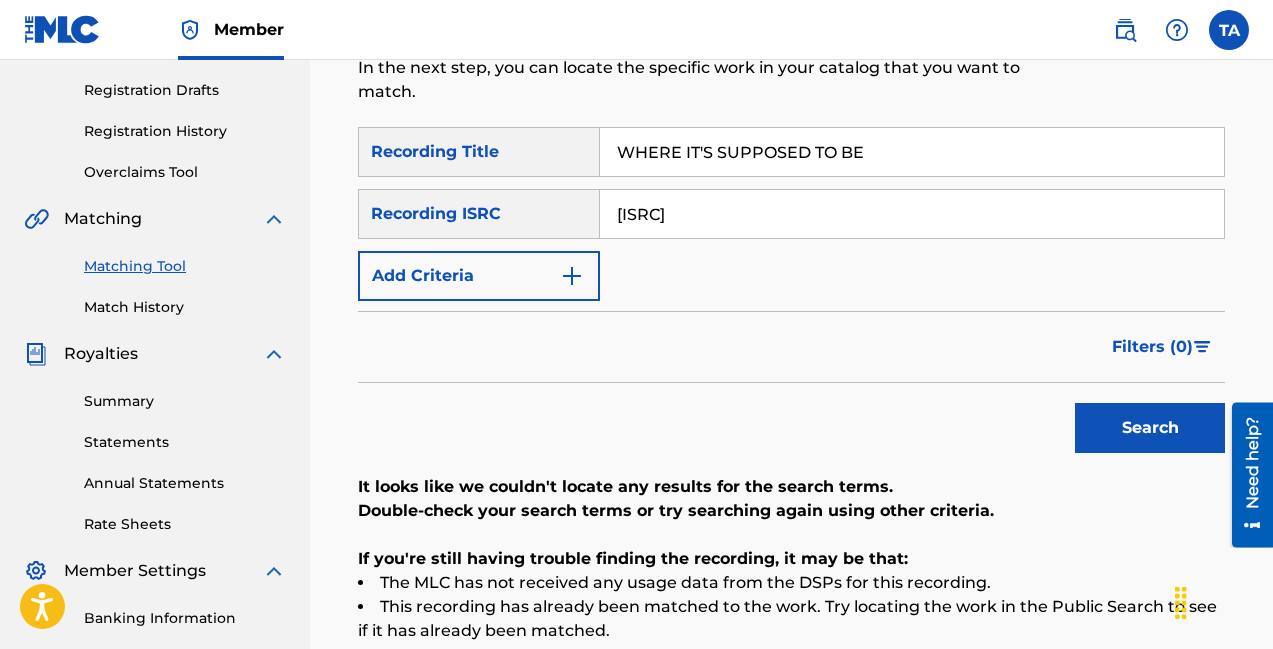 scroll, scrollTop: 324, scrollLeft: 0, axis: vertical 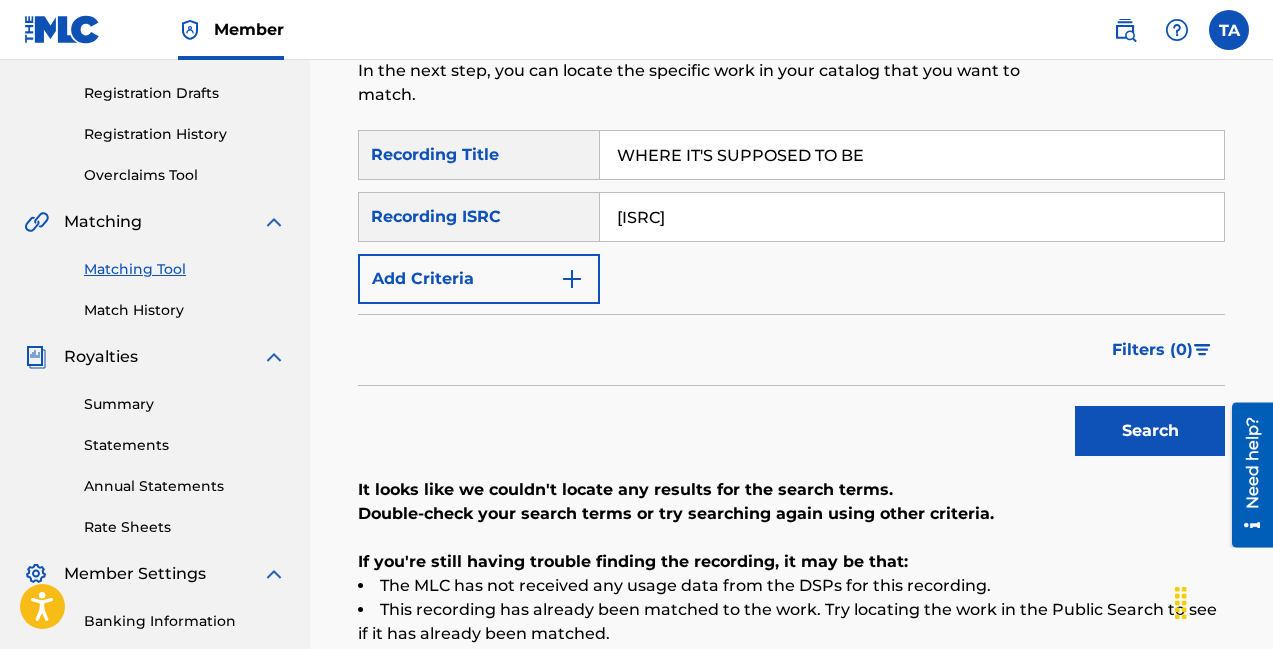 drag, startPoint x: 889, startPoint y: 164, endPoint x: 532, endPoint y: 127, distance: 358.91223 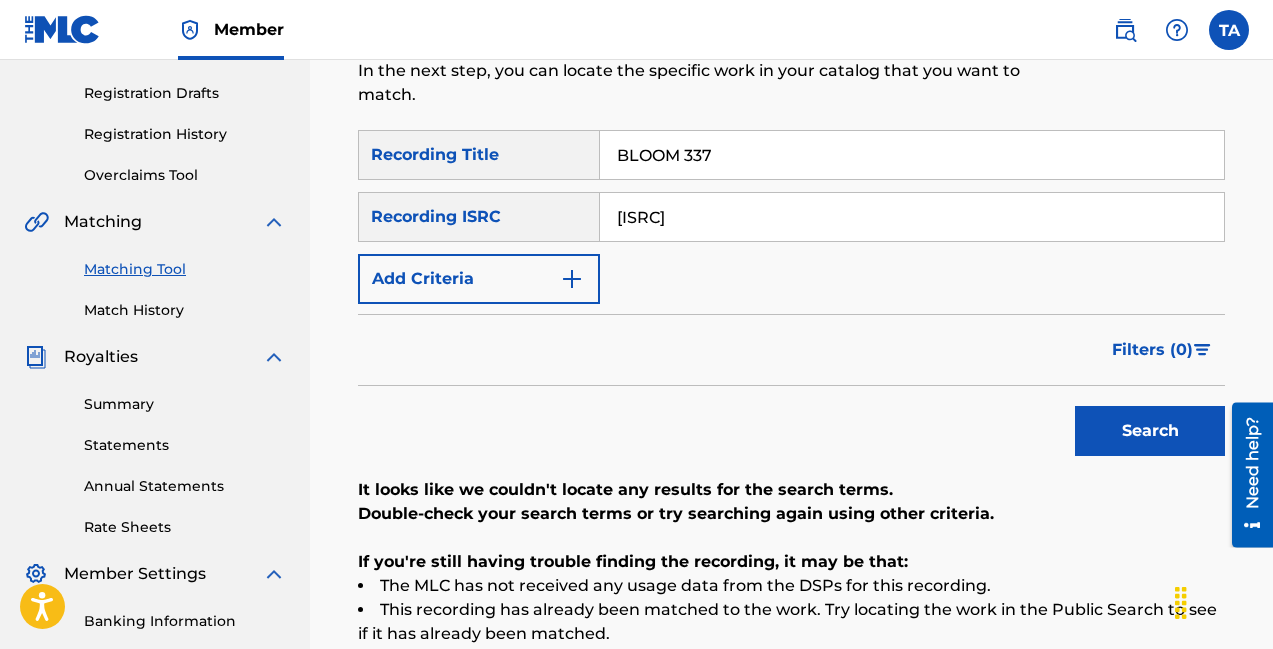type on "BLOOM 337" 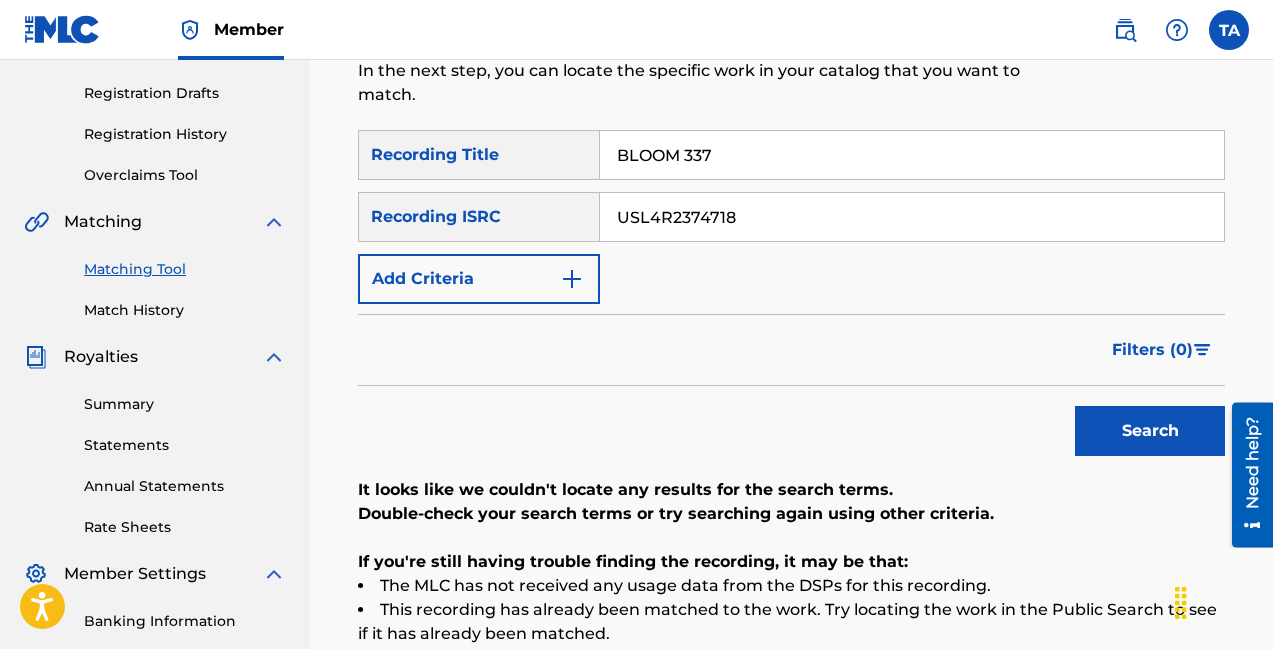 type on "USL4R2374718" 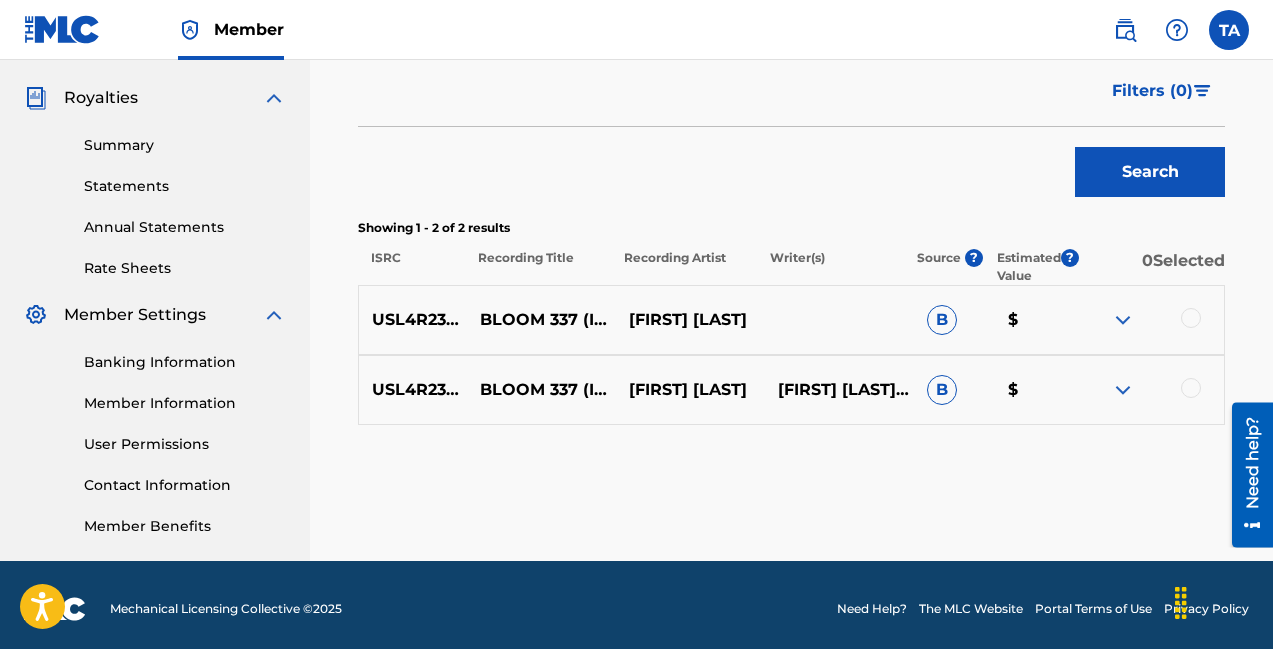 scroll, scrollTop: 585, scrollLeft: 0, axis: vertical 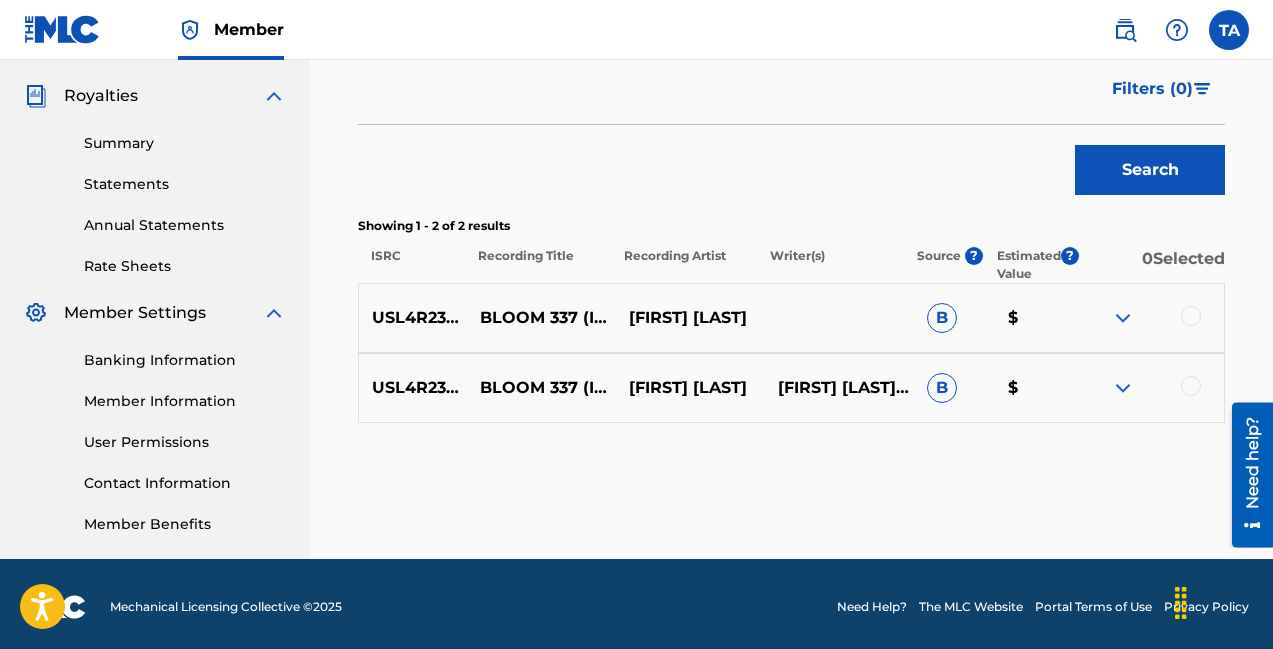 click at bounding box center [1123, 318] 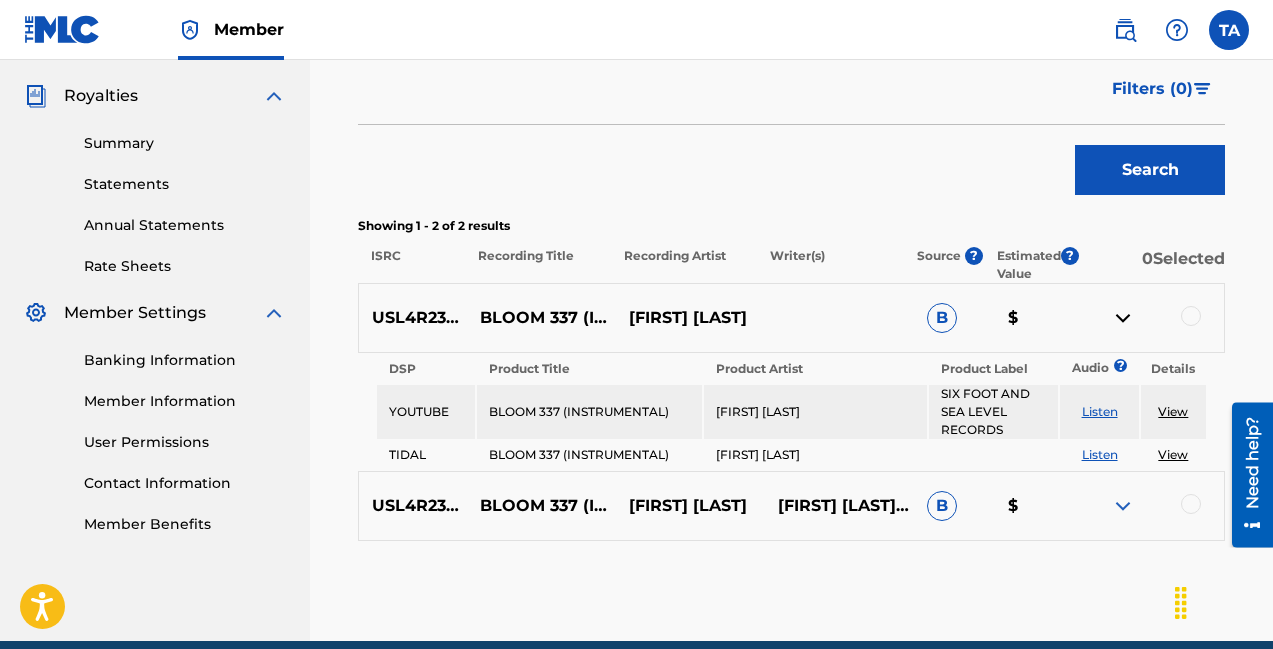 click at bounding box center [1123, 506] 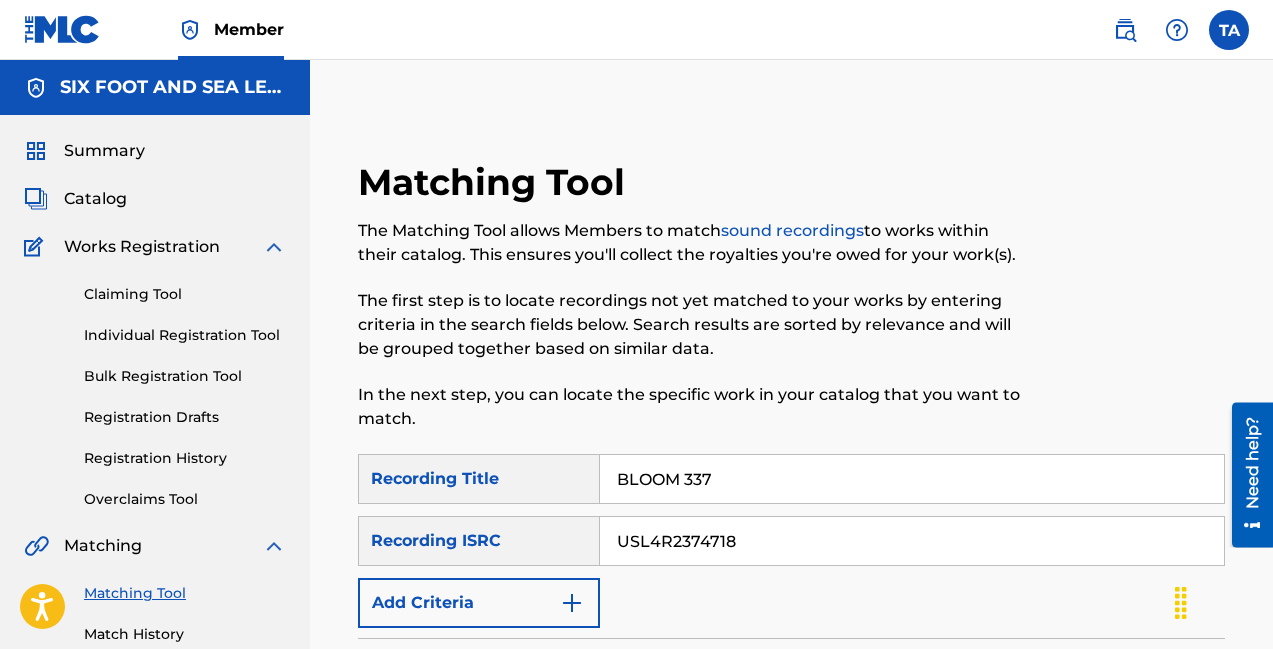 scroll, scrollTop: 8, scrollLeft: 0, axis: vertical 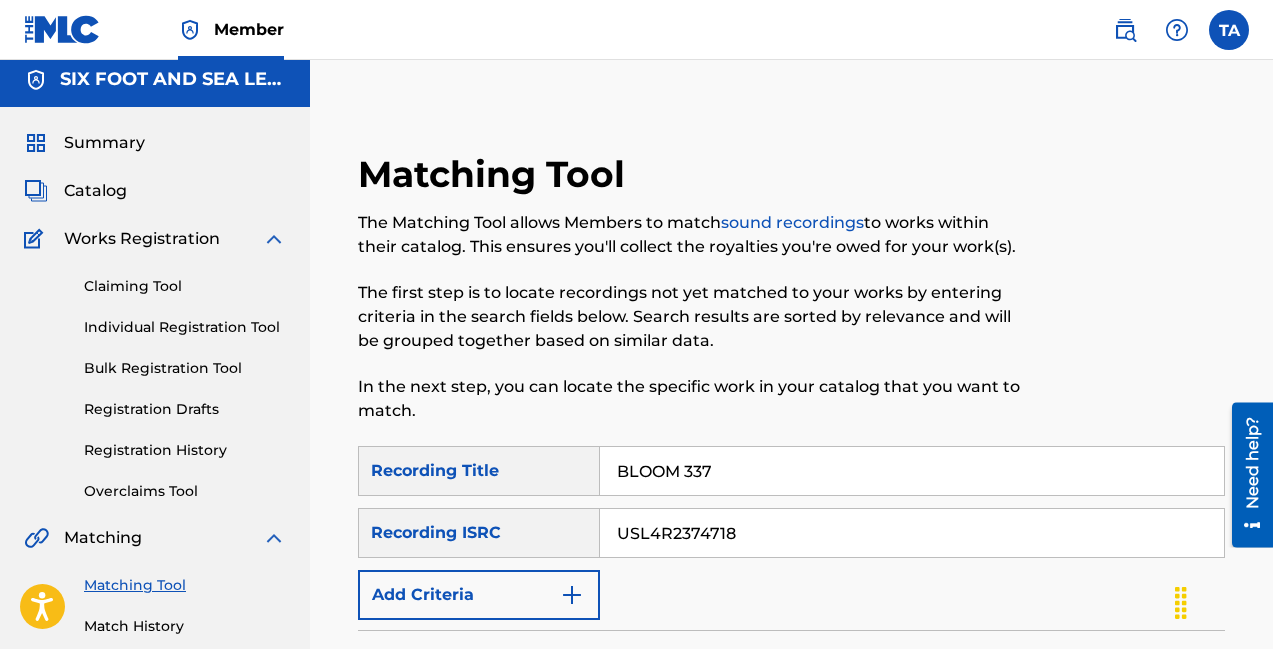 drag, startPoint x: 750, startPoint y: 477, endPoint x: 507, endPoint y: 433, distance: 246.95142 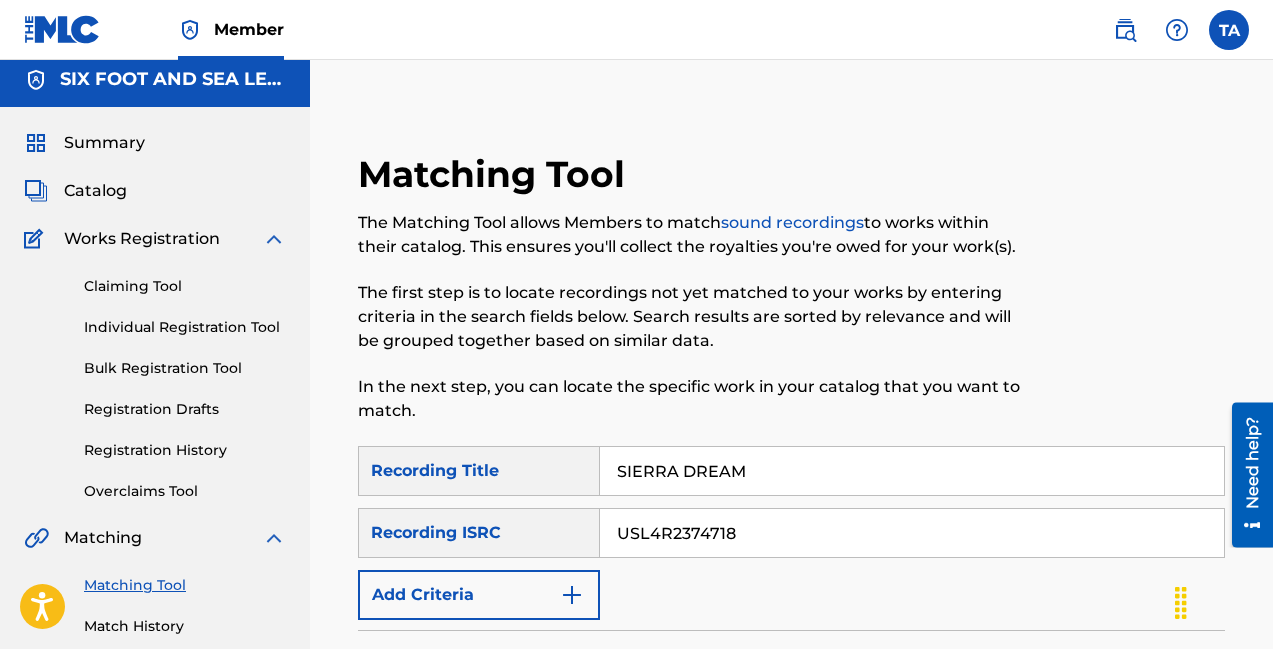 type on "SIERRA DREAM" 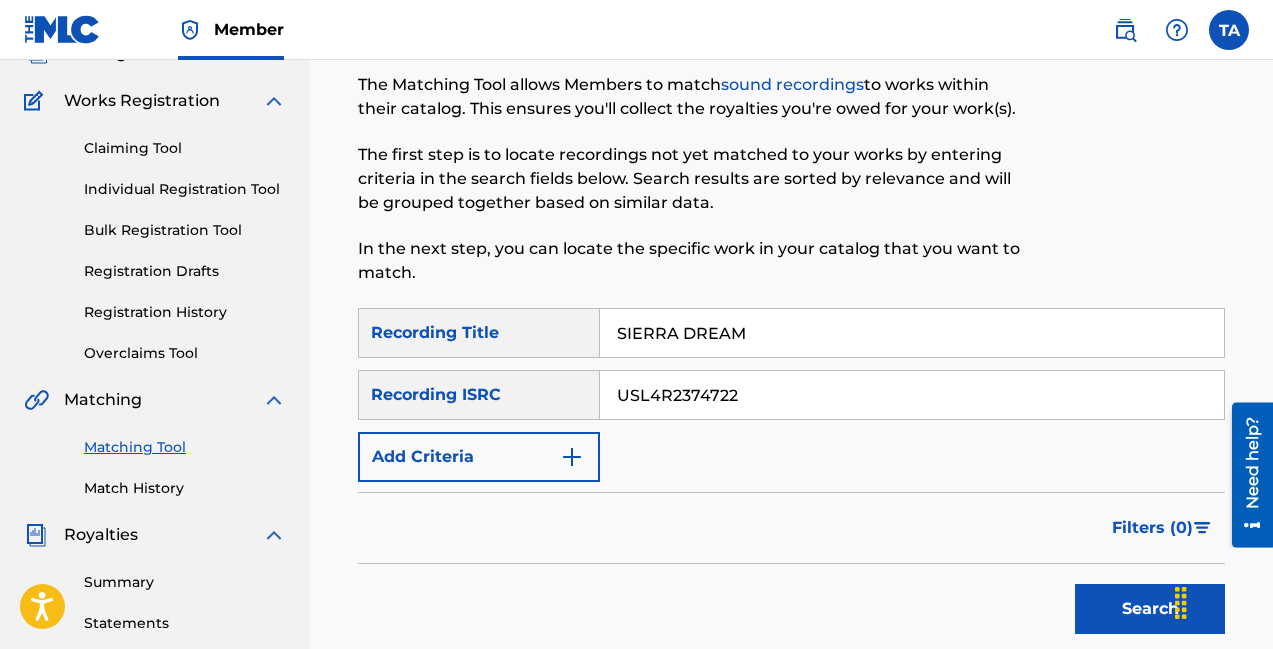 scroll, scrollTop: 222, scrollLeft: 0, axis: vertical 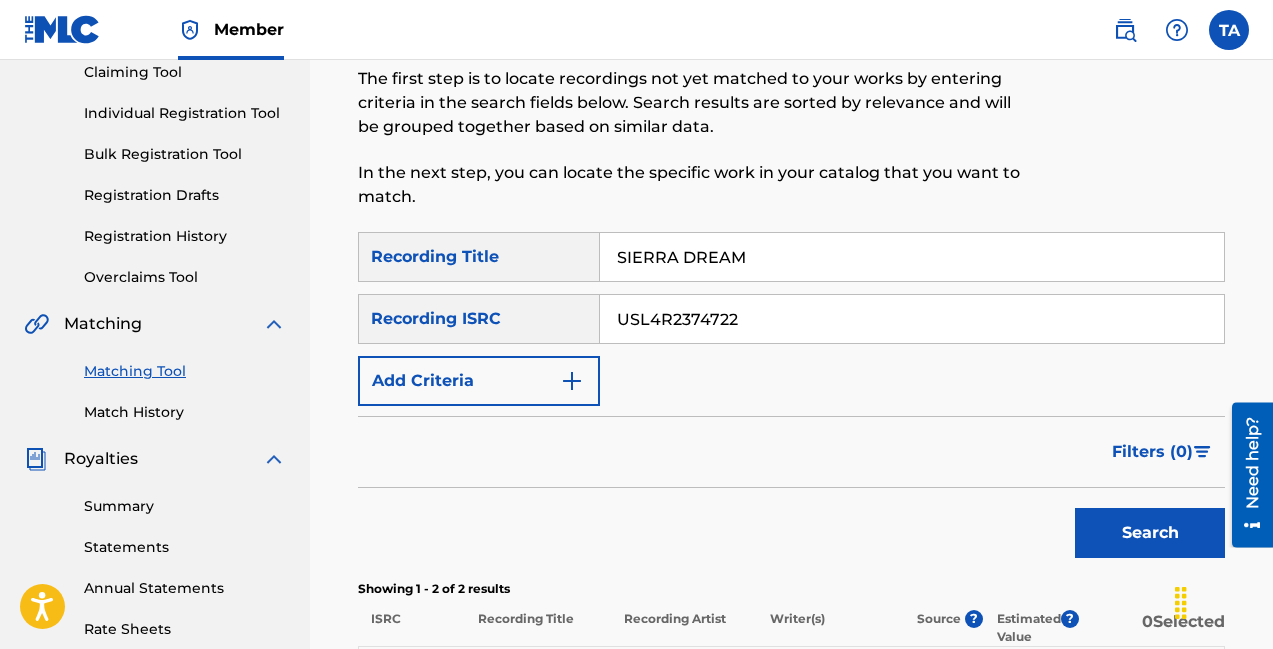 type on "USL4R2374722" 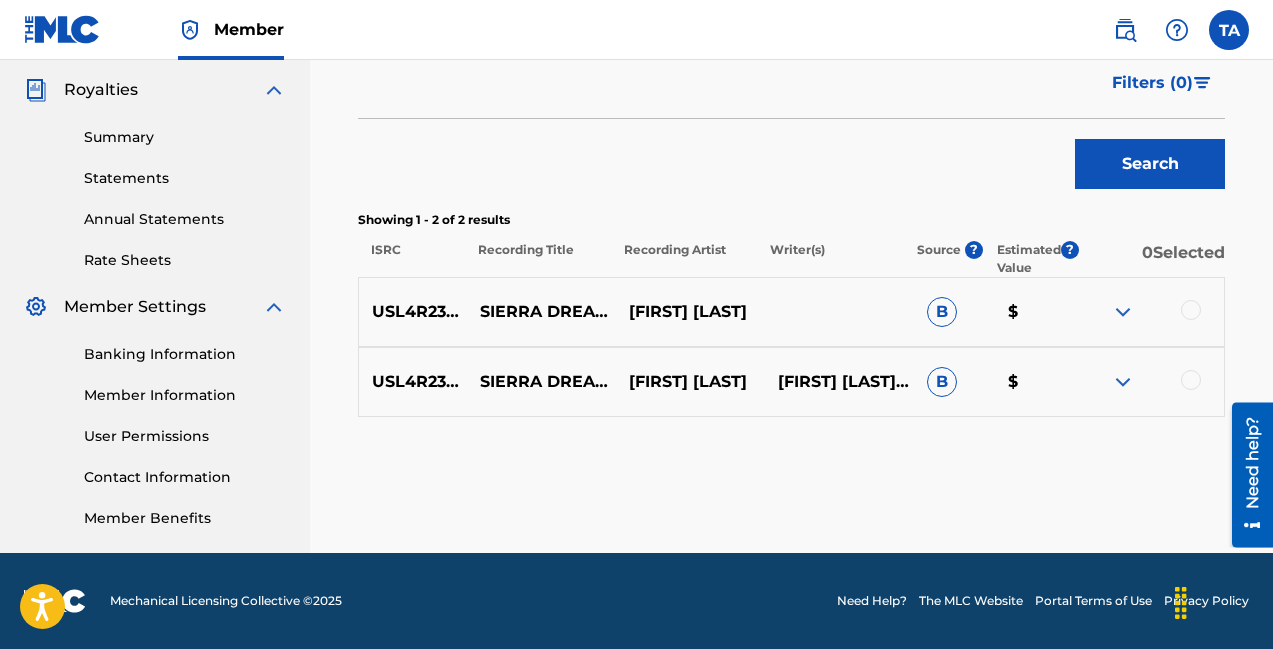 scroll, scrollTop: 586, scrollLeft: 0, axis: vertical 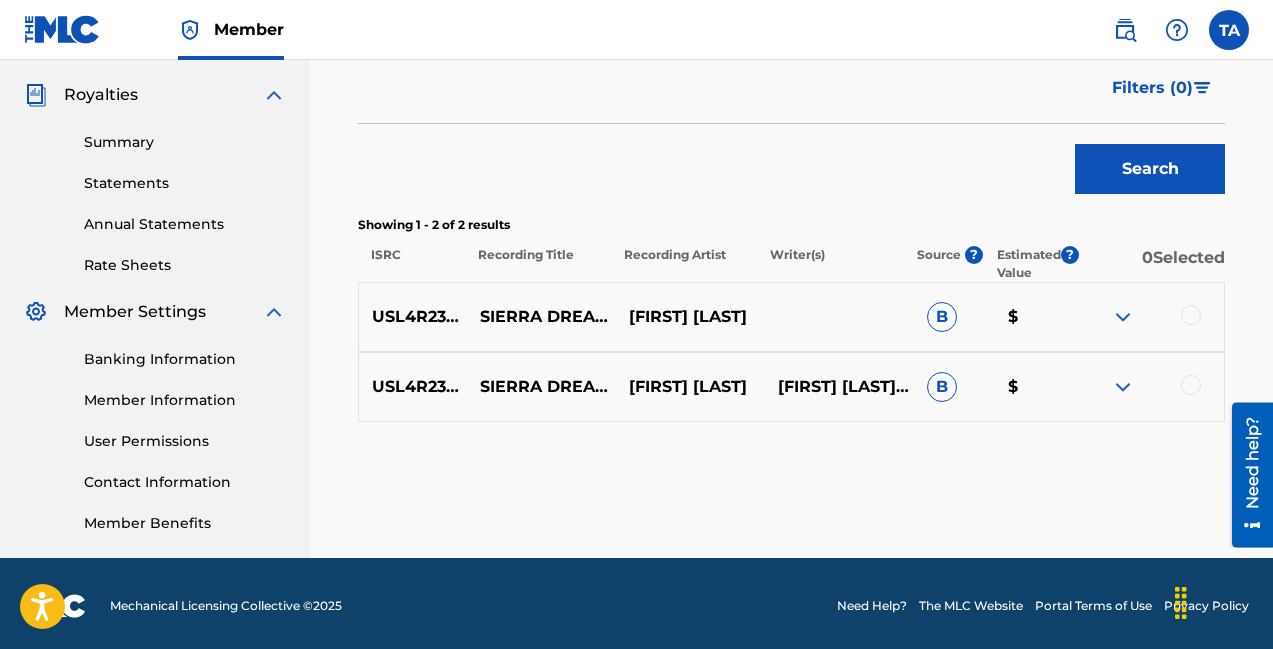 click at bounding box center (1123, 317) 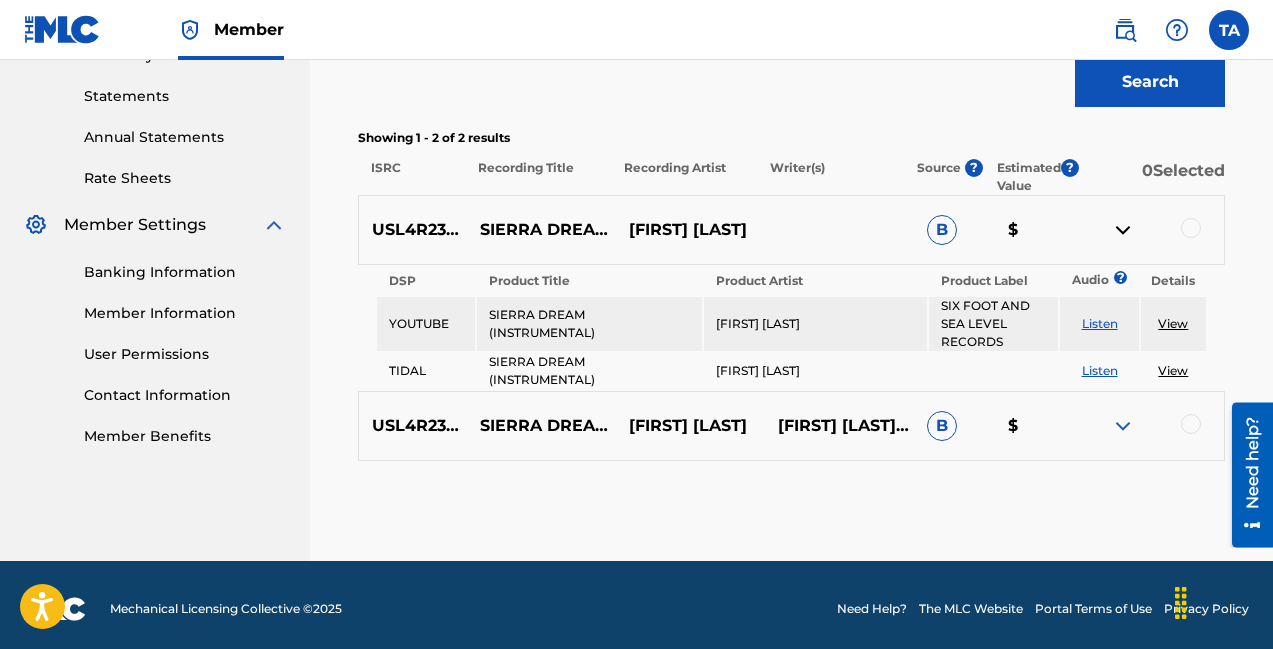 scroll, scrollTop: 670, scrollLeft: 0, axis: vertical 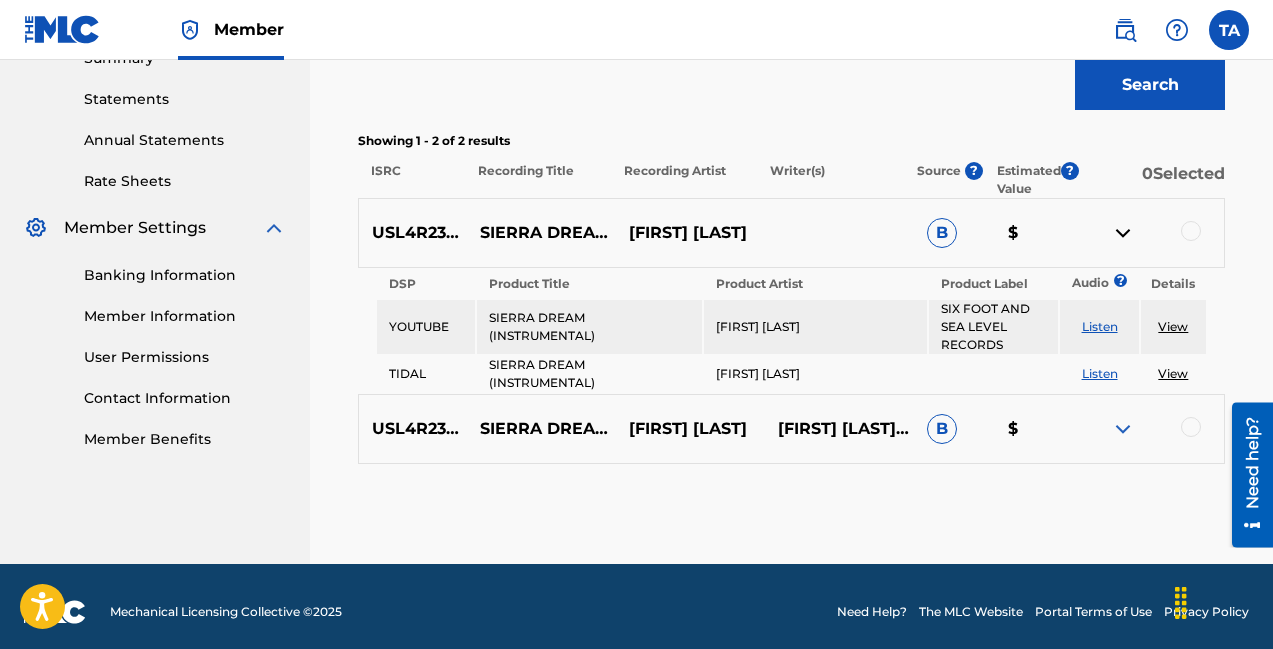 click at bounding box center (1123, 429) 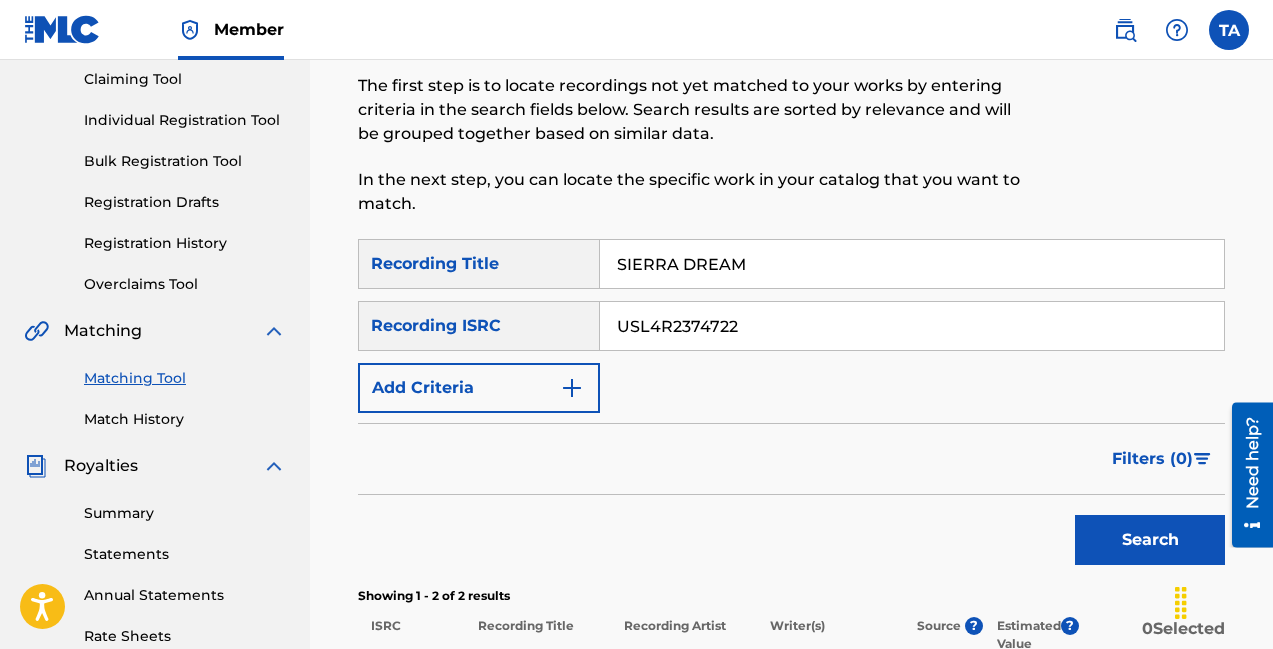 scroll, scrollTop: 298, scrollLeft: 0, axis: vertical 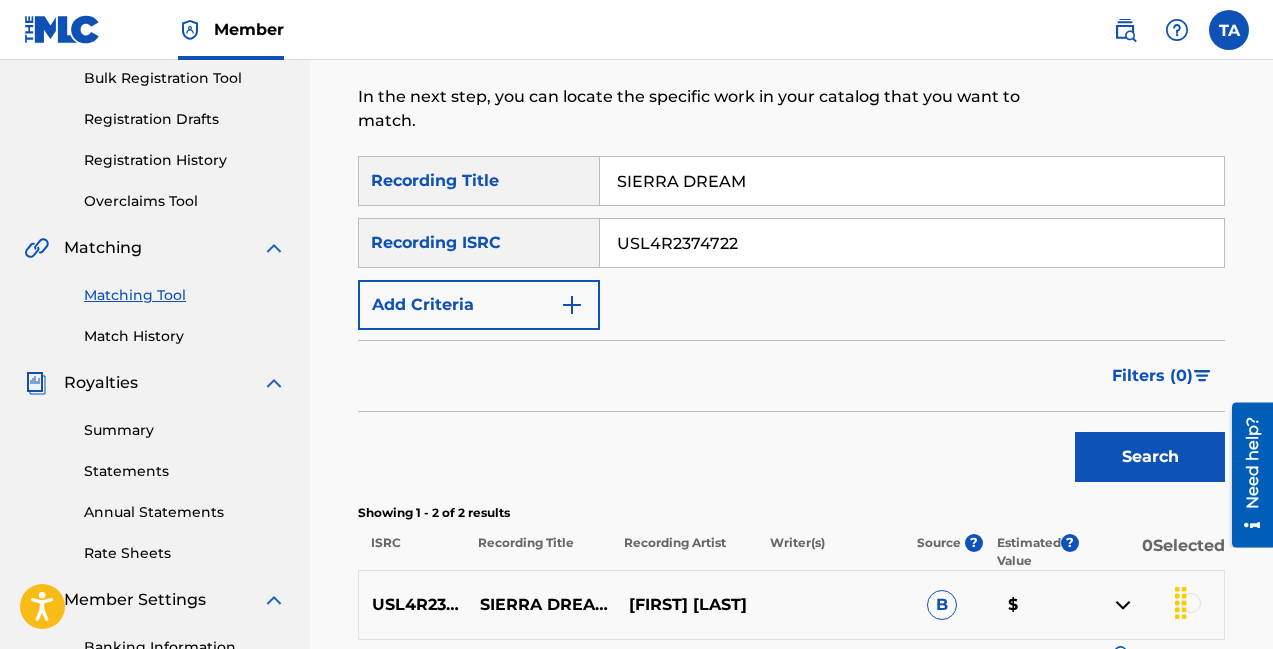 drag, startPoint x: 787, startPoint y: 181, endPoint x: 494, endPoint y: 170, distance: 293.20642 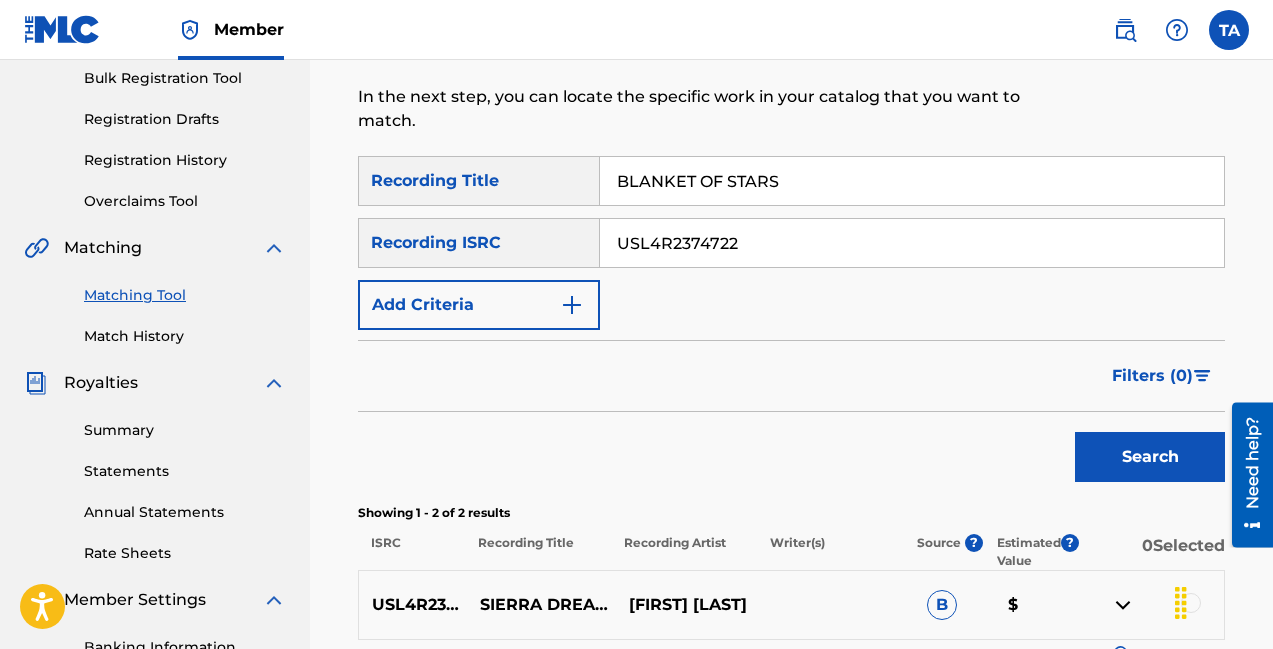 type on "BLANKET OF STARS" 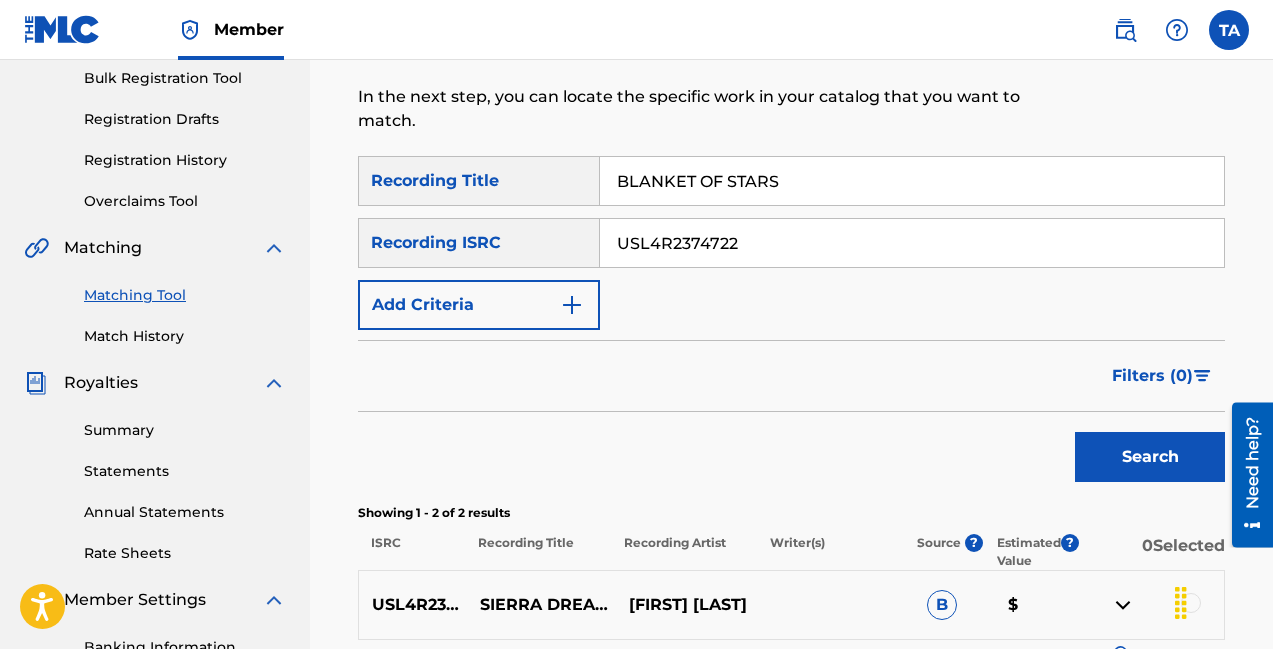 drag, startPoint x: 775, startPoint y: 244, endPoint x: 478, endPoint y: 244, distance: 297 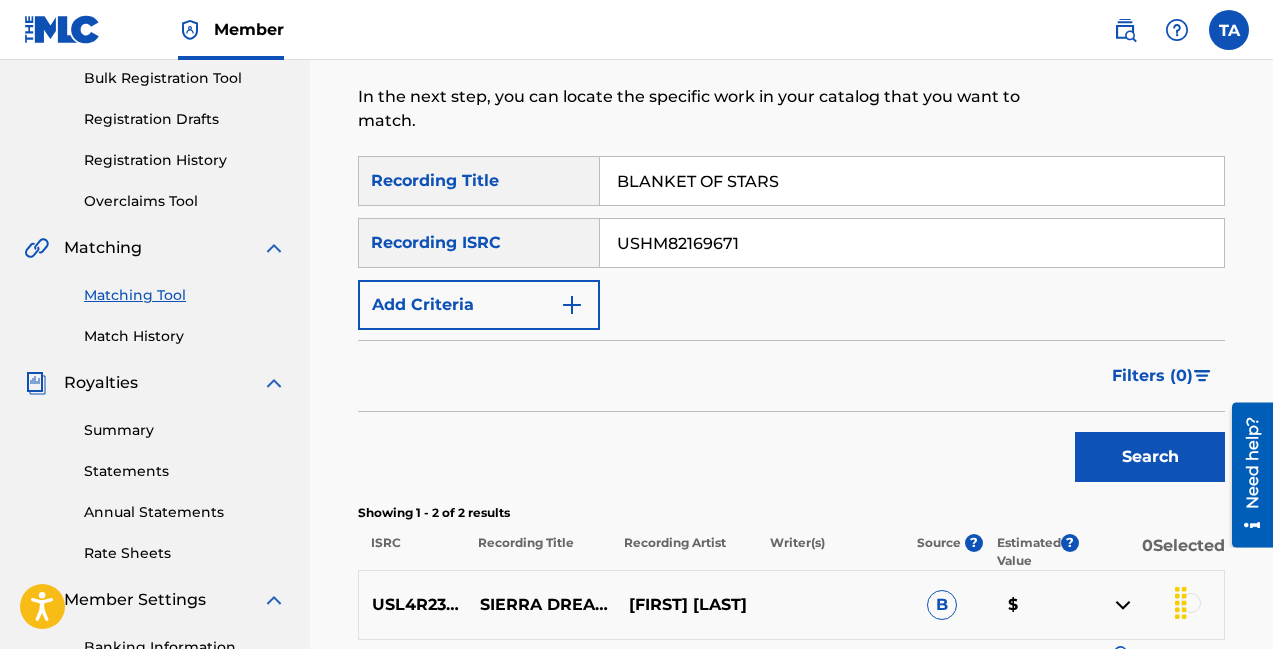 type on "USHM82169671" 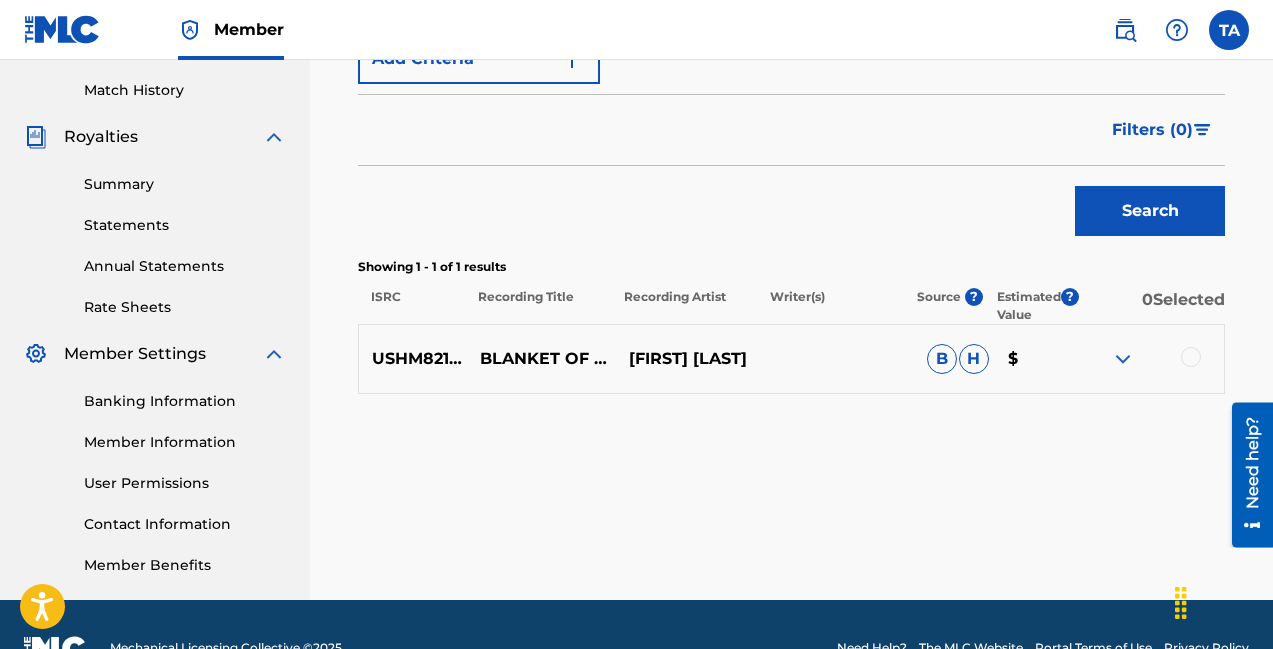 scroll, scrollTop: 557, scrollLeft: 0, axis: vertical 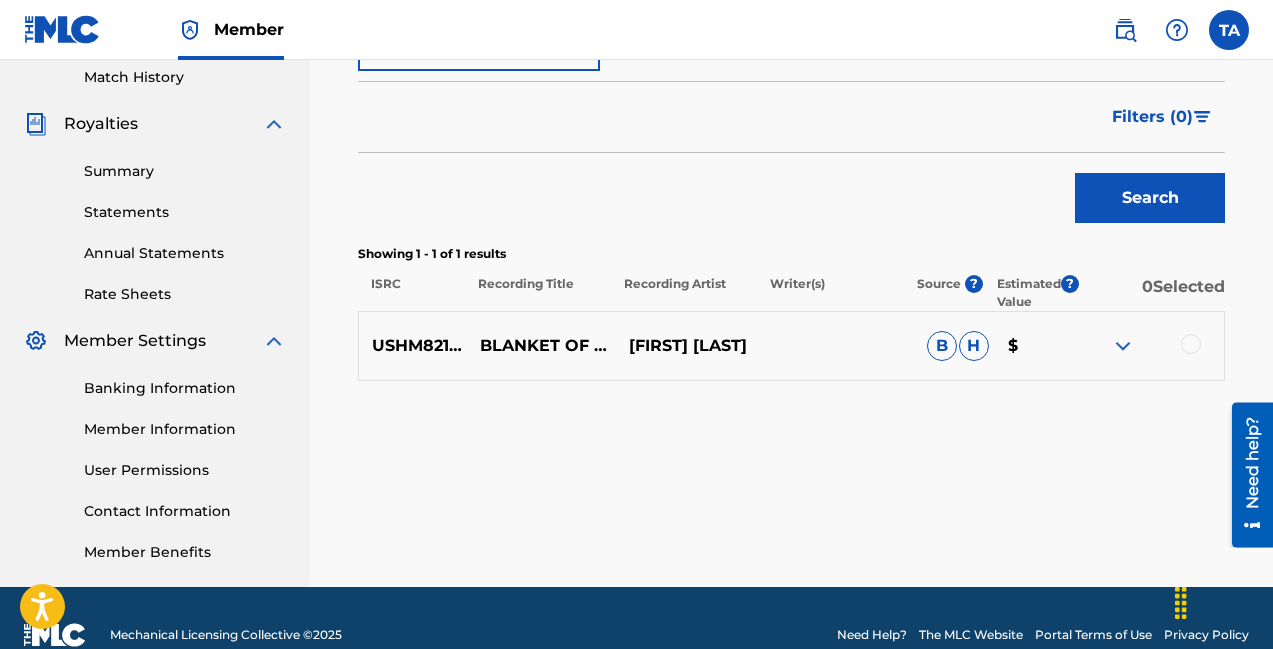 click at bounding box center [1123, 346] 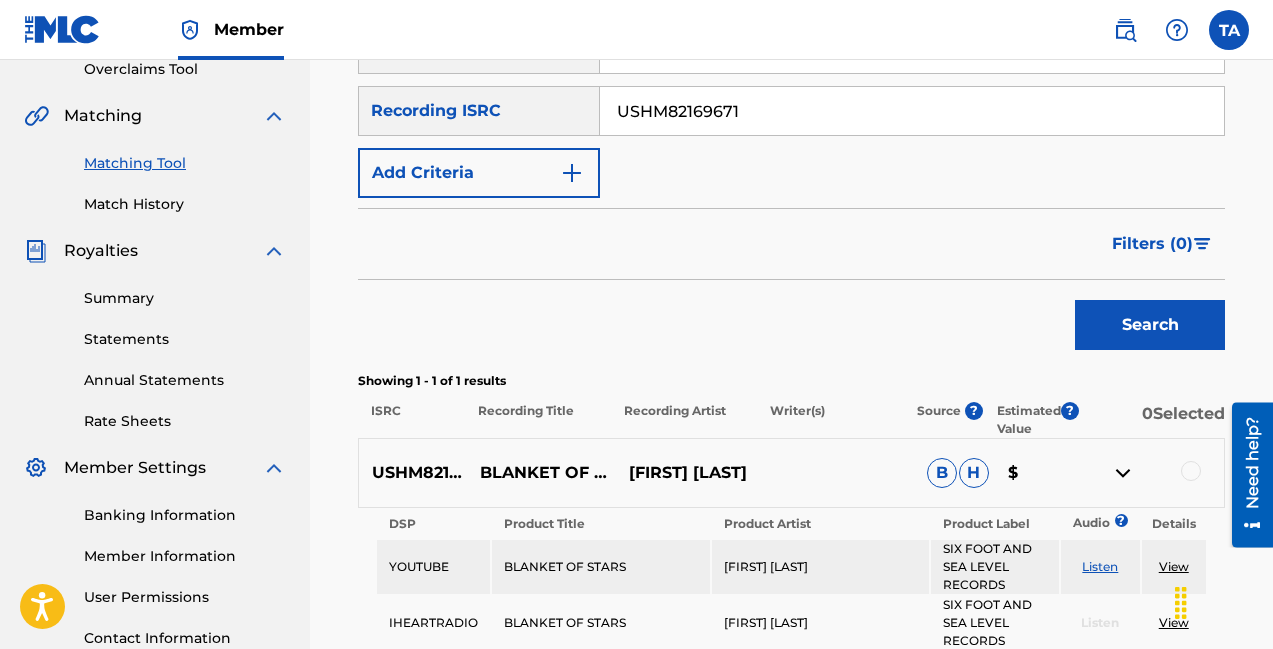 scroll, scrollTop: 485, scrollLeft: 0, axis: vertical 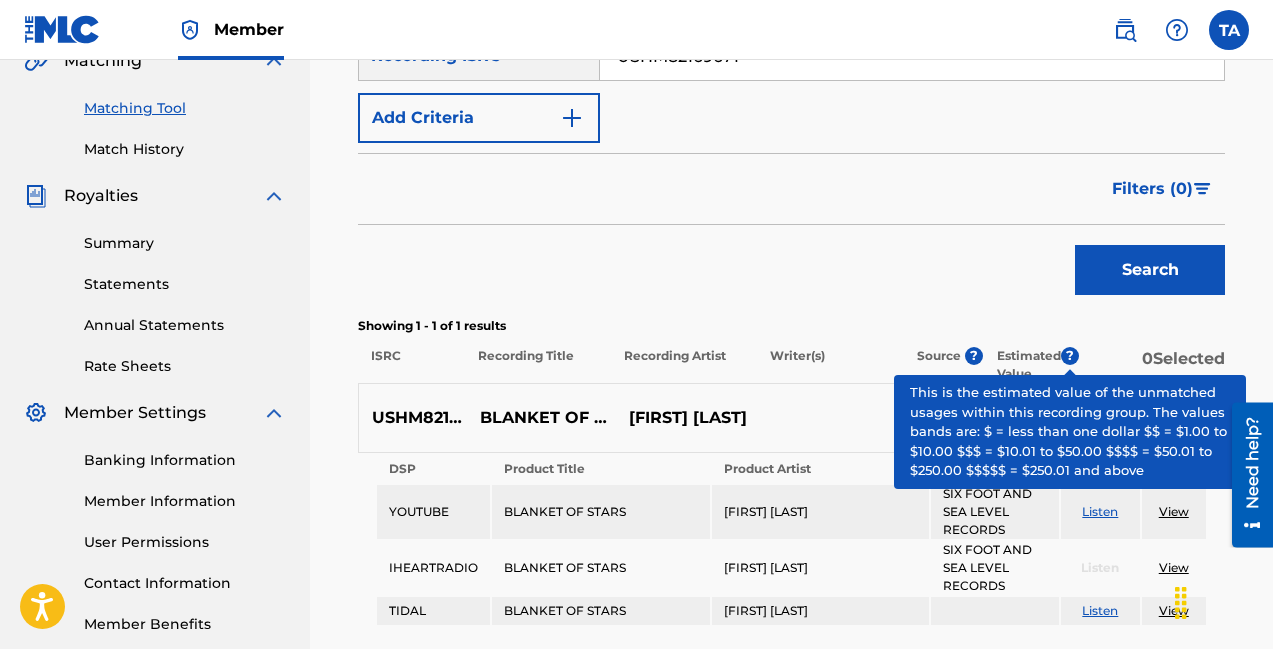 click on "Search" at bounding box center [791, 265] 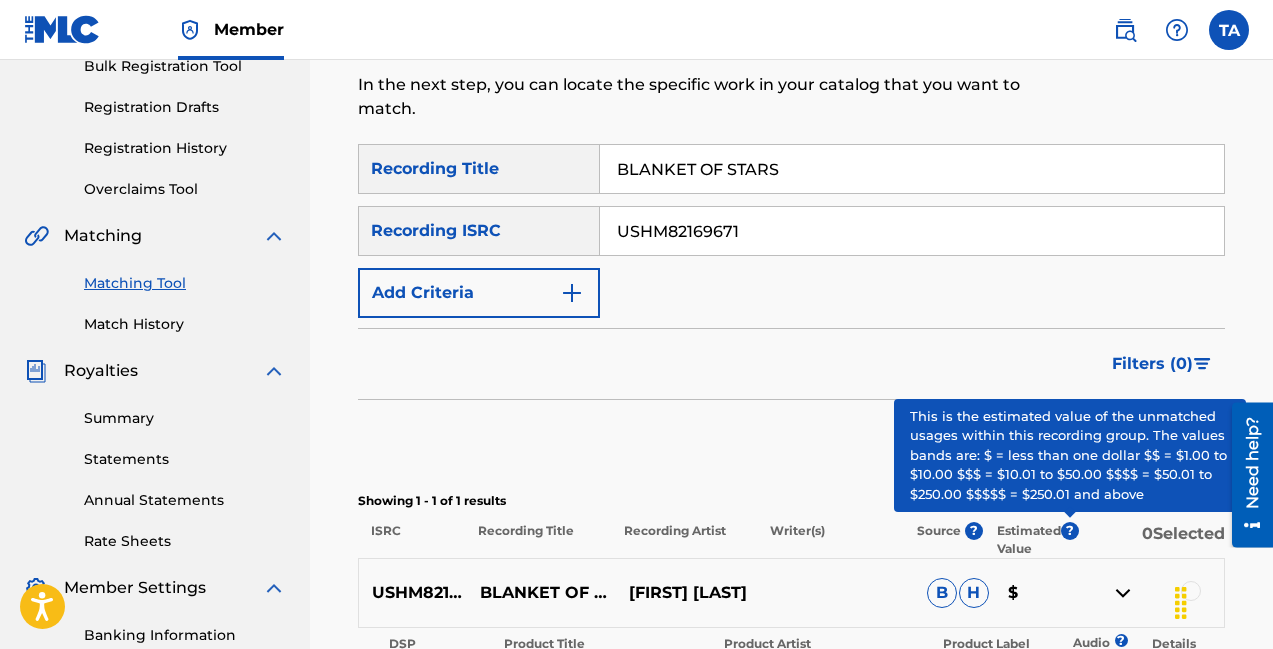 scroll, scrollTop: 0, scrollLeft: 0, axis: both 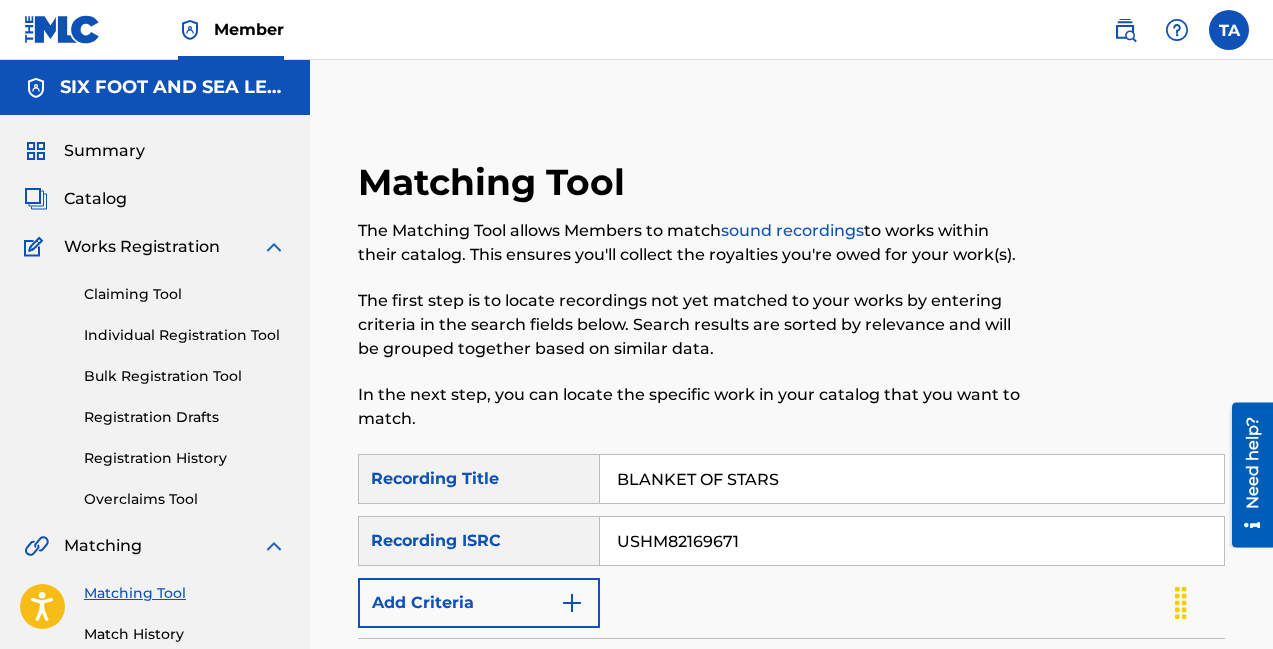 drag, startPoint x: 804, startPoint y: 478, endPoint x: 471, endPoint y: 438, distance: 335.3938 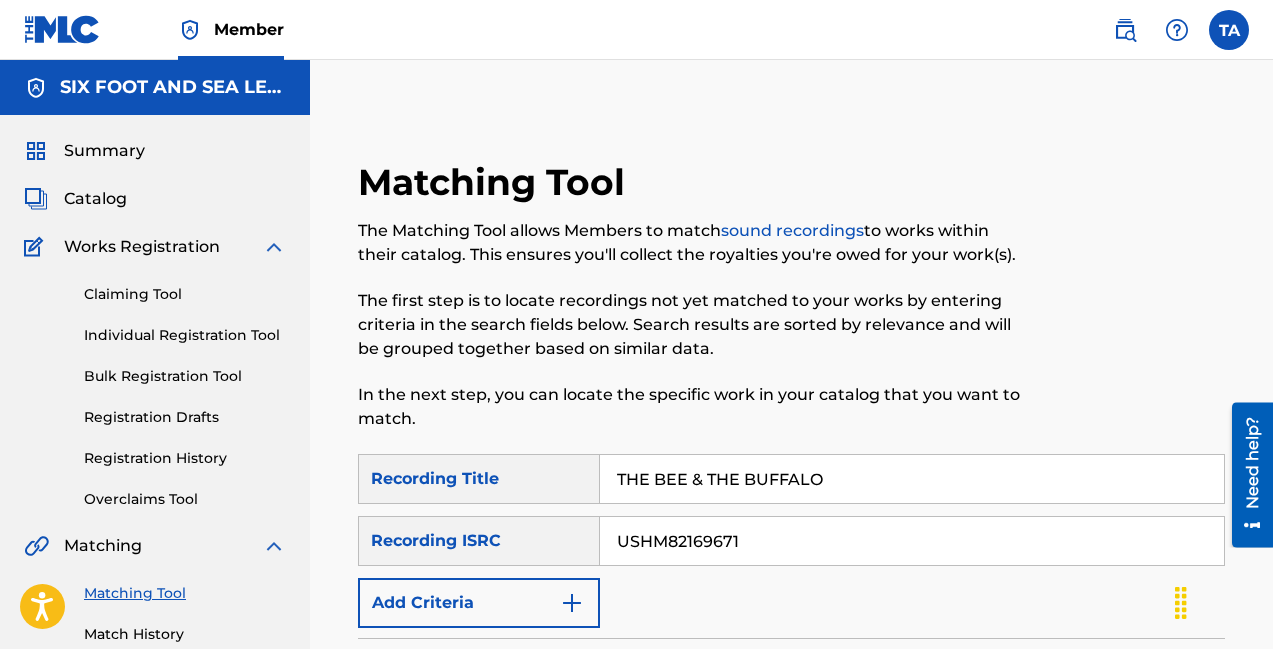 type on "THE BEE & THE BUFFALO" 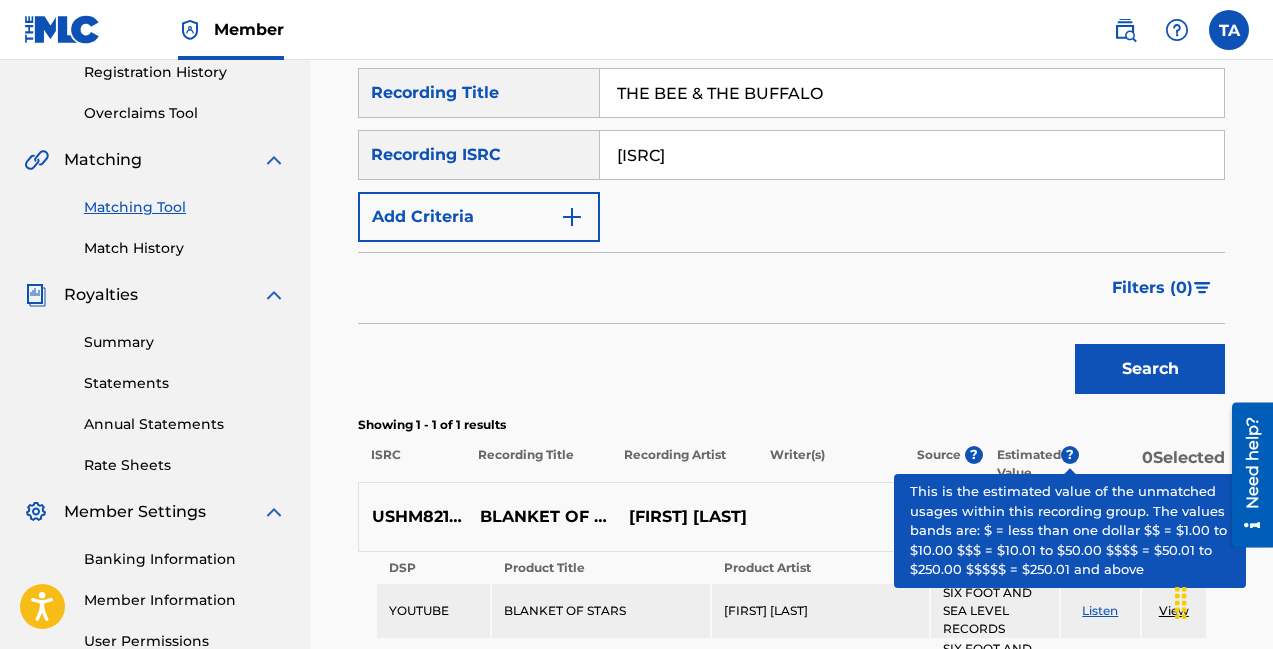 scroll, scrollTop: 385, scrollLeft: 0, axis: vertical 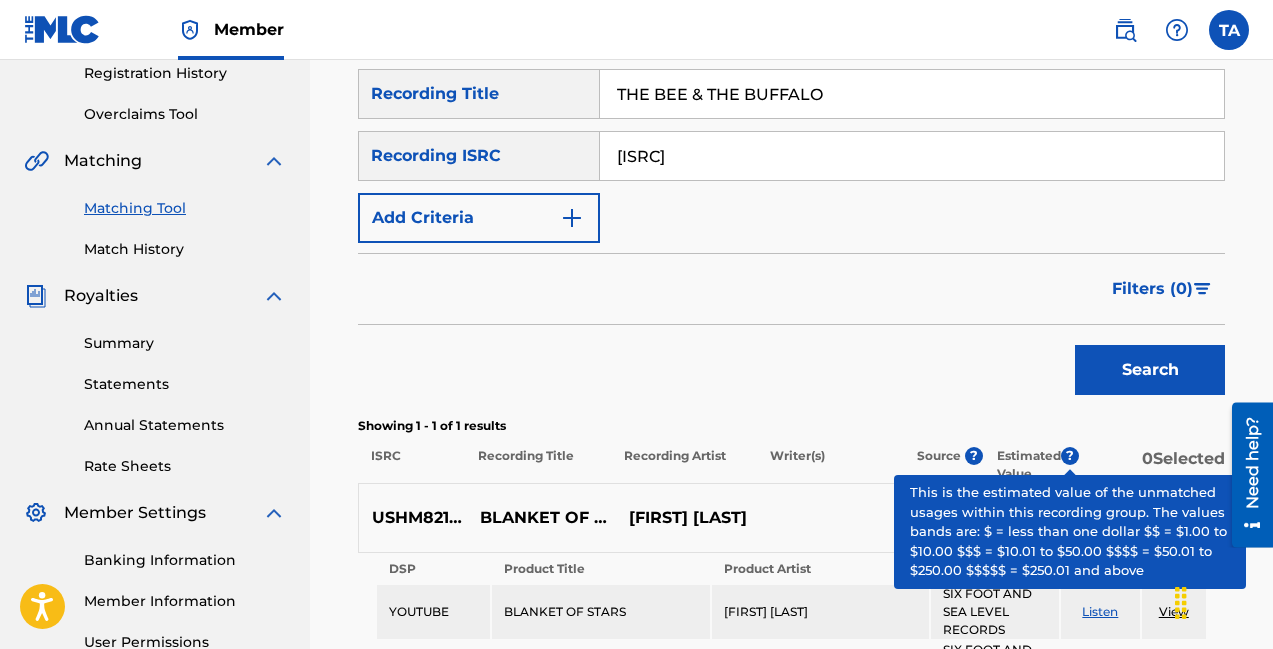 click on "Search" at bounding box center [1150, 370] 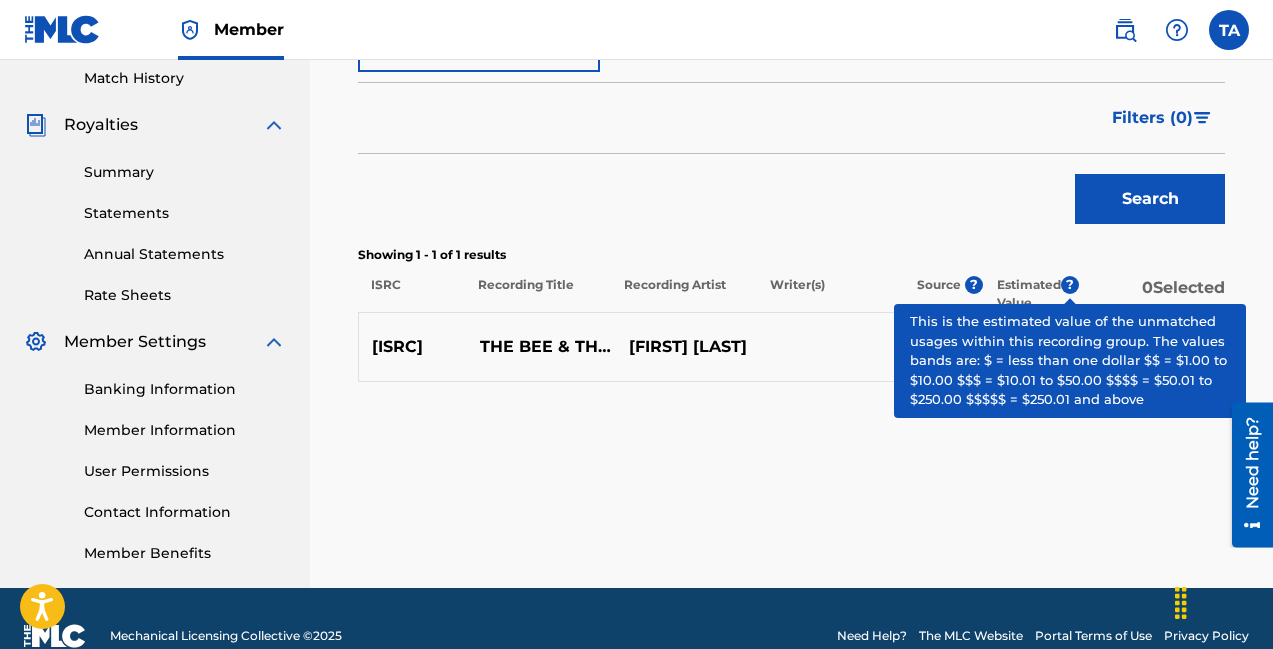 scroll, scrollTop: 591, scrollLeft: 0, axis: vertical 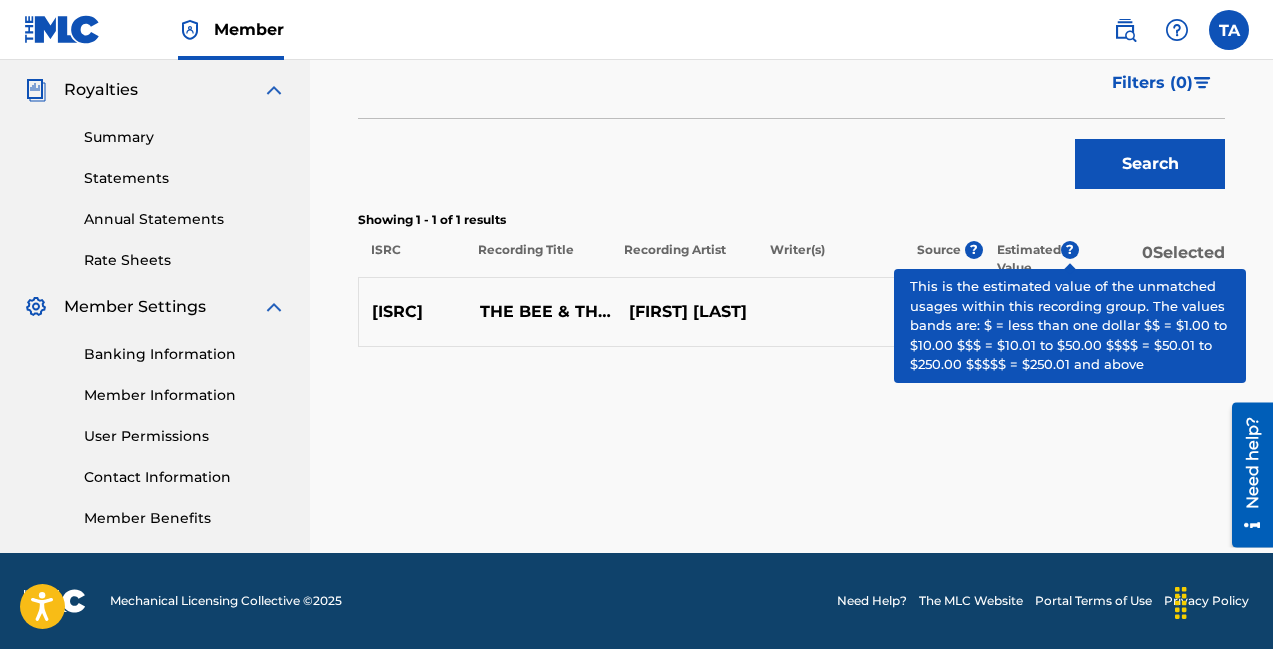 click on "Search" at bounding box center [791, 159] 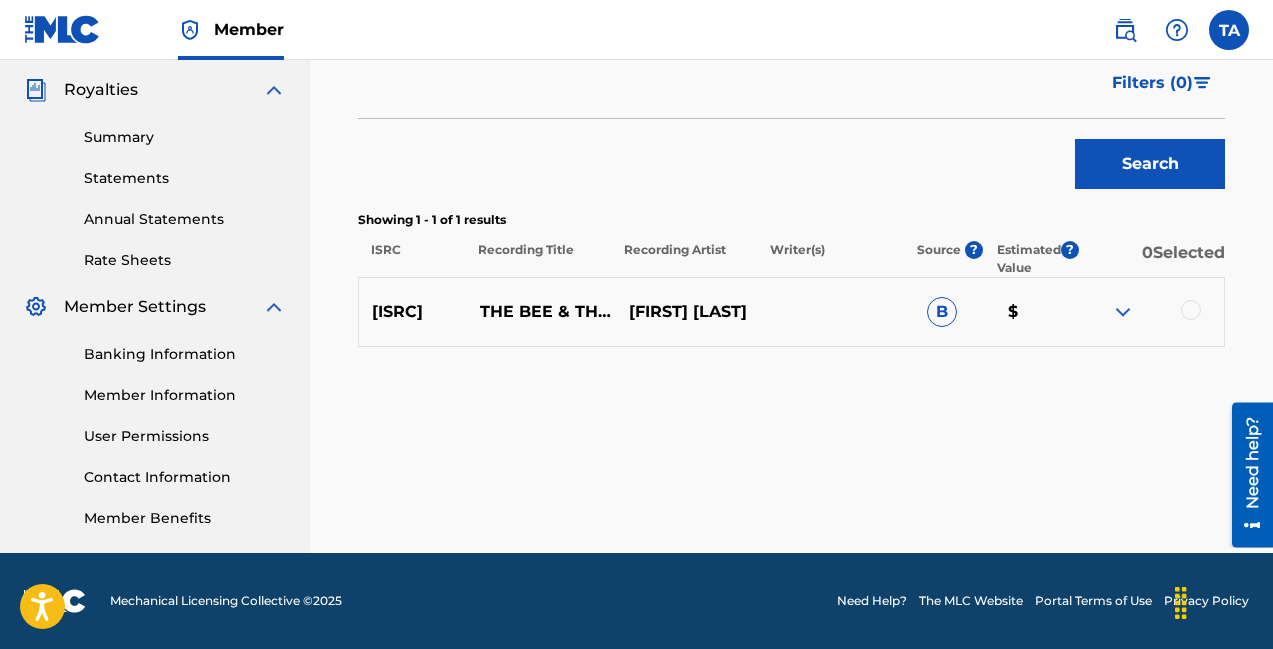click on "0  Selected" at bounding box center [1152, 259] 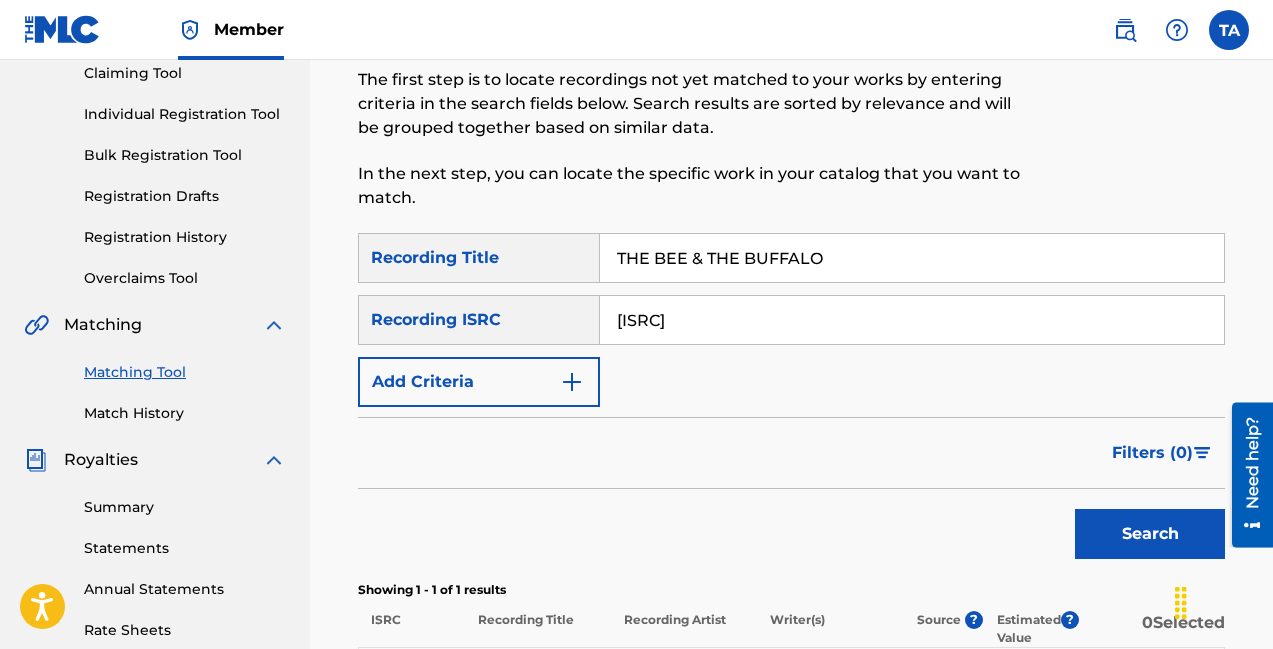 scroll, scrollTop: 151, scrollLeft: 0, axis: vertical 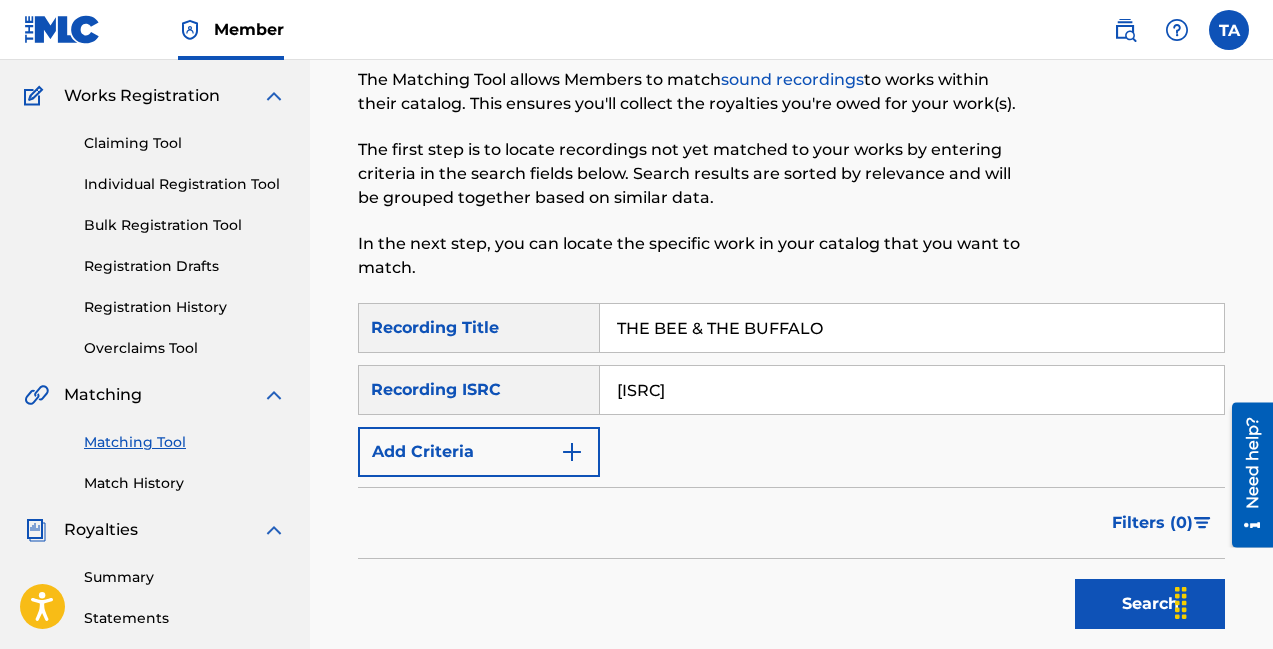 drag, startPoint x: 778, startPoint y: 395, endPoint x: 434, endPoint y: 395, distance: 344 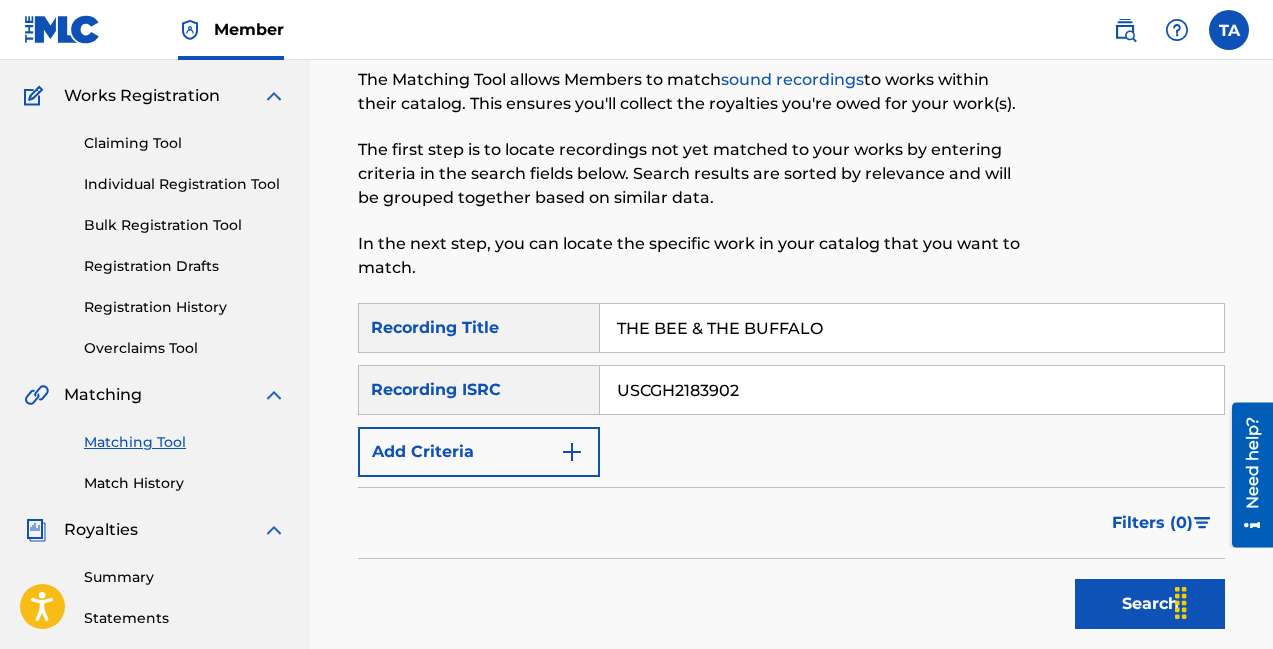 type on "USCGH2183902" 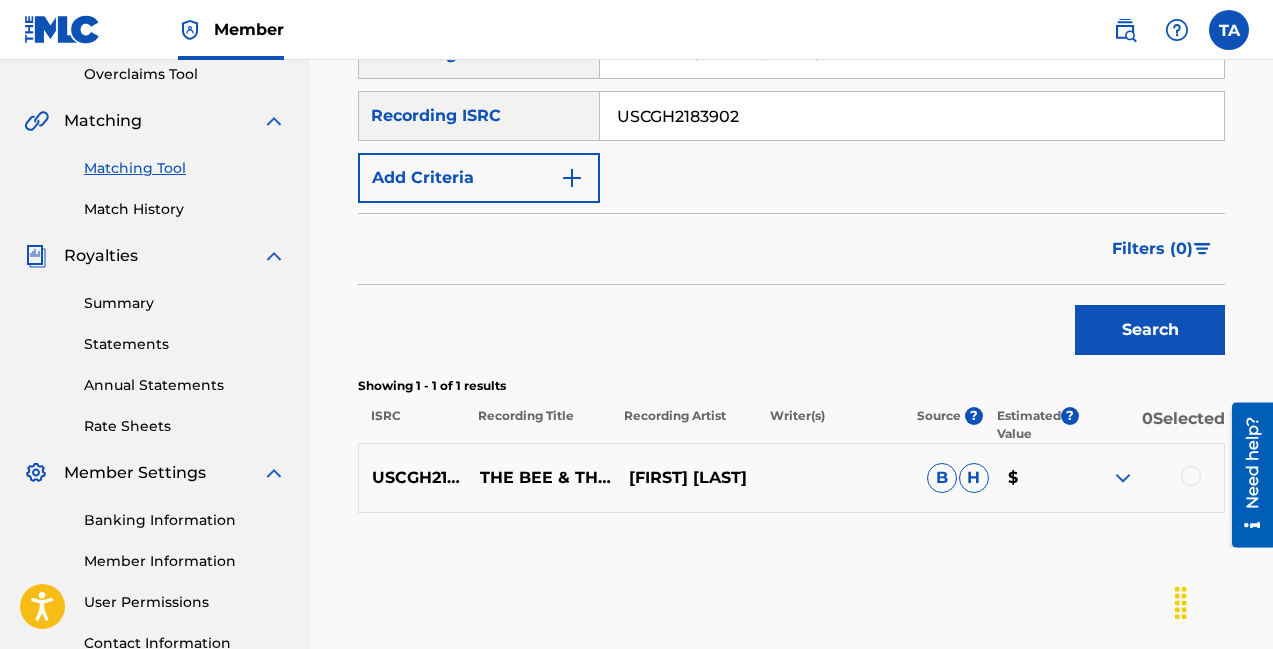 scroll, scrollTop: 447, scrollLeft: 0, axis: vertical 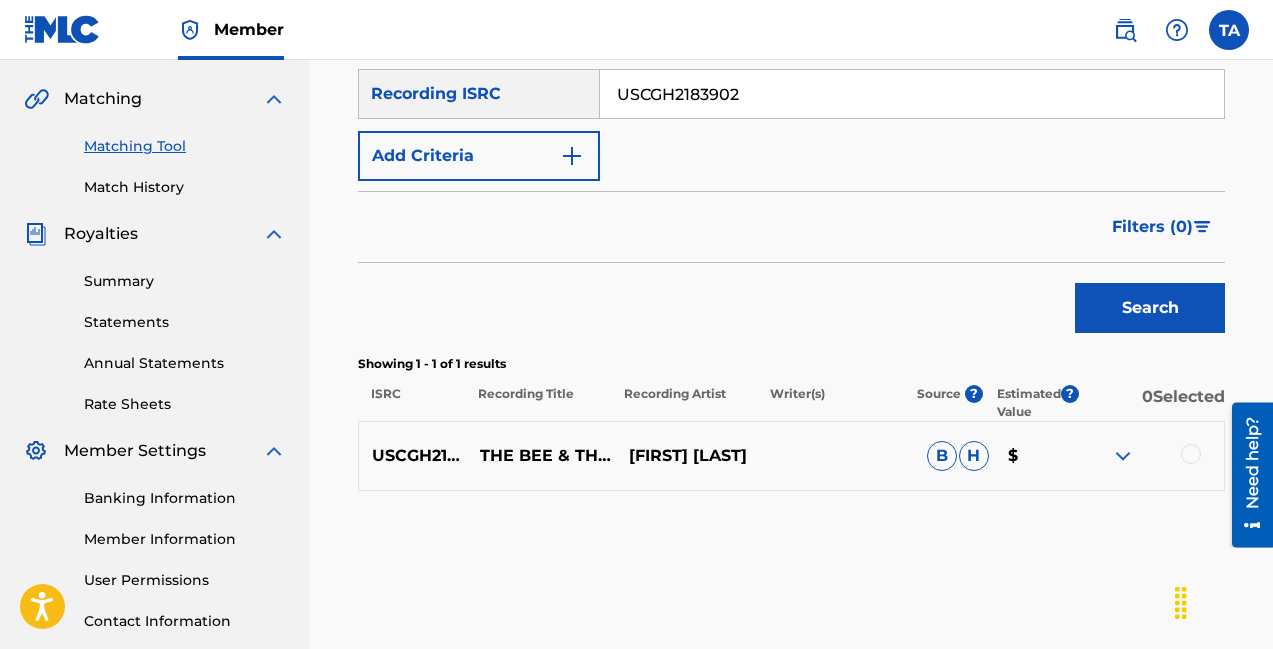 click at bounding box center (1123, 456) 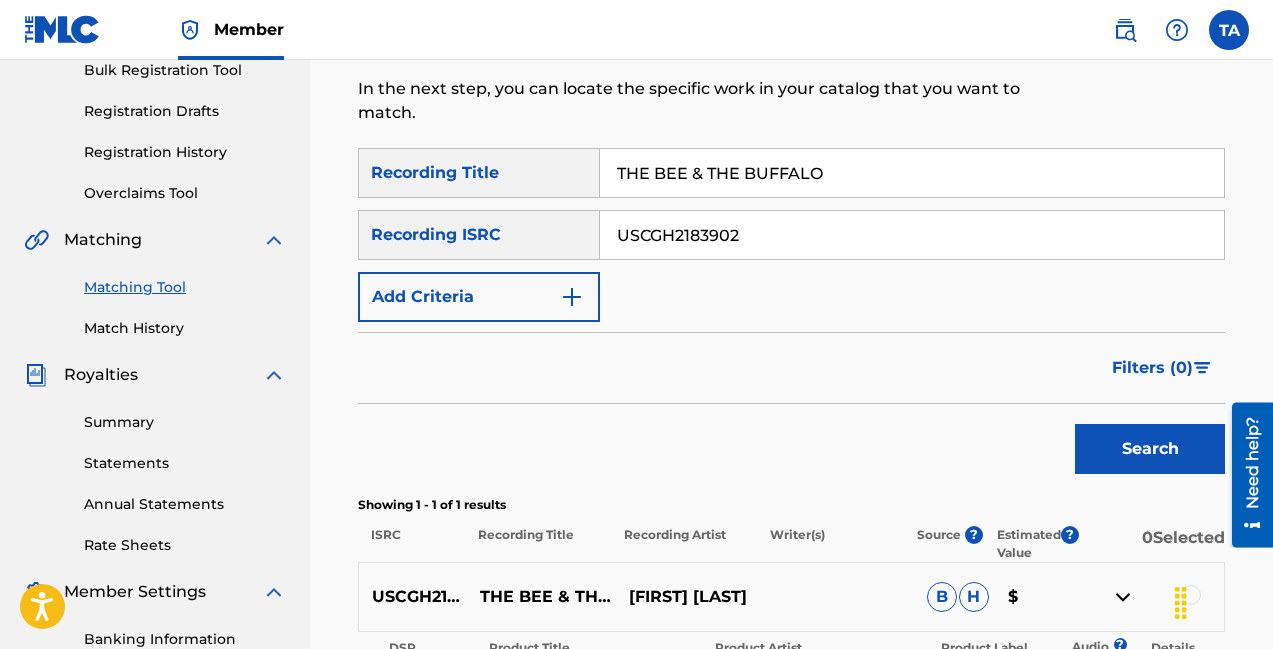 scroll, scrollTop: 293, scrollLeft: 0, axis: vertical 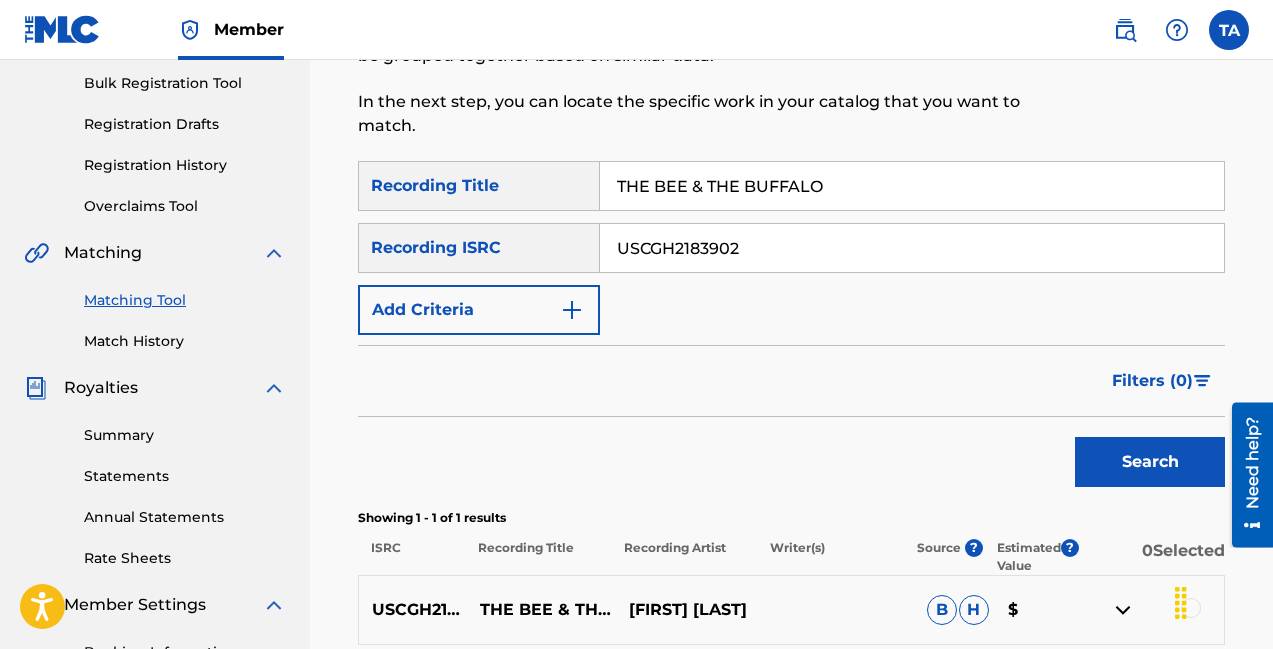 drag, startPoint x: 833, startPoint y: 183, endPoint x: 454, endPoint y: 178, distance: 379.033 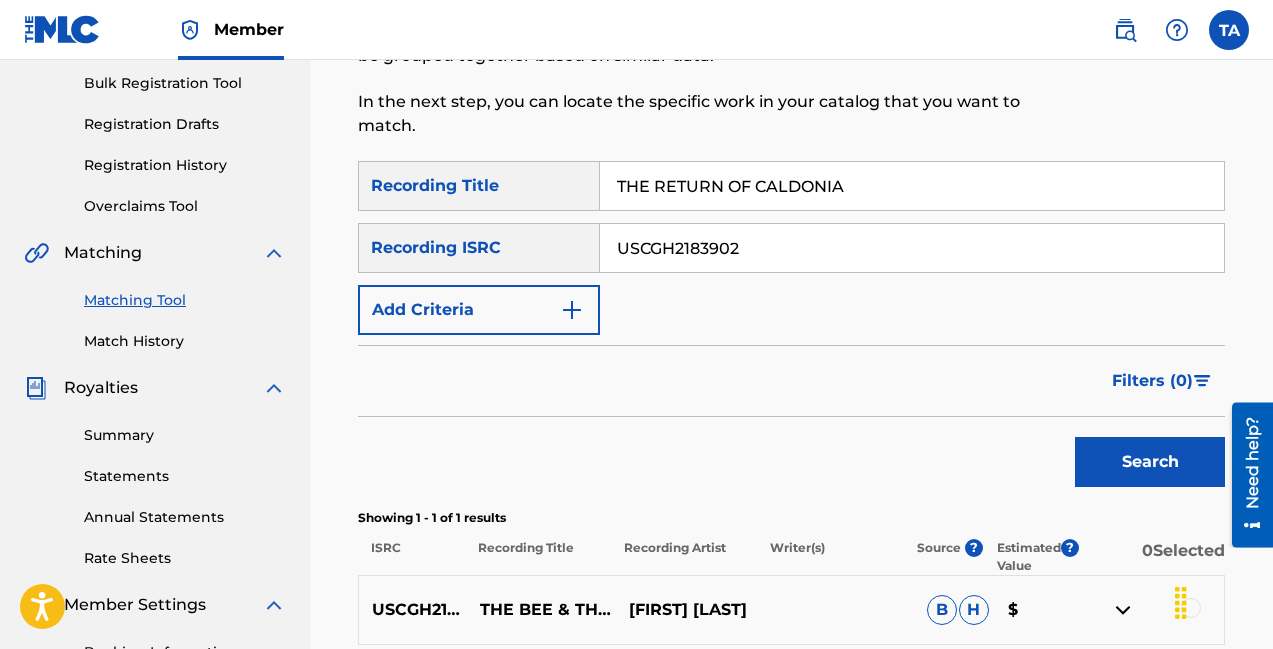 type on "THE RETURN OF CALDONIA" 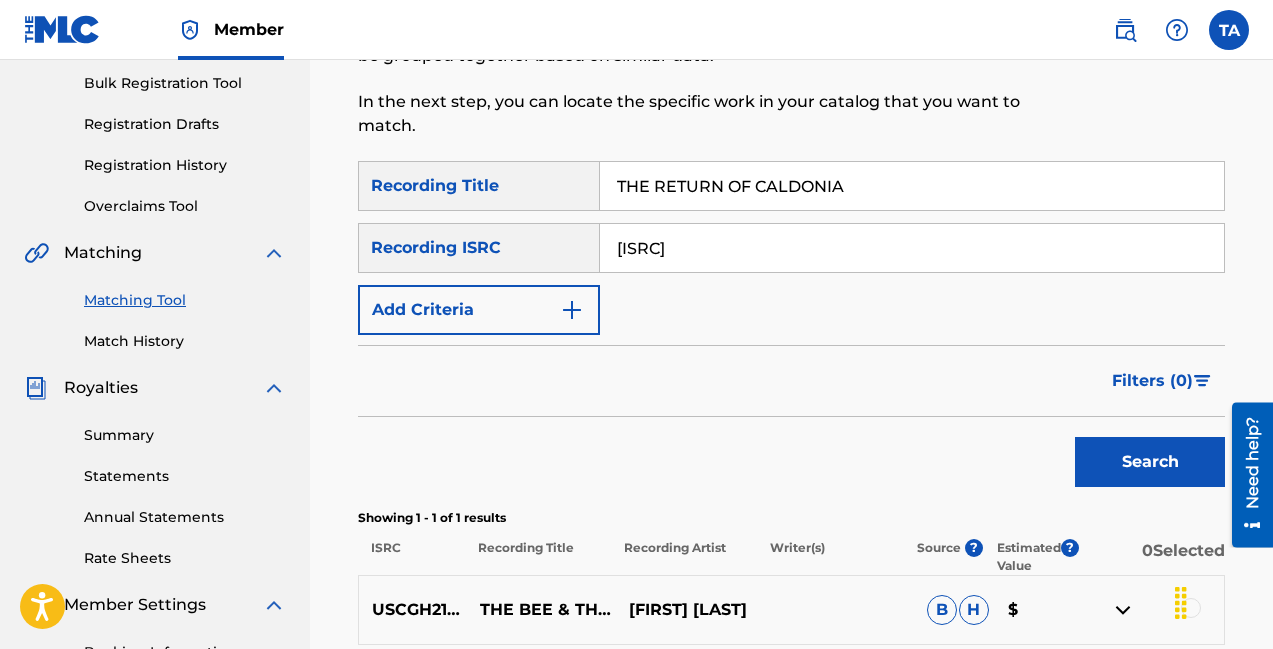 type on "USDY41871116" 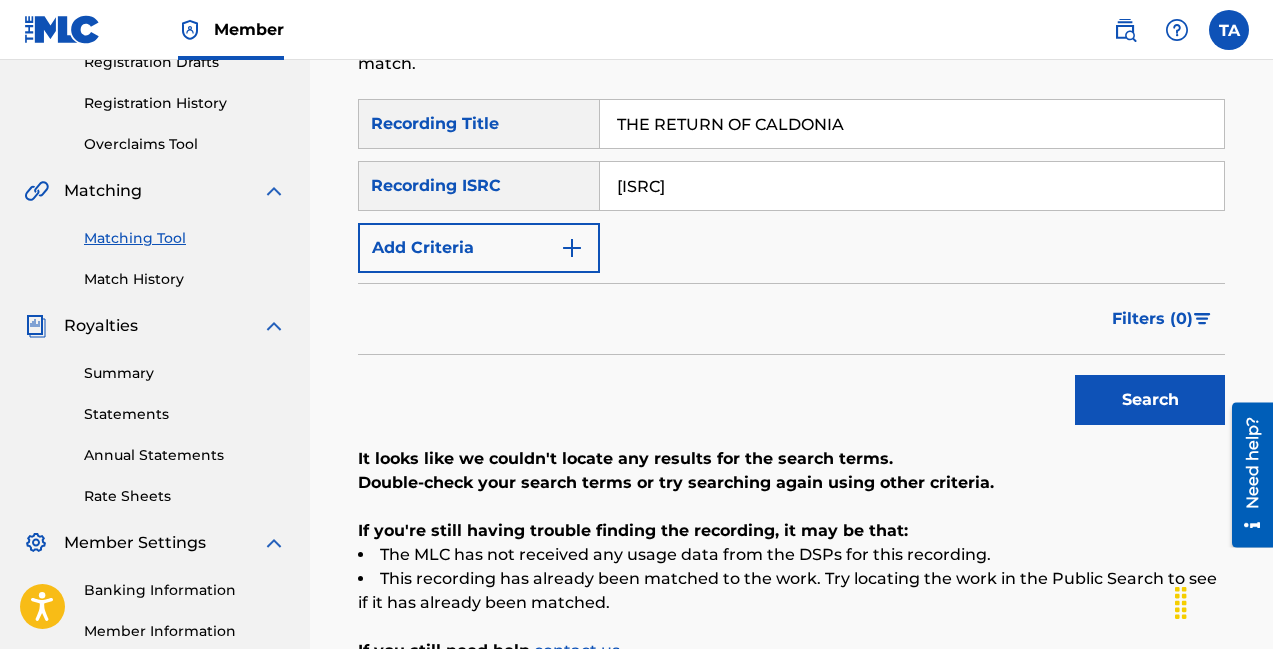scroll, scrollTop: 278, scrollLeft: 0, axis: vertical 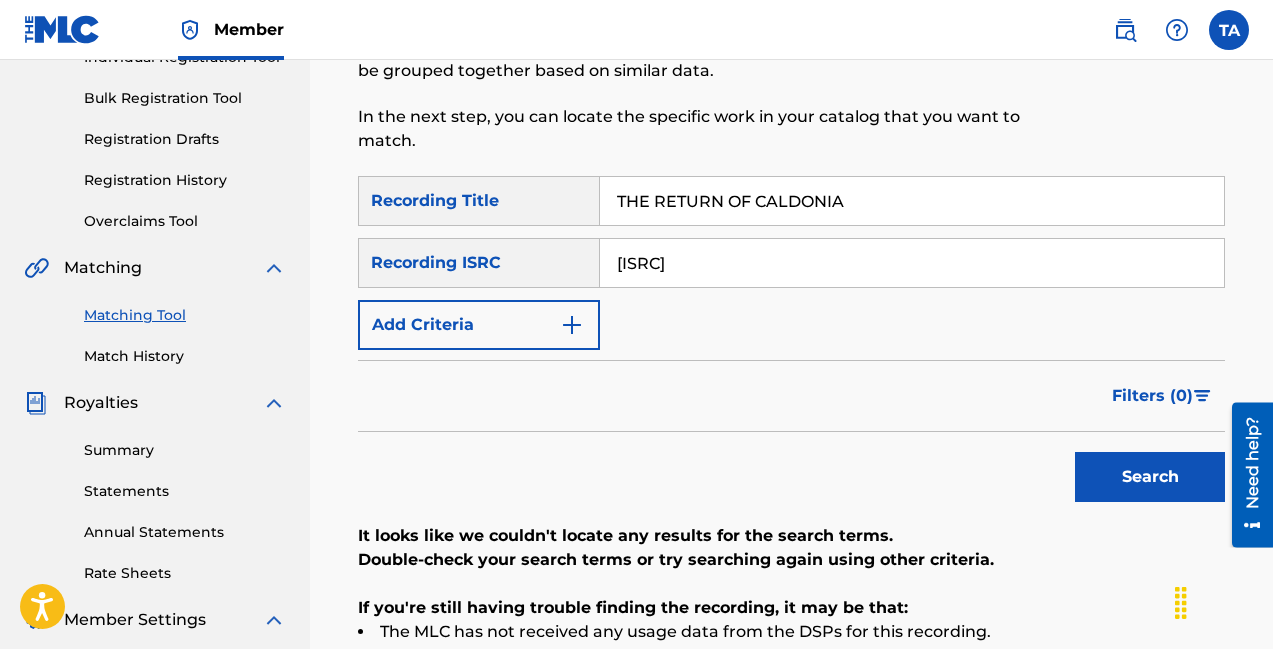 click on "Search" at bounding box center [1150, 477] 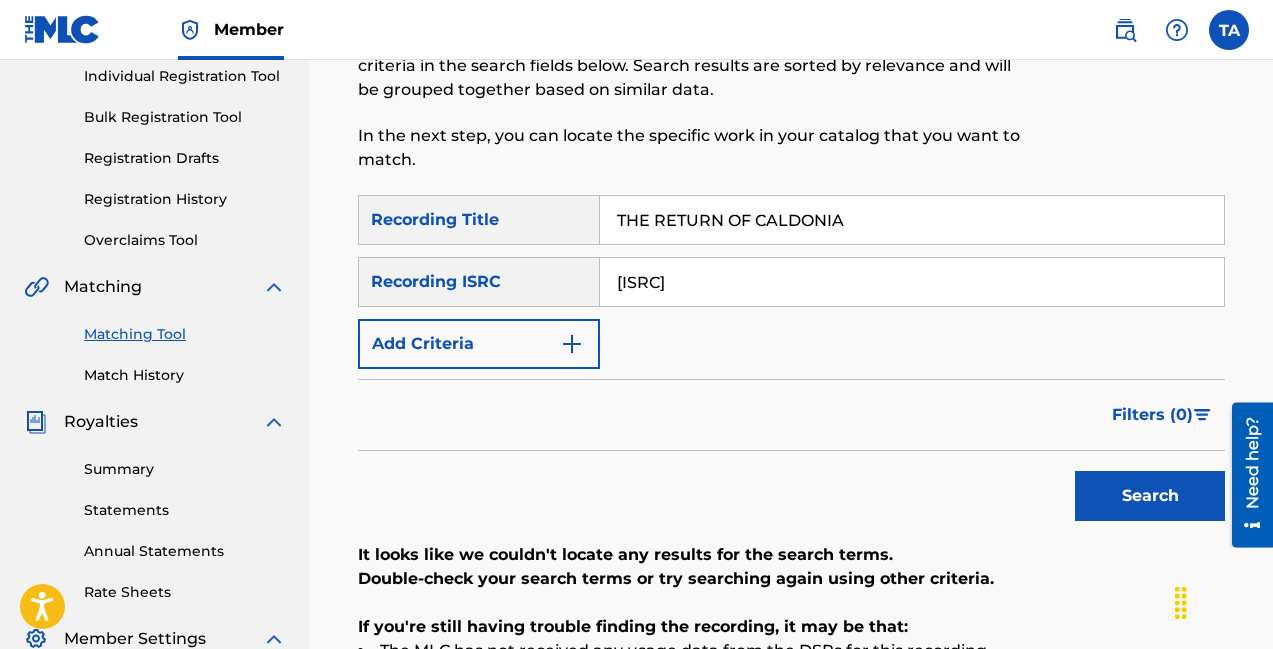 scroll, scrollTop: 224, scrollLeft: 0, axis: vertical 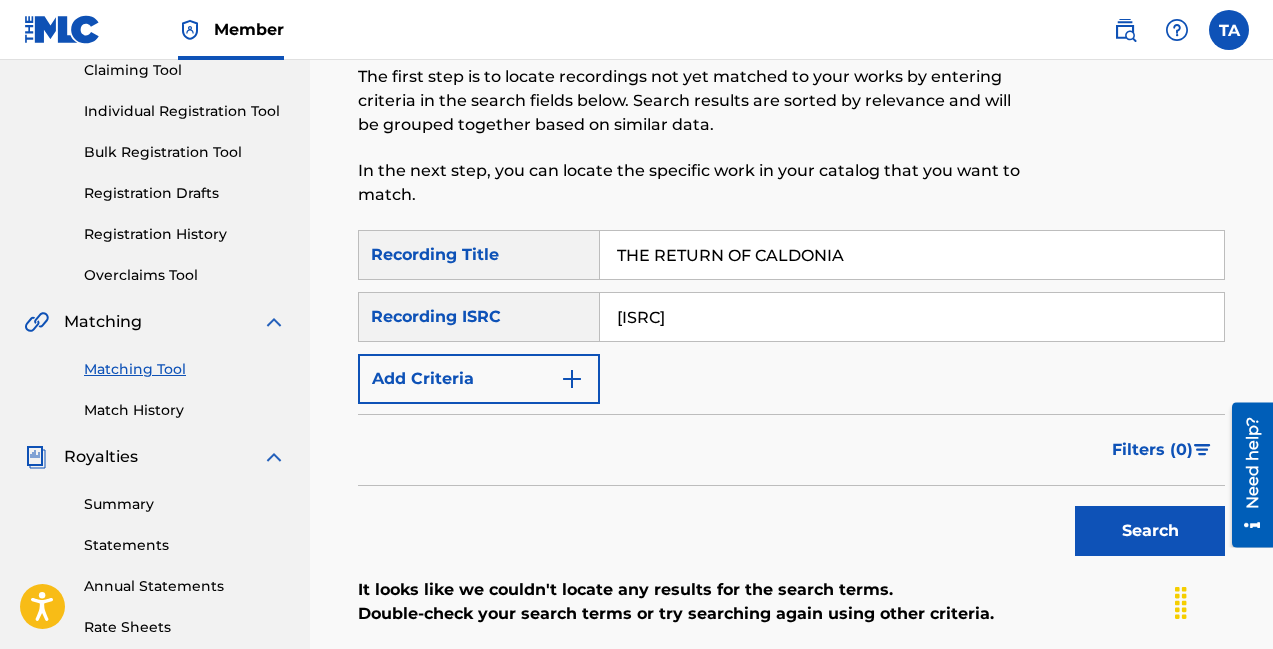 click at bounding box center (572, 379) 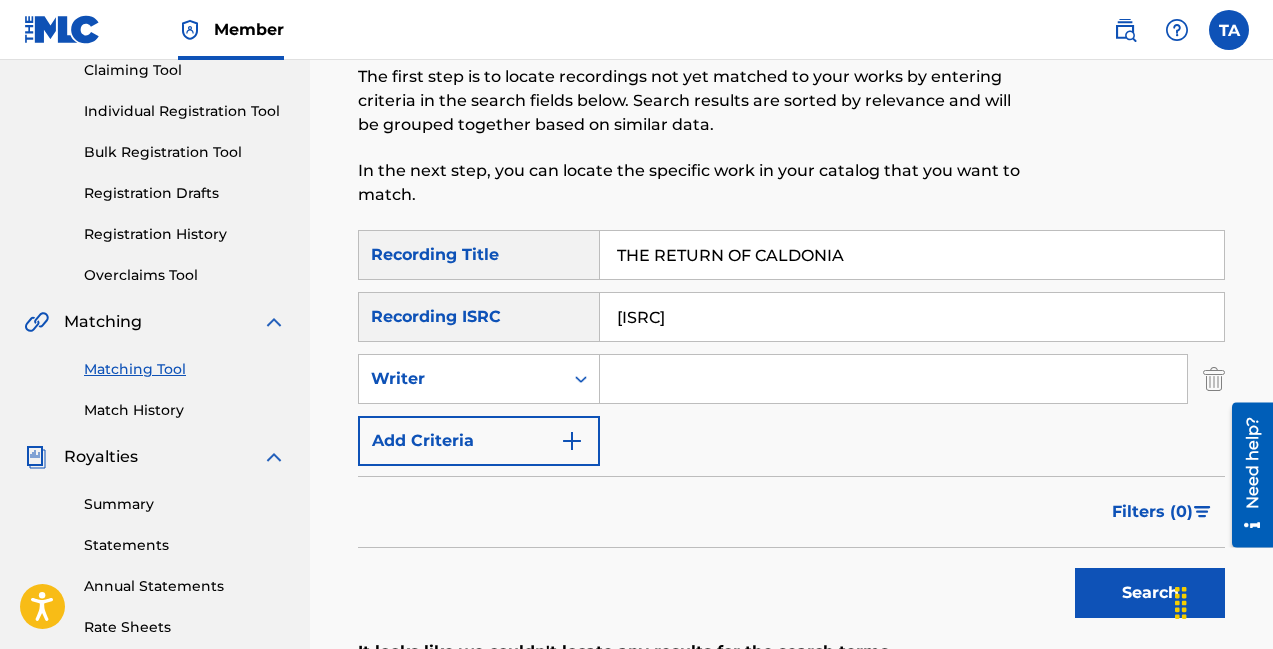 click at bounding box center (893, 379) 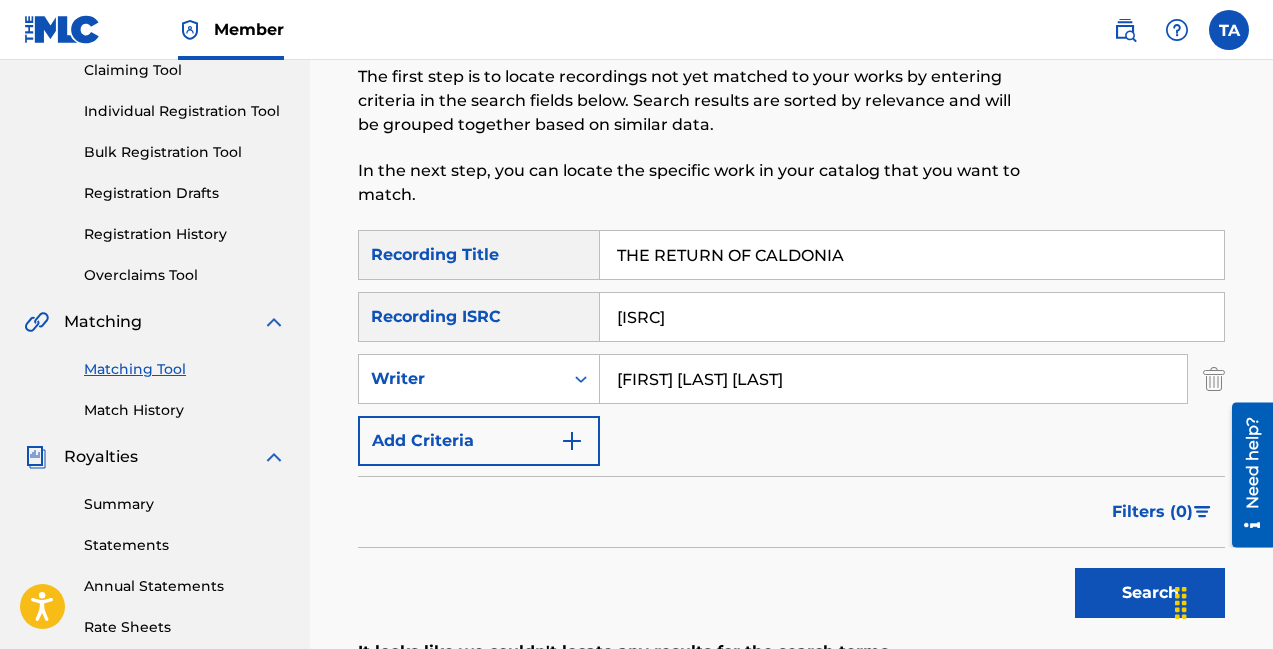 type on "[FIRST] [LAST]" 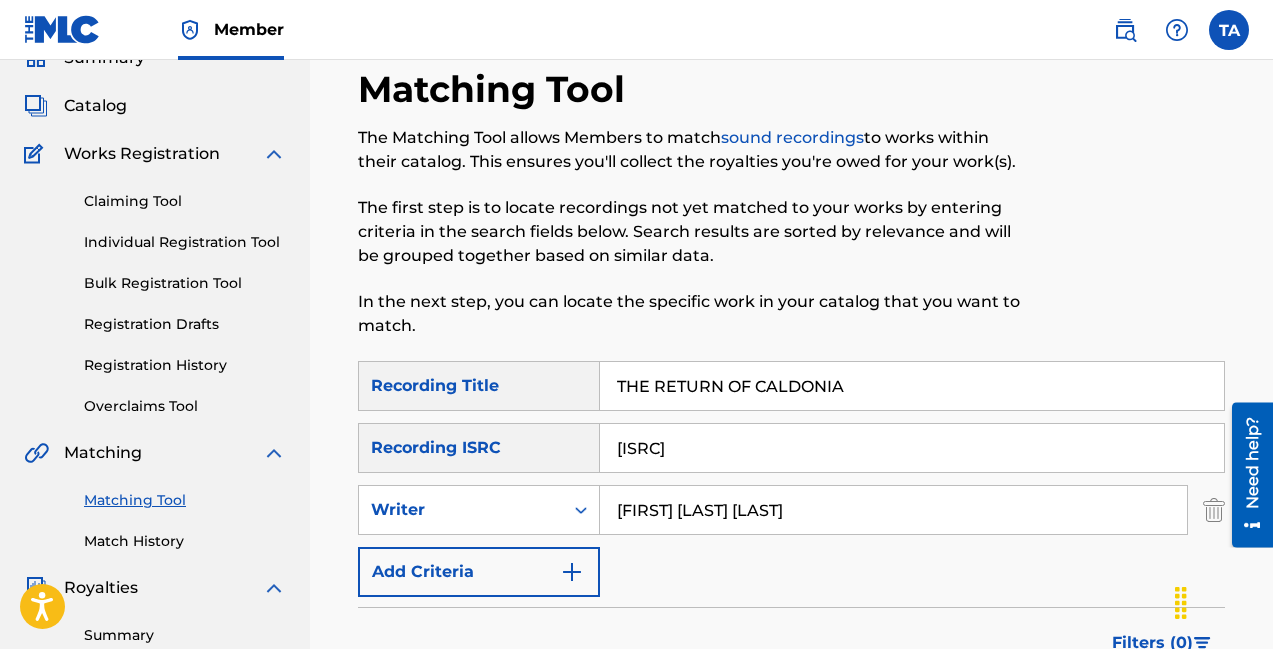 scroll, scrollTop: 94, scrollLeft: 0, axis: vertical 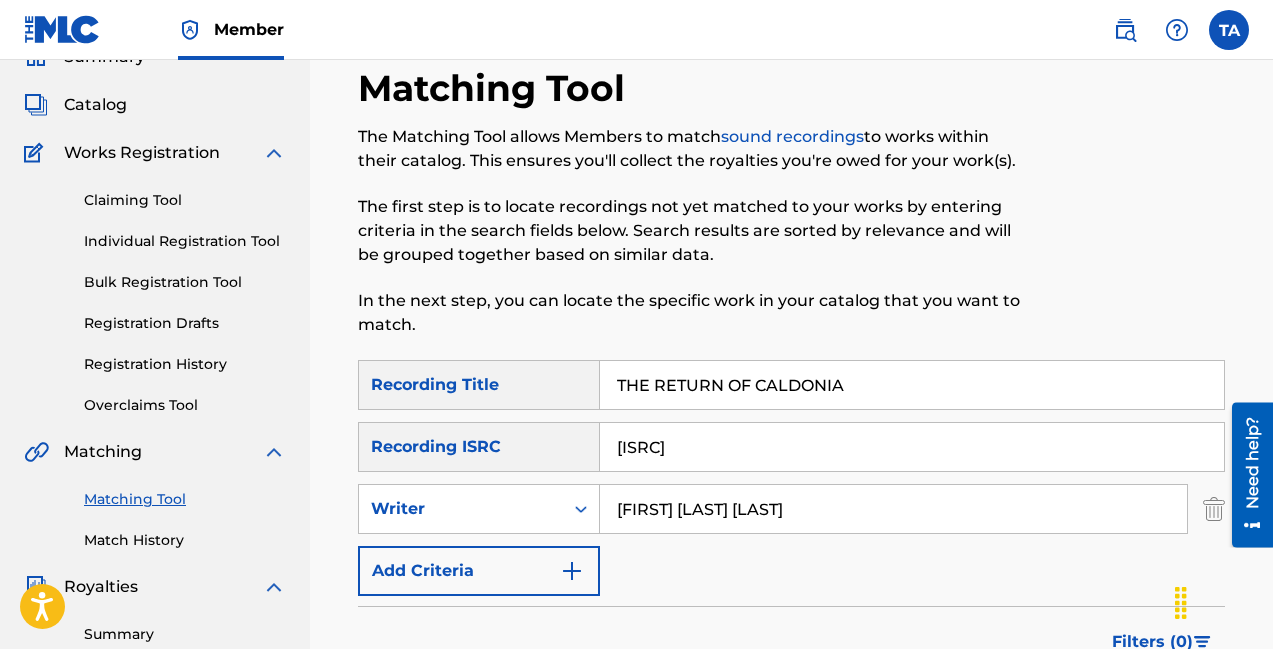 drag, startPoint x: 877, startPoint y: 375, endPoint x: 558, endPoint y: 345, distance: 320.40756 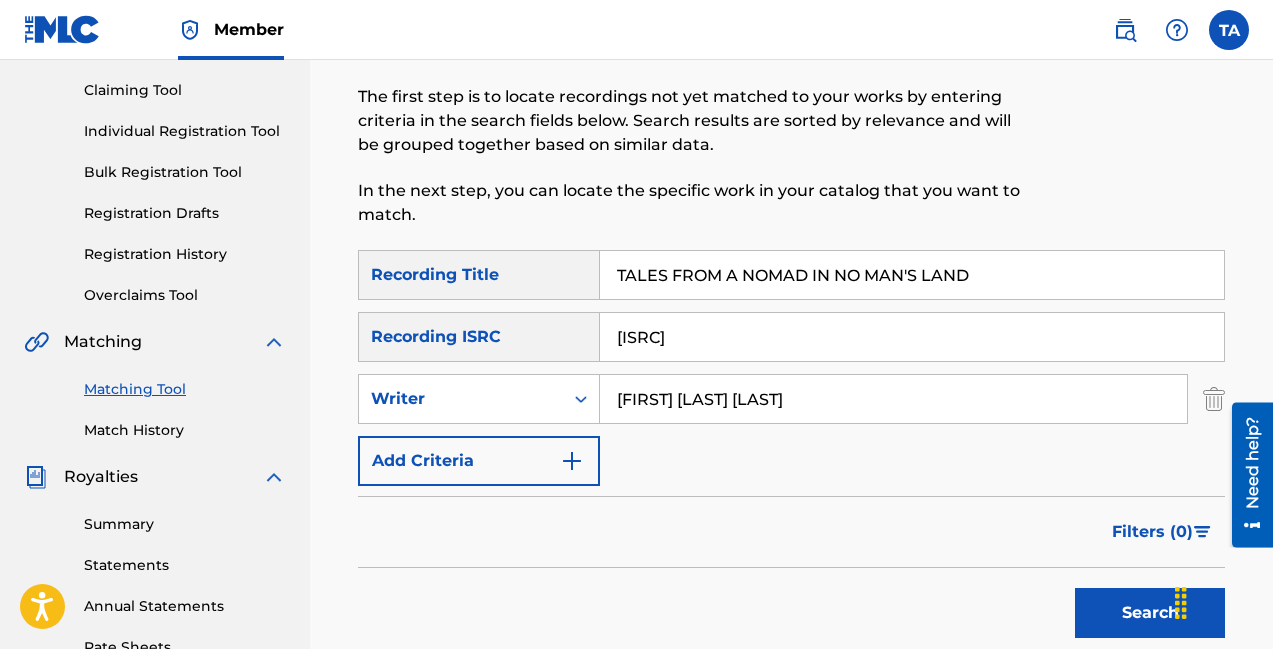 scroll, scrollTop: 206, scrollLeft: 0, axis: vertical 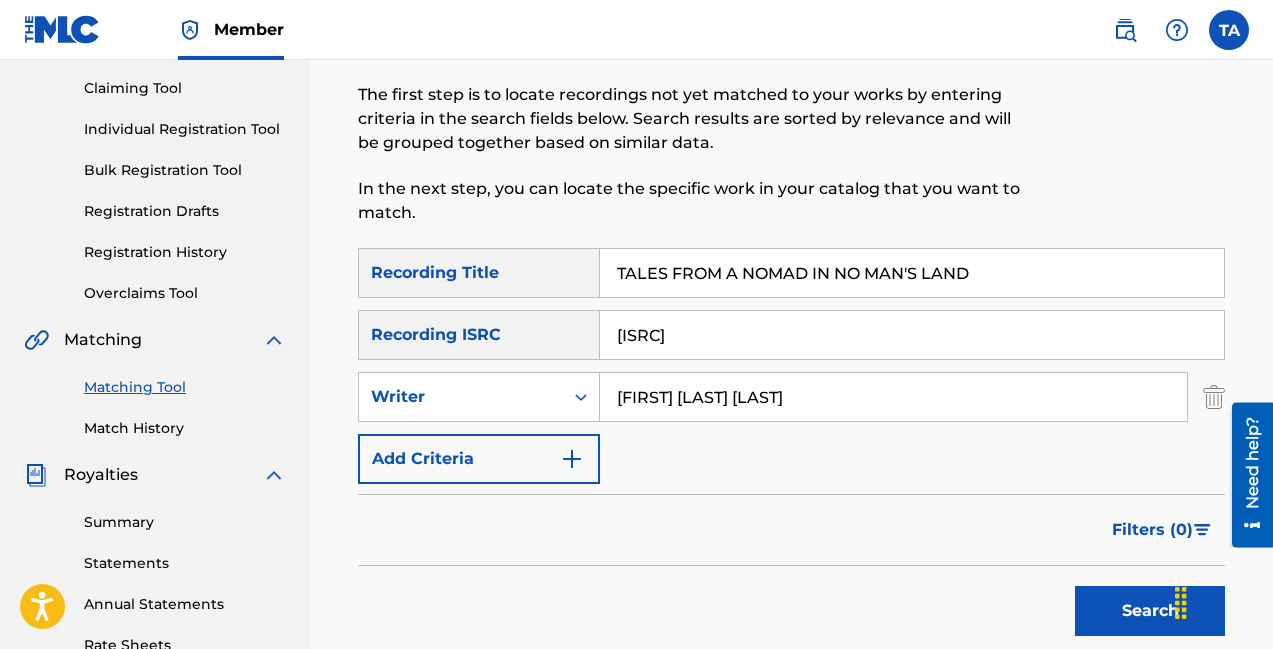 type on "TALES FROM A NOMAD IN NO MAN'S LAND" 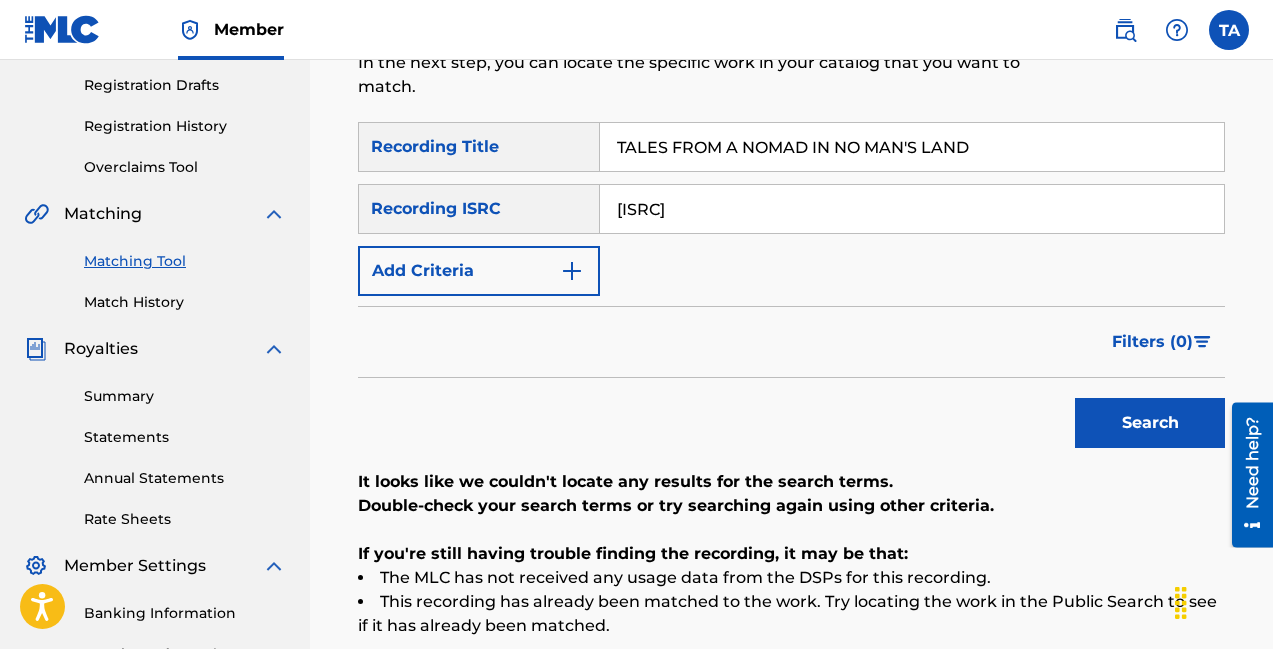 scroll, scrollTop: 351, scrollLeft: 0, axis: vertical 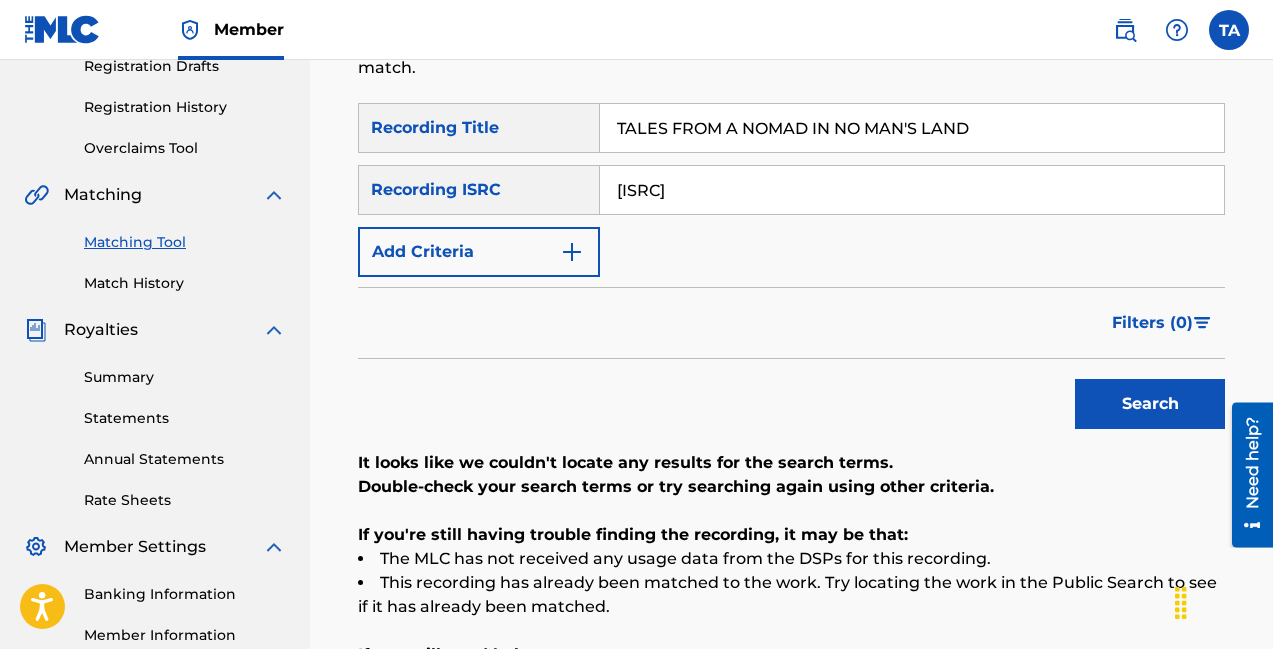 click on "Search" at bounding box center (1150, 404) 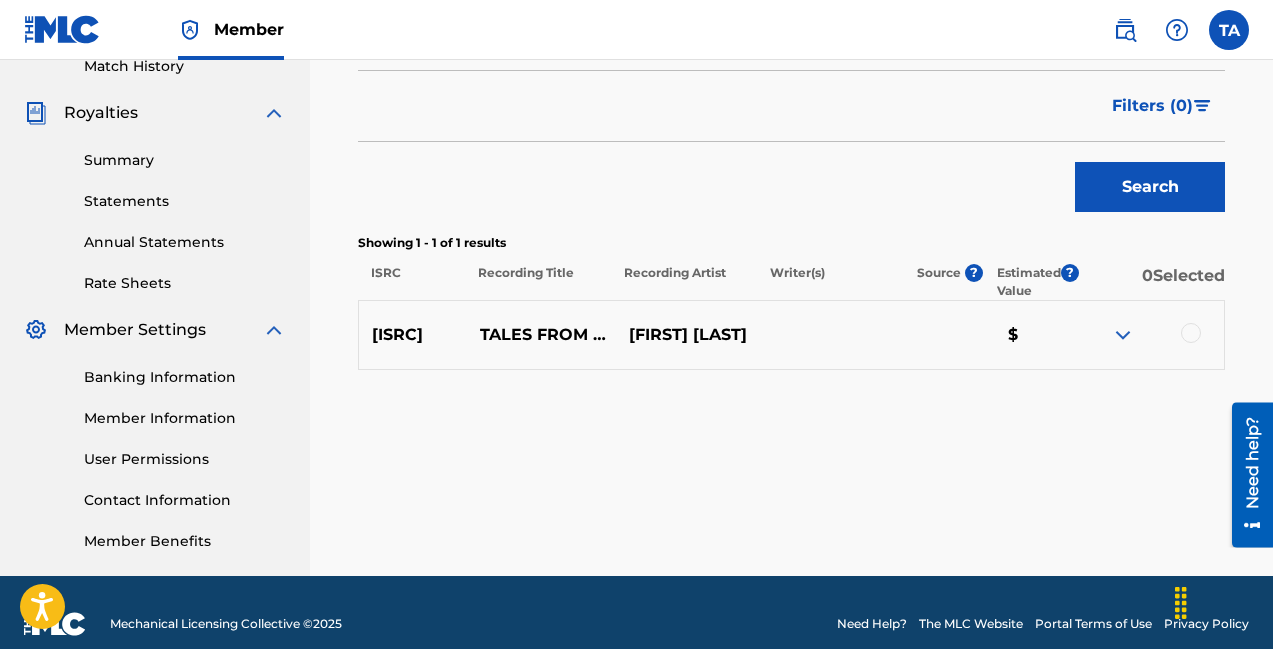 scroll, scrollTop: 567, scrollLeft: 0, axis: vertical 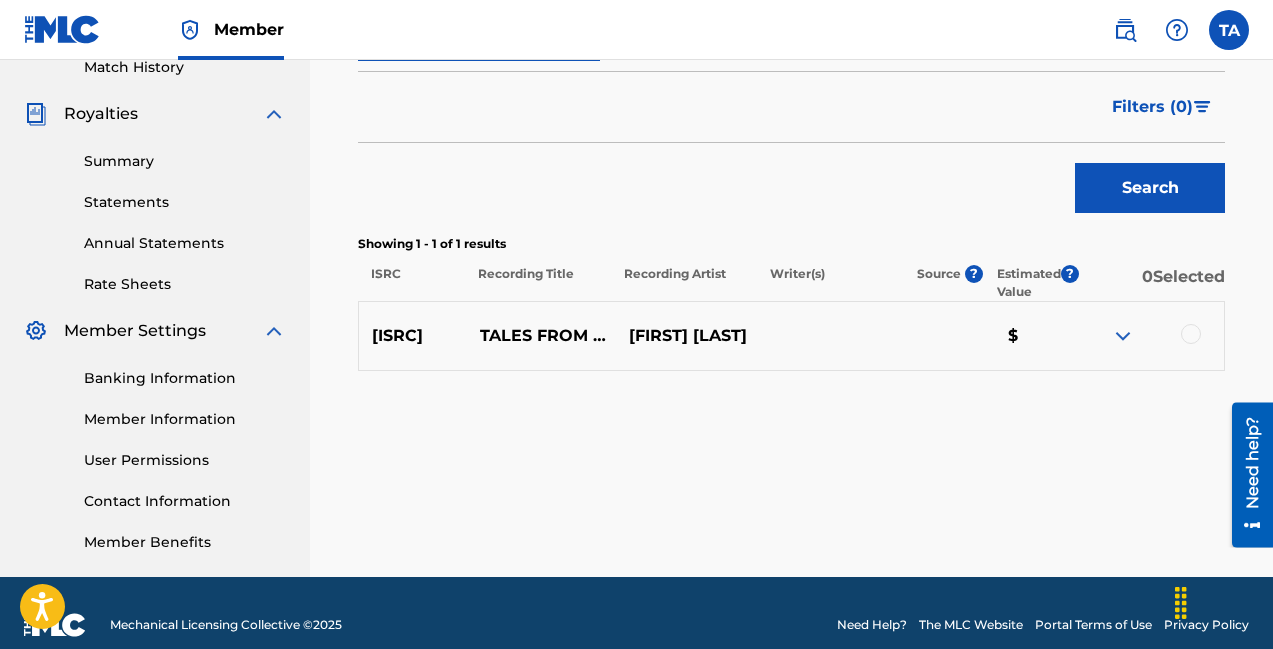 click at bounding box center (1123, 336) 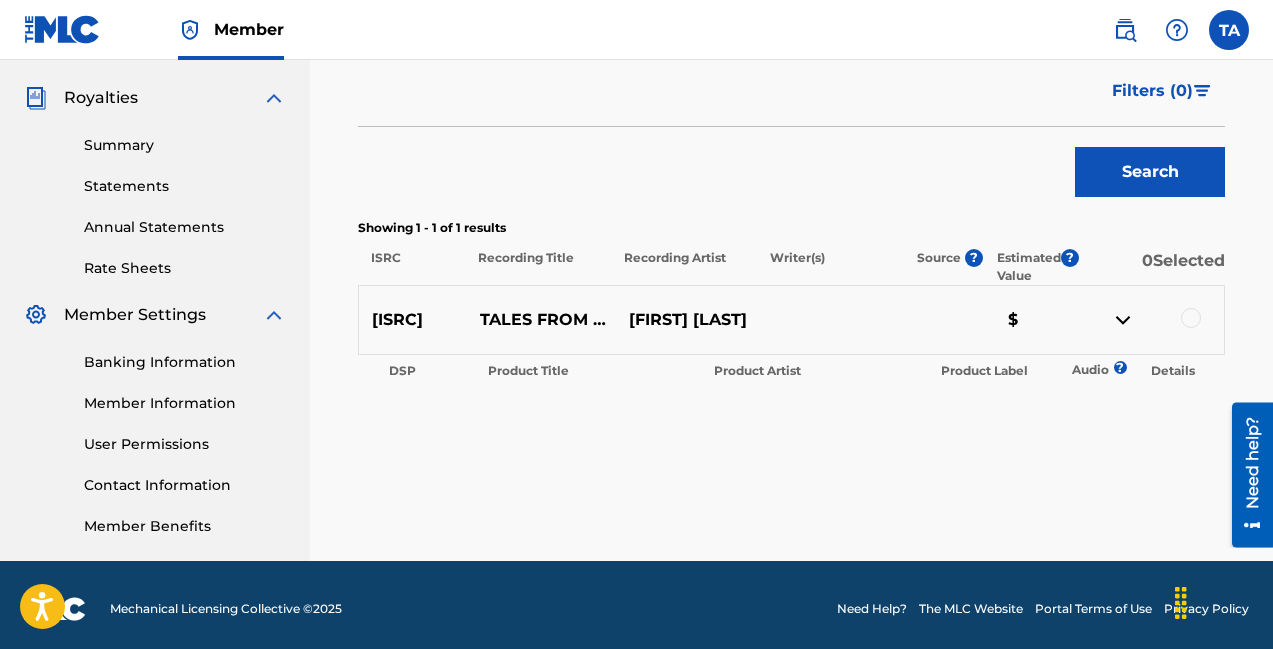 scroll, scrollTop: 580, scrollLeft: 0, axis: vertical 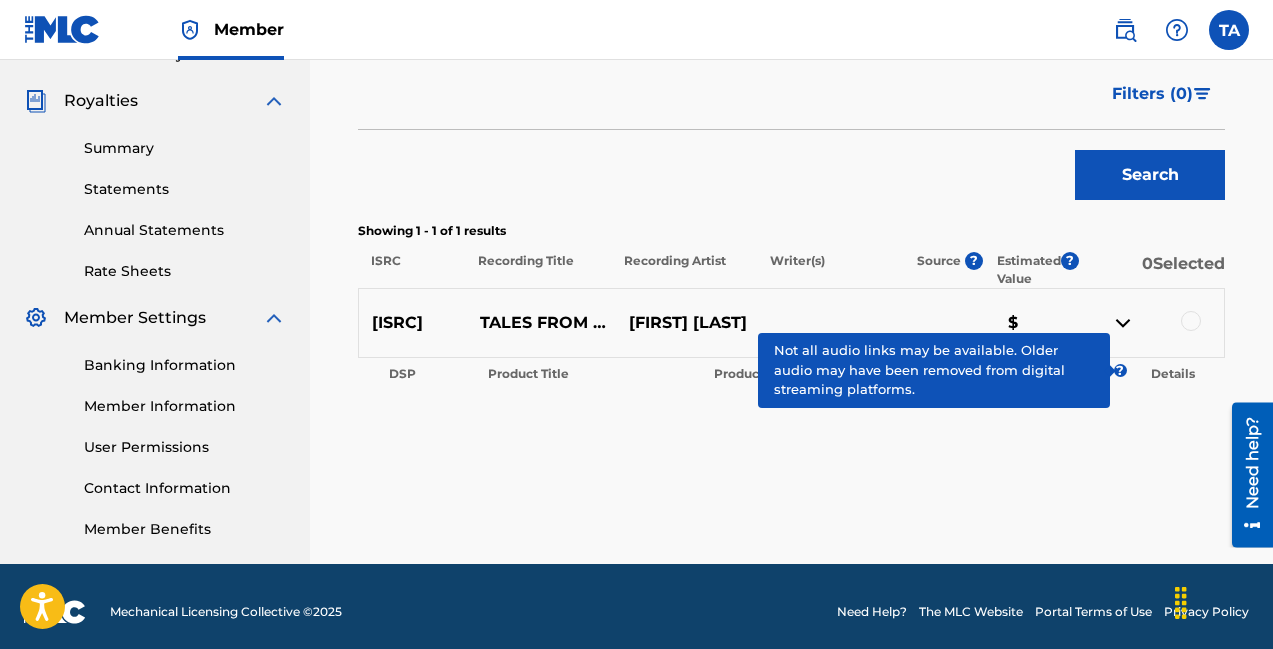 click at bounding box center [1123, 323] 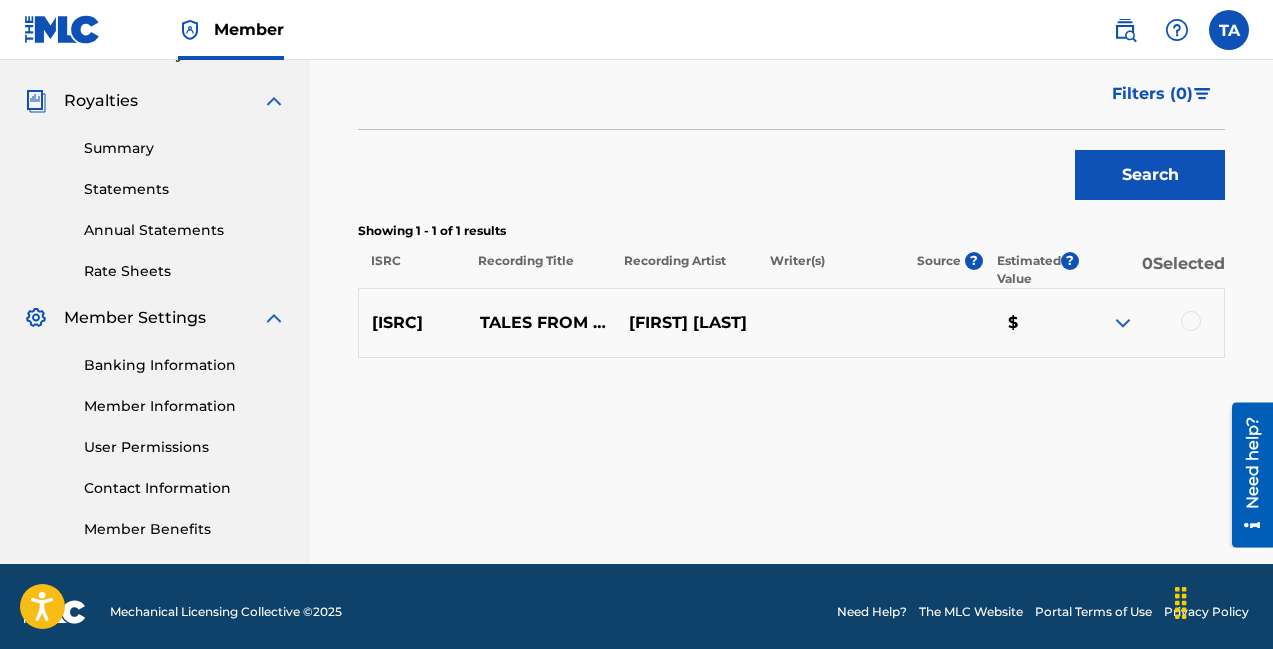 click at bounding box center [1123, 323] 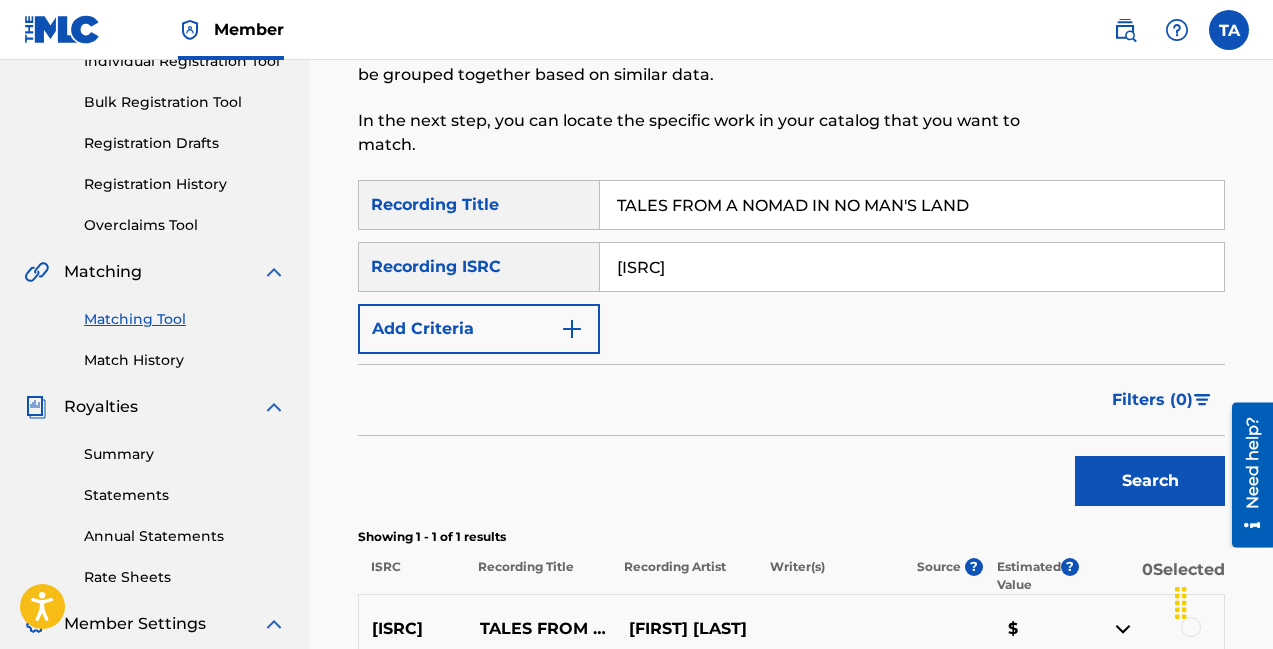 scroll, scrollTop: 270, scrollLeft: 0, axis: vertical 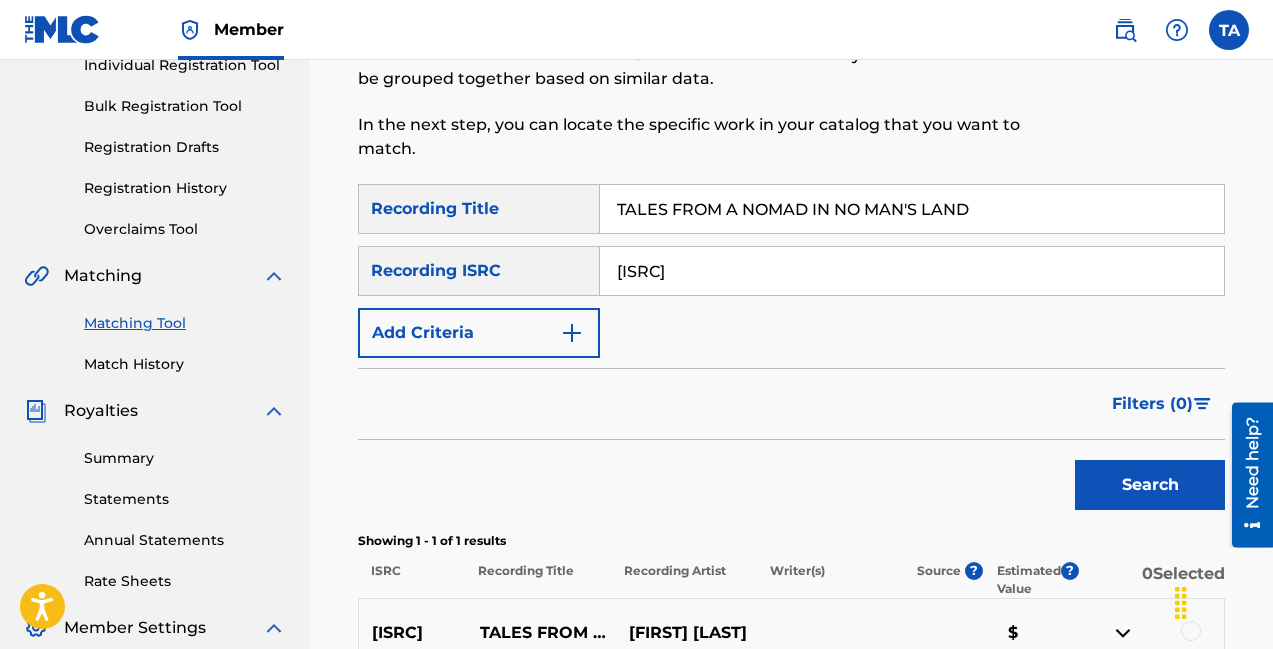 drag, startPoint x: 1001, startPoint y: 220, endPoint x: 568, endPoint y: 181, distance: 434.7528 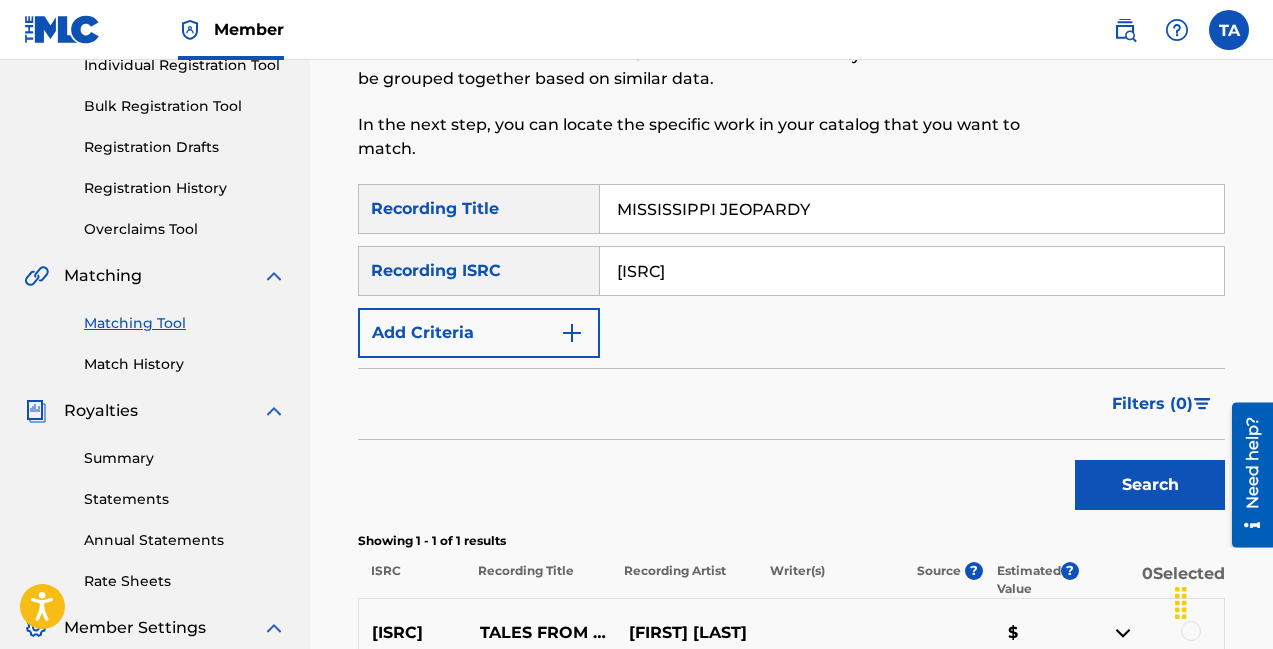 type on "MISSISSIPPI JEOPARDY" 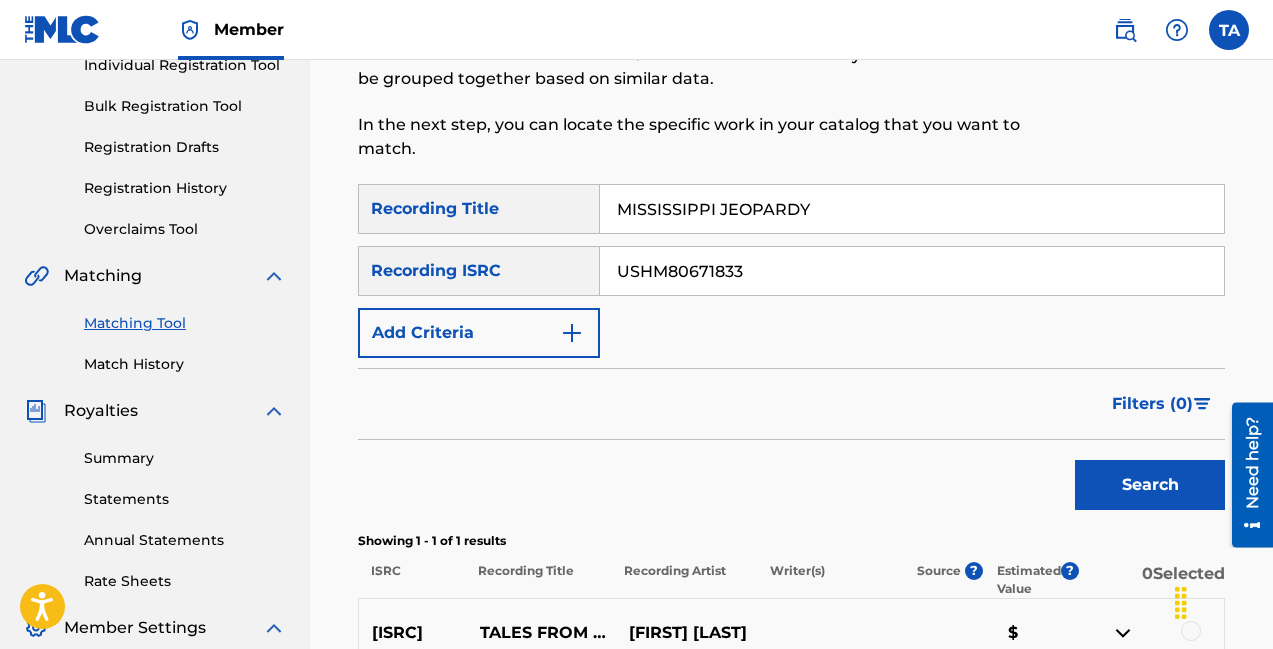 click on "Search" at bounding box center [1150, 485] 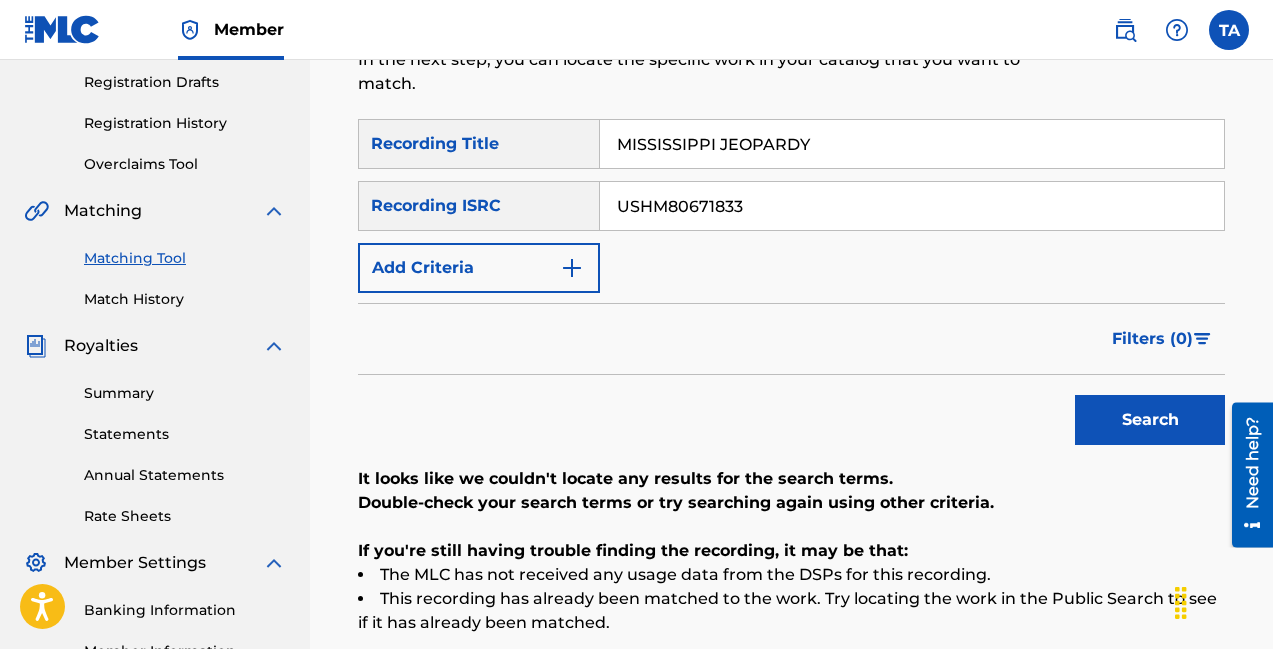 scroll, scrollTop: 334, scrollLeft: 0, axis: vertical 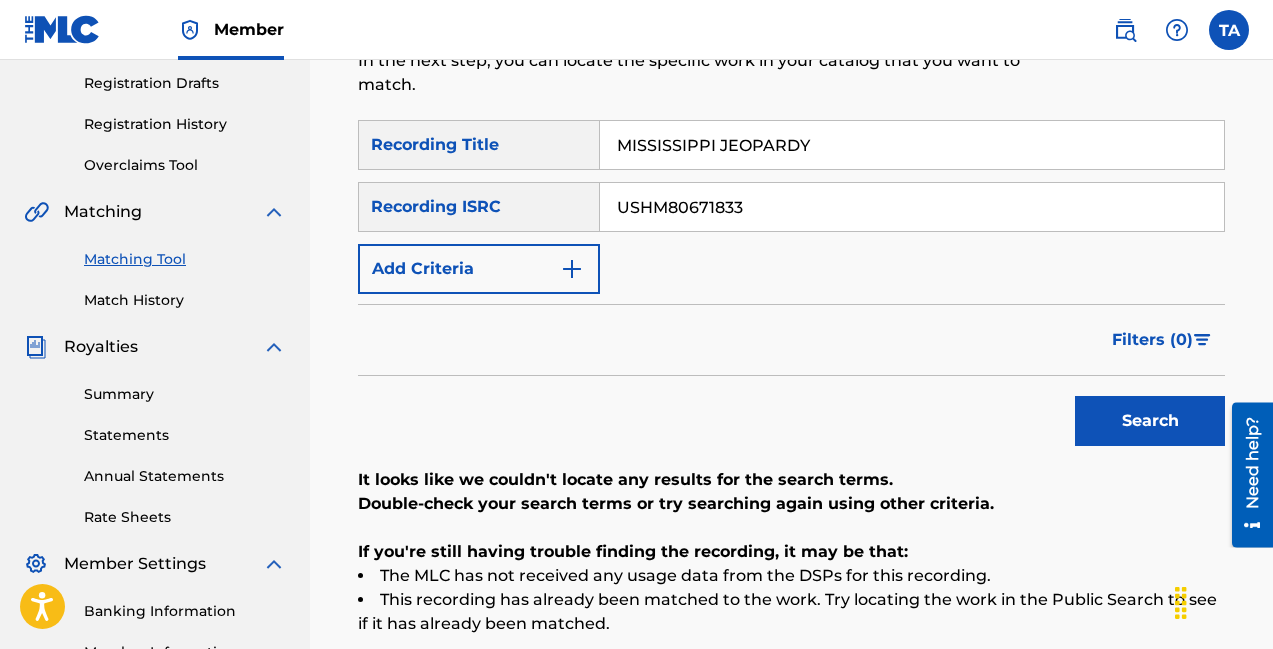 drag, startPoint x: 746, startPoint y: 208, endPoint x: 478, endPoint y: 166, distance: 271.2711 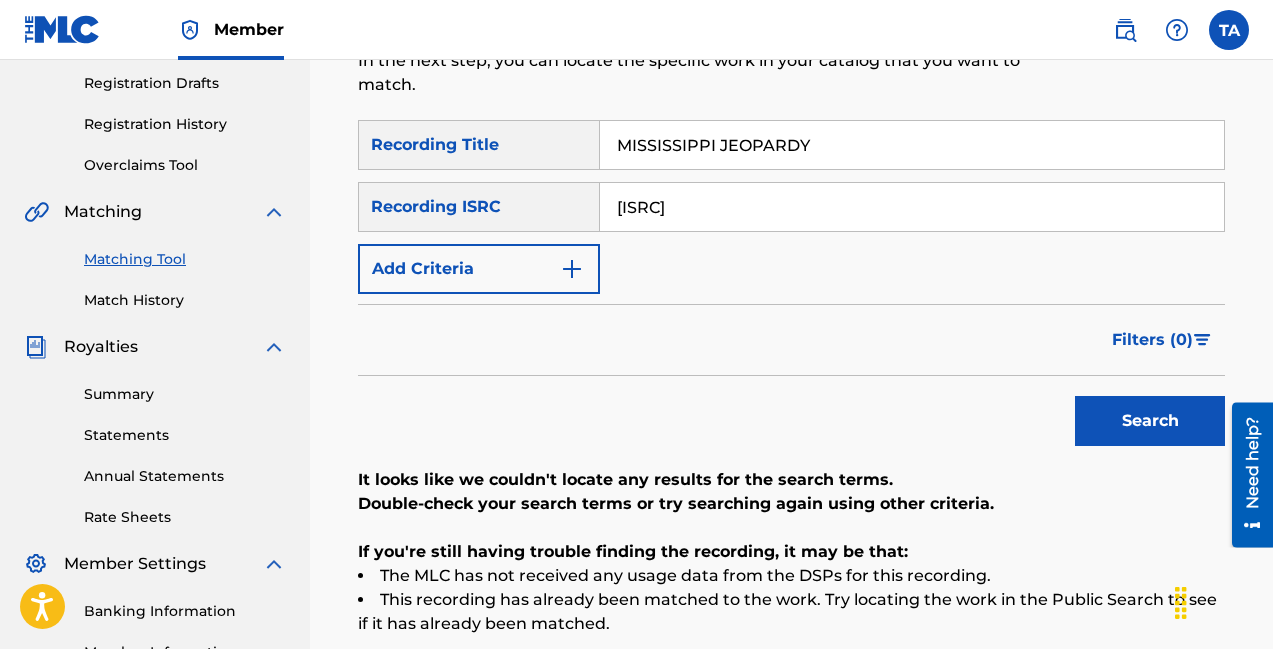 click on "Search" at bounding box center [1150, 421] 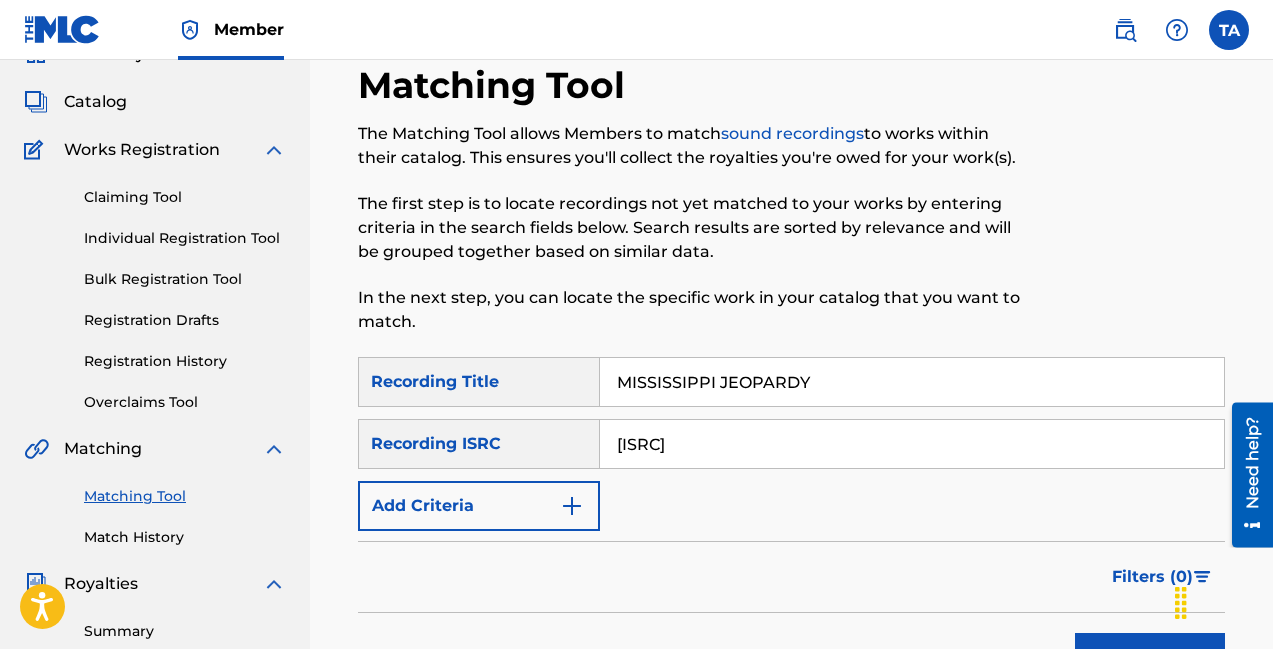 scroll, scrollTop: 56, scrollLeft: 0, axis: vertical 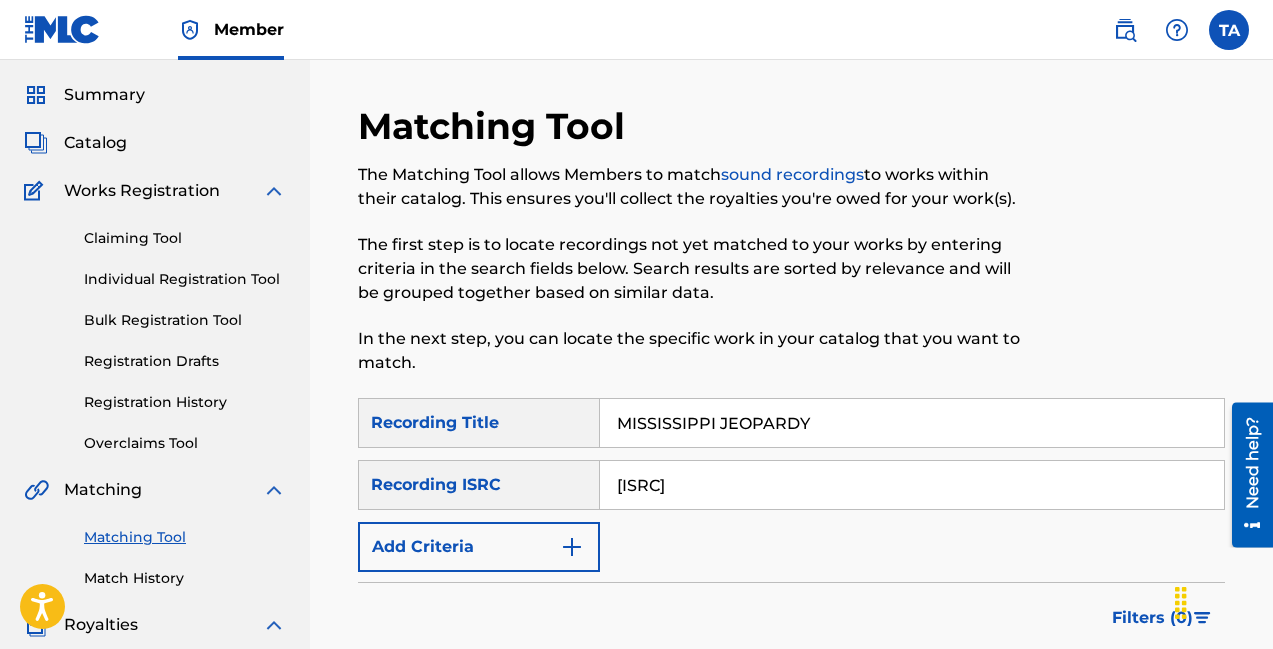 drag, startPoint x: 763, startPoint y: 479, endPoint x: 527, endPoint y: 470, distance: 236.17155 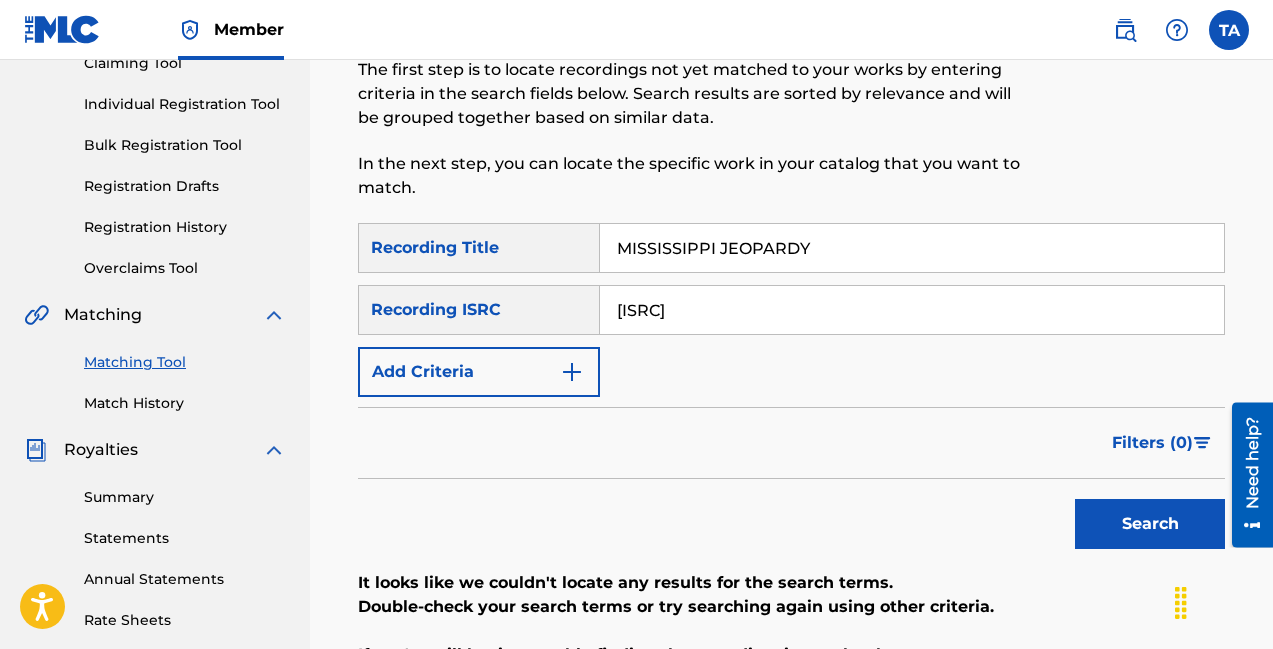 scroll, scrollTop: 230, scrollLeft: 0, axis: vertical 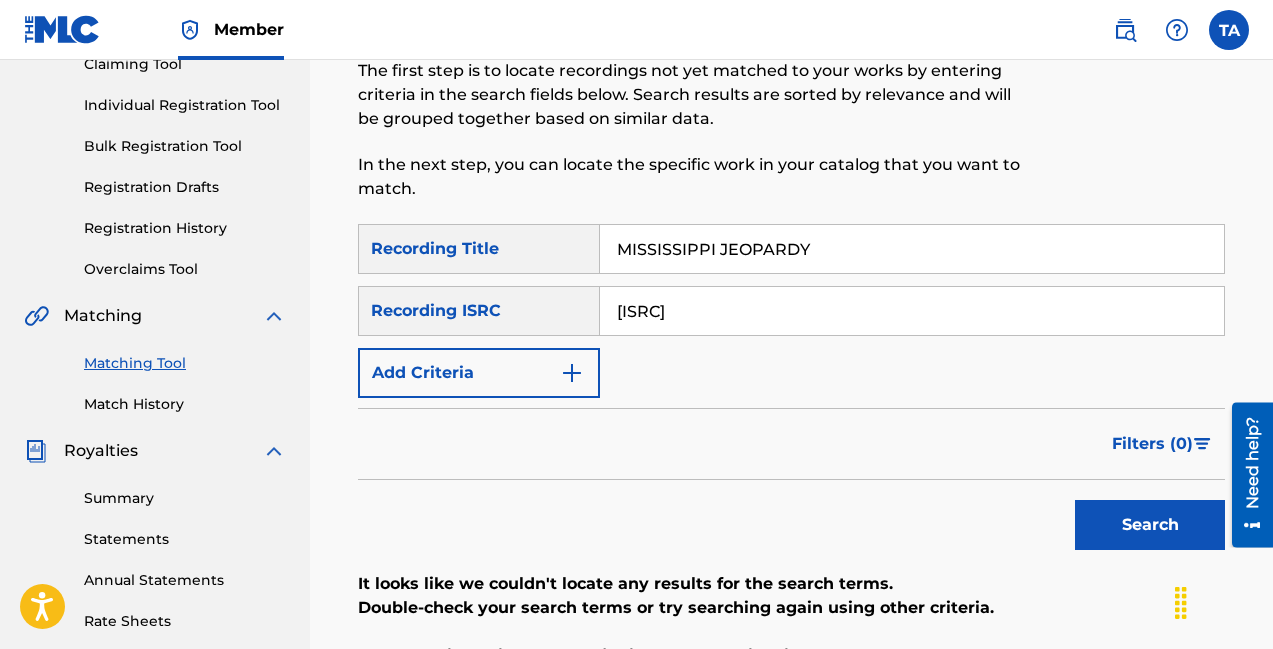 type on "[ID]" 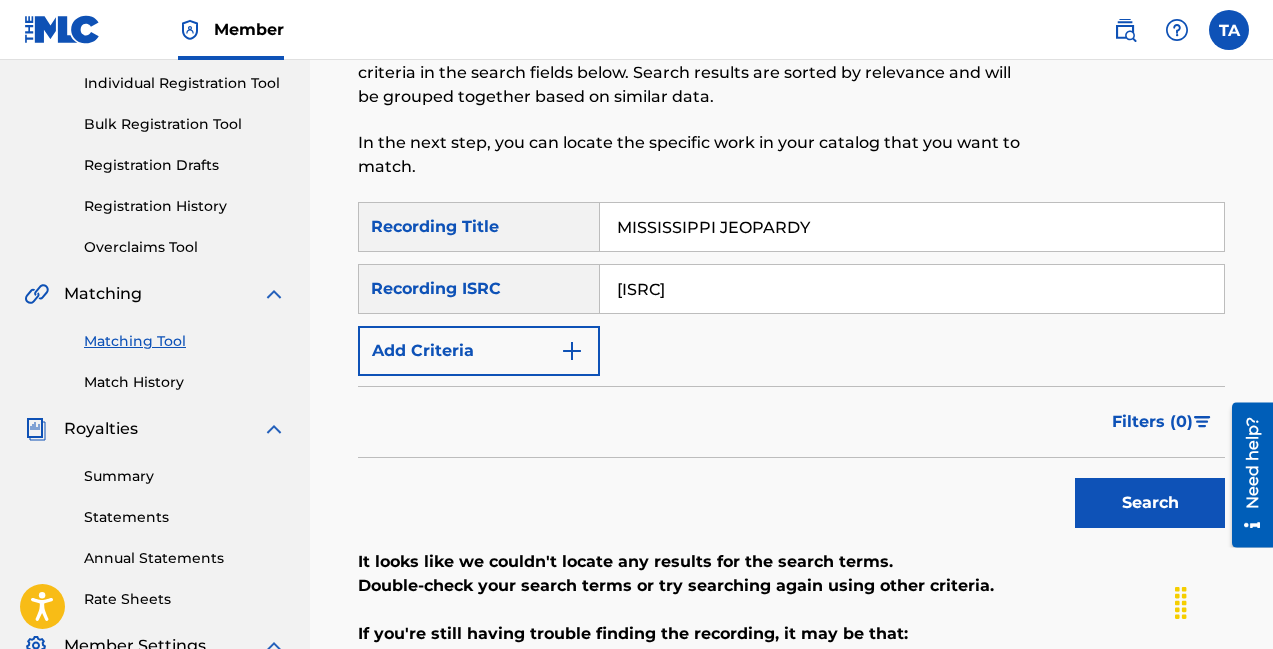 scroll, scrollTop: 251, scrollLeft: 0, axis: vertical 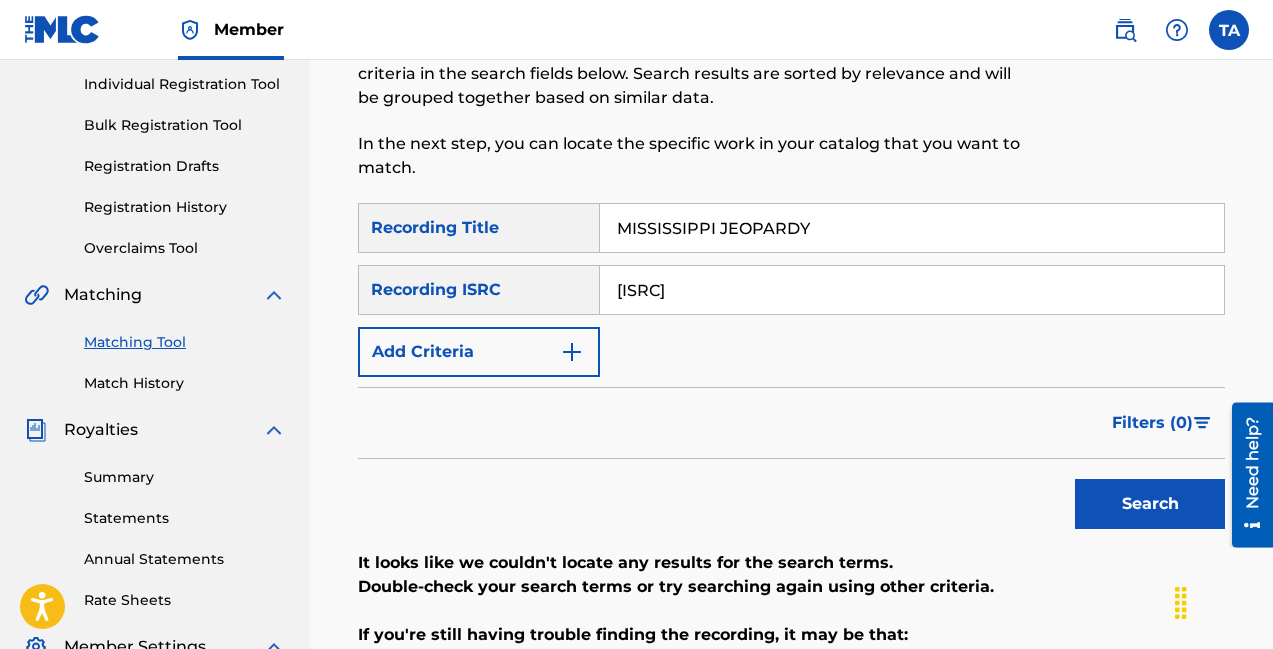 click on "MISSISSIPPI JEOPARDY" at bounding box center [912, 228] 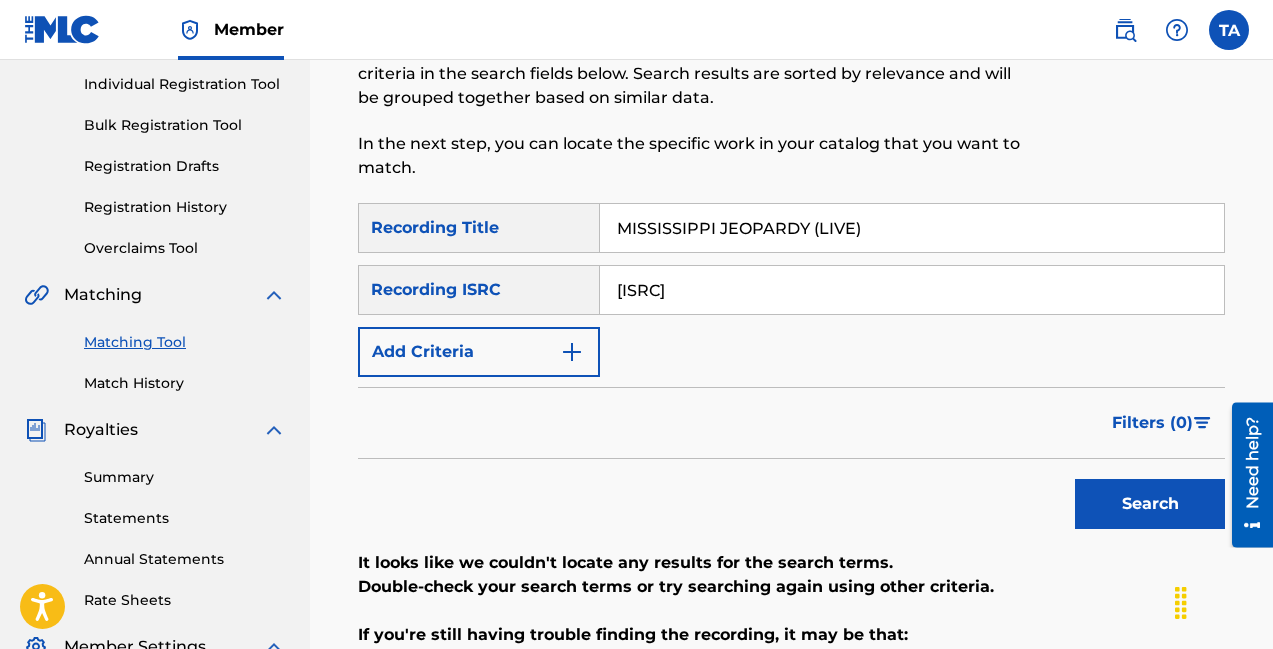 type on "MISSISSIPPI JEOPARDY (LIVE)" 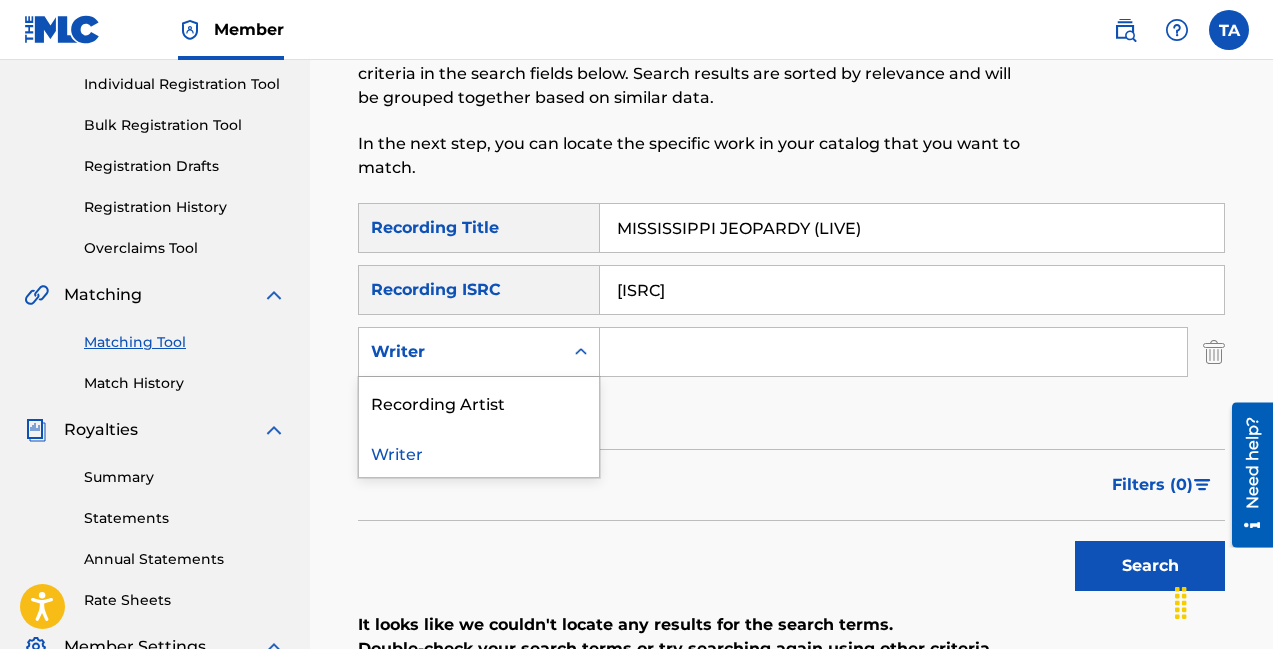 click at bounding box center (581, 352) 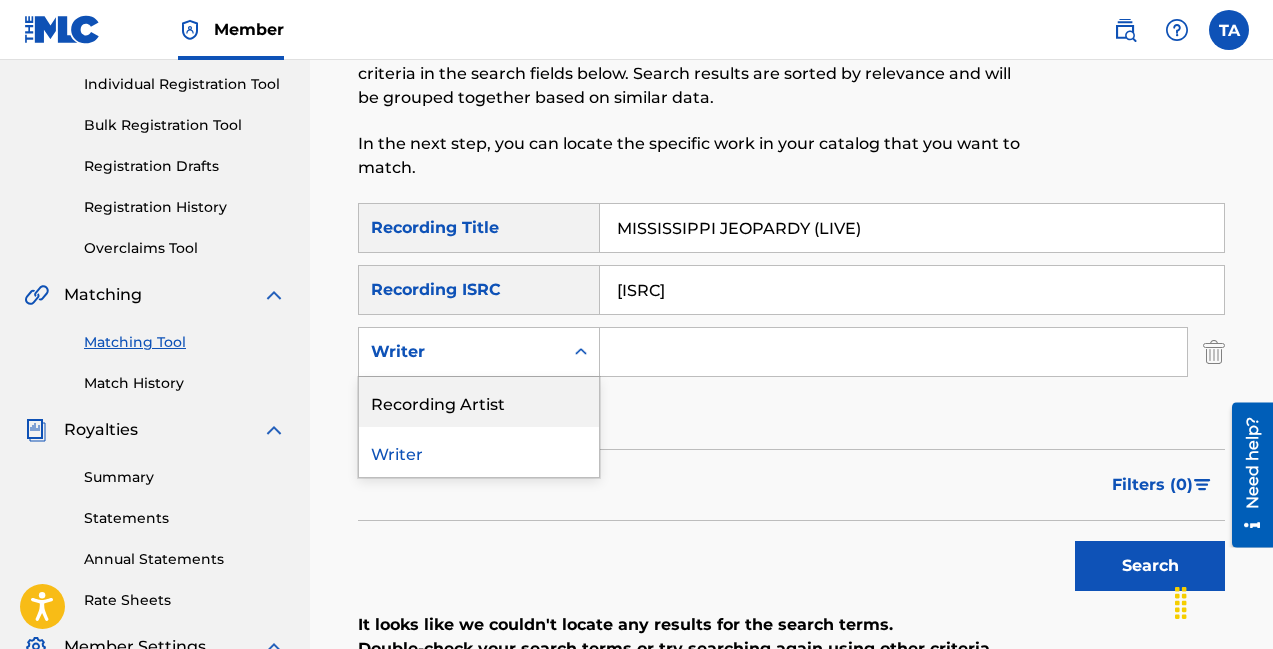 click on "Recording Artist" at bounding box center (479, 402) 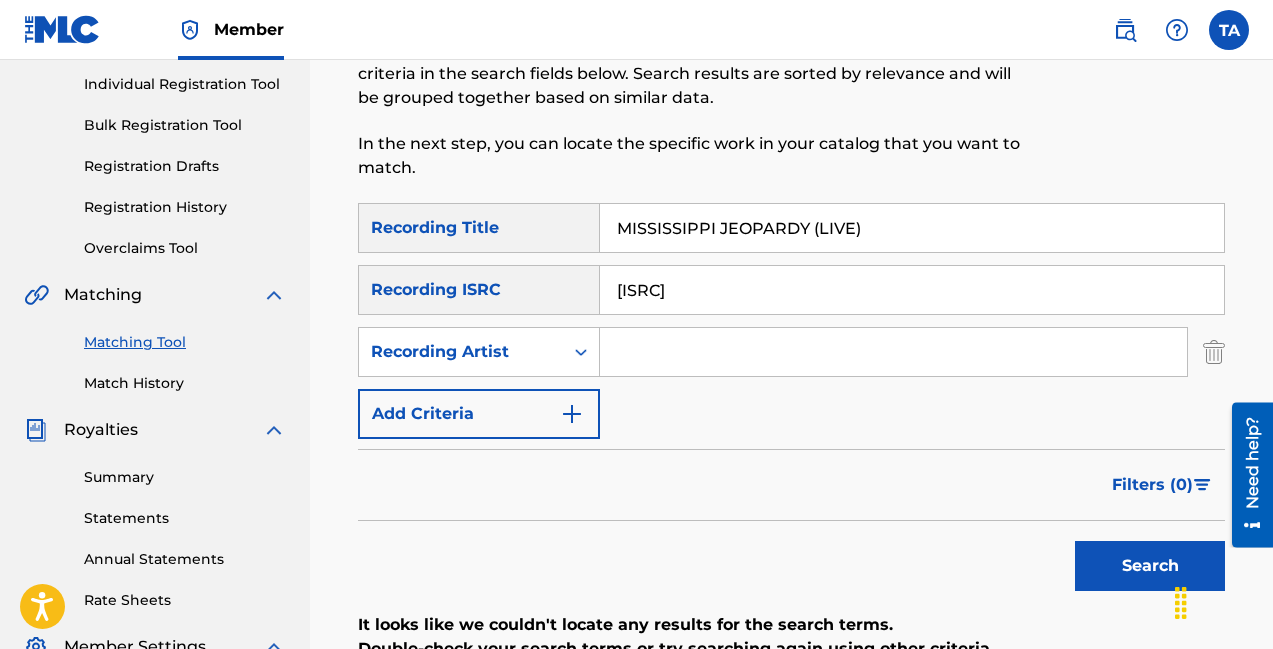 click at bounding box center [893, 352] 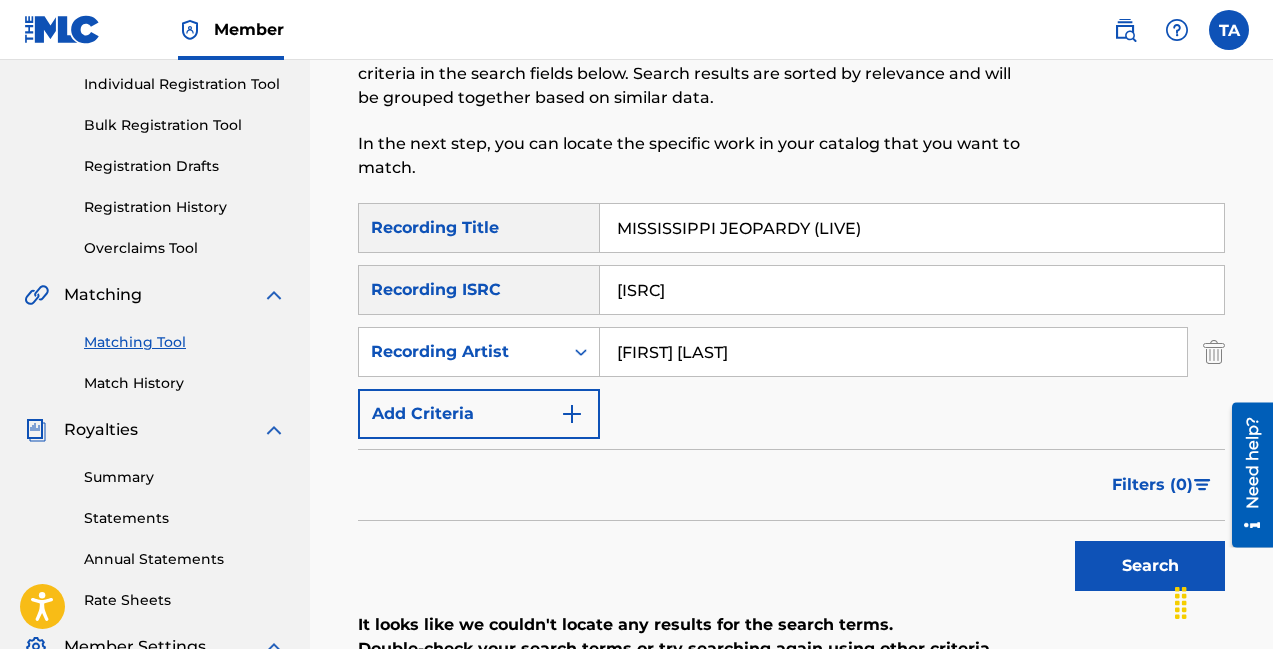 type on "[FIRST] [LAST]" 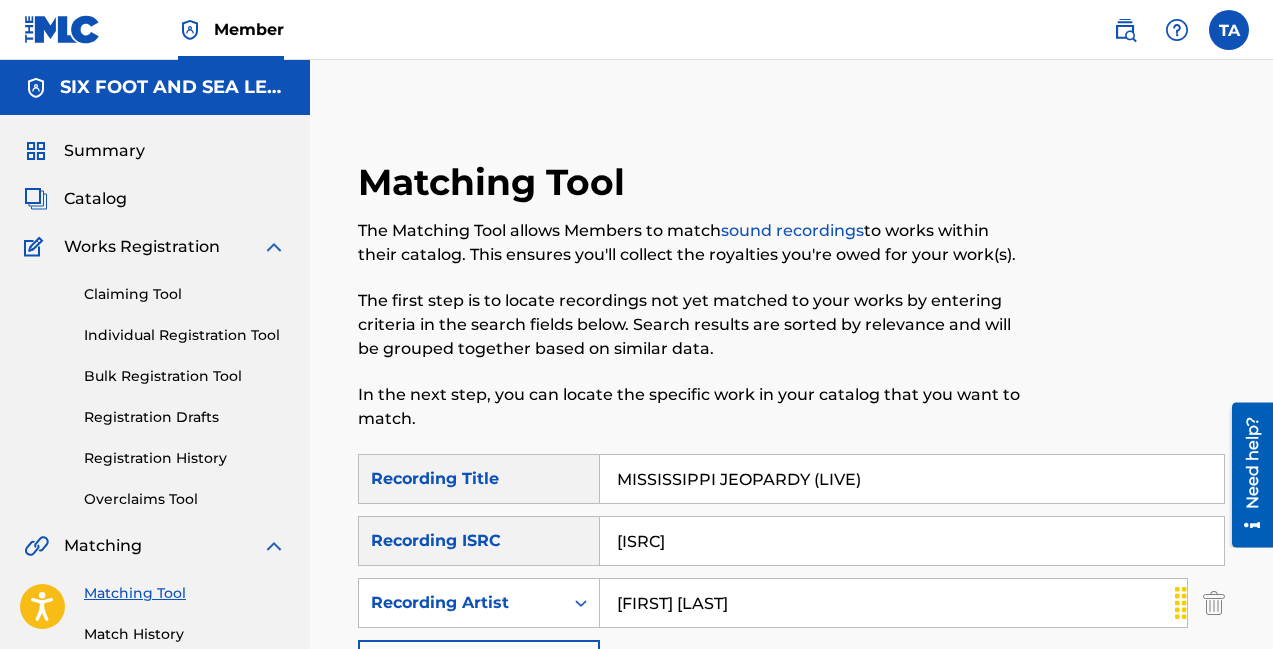 scroll, scrollTop: 210, scrollLeft: 0, axis: vertical 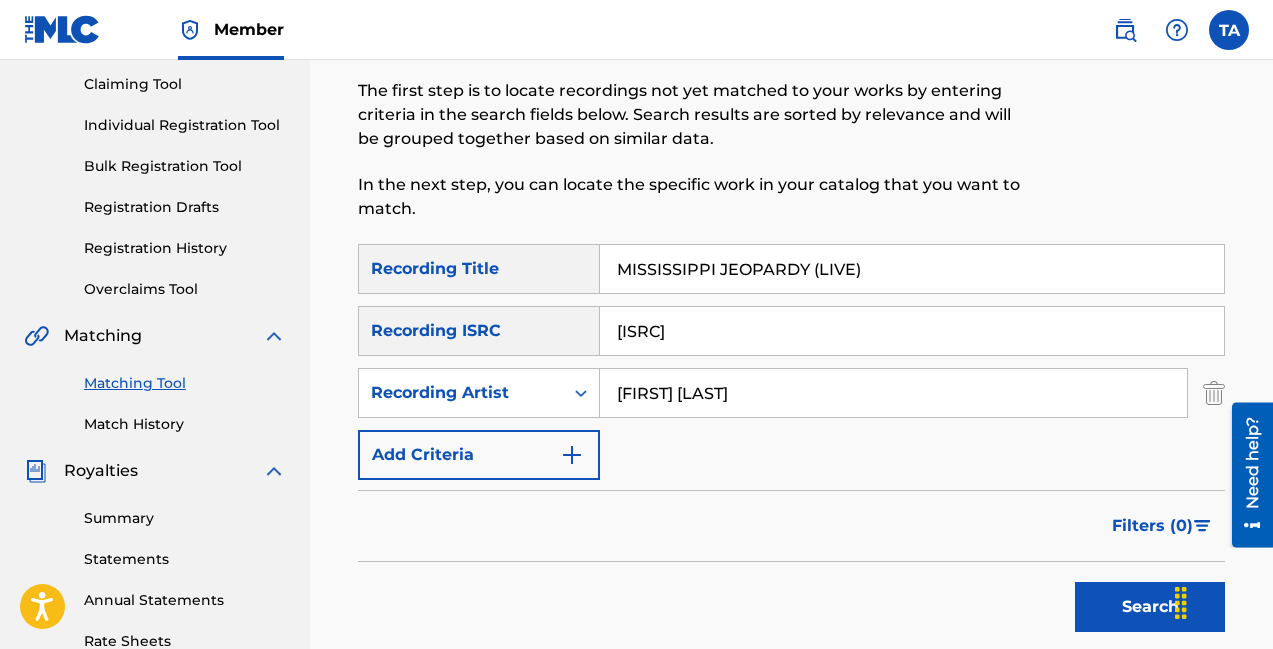 drag, startPoint x: 906, startPoint y: 273, endPoint x: 476, endPoint y: 268, distance: 430.02908 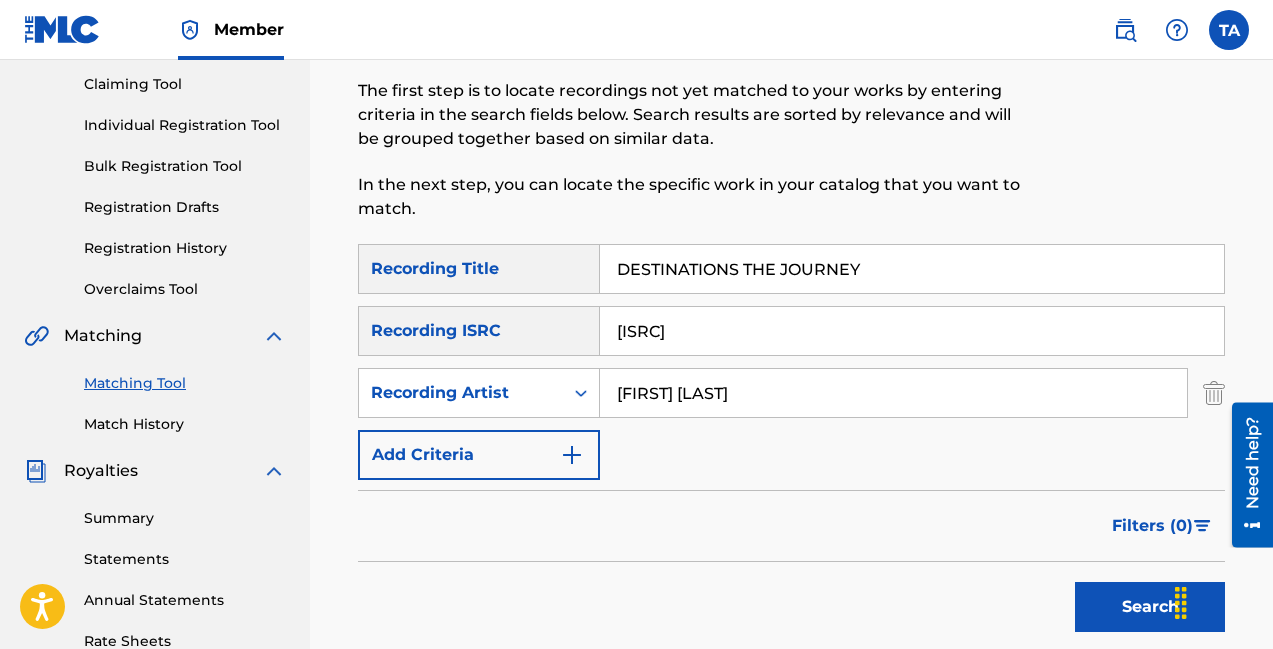 type on "DESTINATIONS THE JOURNEY" 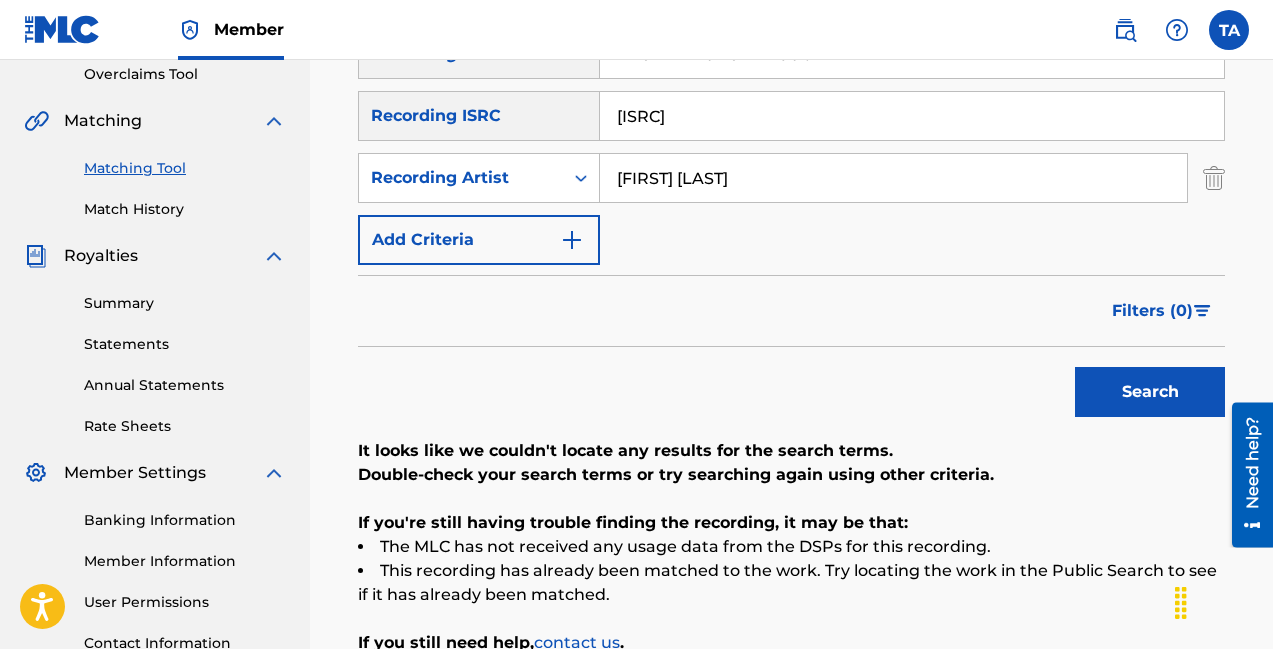scroll, scrollTop: 424, scrollLeft: 0, axis: vertical 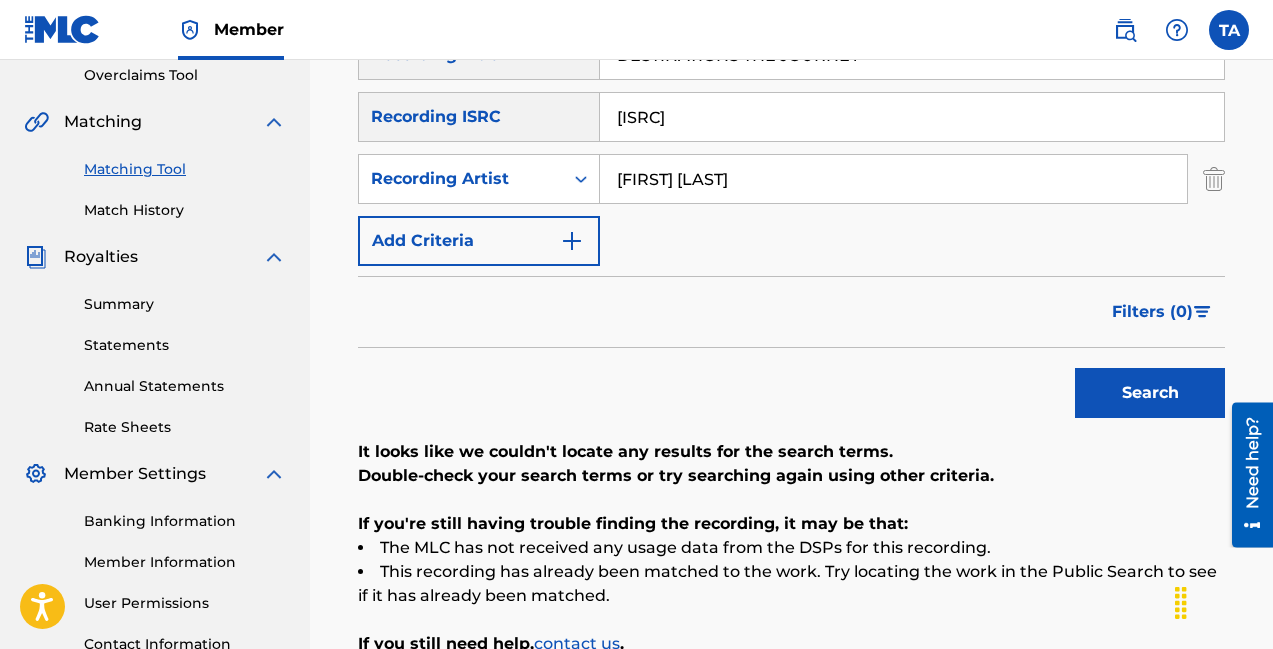 drag, startPoint x: 754, startPoint y: 116, endPoint x: 504, endPoint y: 115, distance: 250.002 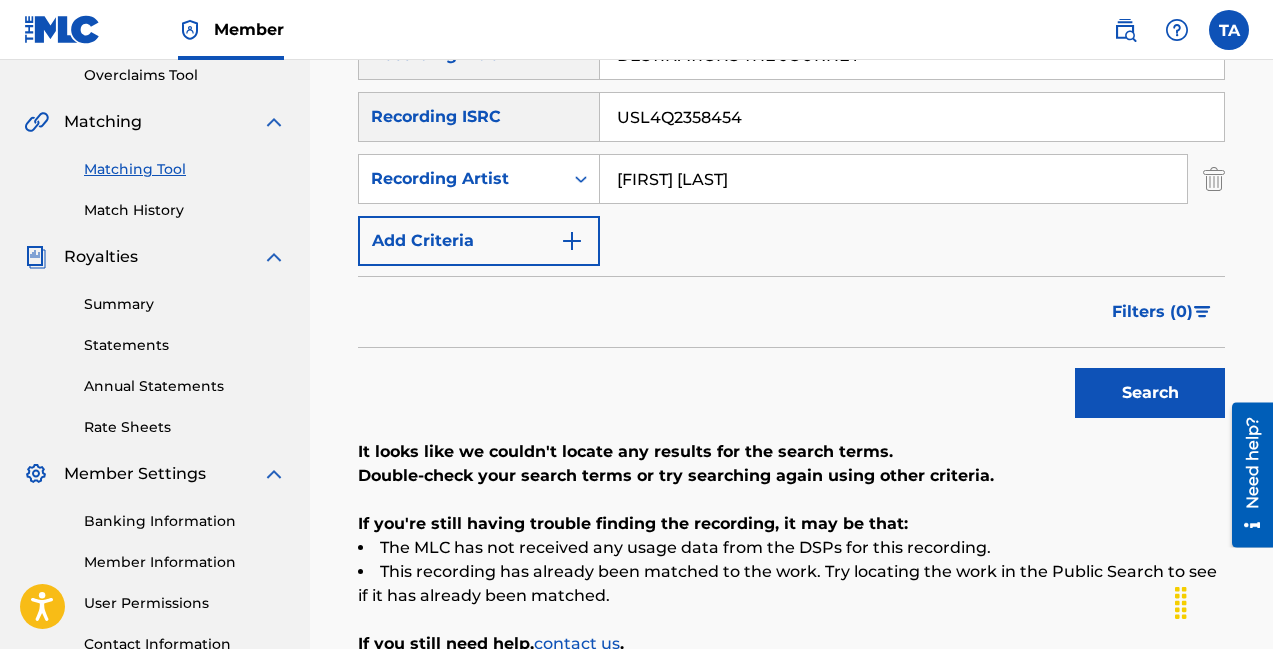 type on "[ID]" 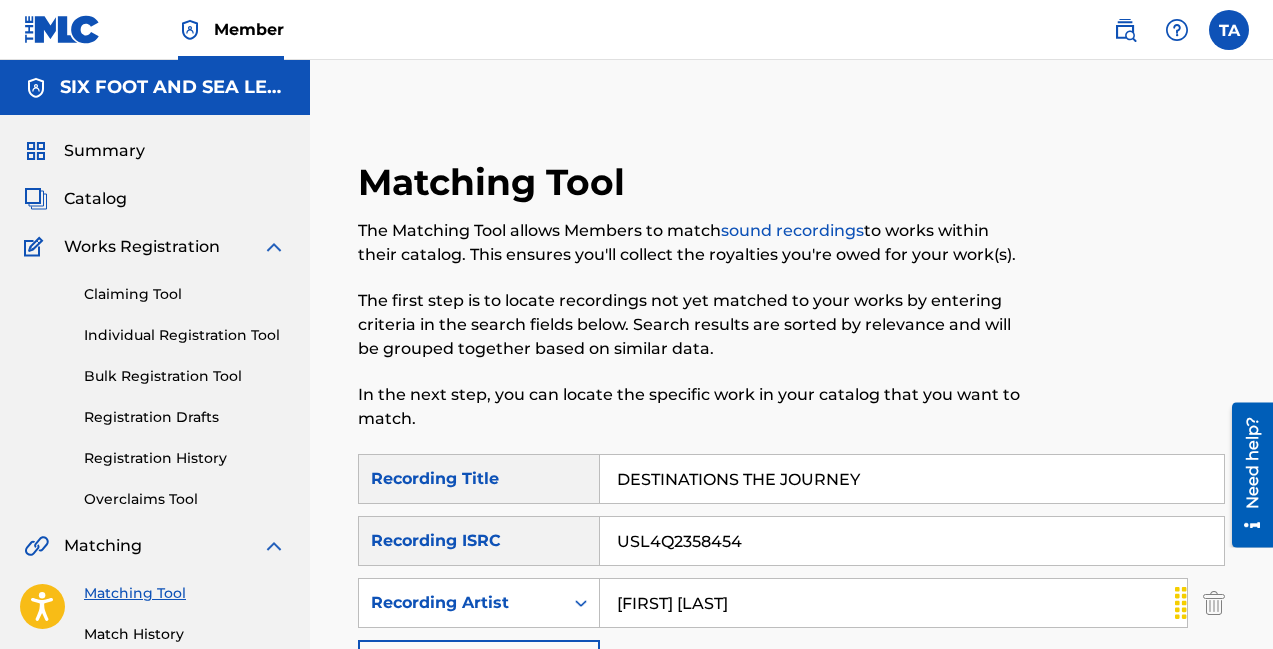 scroll, scrollTop: 15, scrollLeft: 0, axis: vertical 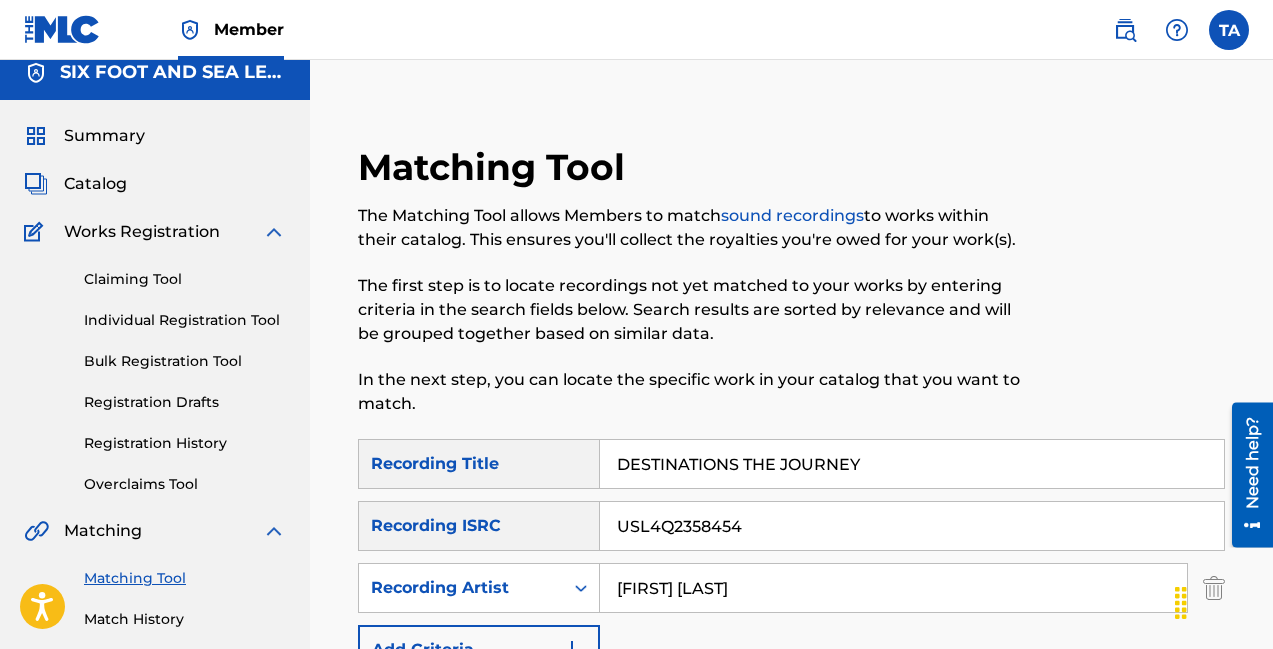 drag, startPoint x: 880, startPoint y: 470, endPoint x: 362, endPoint y: 416, distance: 520.80707 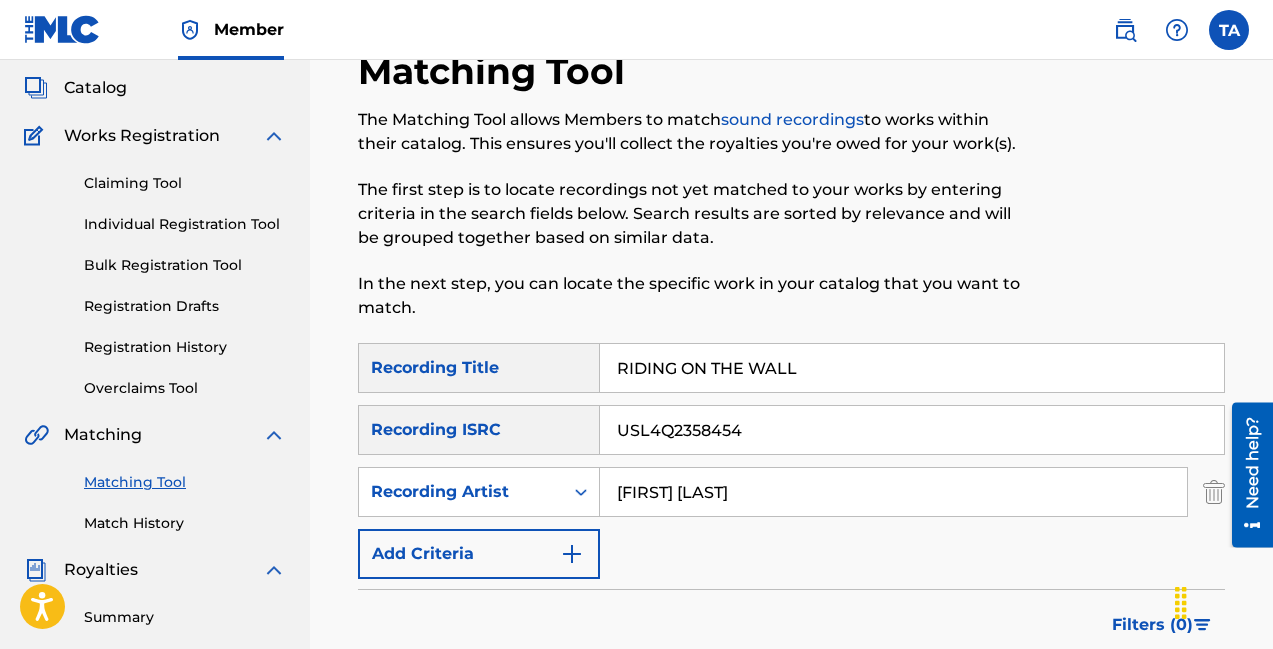 scroll, scrollTop: 125, scrollLeft: 0, axis: vertical 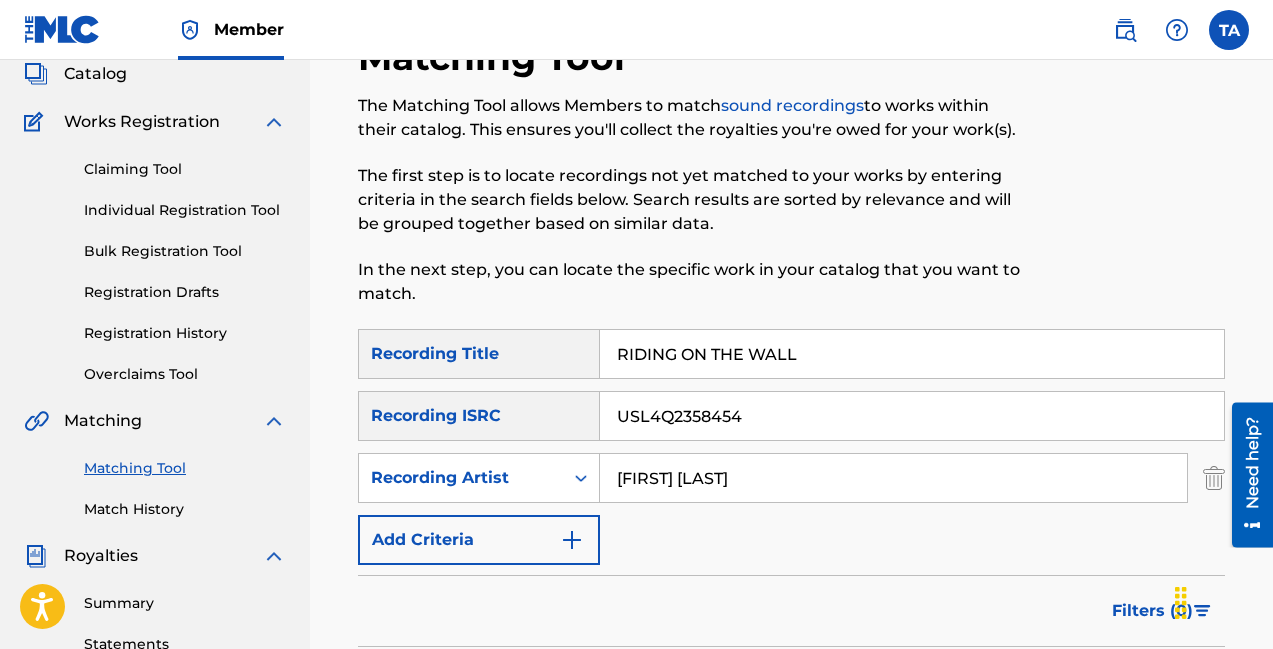 type on "RIDING ON THE WALL" 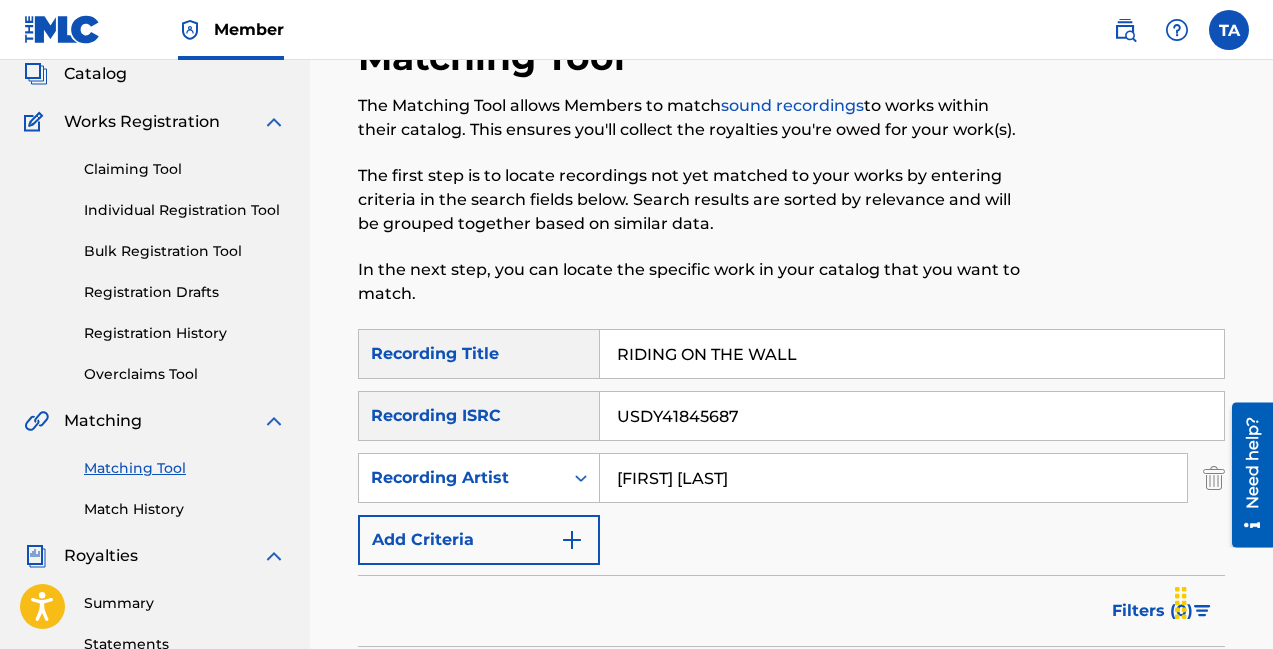 type on "[ID]" 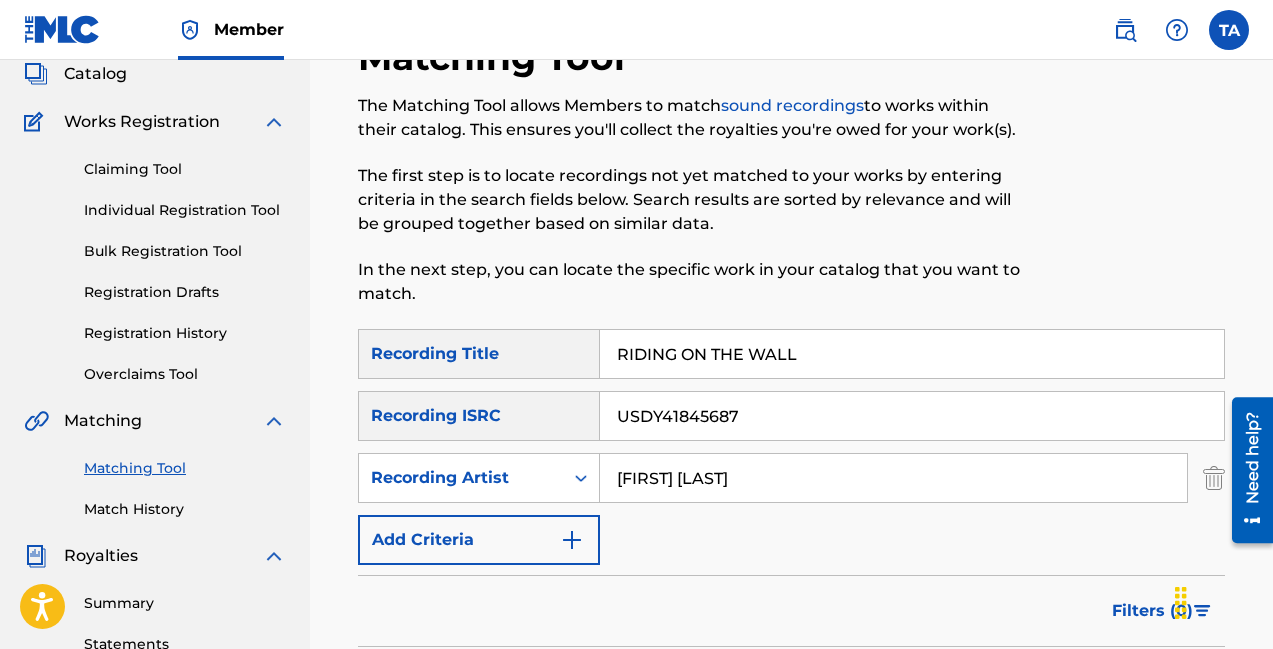 click at bounding box center [1214, 478] 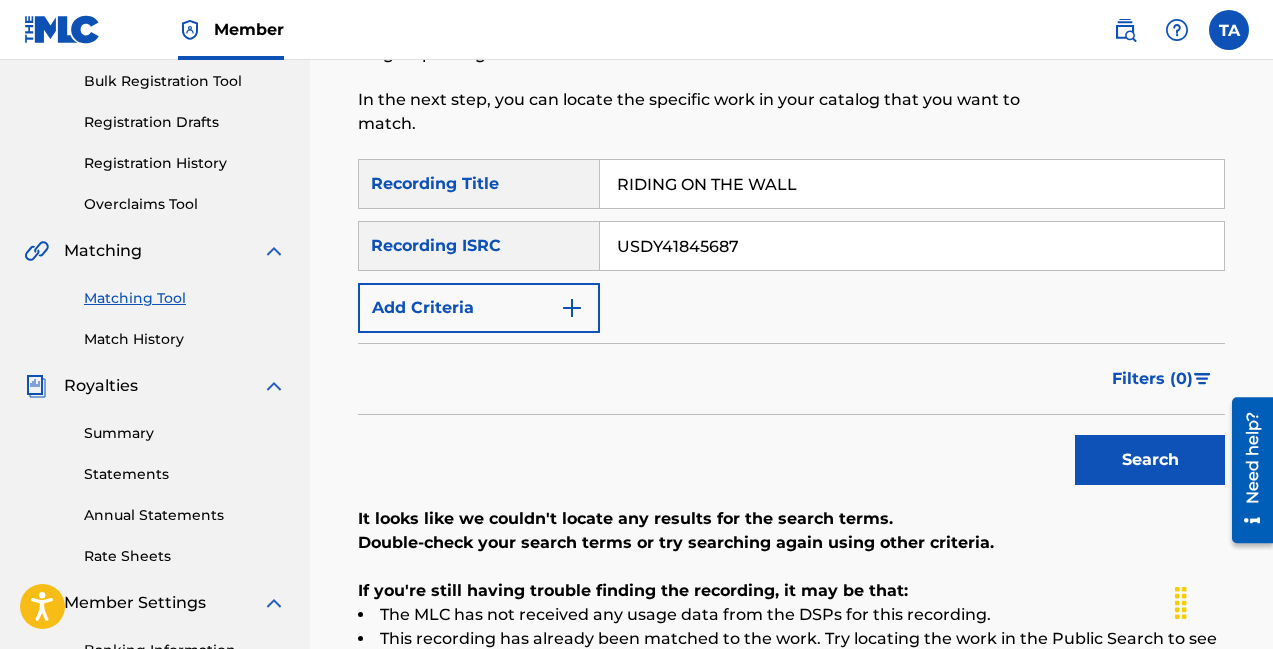scroll, scrollTop: 294, scrollLeft: 0, axis: vertical 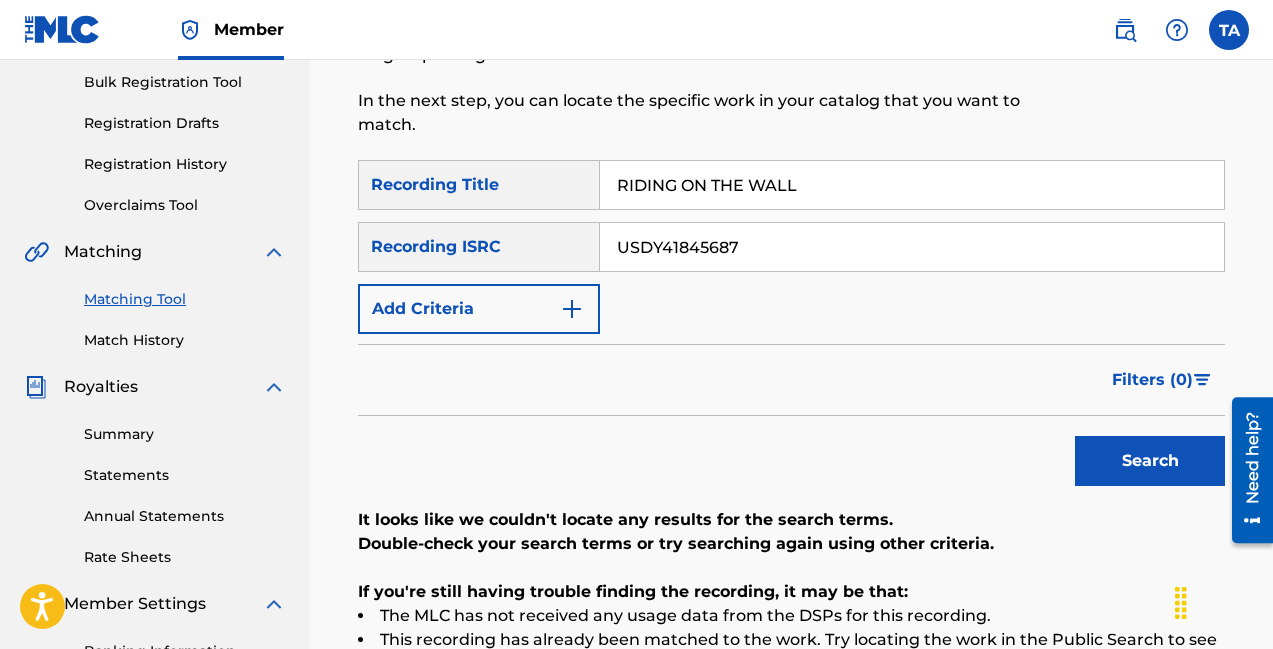 click on "Search" at bounding box center [1150, 461] 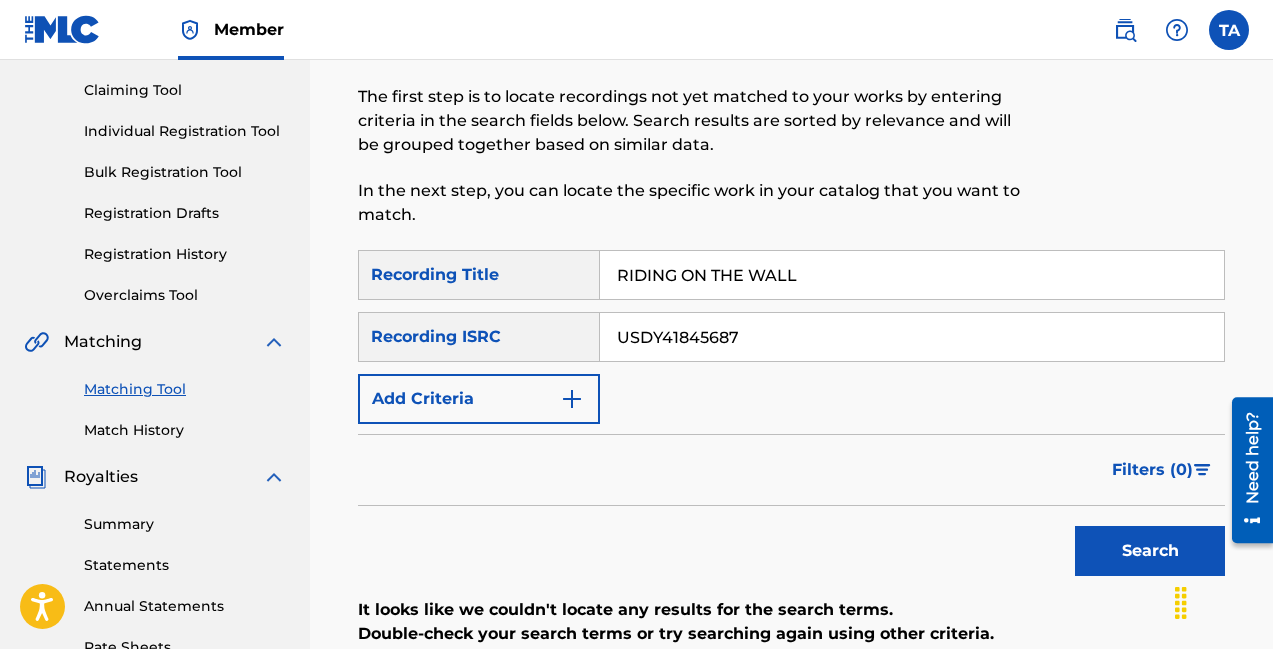 scroll, scrollTop: 0, scrollLeft: 0, axis: both 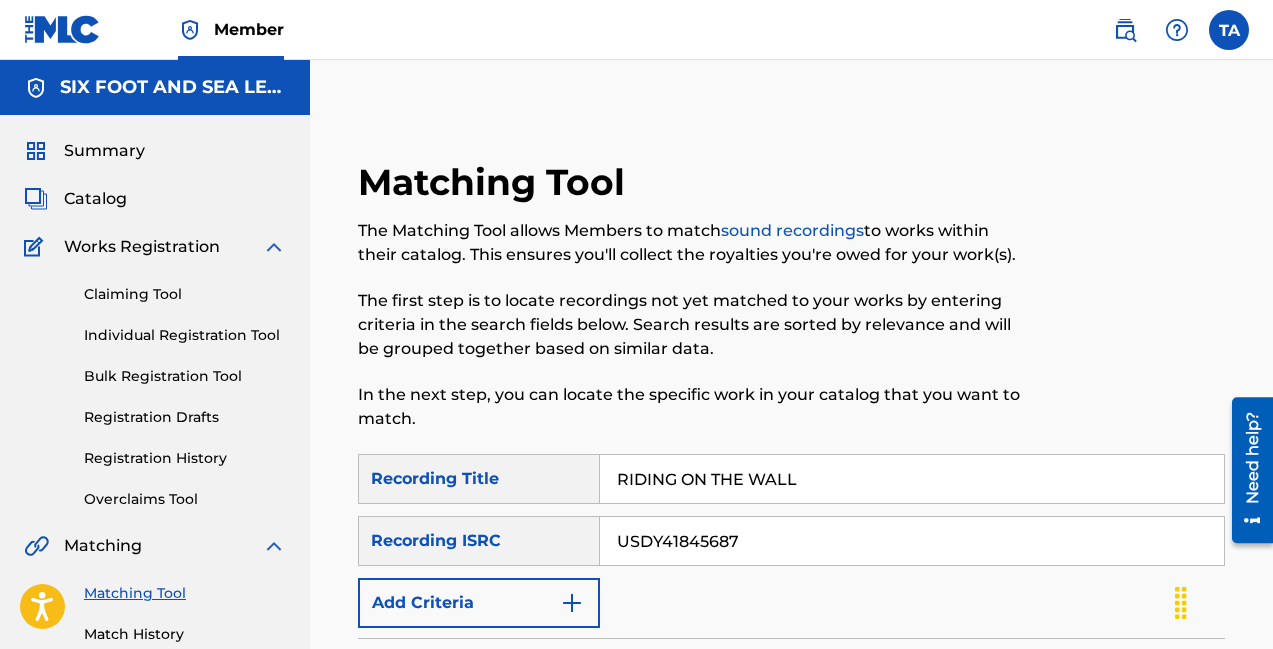 drag, startPoint x: 807, startPoint y: 480, endPoint x: 511, endPoint y: 470, distance: 296.16888 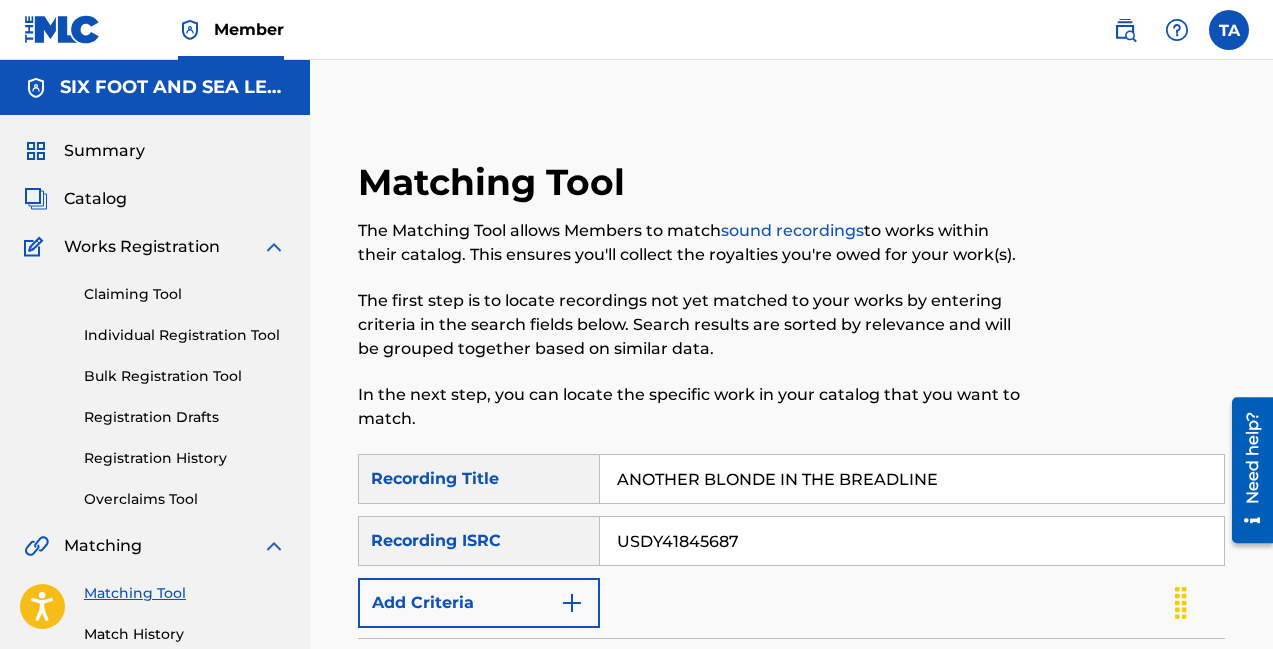 type on "ANOTHER BLONDE IN THE BREADLINE" 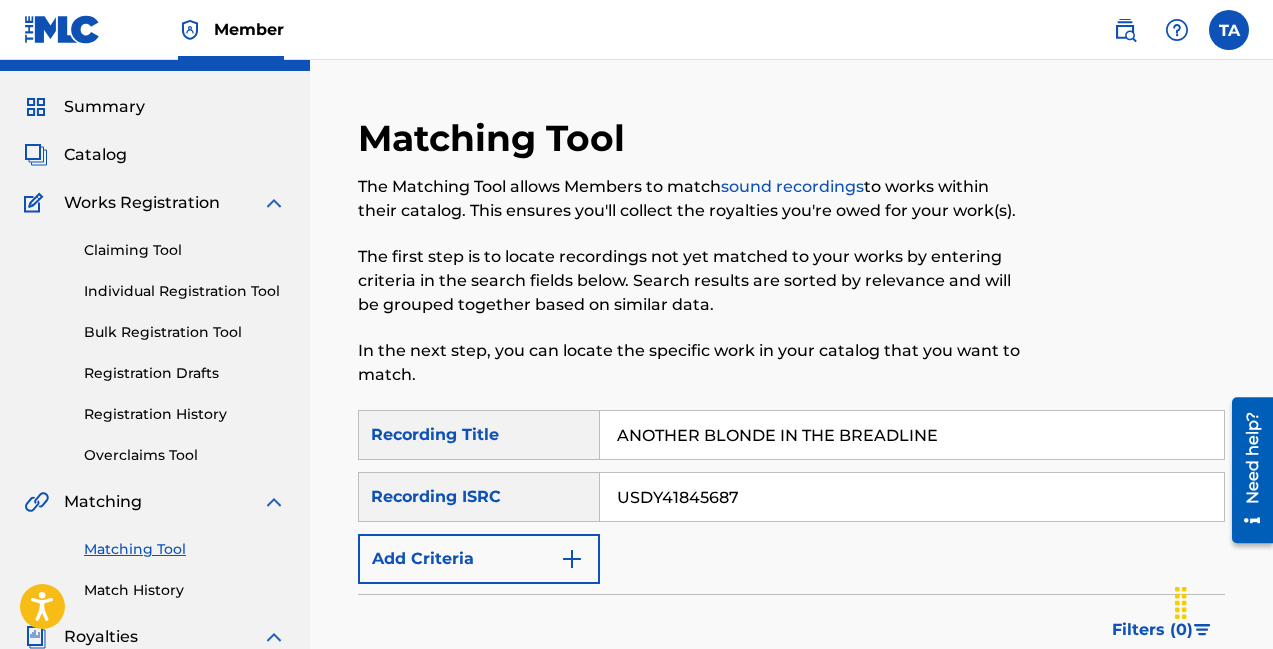 scroll, scrollTop: 91, scrollLeft: 0, axis: vertical 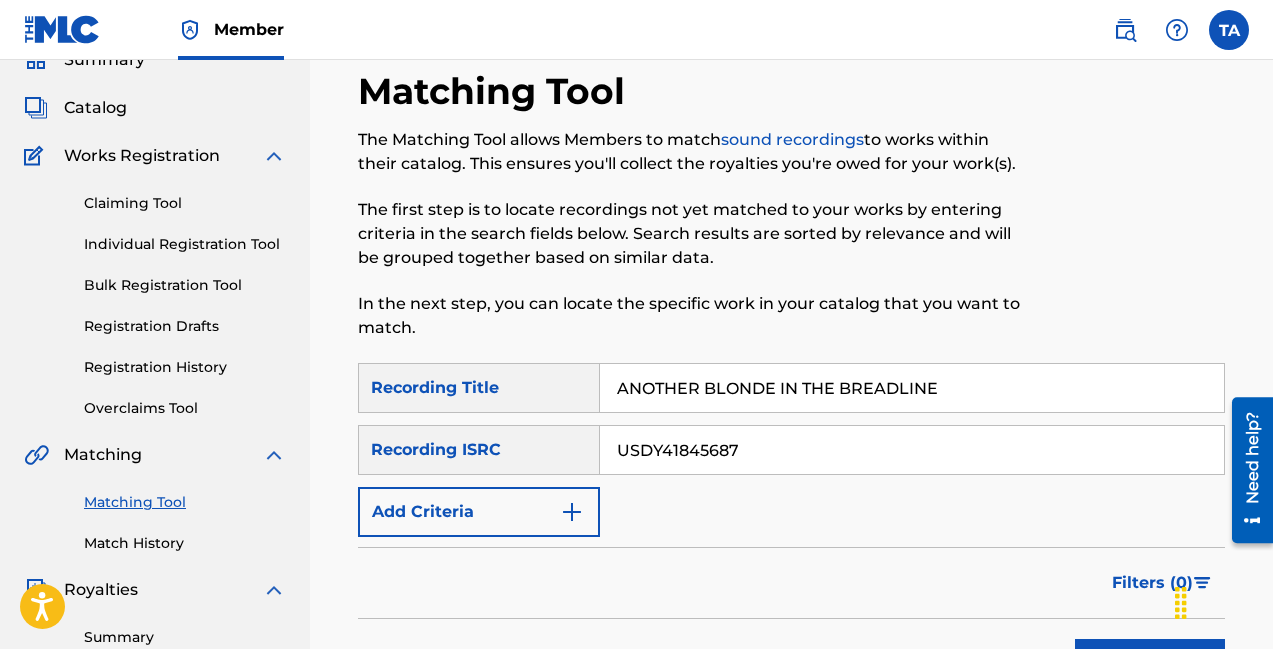 drag, startPoint x: 782, startPoint y: 444, endPoint x: 491, endPoint y: 443, distance: 291.0017 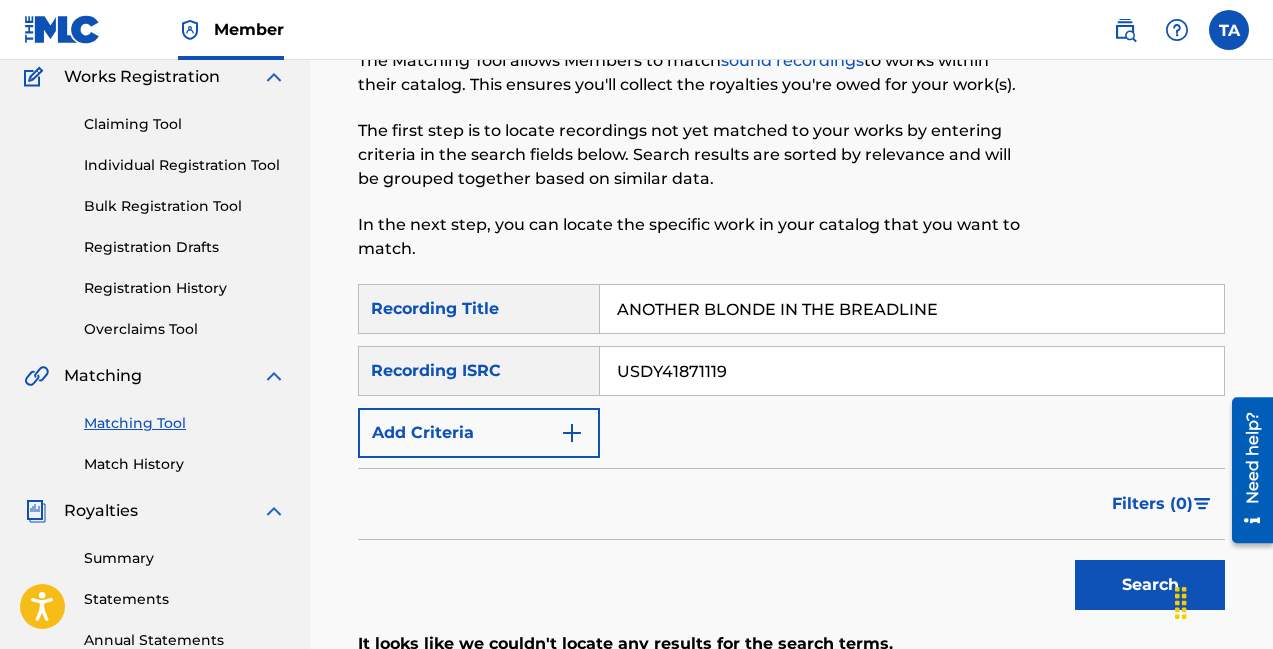 scroll, scrollTop: 252, scrollLeft: 0, axis: vertical 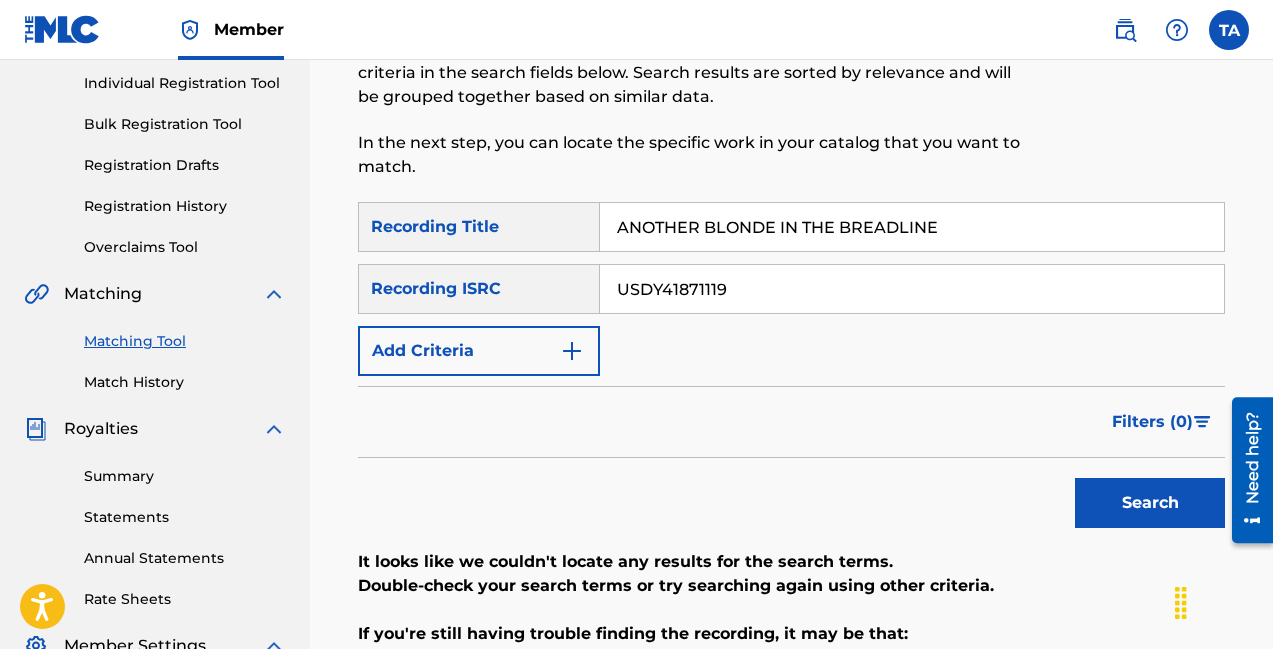 click on "Search" at bounding box center [1150, 503] 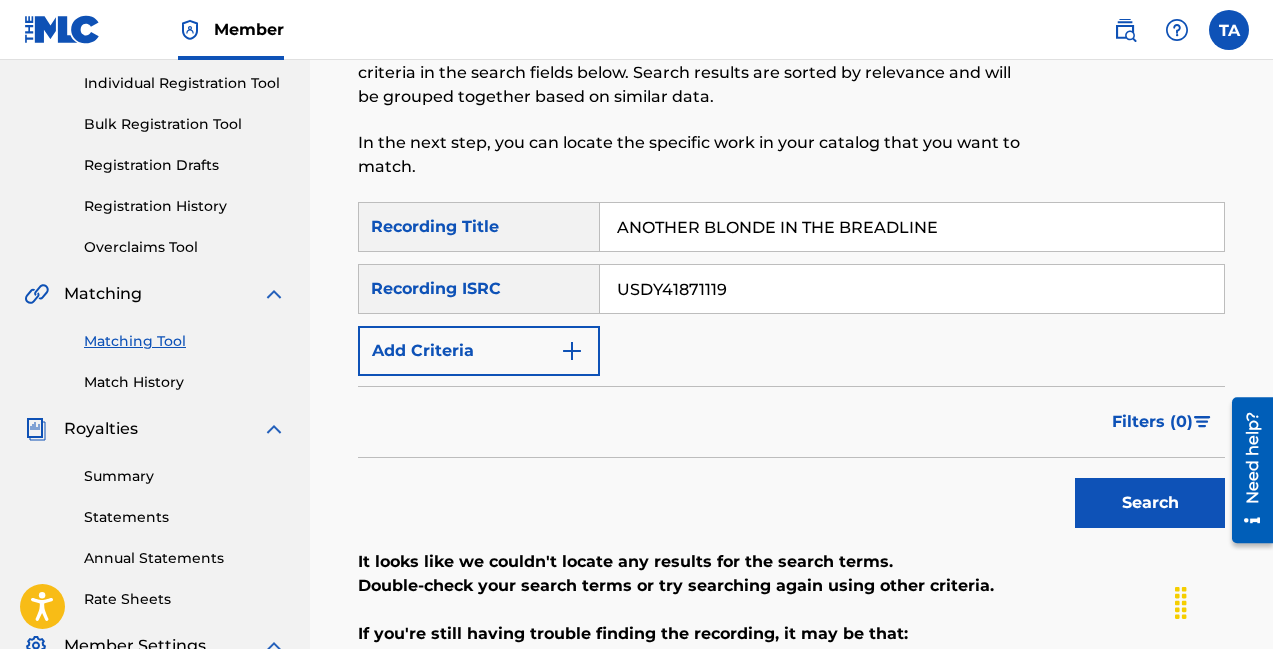 drag, startPoint x: 768, startPoint y: 290, endPoint x: 405, endPoint y: 280, distance: 363.13773 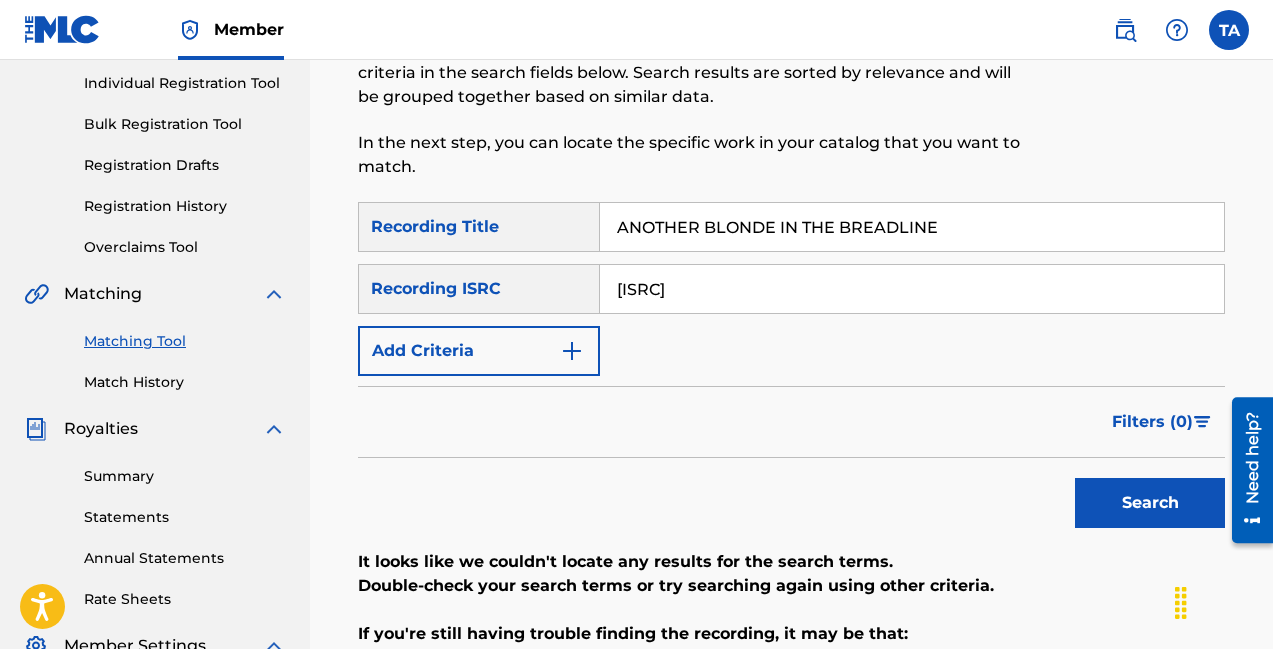 type on "USHM91621900" 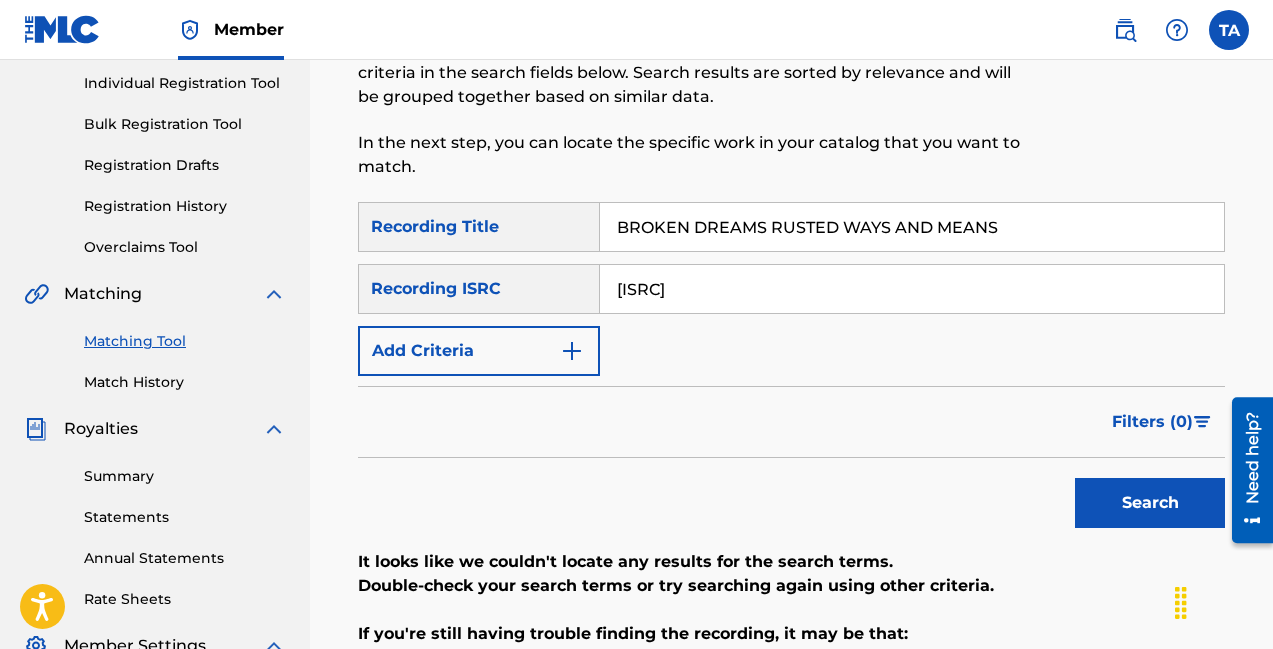type on "BROKEN DREAMS RUSTED WAYS AND MEANS" 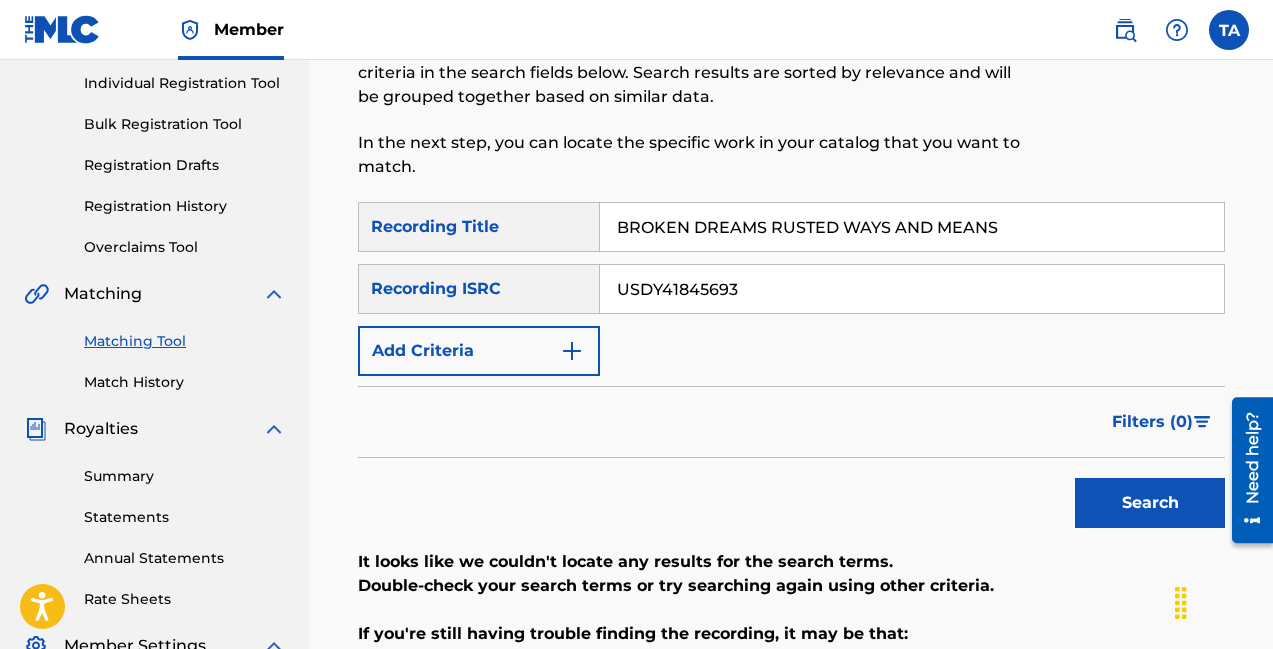 type on "[ID]" 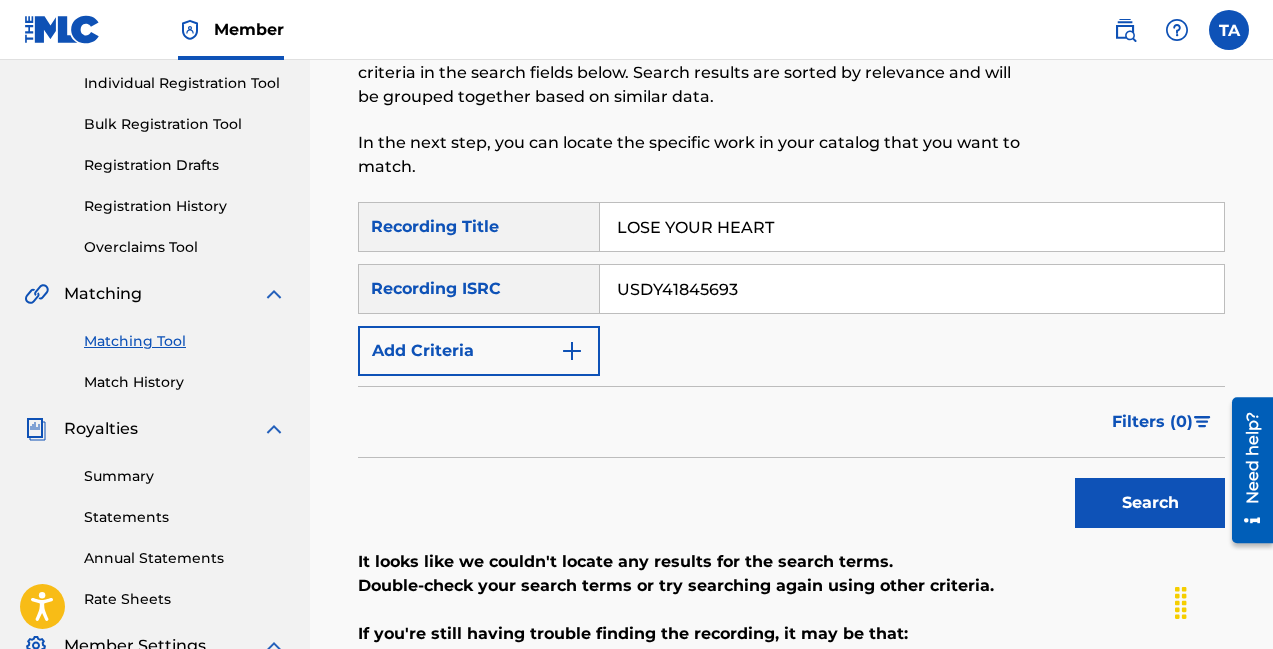 type on "LOSE YOUR HEART" 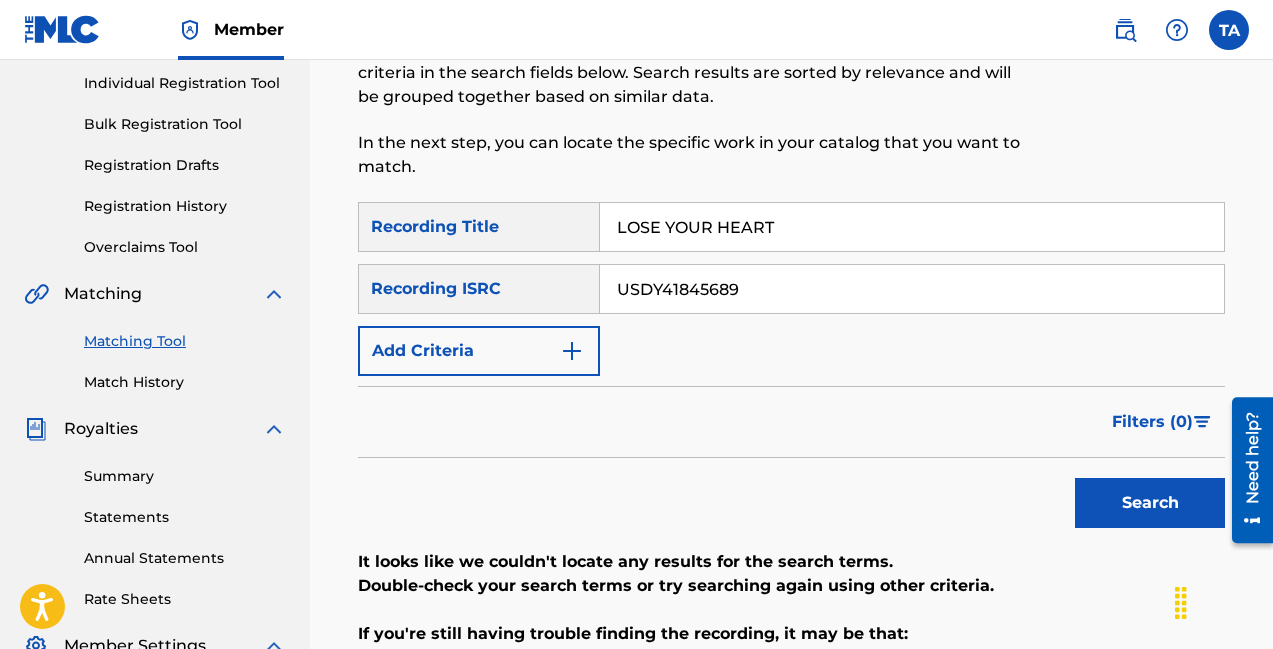 click on "USDY41845689" at bounding box center (912, 289) 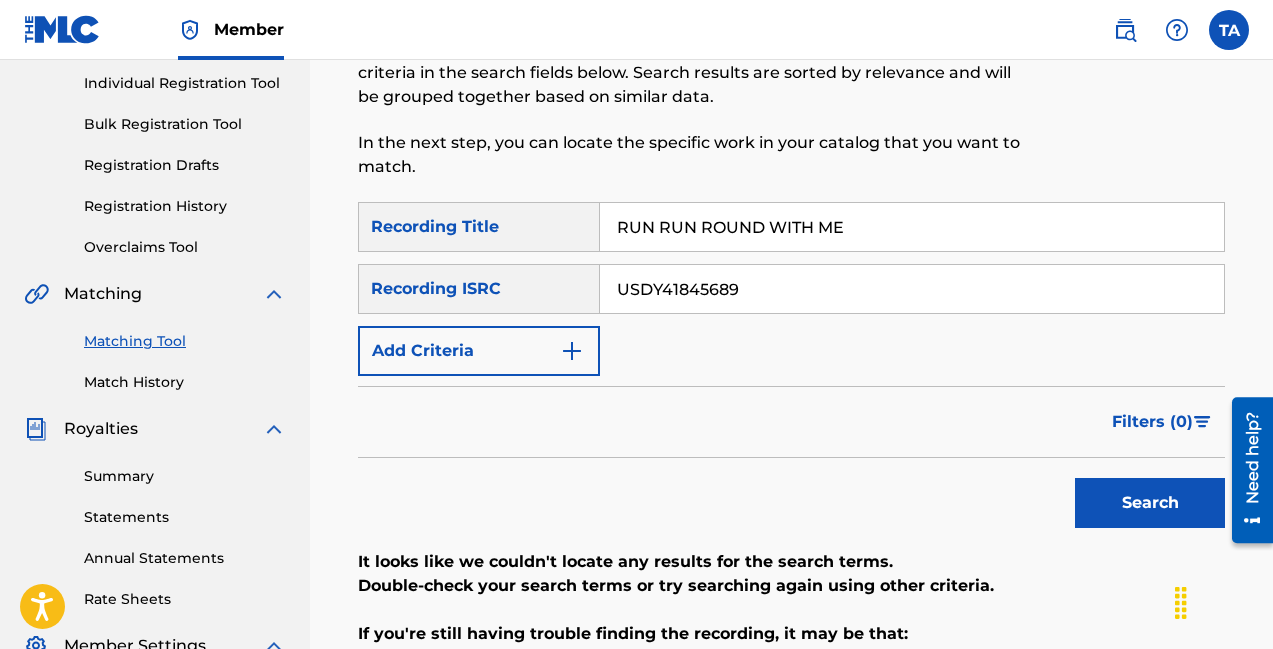 type on "RUN RUN ROUND WITH ME" 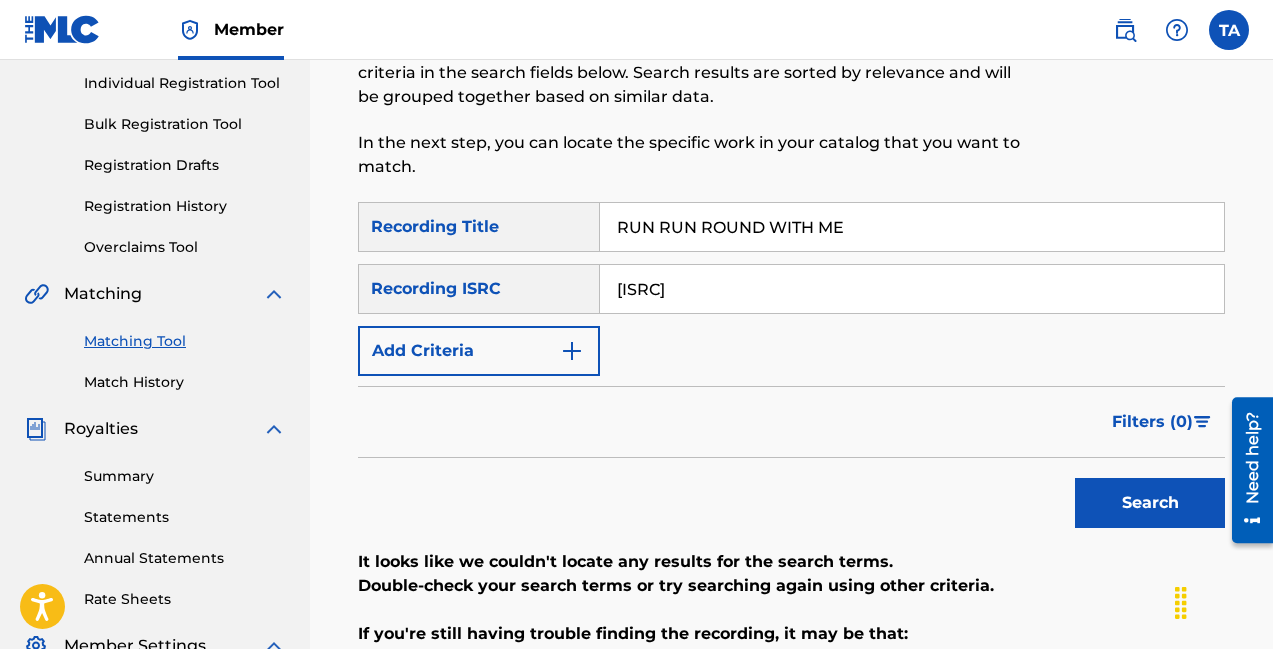 click on "Search" at bounding box center [1150, 503] 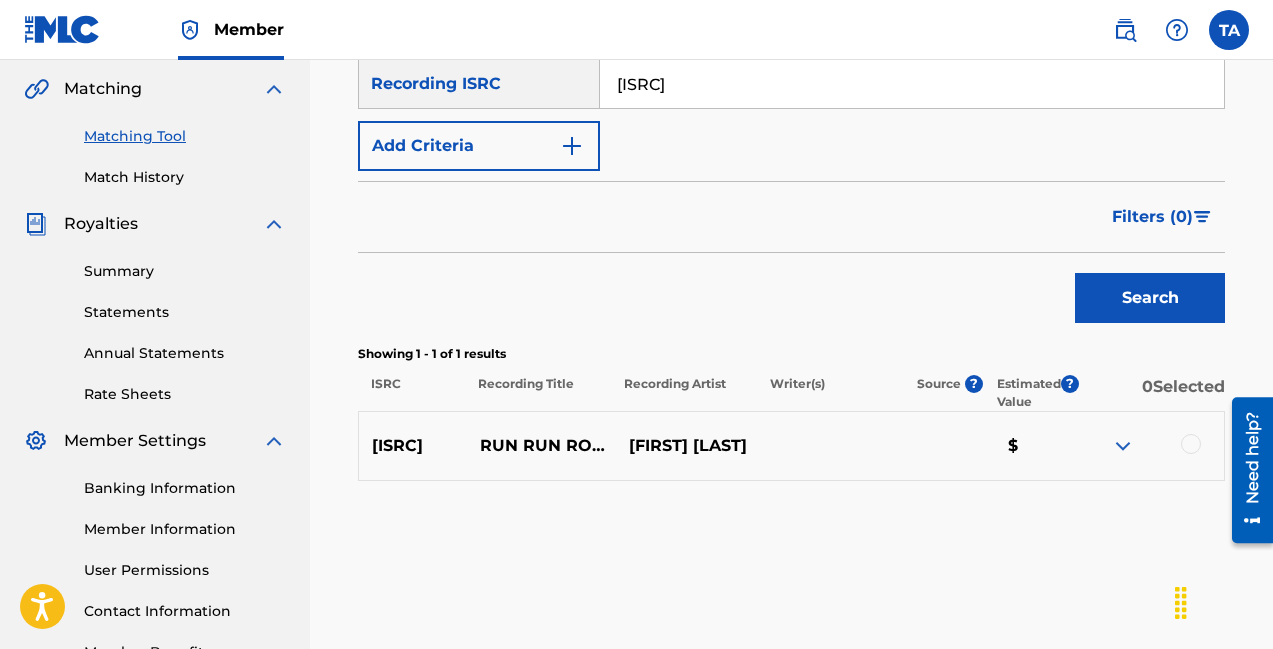 scroll, scrollTop: 458, scrollLeft: 0, axis: vertical 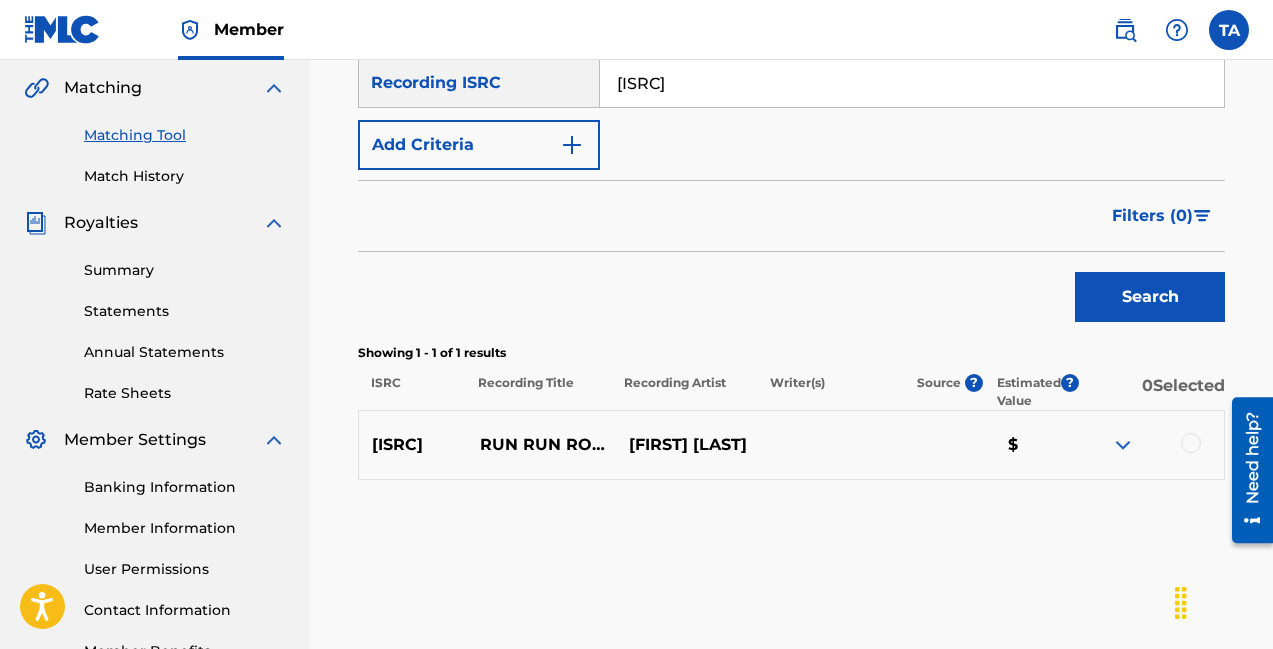 click at bounding box center (1123, 445) 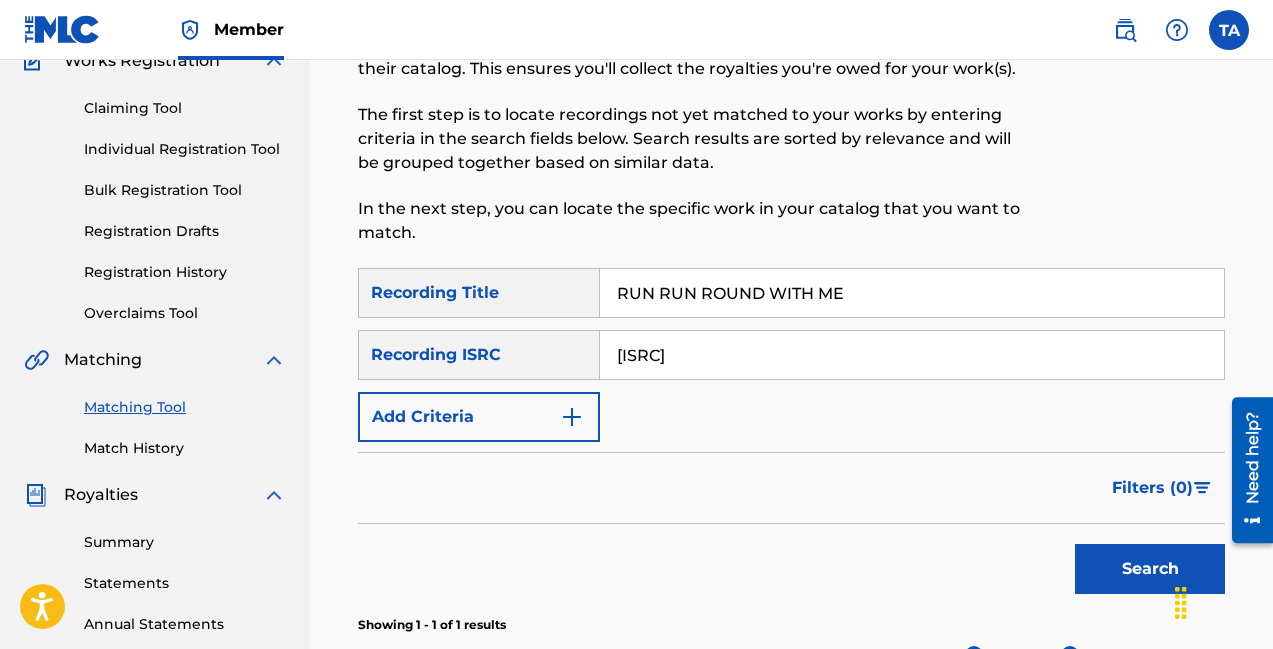 scroll, scrollTop: 134, scrollLeft: 0, axis: vertical 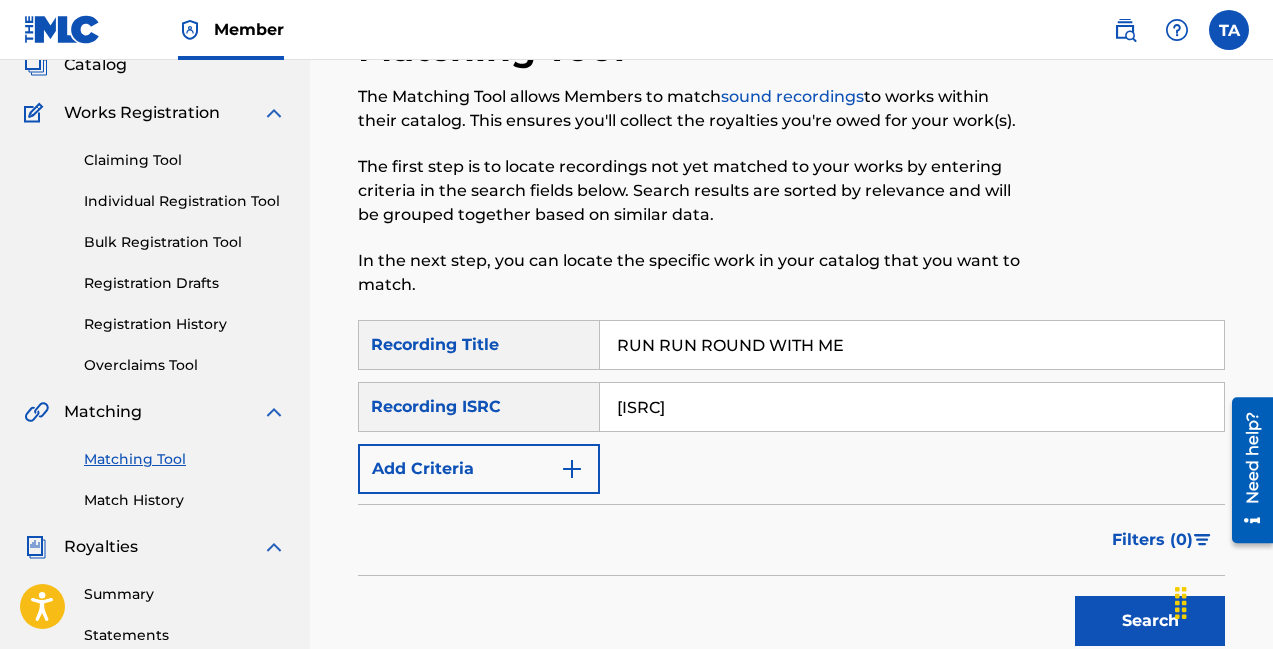 drag, startPoint x: 742, startPoint y: 406, endPoint x: 441, endPoint y: 384, distance: 301.80292 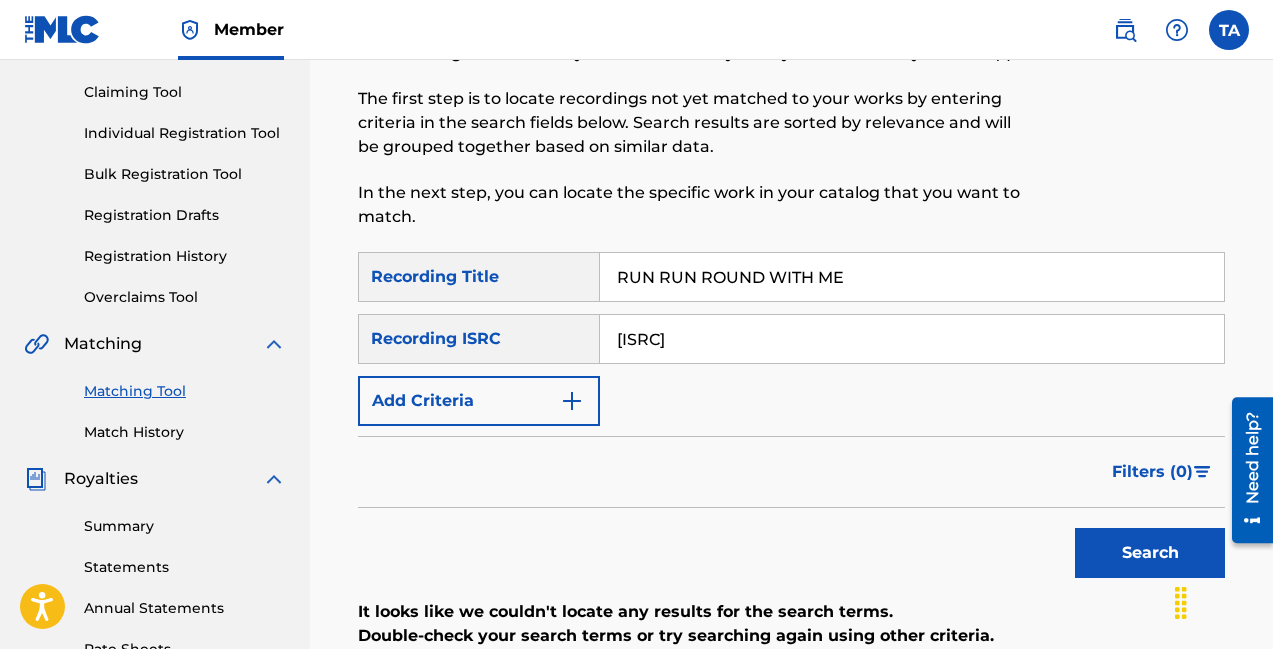 scroll, scrollTop: 236, scrollLeft: 0, axis: vertical 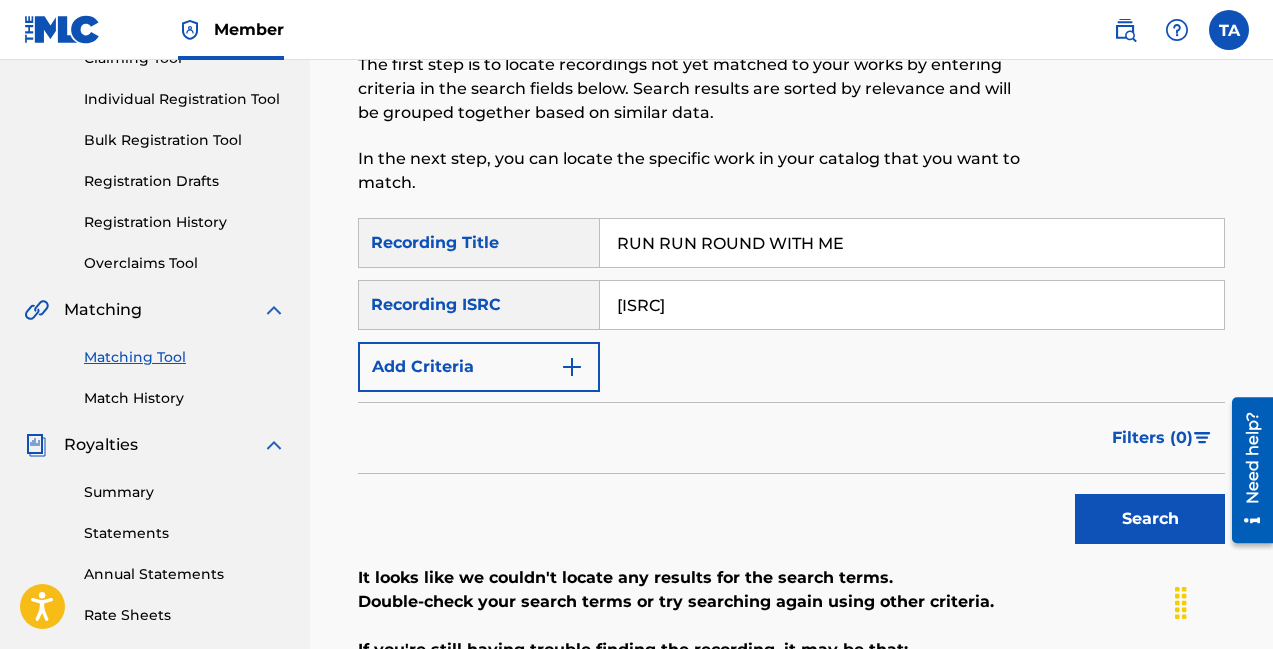 click on "Search" at bounding box center (1150, 519) 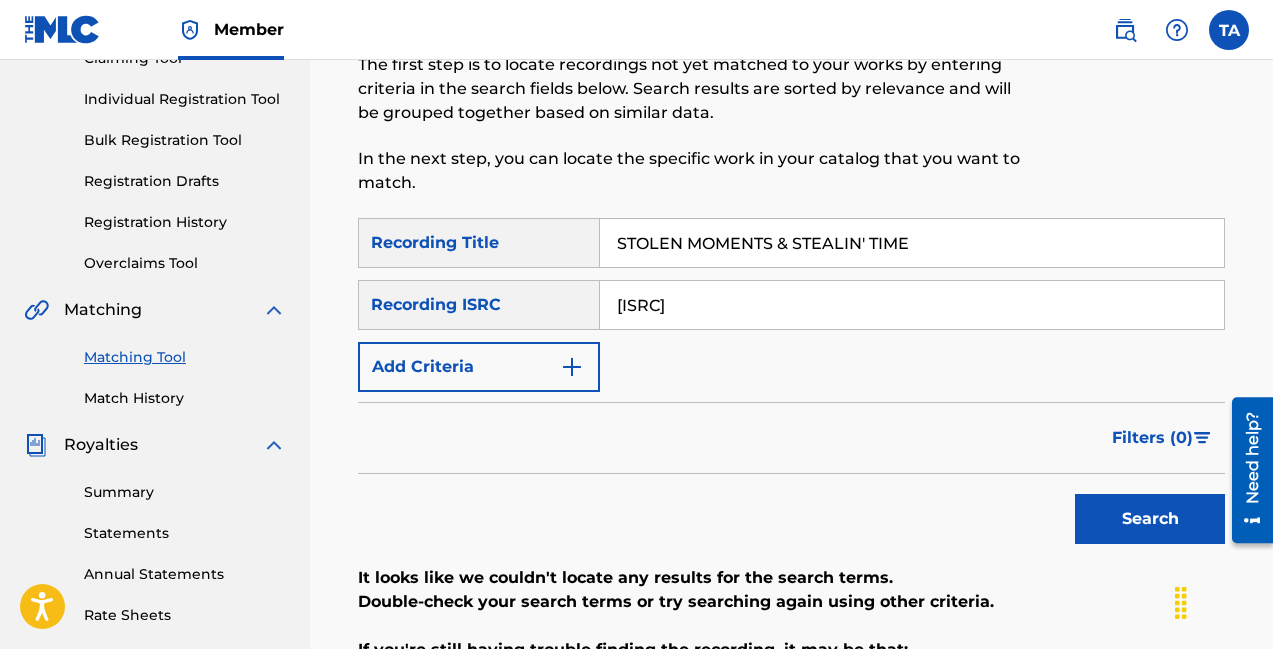 type on "STOLEN MOMENTS & STEALIN' TIME" 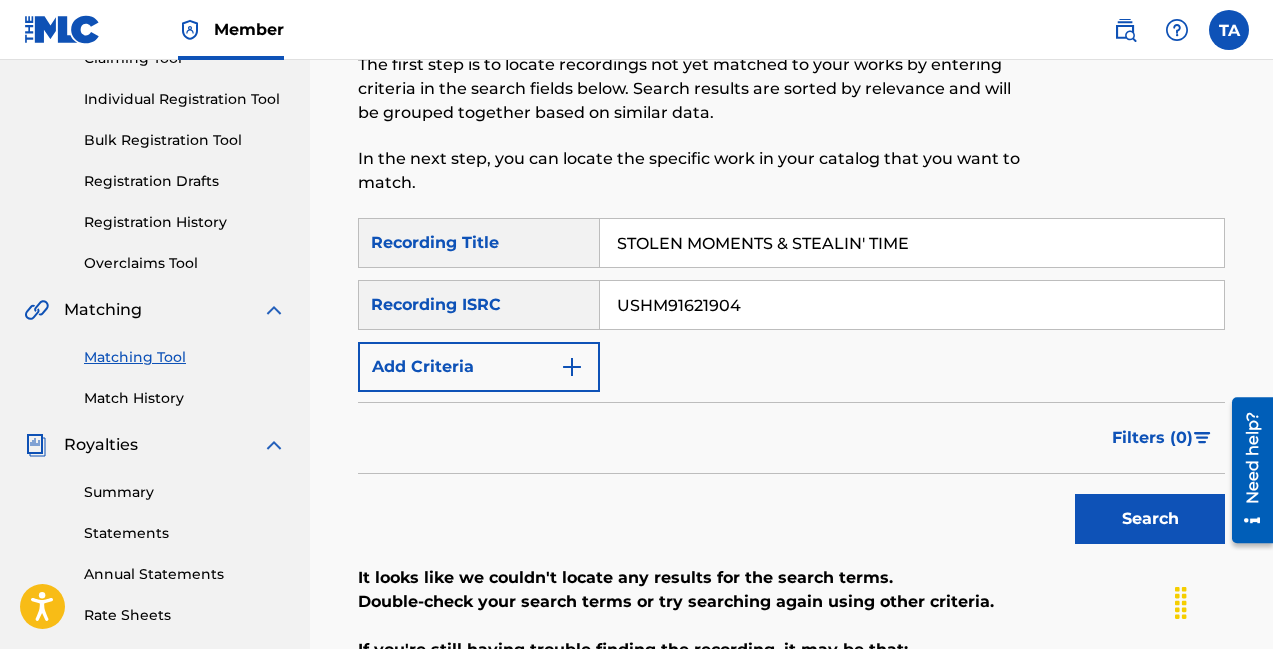 click on "Search" at bounding box center (1150, 519) 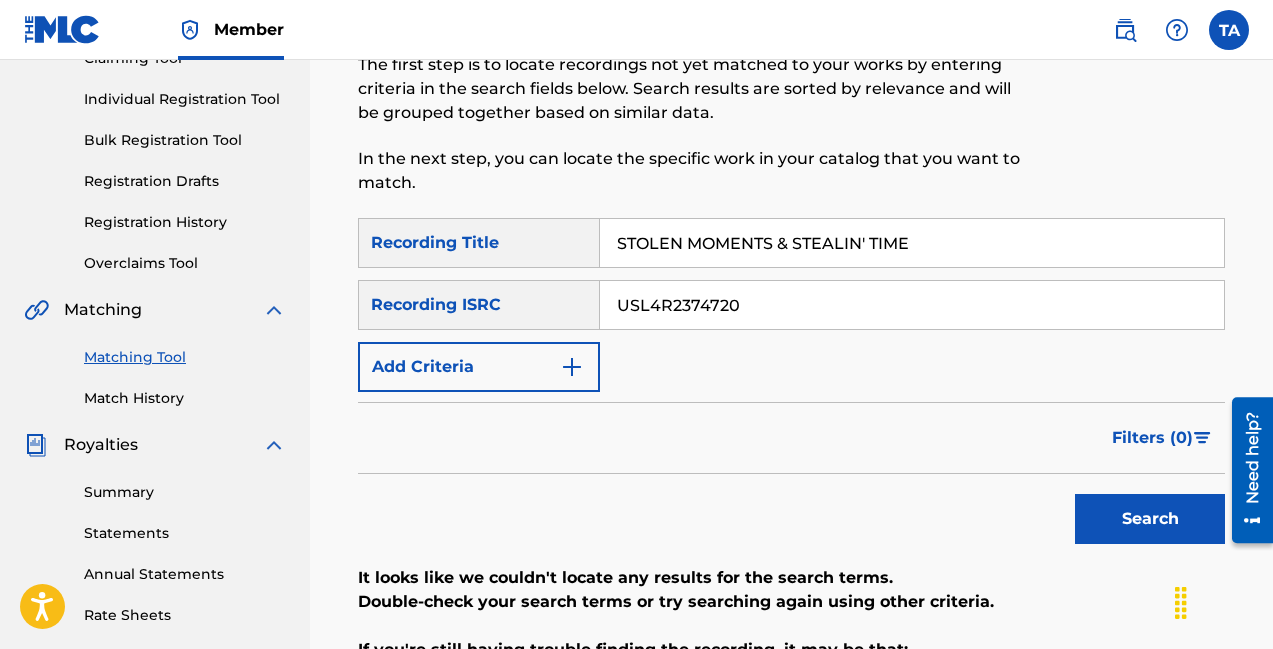 click on "Search" at bounding box center [1150, 519] 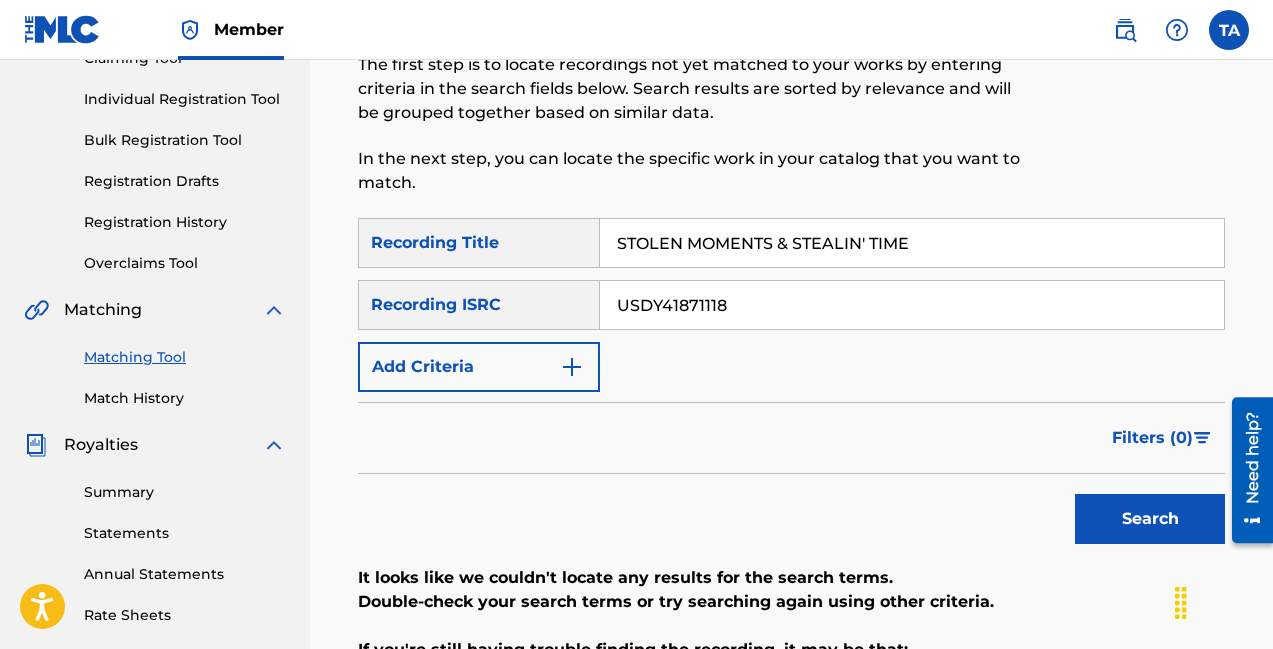 click on "USDY41871118" at bounding box center (912, 305) 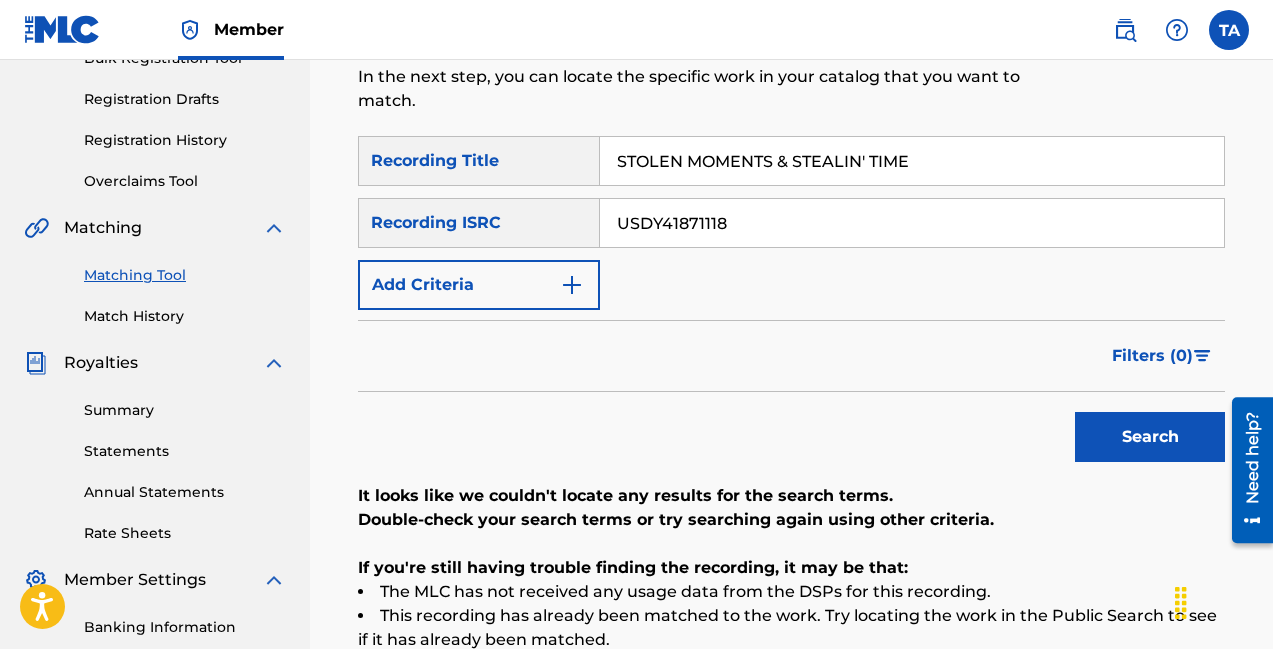 drag, startPoint x: 744, startPoint y: 240, endPoint x: 489, endPoint y: 173, distance: 263.6551 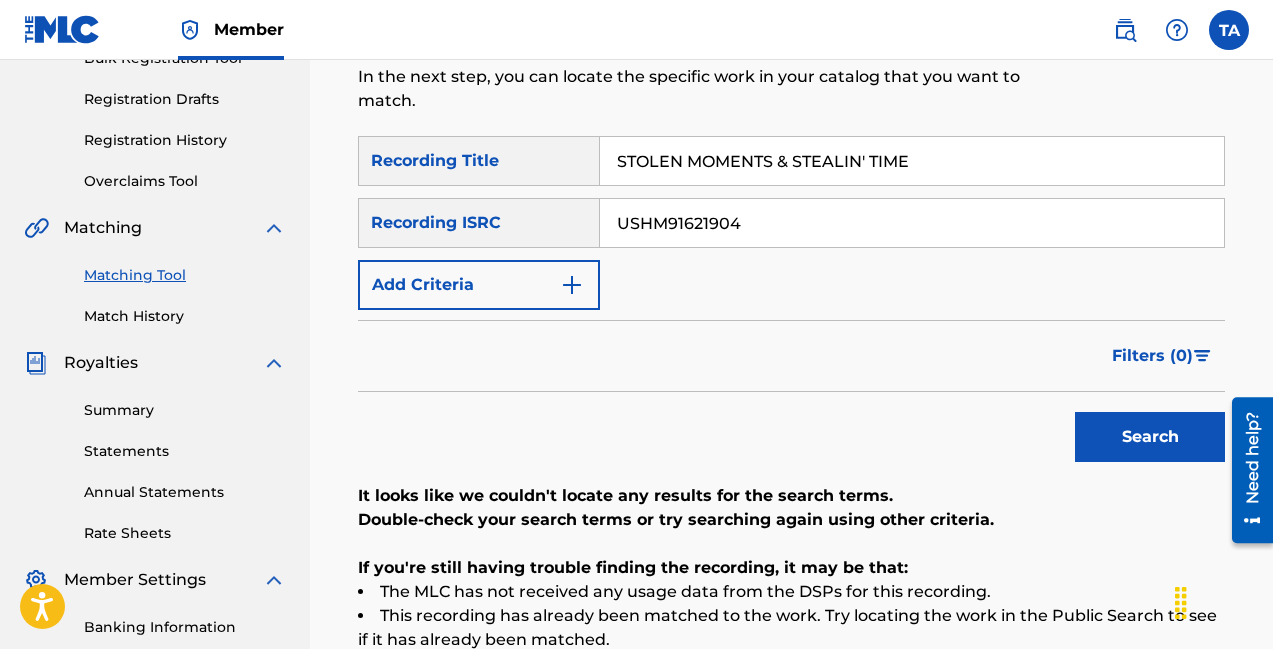 type on "USHM91621904" 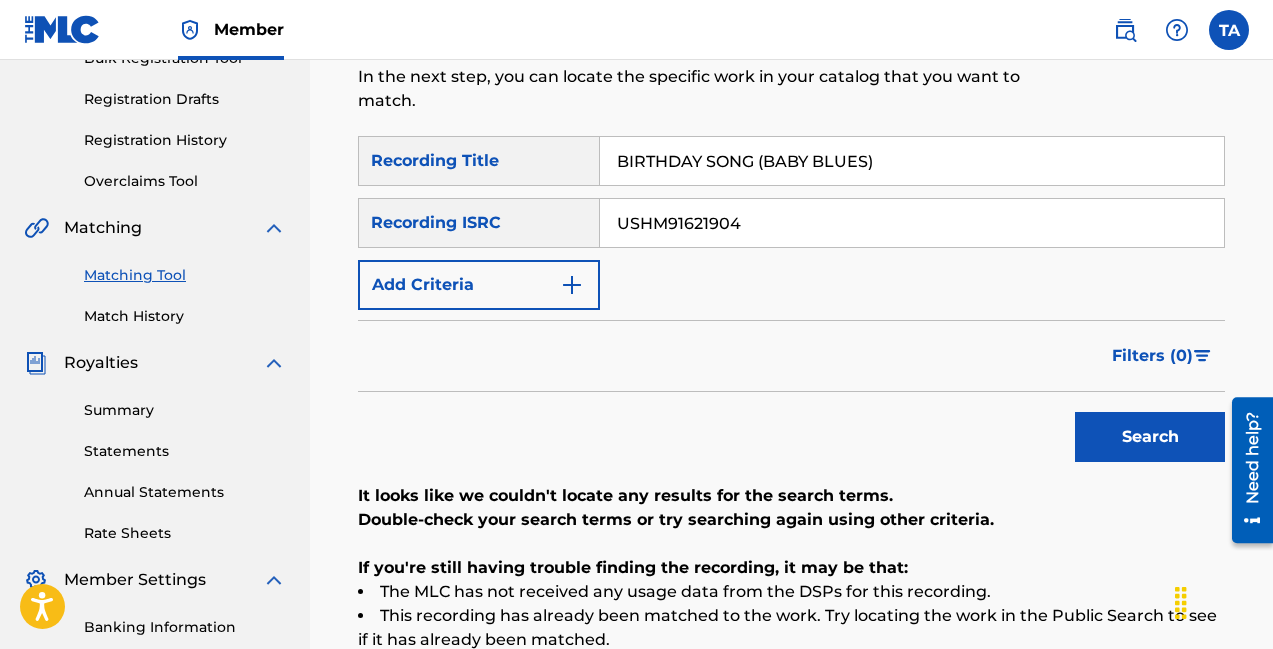type on "BIRTHDAY SONG (BABY BLUES)" 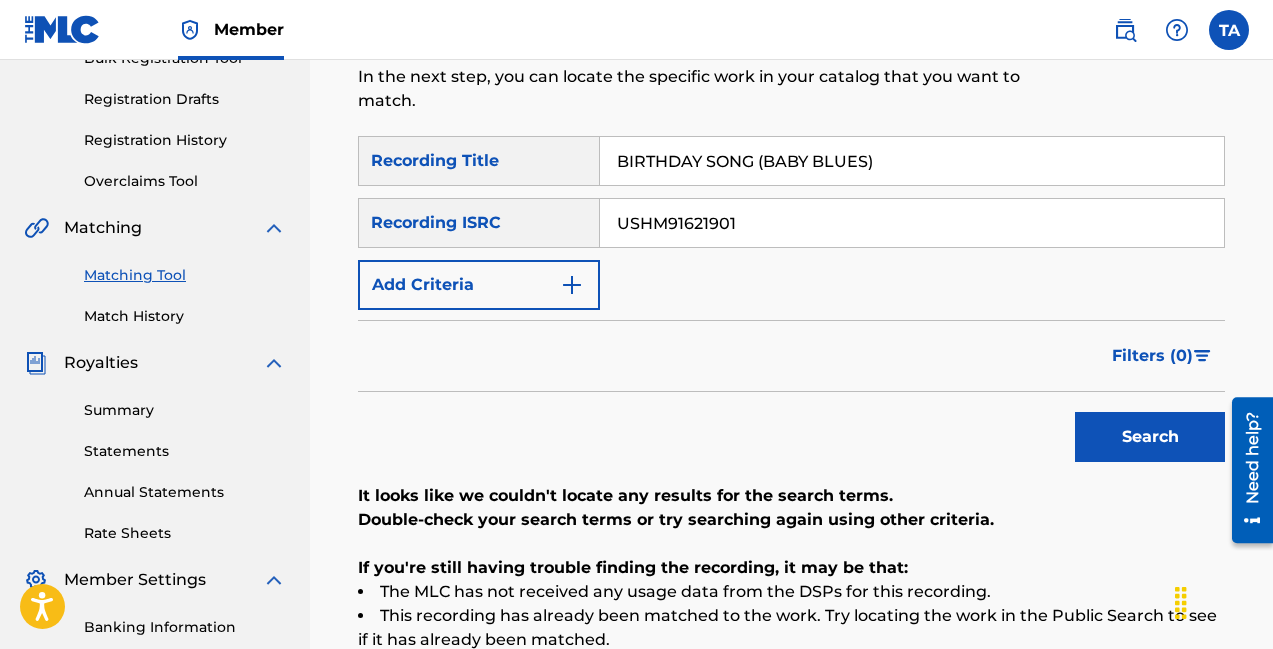 click on "USHM91621901" at bounding box center [912, 223] 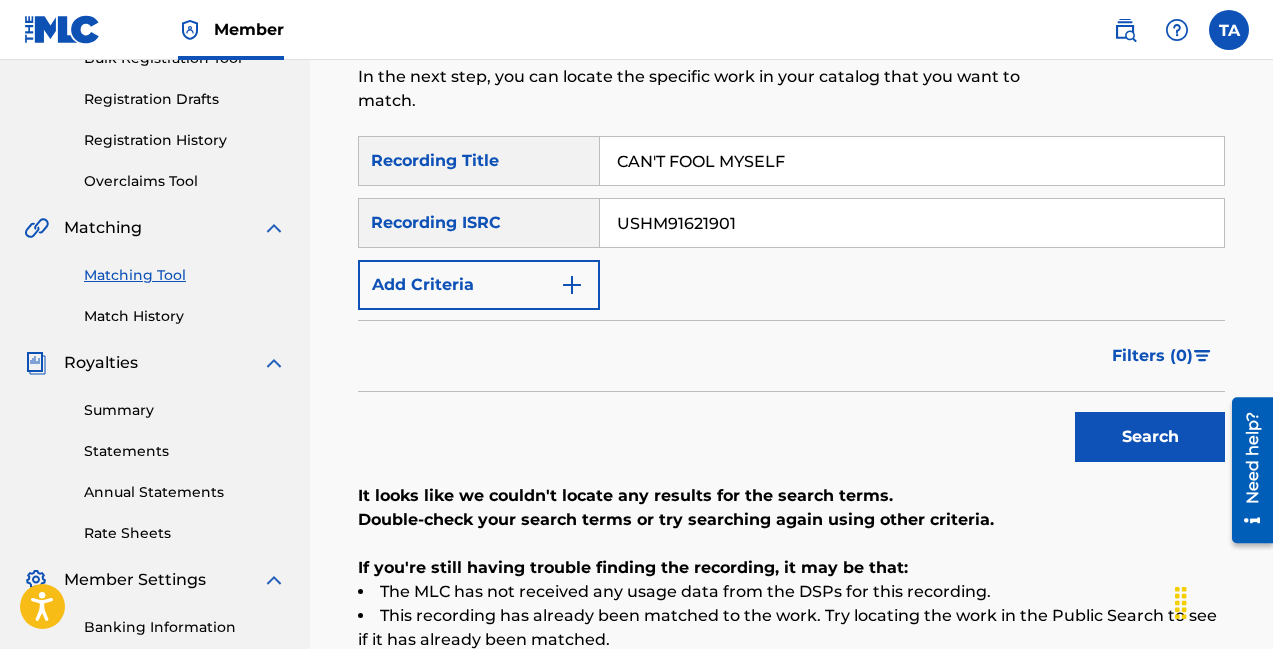 type on "CAN'T FOOL MYSELF" 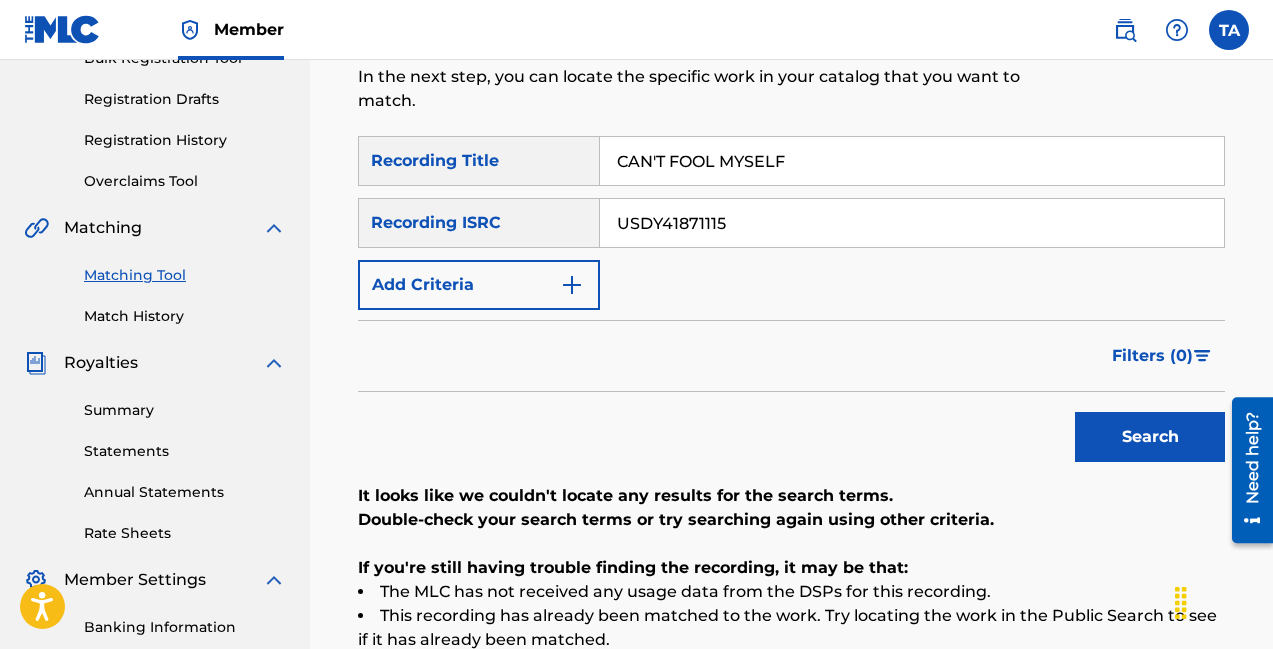 click on "Search" at bounding box center (1150, 437) 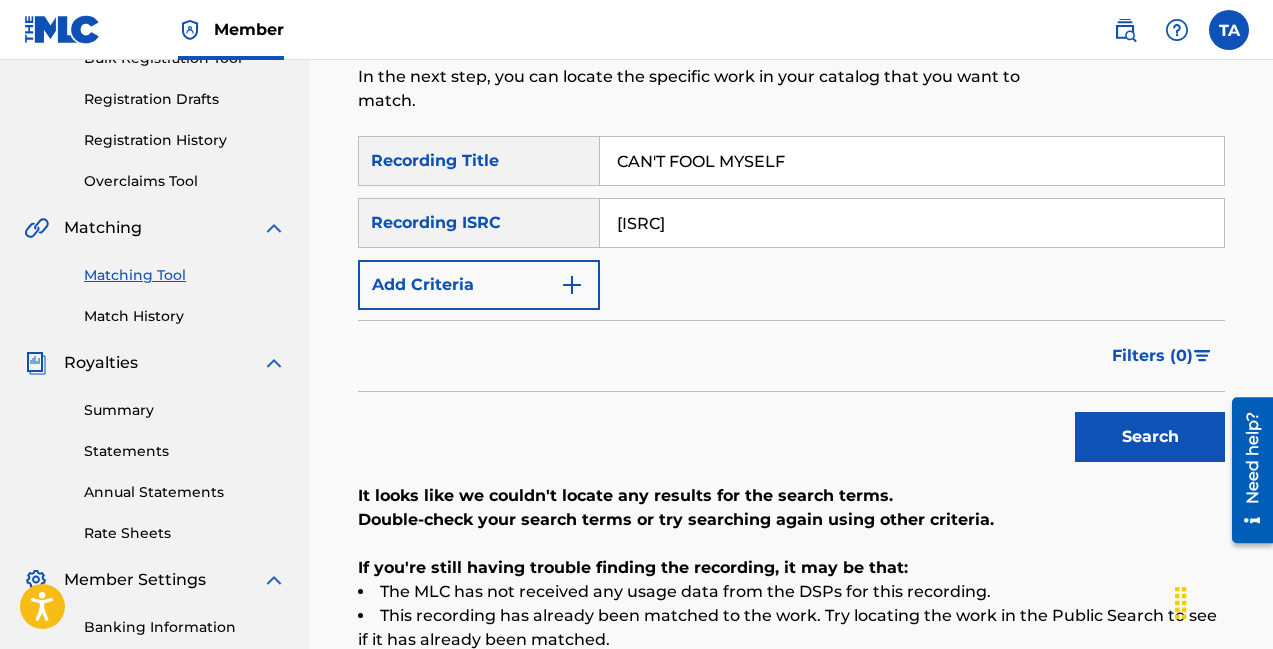 type on "[ID]" 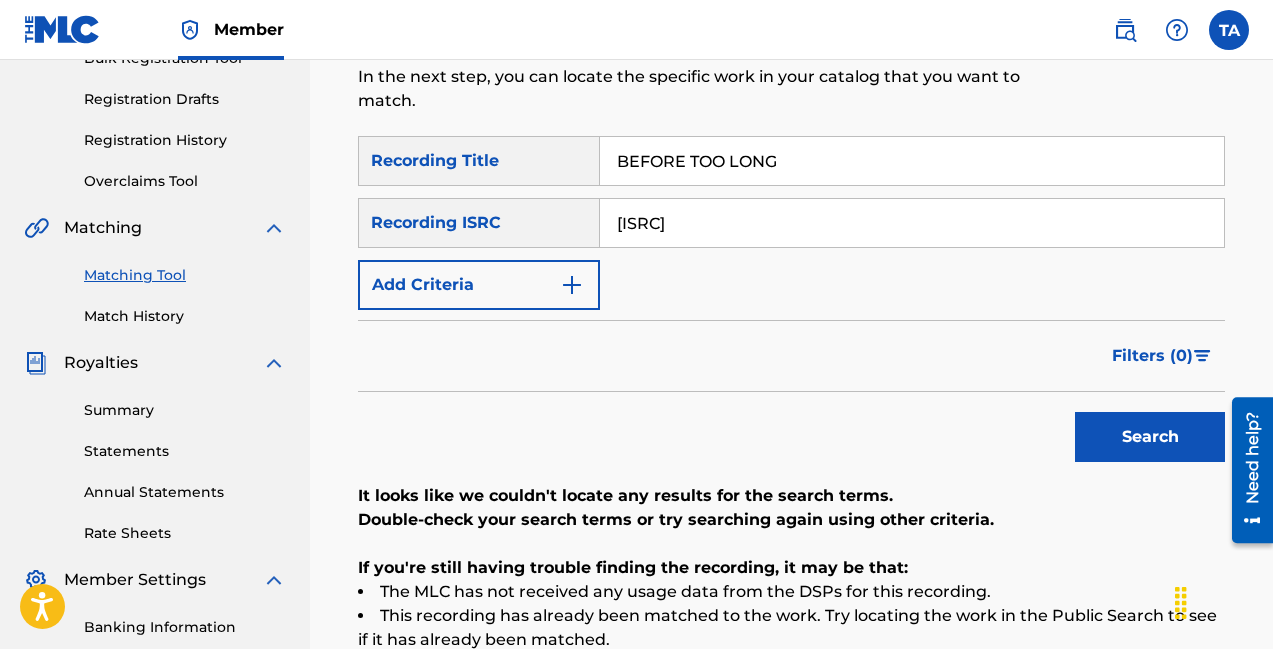 type on "BEFORE TOO LONG" 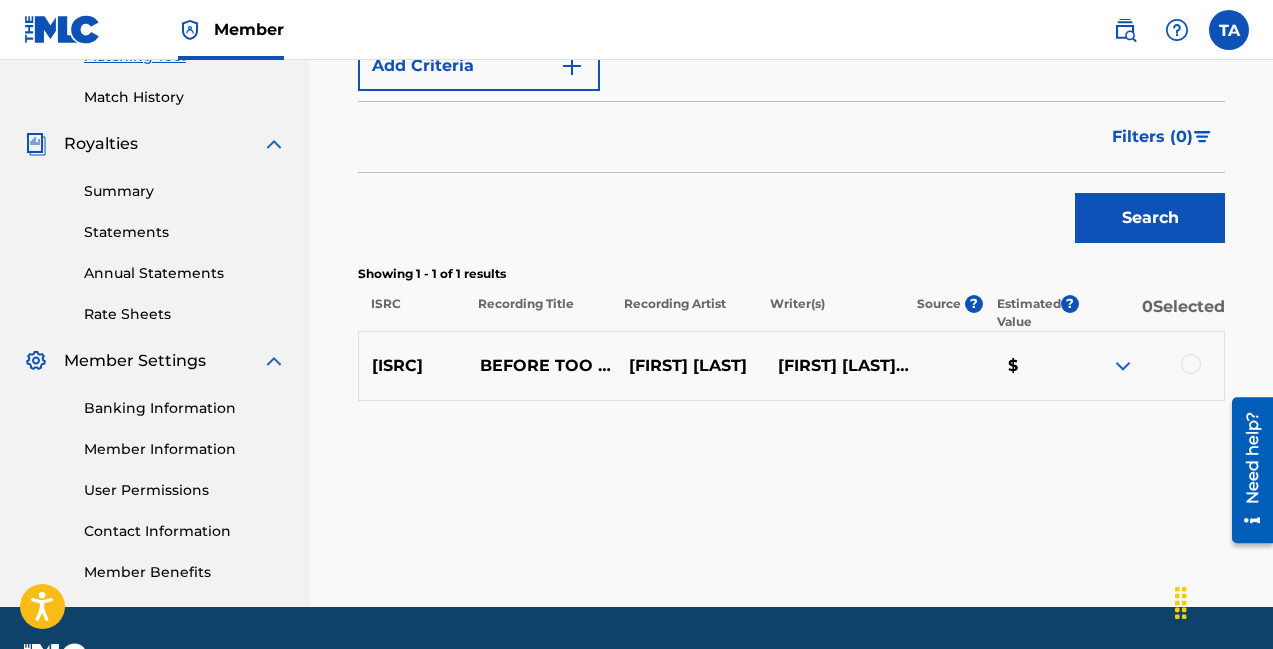 scroll, scrollTop: 536, scrollLeft: 0, axis: vertical 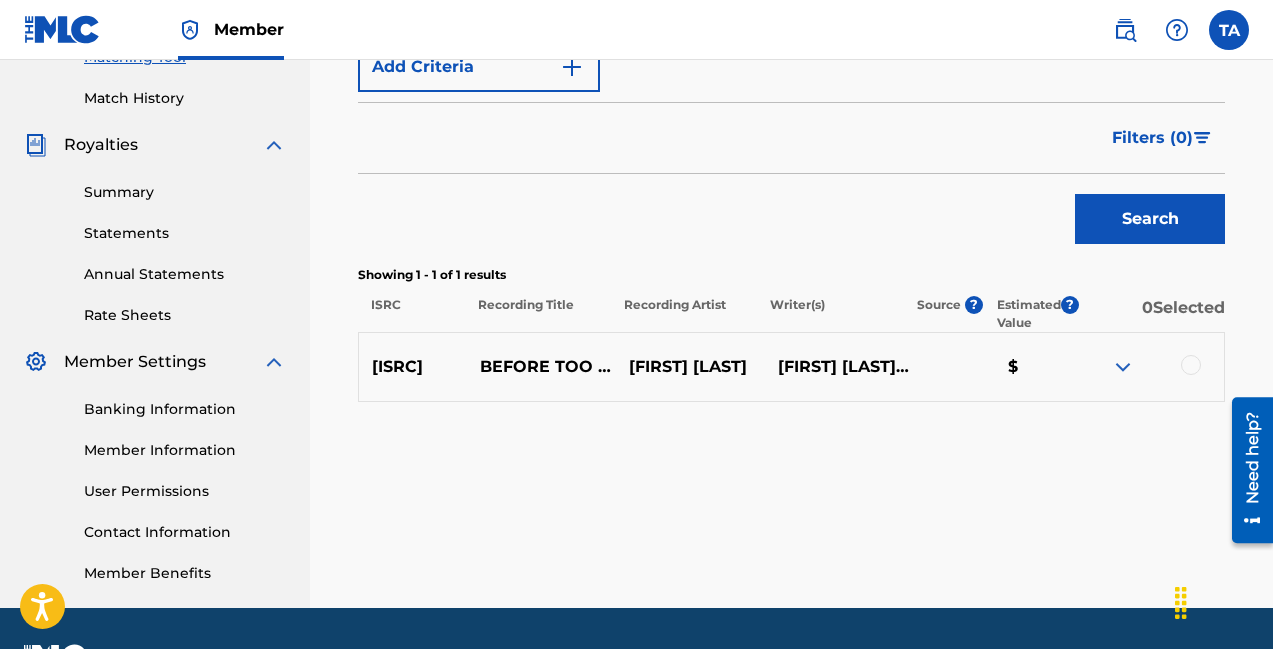 click at bounding box center (1123, 367) 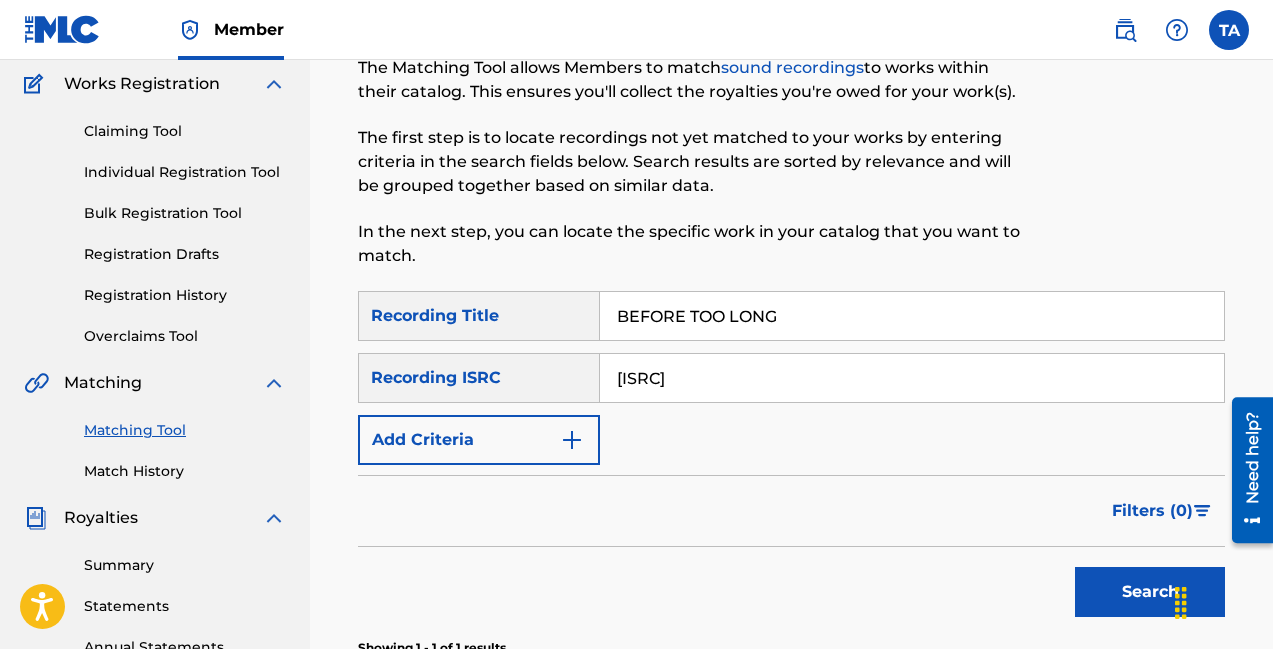 scroll, scrollTop: 212, scrollLeft: 0, axis: vertical 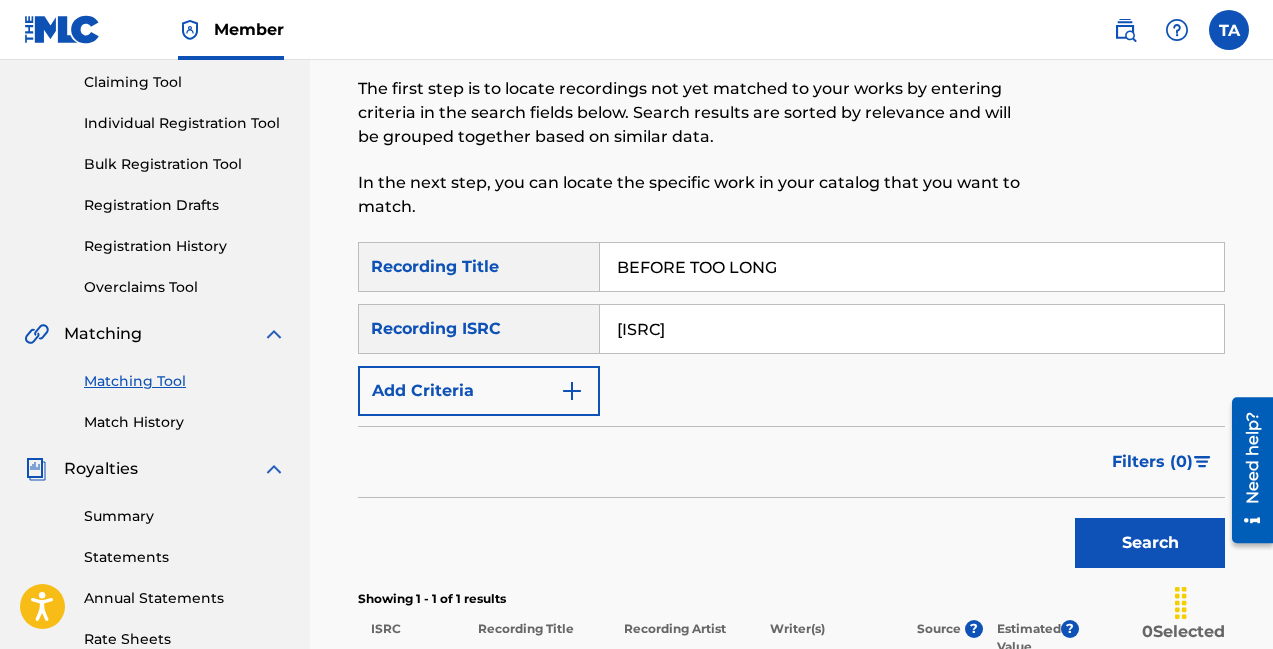drag, startPoint x: 793, startPoint y: 275, endPoint x: 506, endPoint y: 257, distance: 287.5639 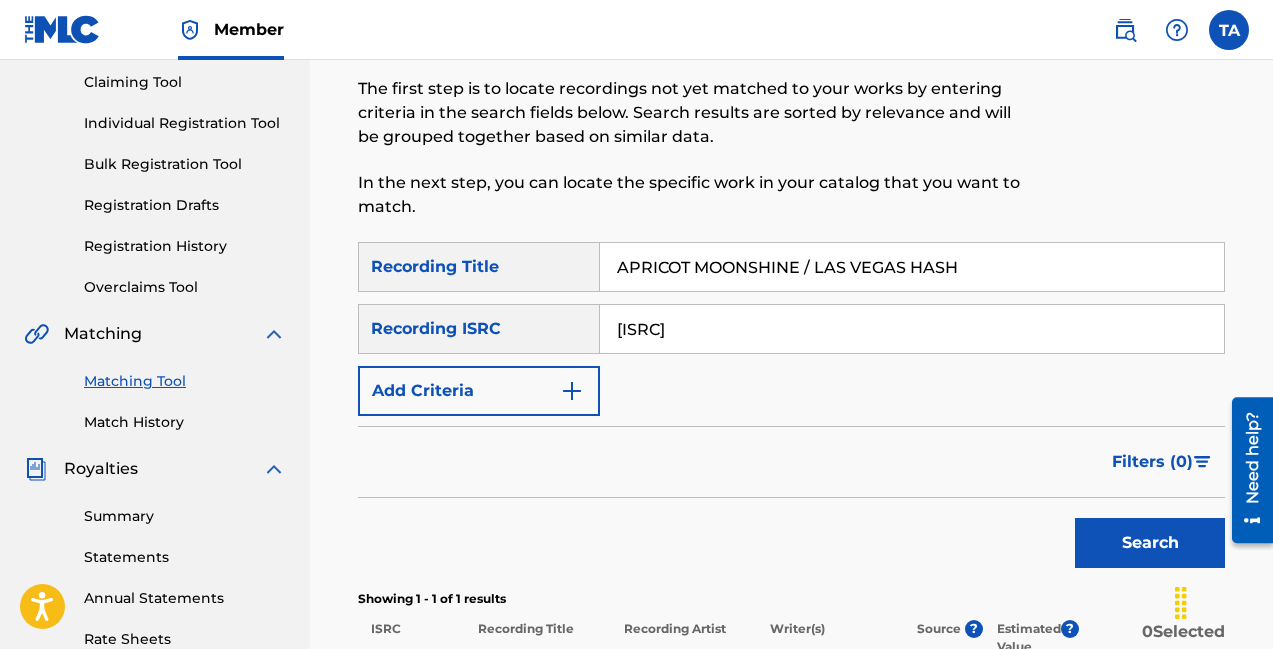type on "APRICOT MOONSHINE / LAS VEGAS HASH" 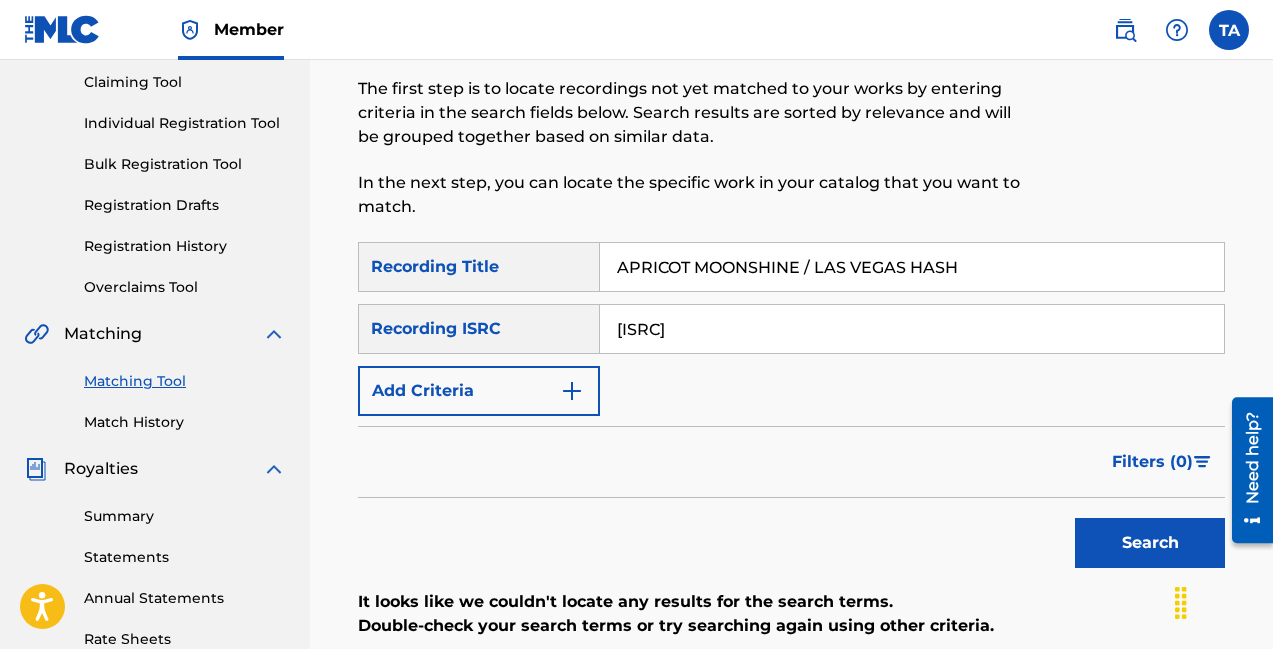 drag, startPoint x: 746, startPoint y: 330, endPoint x: 391, endPoint y: 268, distance: 360.3734 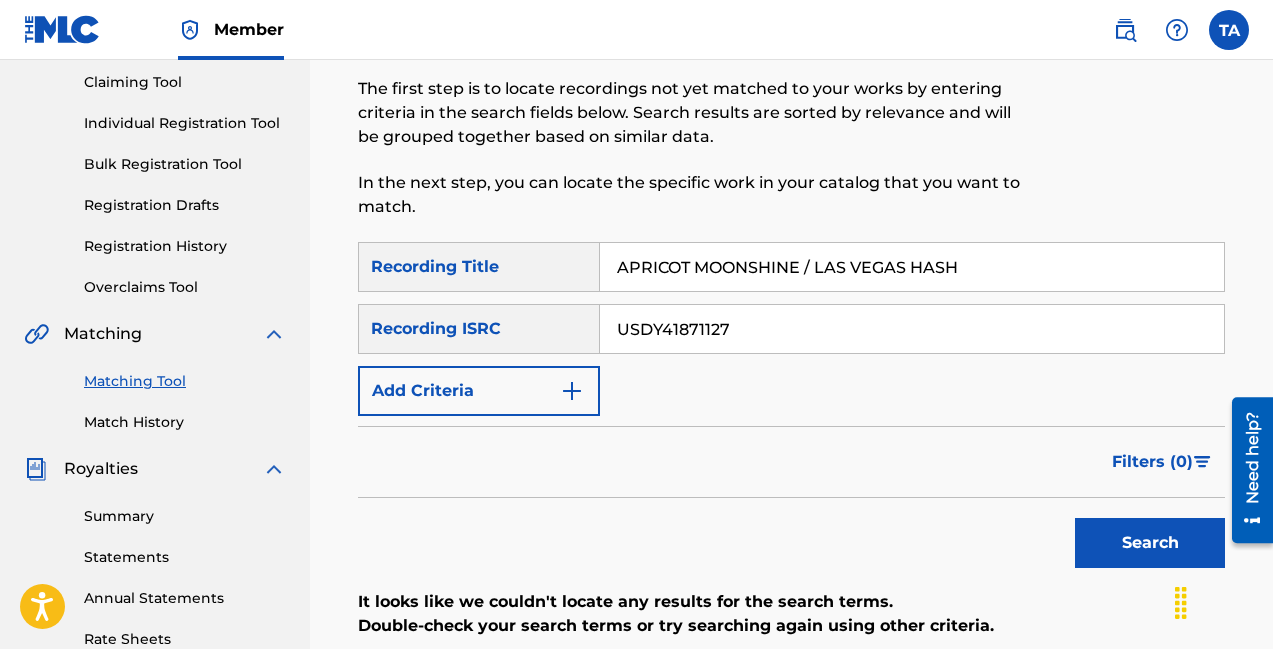 click on "Search" at bounding box center (1150, 543) 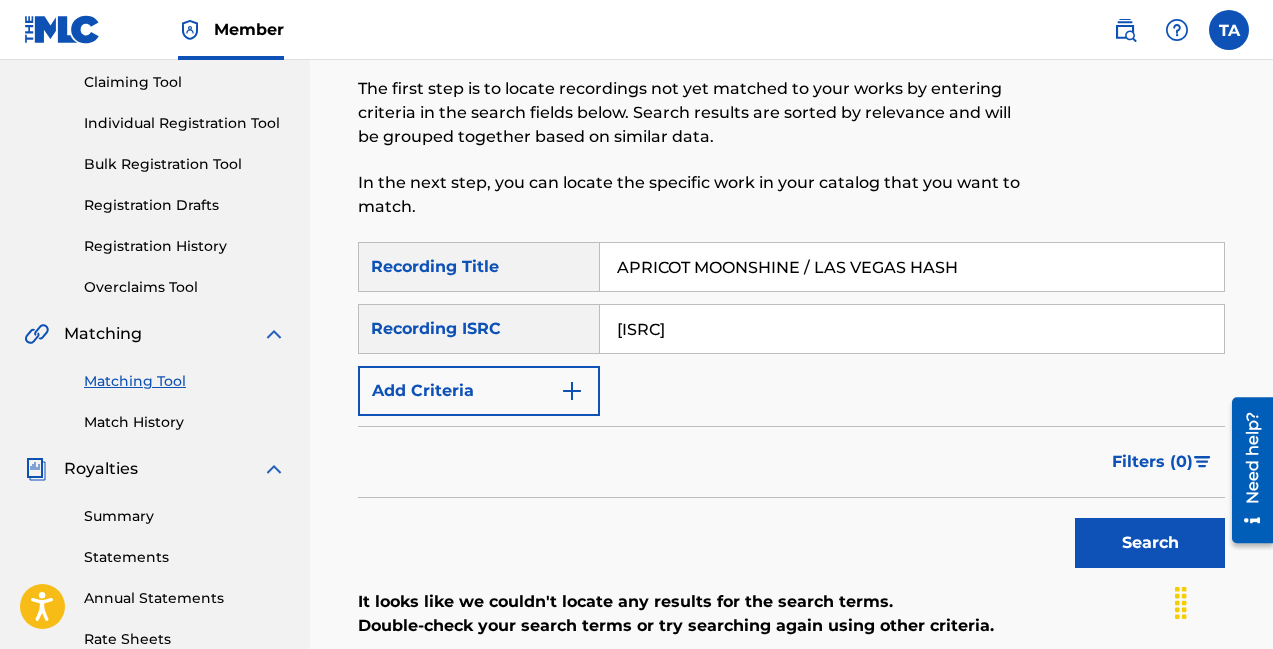 click on "USHM80671834" at bounding box center (912, 329) 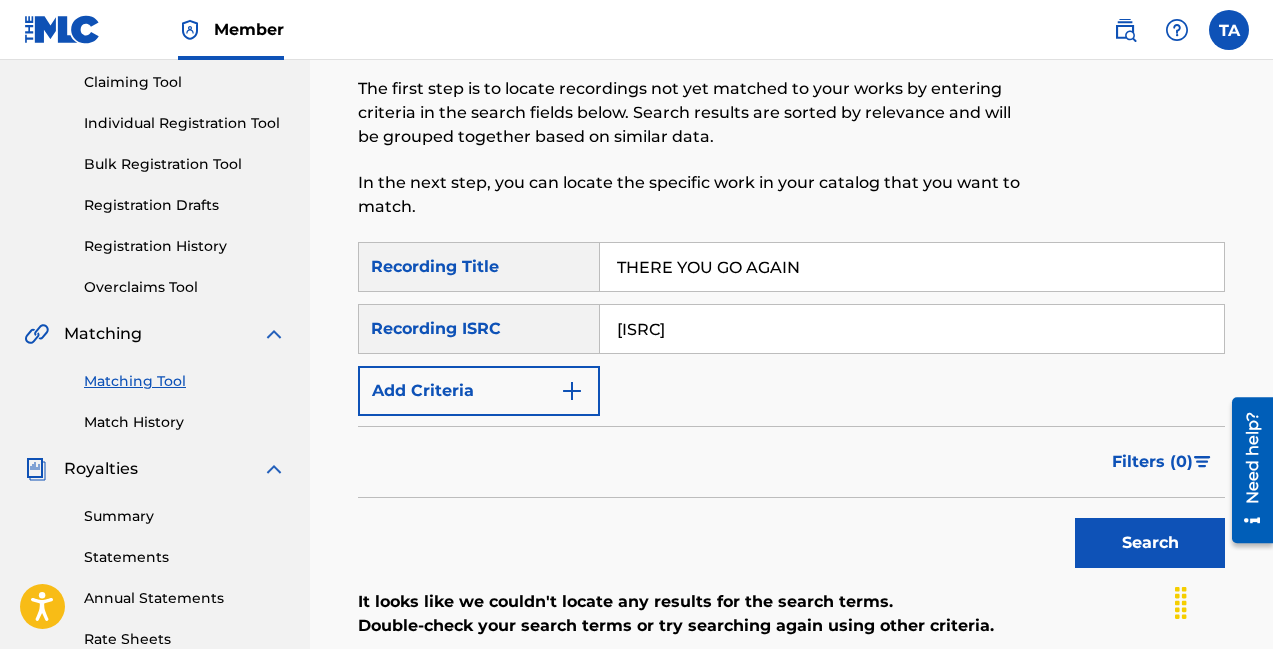 type on "THERE YOU GO AGAIN" 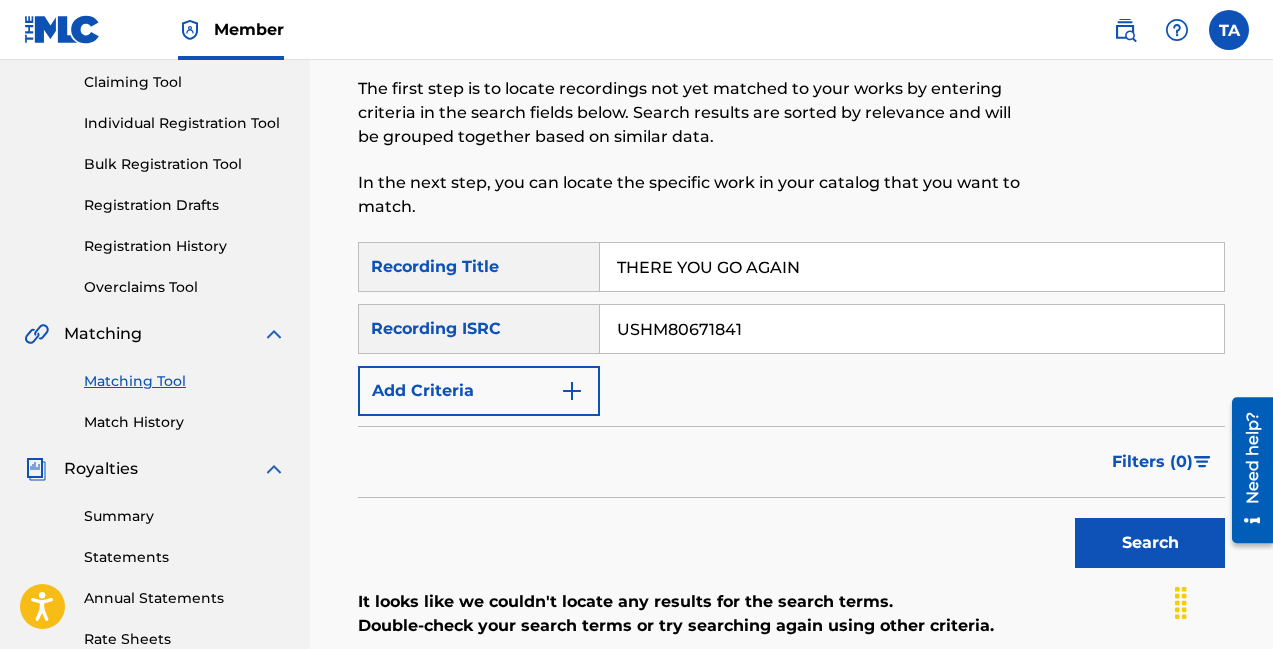 click on "Search" at bounding box center [1150, 543] 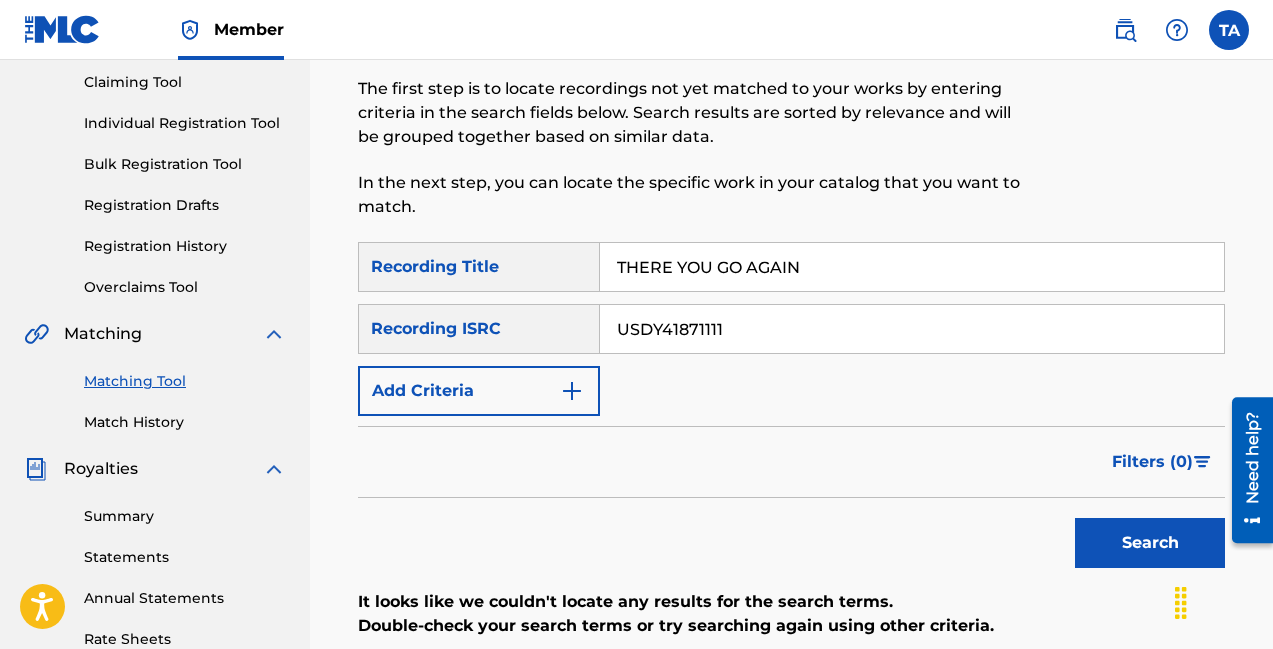 type on "[ID]" 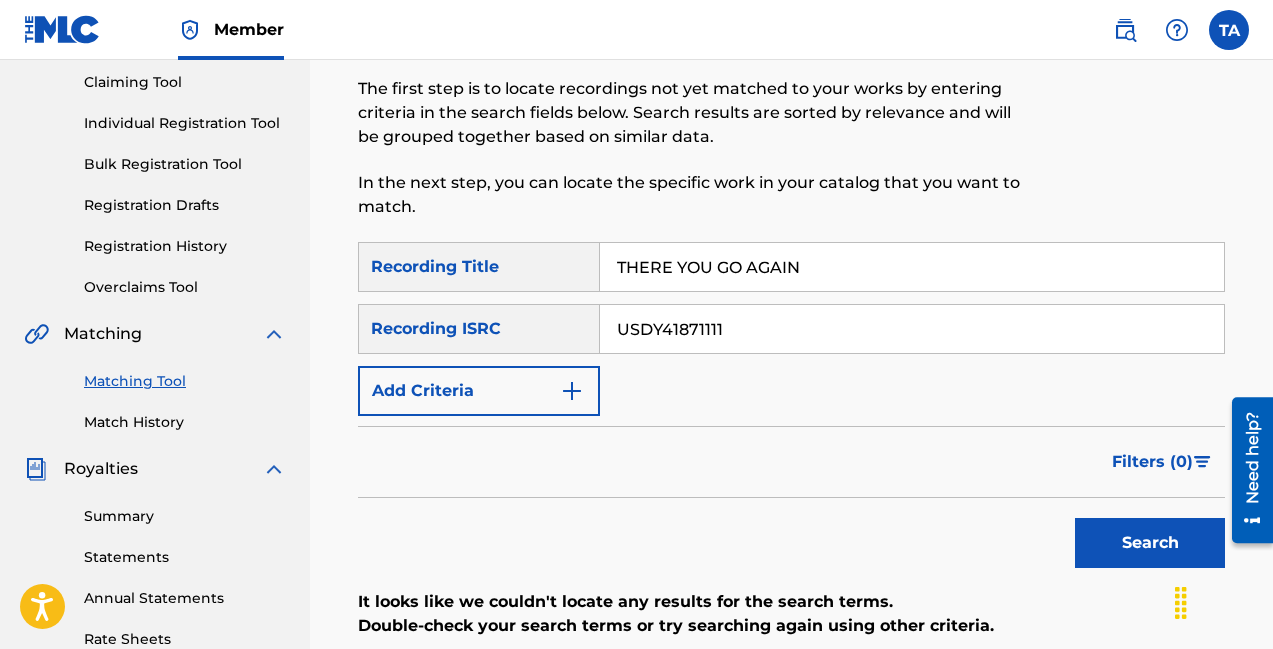 drag, startPoint x: 707, startPoint y: 269, endPoint x: 460, endPoint y: 263, distance: 247.07286 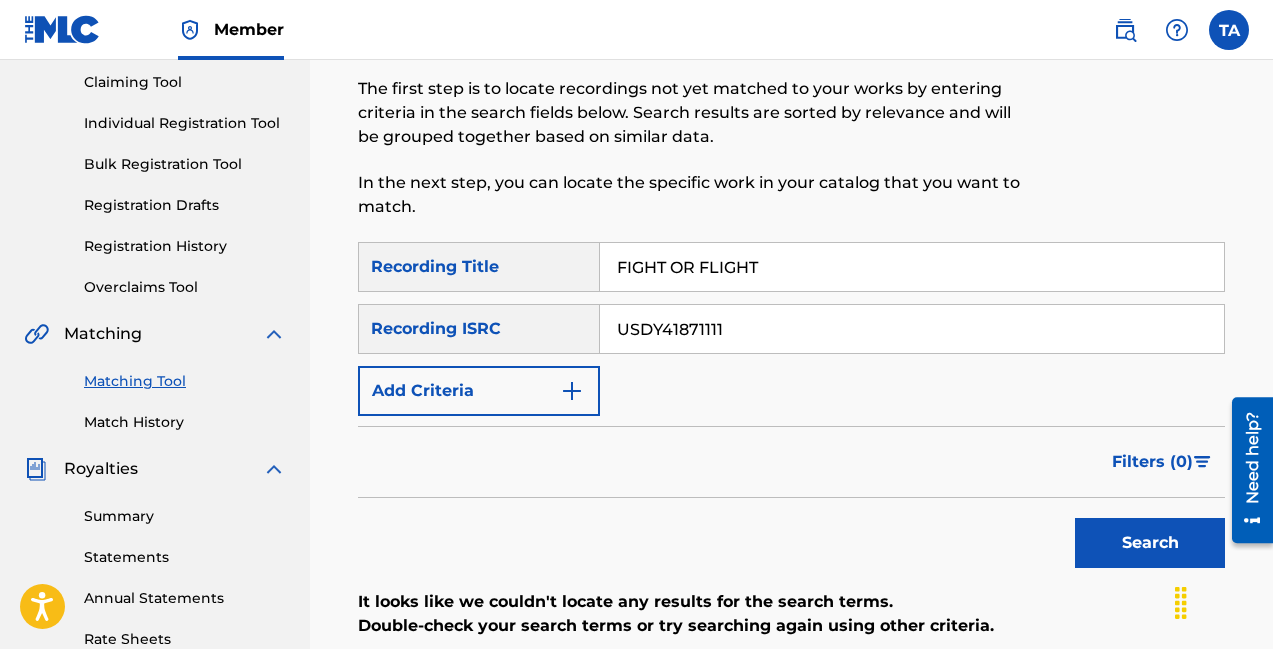 type on "FIGHT OR FLIGHT" 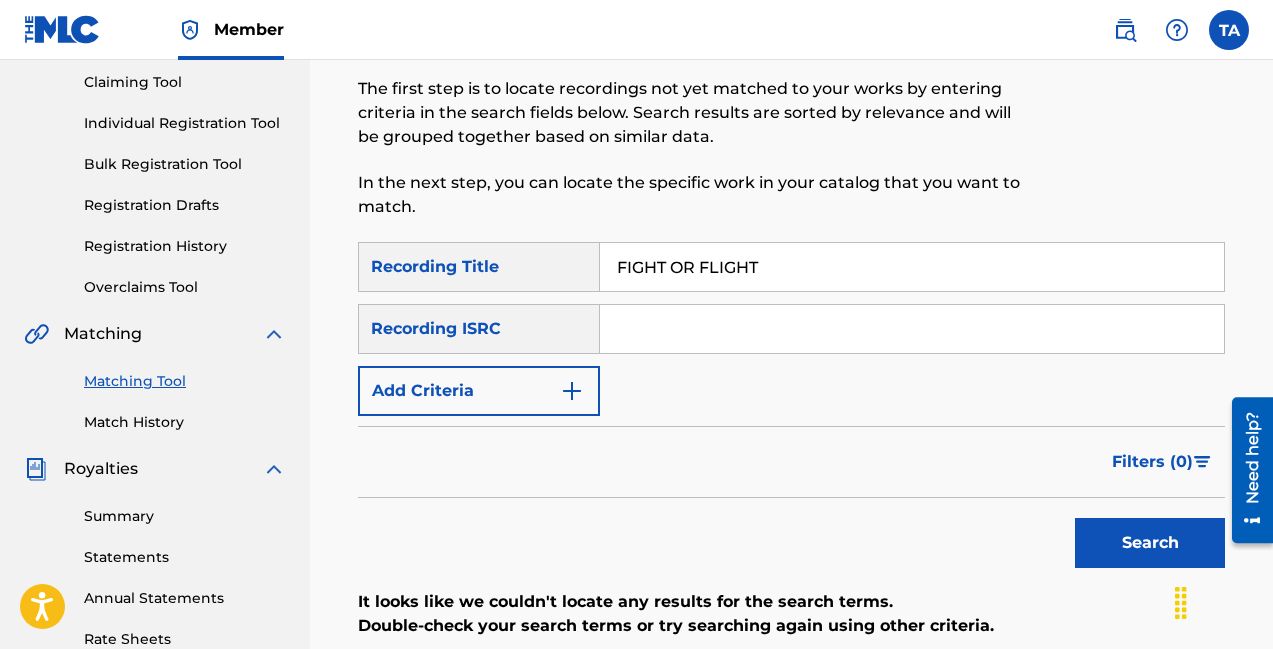 paste on "uscgh2525108" 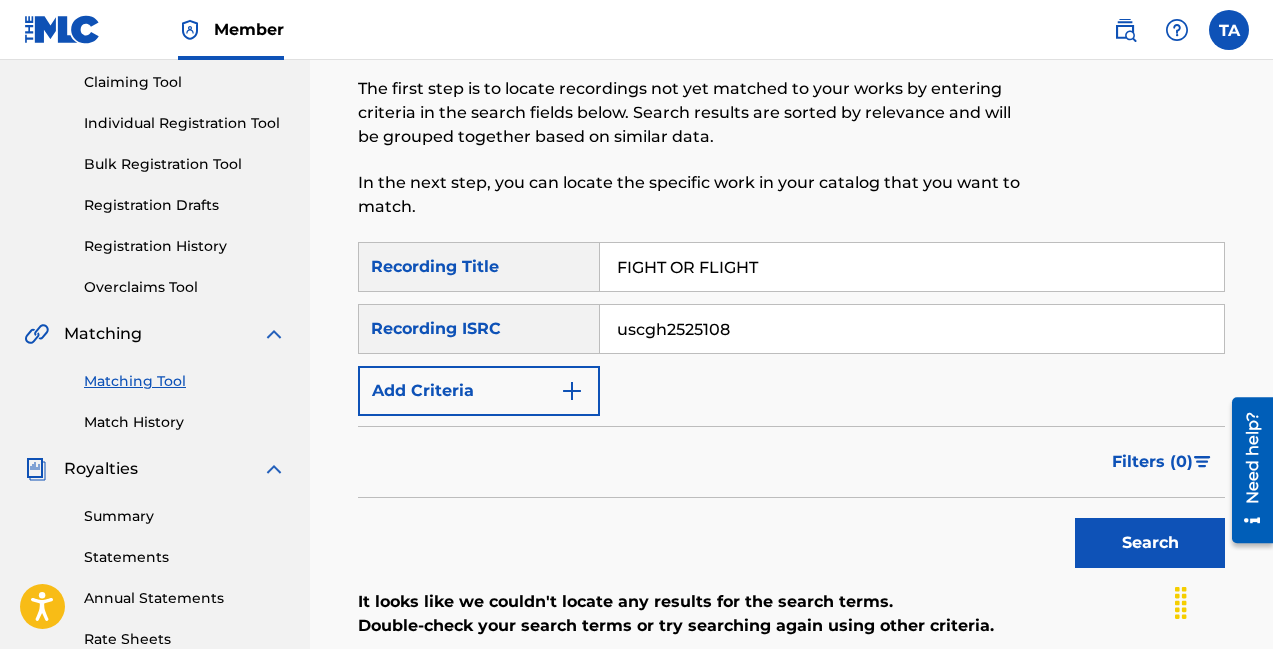 click on "Search" at bounding box center (1150, 543) 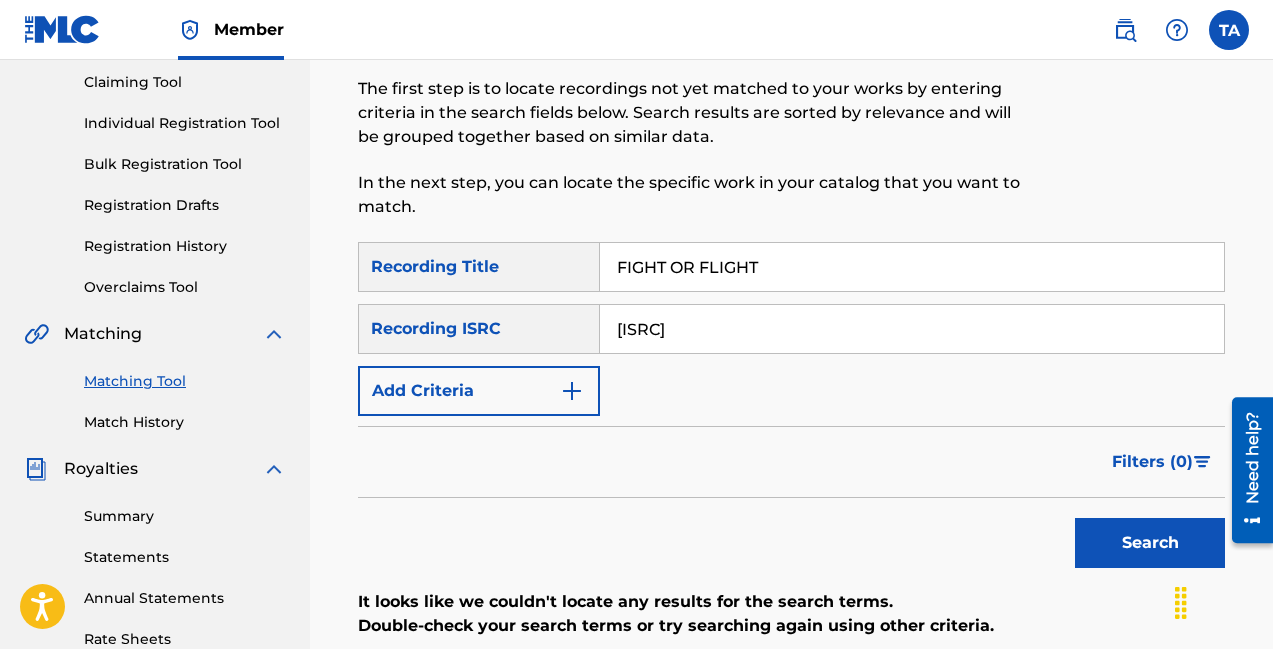 type on "ushm22594586" 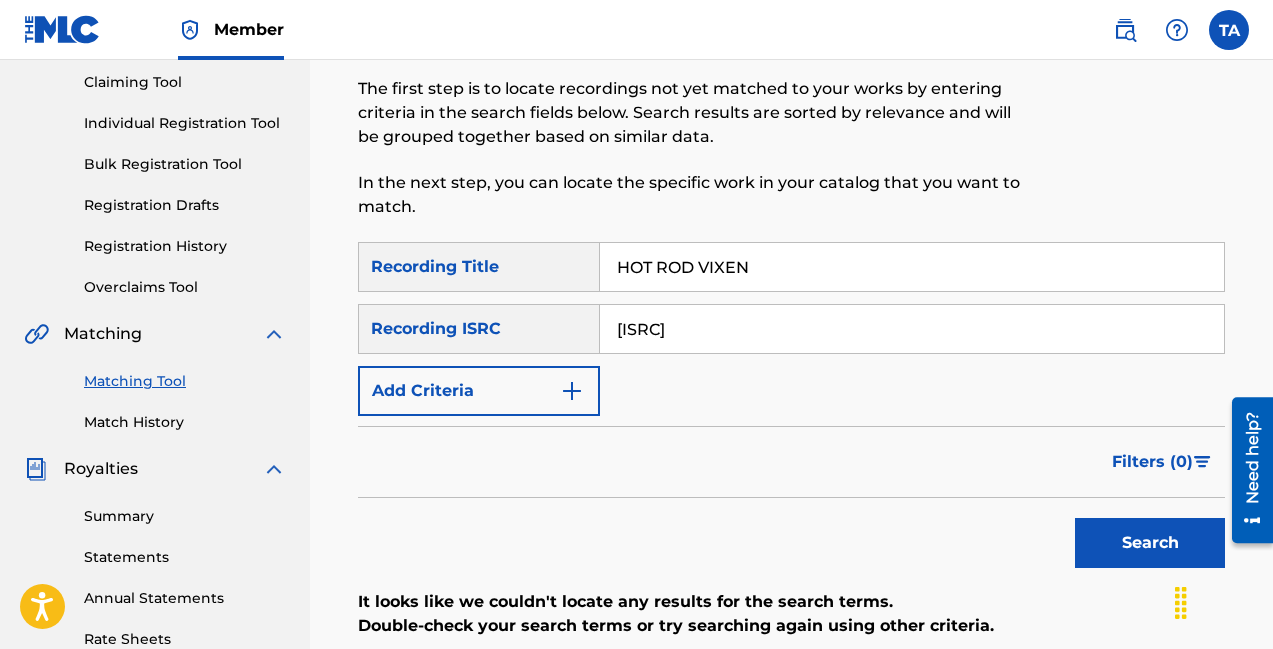 type on "HOT ROD VIXEN" 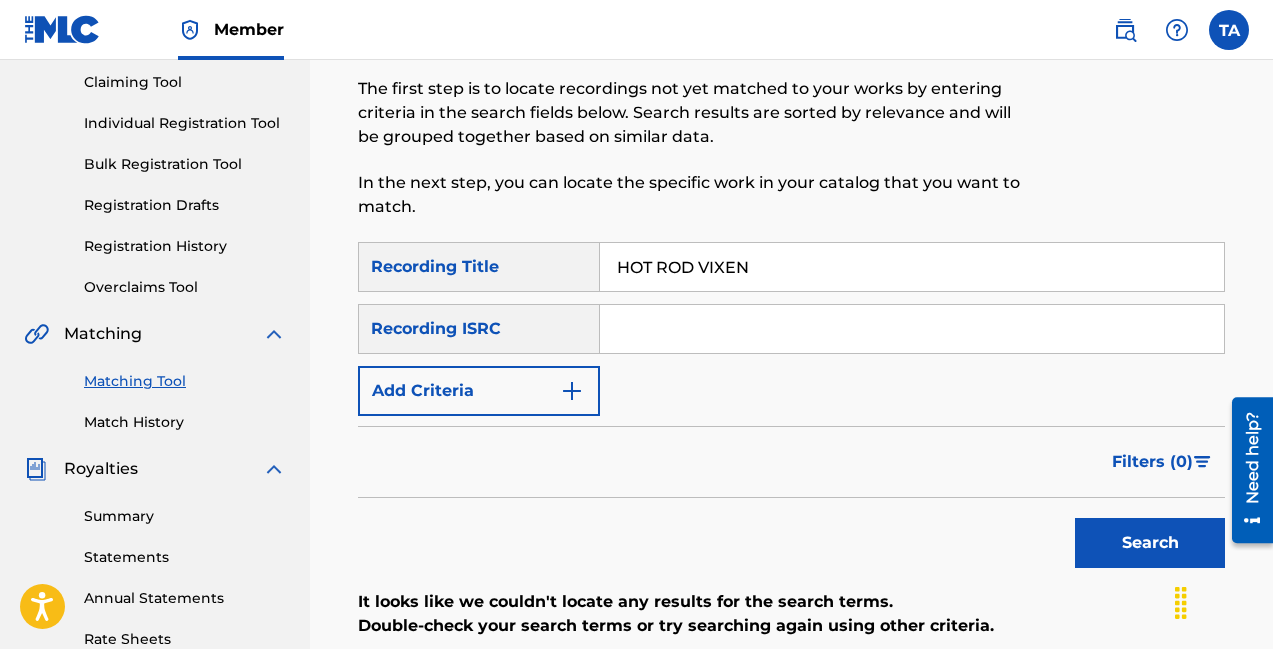 type 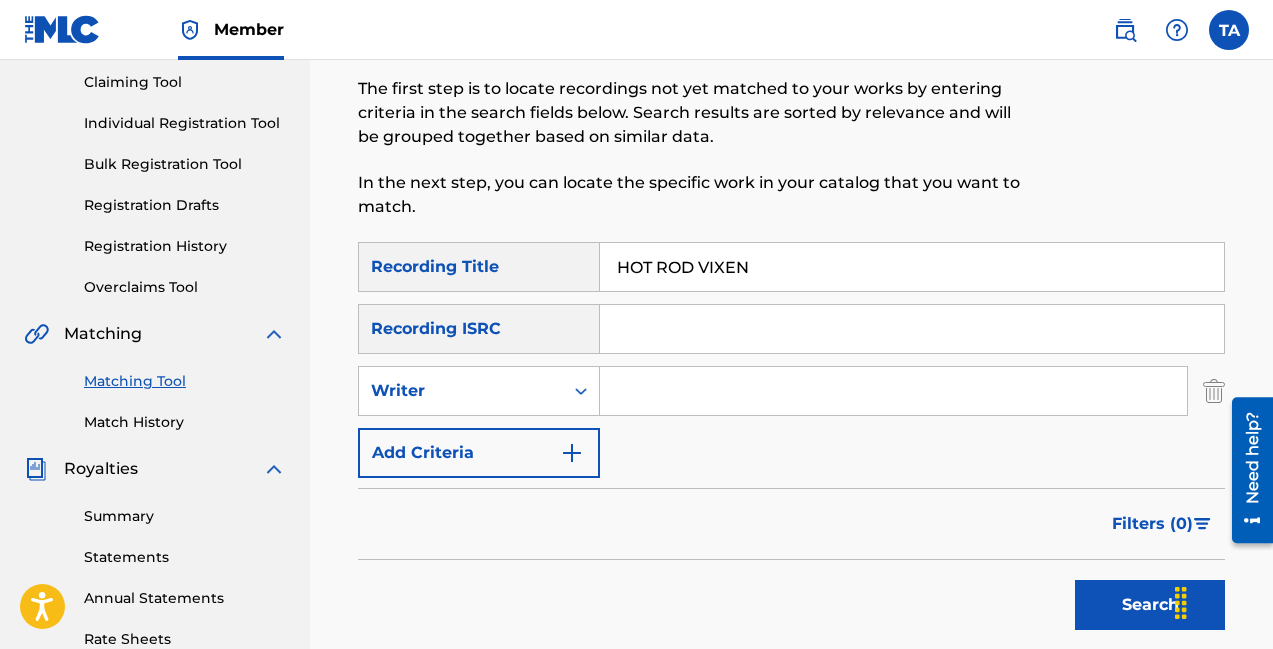 click at bounding box center [893, 391] 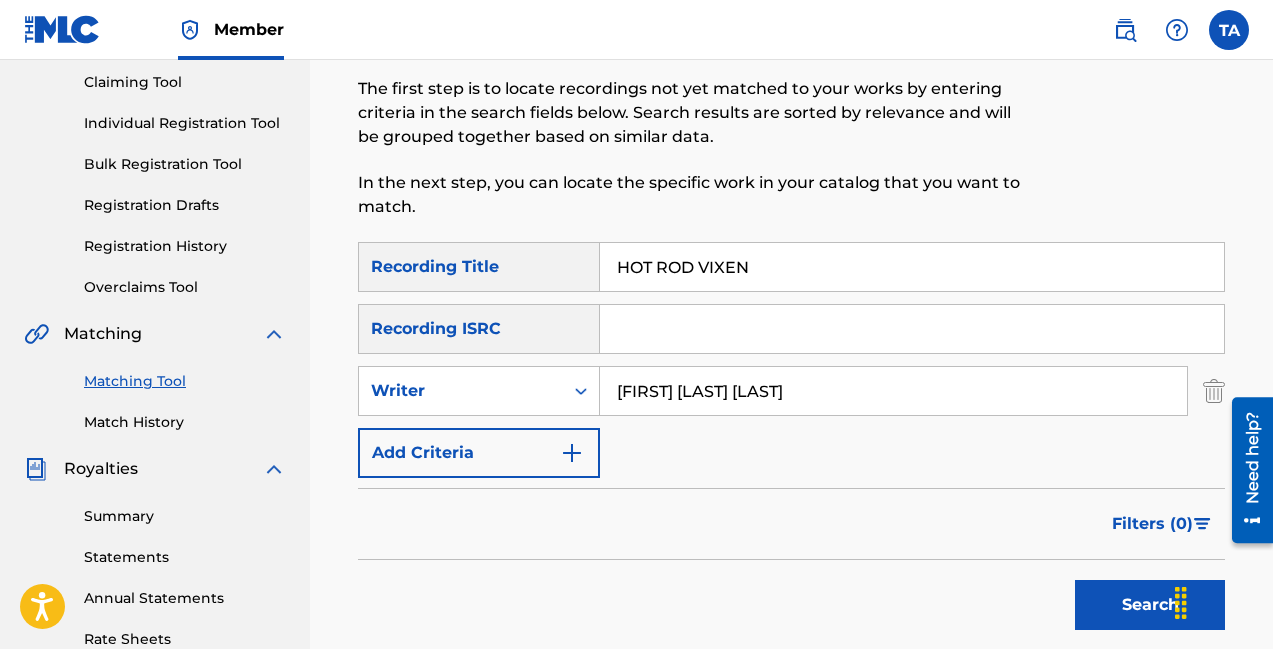 type on "[FIRST] [LAST]" 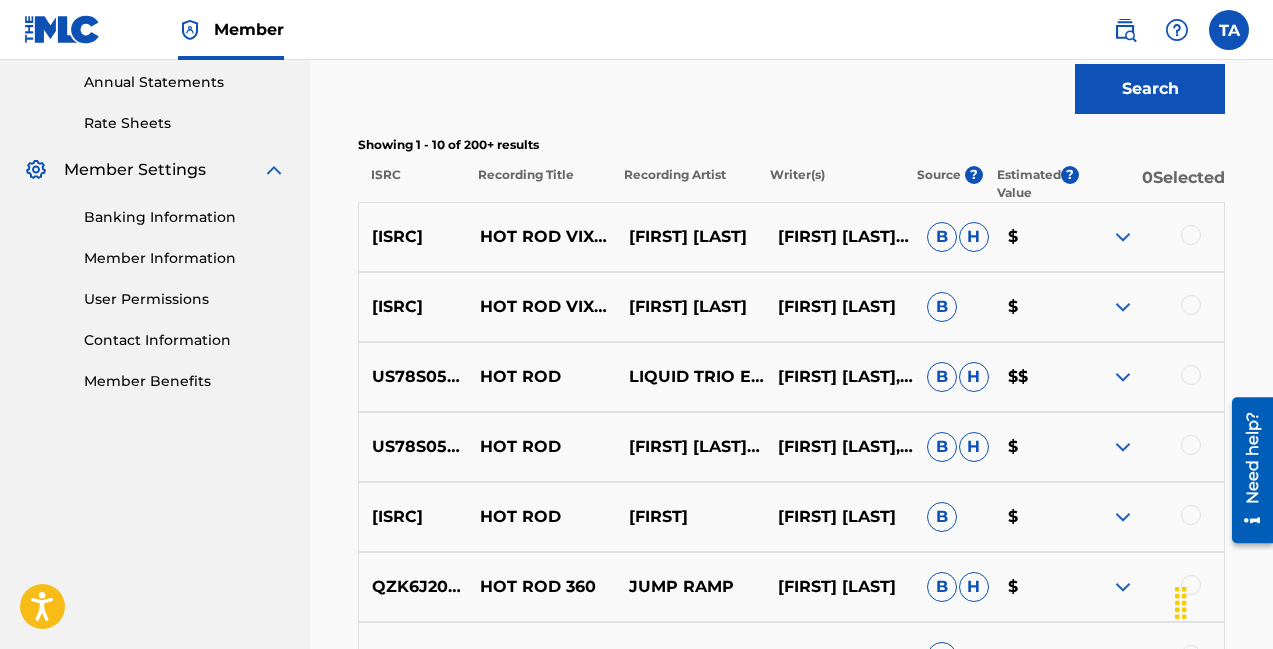 scroll, scrollTop: 759, scrollLeft: 0, axis: vertical 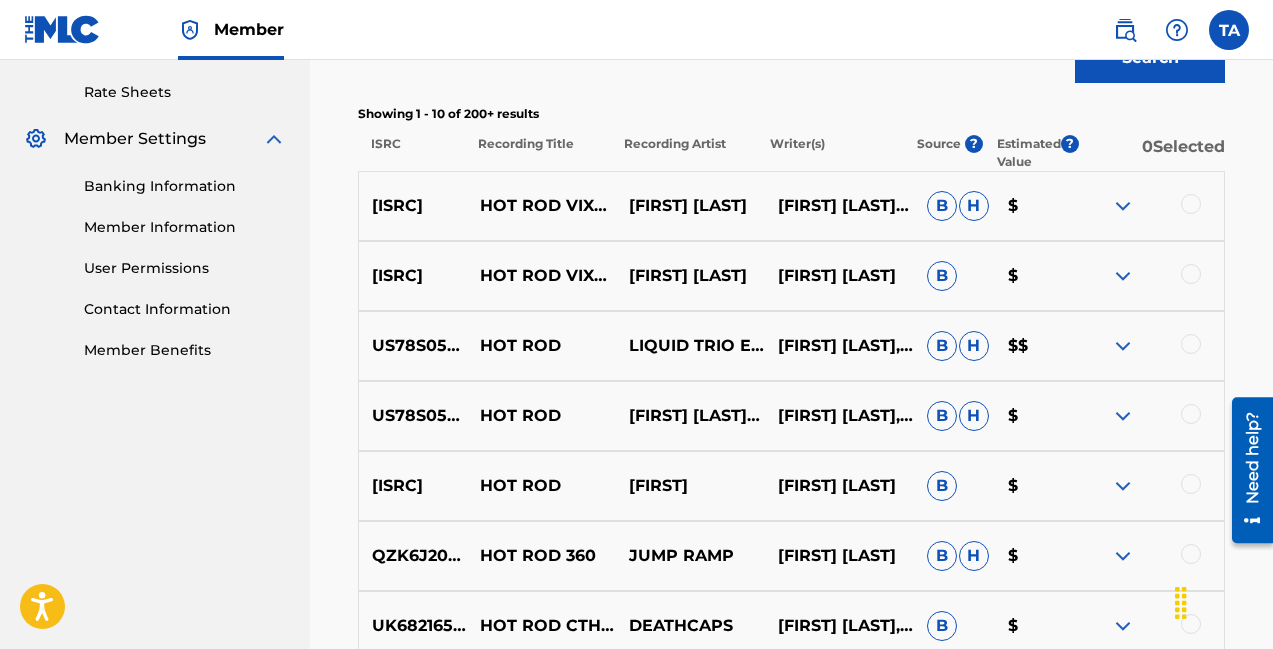 click at bounding box center [1123, 206] 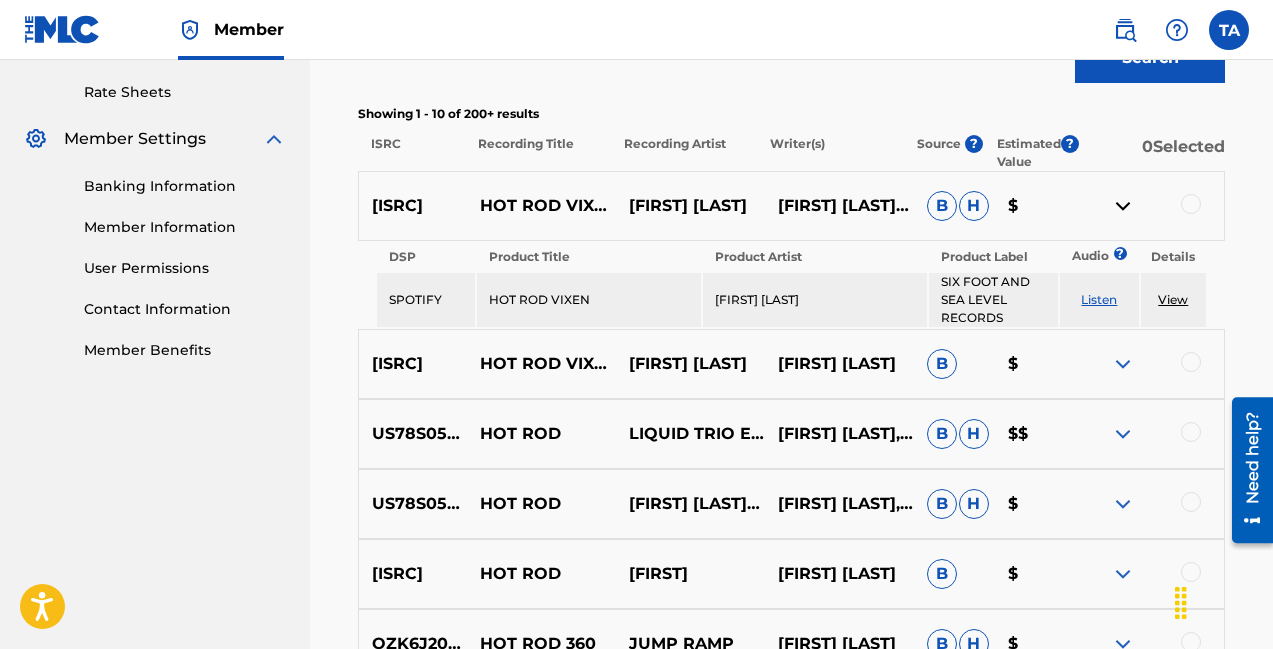 click on "View" at bounding box center [1173, 299] 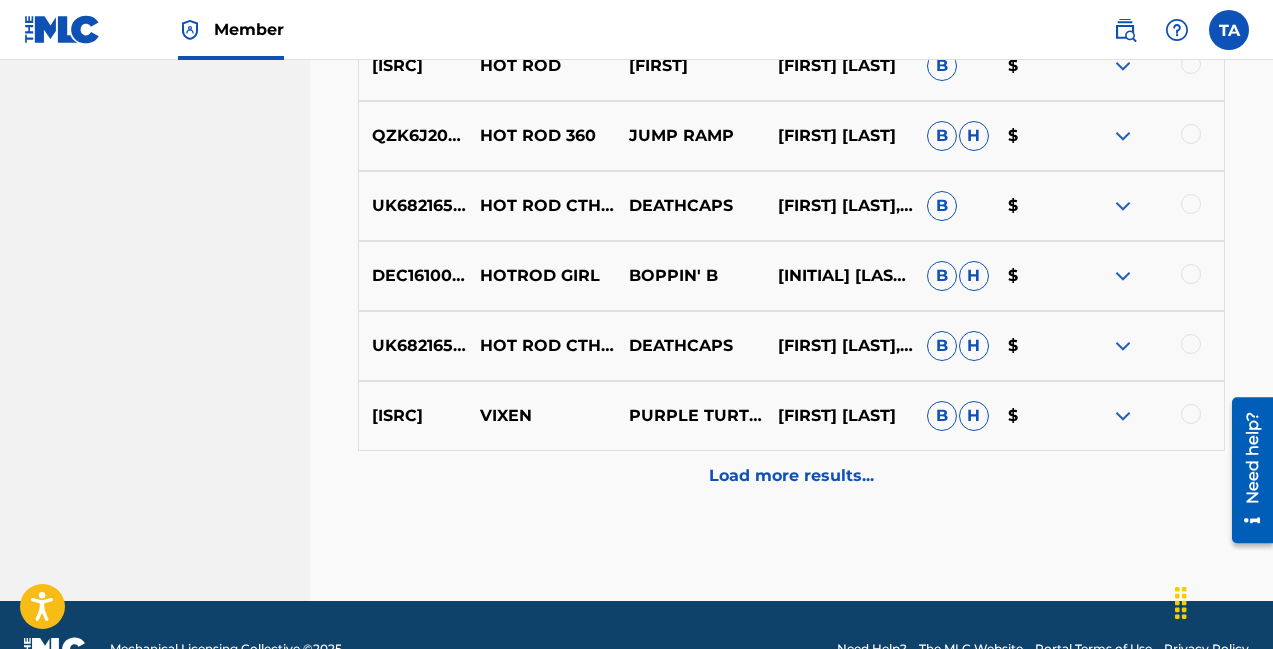 scroll, scrollTop: 1278, scrollLeft: 0, axis: vertical 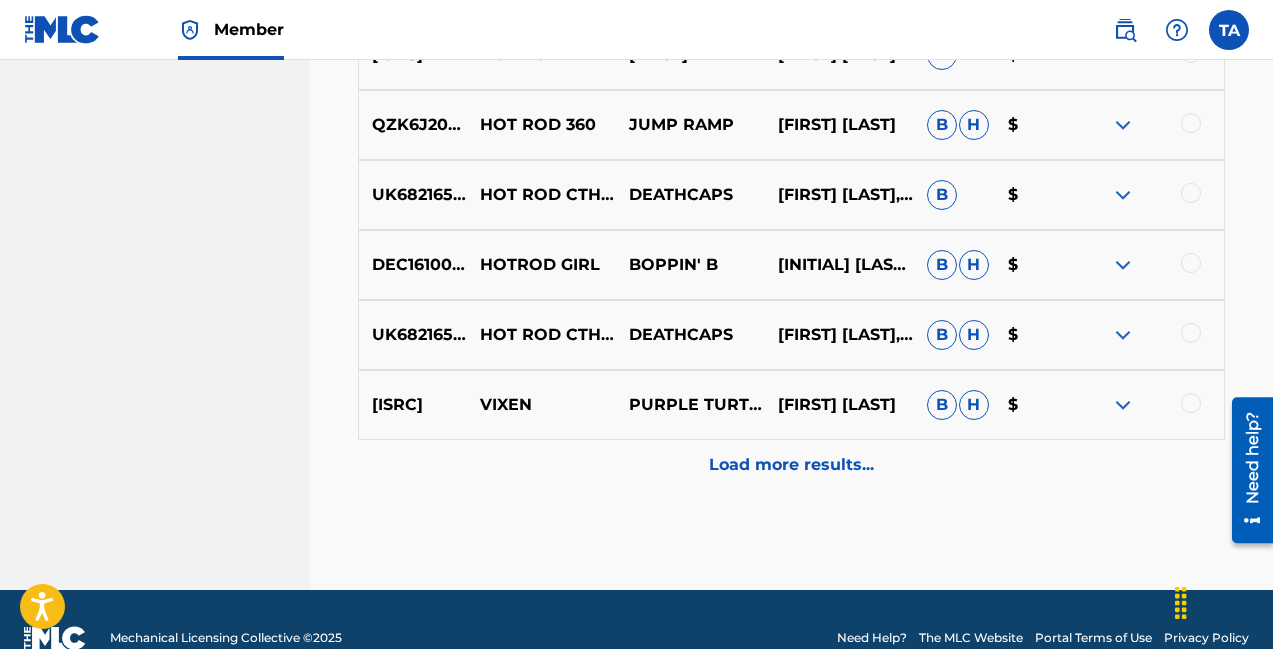 click on "Load more results..." at bounding box center [791, 465] 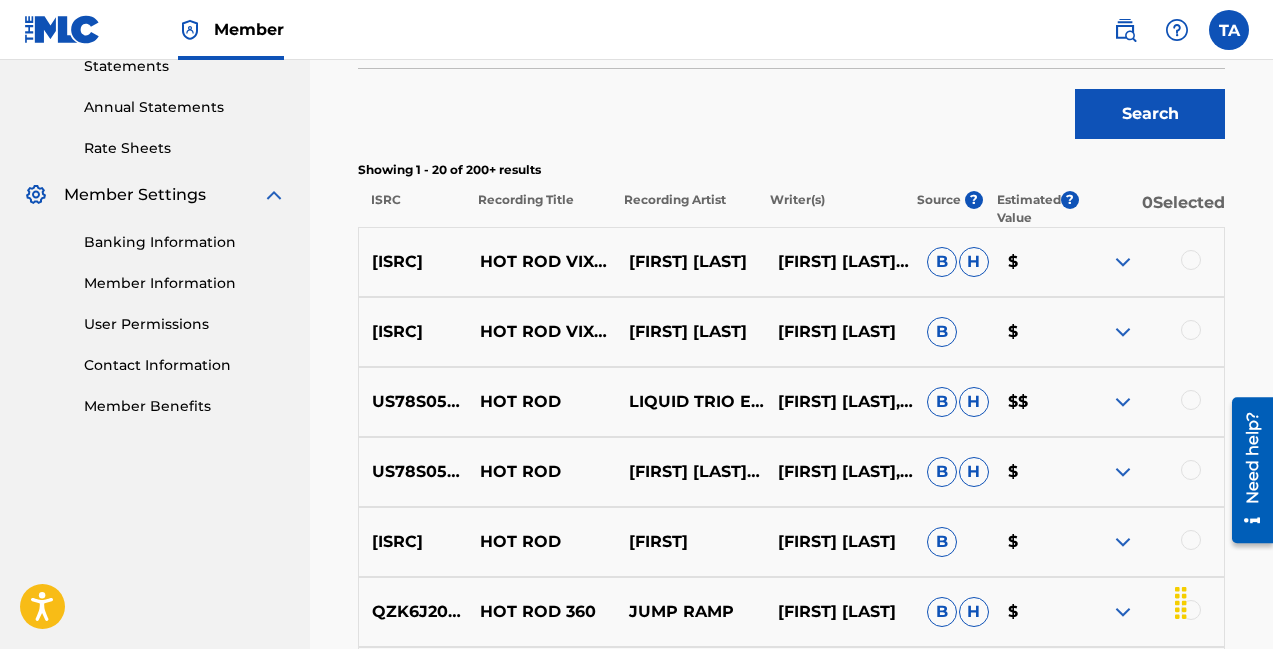 scroll, scrollTop: 747, scrollLeft: 0, axis: vertical 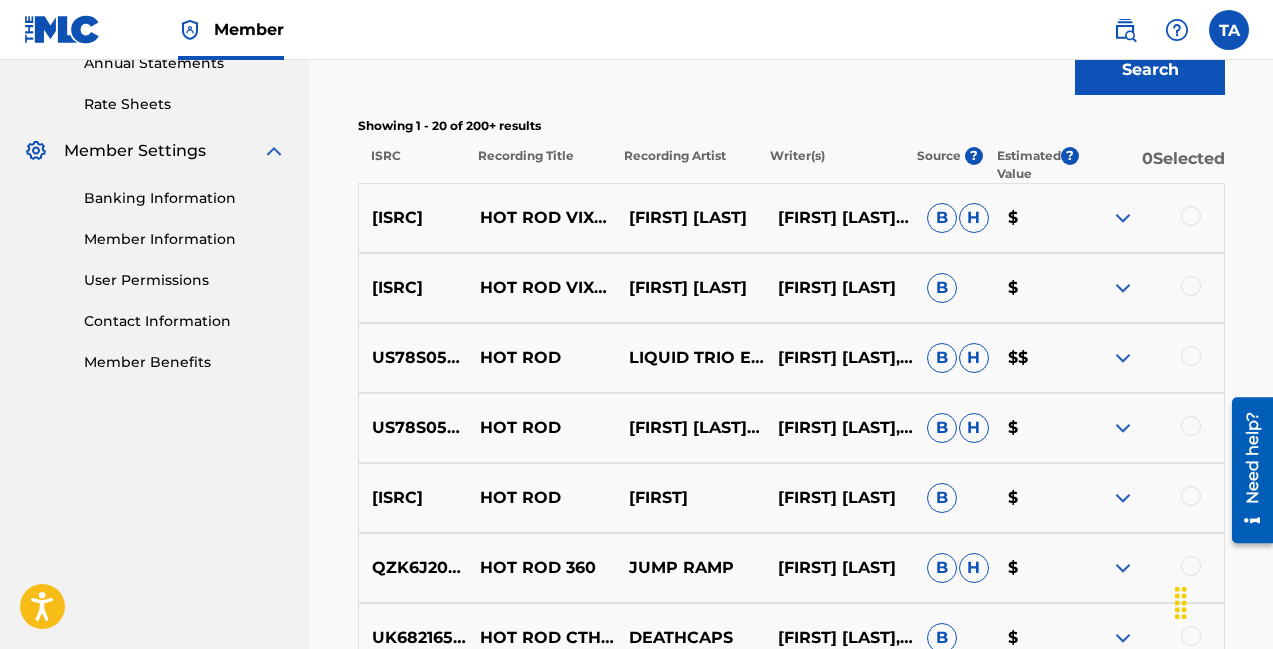 click at bounding box center [1123, 218] 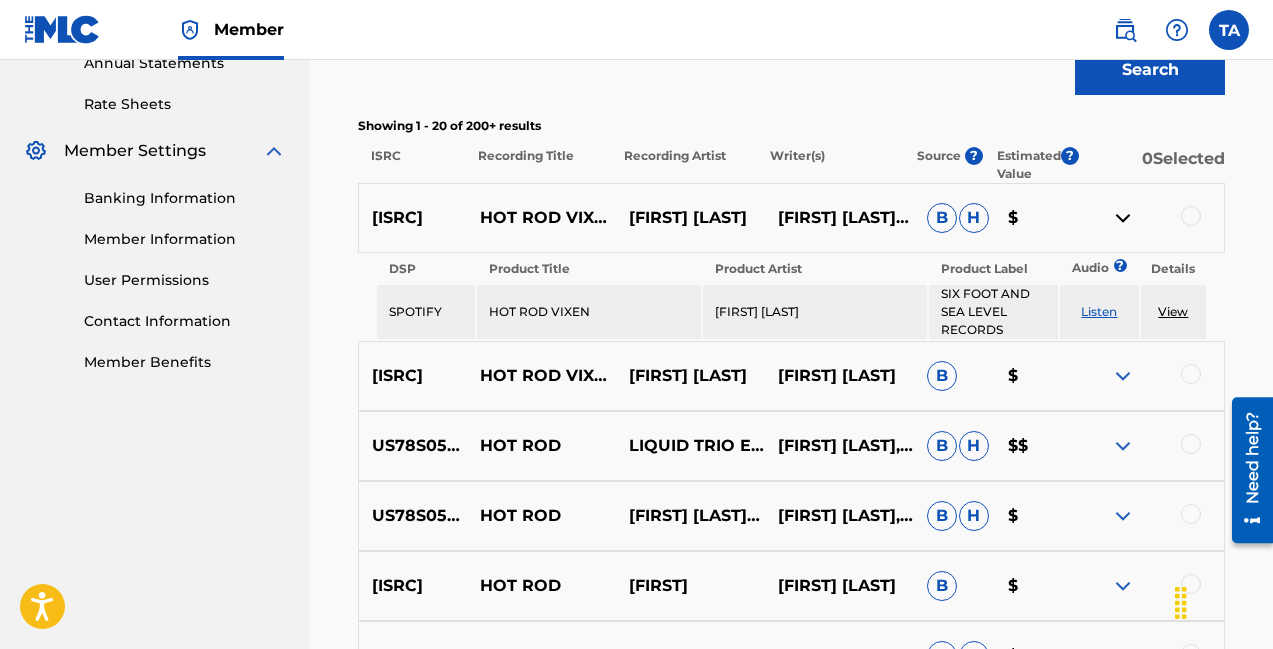 click at bounding box center (1123, 376) 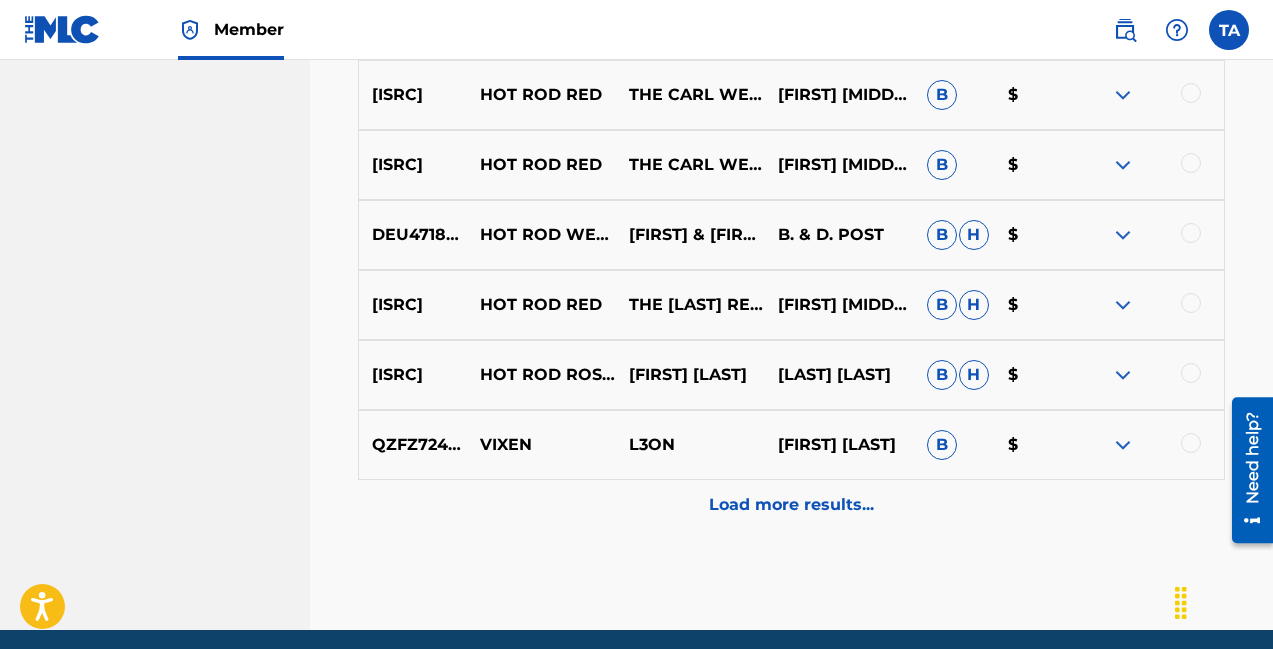 scroll, scrollTop: 2037, scrollLeft: 0, axis: vertical 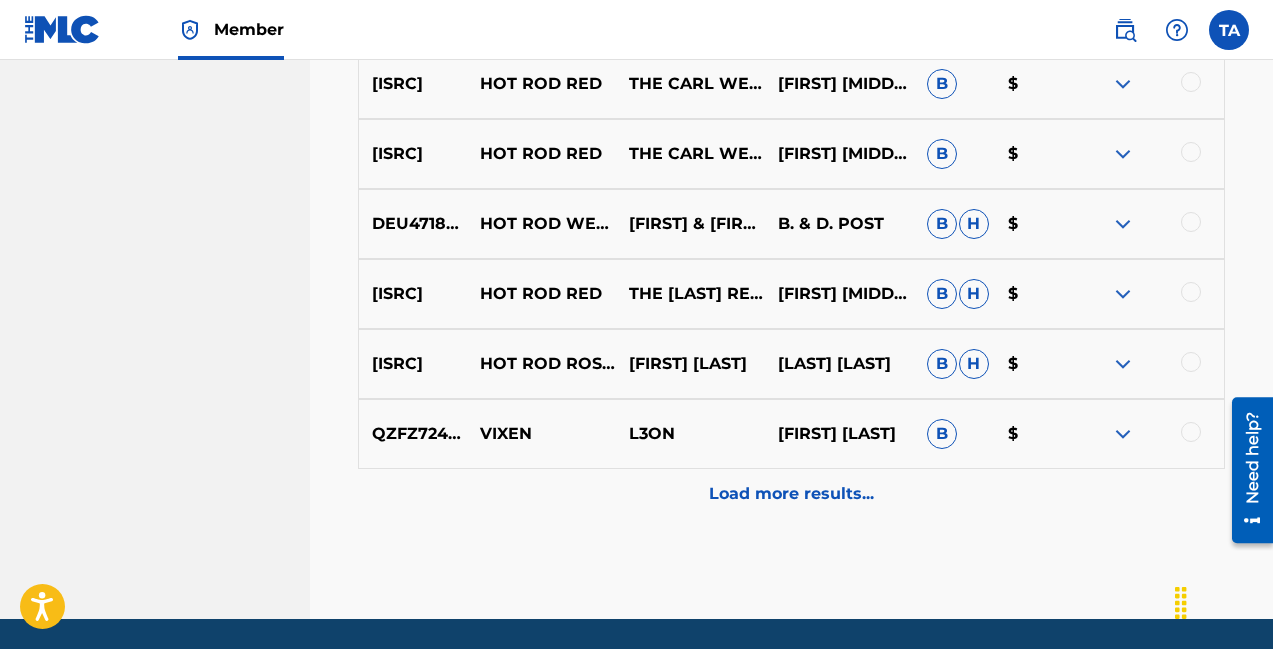 click on "Load more results..." at bounding box center [791, 494] 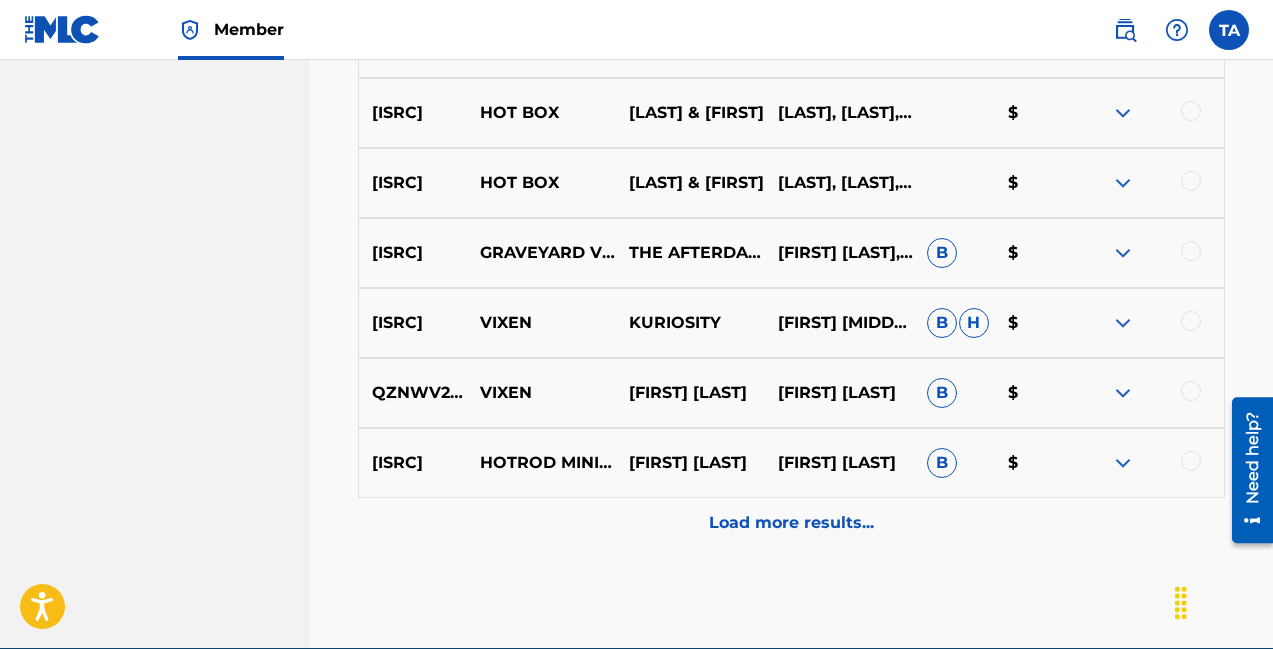 scroll, scrollTop: 2545, scrollLeft: 0, axis: vertical 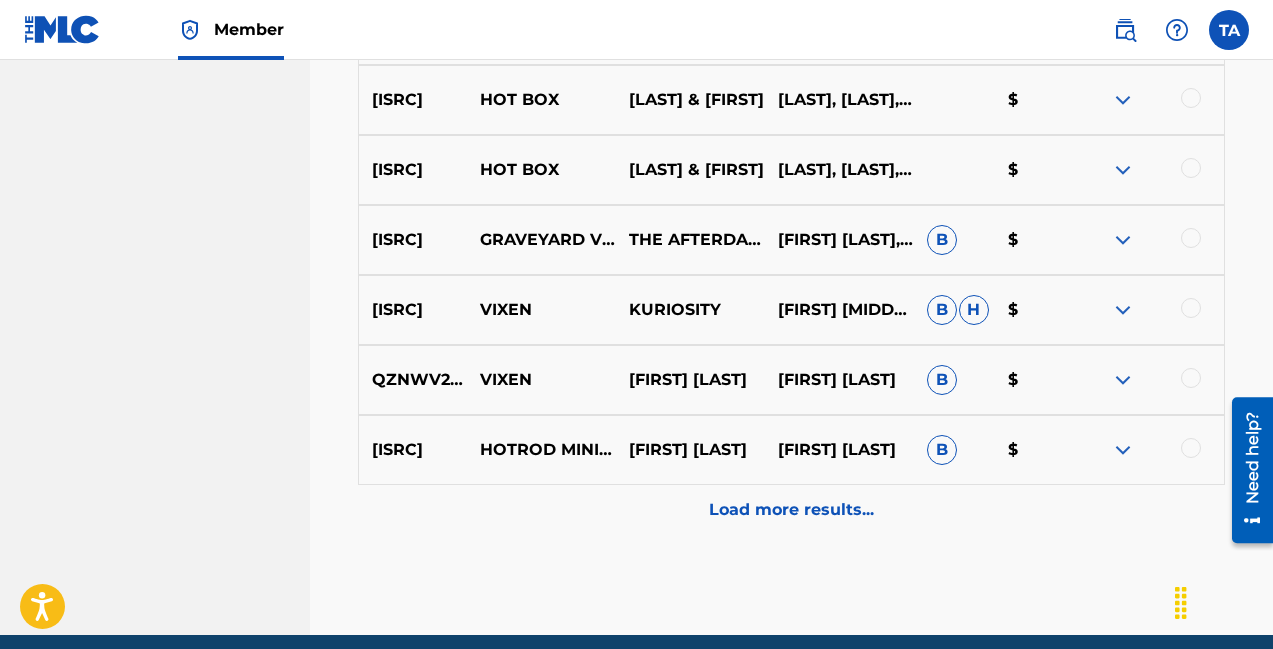 click on "Load more results..." at bounding box center [791, 510] 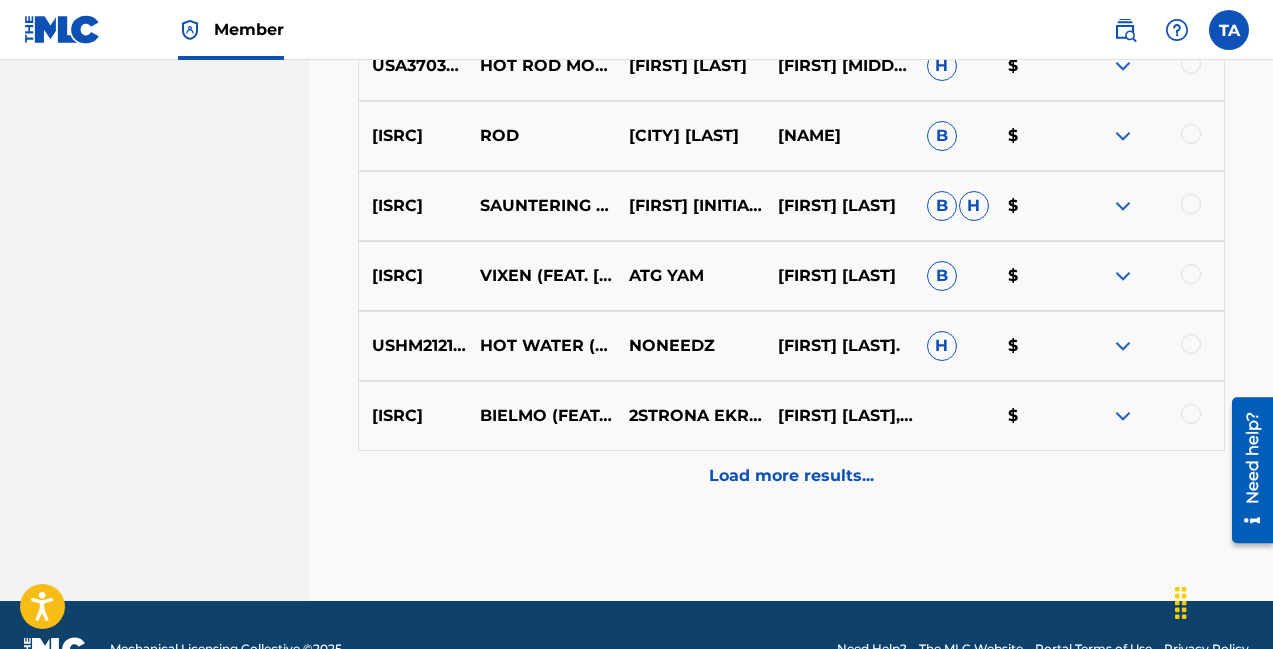 scroll, scrollTop: 3327, scrollLeft: 0, axis: vertical 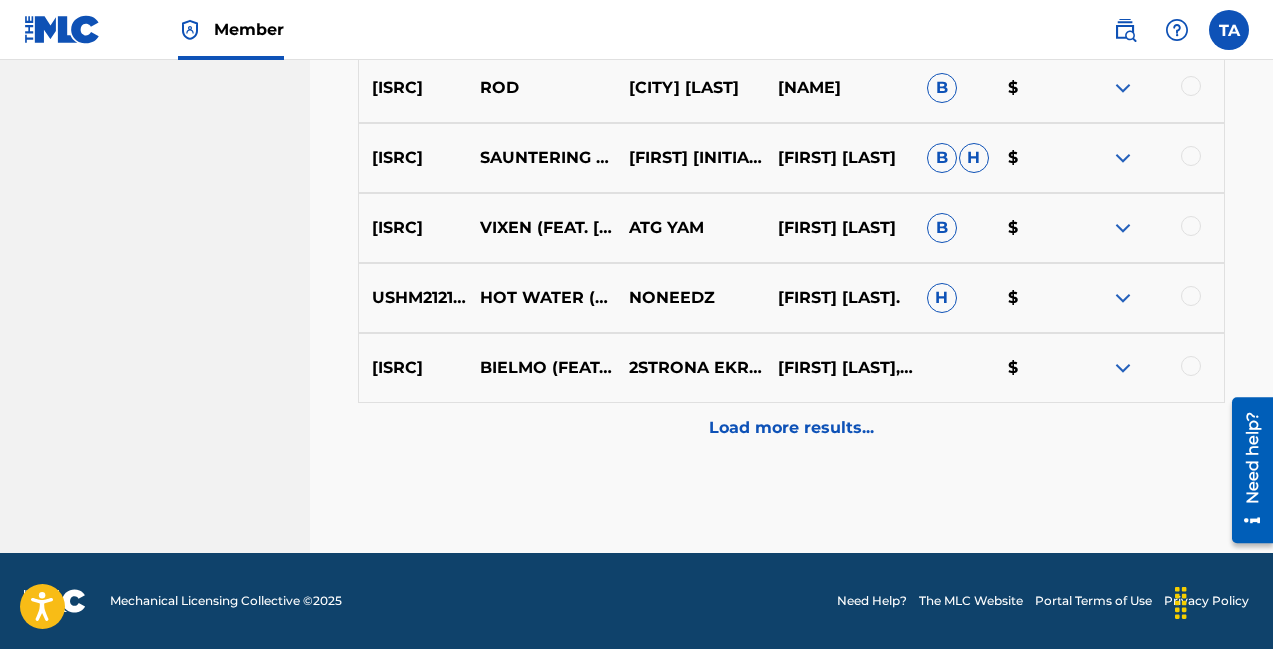 click on "Load more results..." at bounding box center [791, 428] 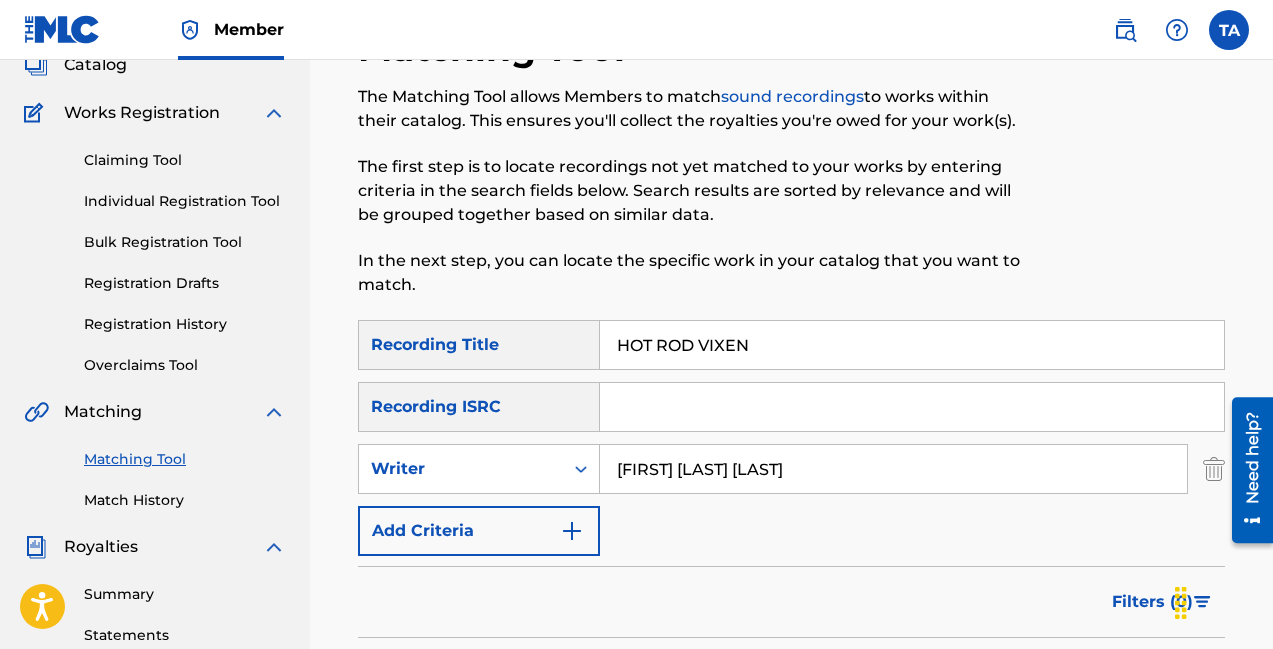 scroll, scrollTop: 200, scrollLeft: 0, axis: vertical 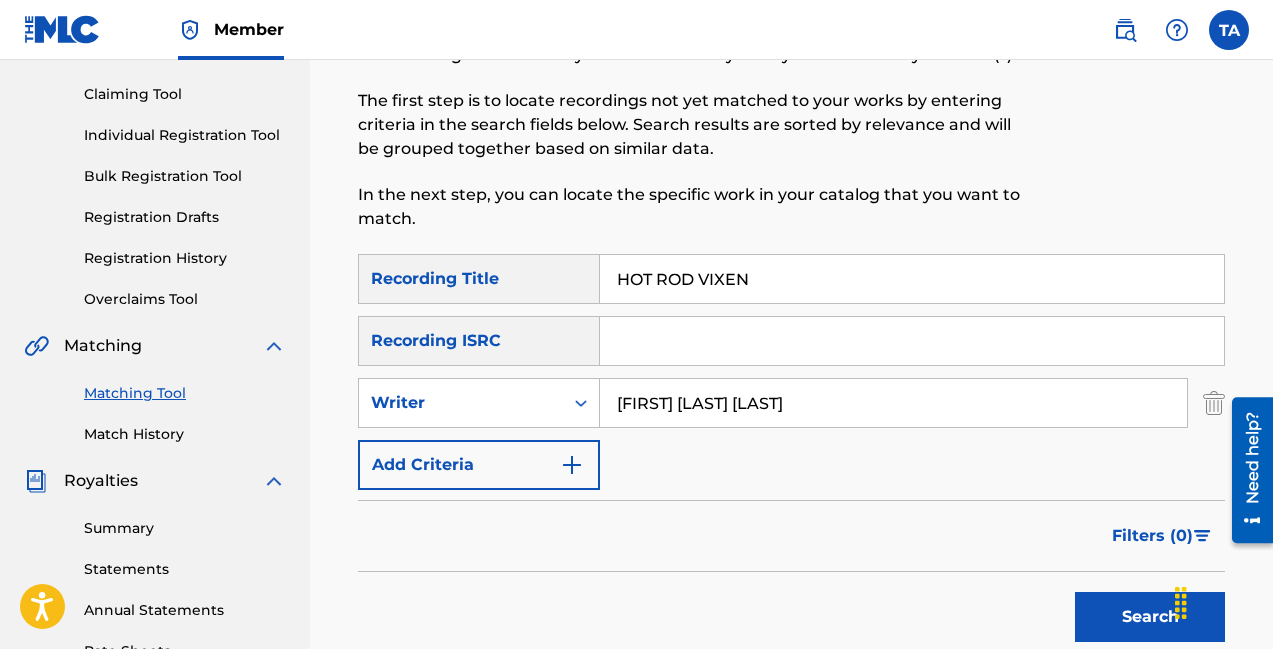 click on "Registration Drafts" at bounding box center (185, 217) 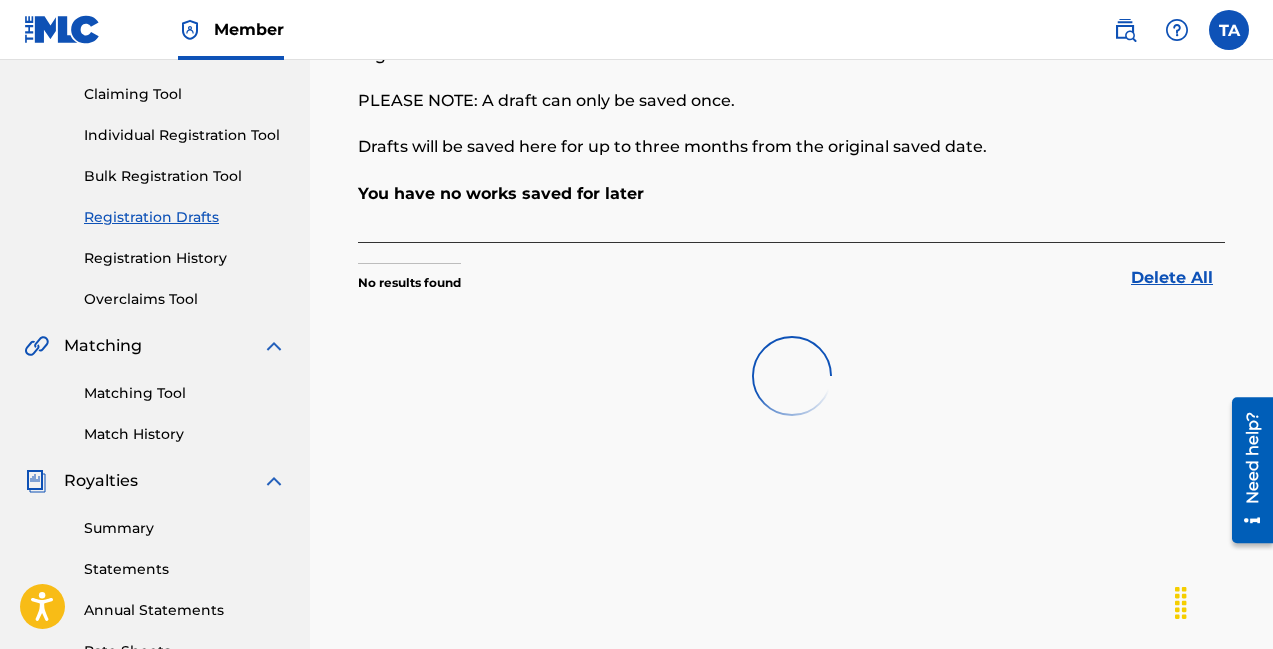 scroll, scrollTop: 0, scrollLeft: 0, axis: both 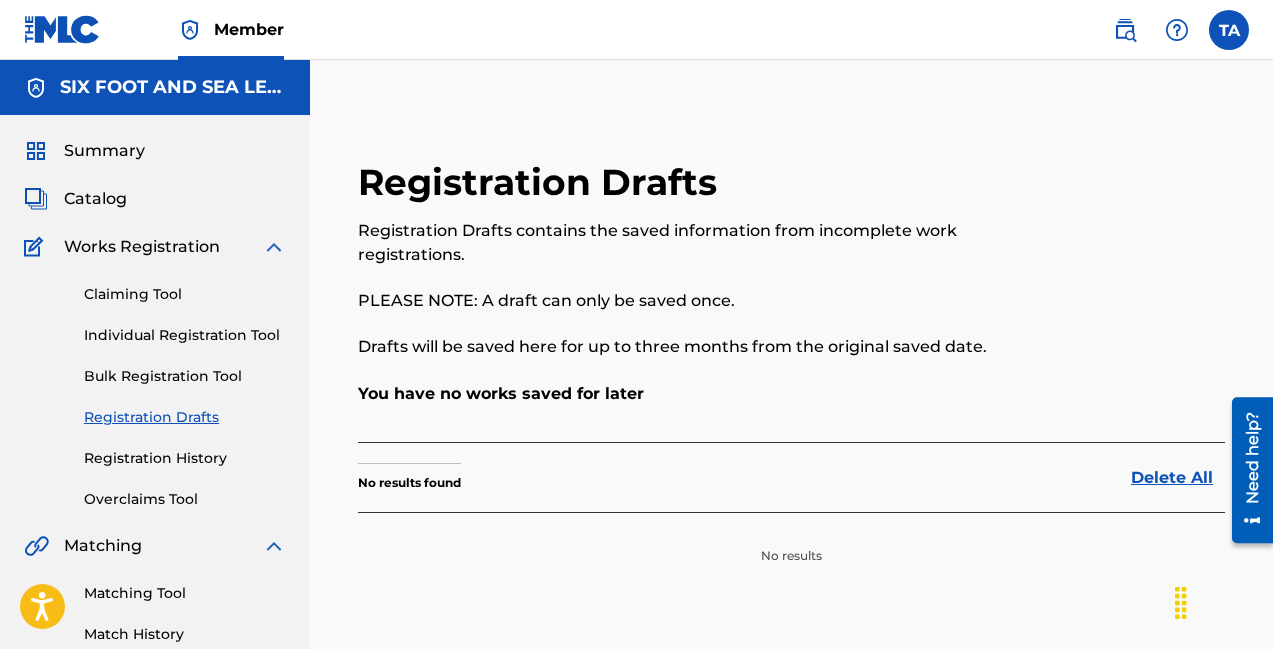 click on "Works Registration" at bounding box center (142, 247) 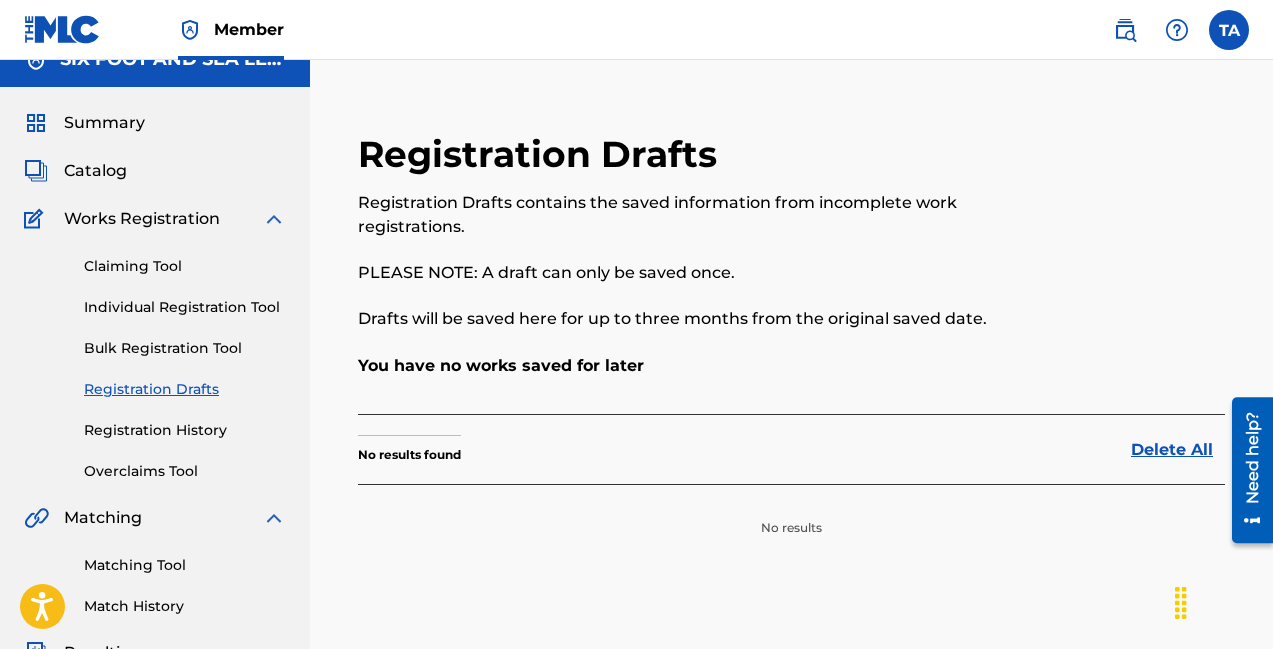 scroll, scrollTop: 58, scrollLeft: 0, axis: vertical 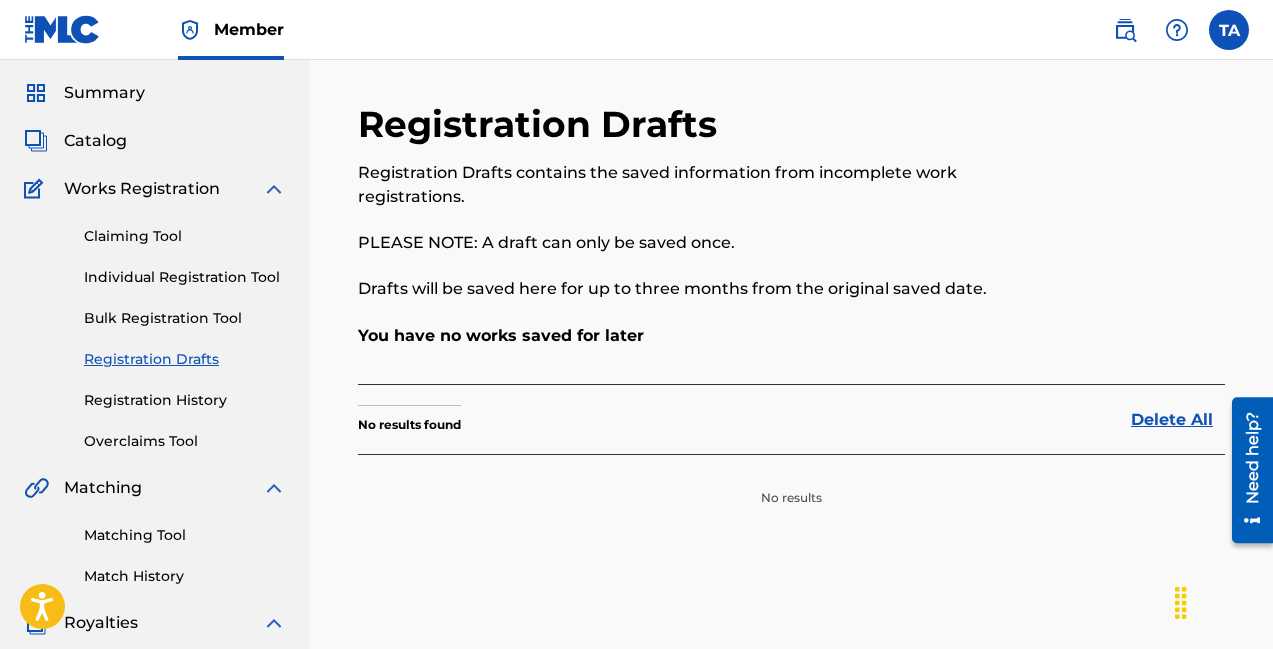 click on "Individual Registration Tool" at bounding box center [185, 277] 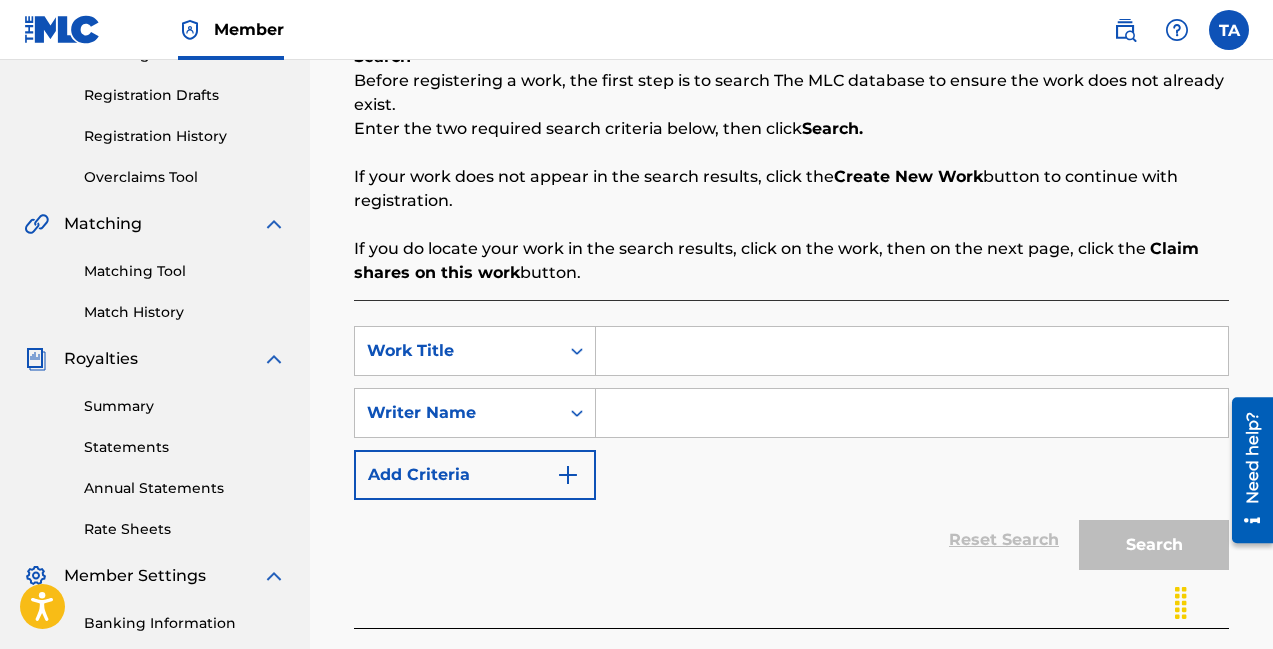 scroll, scrollTop: 329, scrollLeft: 0, axis: vertical 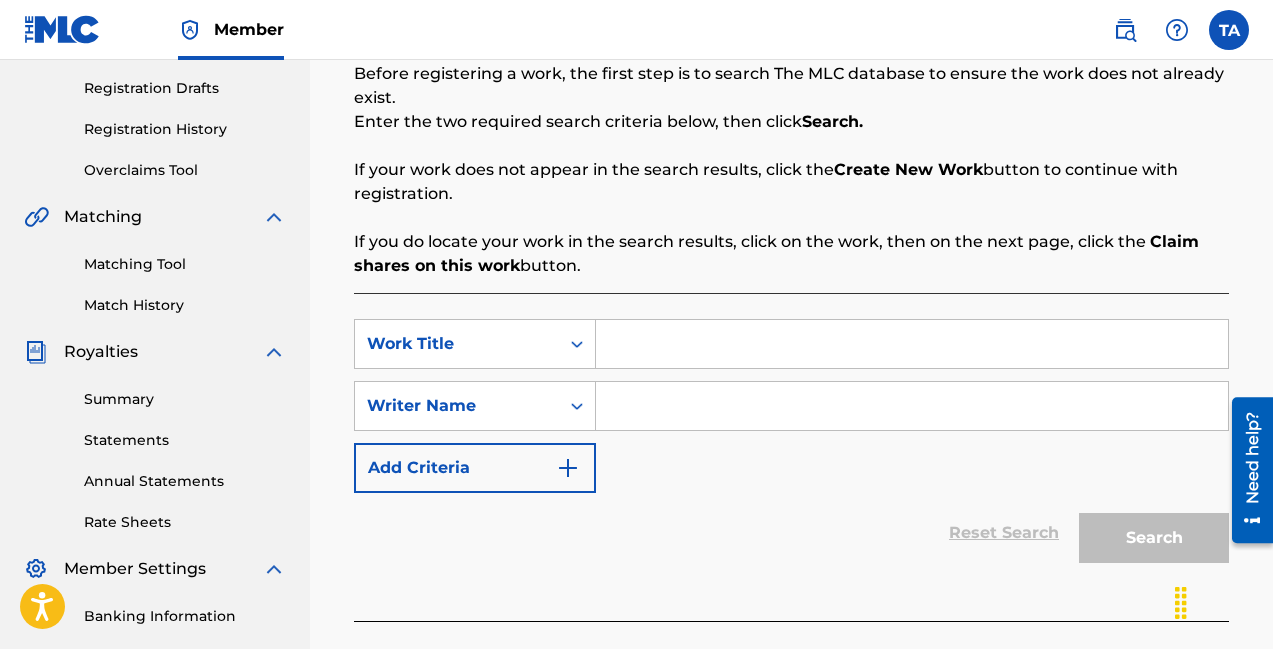 click at bounding box center [912, 344] 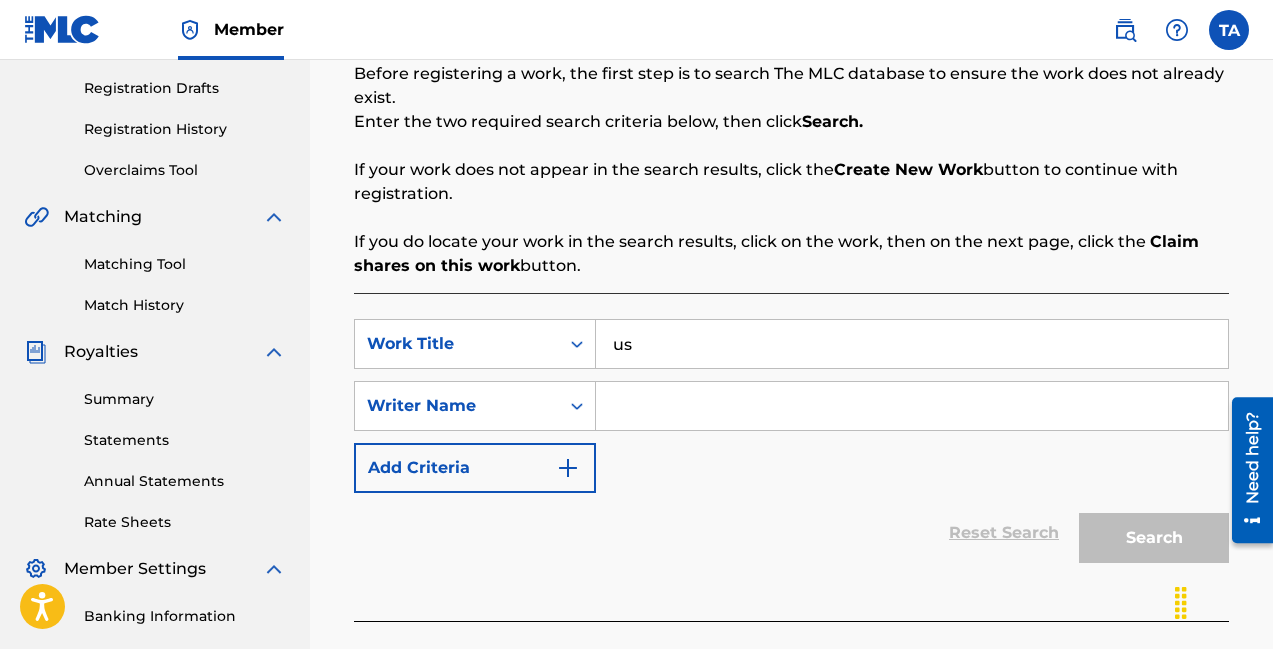 type on "u" 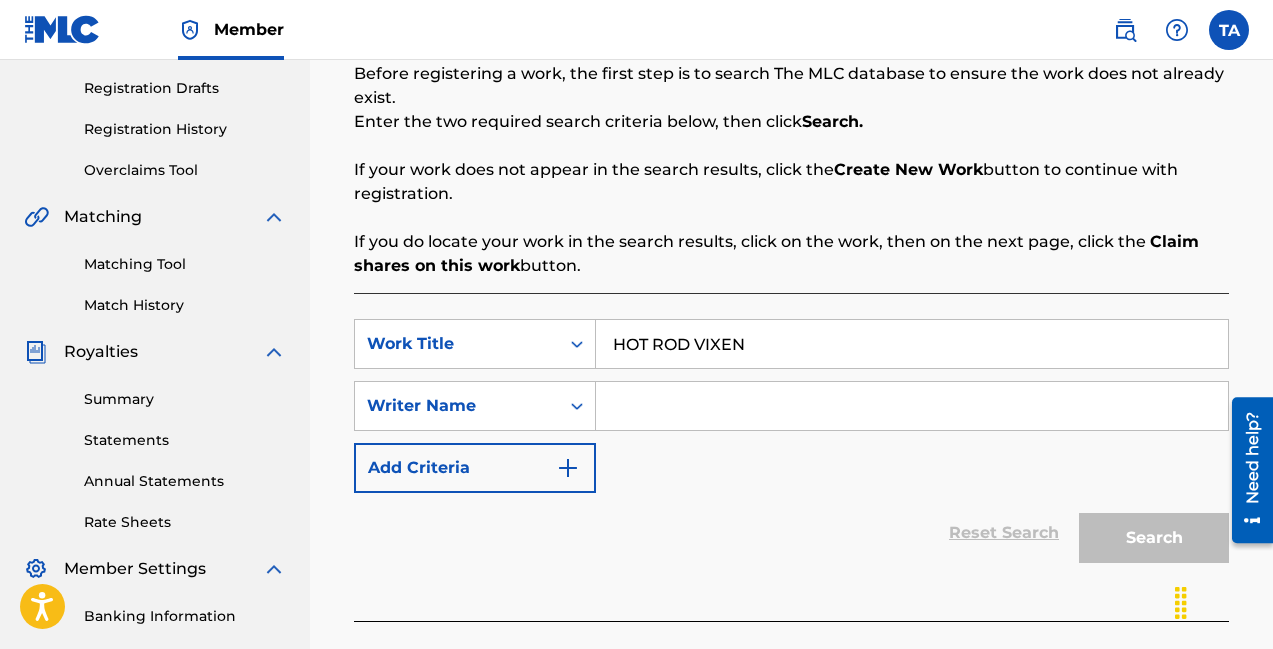 type on "HOT ROD VIXEN" 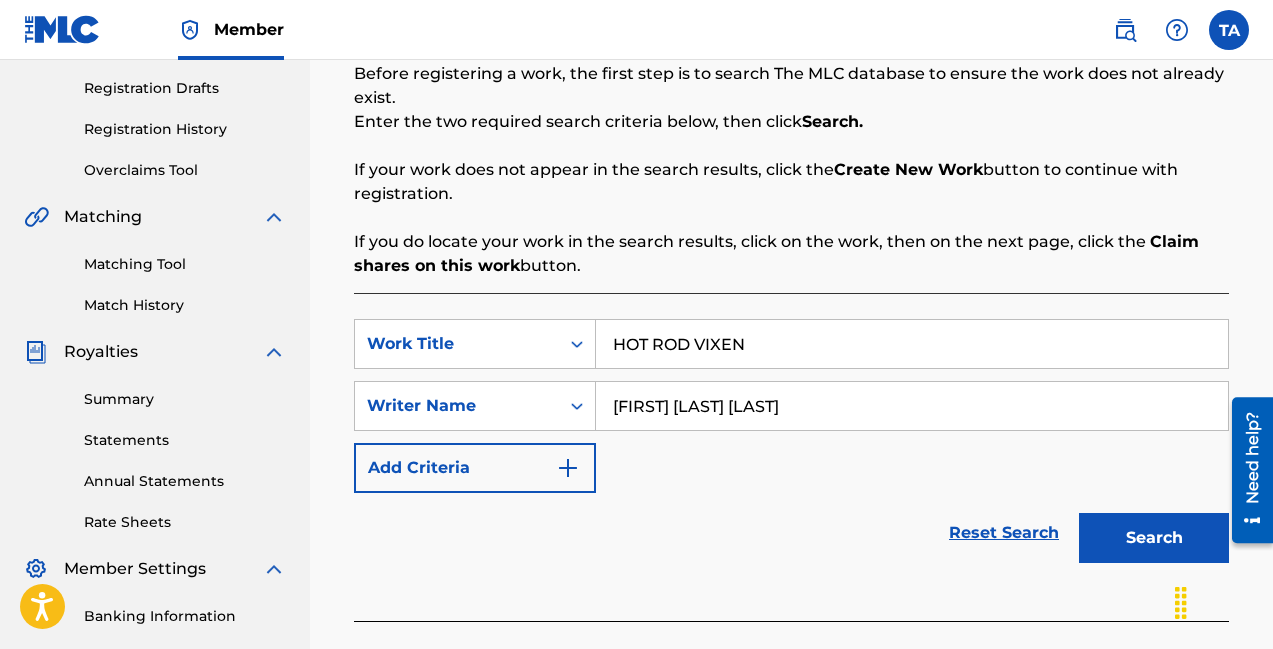 click on "Search" at bounding box center (1154, 538) 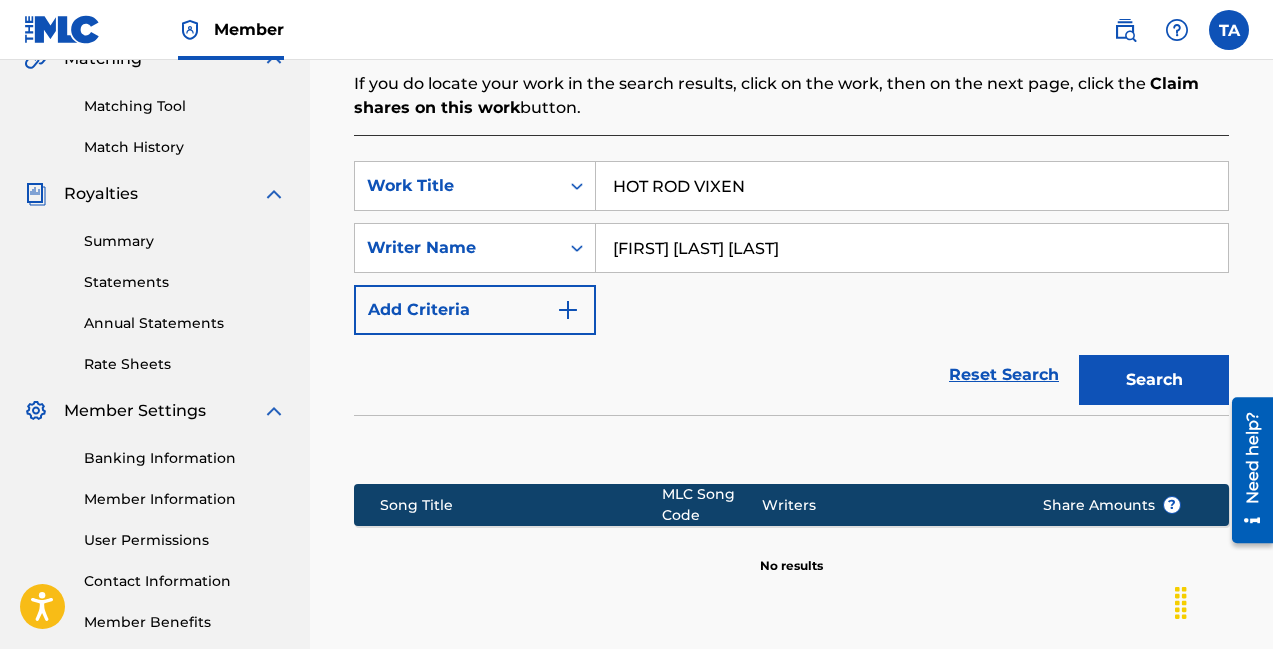 scroll, scrollTop: 680, scrollLeft: 0, axis: vertical 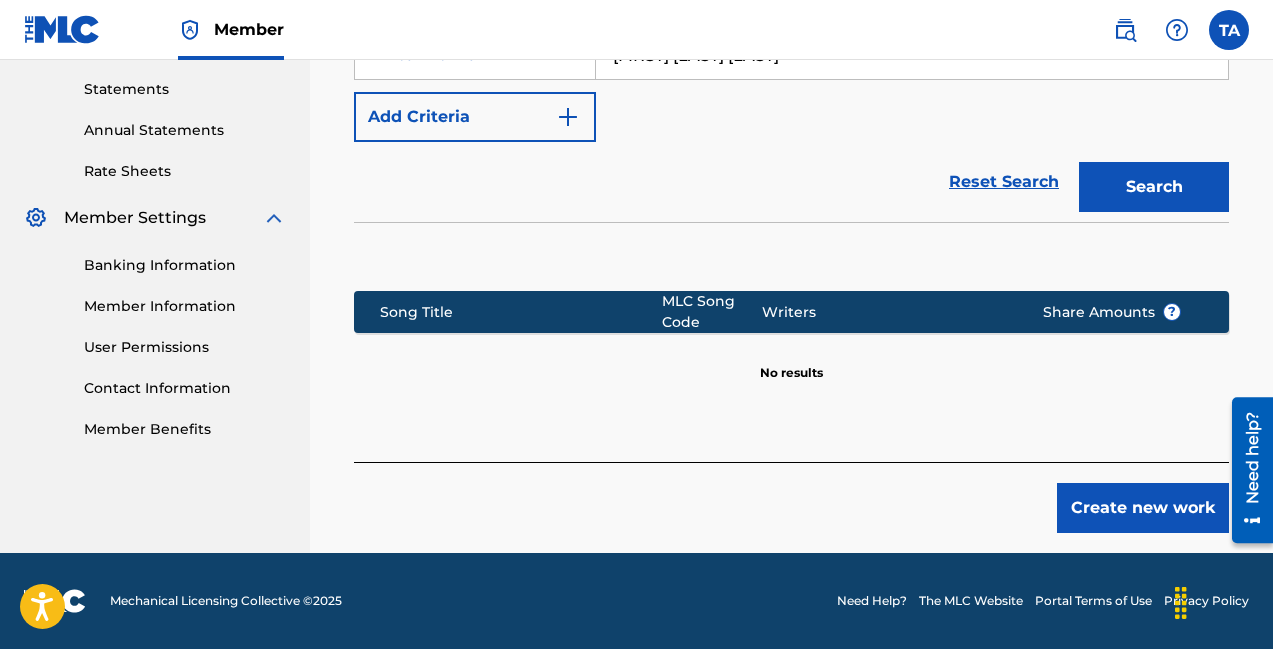 click on "Create new work" at bounding box center [1143, 508] 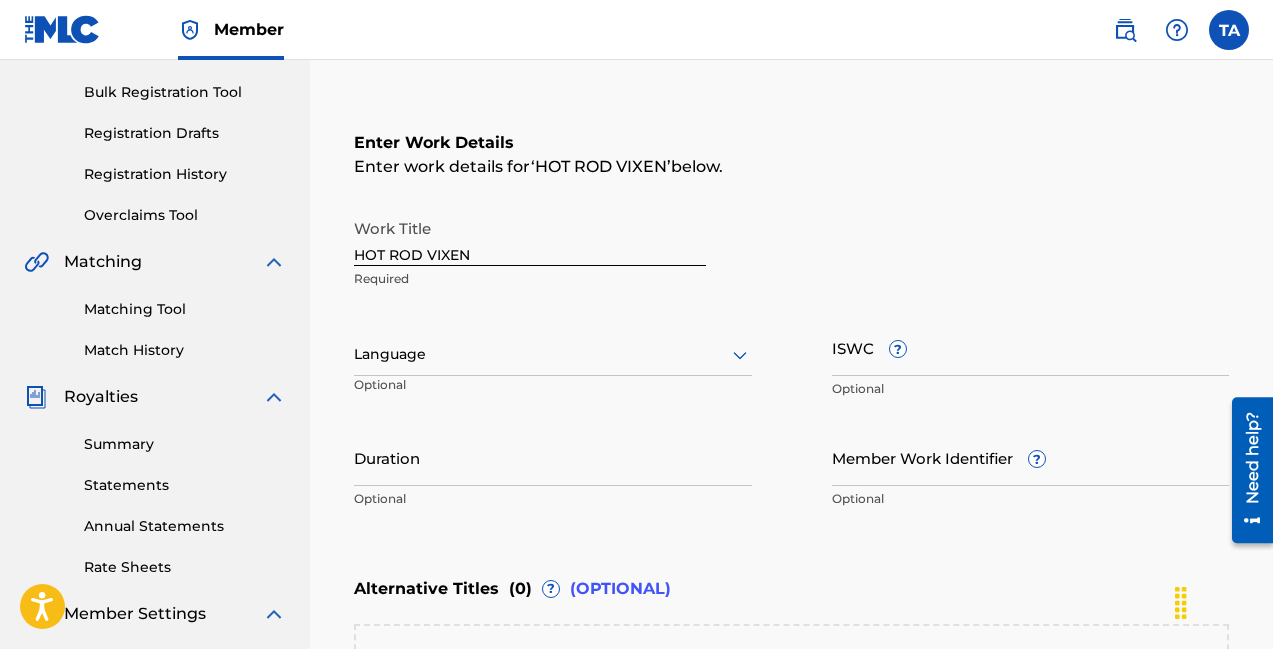 scroll, scrollTop: 283, scrollLeft: 0, axis: vertical 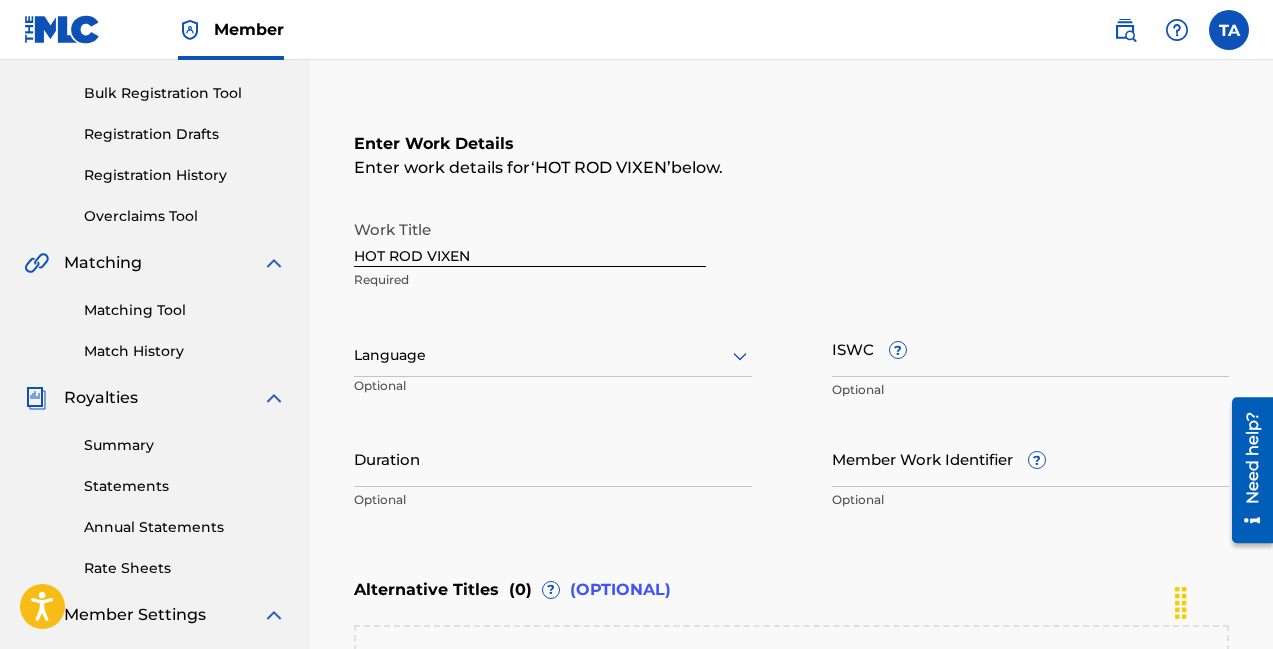 click 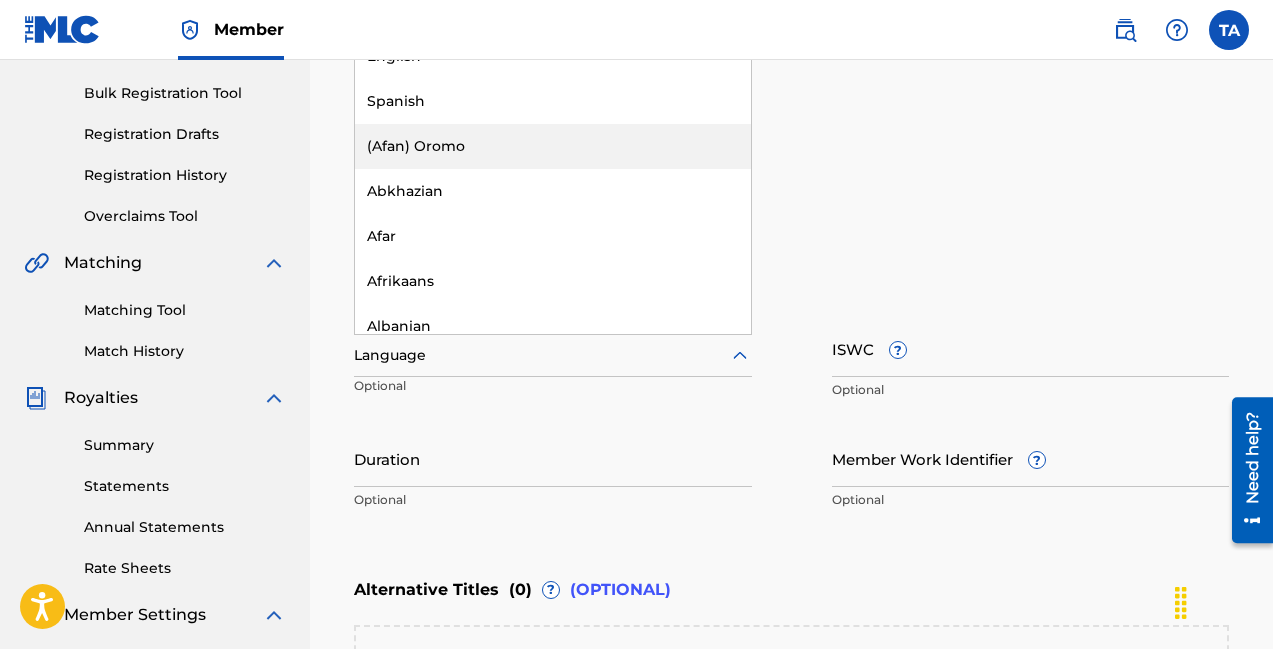 scroll, scrollTop: 0, scrollLeft: 0, axis: both 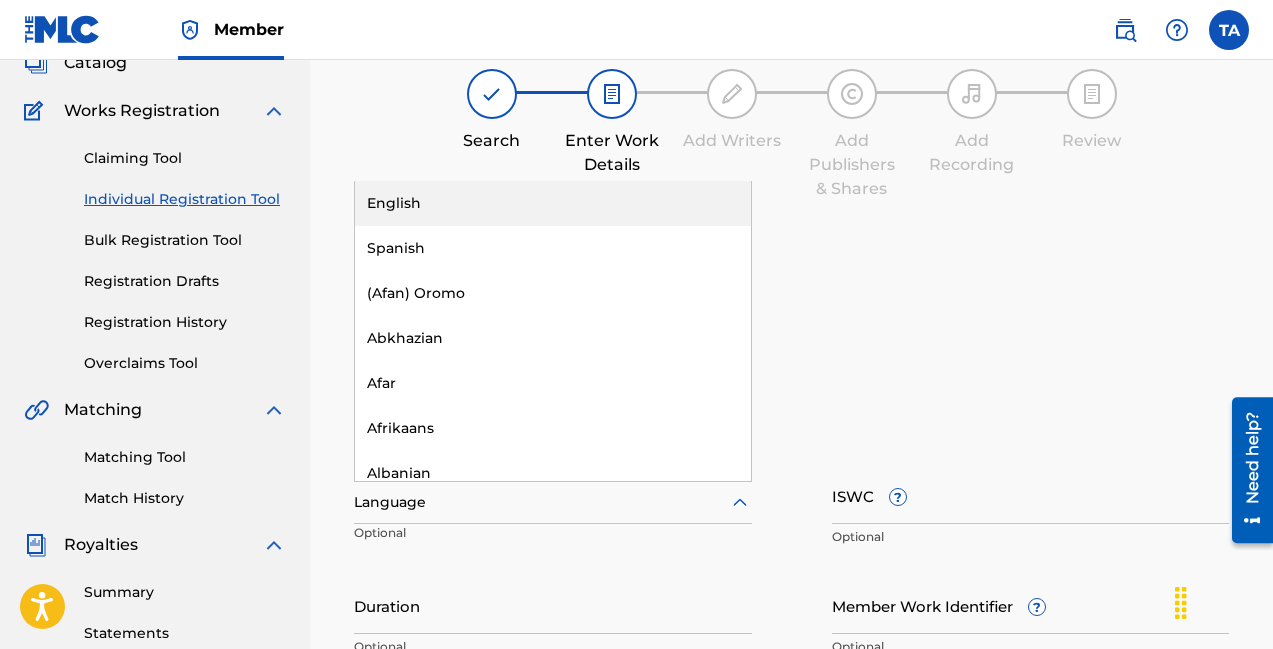 click on "English" at bounding box center [553, 203] 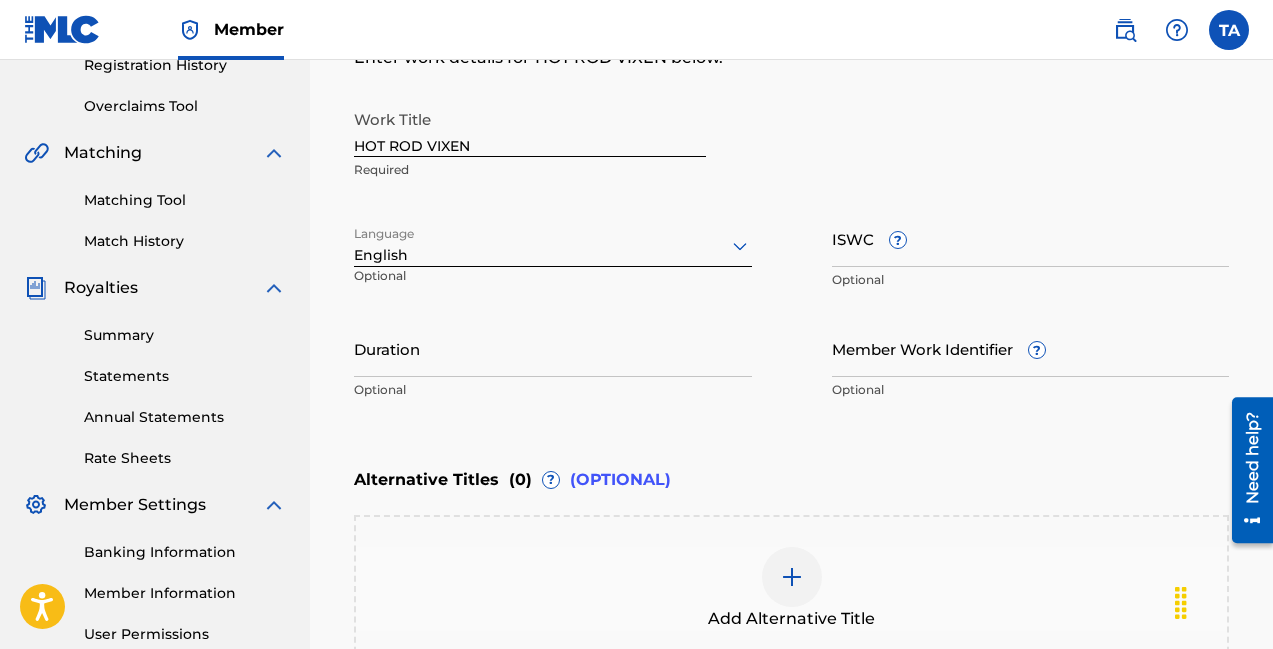 scroll, scrollTop: 391, scrollLeft: 0, axis: vertical 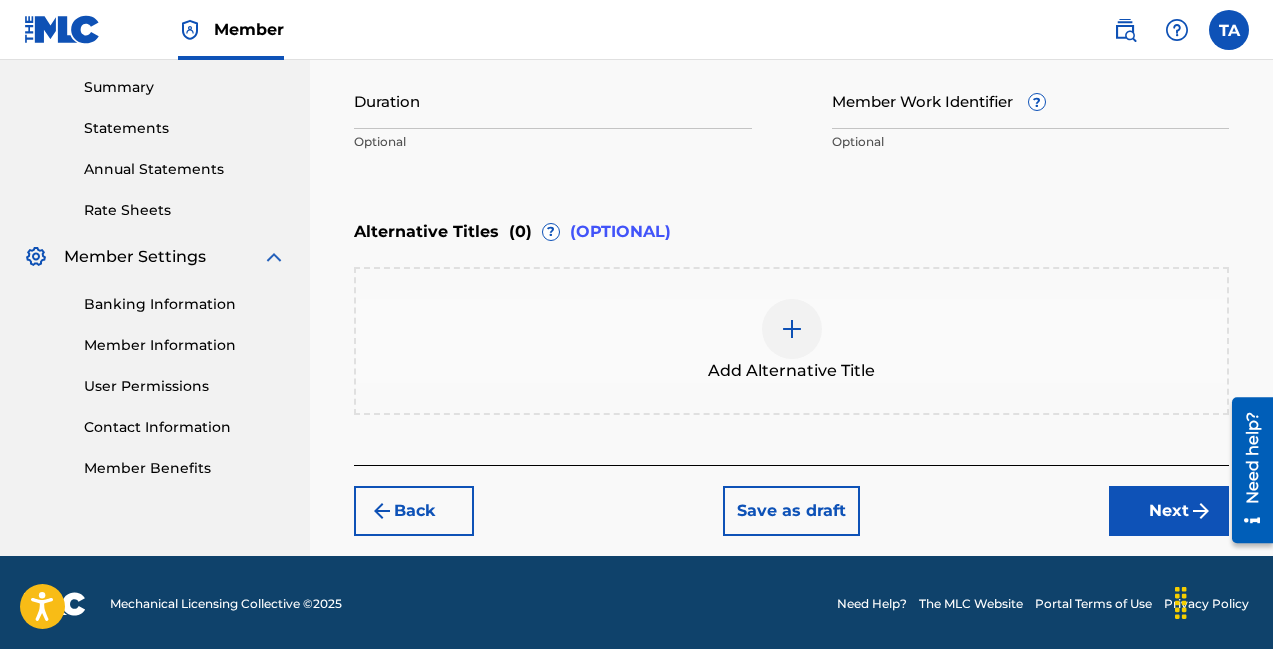 click on "Save as draft" at bounding box center (791, 511) 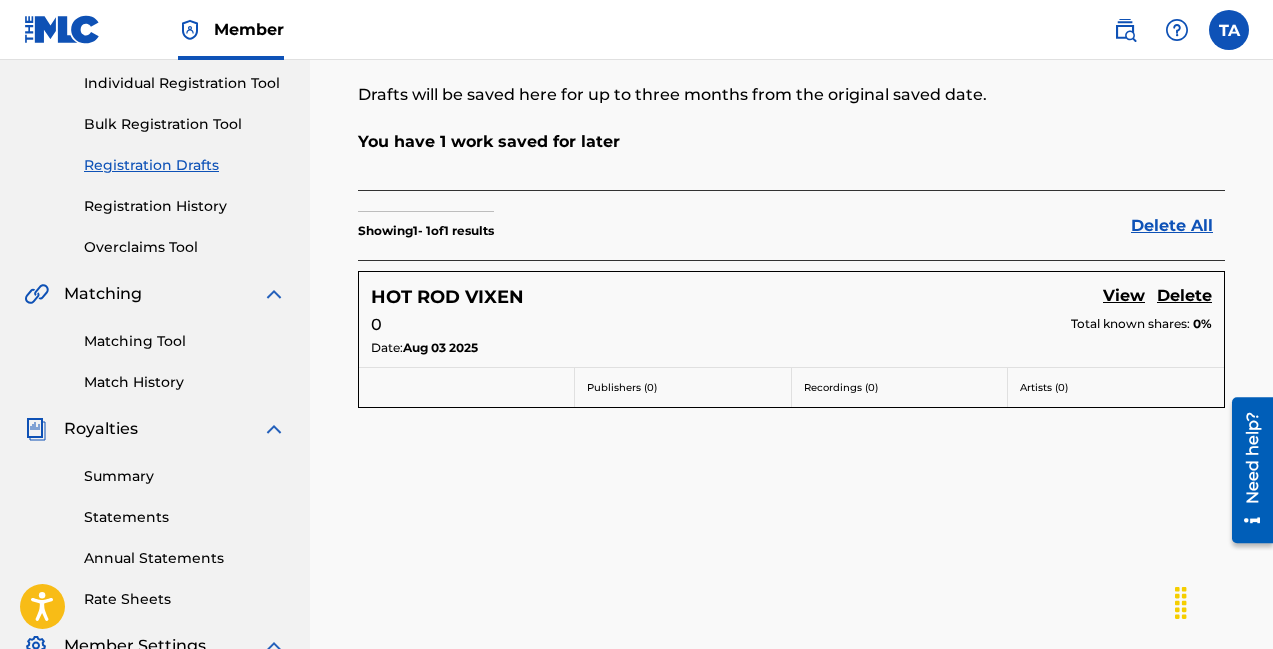 scroll, scrollTop: 0, scrollLeft: 0, axis: both 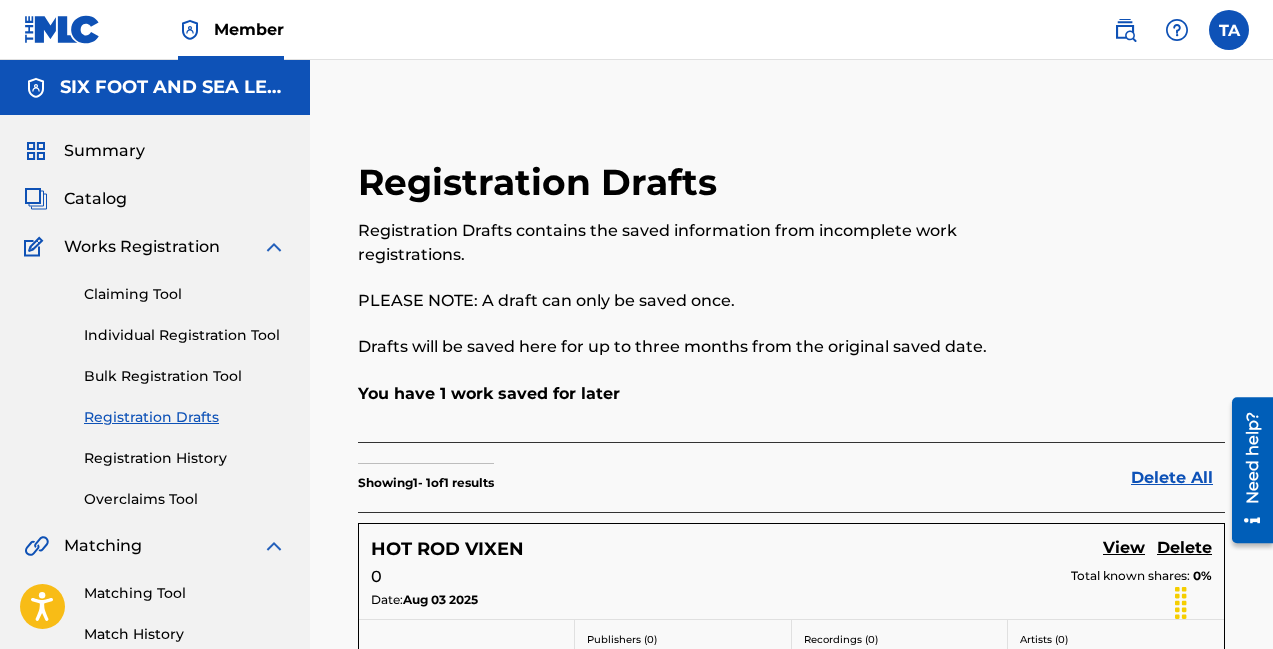 click on "Catalog" at bounding box center [95, 199] 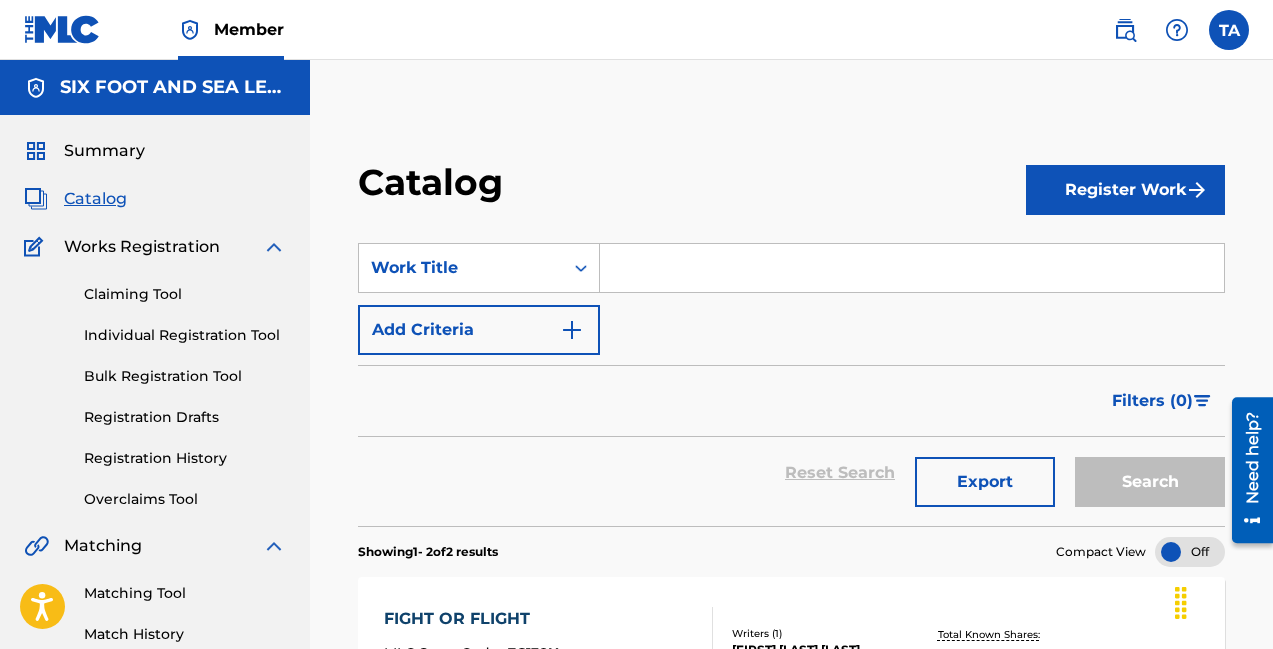 click at bounding box center [62, 29] 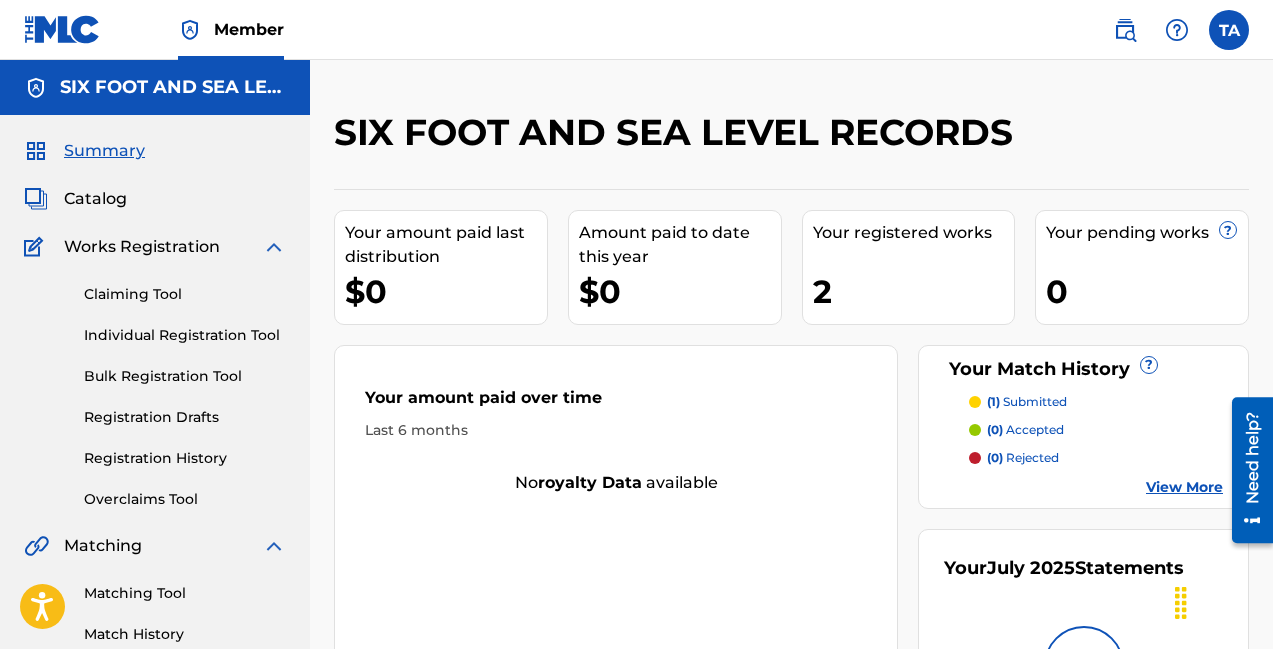click at bounding box center (1229, 30) 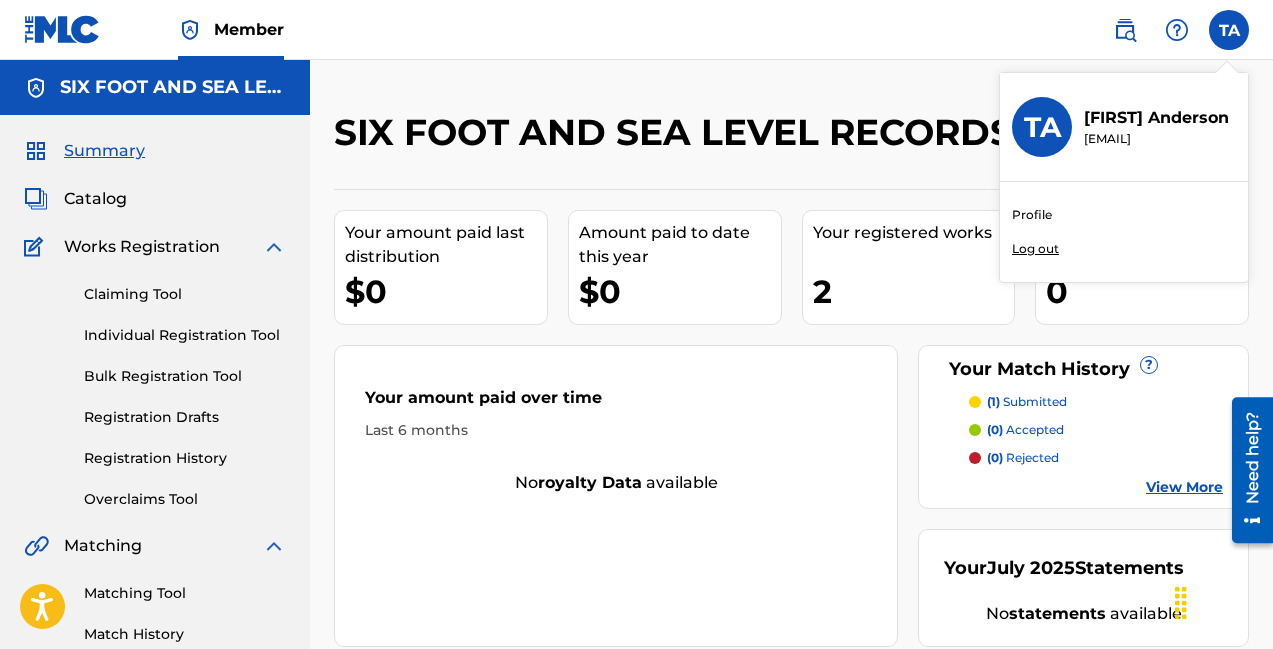 click on "Log out" at bounding box center [1035, 249] 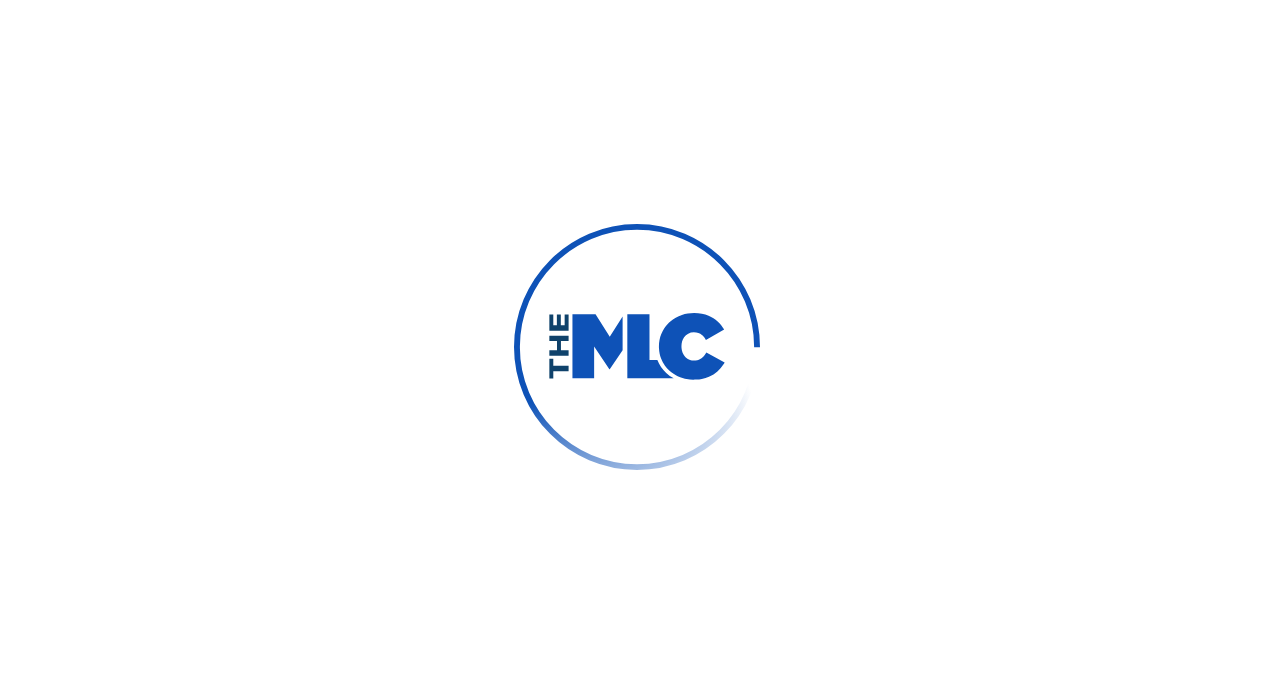 scroll, scrollTop: 0, scrollLeft: 0, axis: both 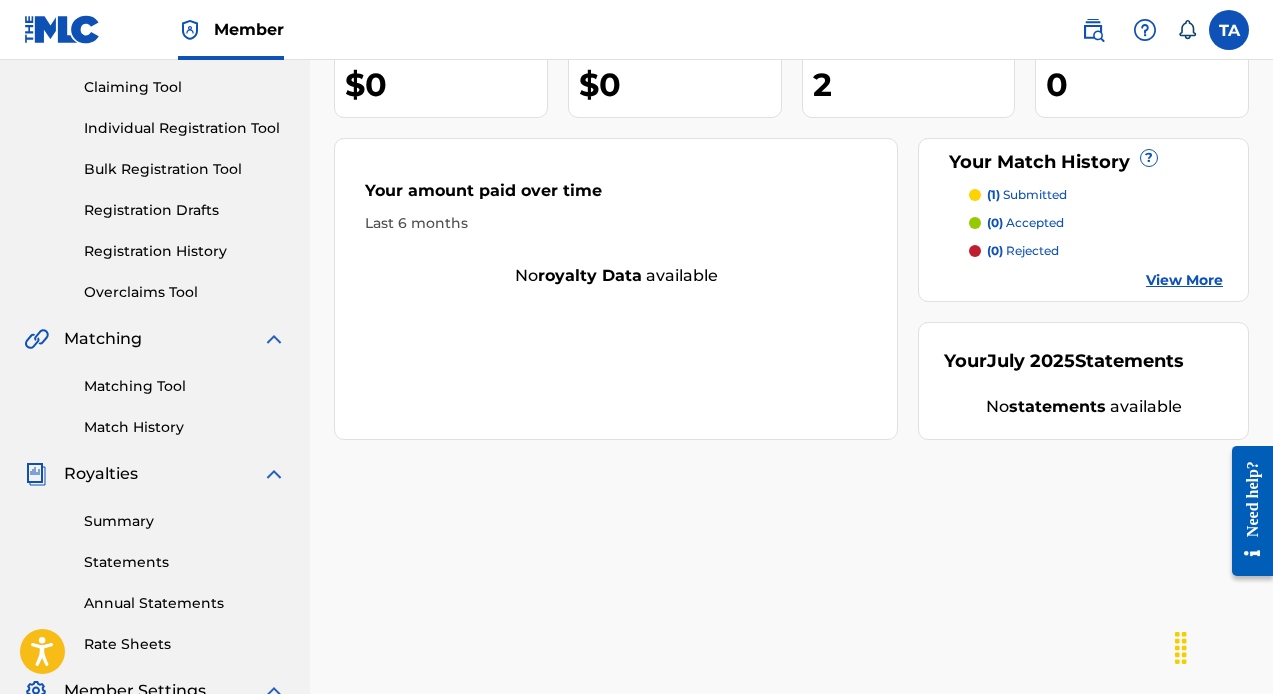 click on "Registration History" at bounding box center (185, 251) 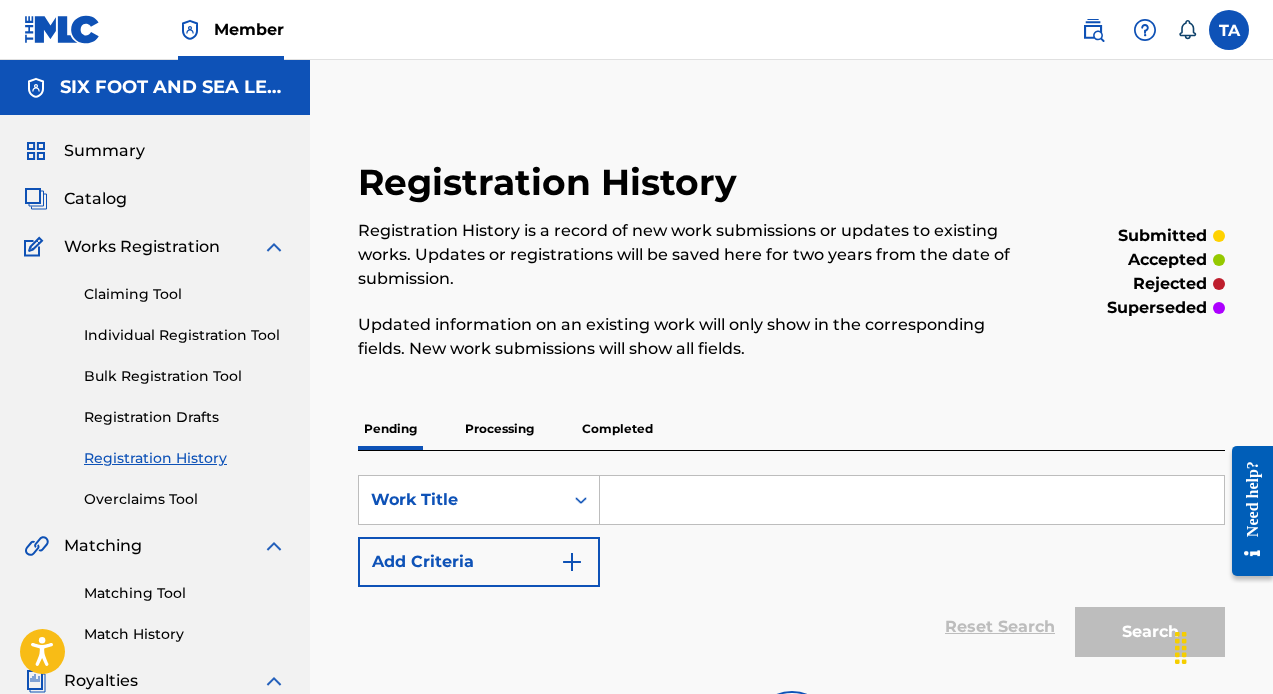 scroll, scrollTop: 64, scrollLeft: 0, axis: vertical 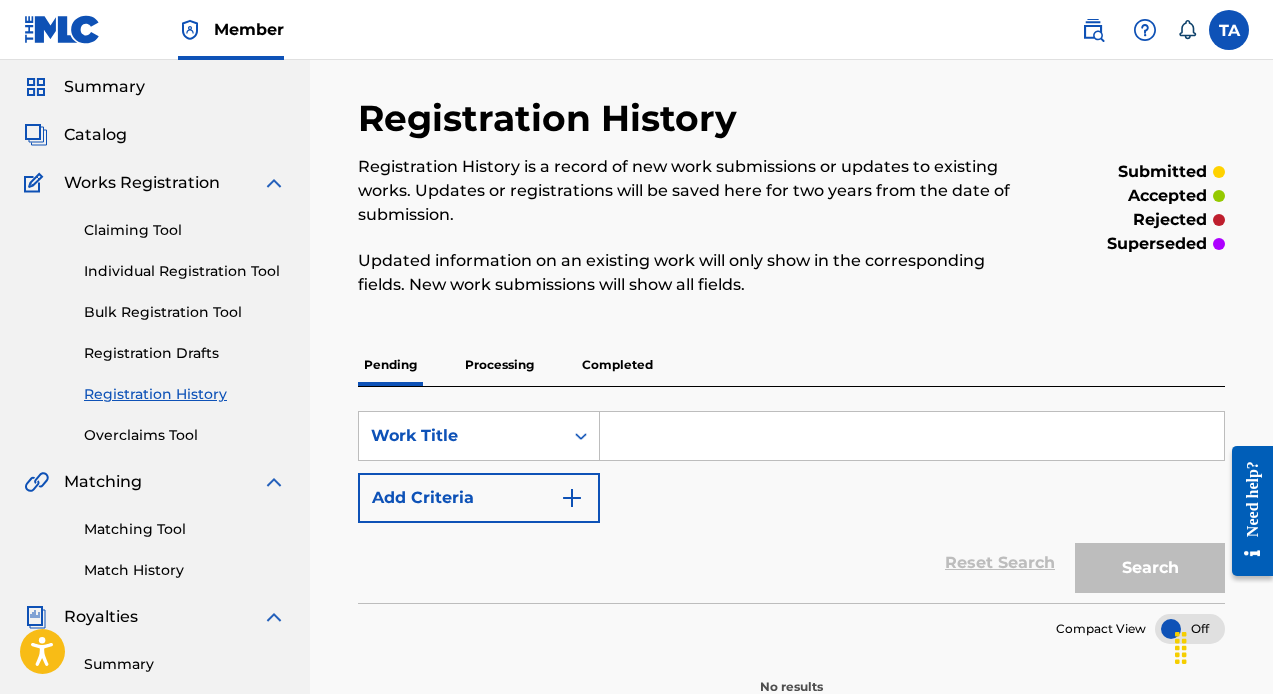 click on "Completed" at bounding box center [617, 365] 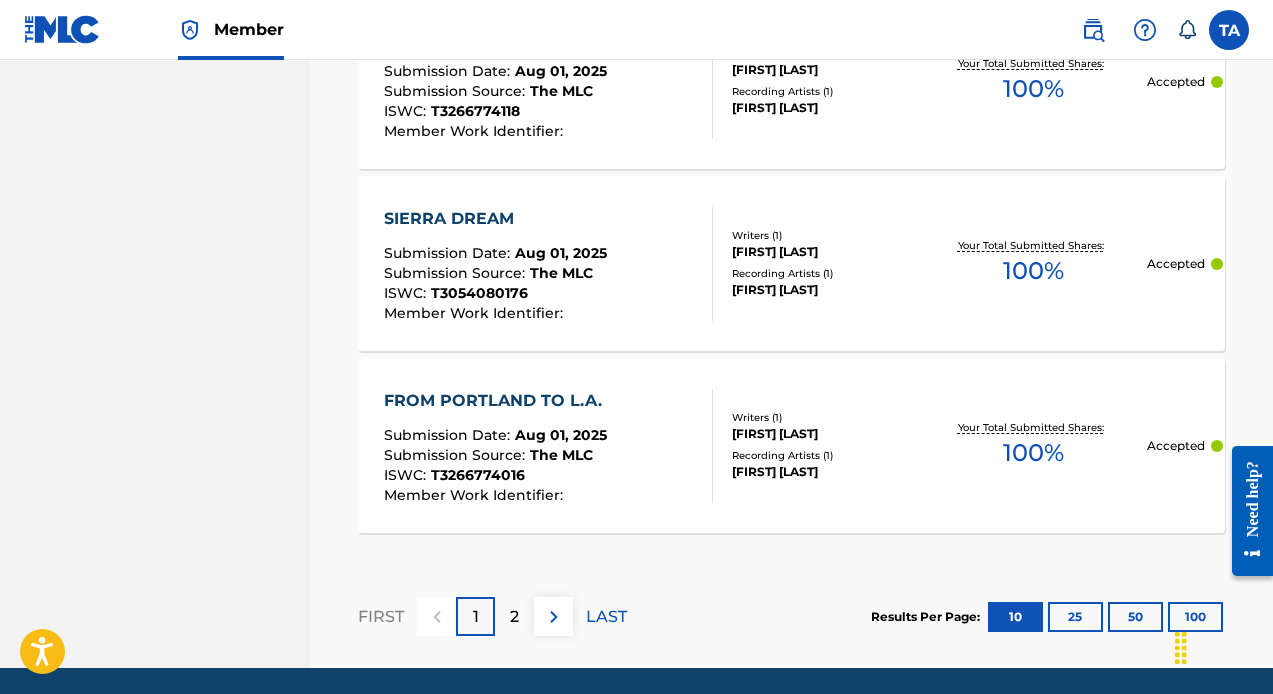 scroll, scrollTop: 2150, scrollLeft: 0, axis: vertical 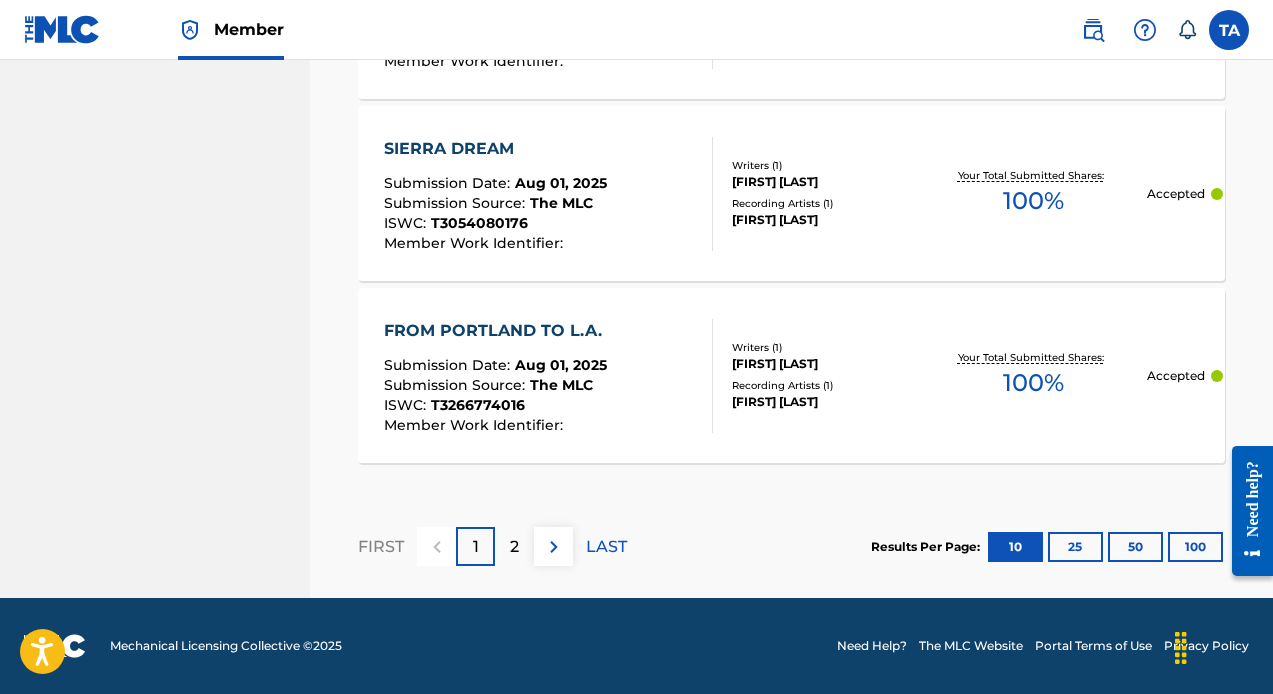 click on "FROM PORTLAND TO L.A." at bounding box center (498, 331) 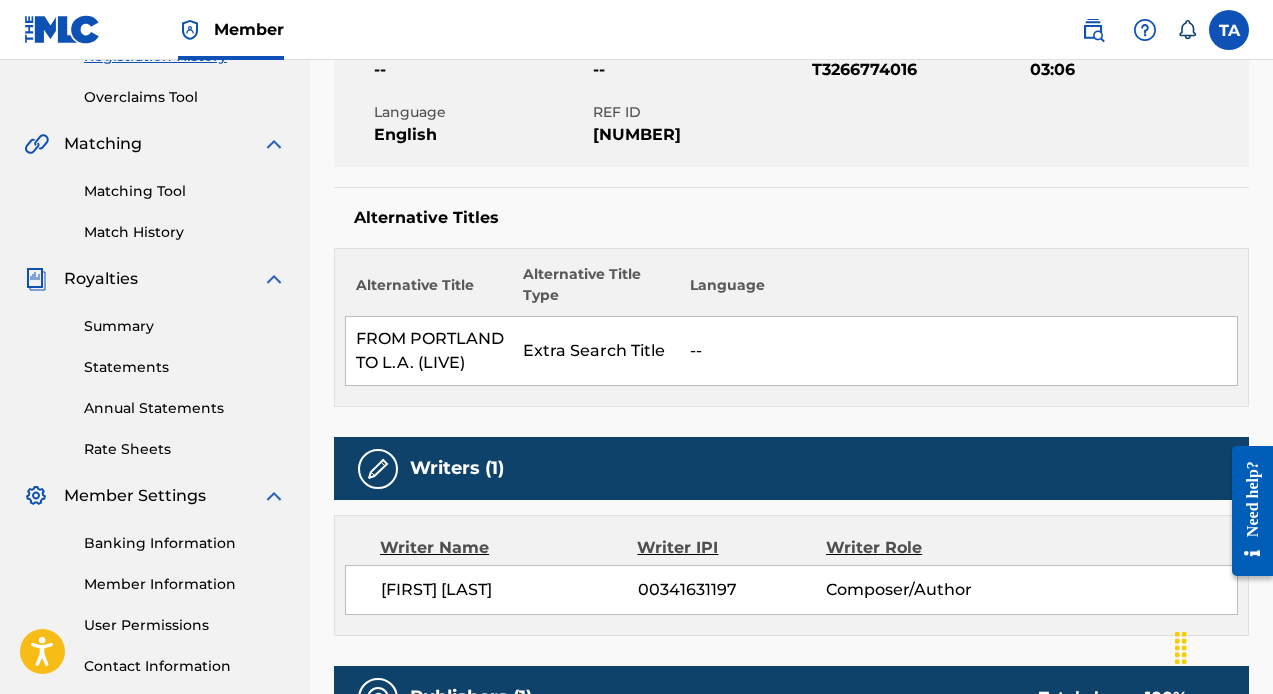 scroll, scrollTop: 327, scrollLeft: 0, axis: vertical 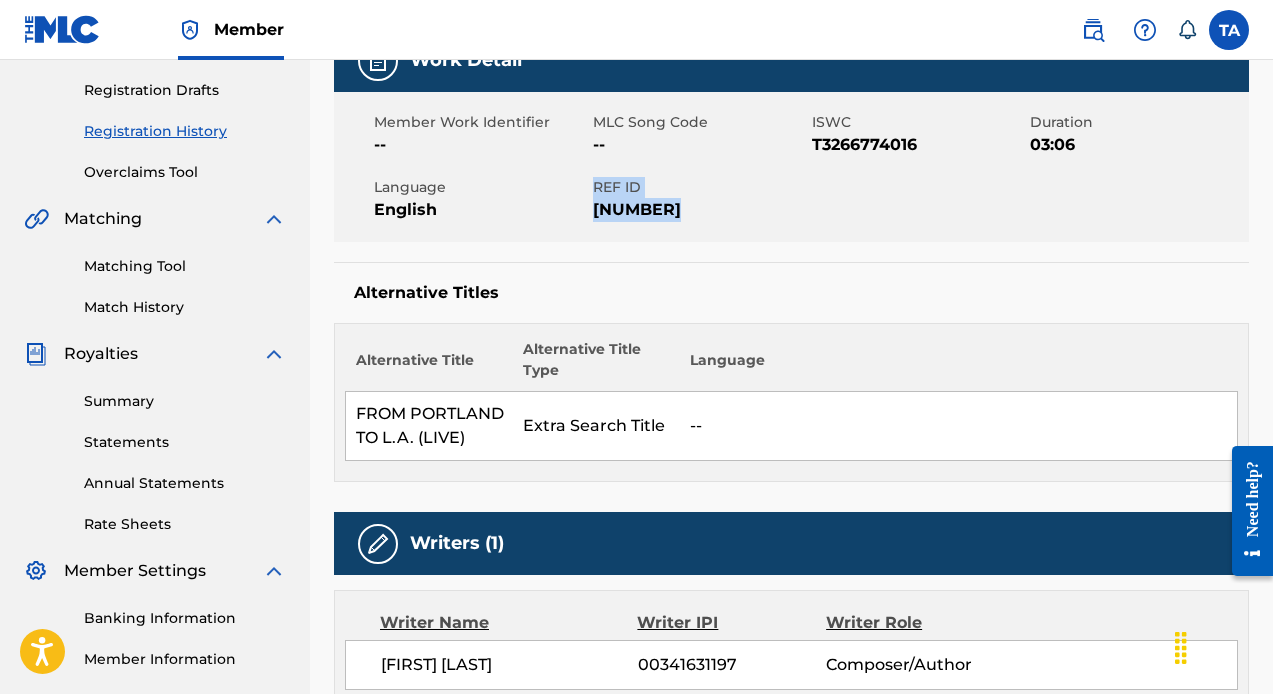 drag, startPoint x: 674, startPoint y: 207, endPoint x: 590, endPoint y: 203, distance: 84.095184 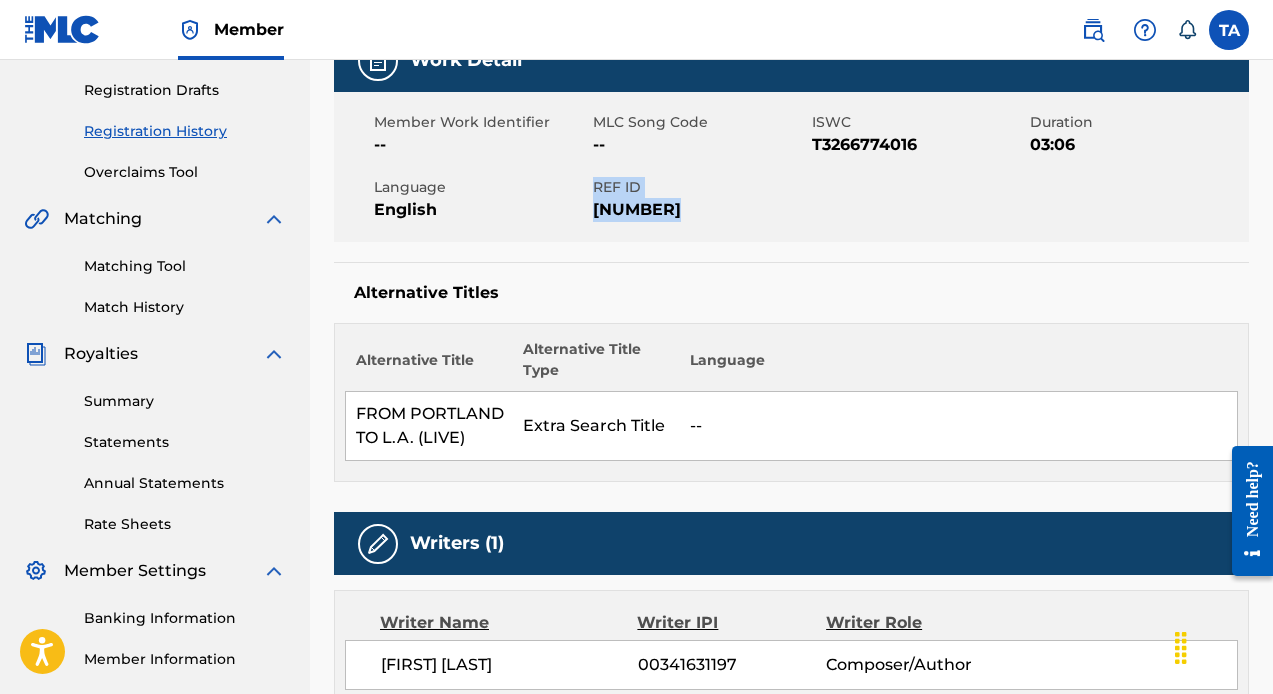 click on "Member Work Identifier -- MLC Song Code -- ISWC T3266774016 Duration 03:06 Language English REF ID 11900591" at bounding box center (791, 167) 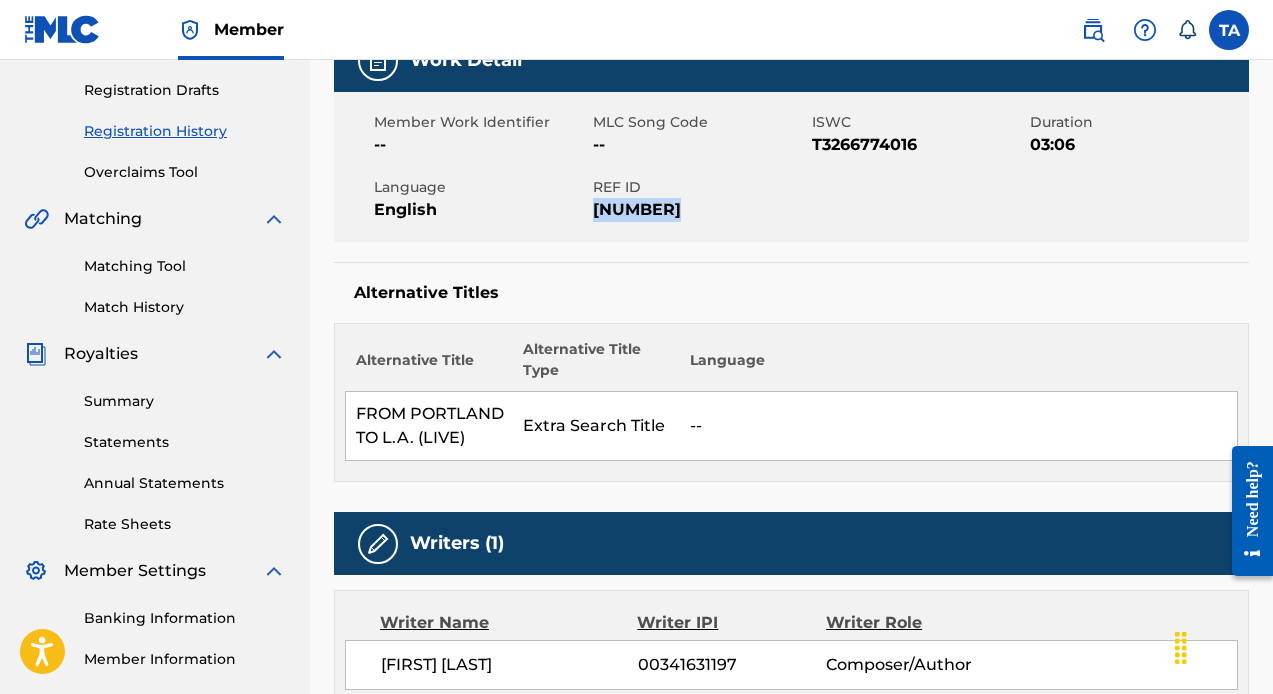drag, startPoint x: 670, startPoint y: 206, endPoint x: 593, endPoint y: 216, distance: 77.64664 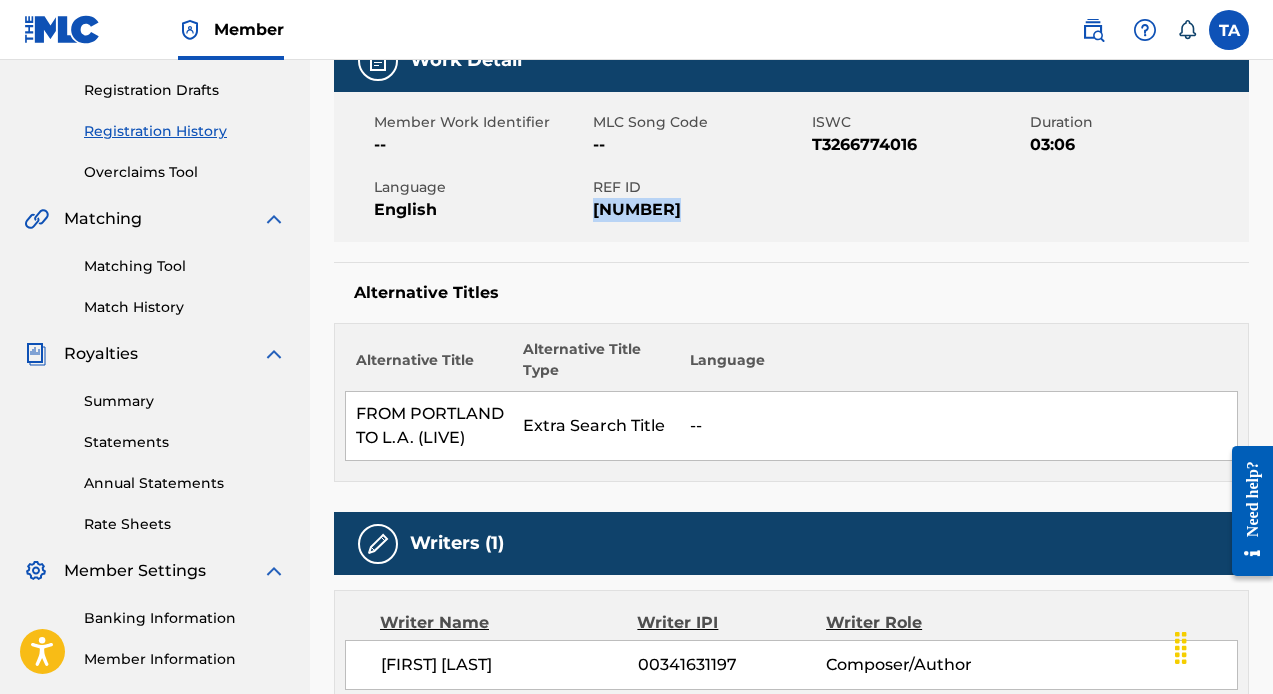 copy on "11900591" 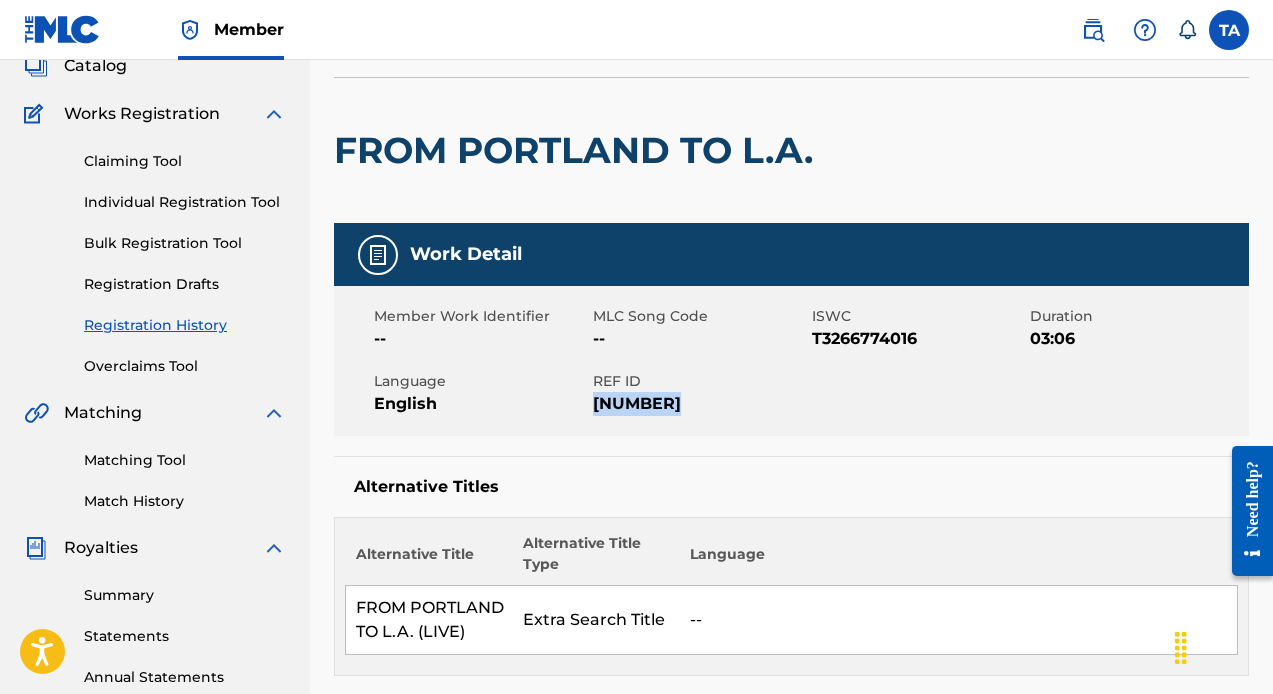 scroll, scrollTop: 0, scrollLeft: 0, axis: both 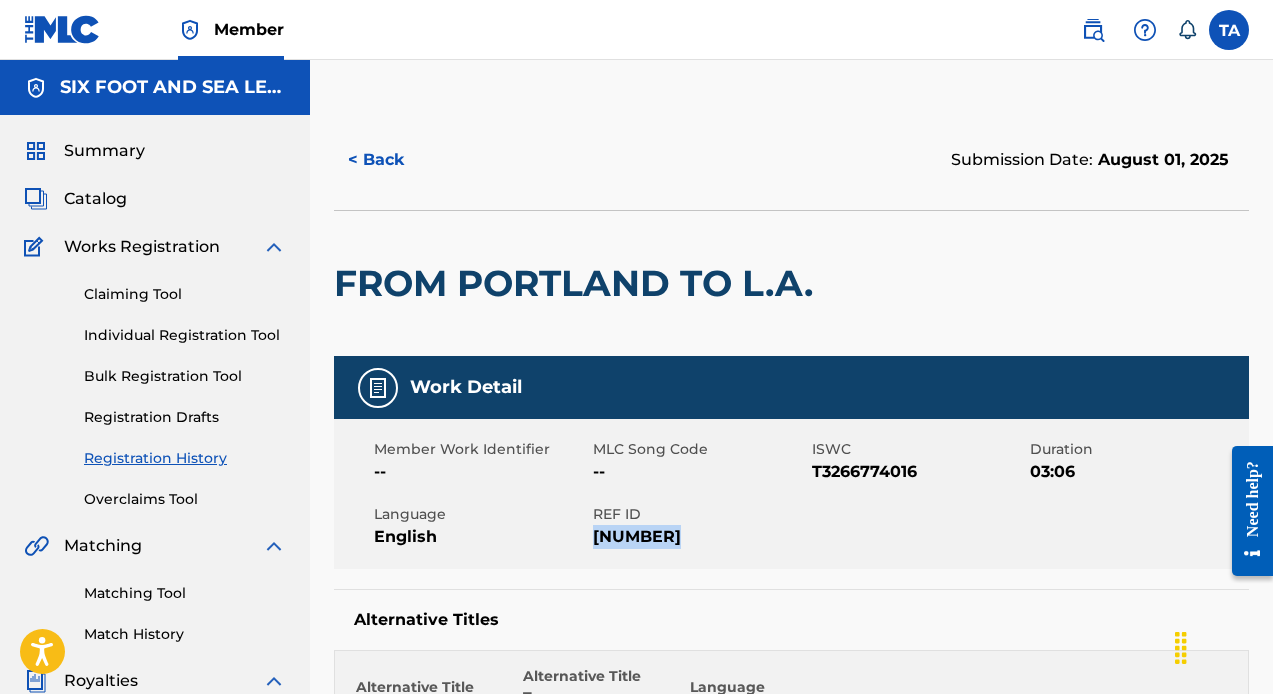 click on "< Back" at bounding box center [394, 160] 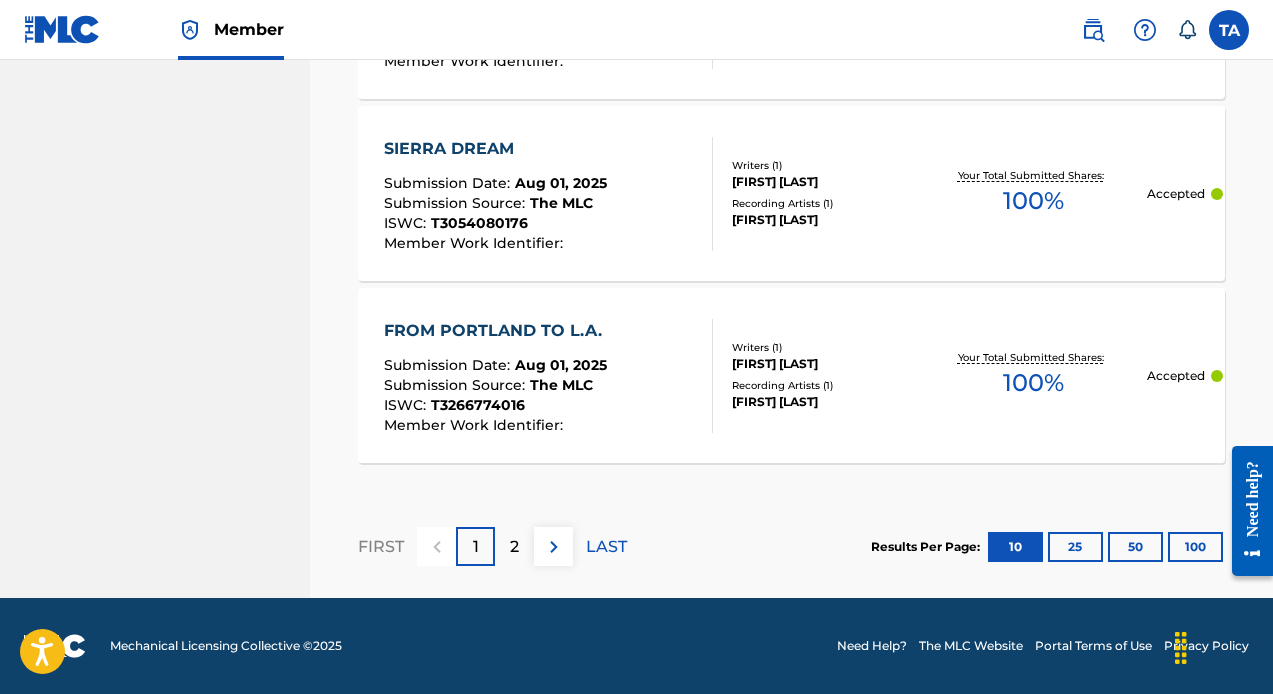 scroll, scrollTop: 2147, scrollLeft: 0, axis: vertical 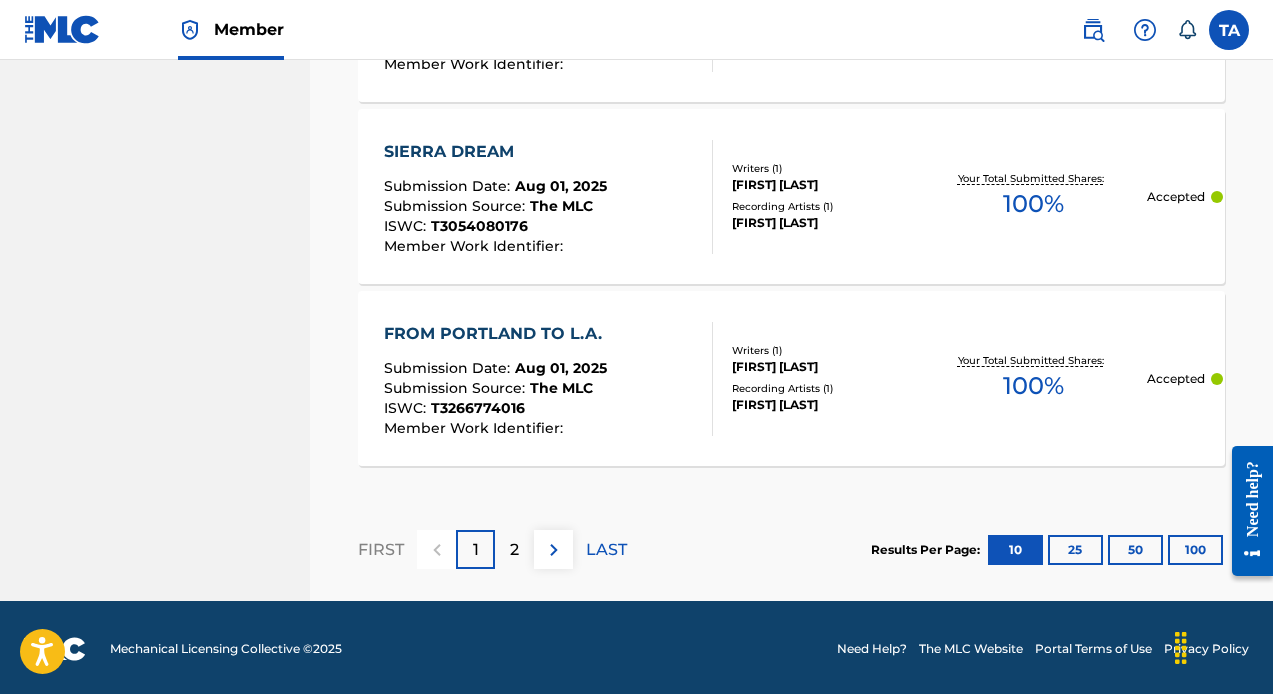 click at bounding box center (554, 550) 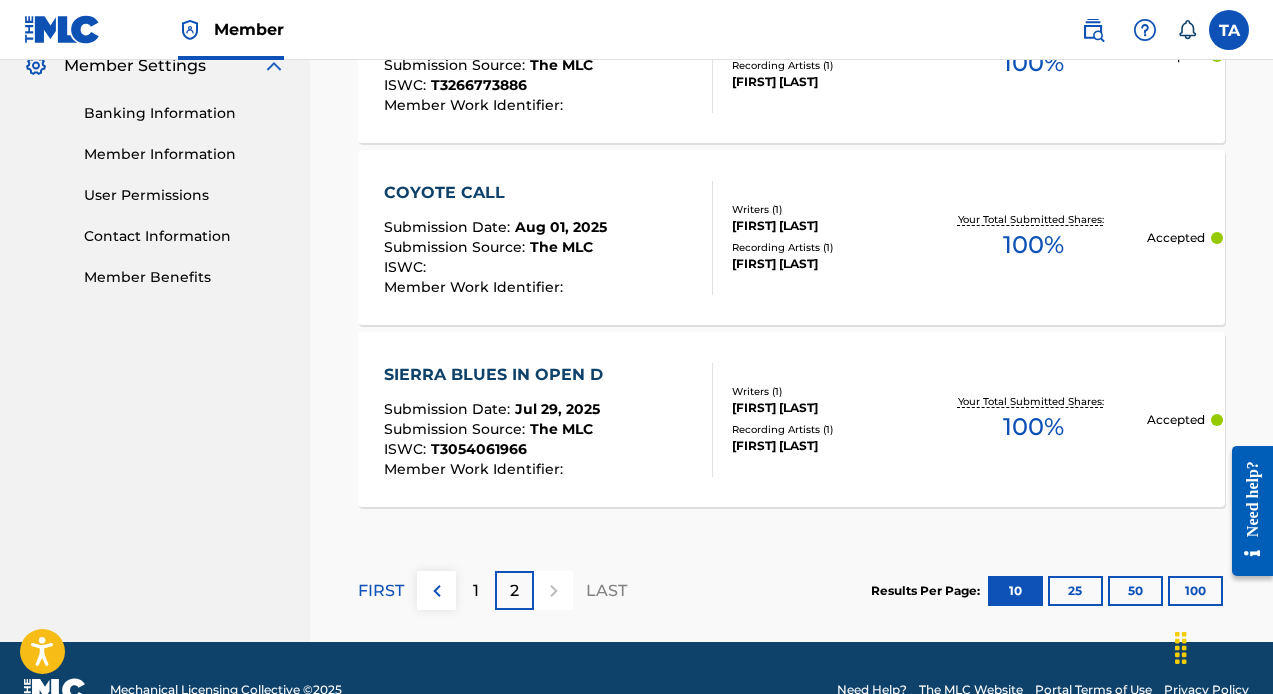 scroll, scrollTop: 848, scrollLeft: 0, axis: vertical 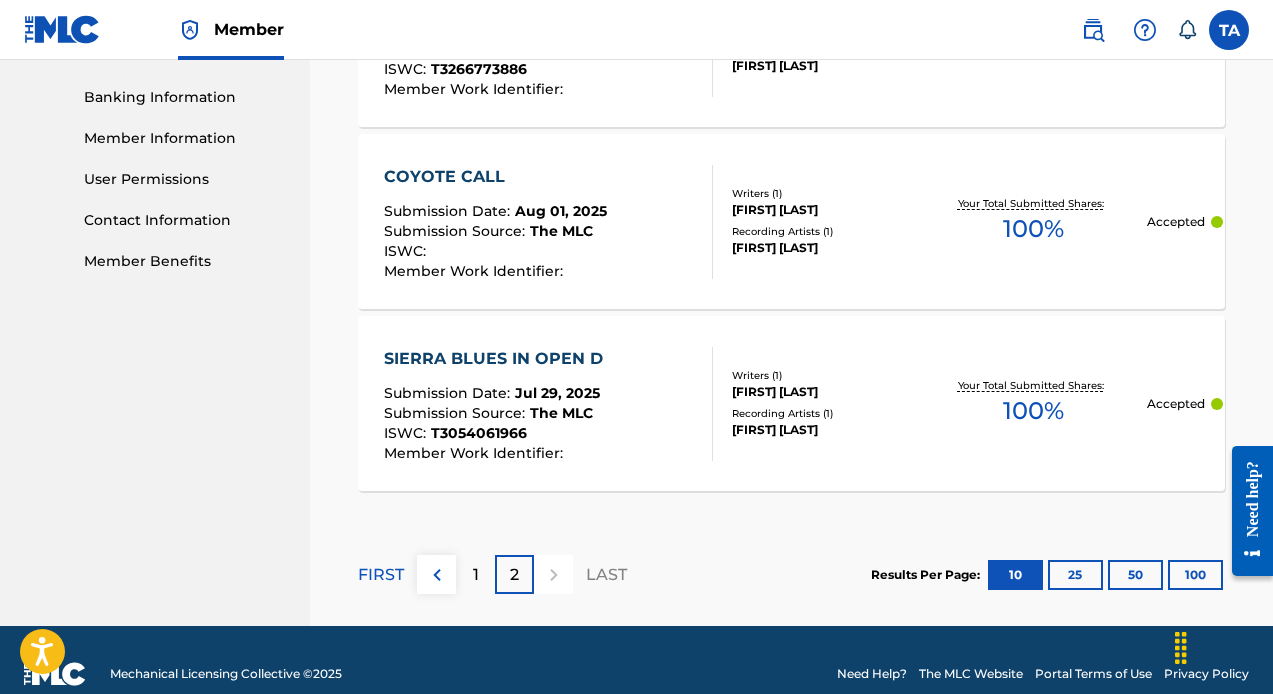 click on "50" at bounding box center [1135, 575] 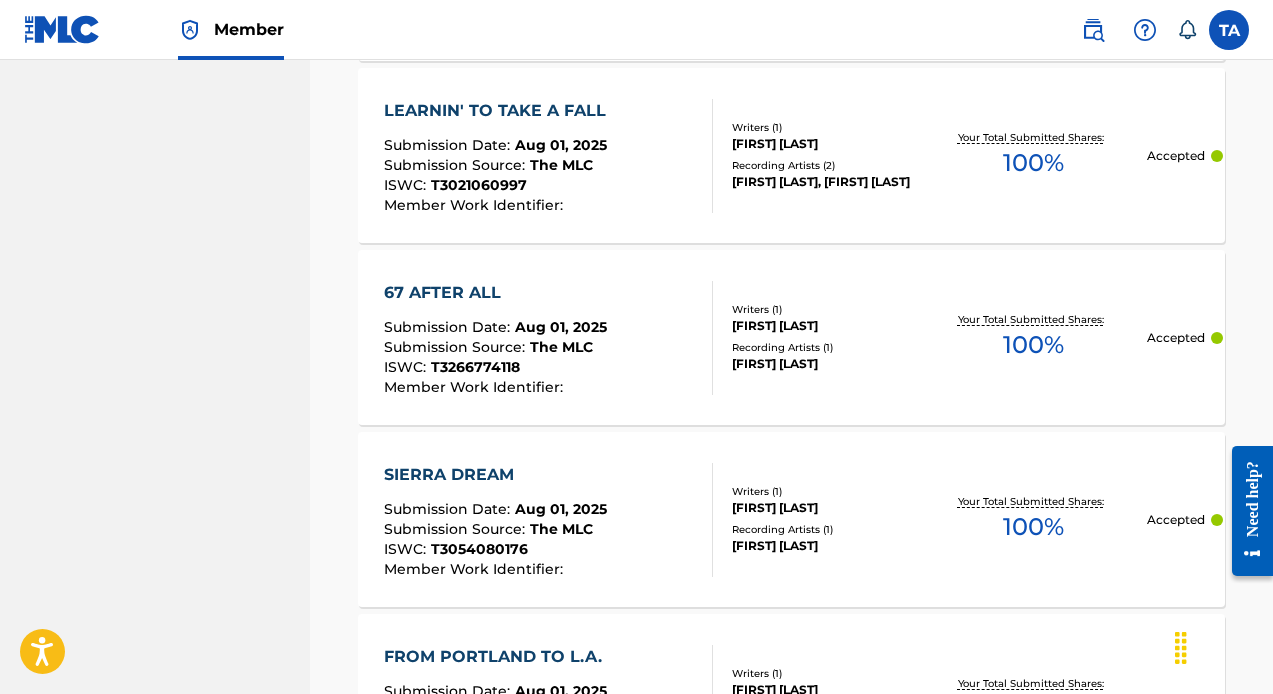 scroll, scrollTop: 1821, scrollLeft: 0, axis: vertical 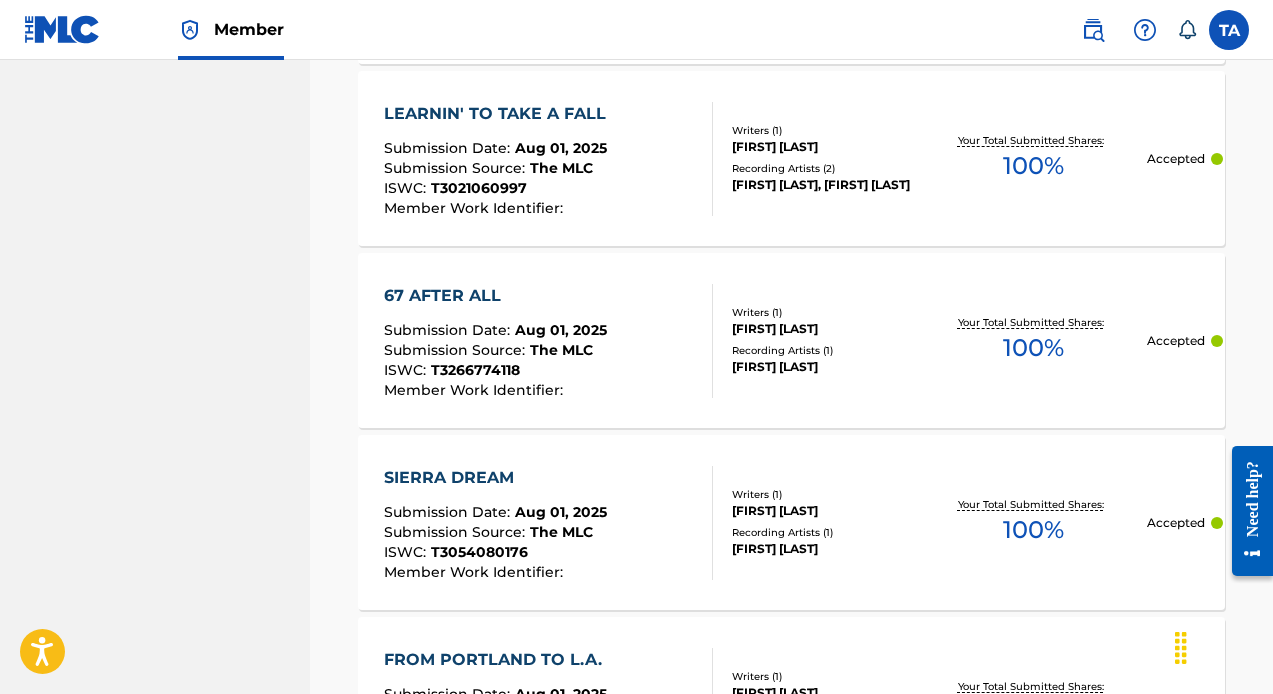 click on "T3021060997" at bounding box center (479, 188) 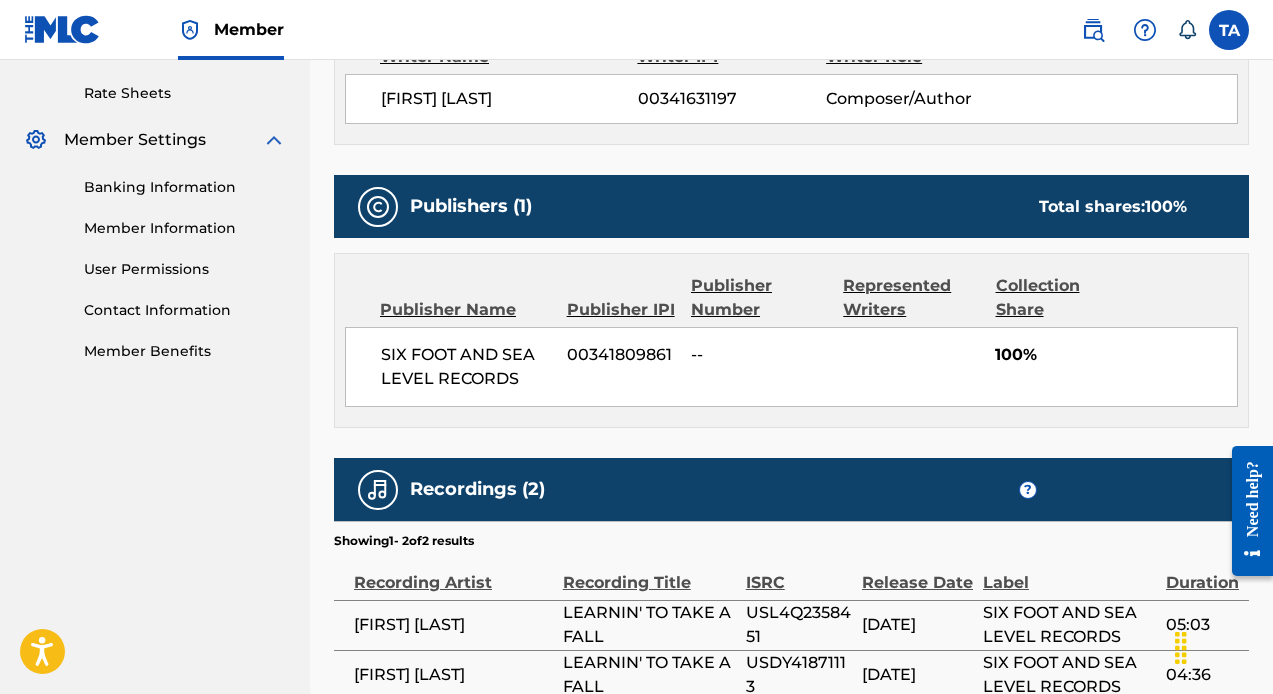 scroll, scrollTop: 941, scrollLeft: 0, axis: vertical 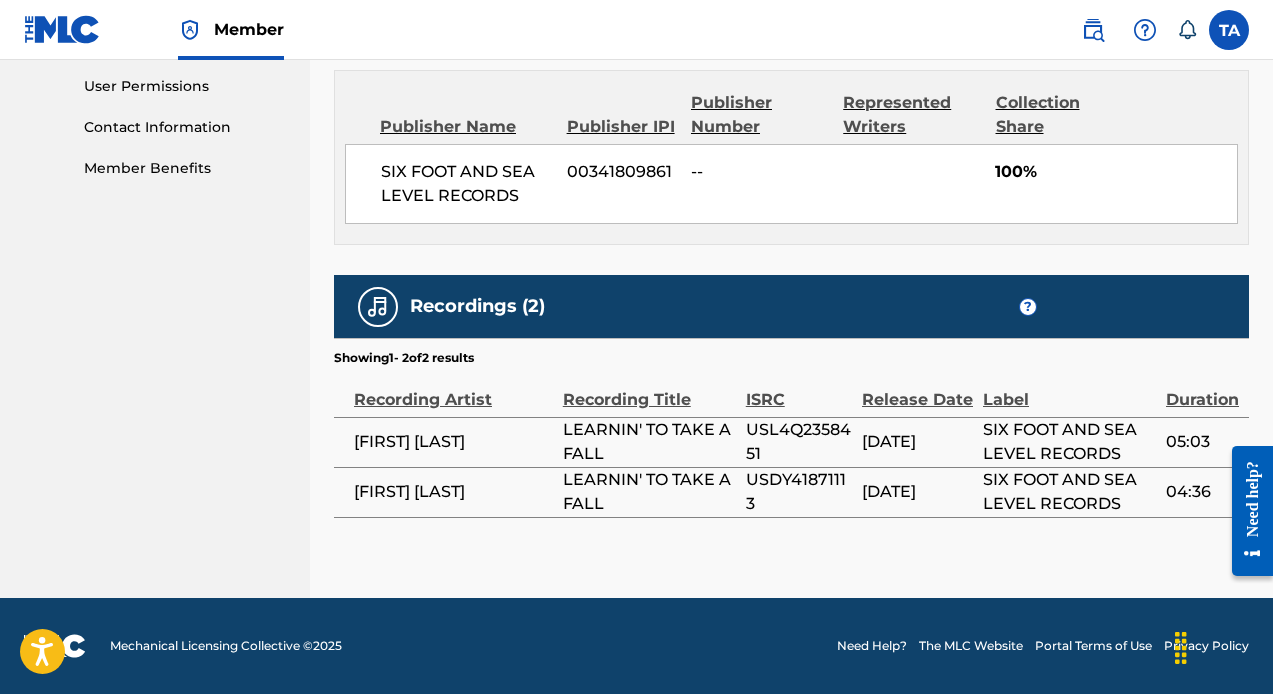 click on "USL4Q2358451" at bounding box center (799, 442) 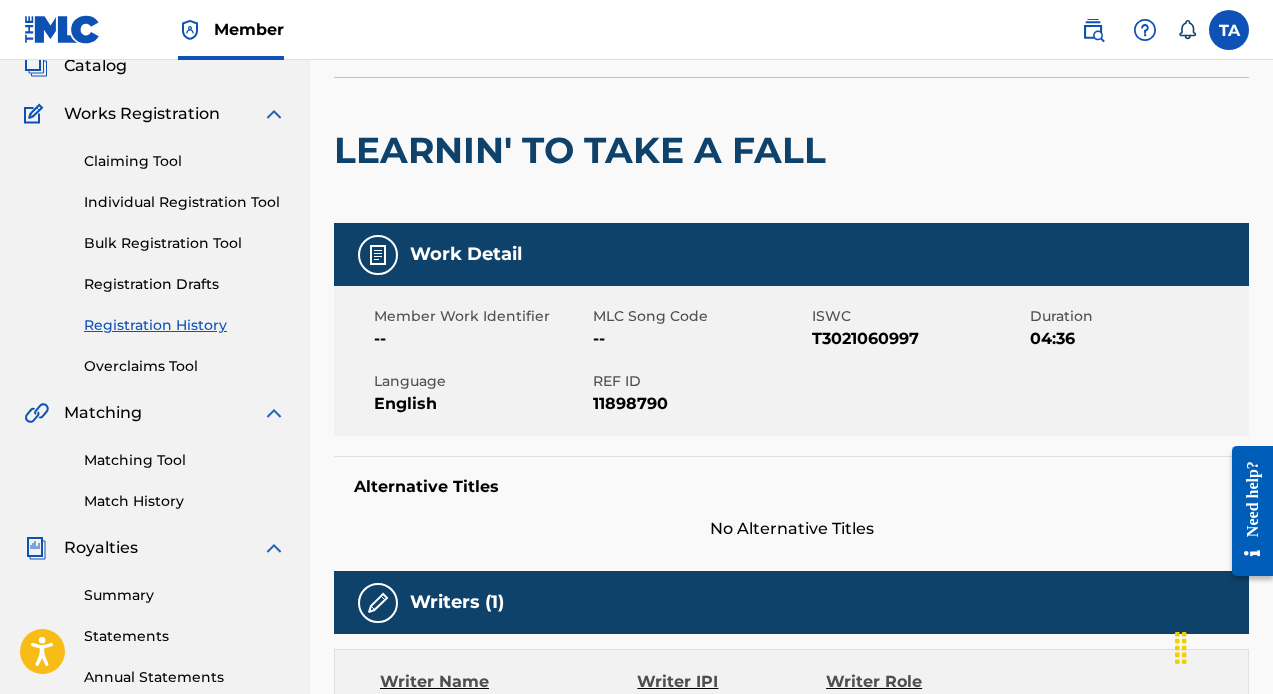 scroll, scrollTop: 0, scrollLeft: 0, axis: both 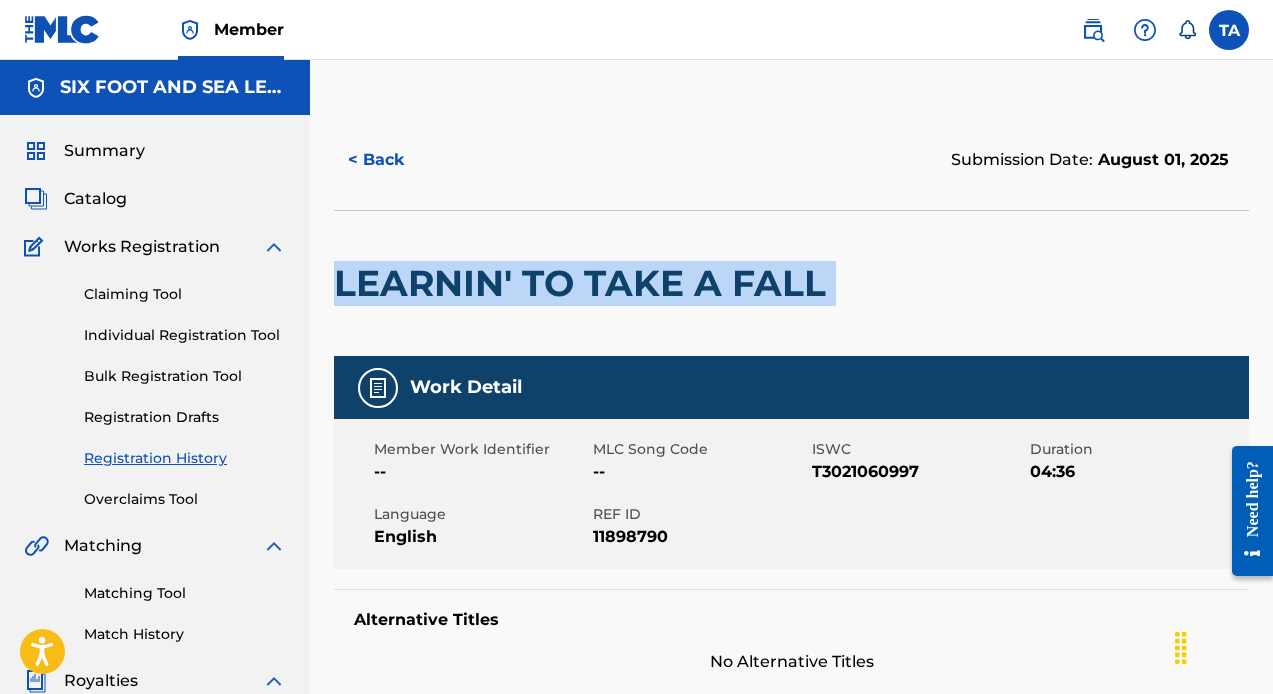 drag, startPoint x: 835, startPoint y: 280, endPoint x: 342, endPoint y: 275, distance: 493.02536 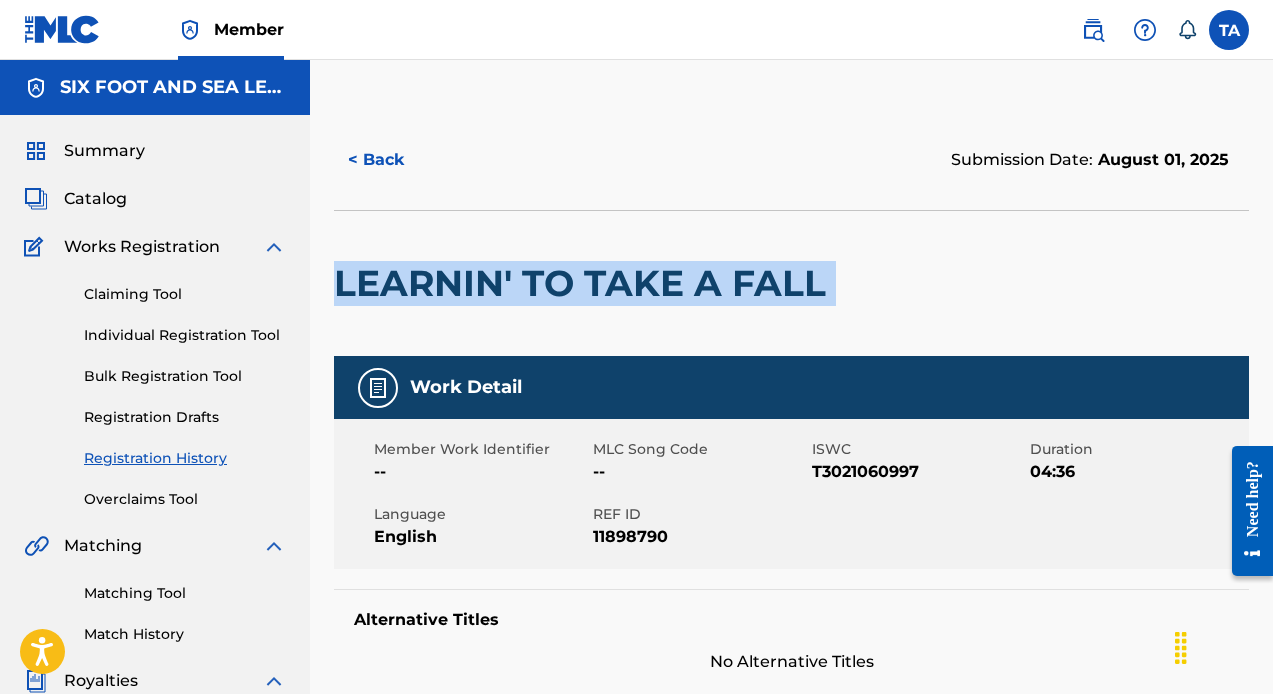 copy on "LEARNIN' TO TAKE A FALL" 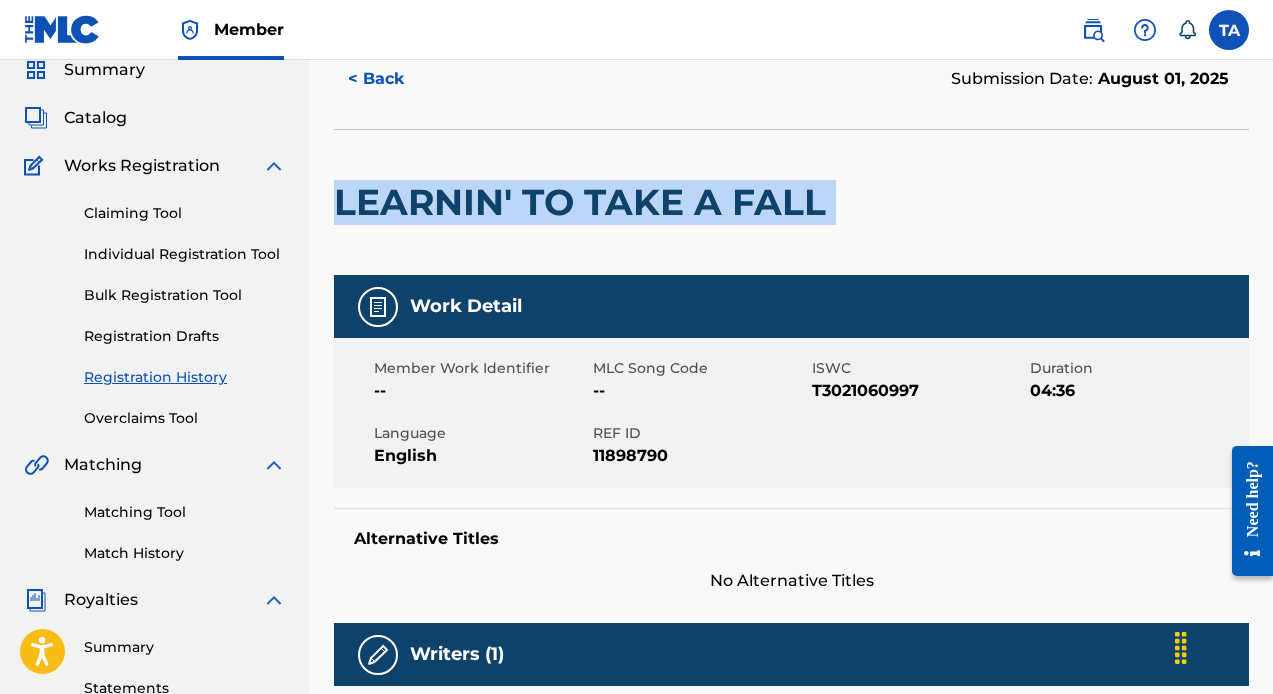 scroll, scrollTop: 33, scrollLeft: 0, axis: vertical 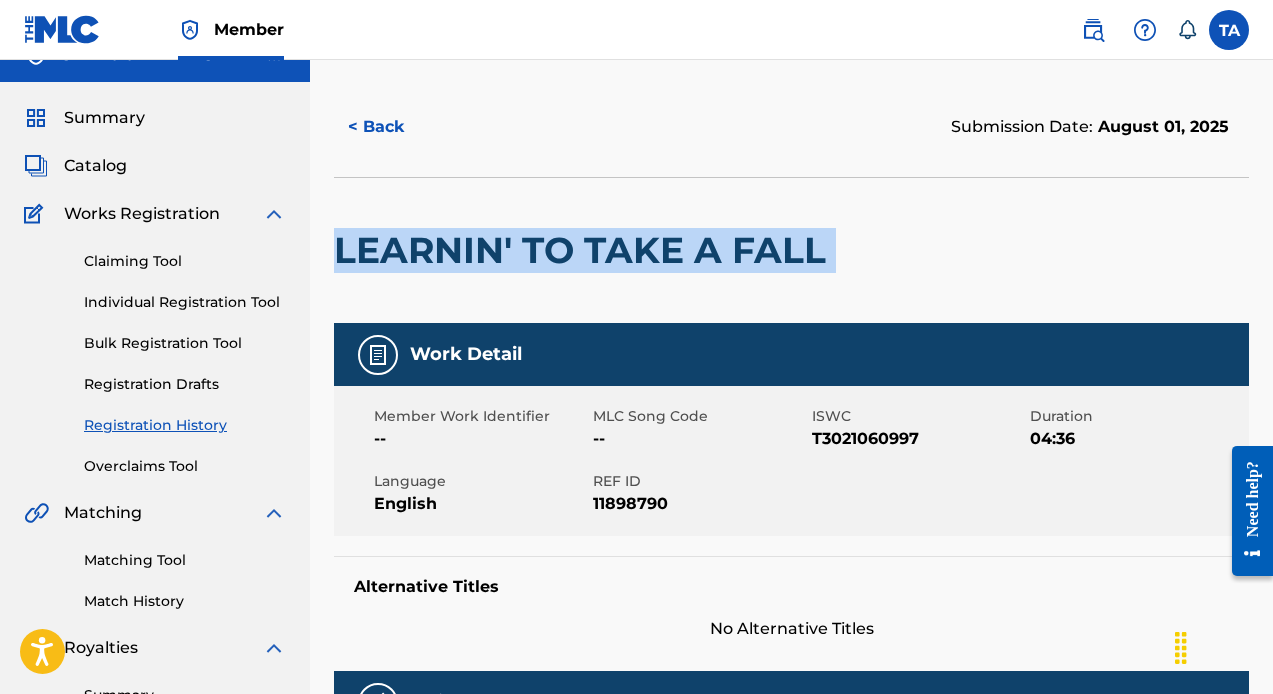 click on "< Back" at bounding box center (394, 127) 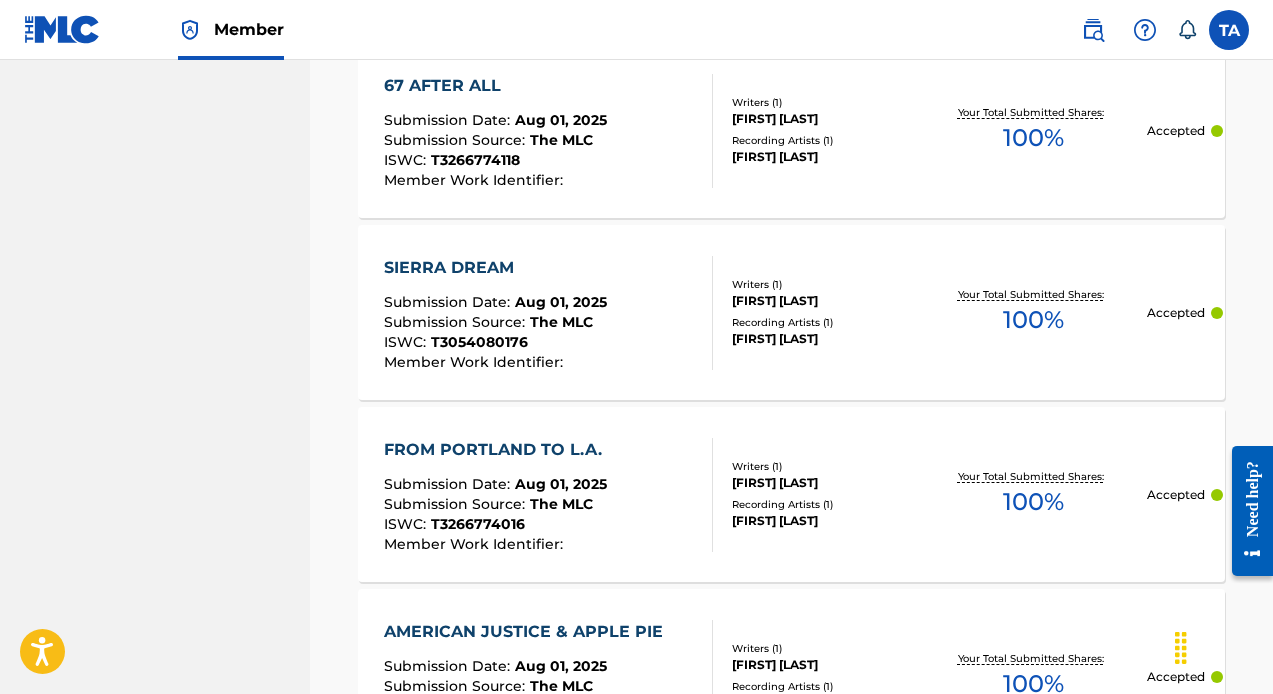scroll, scrollTop: 2030, scrollLeft: 0, axis: vertical 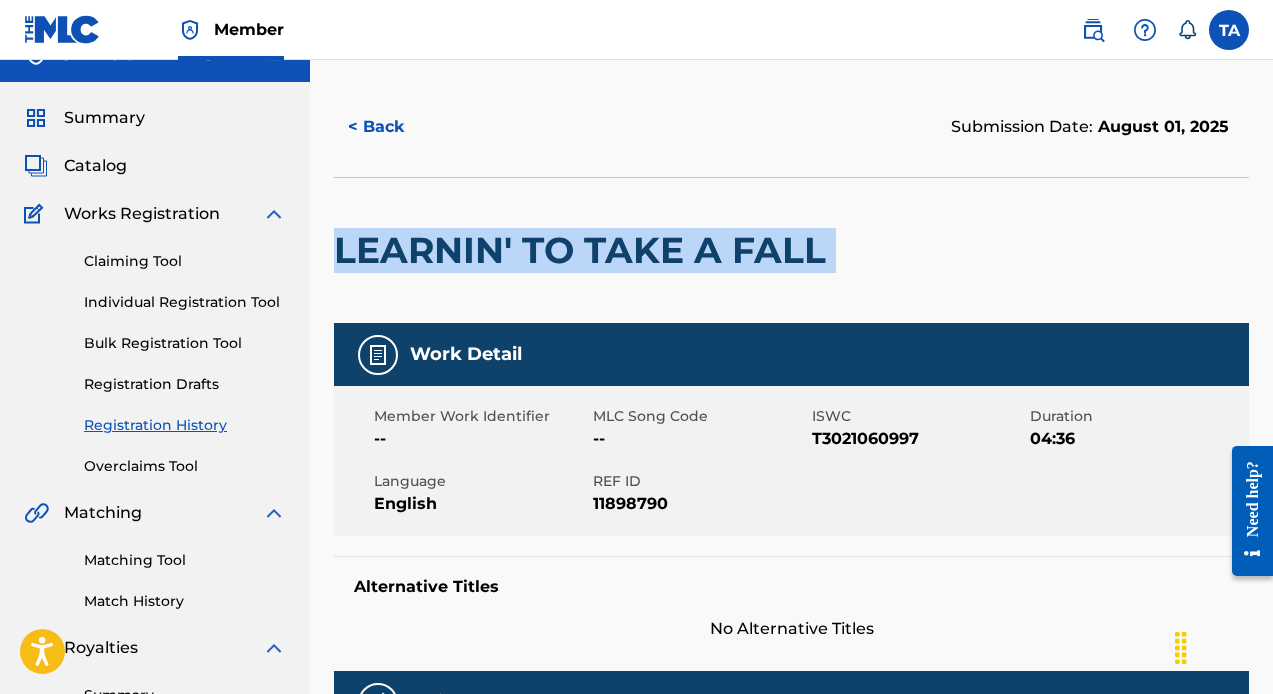 drag, startPoint x: 839, startPoint y: 256, endPoint x: 431, endPoint y: 217, distance: 409.85974 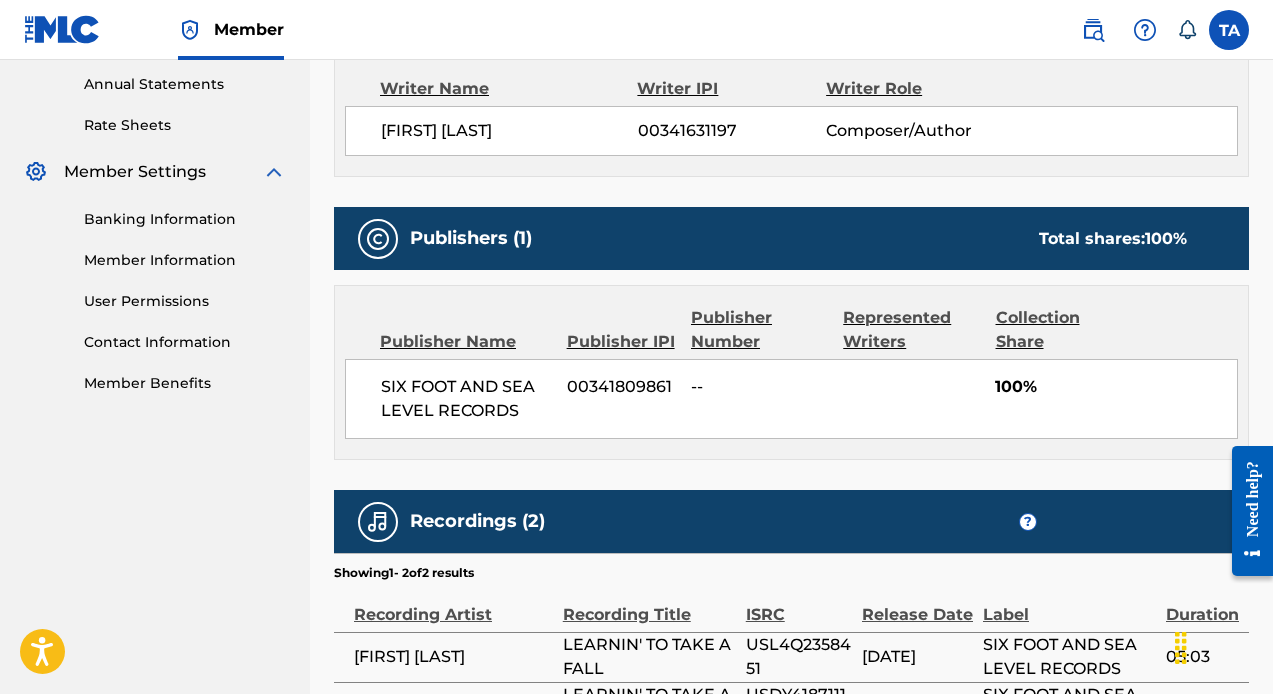 scroll, scrollTop: 941, scrollLeft: 0, axis: vertical 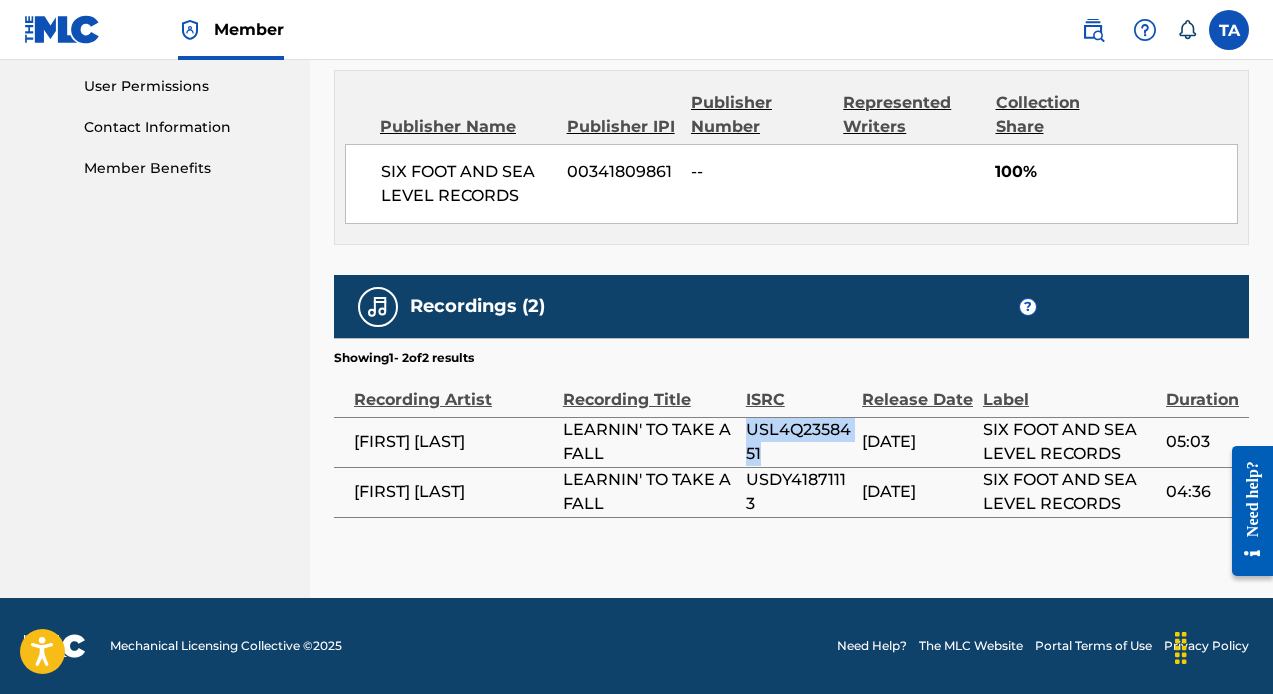 drag, startPoint x: 743, startPoint y: 448, endPoint x: 704, endPoint y: 428, distance: 43.829212 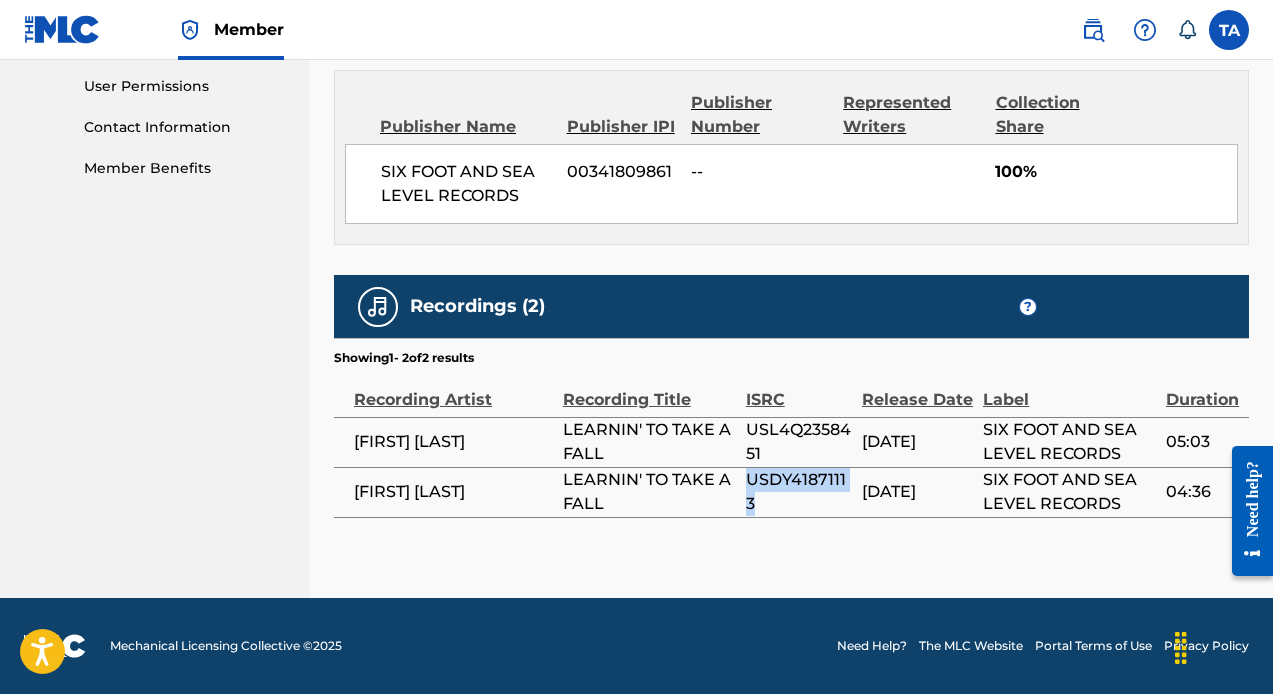 drag, startPoint x: 727, startPoint y: 501, endPoint x: 707, endPoint y: 483, distance: 26.907248 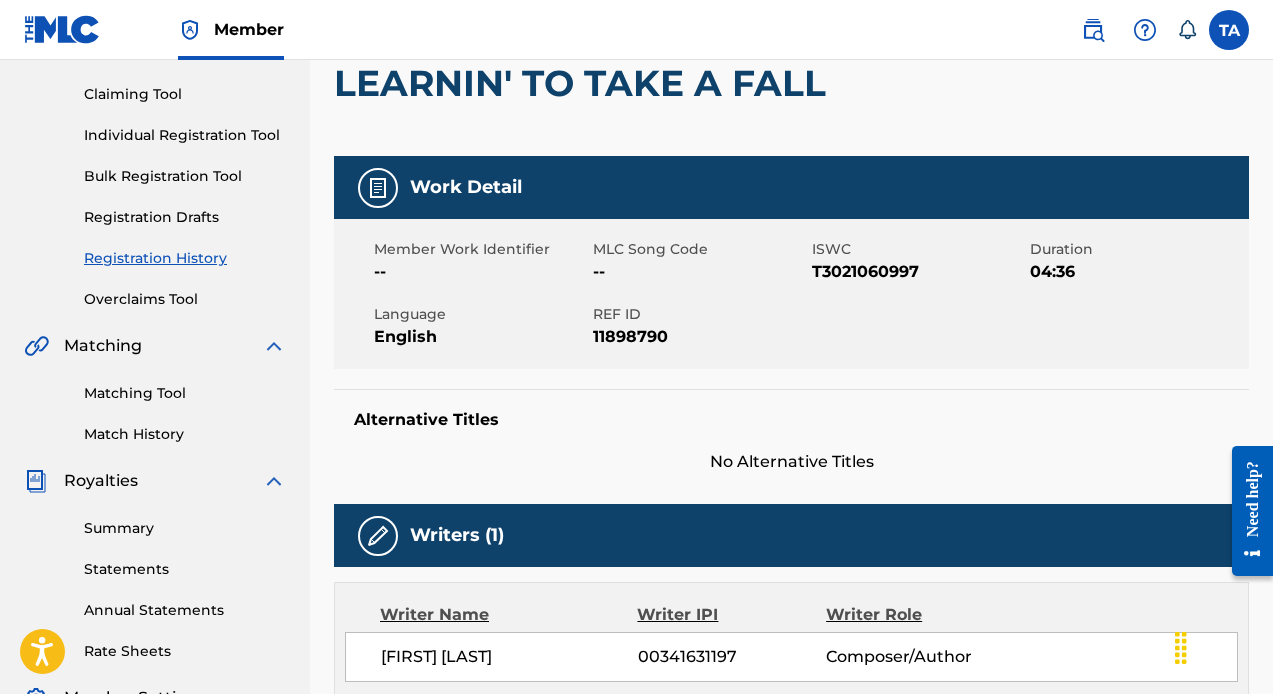 scroll, scrollTop: 0, scrollLeft: 0, axis: both 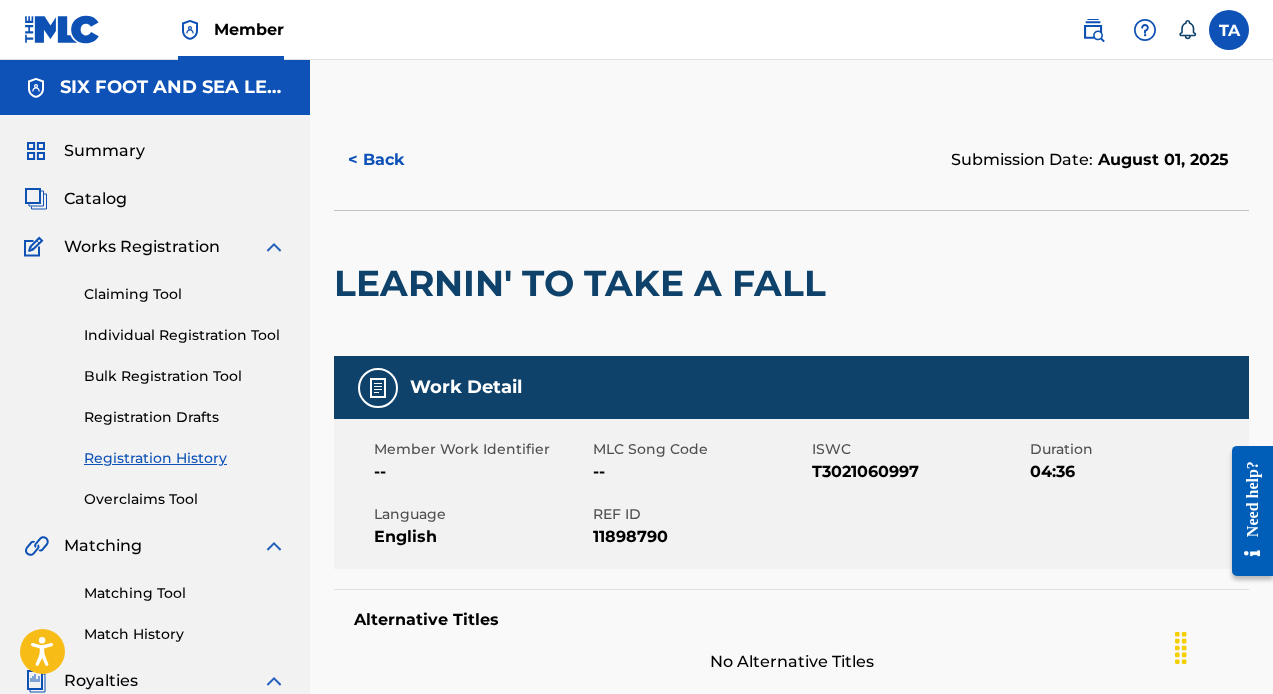 click on "< Back" at bounding box center [394, 160] 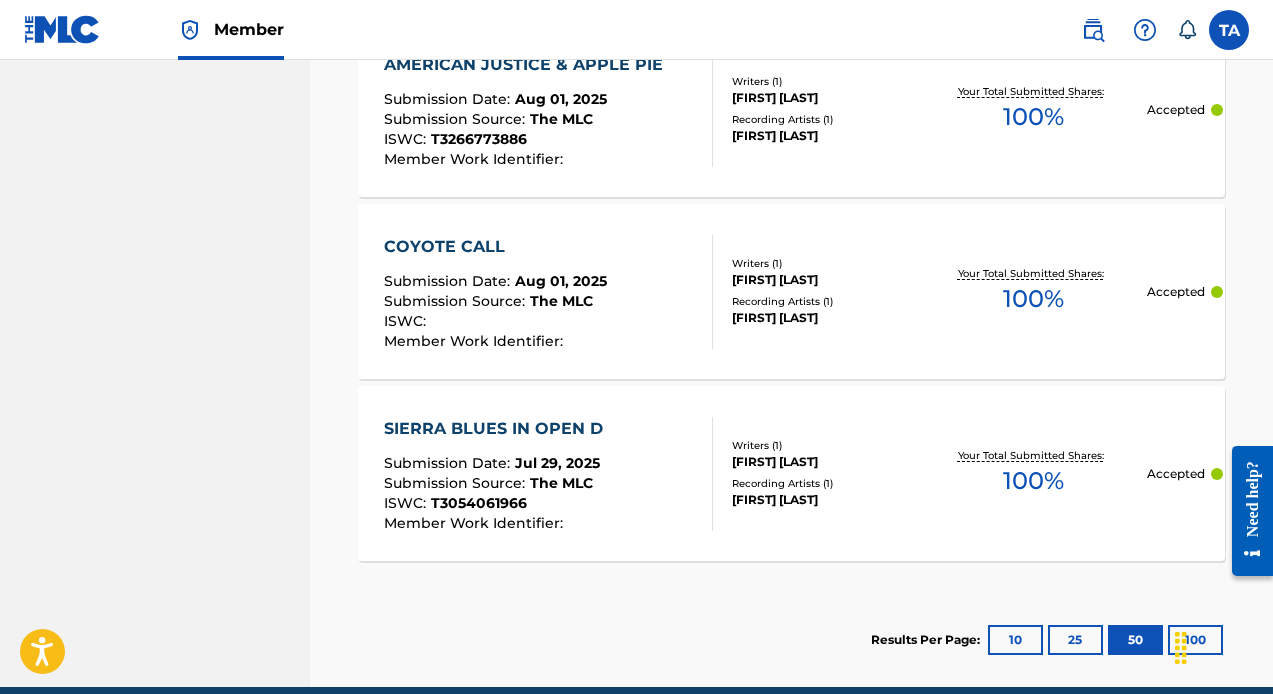 scroll, scrollTop: 2687, scrollLeft: 0, axis: vertical 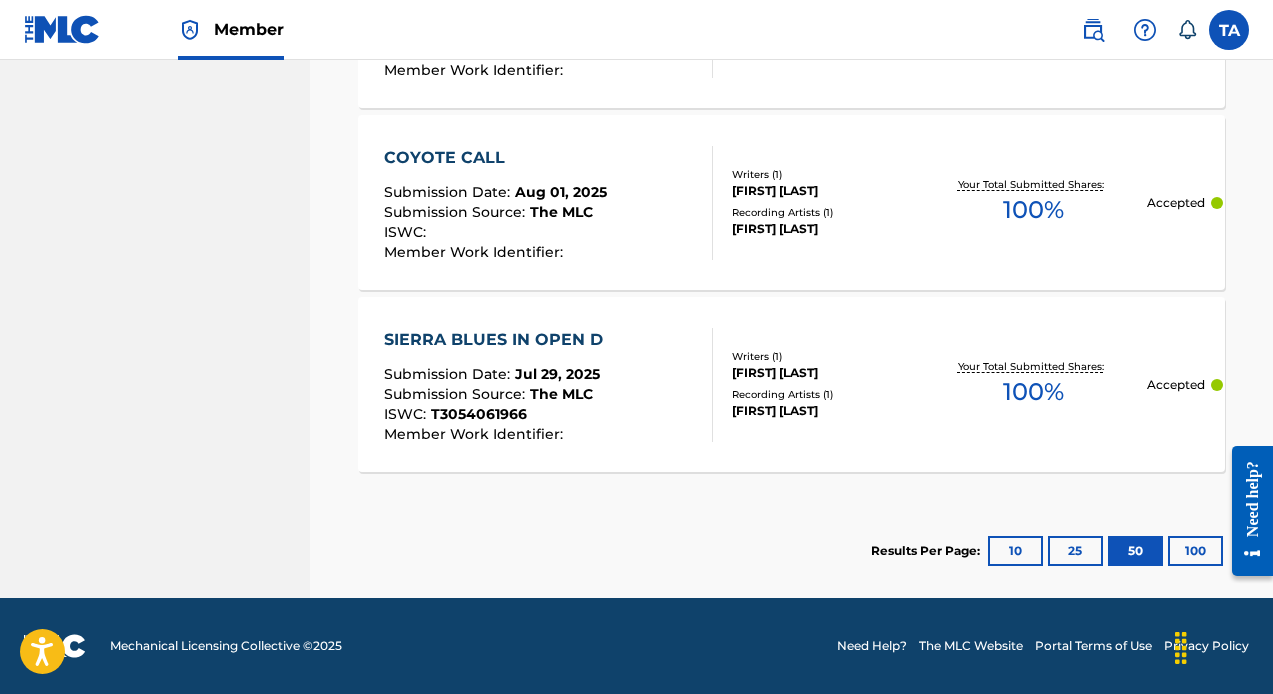 click on "Submission Source :" at bounding box center (457, 394) 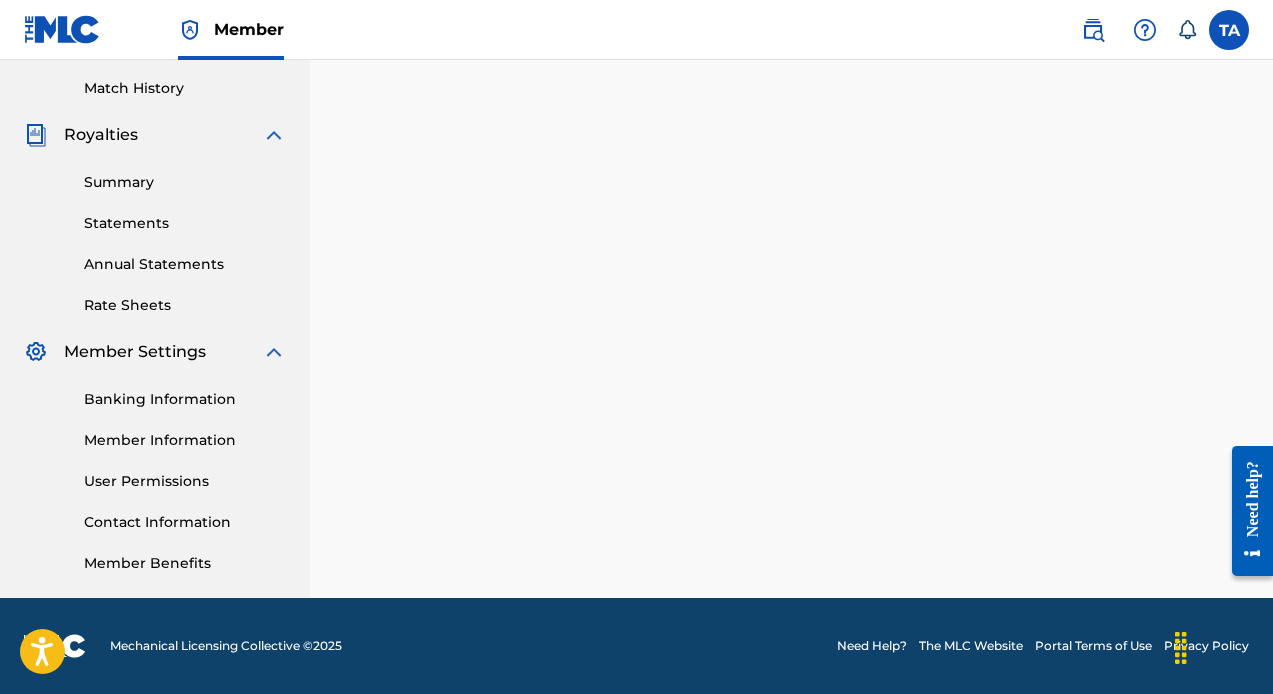 scroll, scrollTop: 0, scrollLeft: 0, axis: both 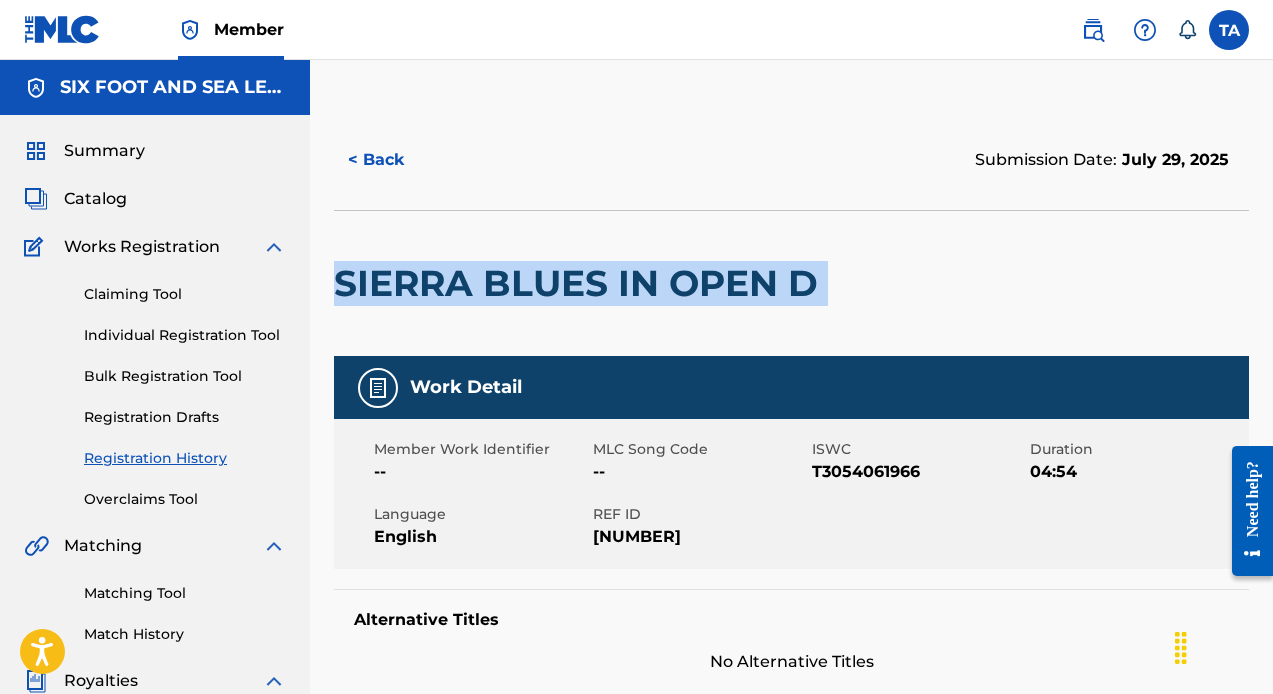 drag, startPoint x: 833, startPoint y: 283, endPoint x: 343, endPoint y: 279, distance: 490.01633 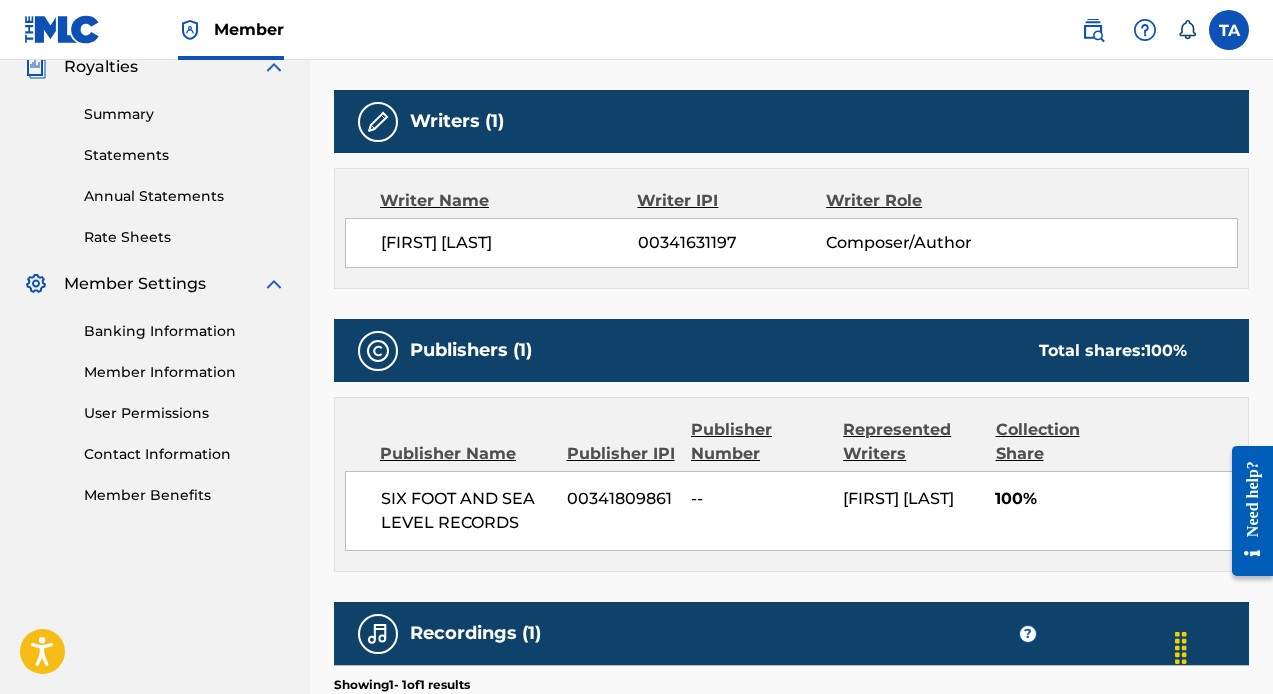 scroll, scrollTop: 891, scrollLeft: 0, axis: vertical 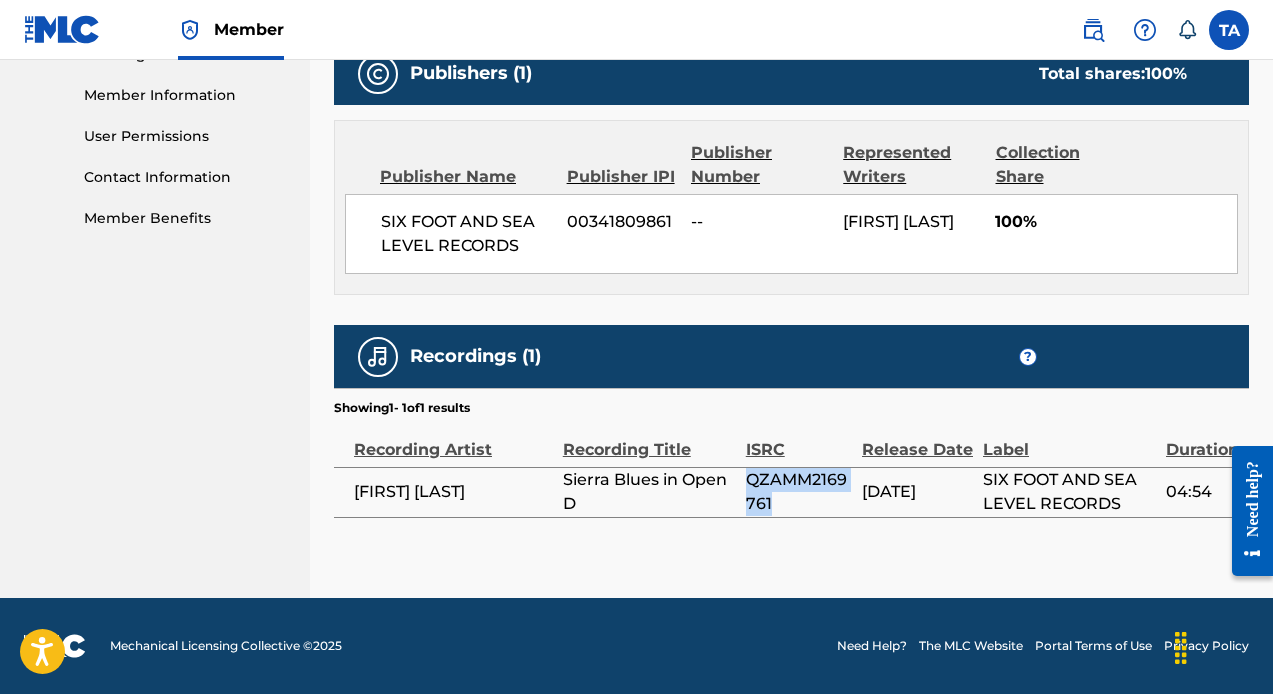 drag, startPoint x: 728, startPoint y: 499, endPoint x: 684, endPoint y: 474, distance: 50.606323 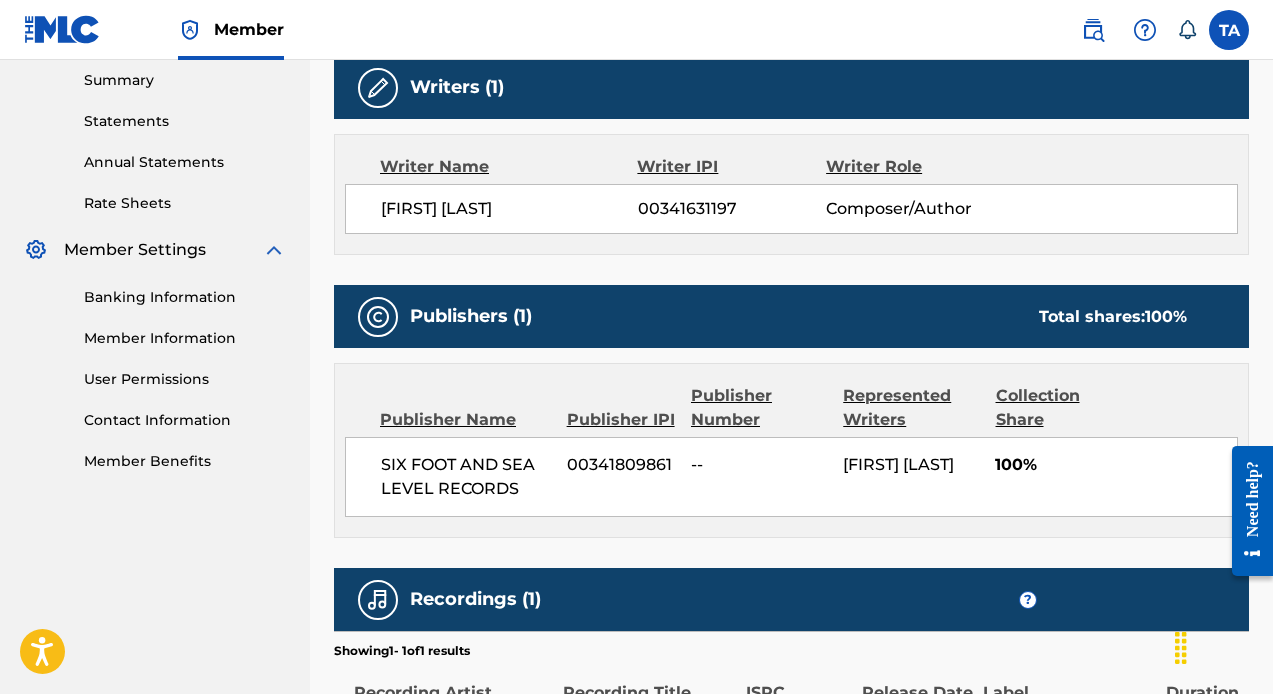 scroll, scrollTop: 0, scrollLeft: 0, axis: both 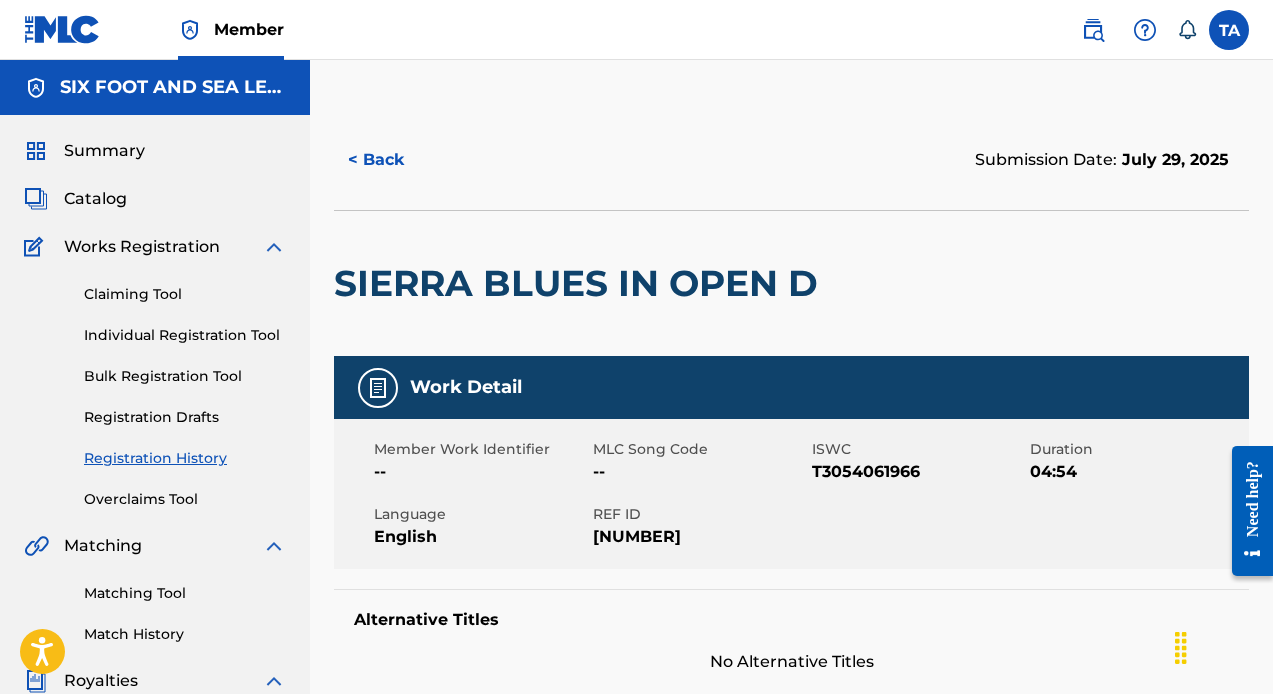 click on "< Back" at bounding box center [394, 160] 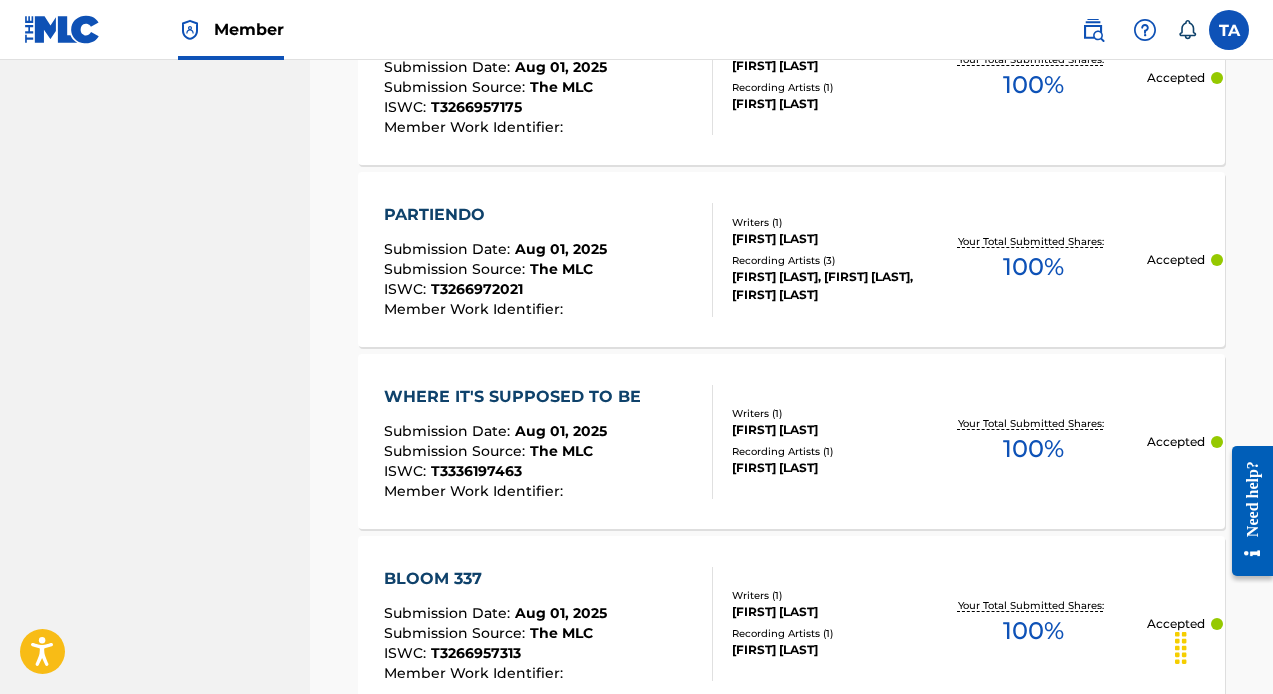 scroll, scrollTop: 1175, scrollLeft: 0, axis: vertical 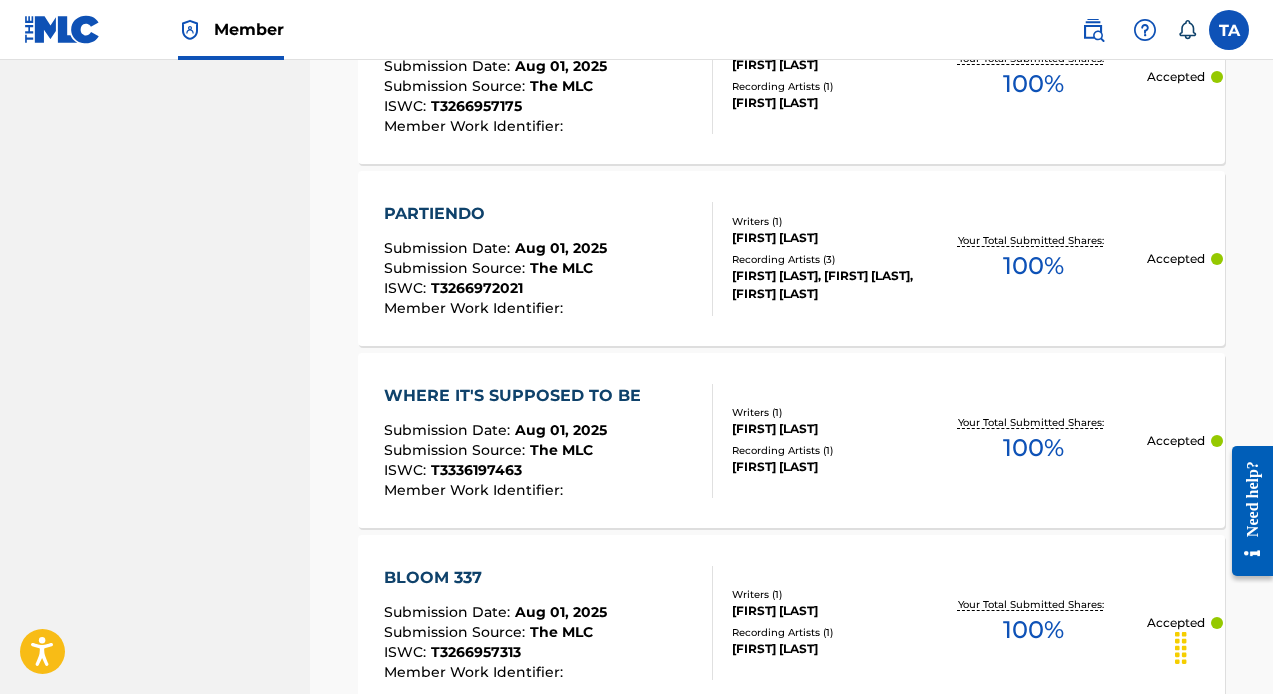 click on "Submission Date :" at bounding box center [449, 248] 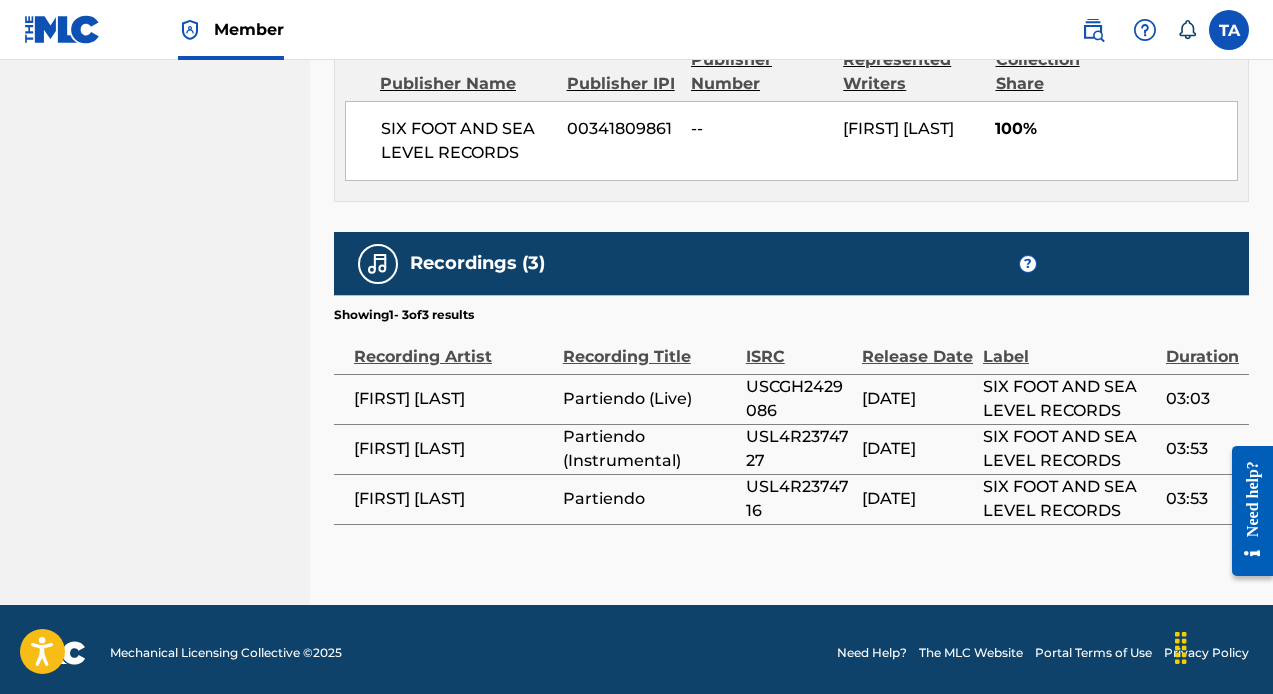 scroll, scrollTop: 1168, scrollLeft: 0, axis: vertical 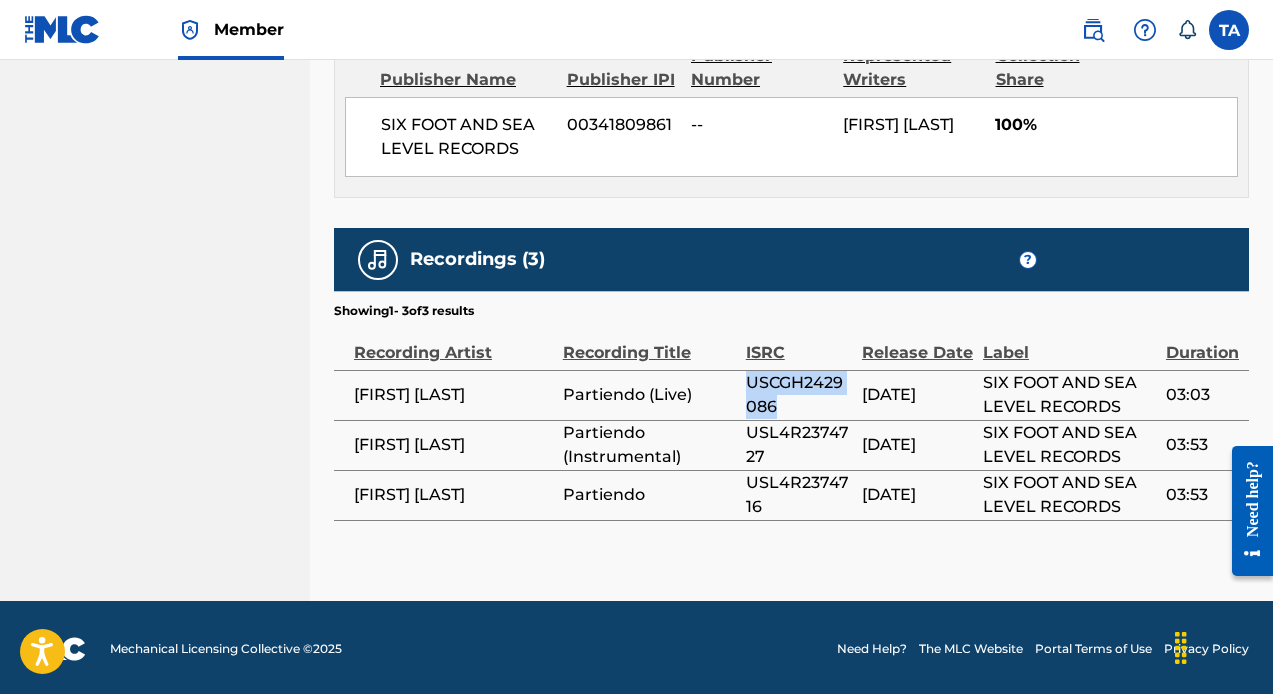 drag, startPoint x: 730, startPoint y: 402, endPoint x: 695, endPoint y: 379, distance: 41.880783 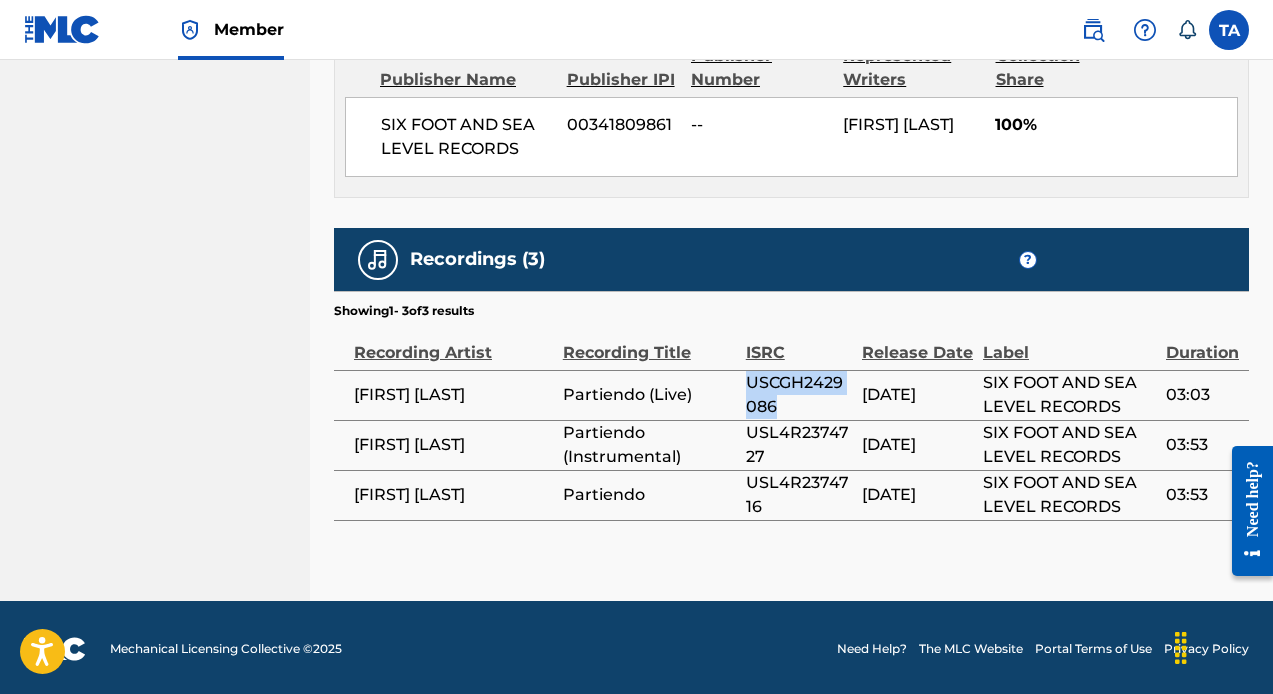 copy on "USCGH2429086" 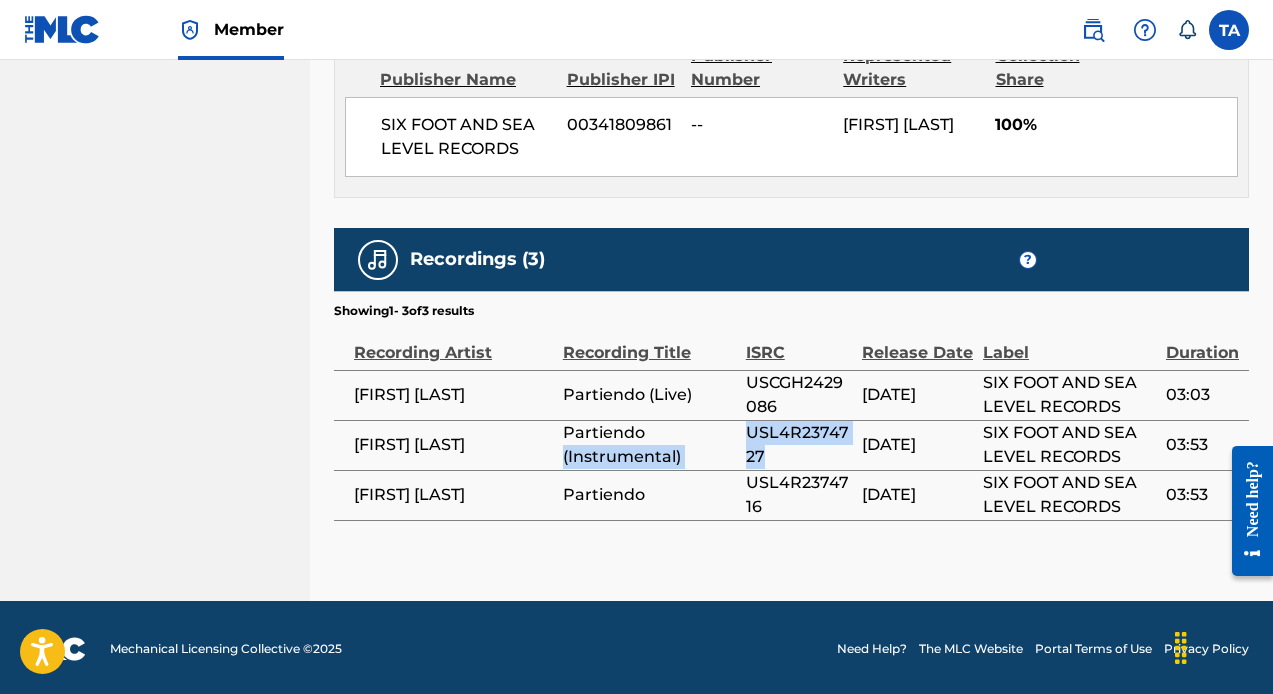 drag, startPoint x: 718, startPoint y: 456, endPoint x: 693, endPoint y: 425, distance: 39.824615 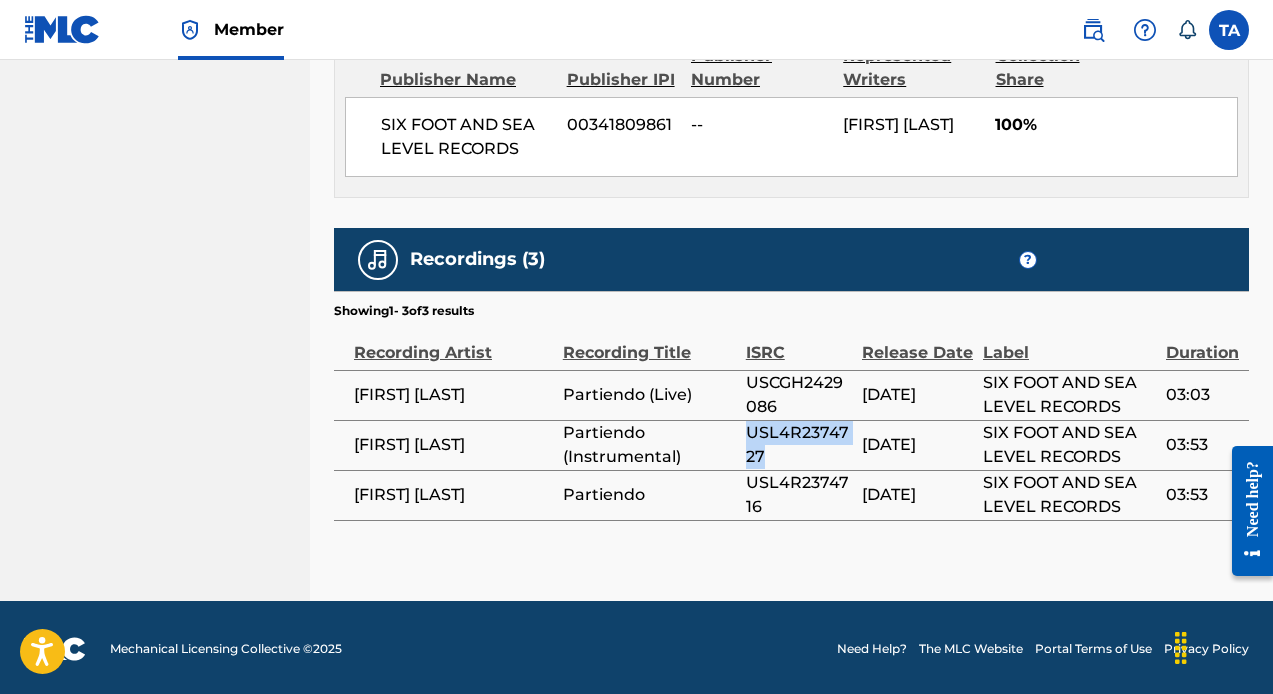 copy on "USL4R2374727" 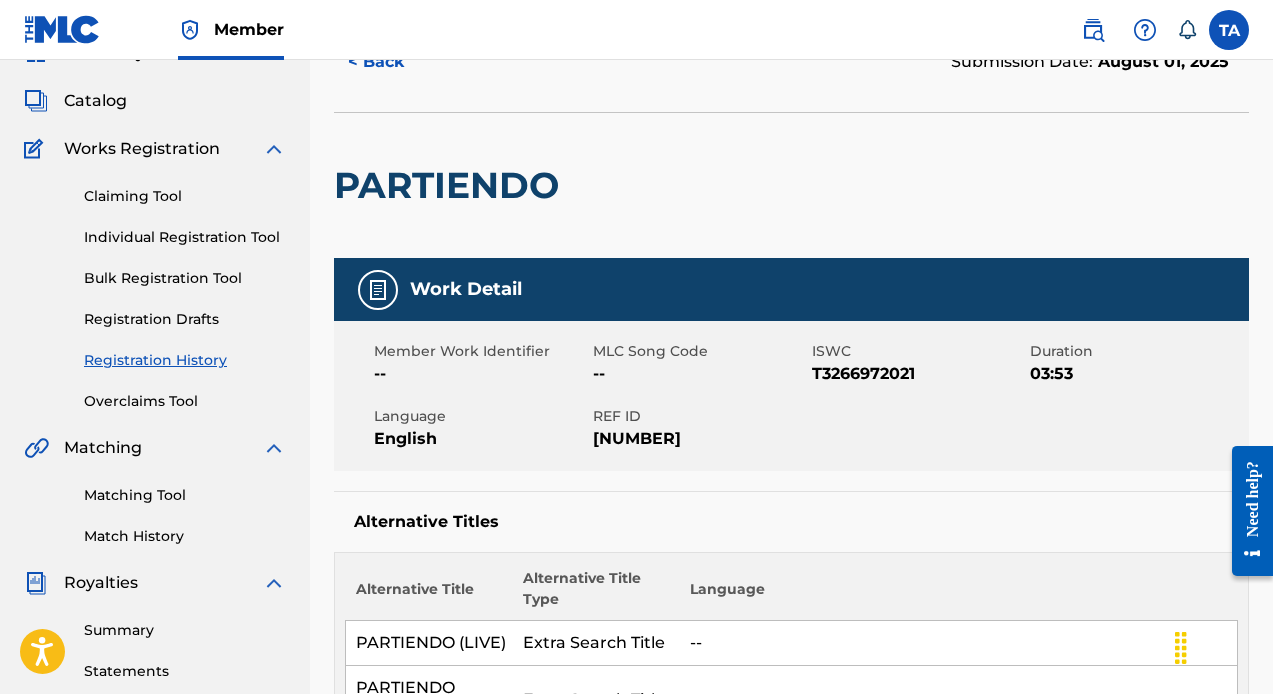 scroll, scrollTop: 0, scrollLeft: 0, axis: both 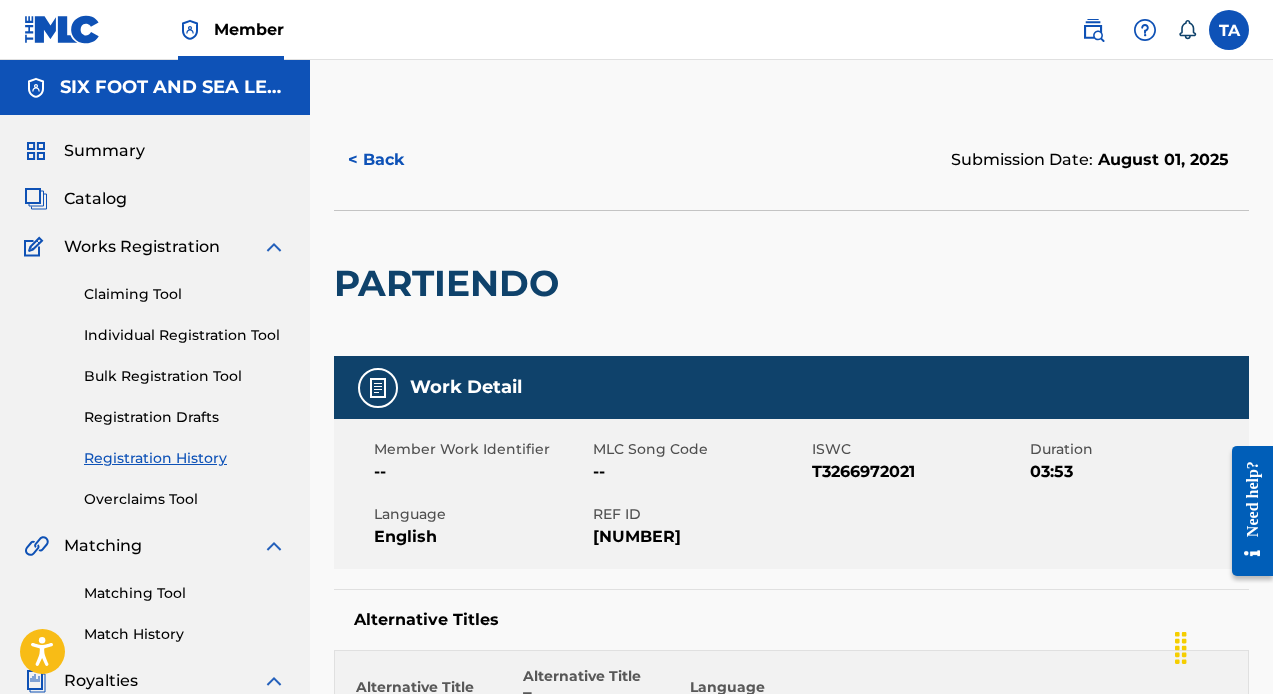 click on "< Back" at bounding box center (394, 160) 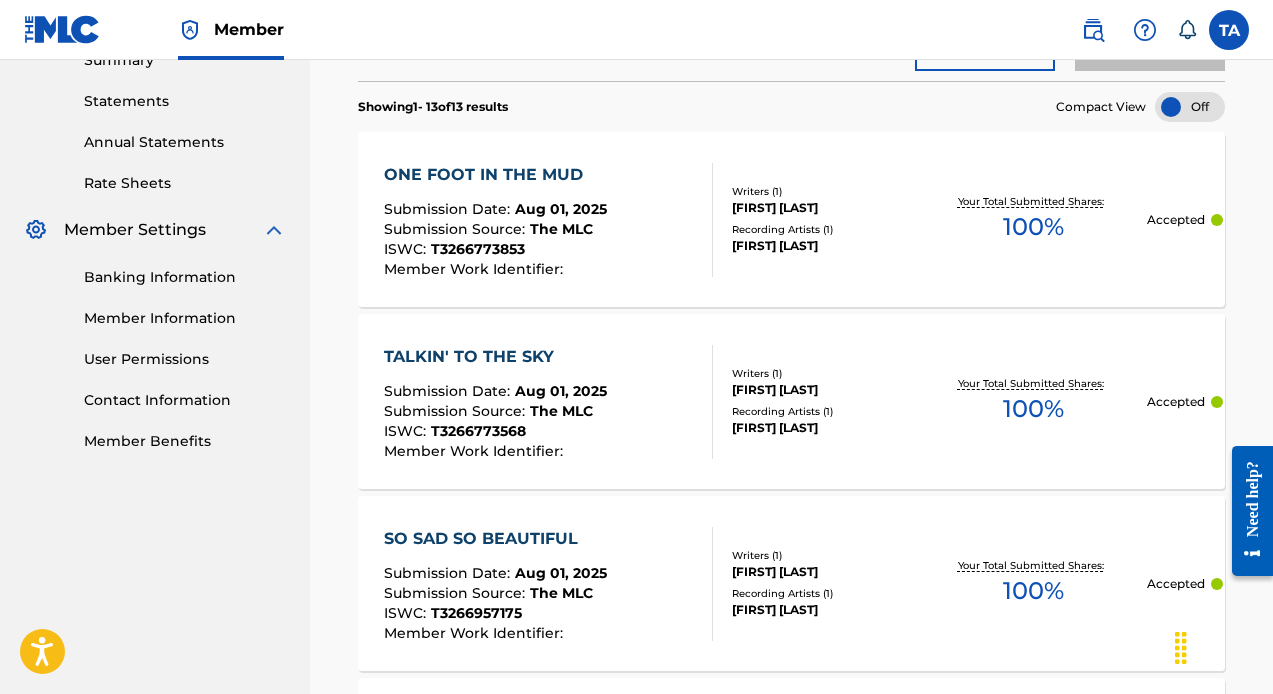 scroll, scrollTop: 663, scrollLeft: 0, axis: vertical 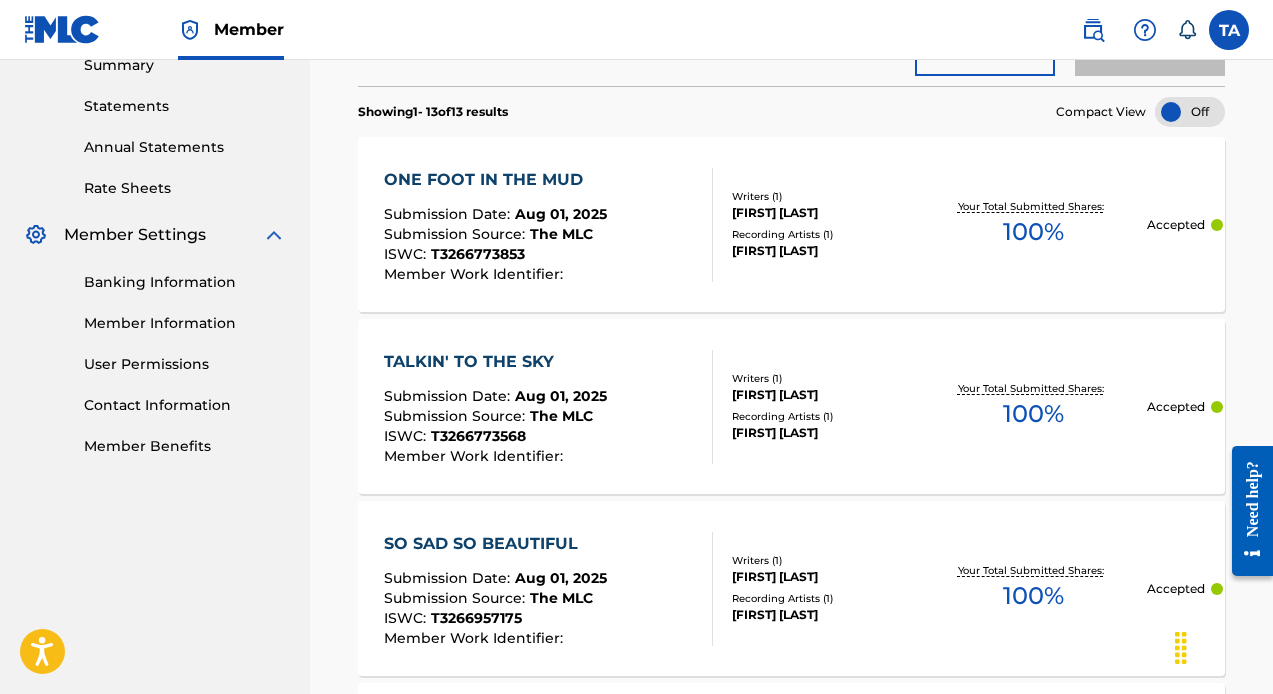 click on "ONE FOOT IN THE MUD" at bounding box center (495, 180) 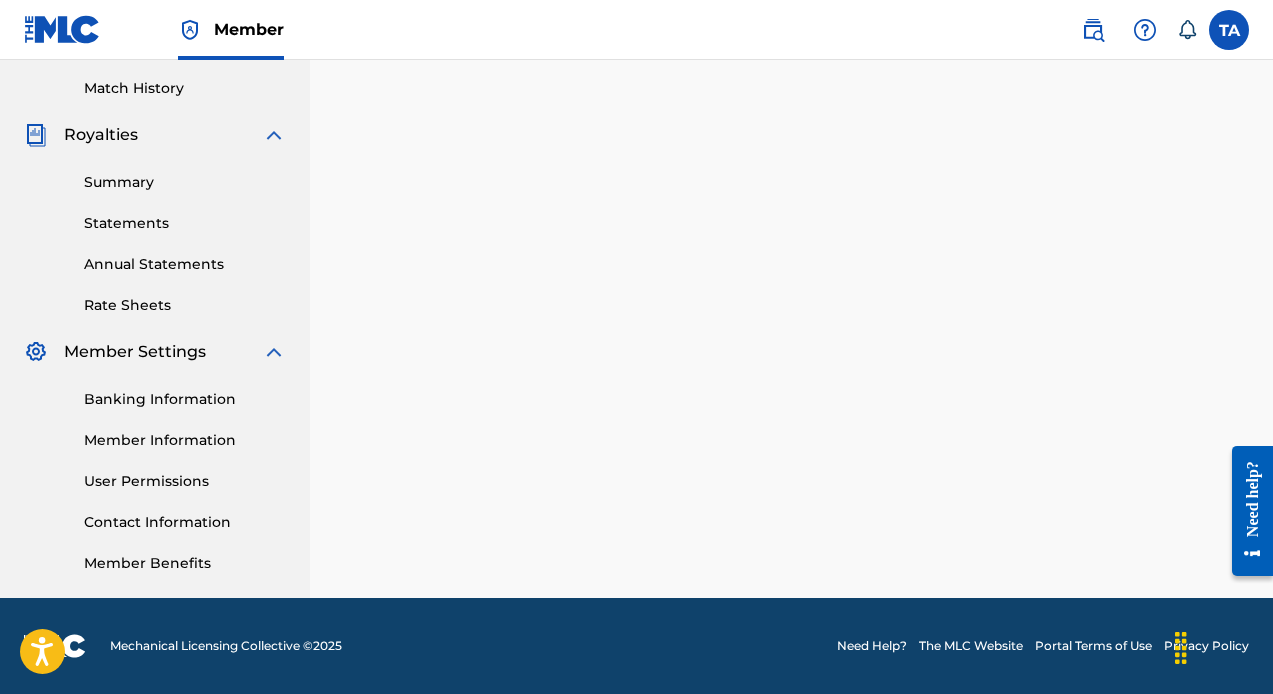 scroll, scrollTop: 0, scrollLeft: 0, axis: both 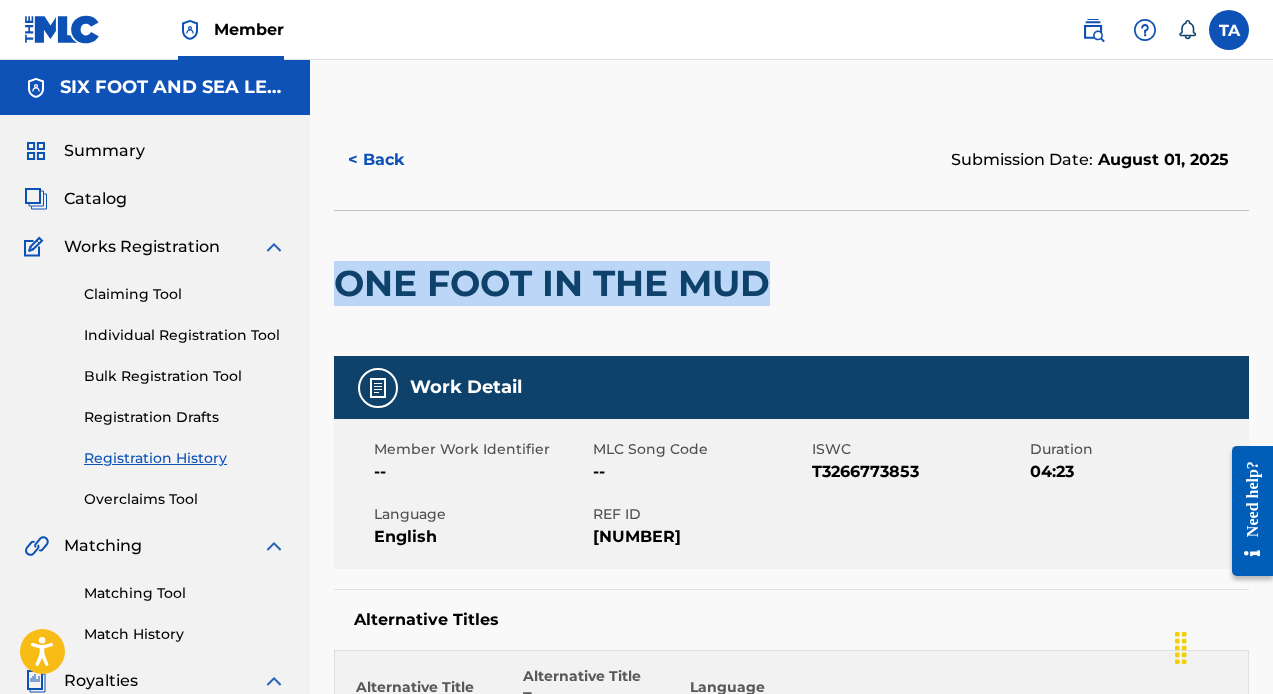 drag, startPoint x: 776, startPoint y: 282, endPoint x: 348, endPoint y: 267, distance: 428.26276 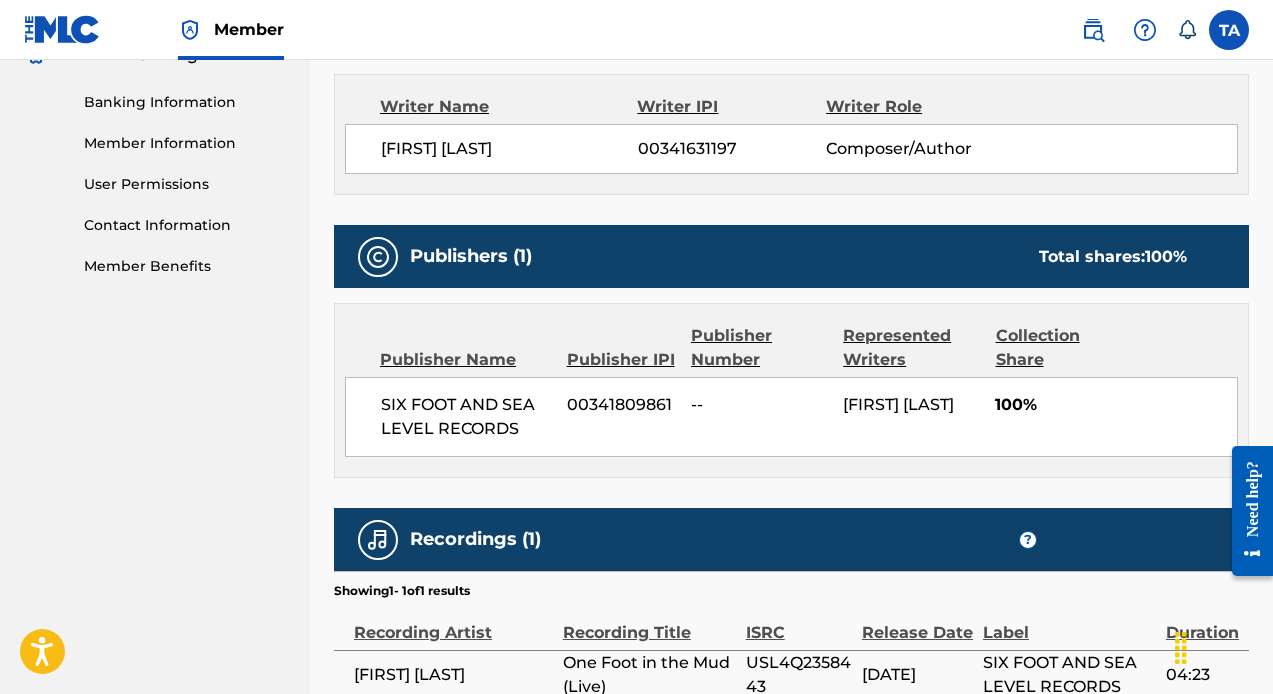 scroll, scrollTop: 1026, scrollLeft: 0, axis: vertical 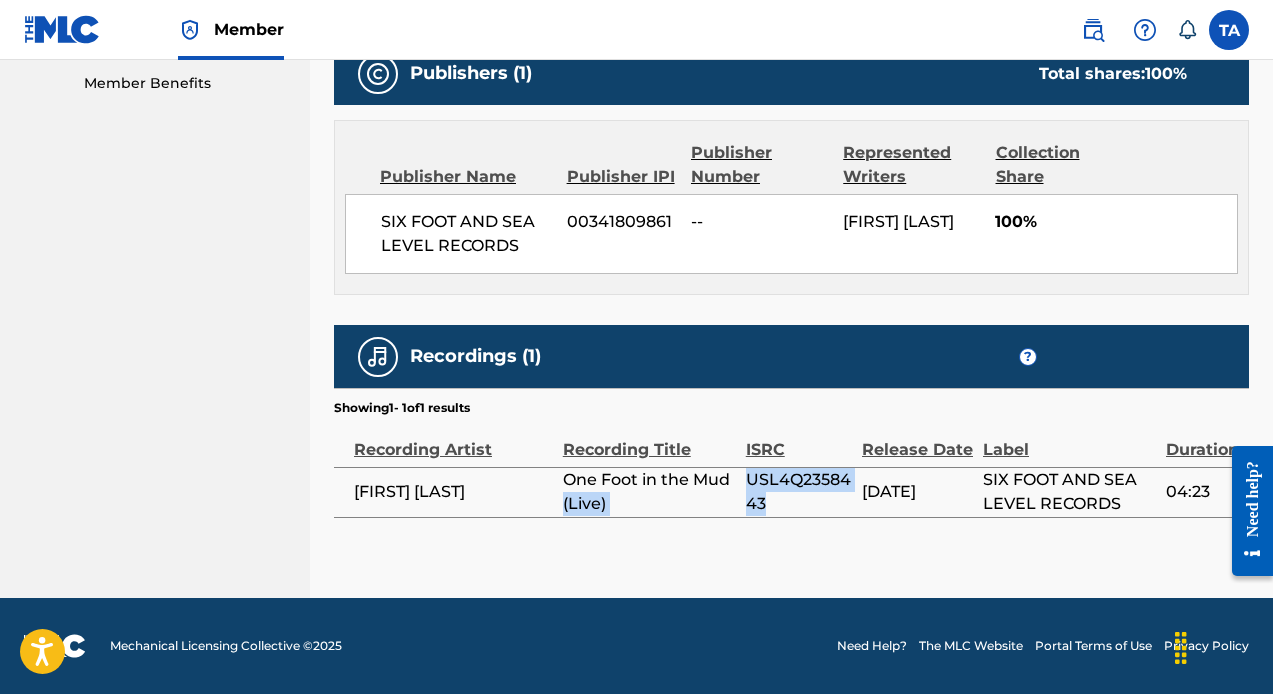 drag, startPoint x: 750, startPoint y: 503, endPoint x: 700, endPoint y: 470, distance: 59.908264 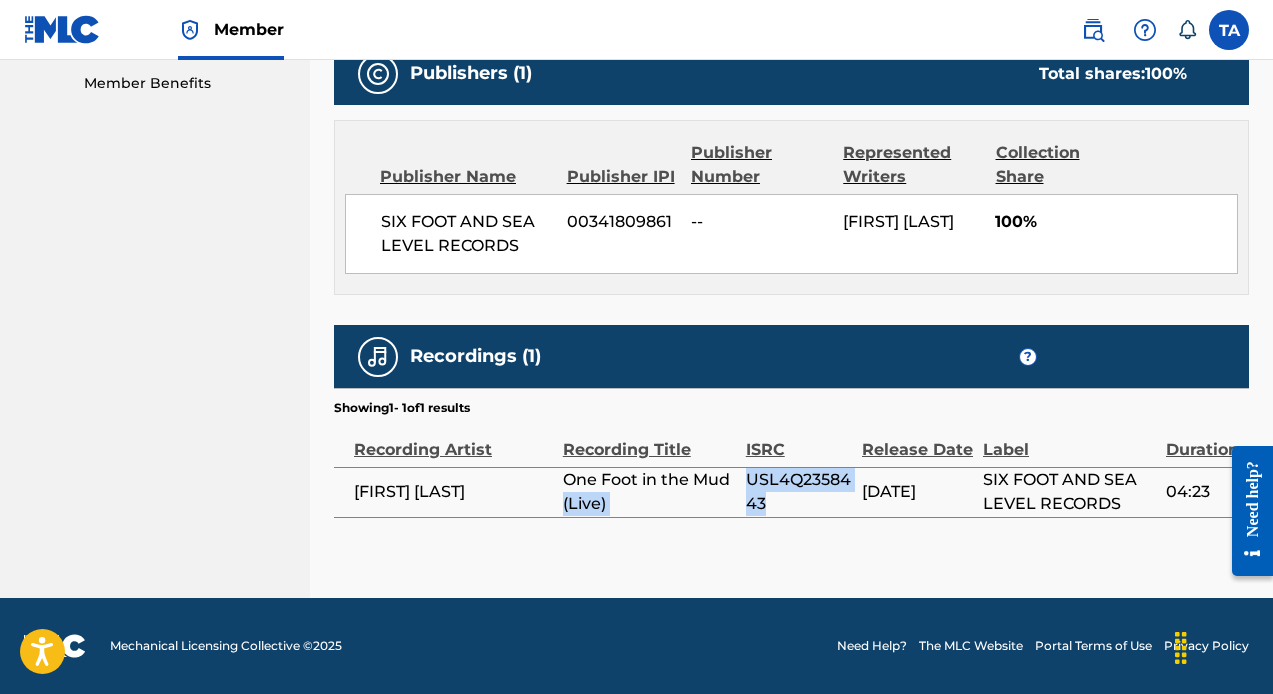 click on "USL4Q2358443" at bounding box center (799, 492) 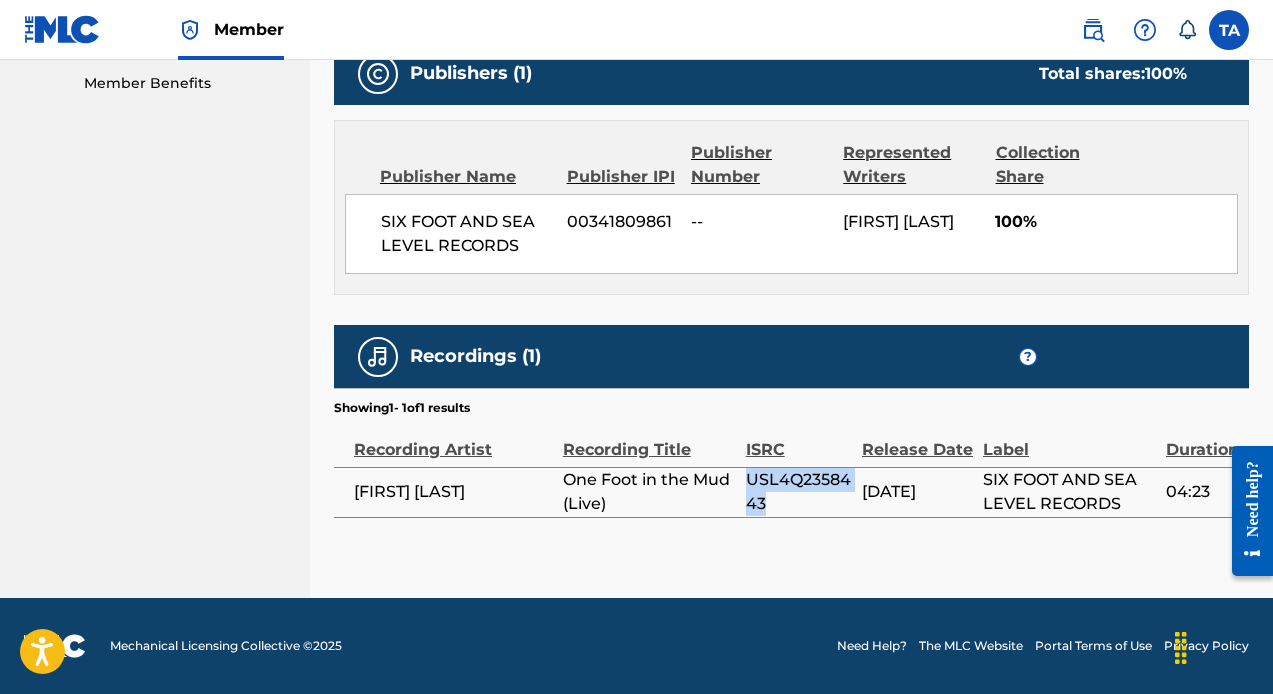 drag, startPoint x: 741, startPoint y: 508, endPoint x: 702, endPoint y: 470, distance: 54.451813 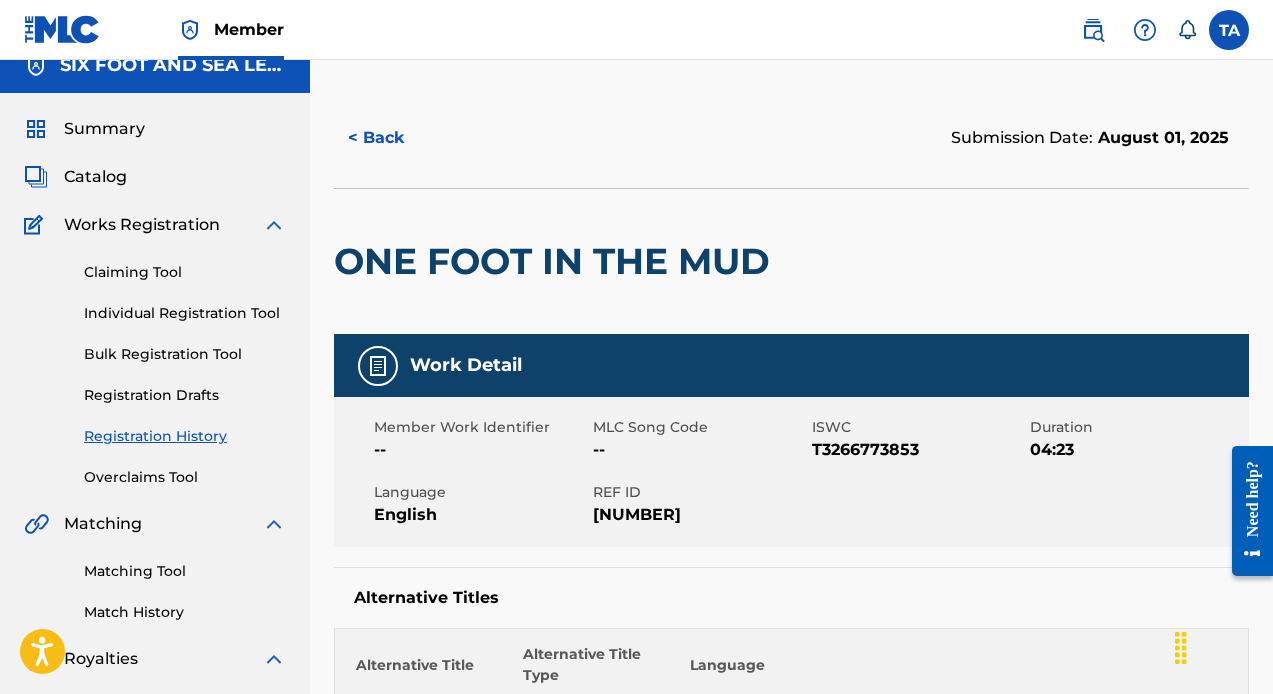 scroll, scrollTop: 21, scrollLeft: 0, axis: vertical 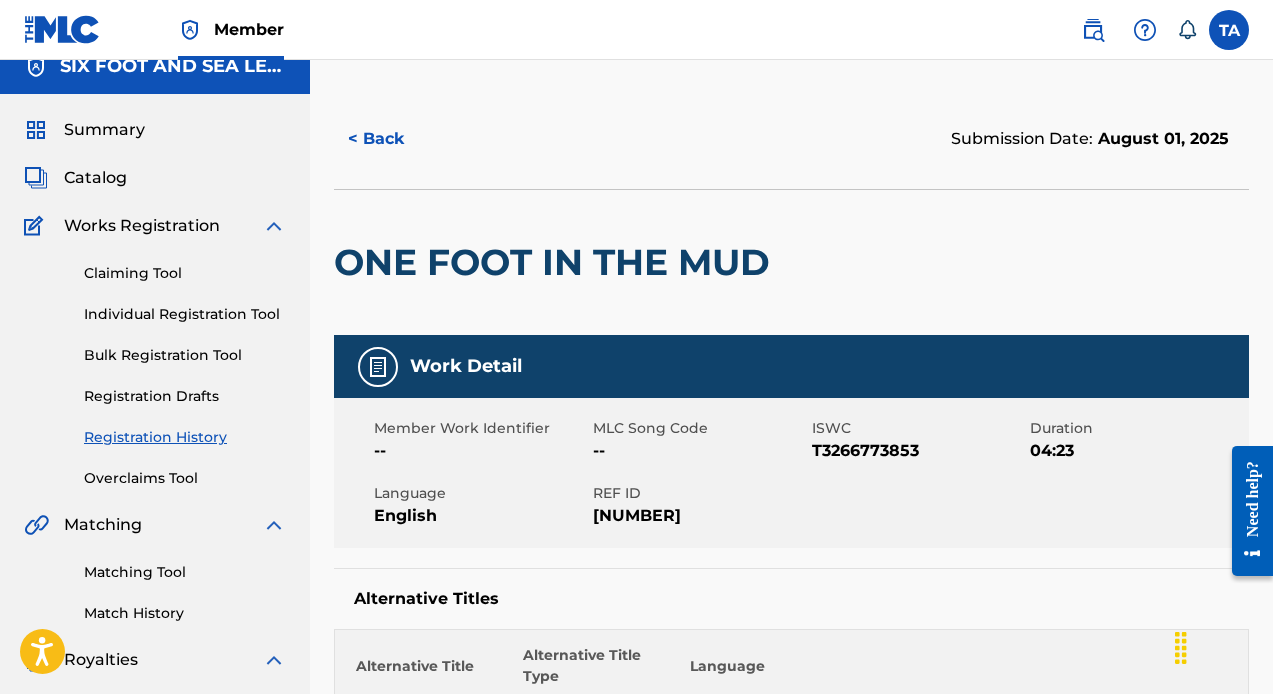 click on "< Back" at bounding box center [394, 139] 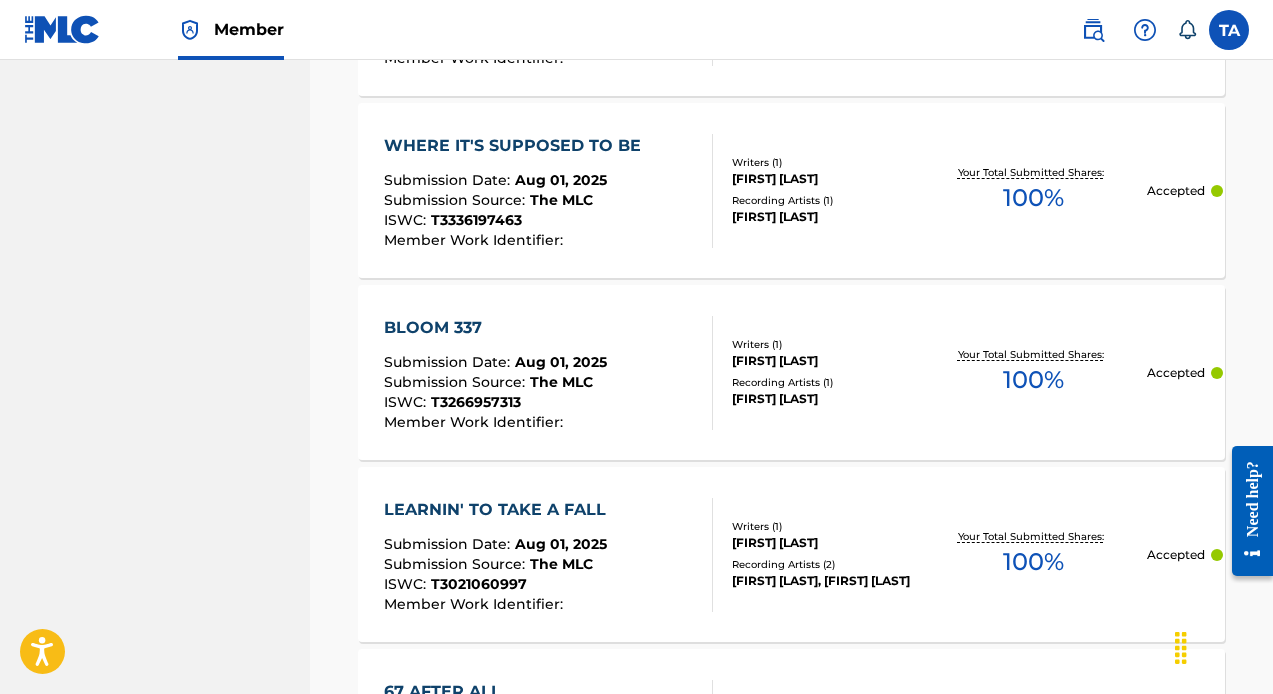 scroll, scrollTop: 1436, scrollLeft: 0, axis: vertical 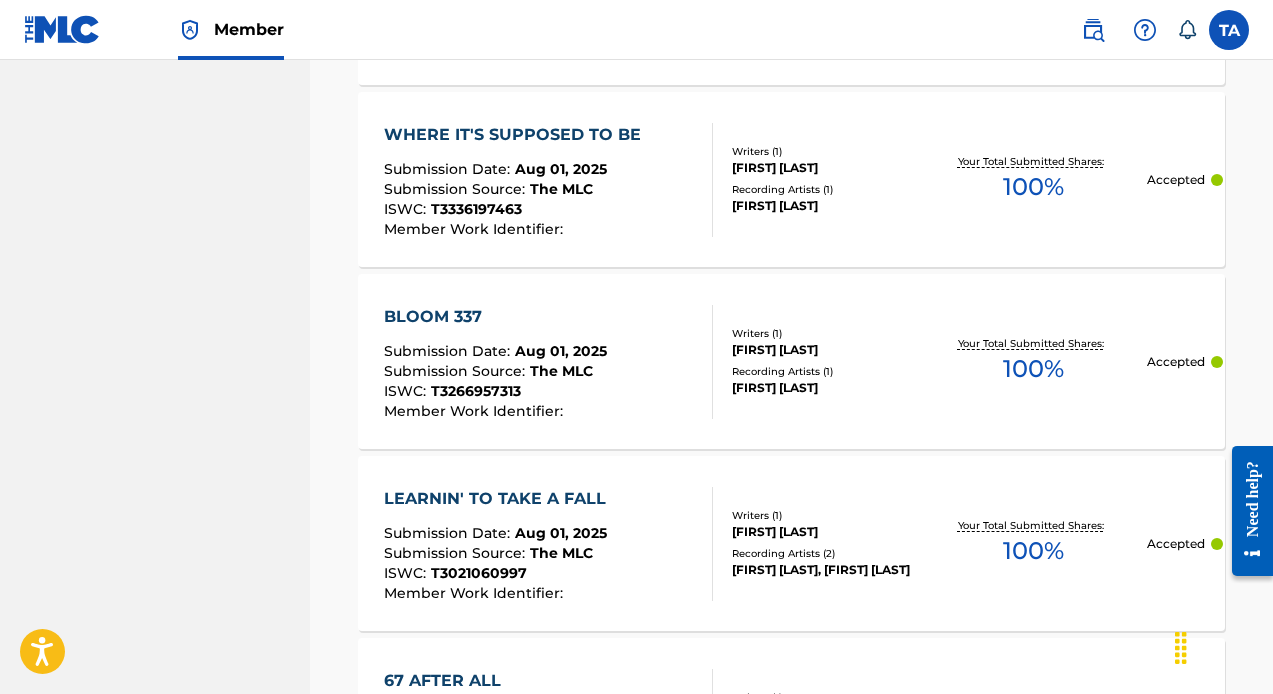 click on "WHERE IT'S SUPPOSED TO BE" at bounding box center [517, 135] 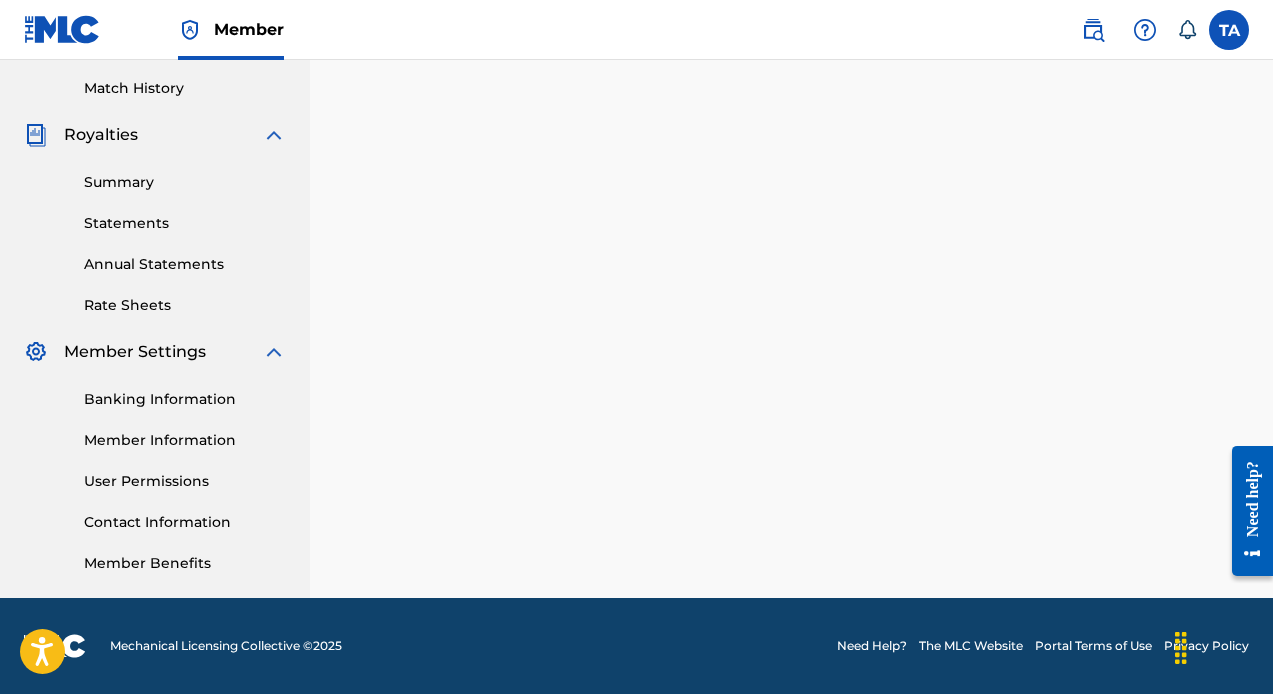 scroll, scrollTop: 0, scrollLeft: 0, axis: both 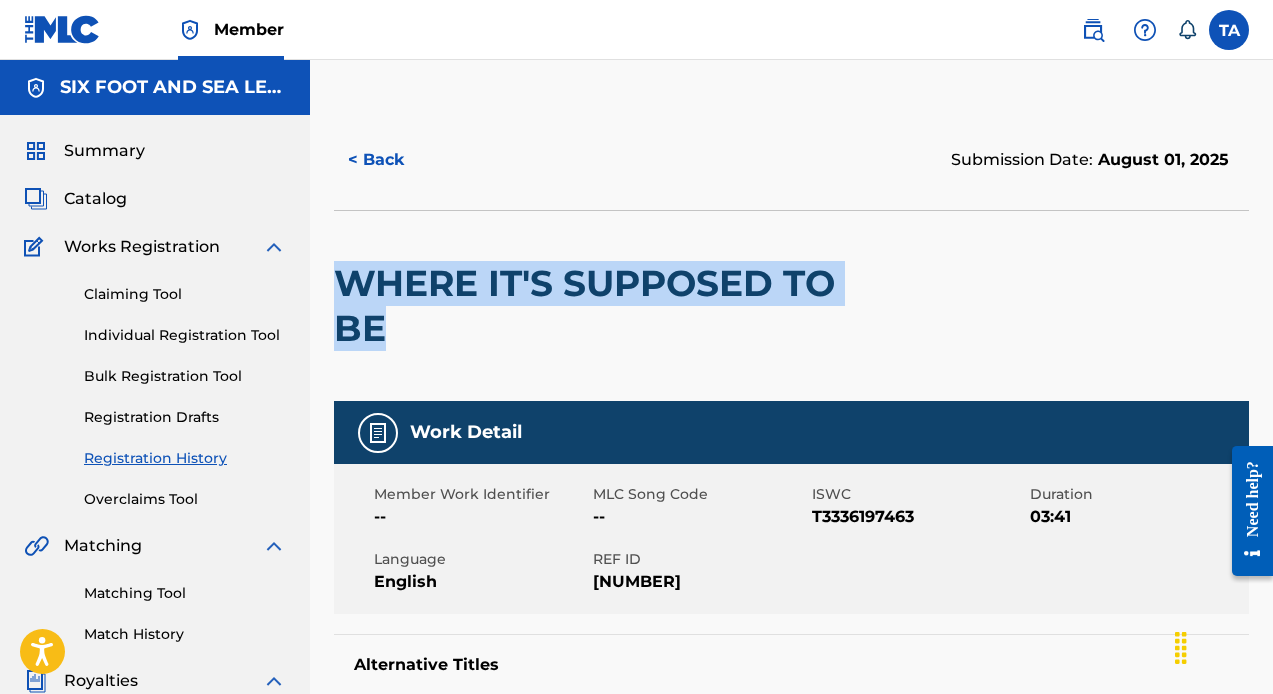 drag, startPoint x: 434, startPoint y: 338, endPoint x: 347, endPoint y: 276, distance: 106.83164 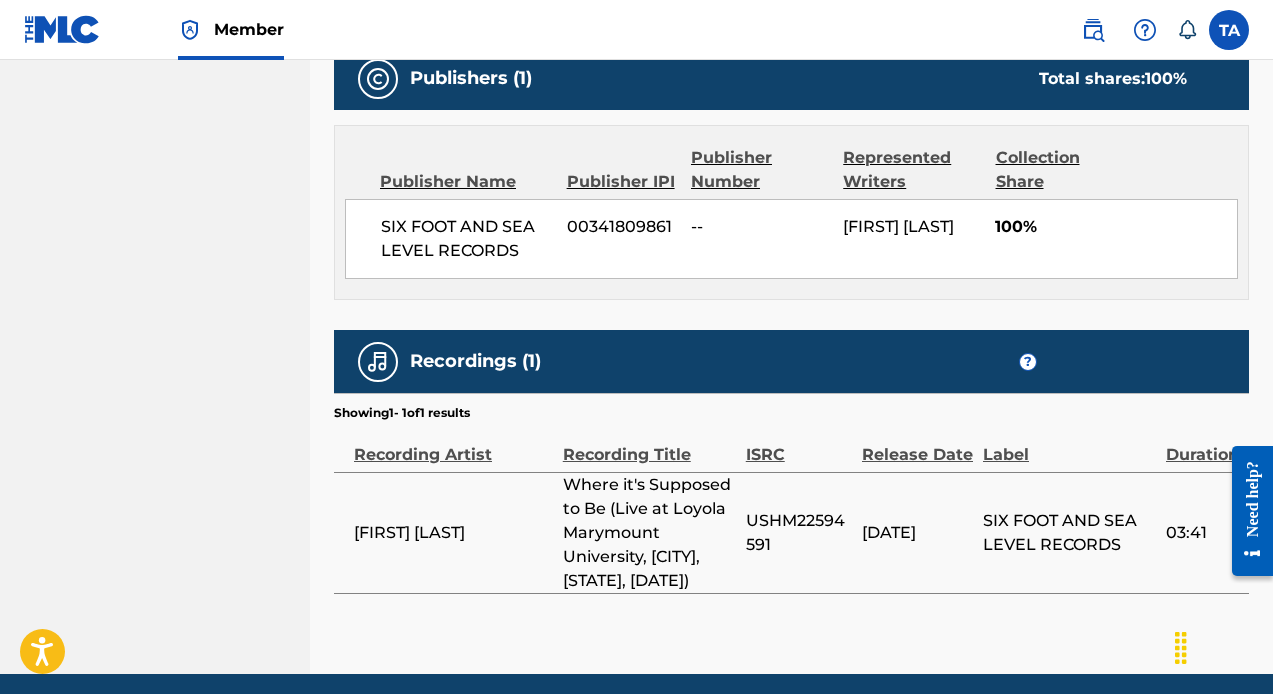 scroll, scrollTop: 1214, scrollLeft: 0, axis: vertical 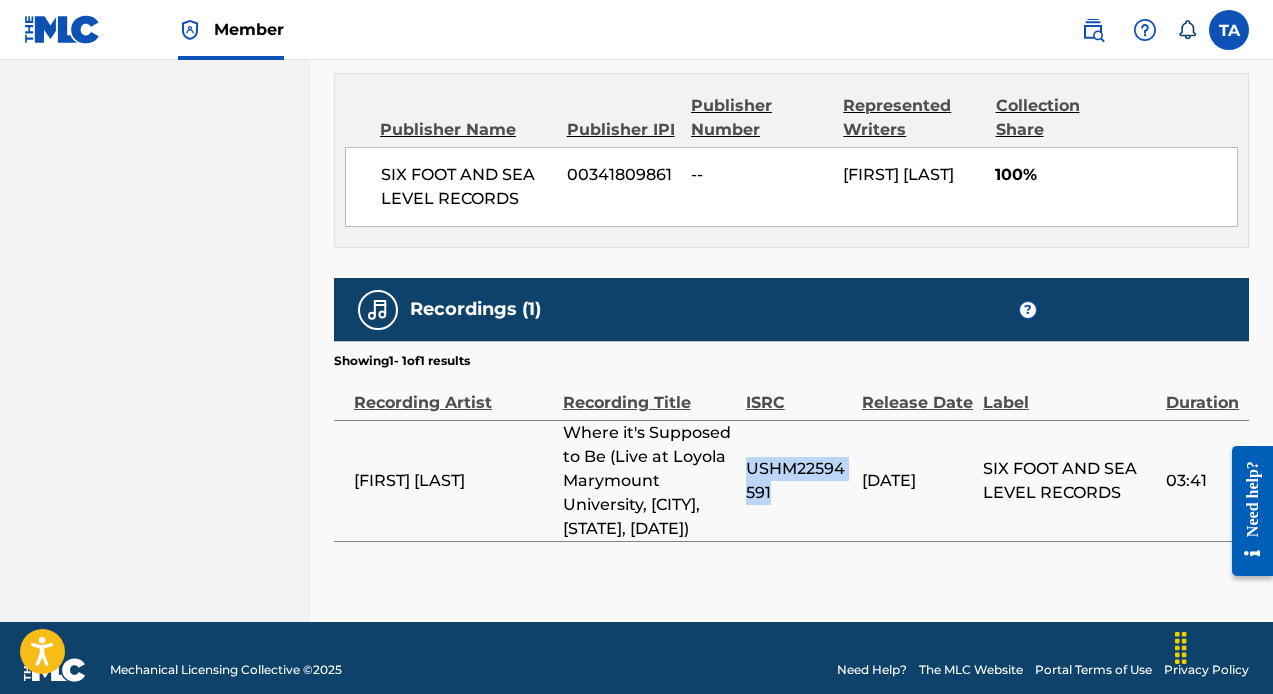 drag, startPoint x: 902, startPoint y: 494, endPoint x: 839, endPoint y: 463, distance: 70.21396 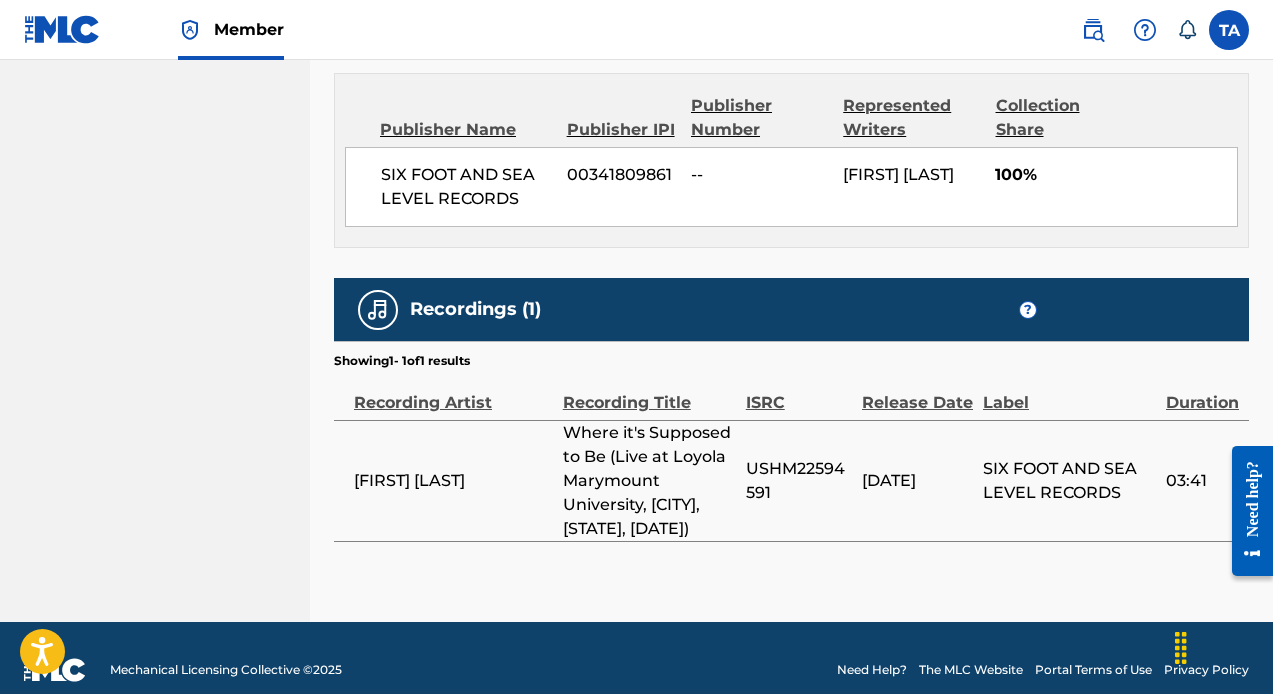 scroll, scrollTop: 0, scrollLeft: 0, axis: both 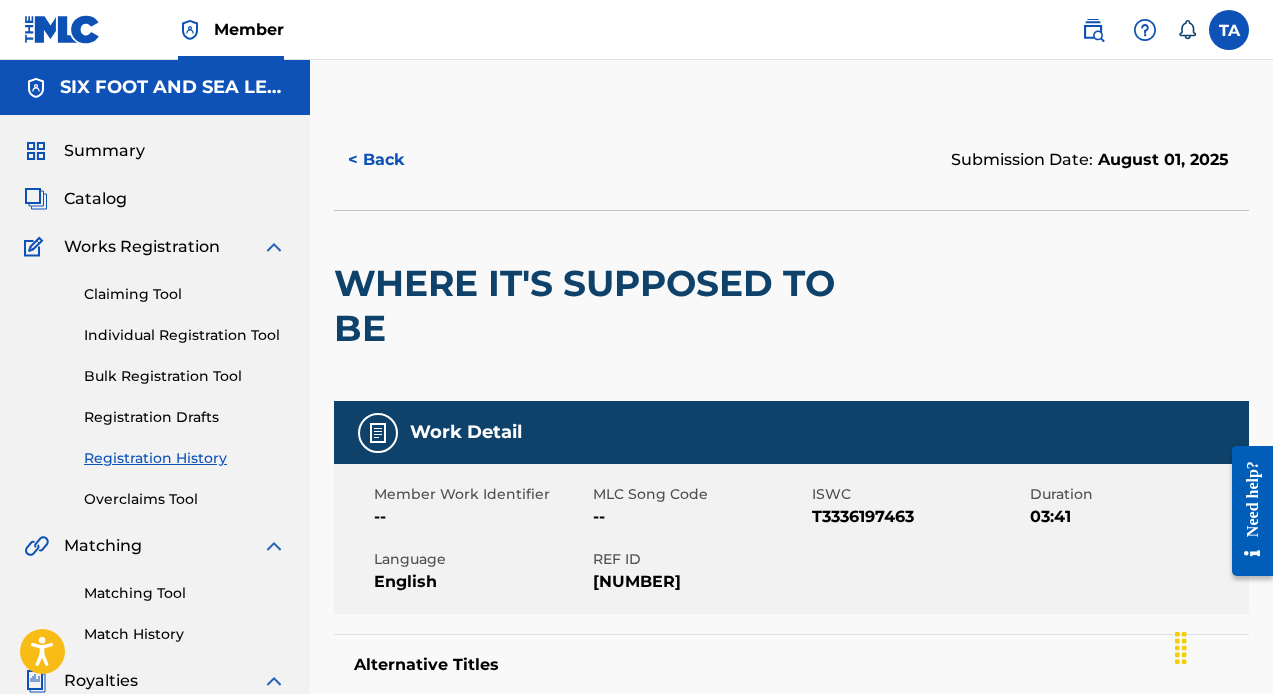 click on "< Back" at bounding box center (394, 160) 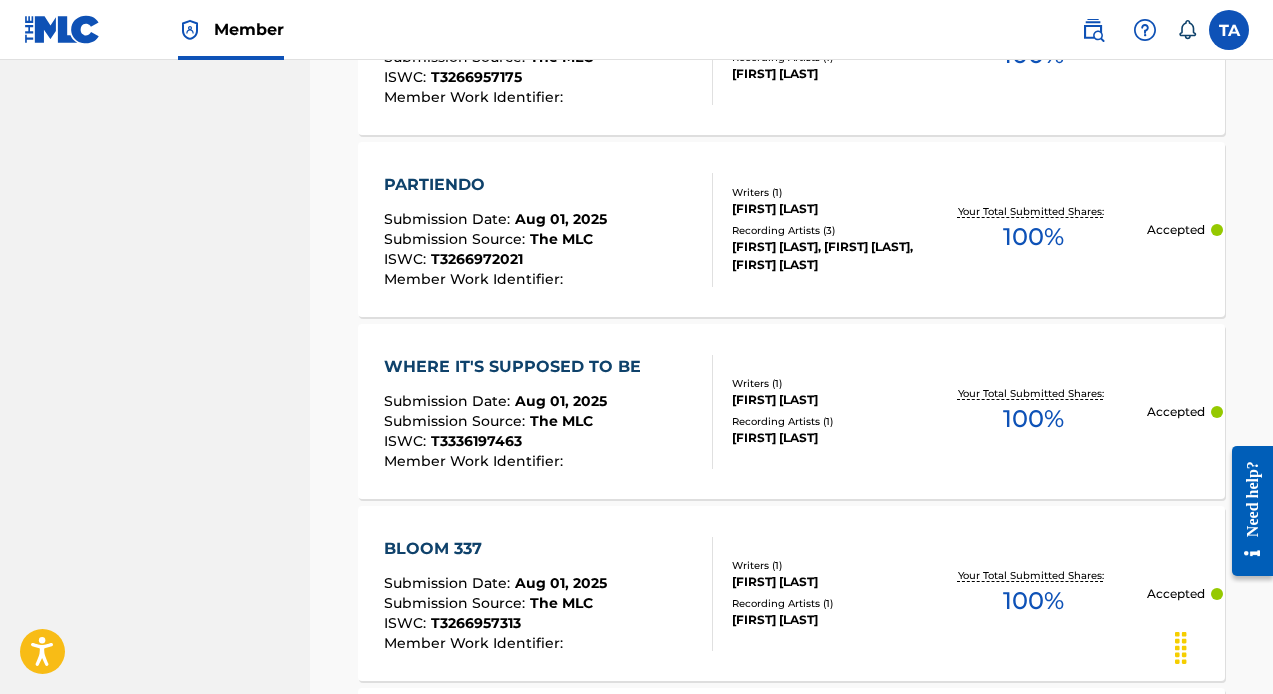 scroll, scrollTop: 1205, scrollLeft: 0, axis: vertical 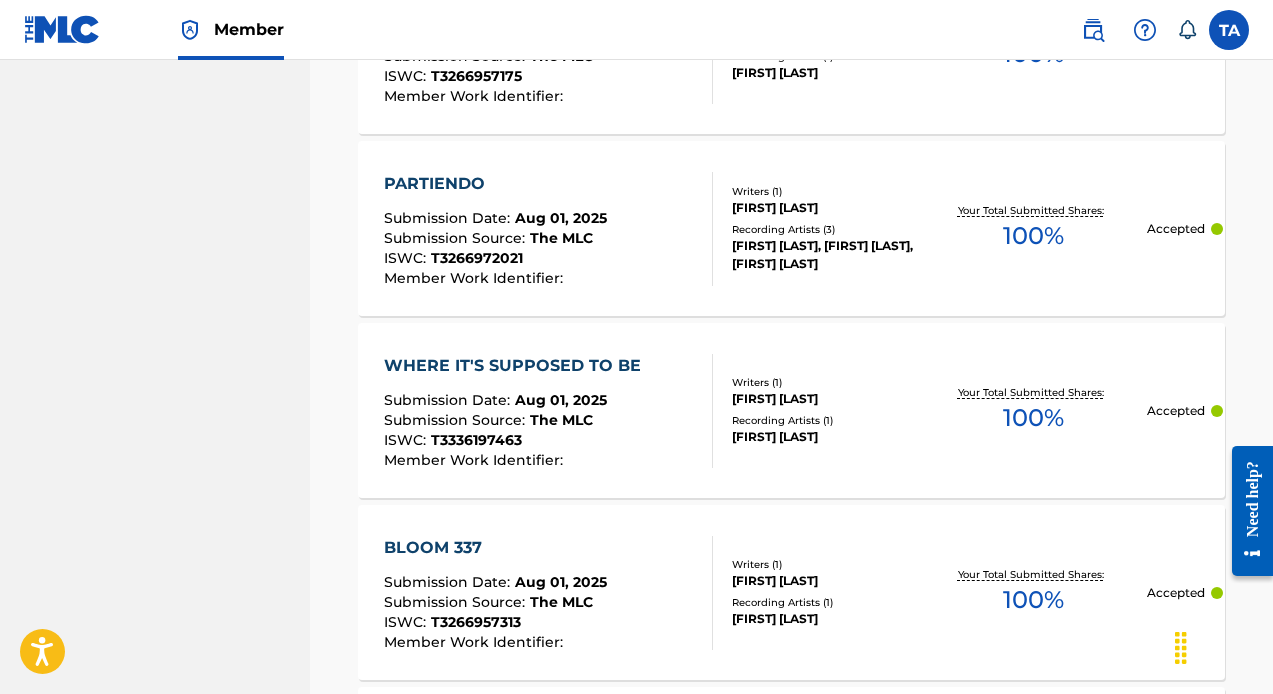 click on "BLOOM 337" at bounding box center [495, 548] 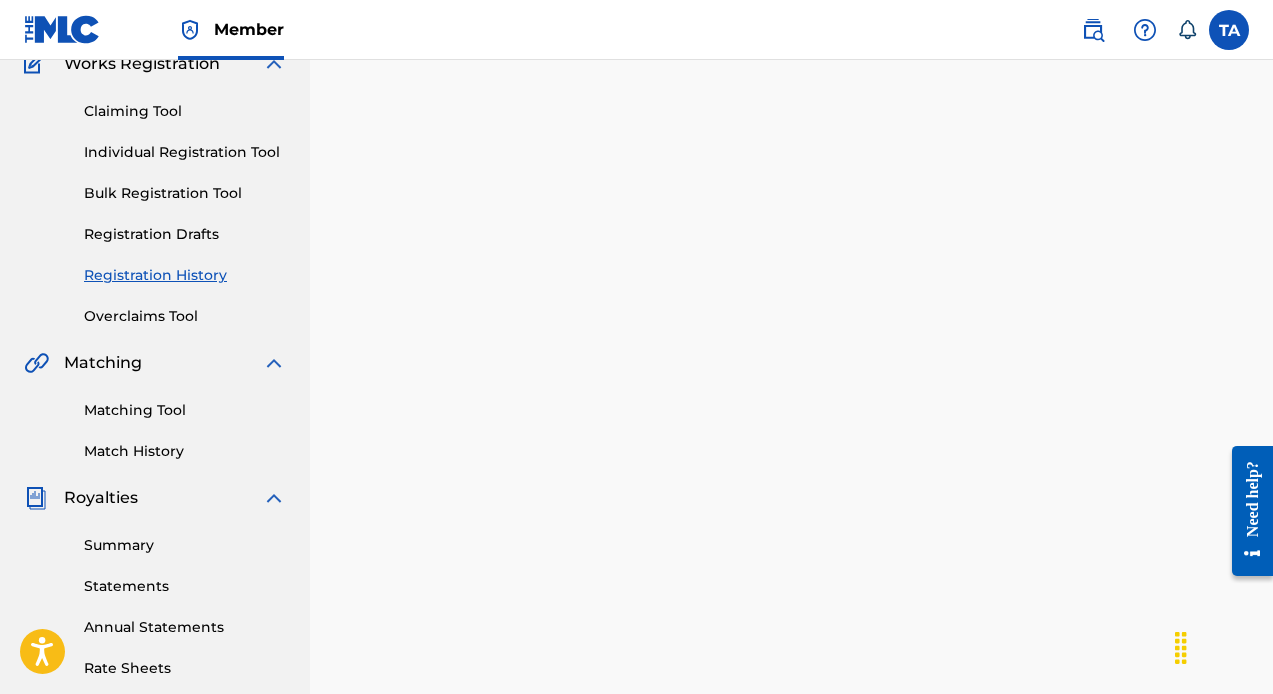 scroll, scrollTop: 181, scrollLeft: 0, axis: vertical 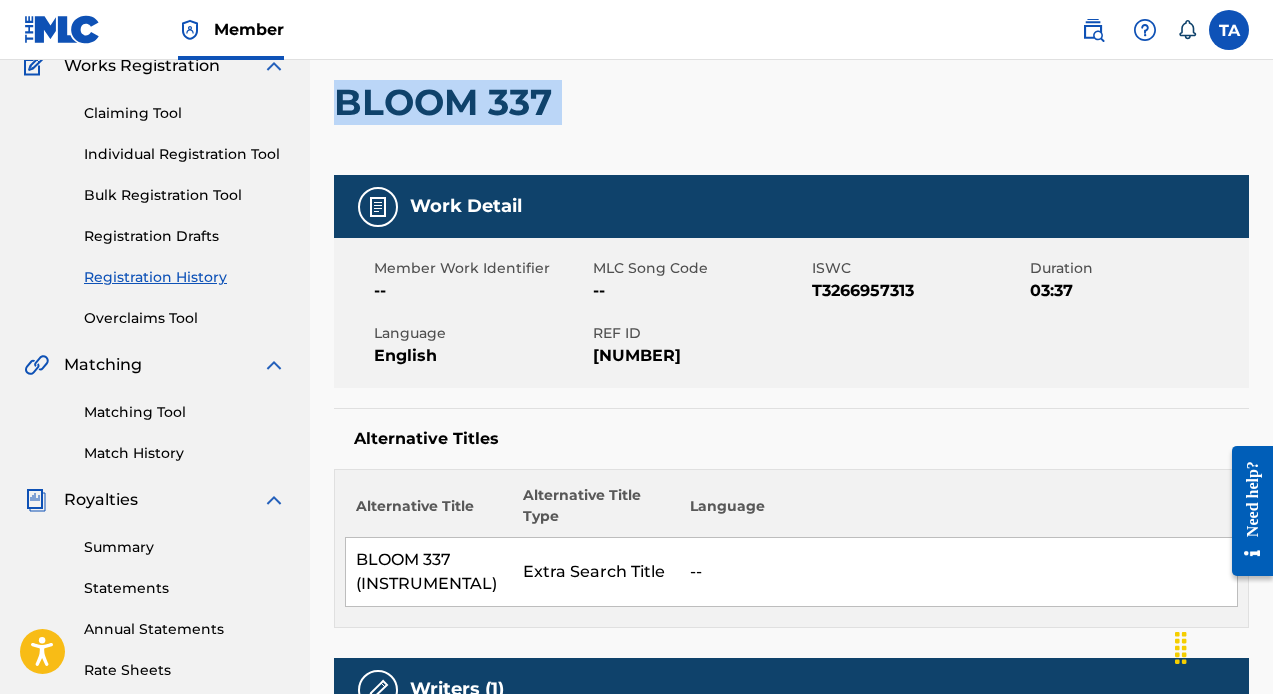 drag, startPoint x: 536, startPoint y: 99, endPoint x: 340, endPoint y: 95, distance: 196.04082 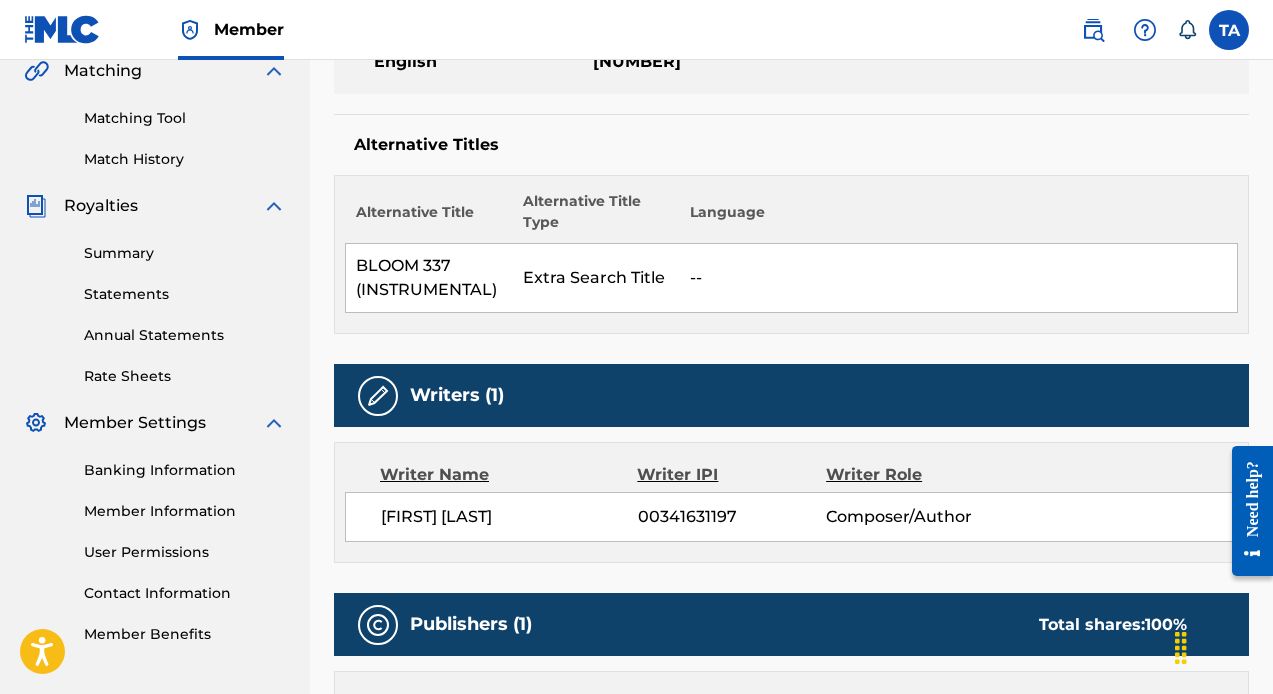 scroll, scrollTop: 1026, scrollLeft: 0, axis: vertical 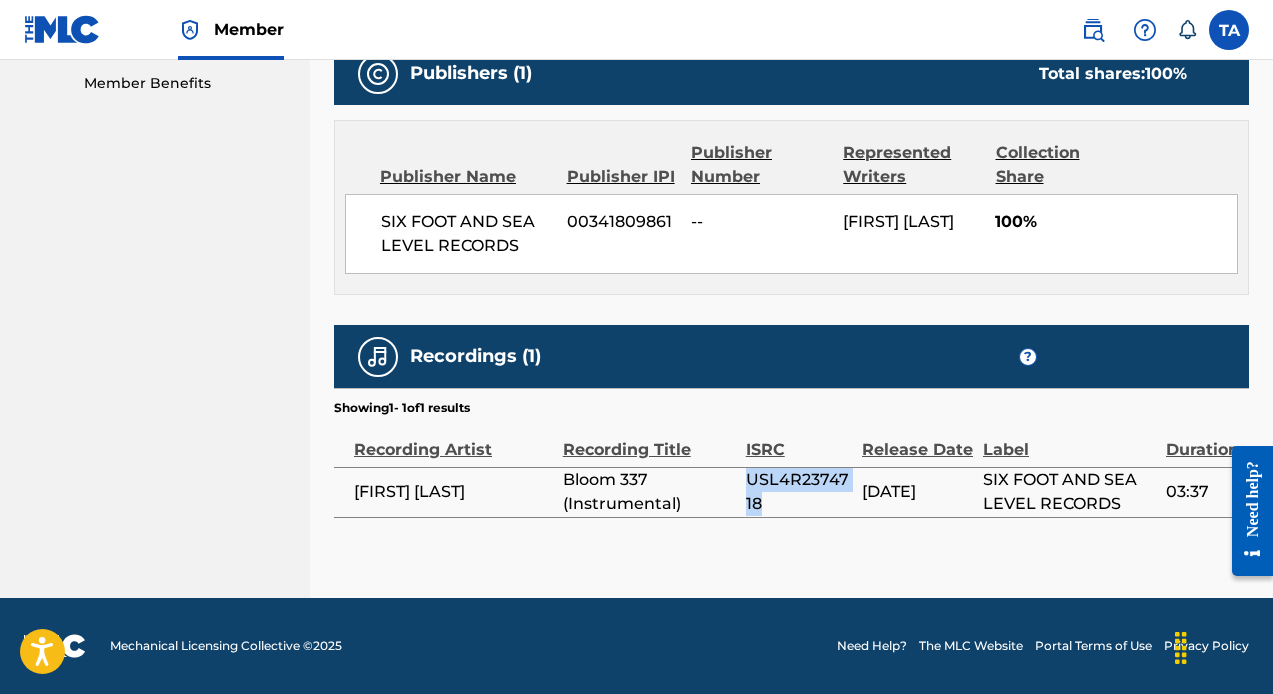 drag, startPoint x: 730, startPoint y: 512, endPoint x: 698, endPoint y: 476, distance: 48.166378 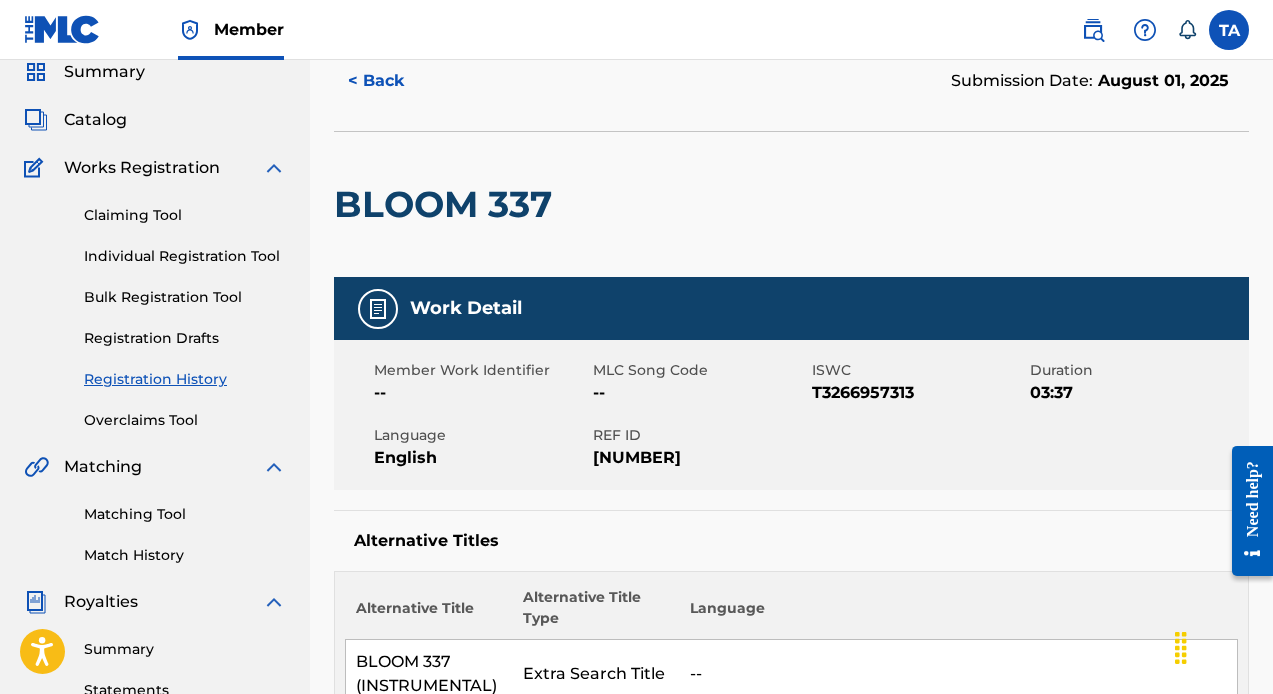 scroll, scrollTop: 0, scrollLeft: 0, axis: both 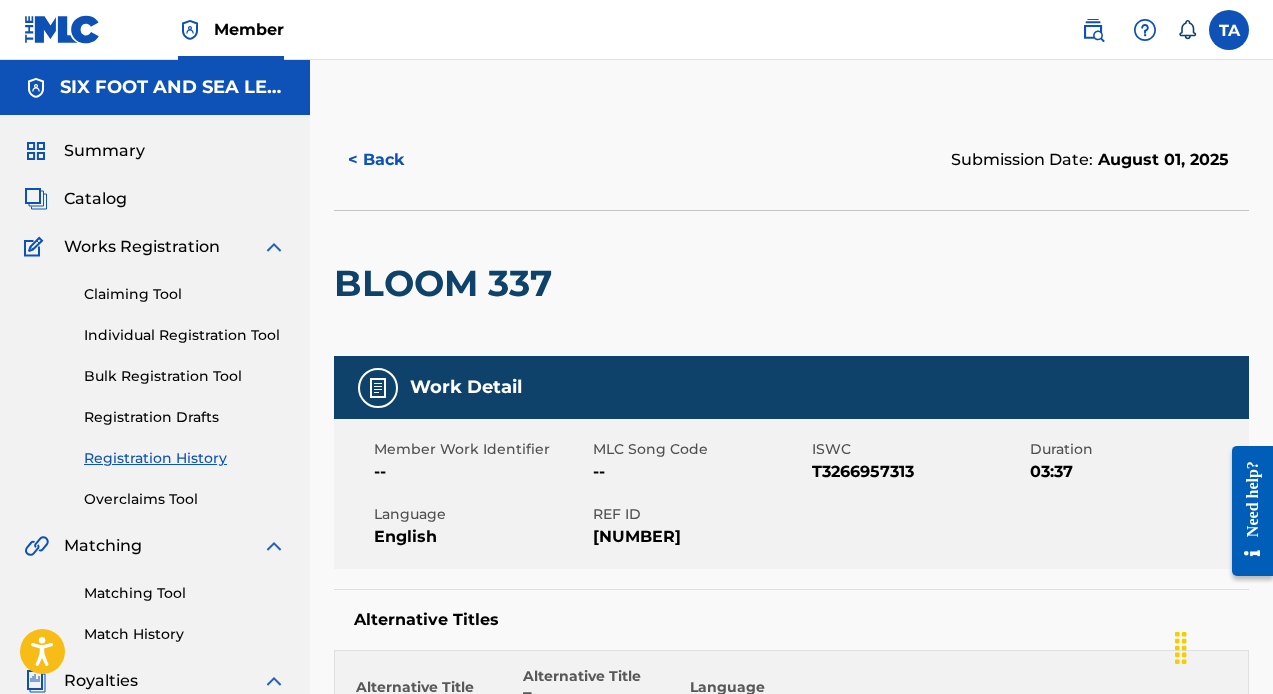 click on "< Back" at bounding box center [394, 160] 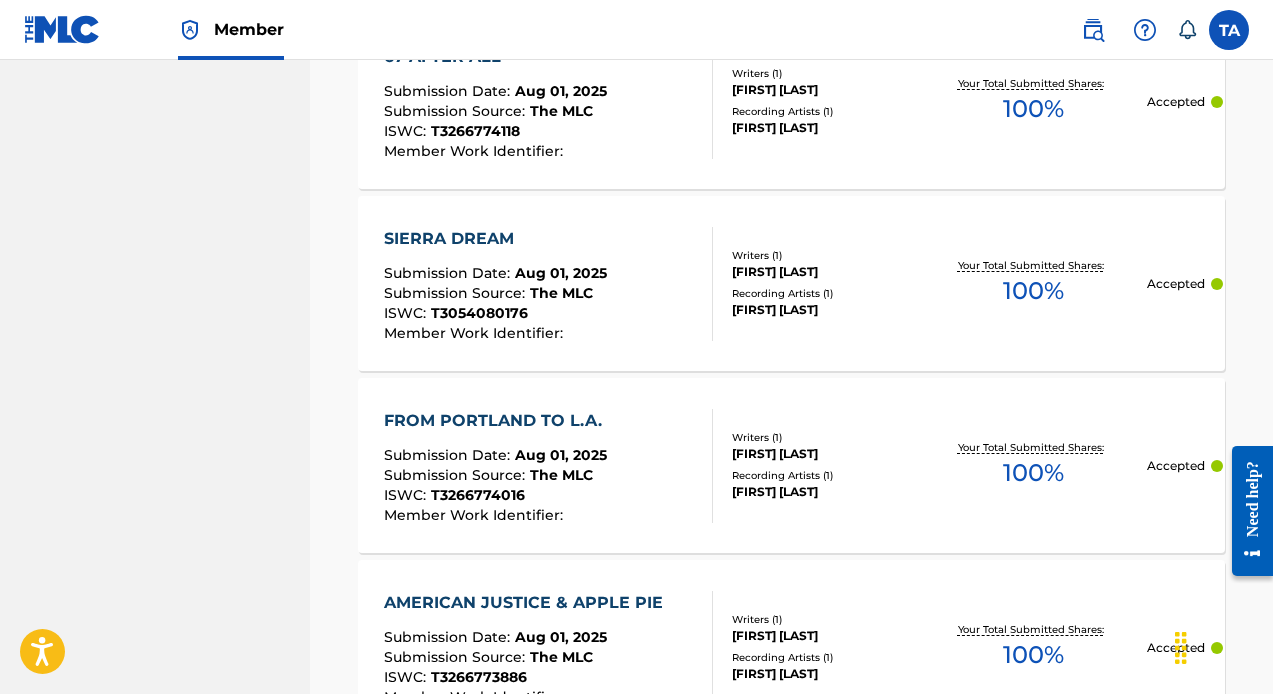 scroll, scrollTop: 2057, scrollLeft: 0, axis: vertical 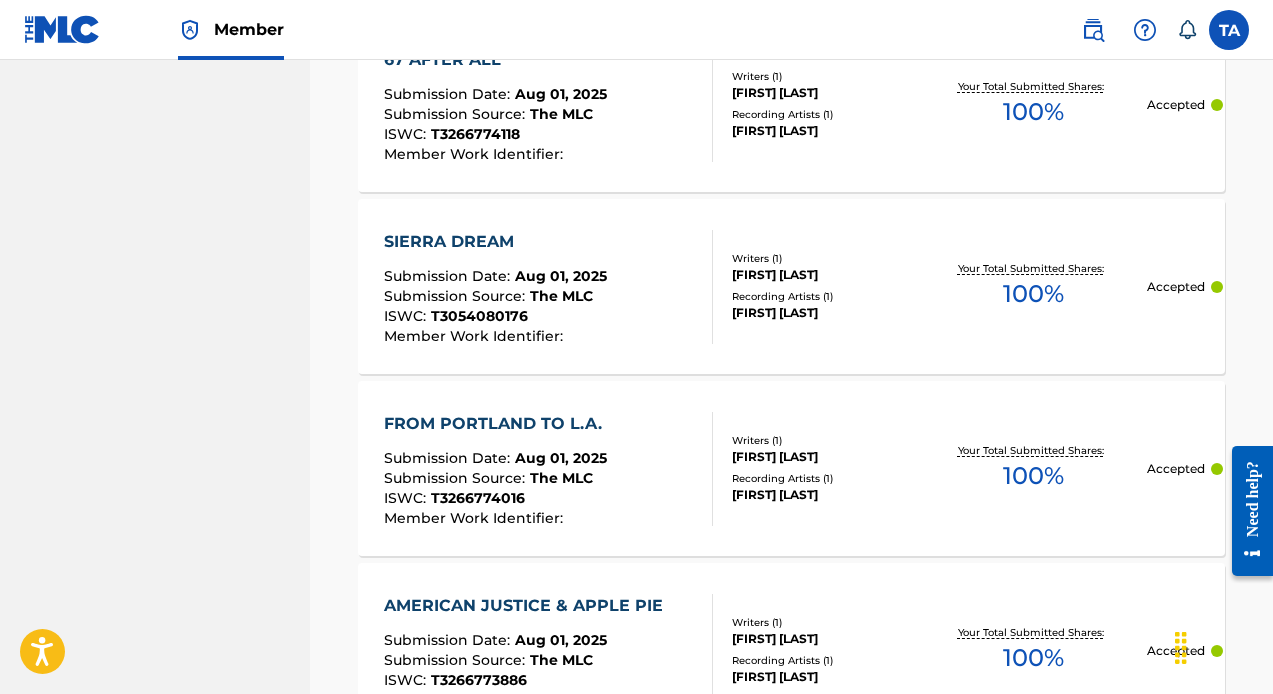 click on "SIERRA DREAM" at bounding box center (495, 242) 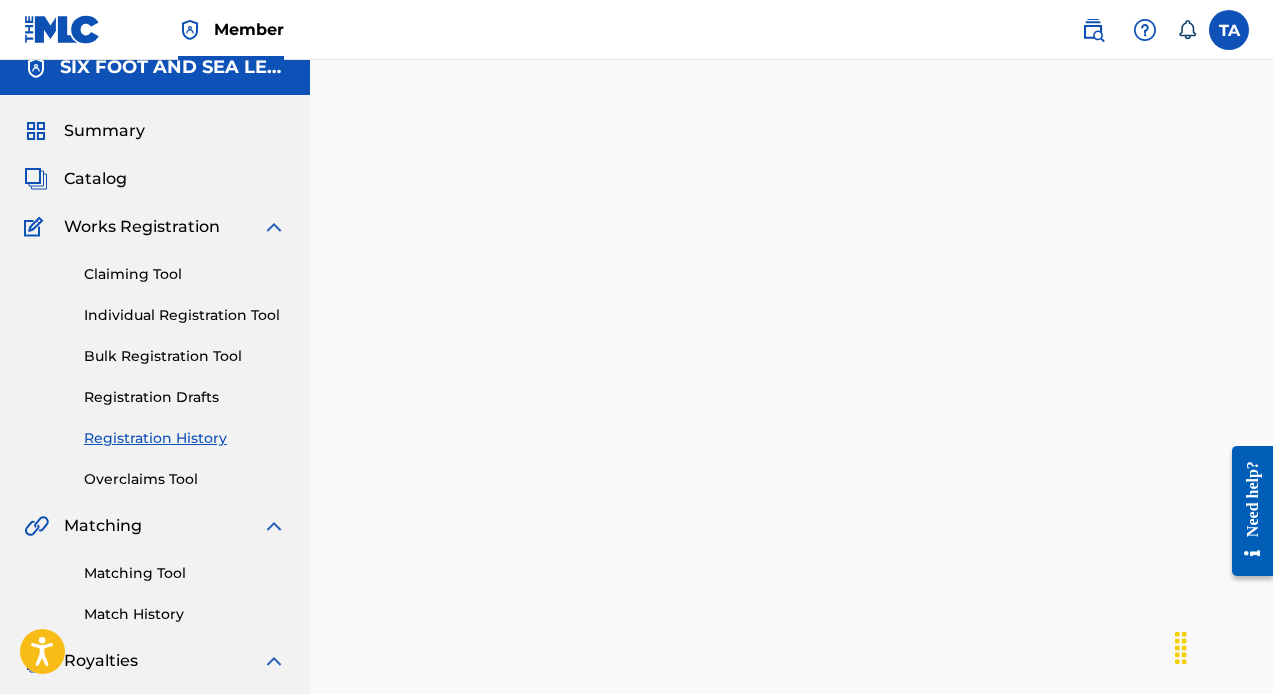 scroll, scrollTop: 0, scrollLeft: 0, axis: both 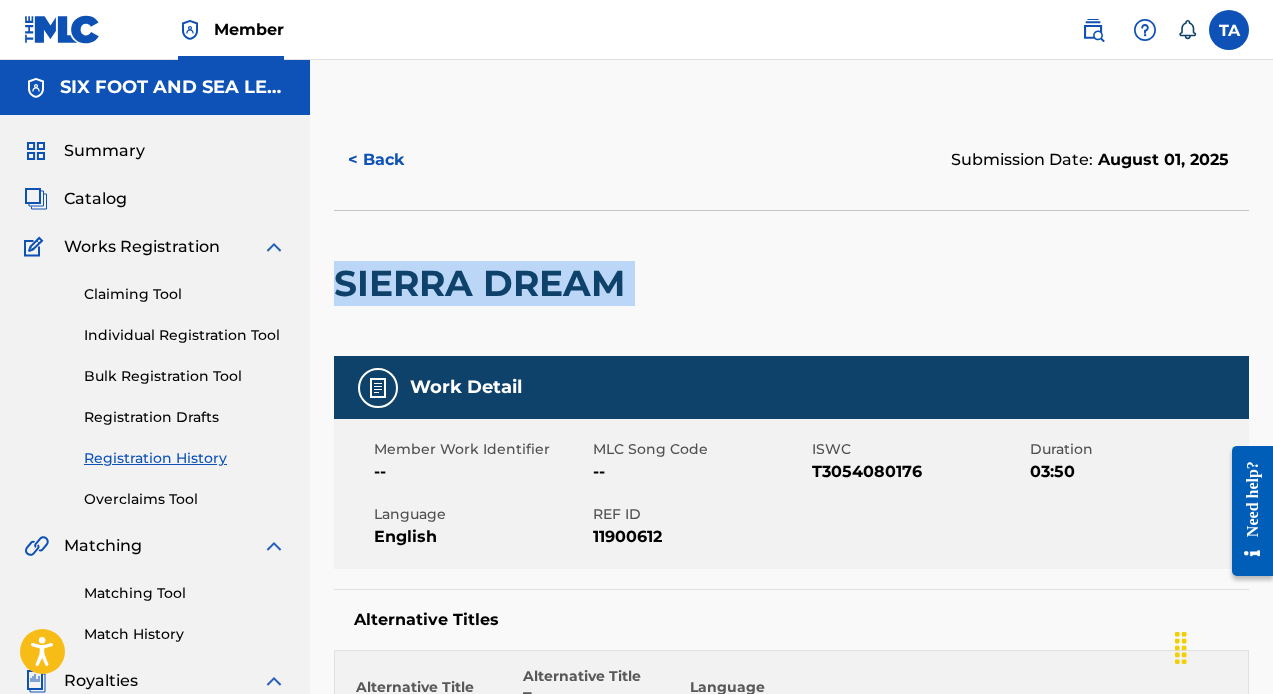 drag, startPoint x: 638, startPoint y: 285, endPoint x: 341, endPoint y: 274, distance: 297.20364 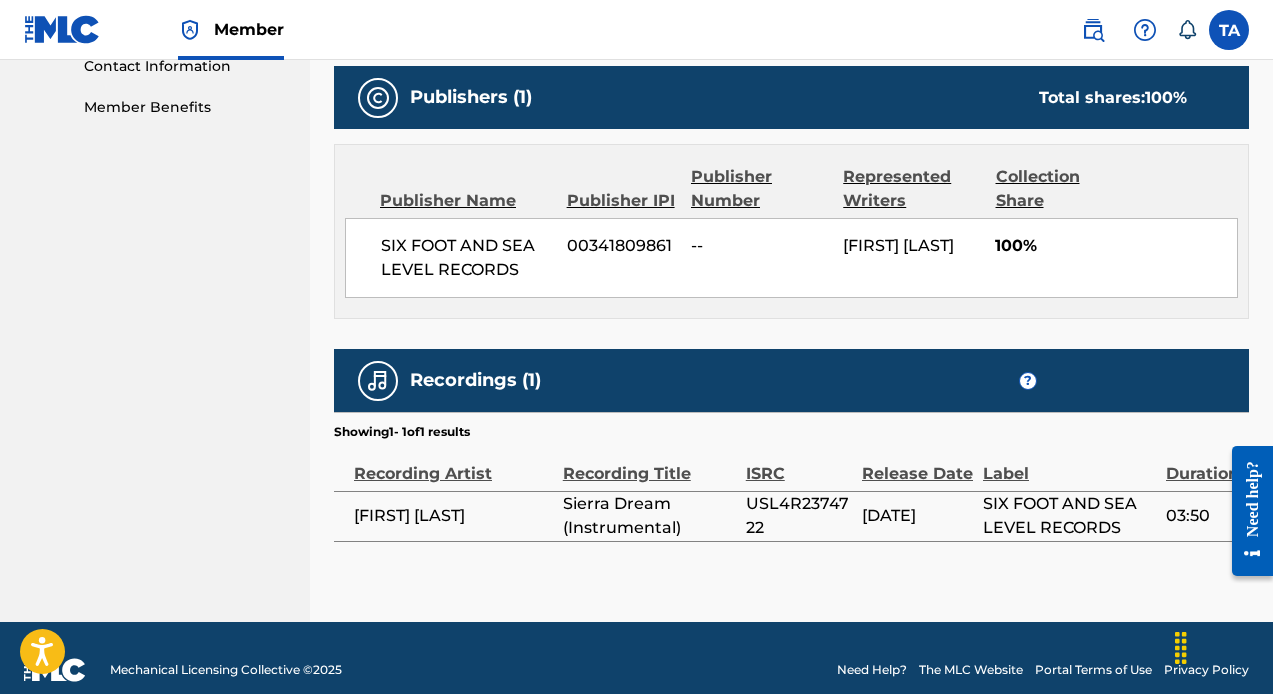 scroll, scrollTop: 1026, scrollLeft: 0, axis: vertical 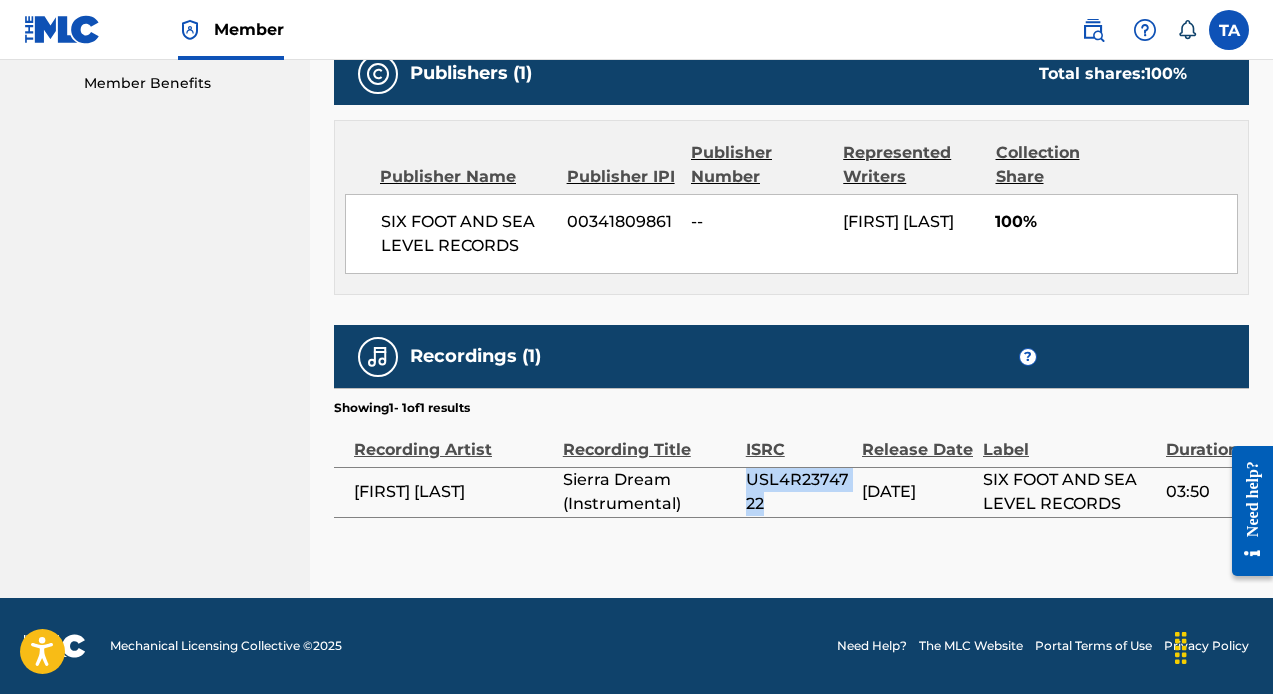 drag, startPoint x: 748, startPoint y: 507, endPoint x: 709, endPoint y: 473, distance: 51.739735 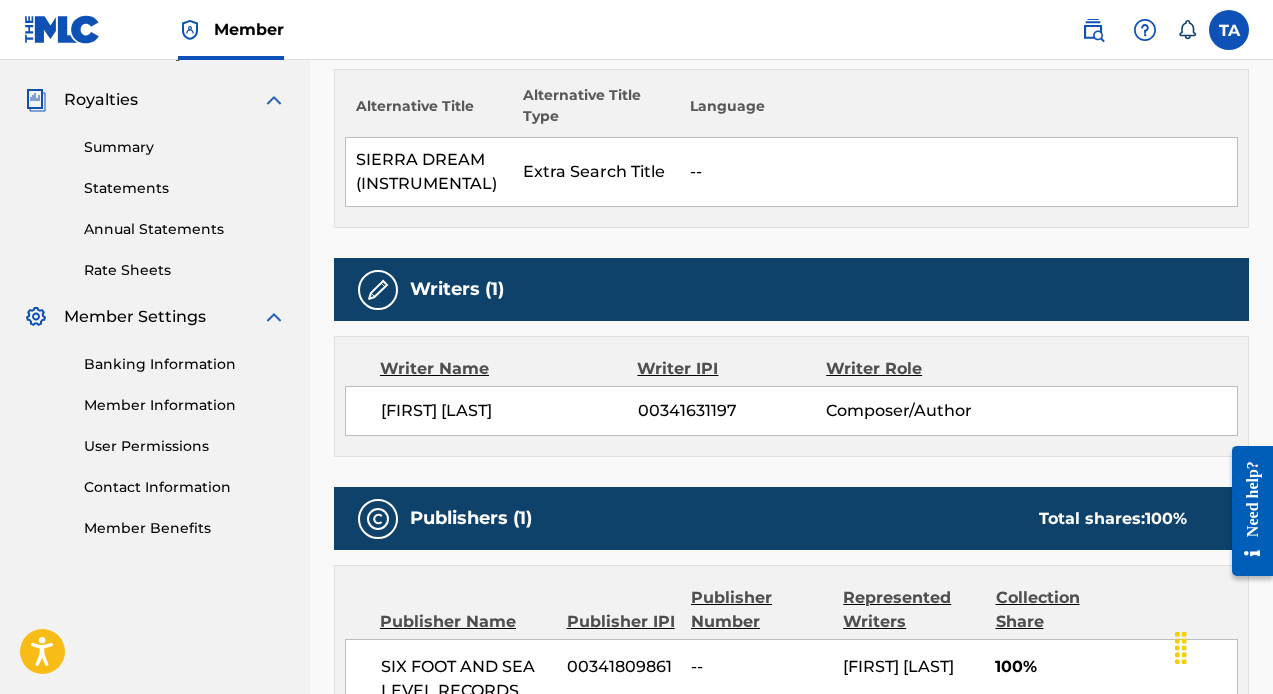 scroll, scrollTop: 0, scrollLeft: 0, axis: both 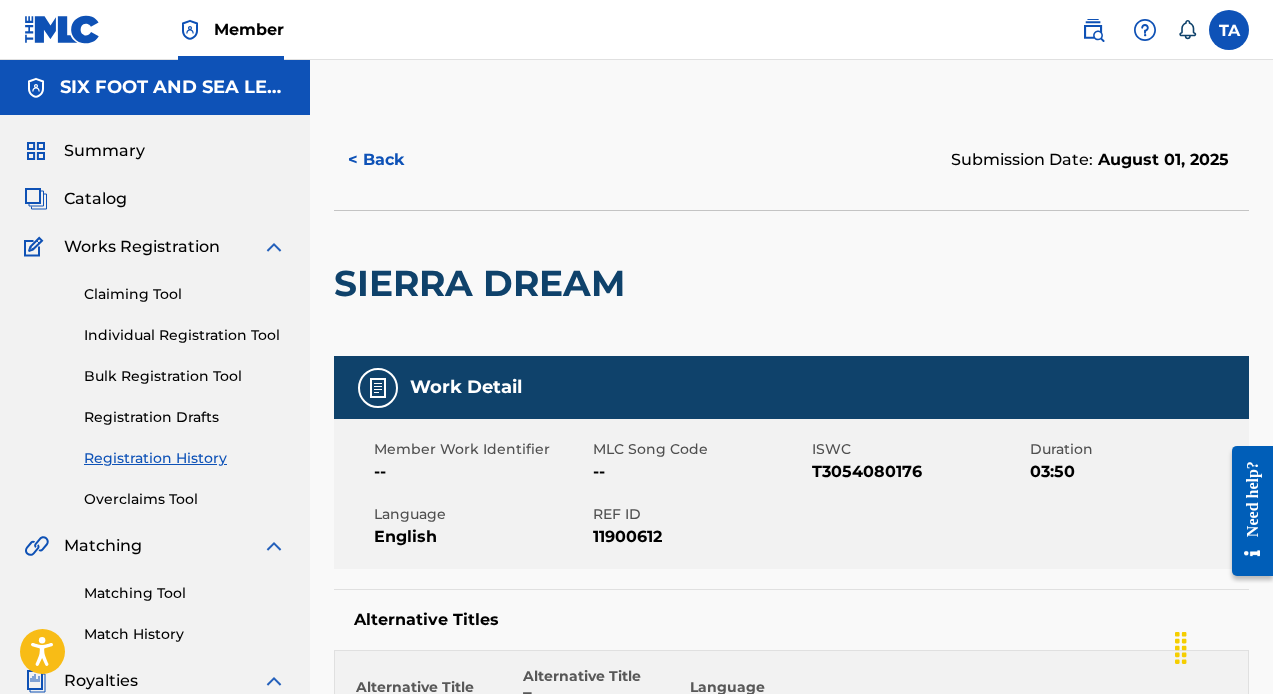 click on "< Back" at bounding box center (394, 160) 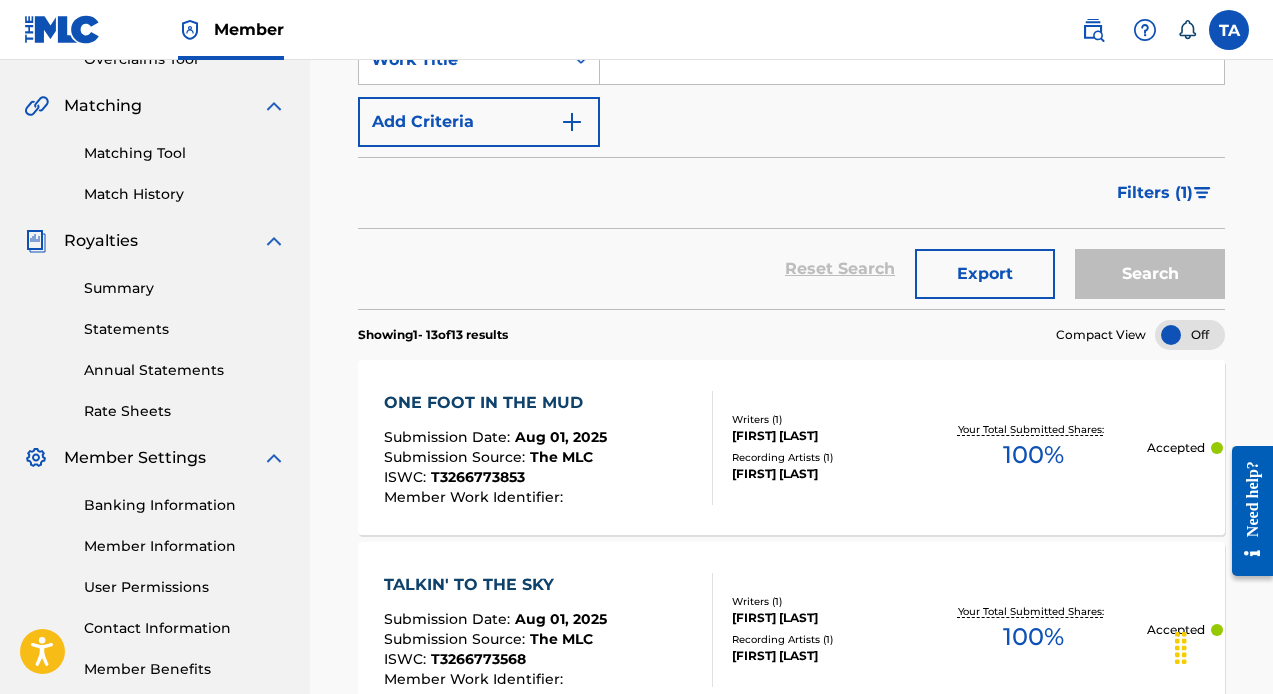 scroll, scrollTop: 0, scrollLeft: 0, axis: both 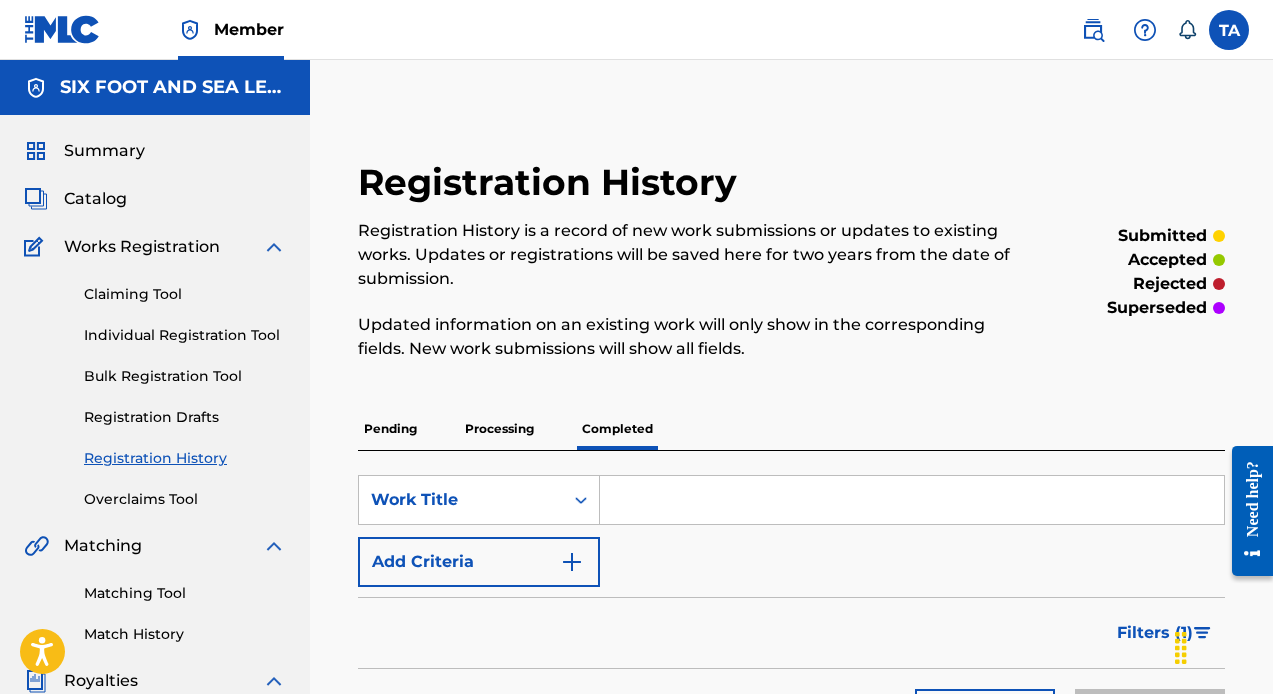 click at bounding box center [62, 29] 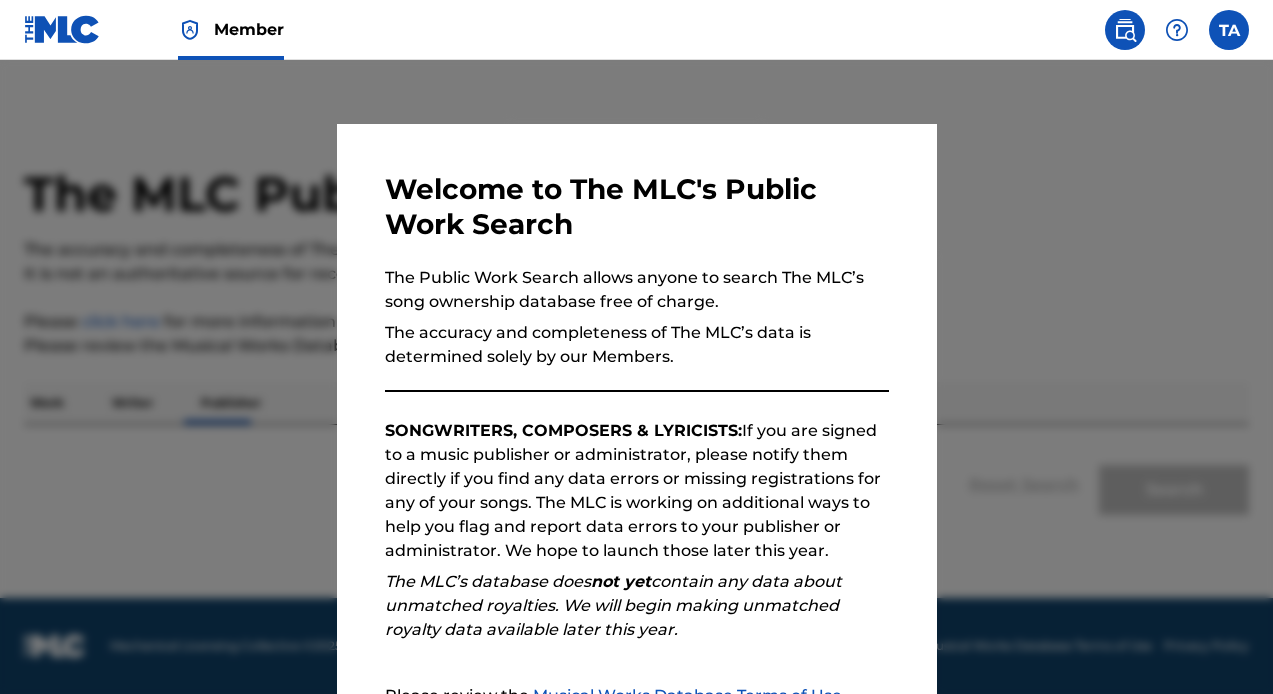 click at bounding box center (636, 407) 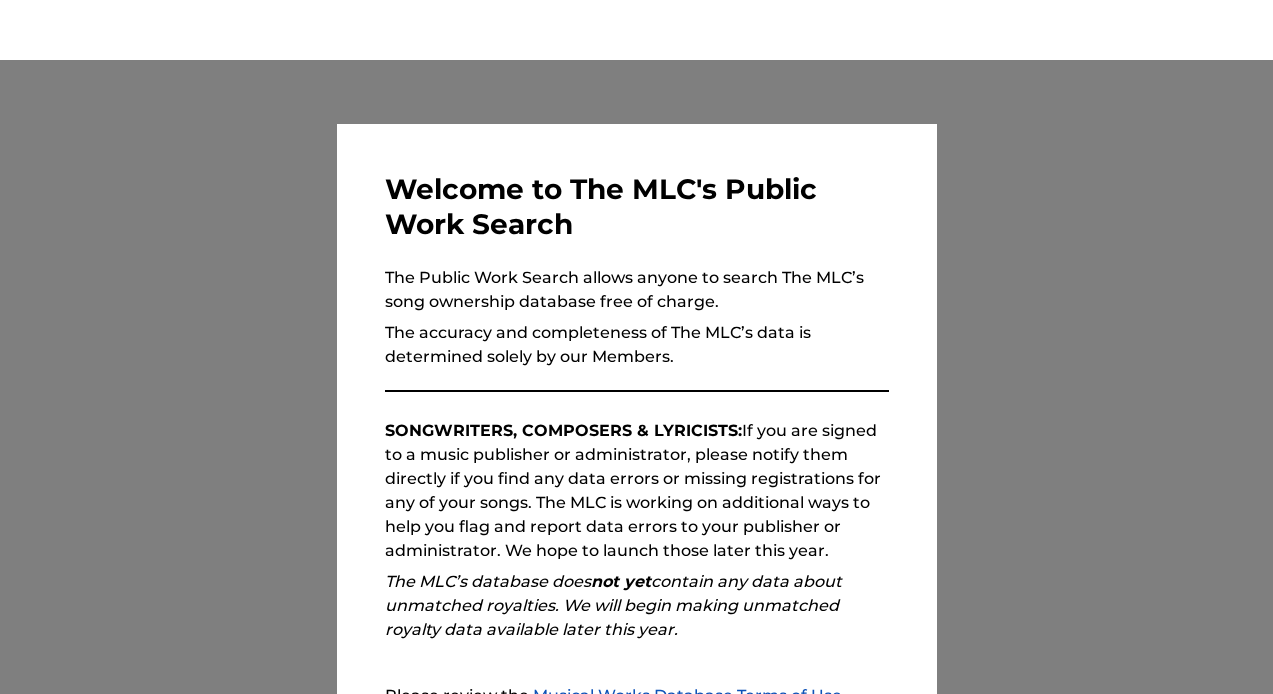 click at bounding box center (636, 407) 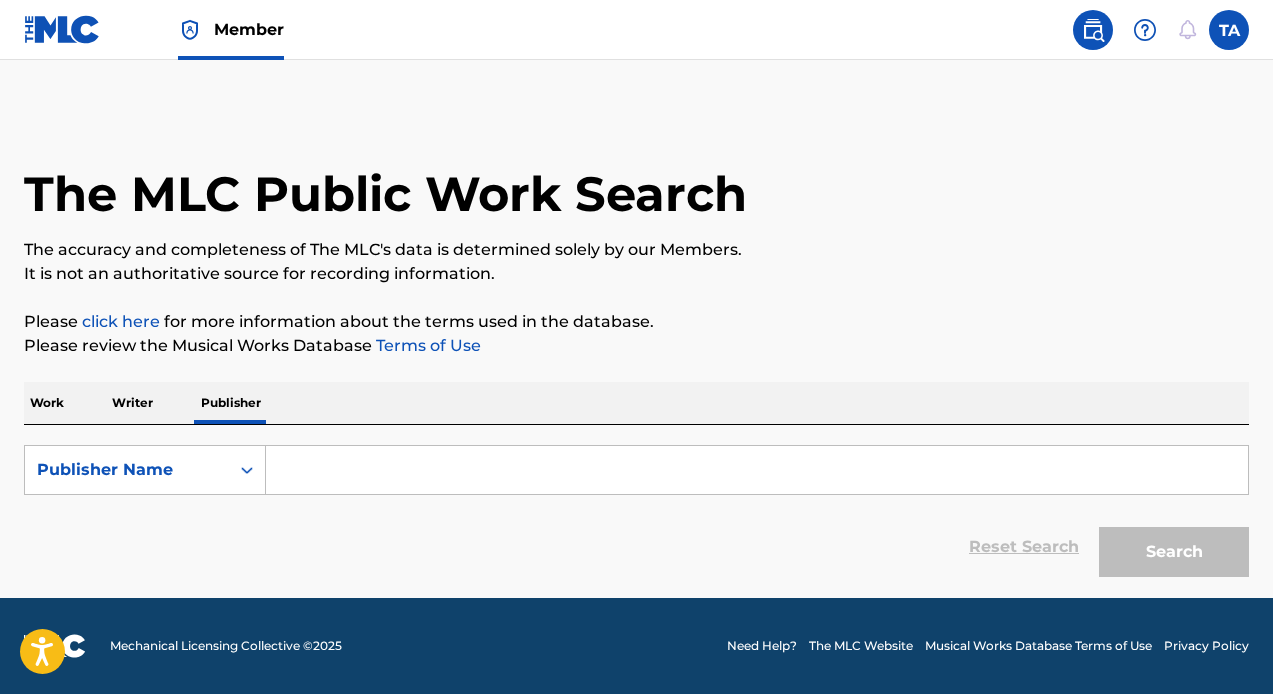 click at bounding box center [757, 470] 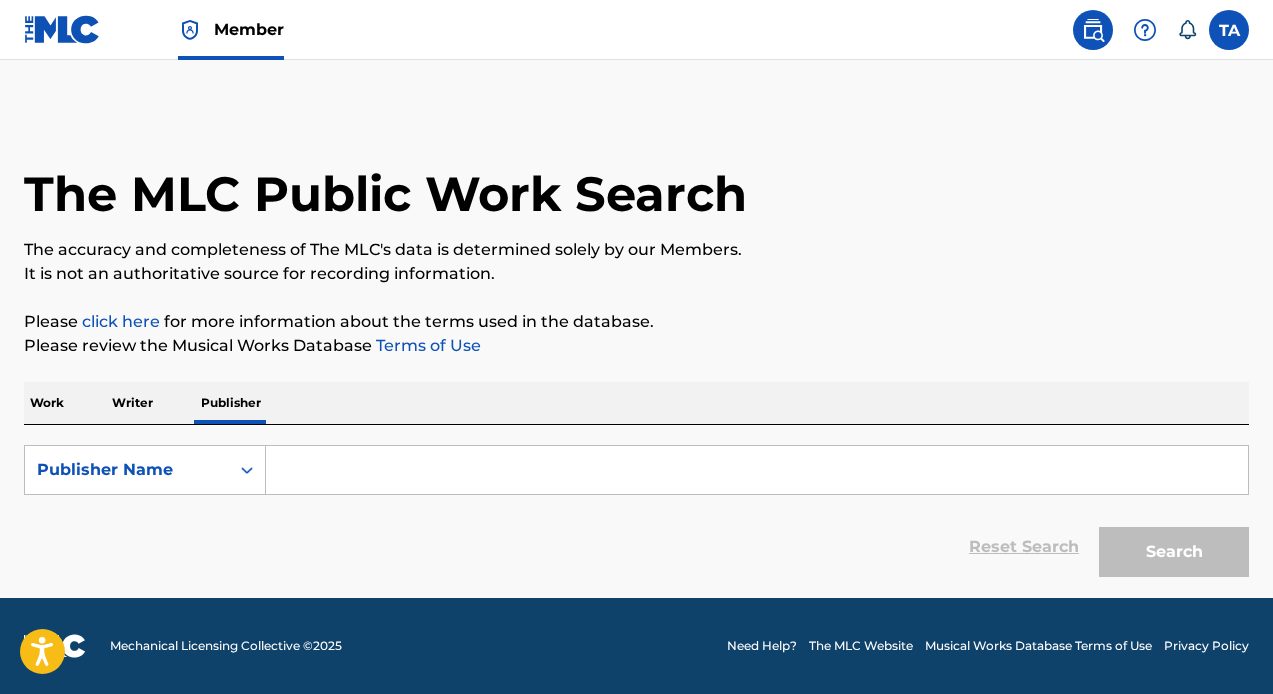 click on "Writer" at bounding box center (132, 403) 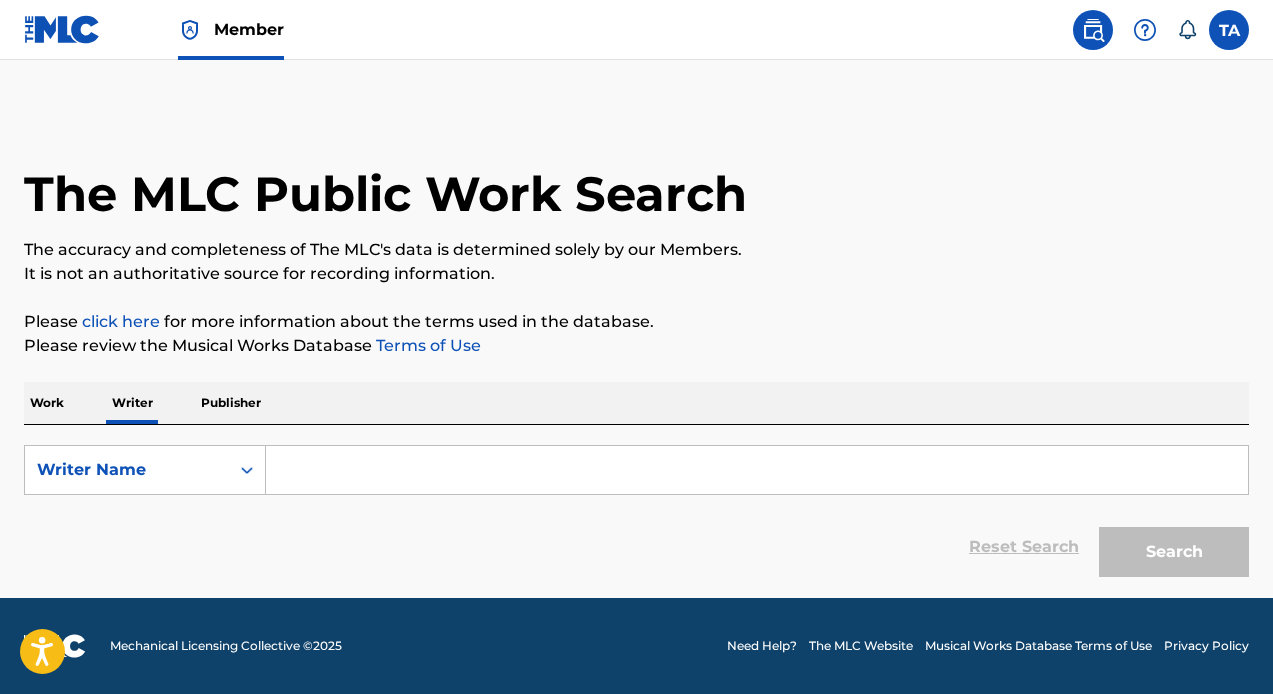 click at bounding box center (757, 470) 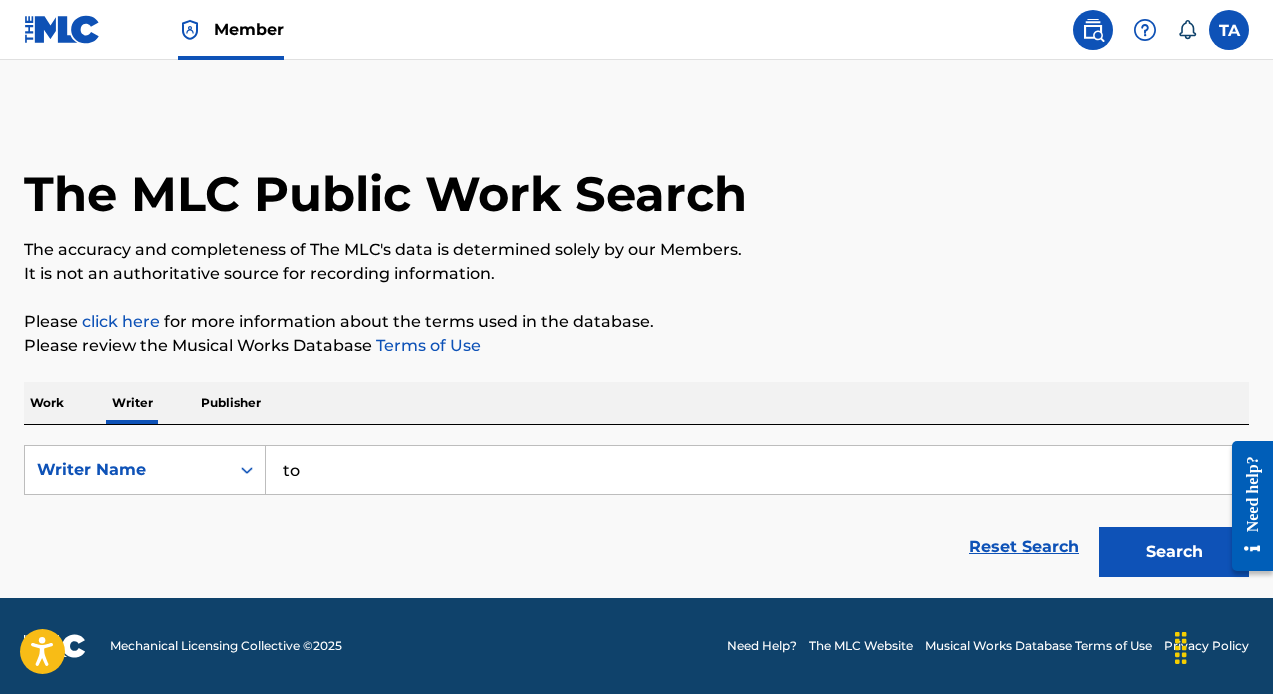 type on "t" 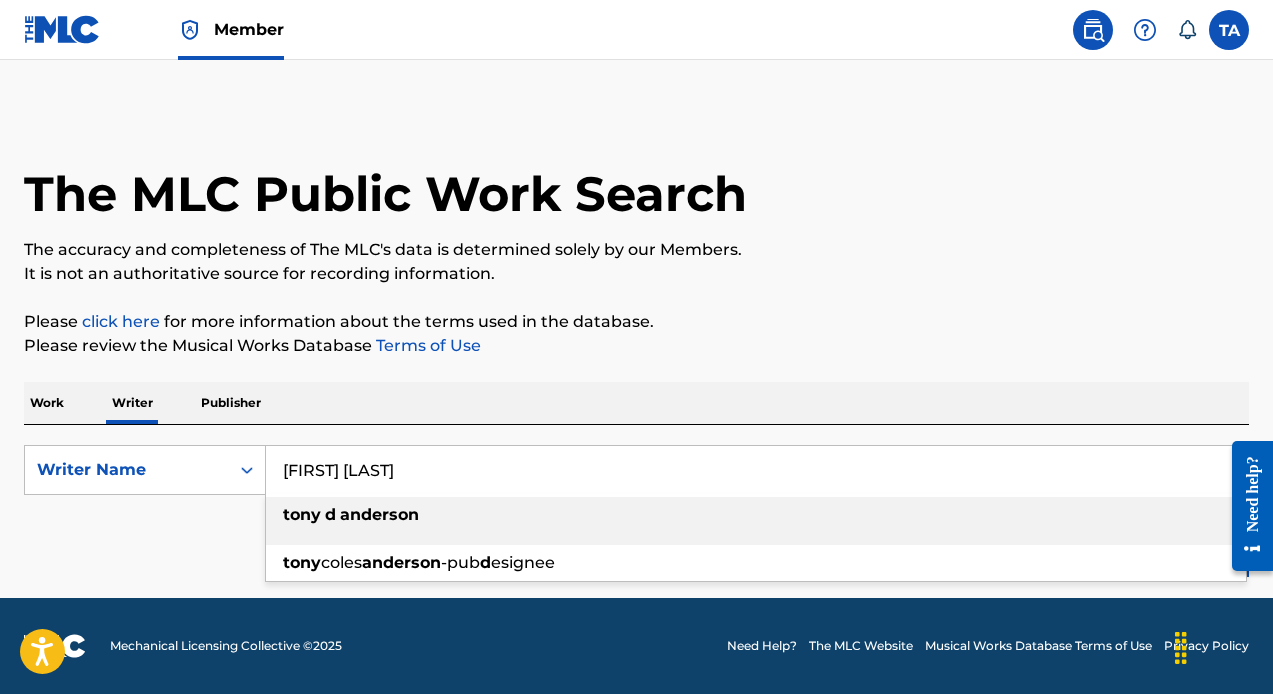 click on "anderson" at bounding box center (379, 514) 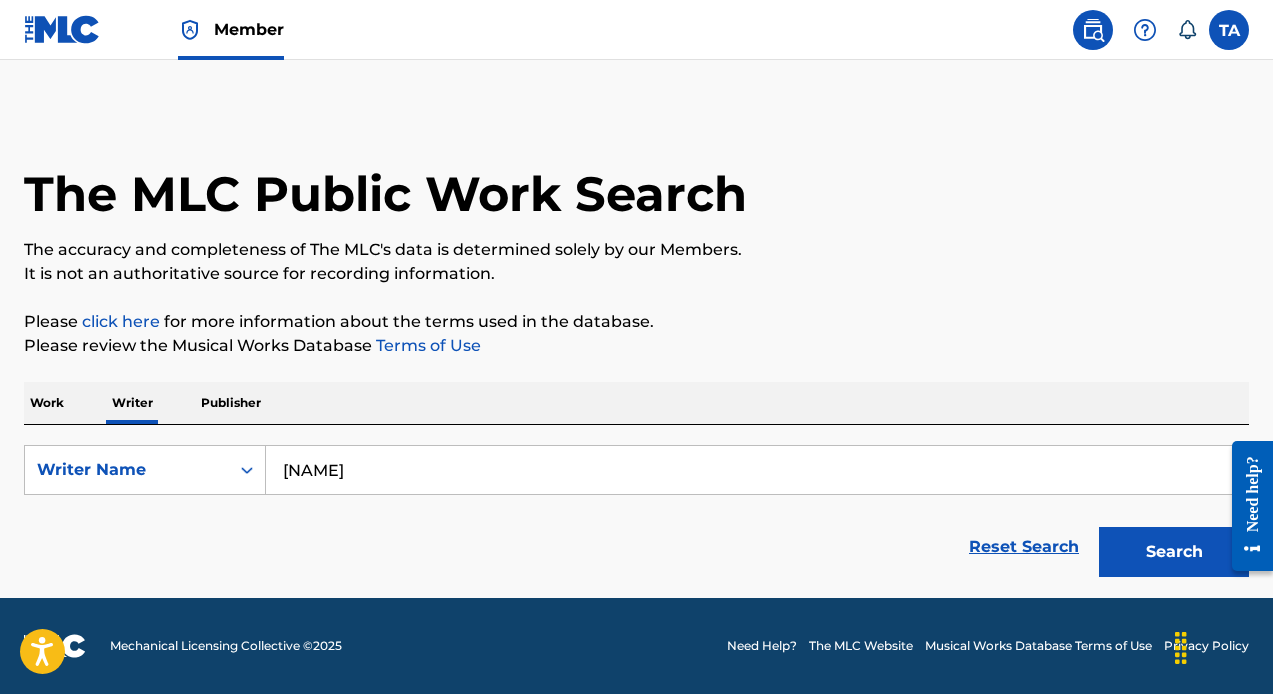 click on "Search" at bounding box center (1174, 552) 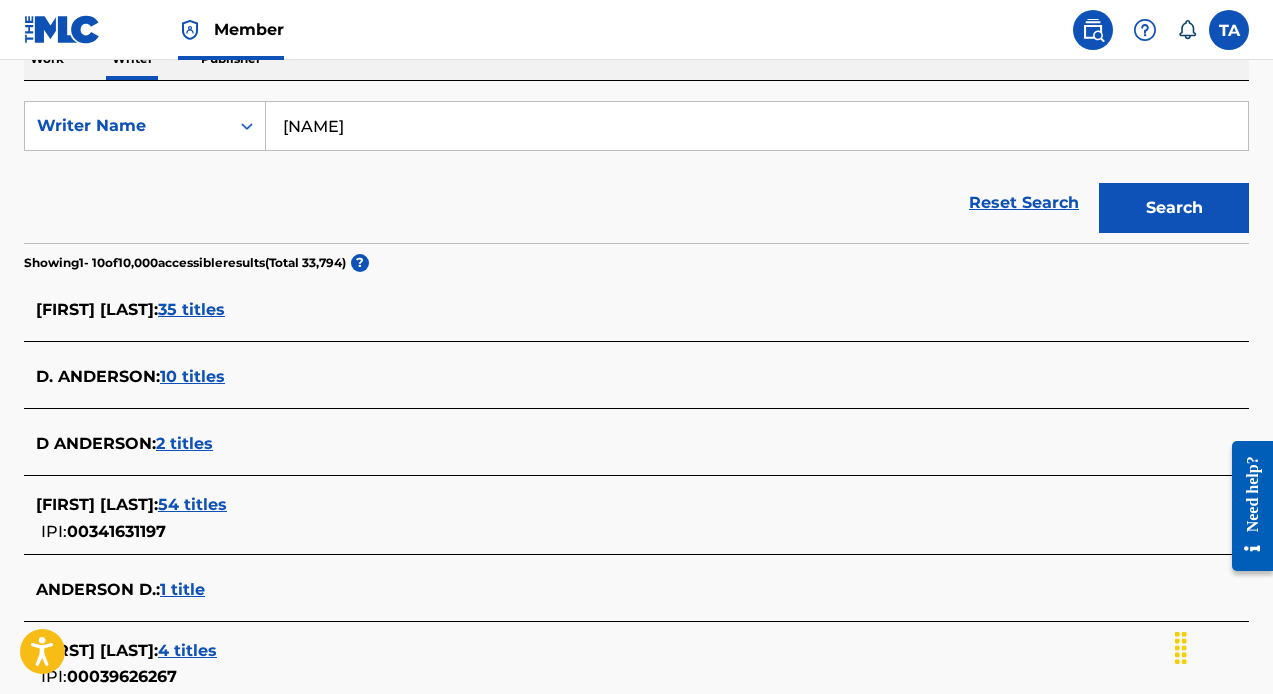 scroll, scrollTop: 345, scrollLeft: 0, axis: vertical 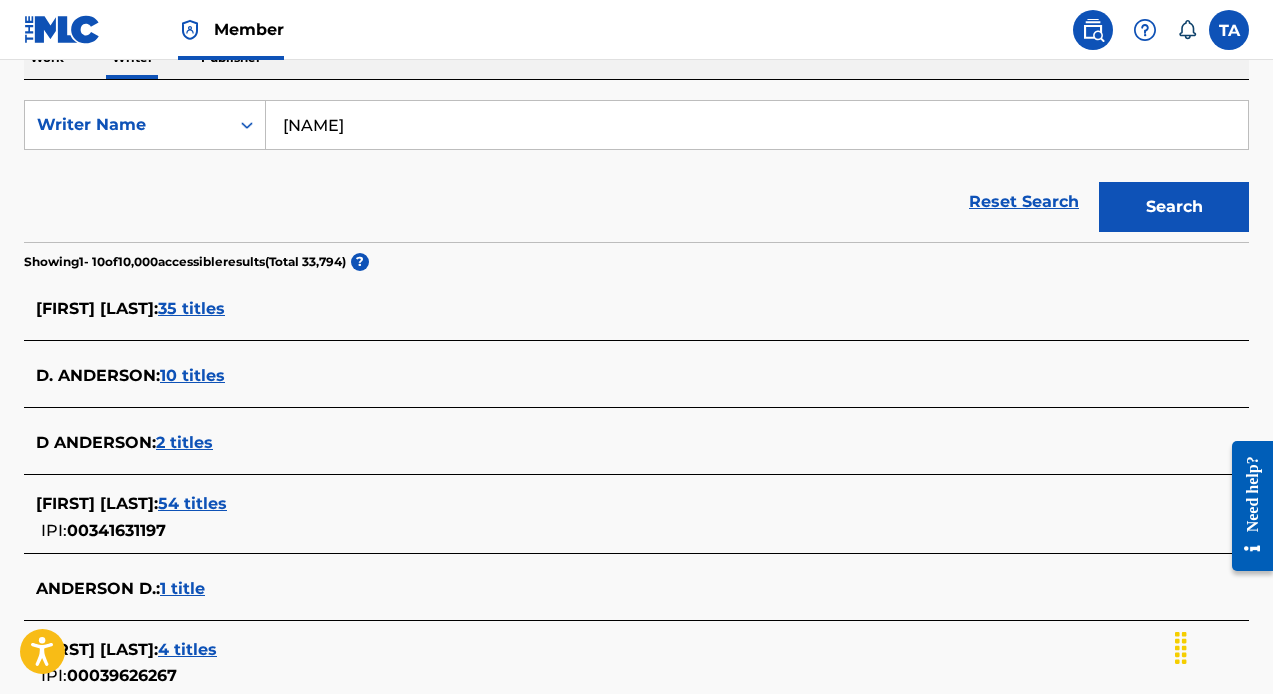 click on "54 titles" at bounding box center (192, 503) 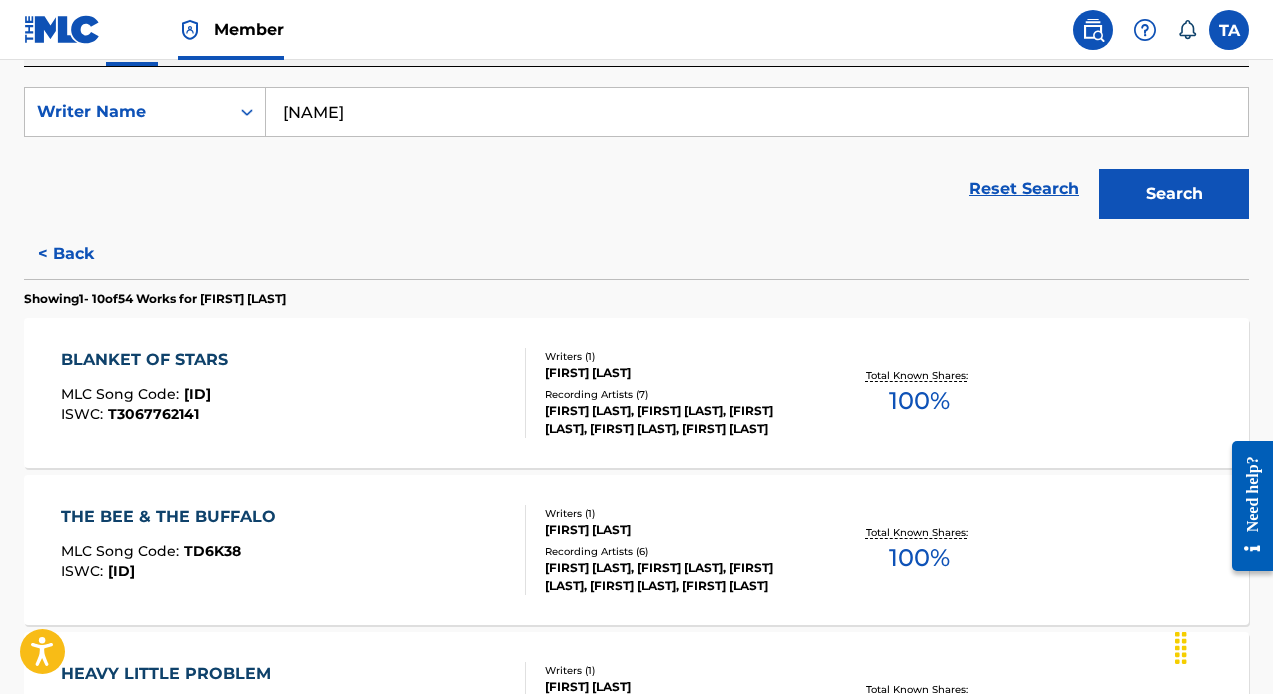 scroll, scrollTop: 376, scrollLeft: 0, axis: vertical 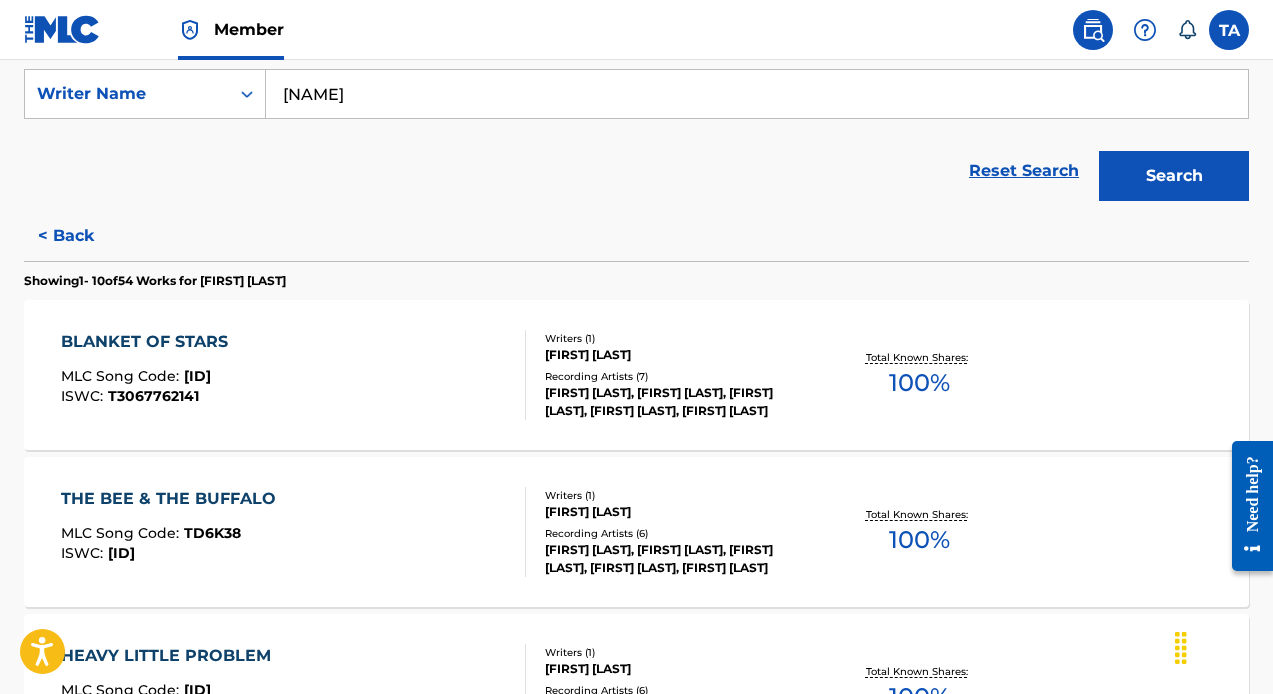 click on "[FIRST] [LAST]" at bounding box center (681, 355) 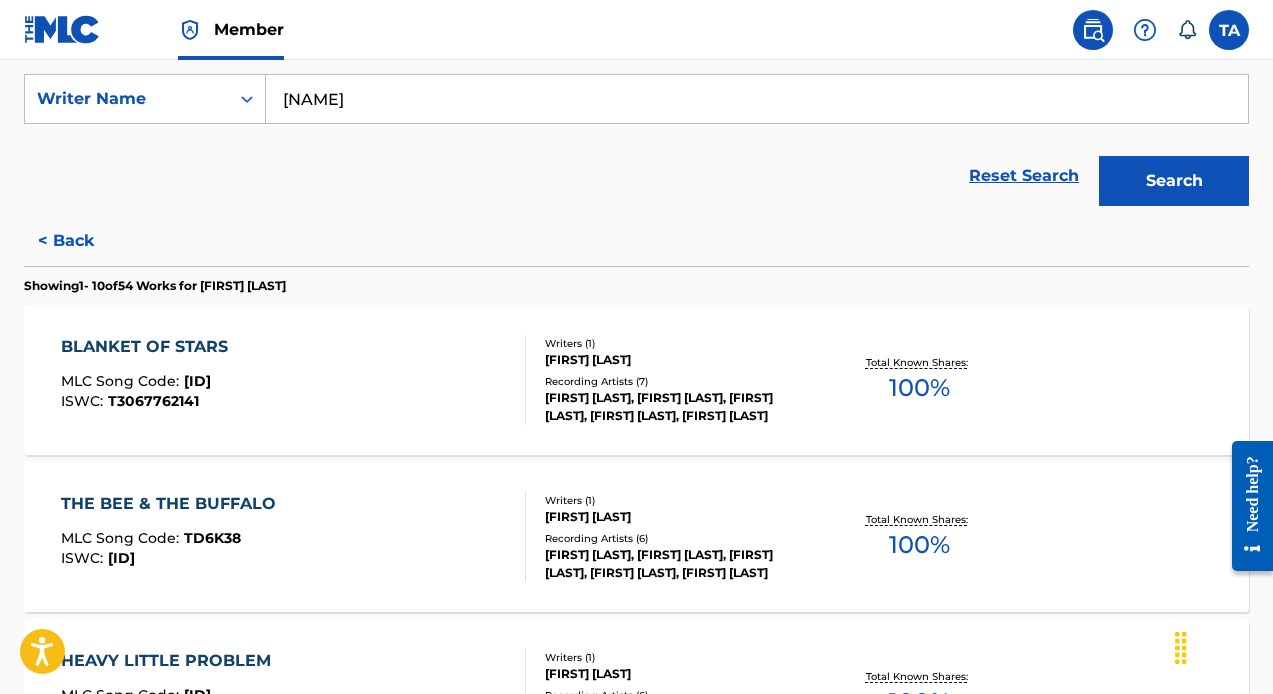 scroll, scrollTop: 372, scrollLeft: 0, axis: vertical 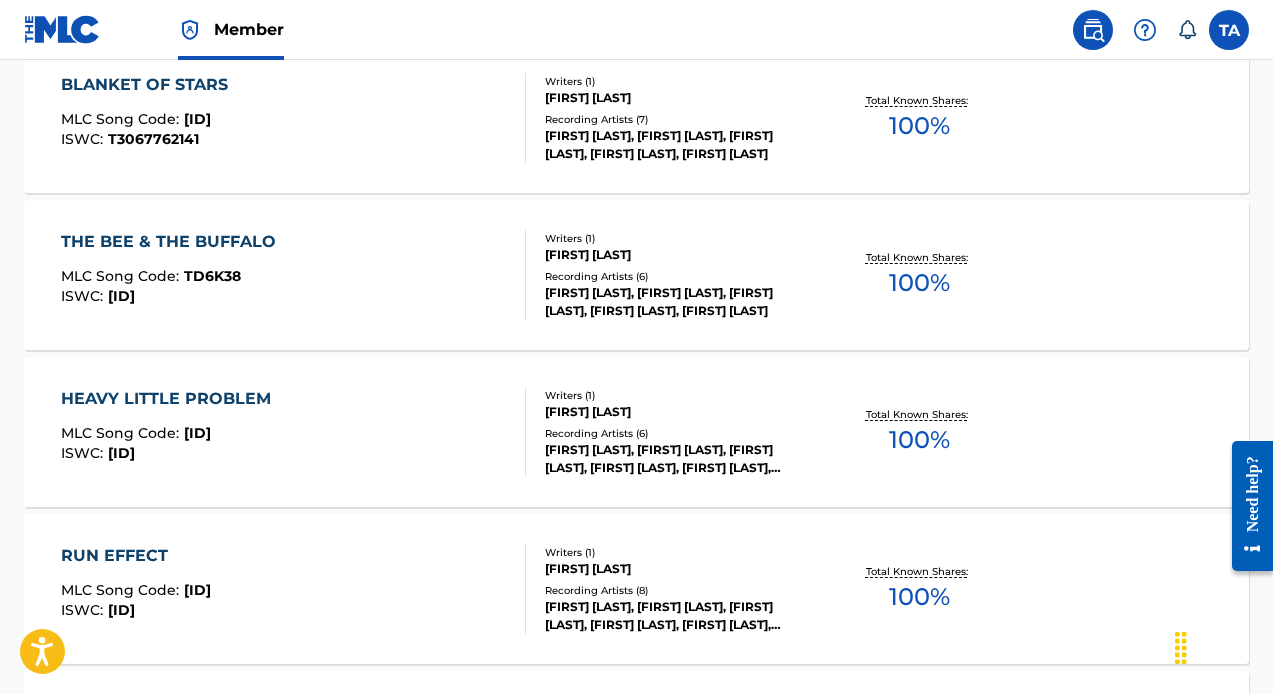 click on "THE BEE & THE BUFFALO MLC Song Code : TD6K38 ISWC : T3029927451" at bounding box center [294, 275] 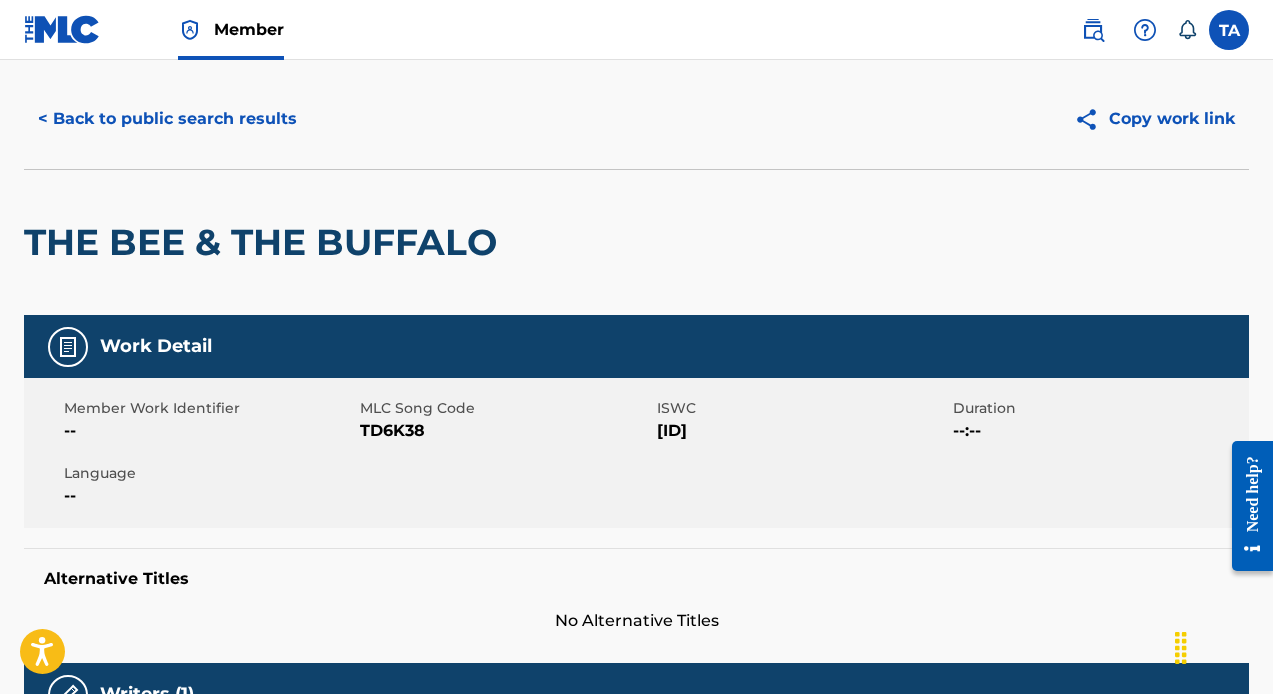 scroll, scrollTop: 0, scrollLeft: 0, axis: both 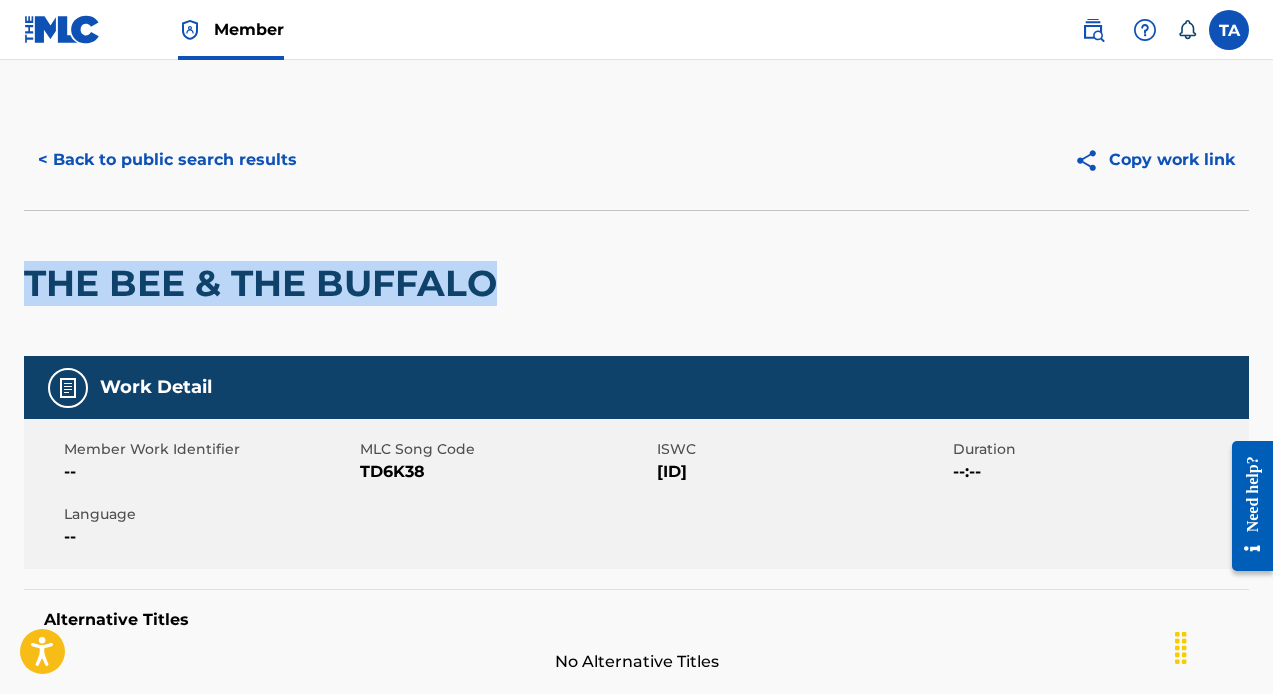 drag, startPoint x: 512, startPoint y: 288, endPoint x: 18, endPoint y: 287, distance: 494.001 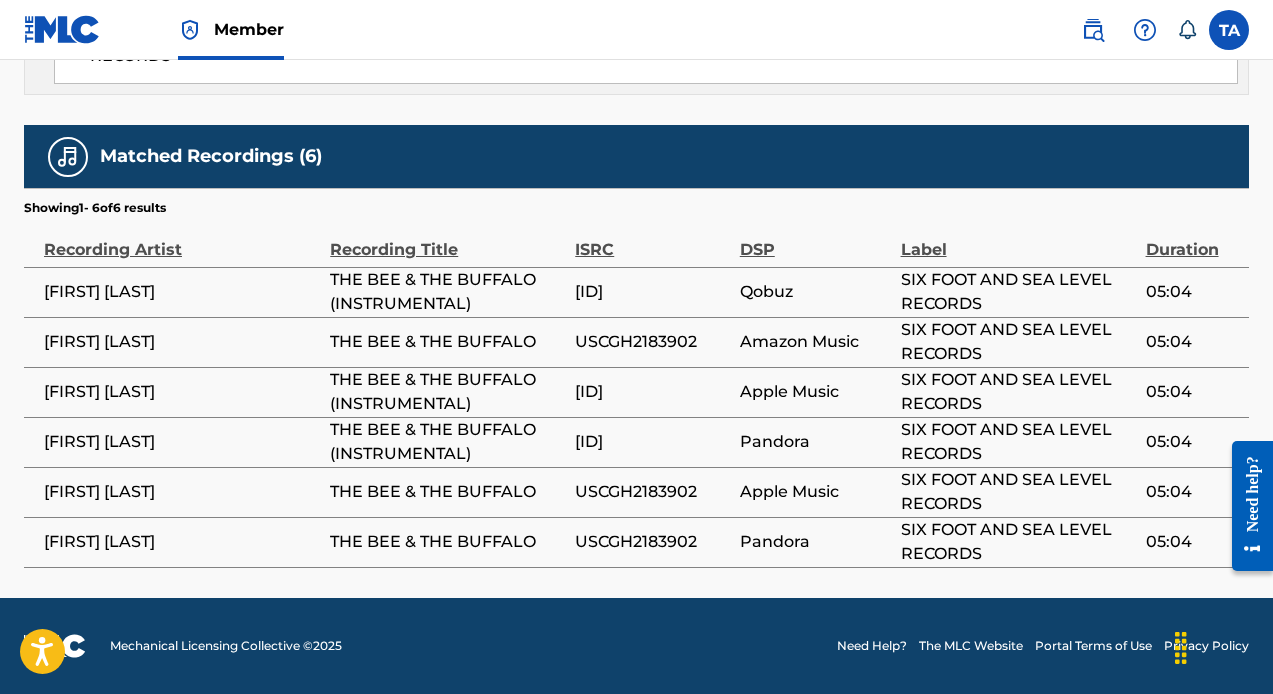 scroll, scrollTop: 1264, scrollLeft: 0, axis: vertical 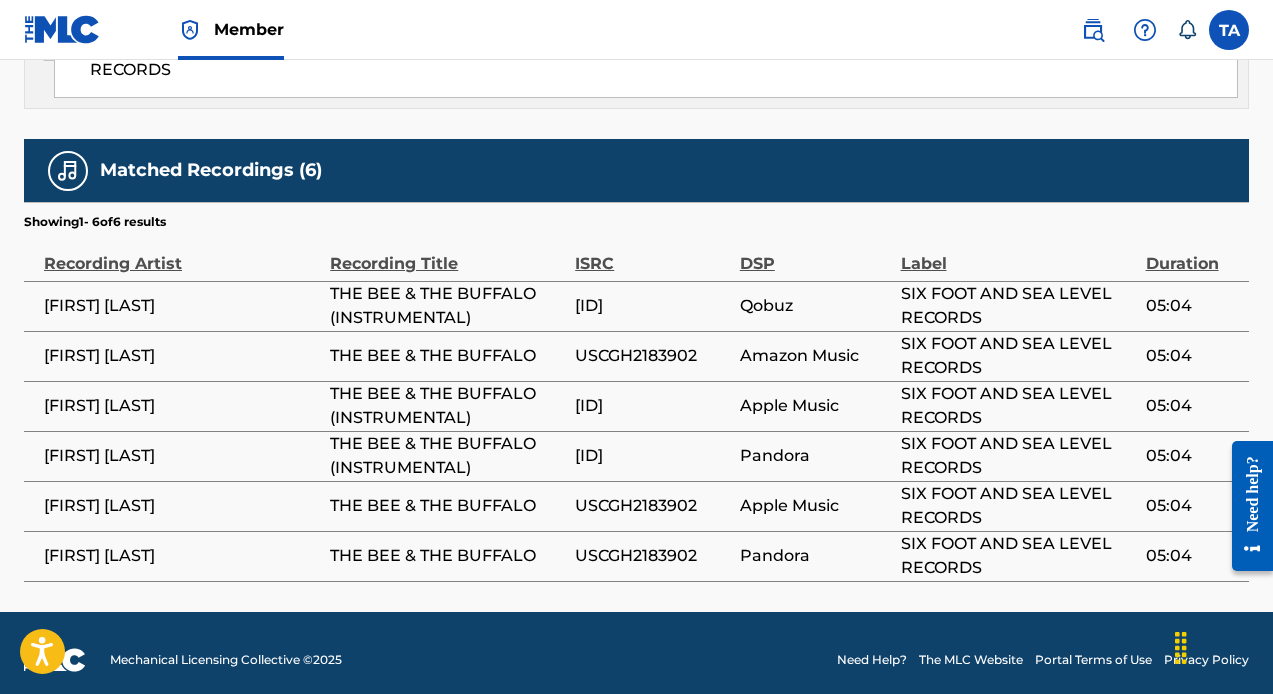drag, startPoint x: 696, startPoint y: 344, endPoint x: 584, endPoint y: 352, distance: 112.28535 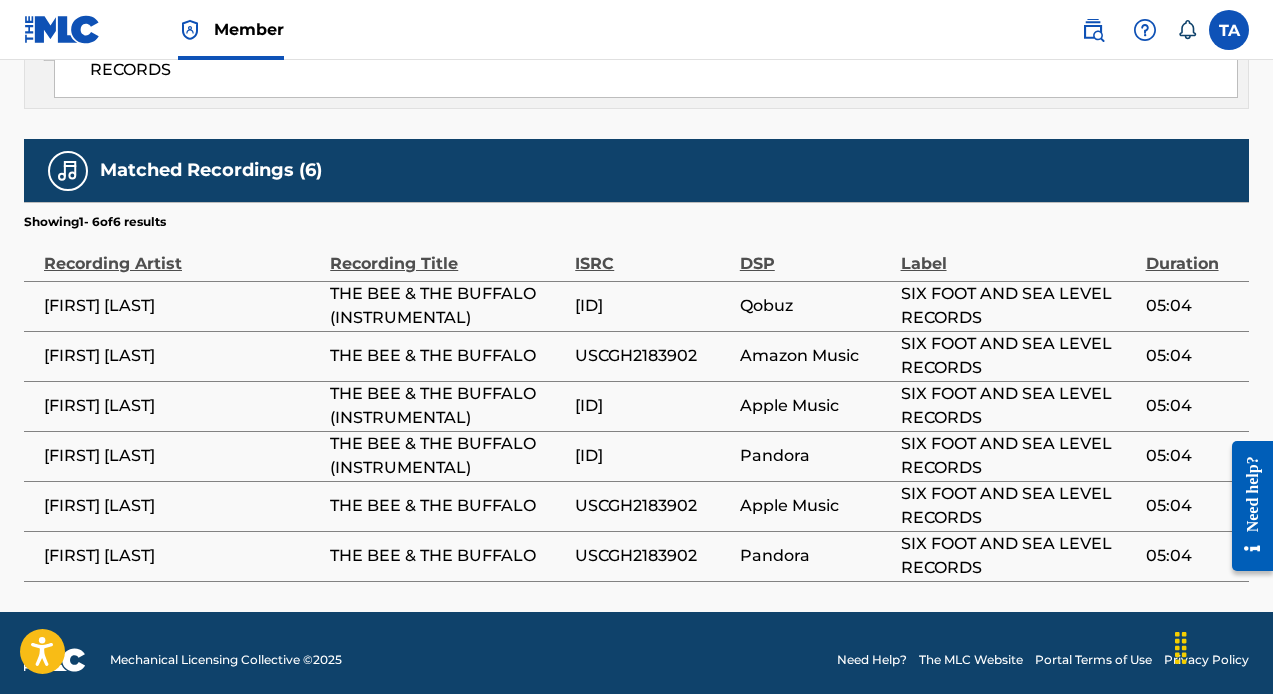 copy on "[ID]" 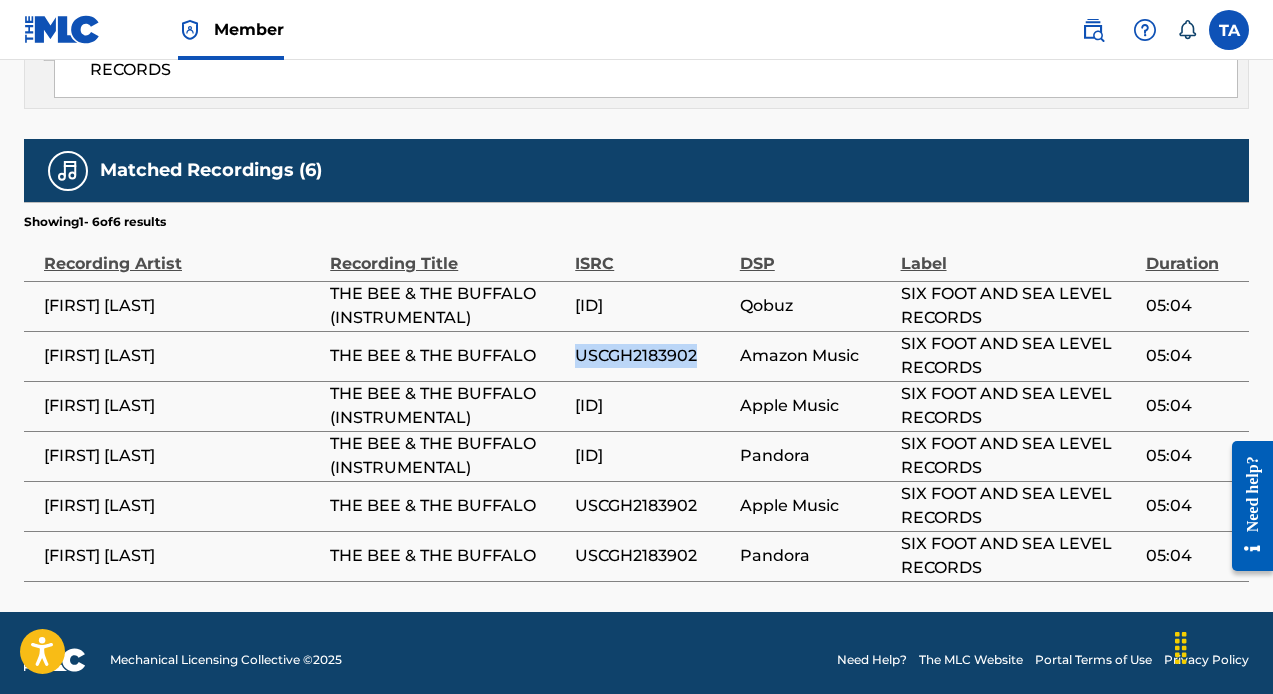 drag, startPoint x: 702, startPoint y: 396, endPoint x: 581, endPoint y: 390, distance: 121.14867 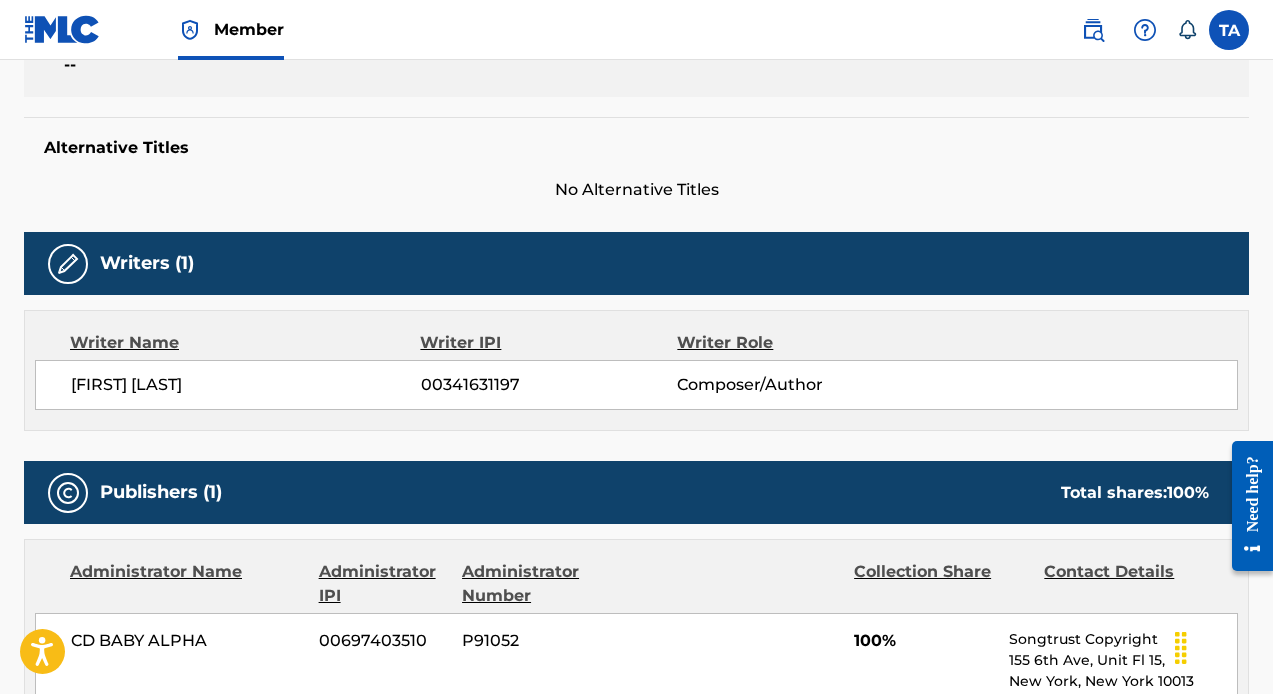 scroll, scrollTop: 0, scrollLeft: 0, axis: both 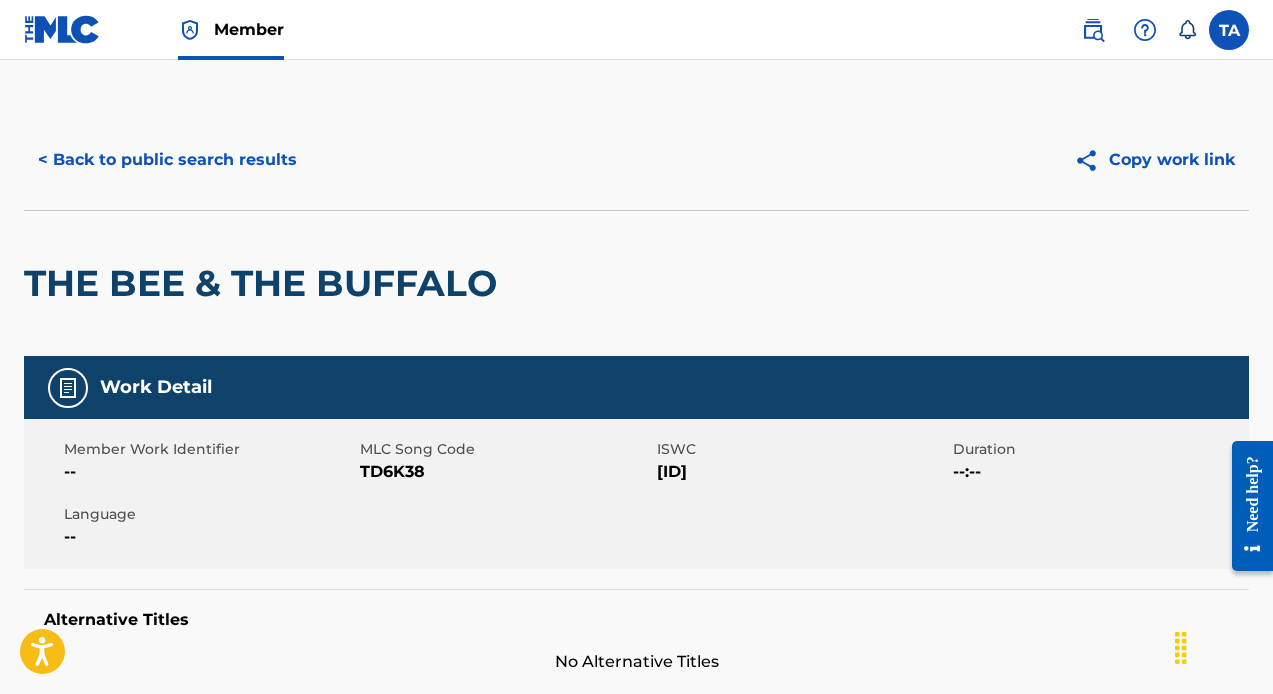 click on "< Back to public search results" at bounding box center (167, 160) 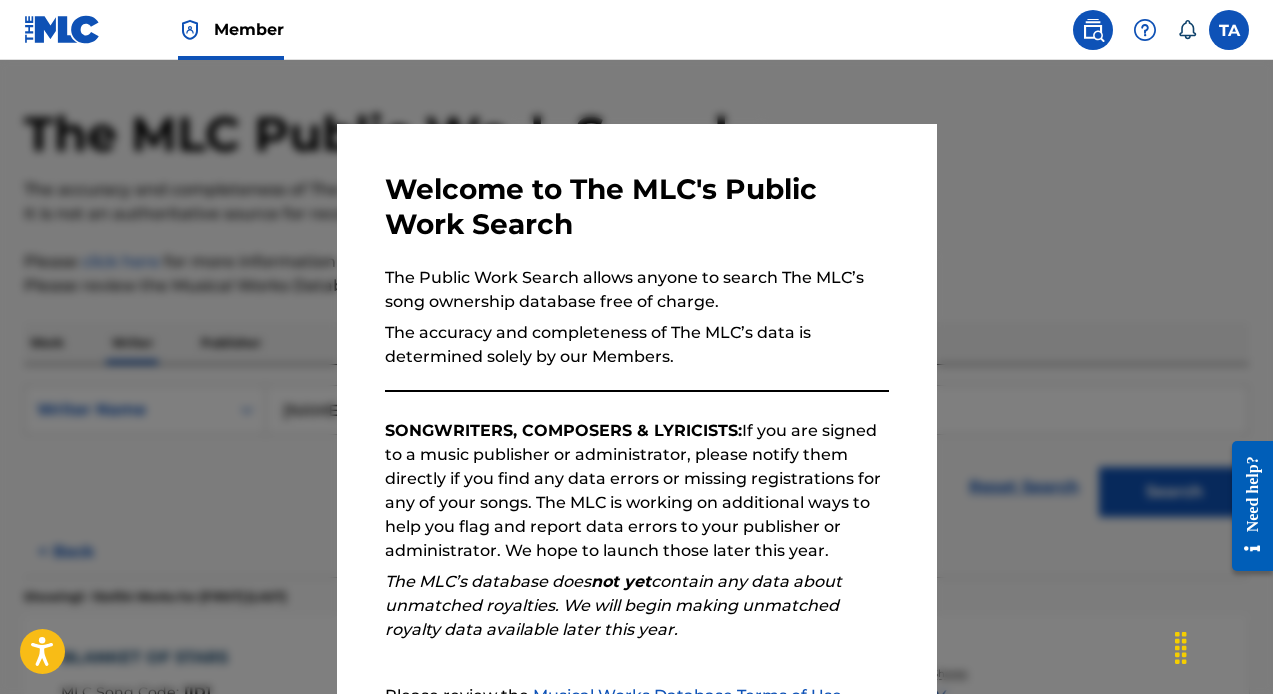 click at bounding box center [636, 407] 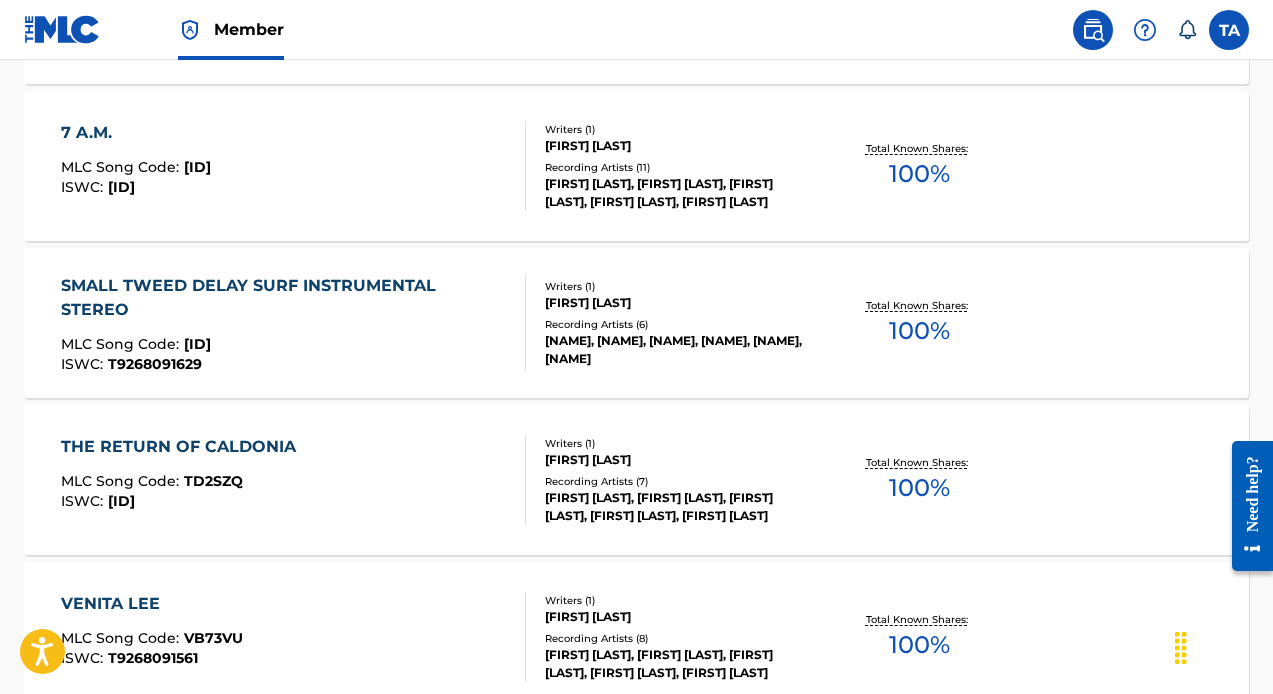 scroll, scrollTop: 1211, scrollLeft: 0, axis: vertical 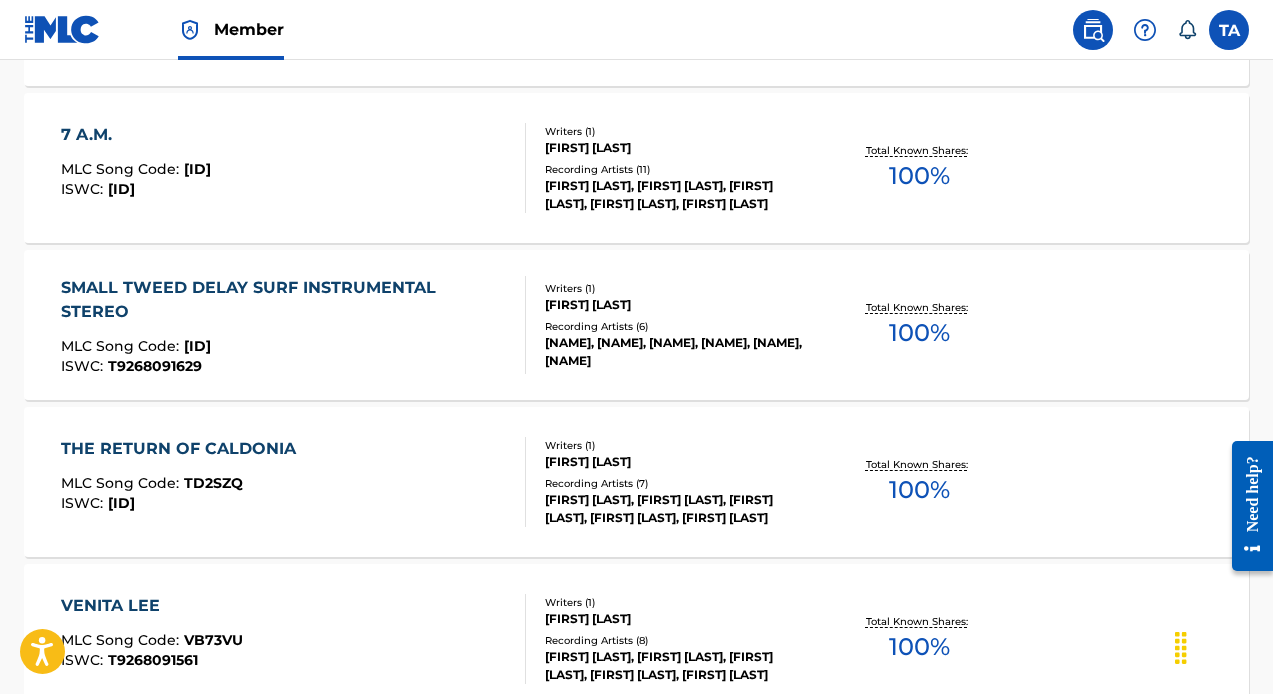 click on "[FIRST] [LAST]" at bounding box center (681, 462) 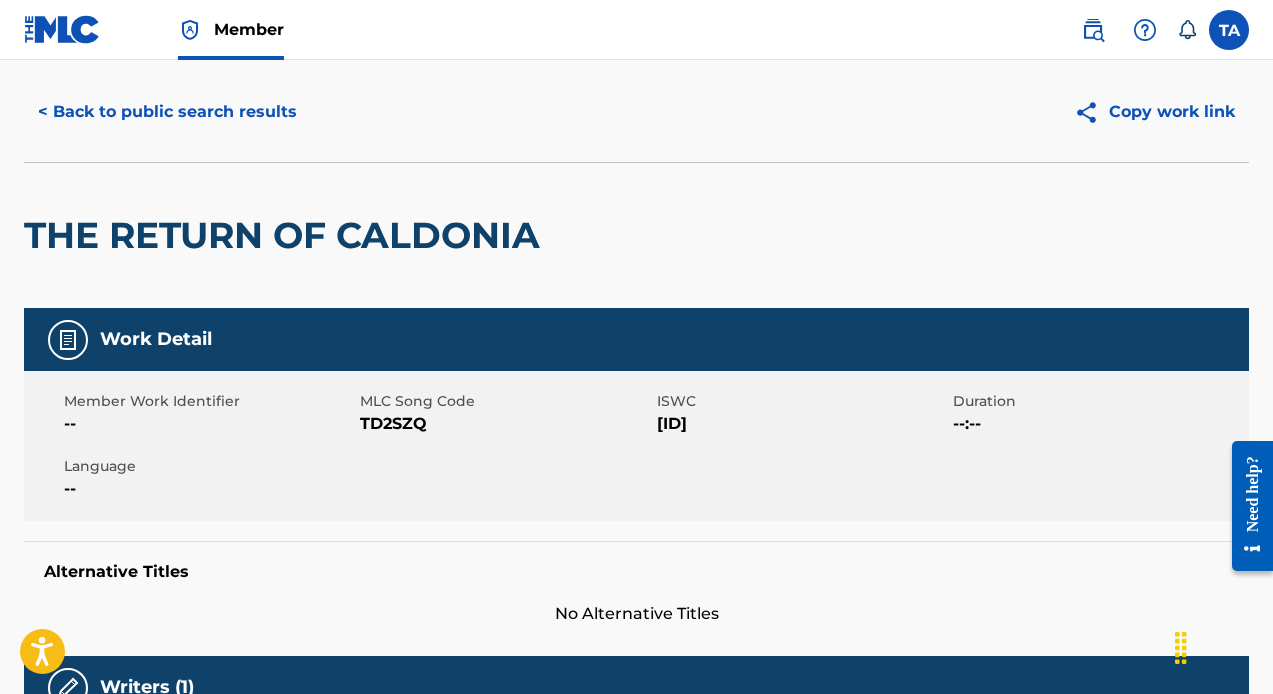 scroll, scrollTop: 0, scrollLeft: 0, axis: both 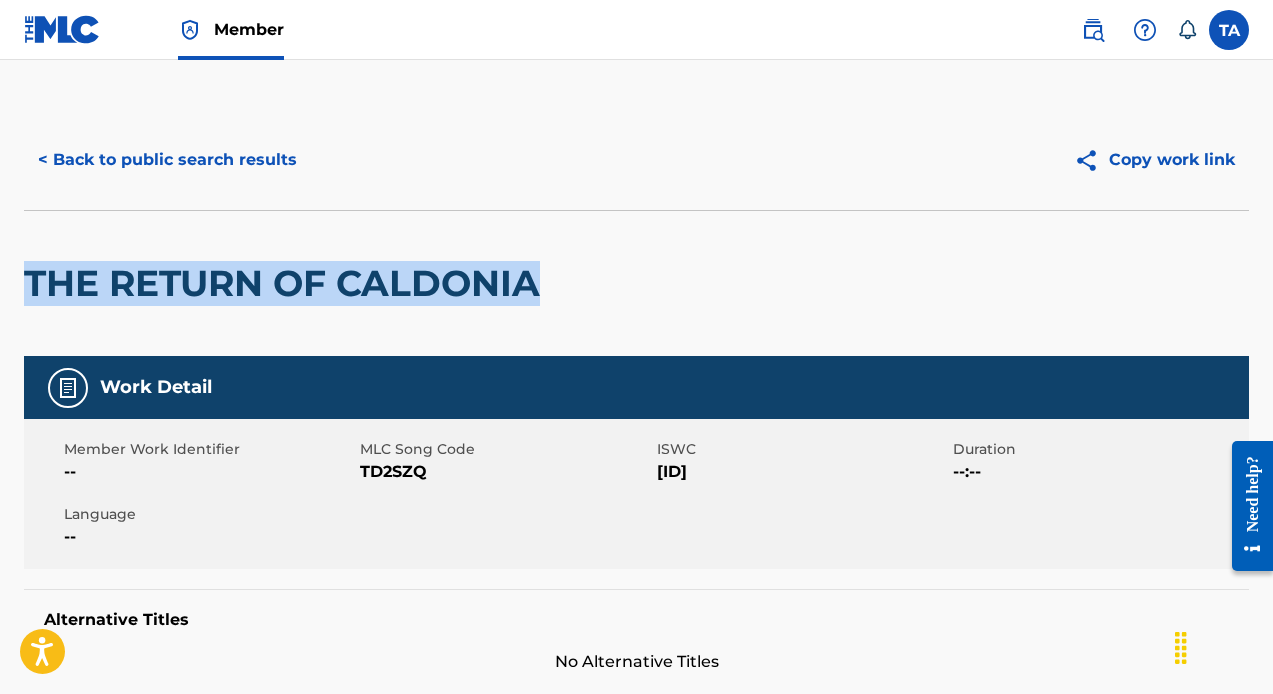 drag, startPoint x: 550, startPoint y: 286, endPoint x: 25, endPoint y: 281, distance: 525.0238 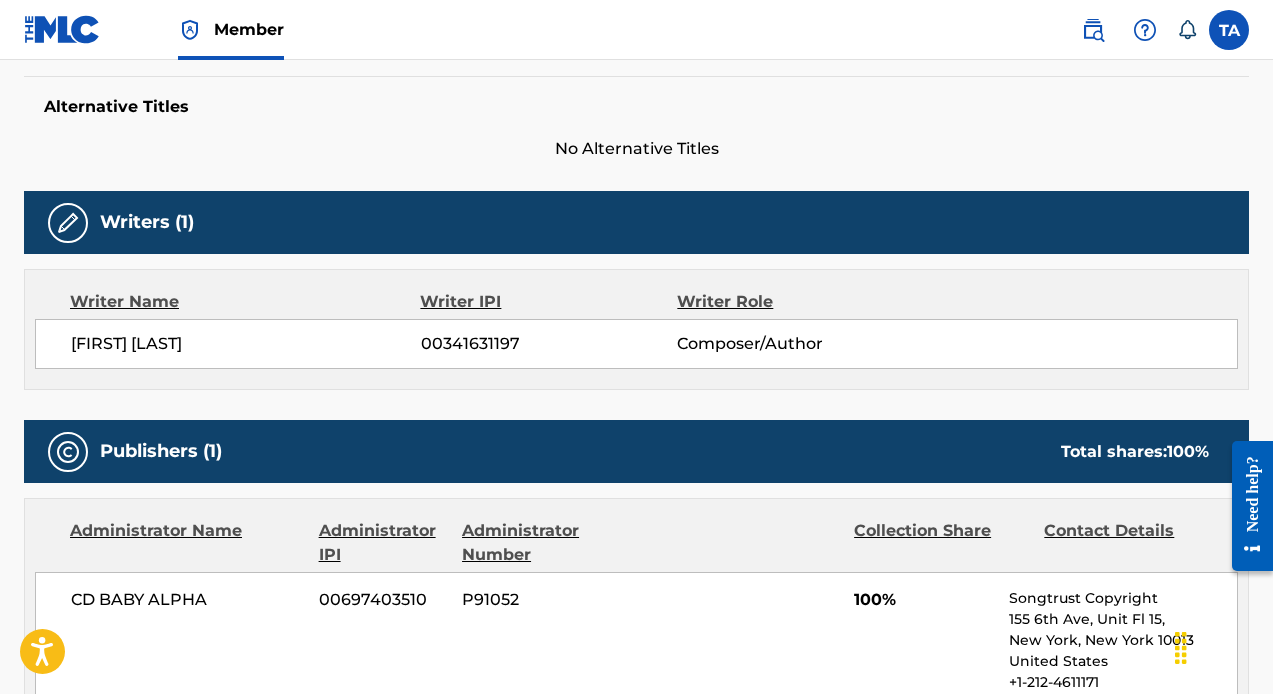 scroll, scrollTop: 1370, scrollLeft: 0, axis: vertical 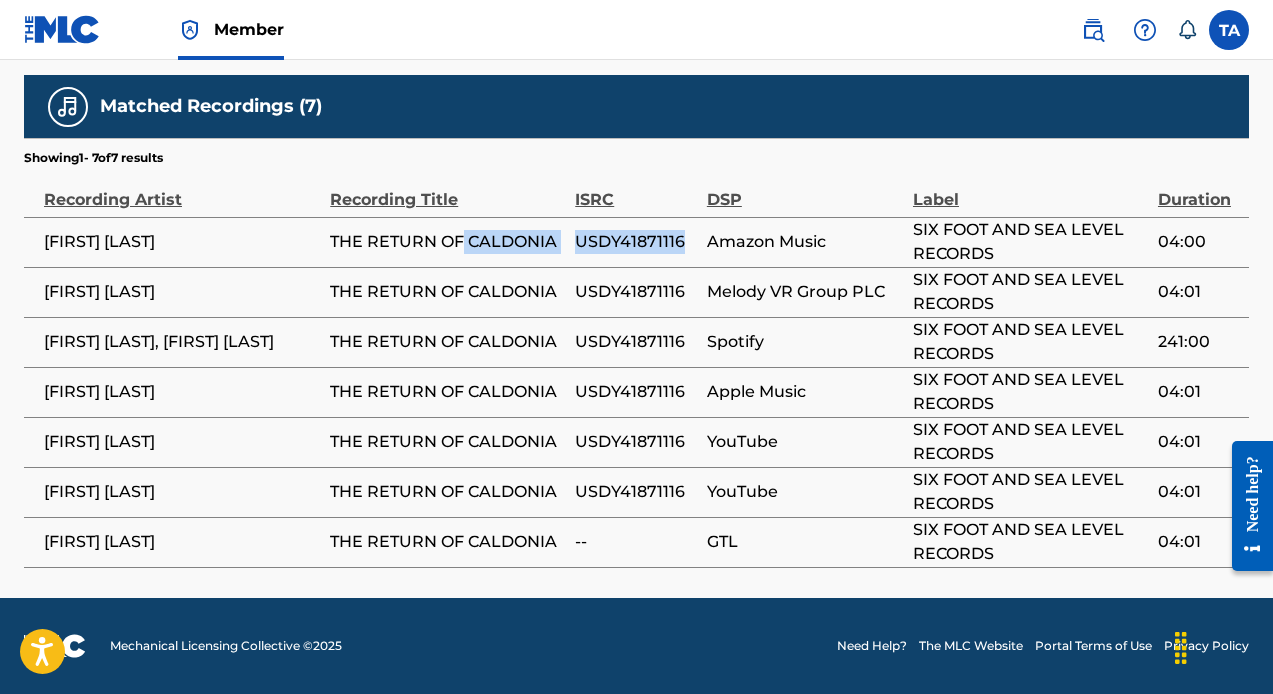 drag, startPoint x: 595, startPoint y: 249, endPoint x: 586, endPoint y: 227, distance: 23.769728 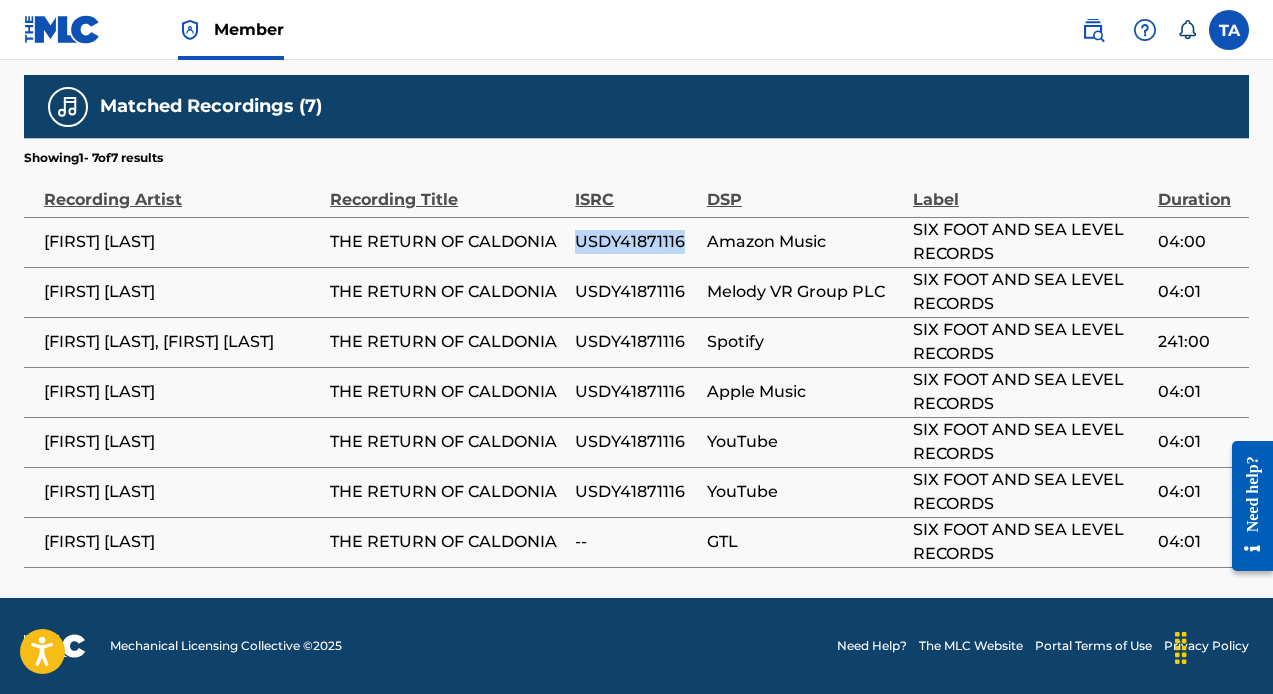 drag, startPoint x: 609, startPoint y: 250, endPoint x: 591, endPoint y: 225, distance: 30.805843 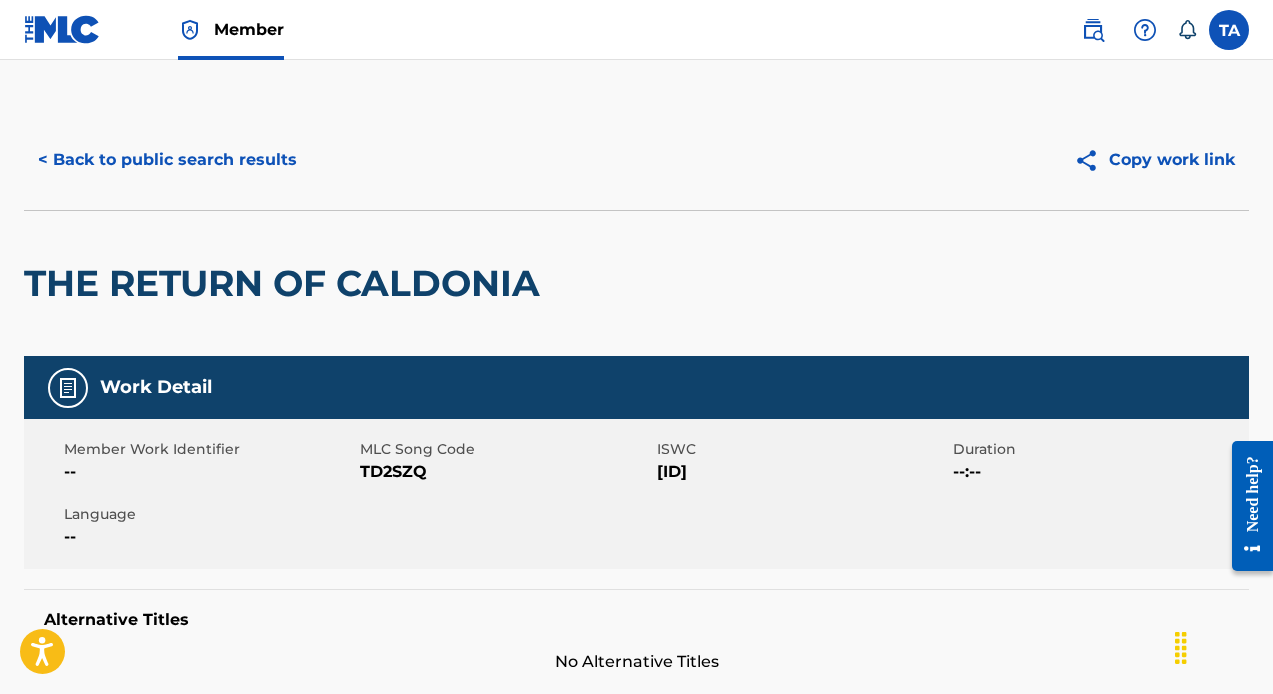 click on "< Back to public search results" at bounding box center (167, 160) 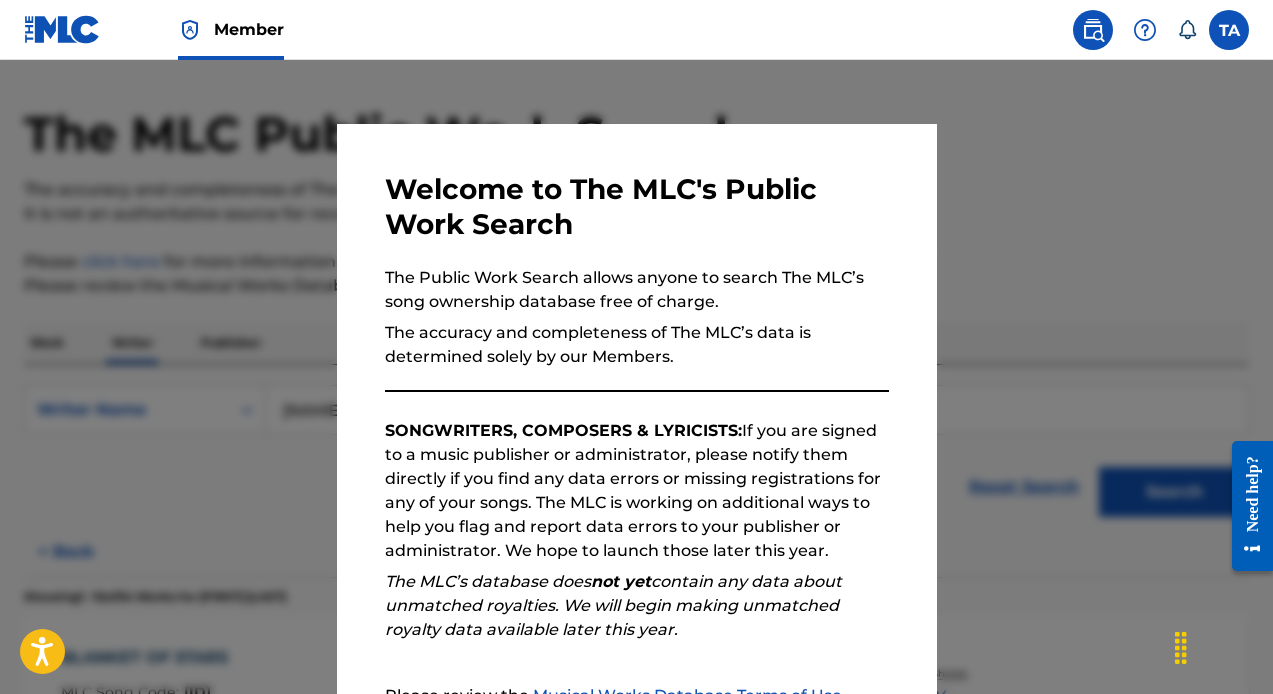 click at bounding box center (636, 407) 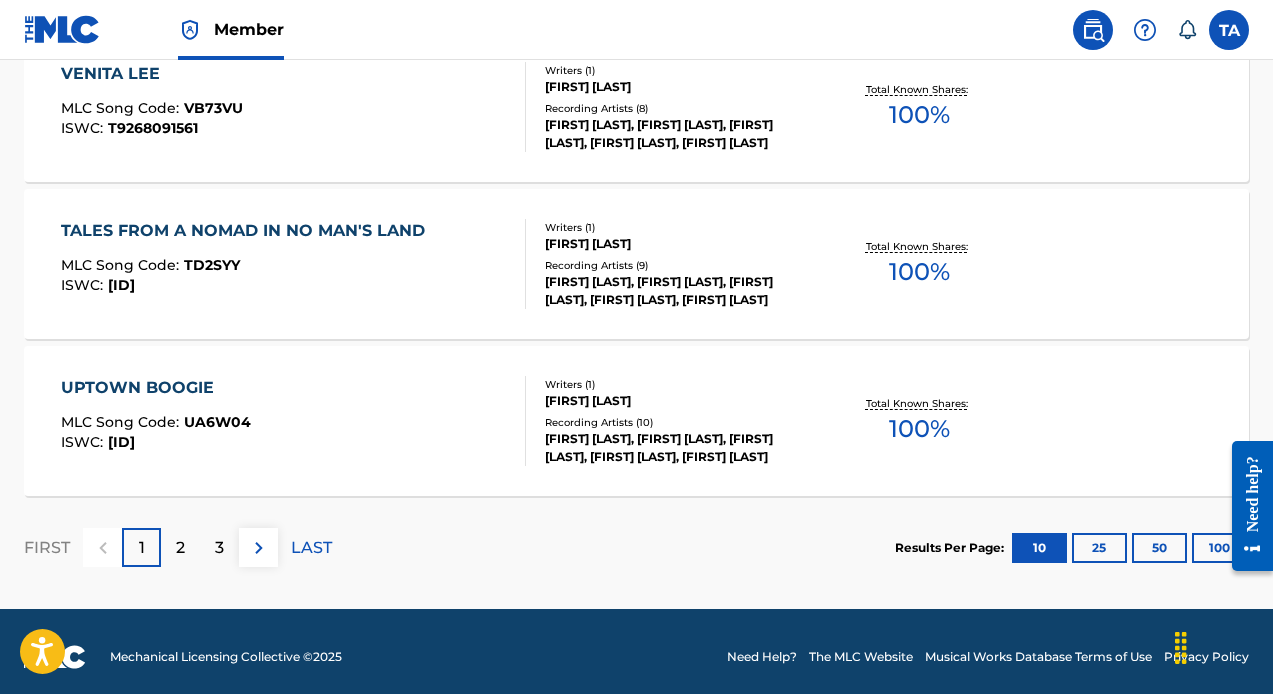 scroll, scrollTop: 1740, scrollLeft: 0, axis: vertical 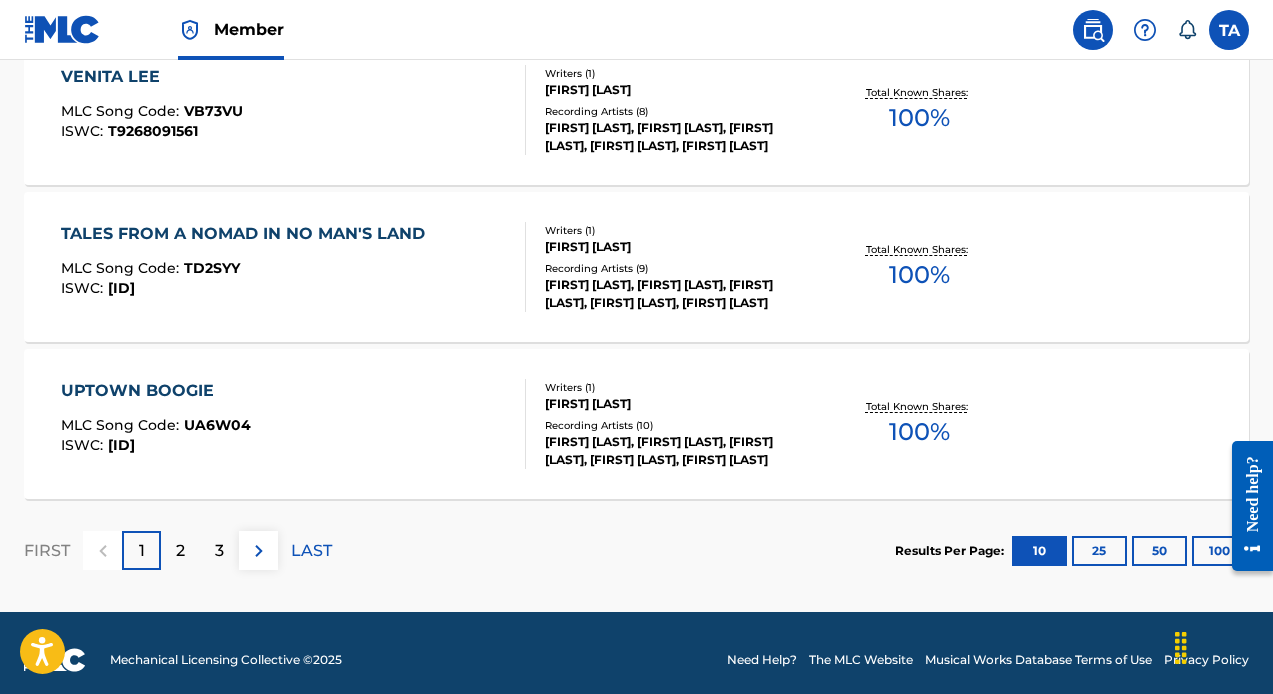 click on "MLC Song Code : TD2SYY" at bounding box center [248, 271] 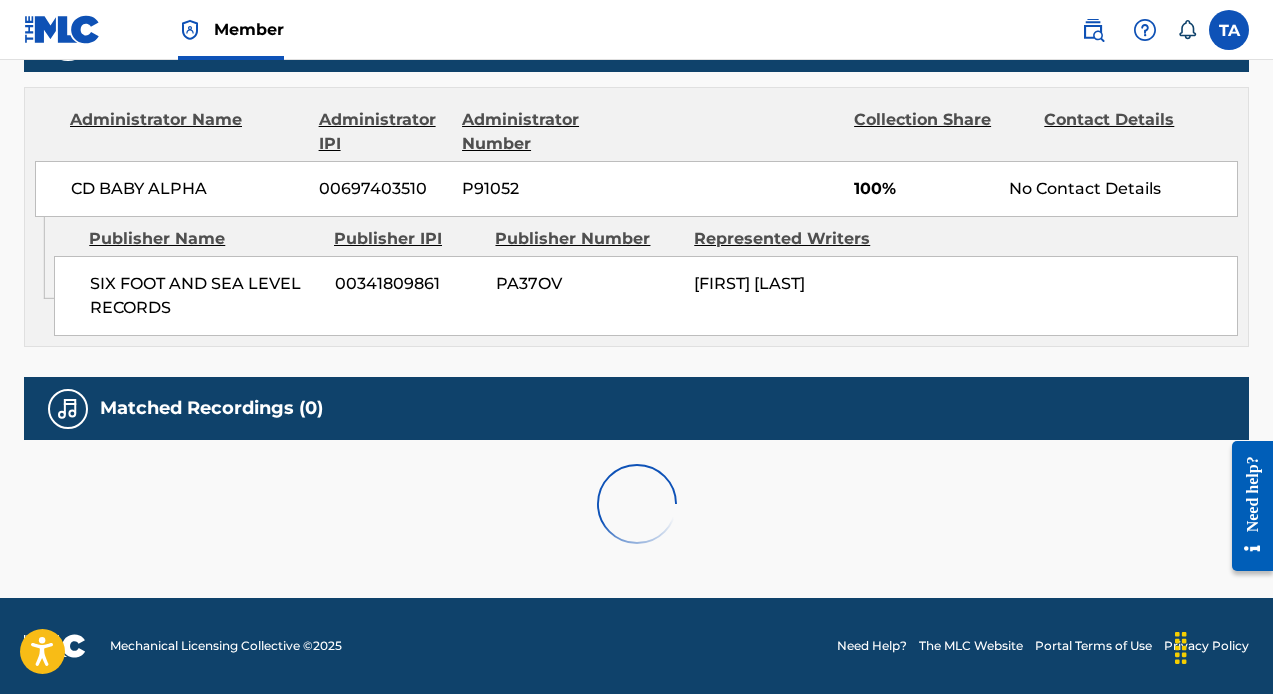 scroll, scrollTop: 0, scrollLeft: 0, axis: both 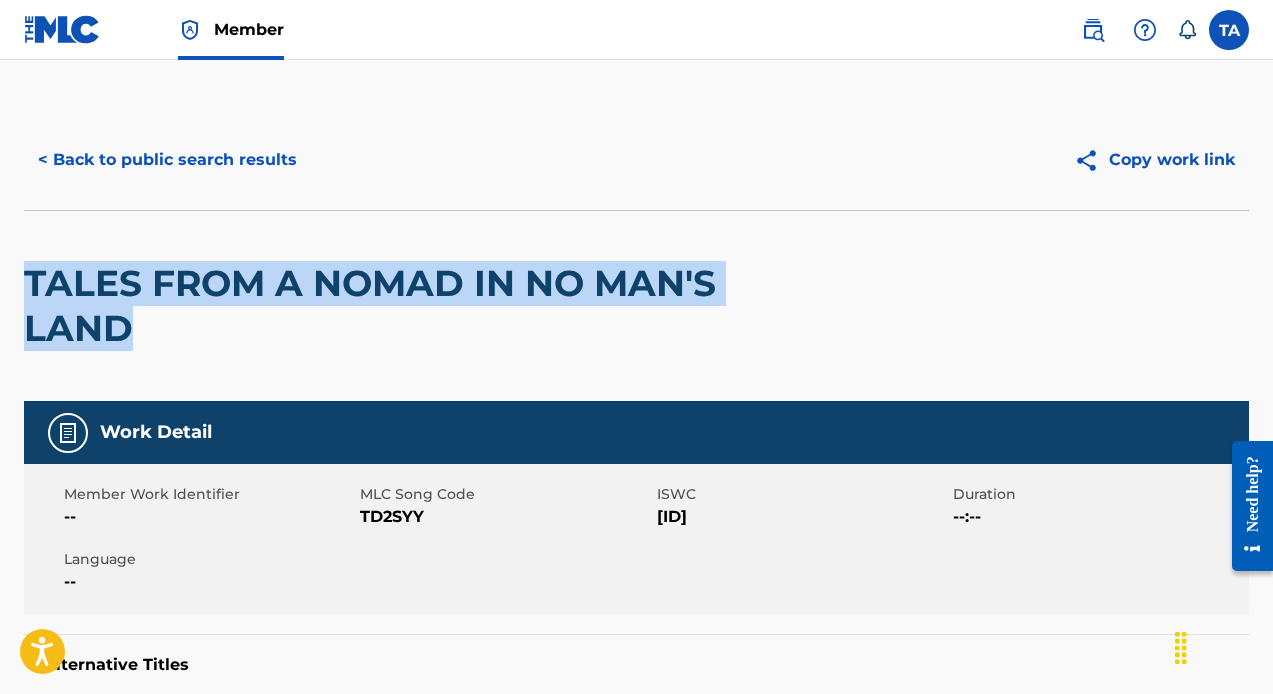 drag, startPoint x: 177, startPoint y: 328, endPoint x: 30, endPoint y: 281, distance: 154.33081 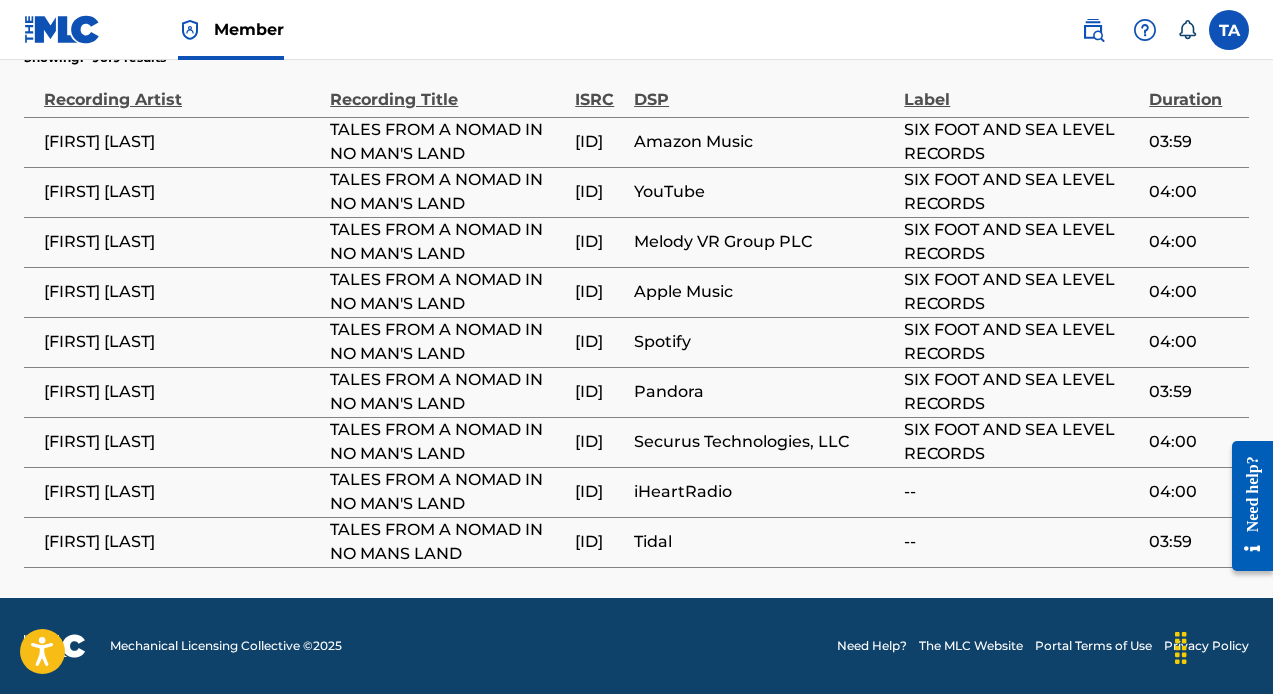 drag, startPoint x: 563, startPoint y: 154, endPoint x: 552, endPoint y: 129, distance: 27.313 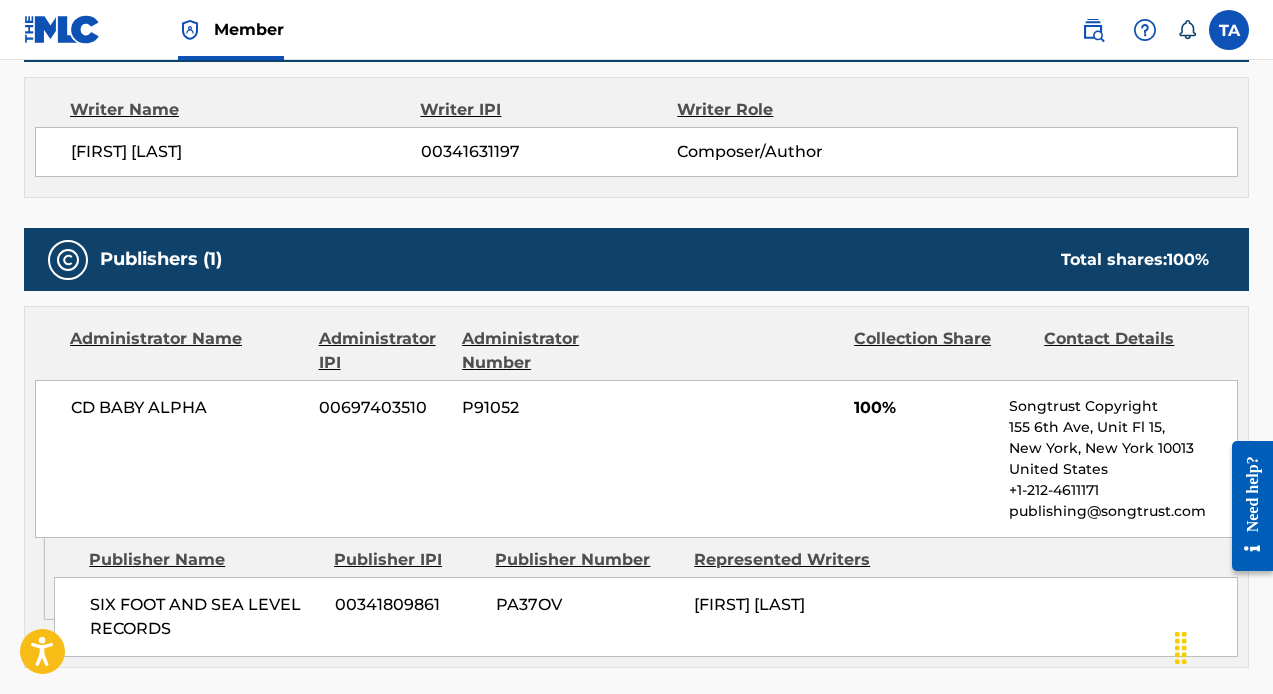 scroll, scrollTop: 0, scrollLeft: 0, axis: both 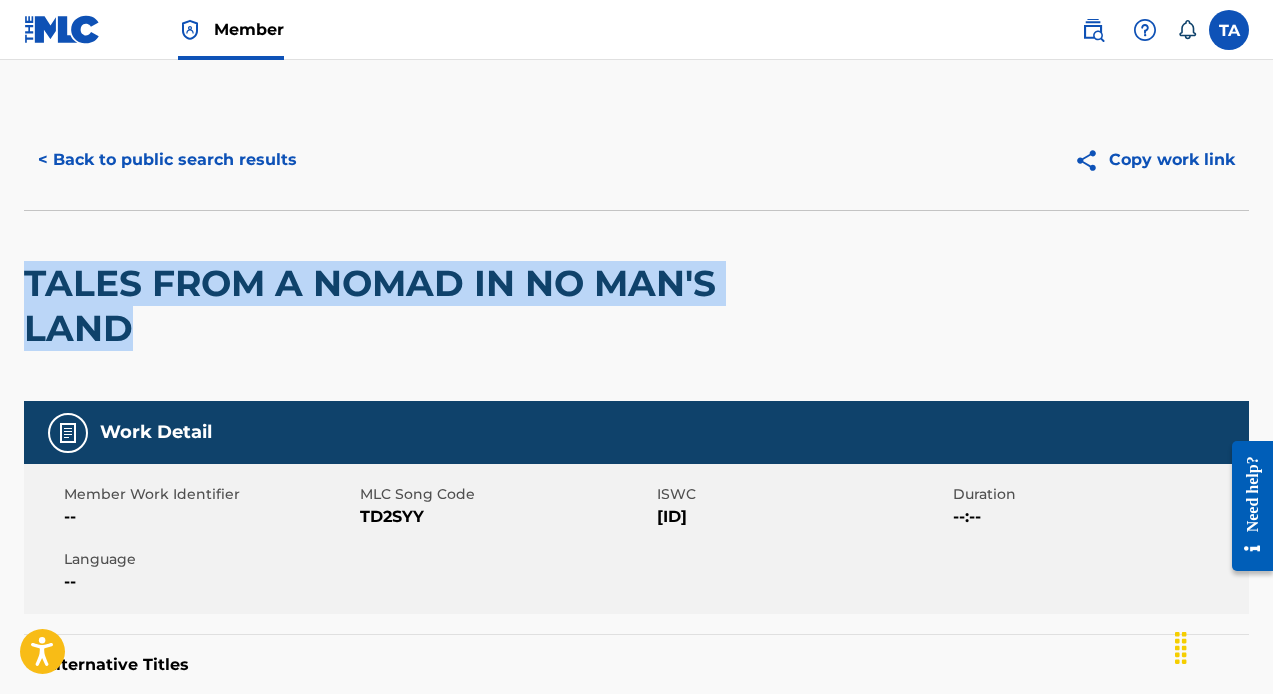 click on "< Back to public search results" at bounding box center (167, 160) 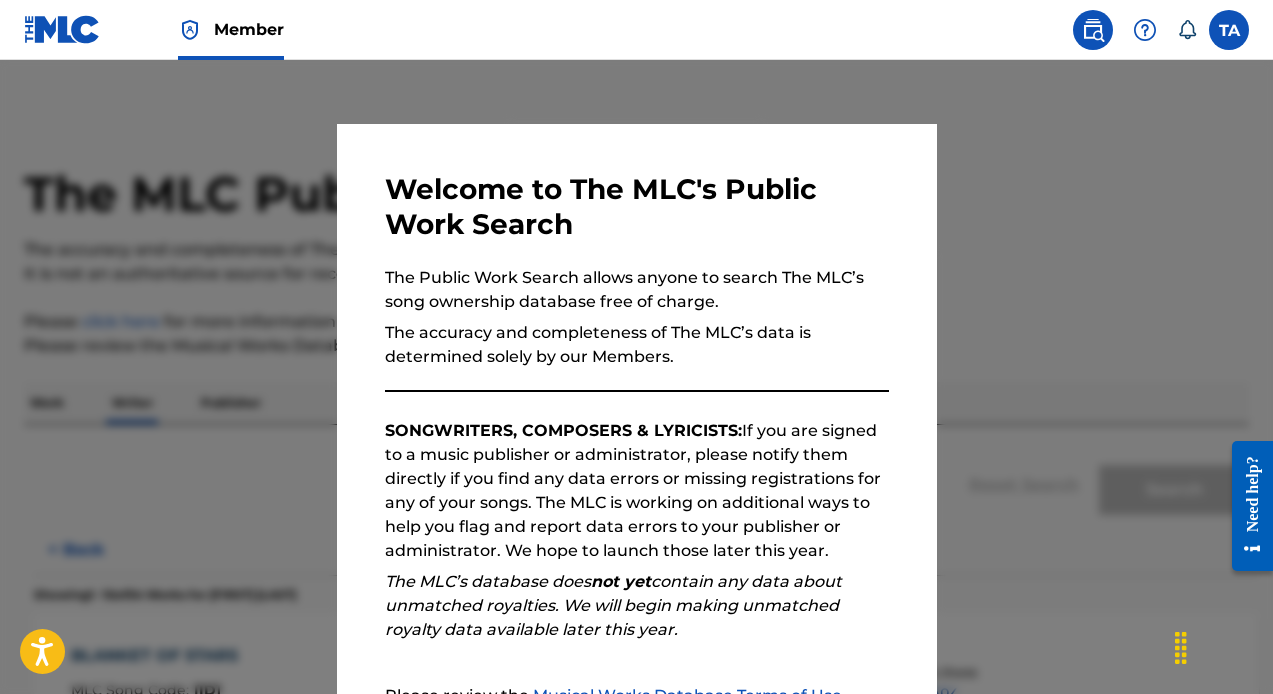scroll, scrollTop: 60, scrollLeft: 0, axis: vertical 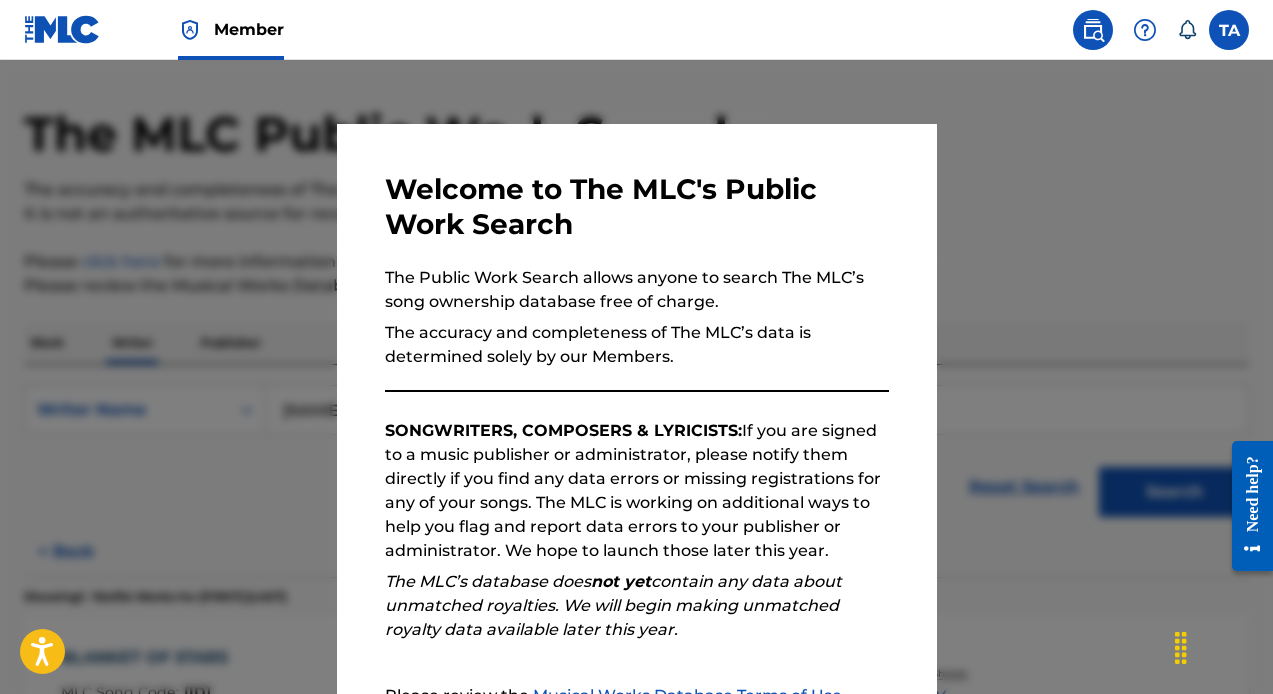 click at bounding box center (636, 407) 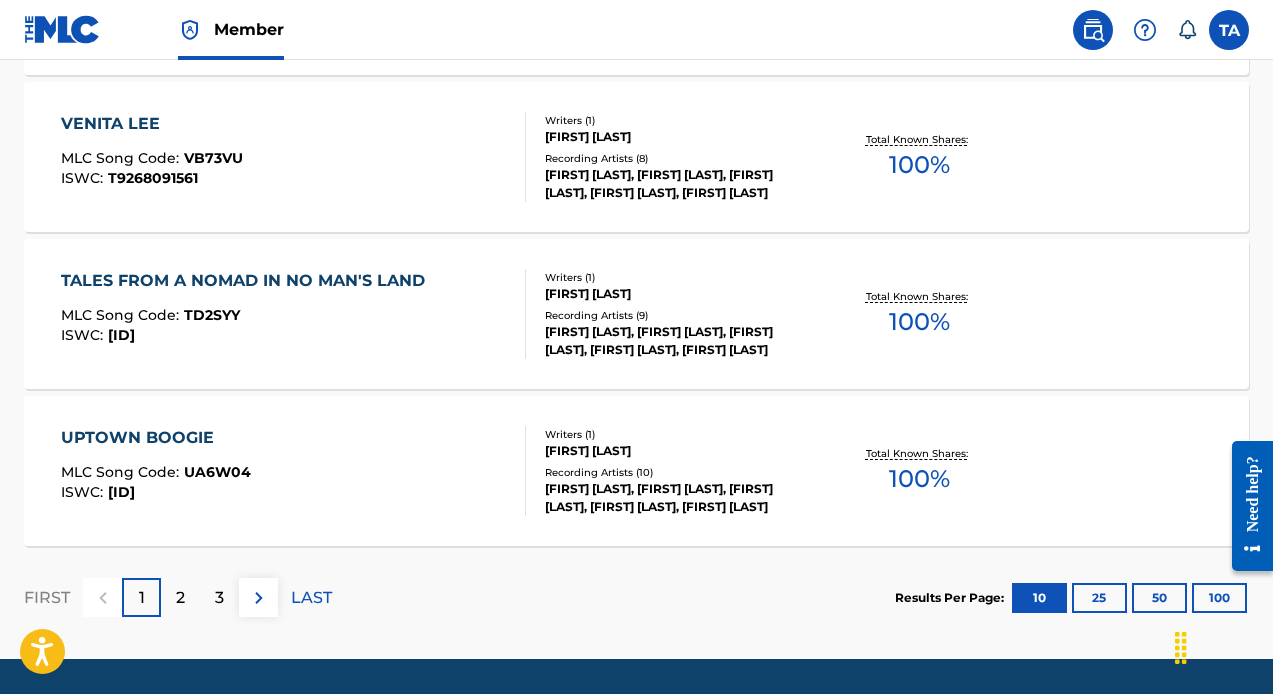 scroll, scrollTop: 1754, scrollLeft: 0, axis: vertical 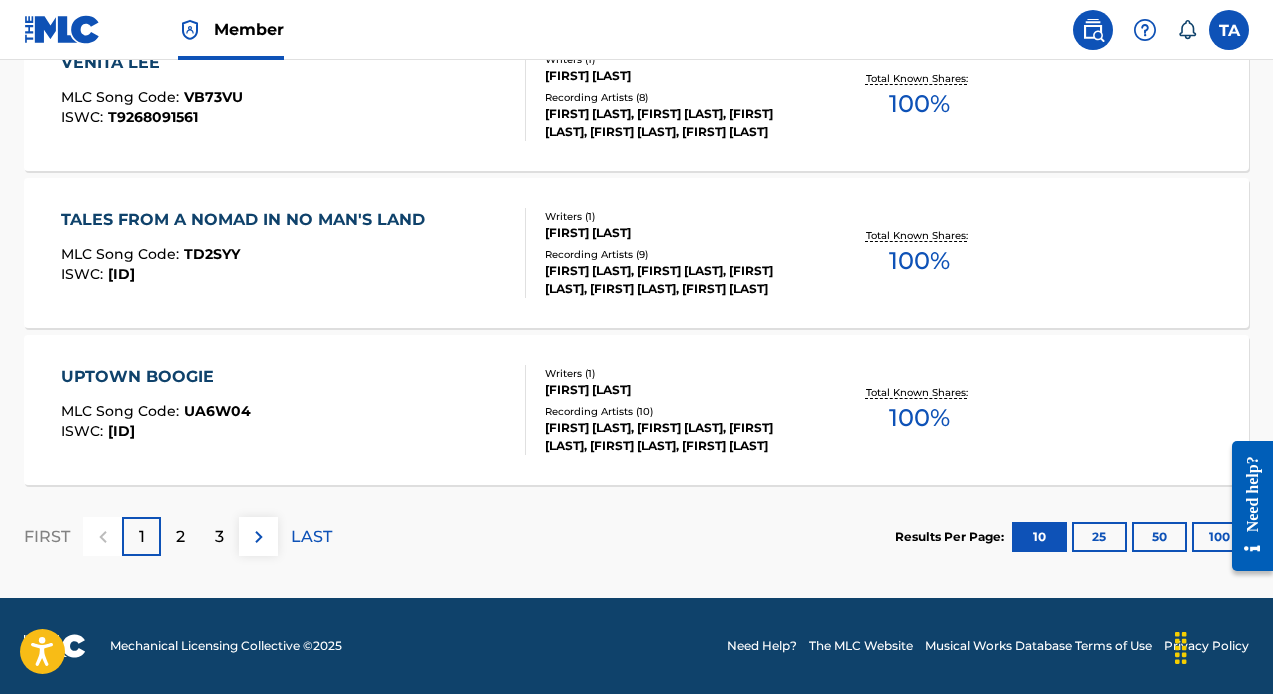 click on "2" at bounding box center (180, 536) 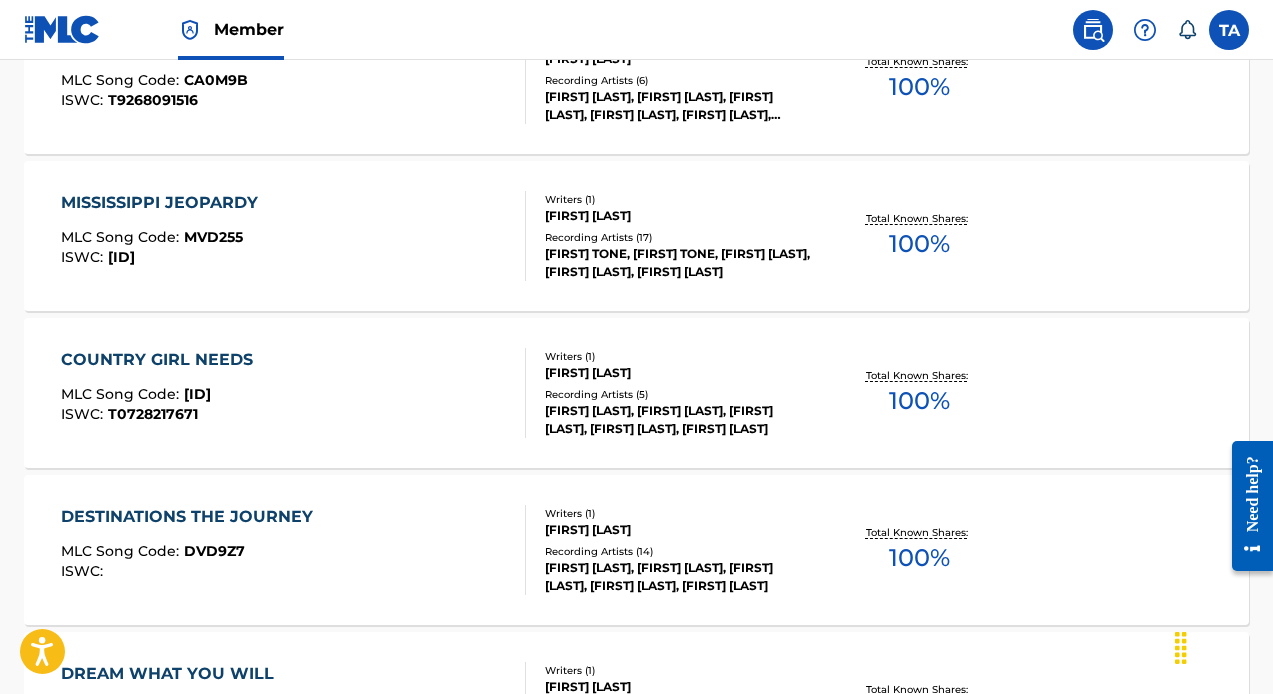 scroll, scrollTop: 828, scrollLeft: 0, axis: vertical 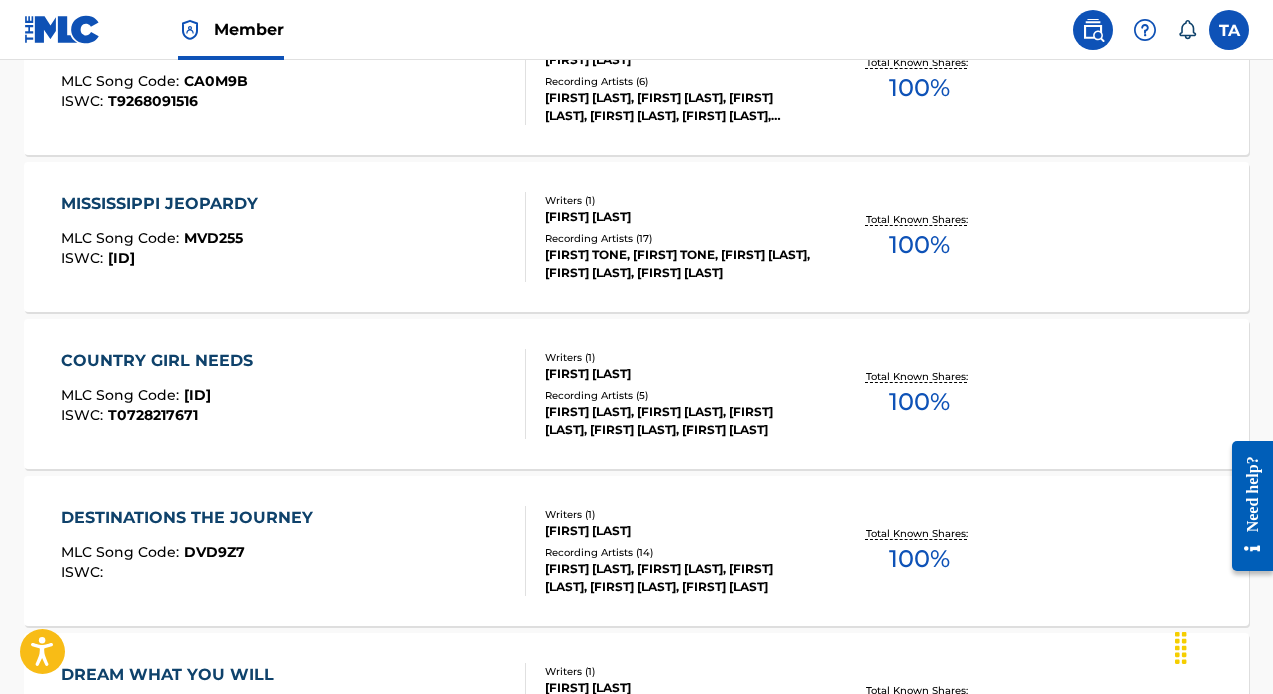 click on "MISSISSIPPI JEOPARDY MLC Song Code : MVD255 ISWC : T0728252901" at bounding box center [294, 237] 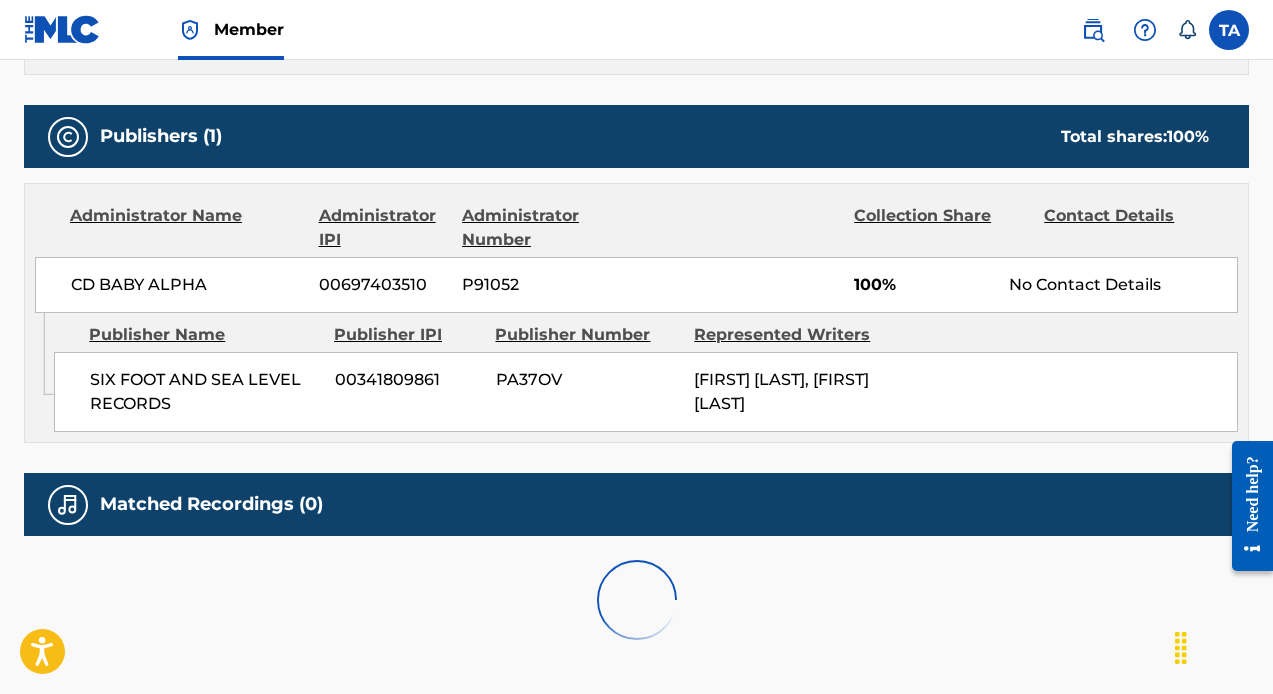 scroll, scrollTop: 0, scrollLeft: 0, axis: both 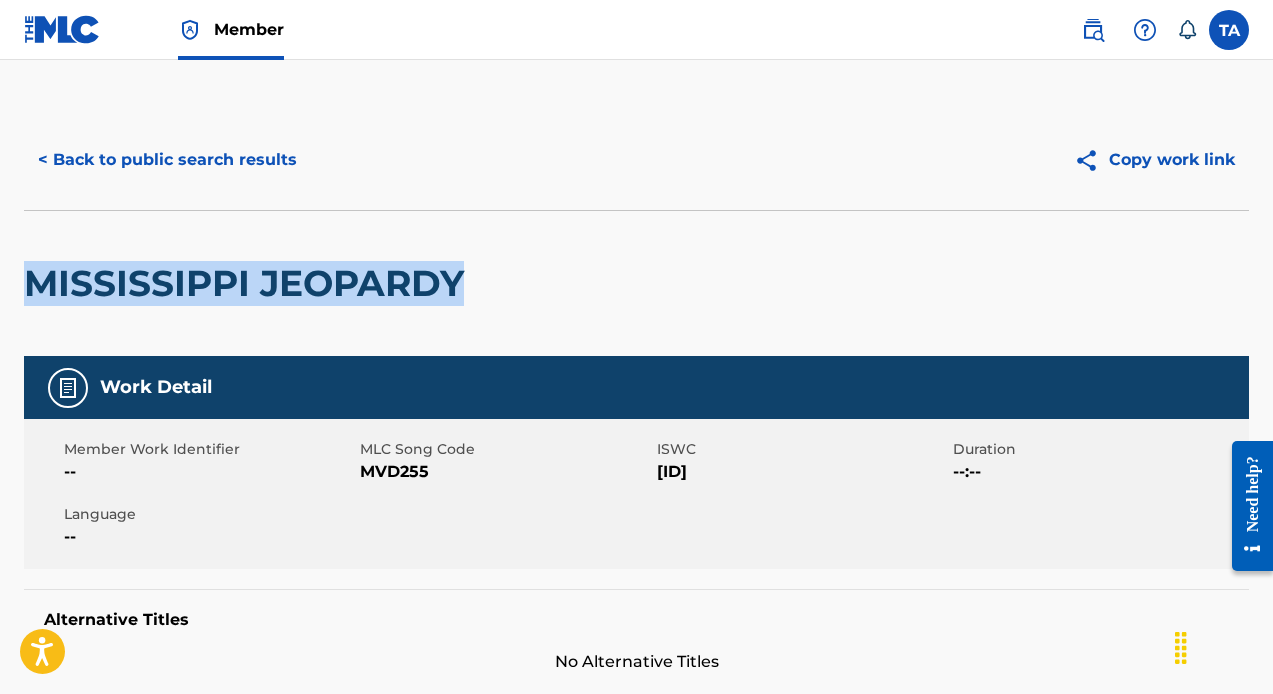 drag, startPoint x: 478, startPoint y: 281, endPoint x: 30, endPoint y: 274, distance: 448.0547 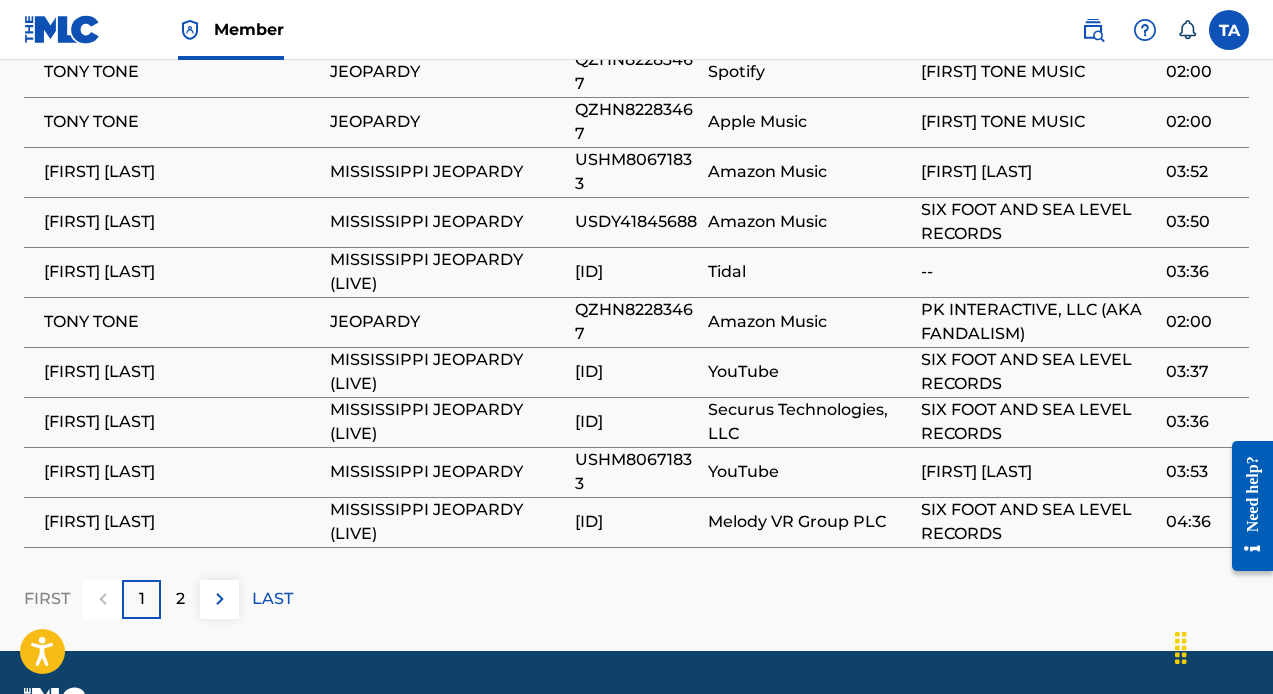 scroll, scrollTop: 1484, scrollLeft: 0, axis: vertical 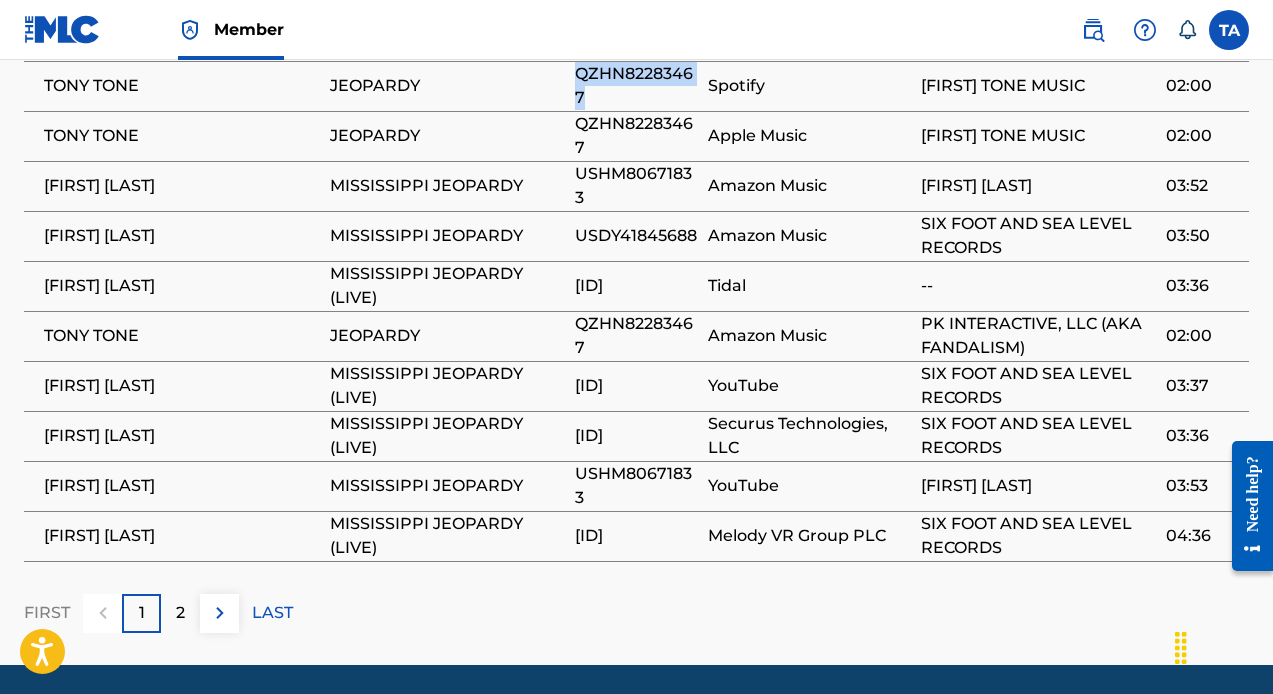 drag, startPoint x: 585, startPoint y: 129, endPoint x: 443, endPoint y: 127, distance: 142.01408 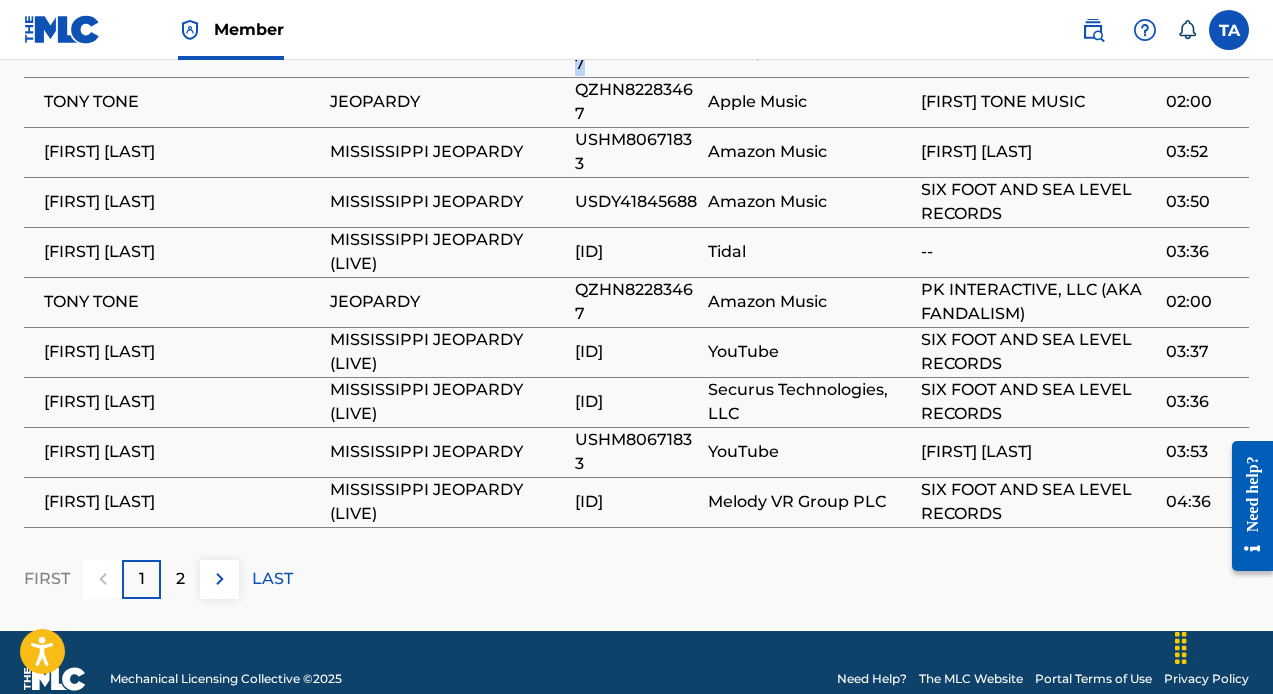 scroll, scrollTop: 1516, scrollLeft: 0, axis: vertical 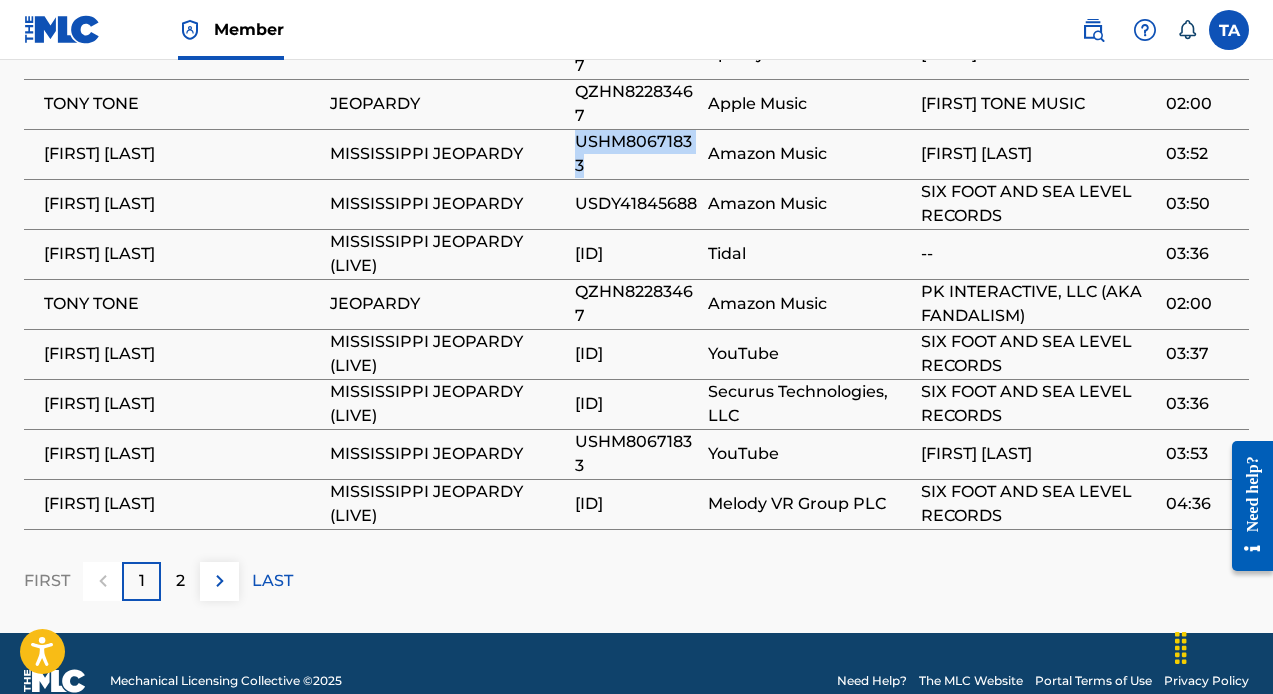 drag, startPoint x: 580, startPoint y: 191, endPoint x: 463, endPoint y: 188, distance: 117.03845 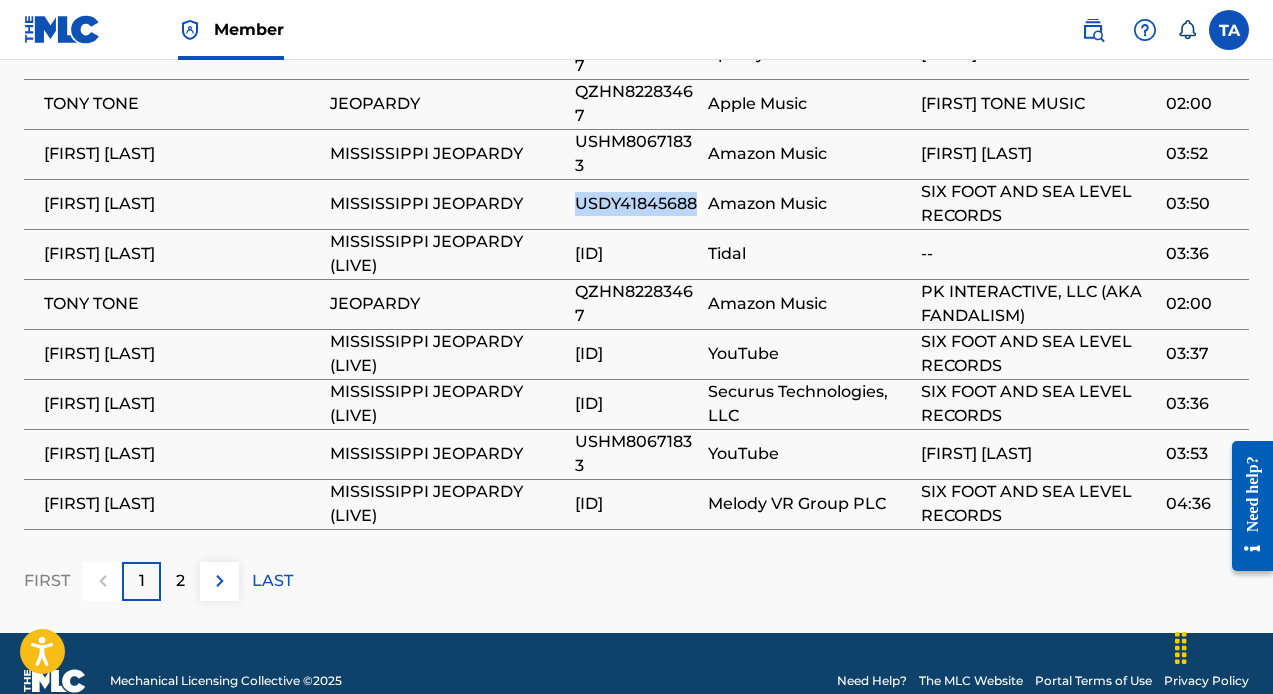drag, startPoint x: 579, startPoint y: 248, endPoint x: 460, endPoint y: 240, distance: 119.26861 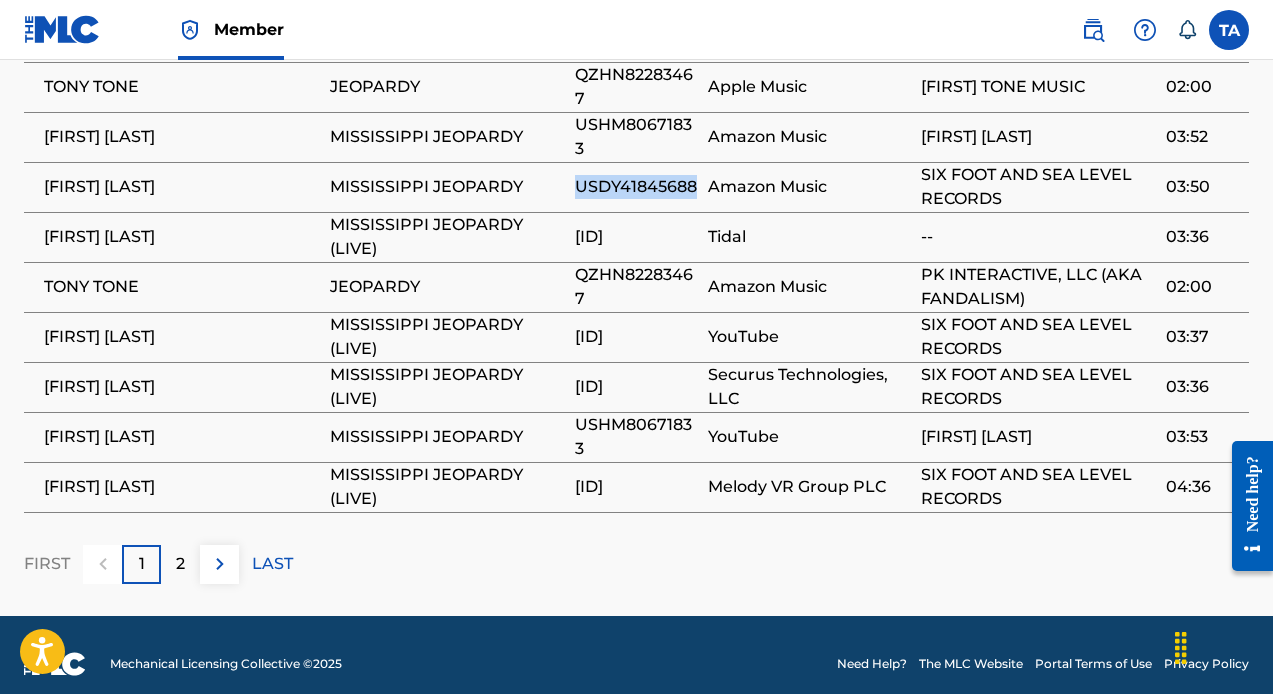 drag, startPoint x: 583, startPoint y: 274, endPoint x: 461, endPoint y: 272, distance: 122.016396 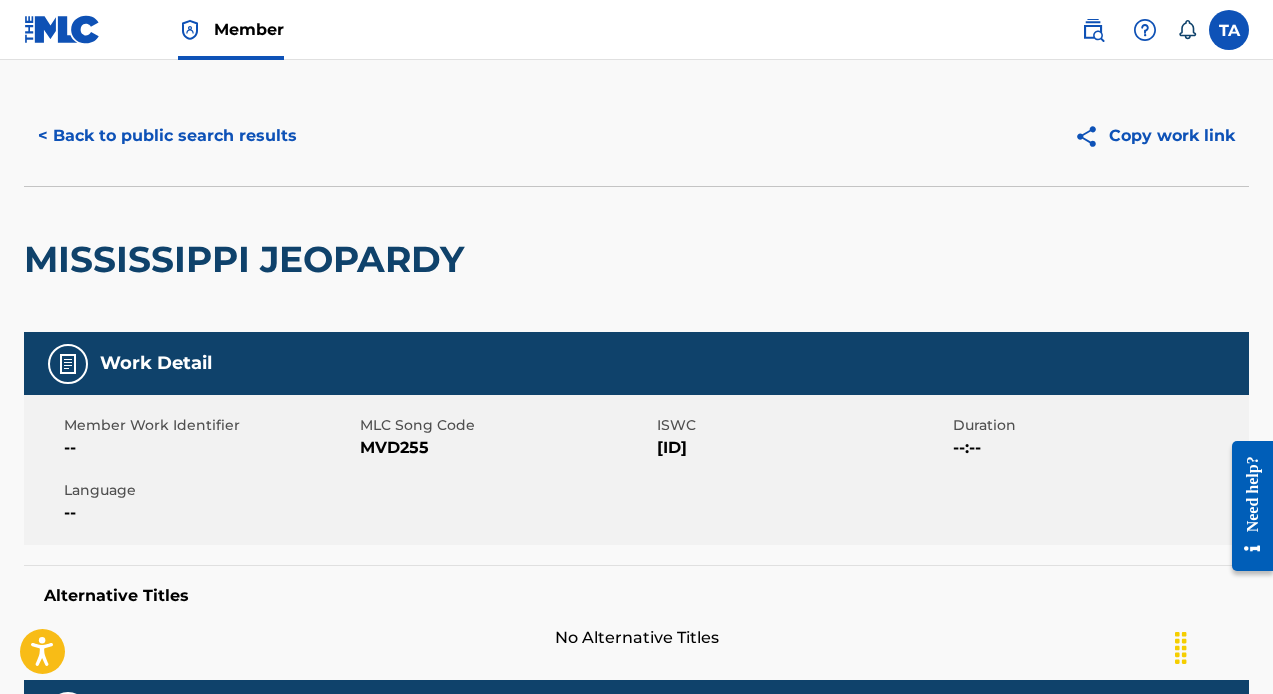 scroll, scrollTop: 0, scrollLeft: 0, axis: both 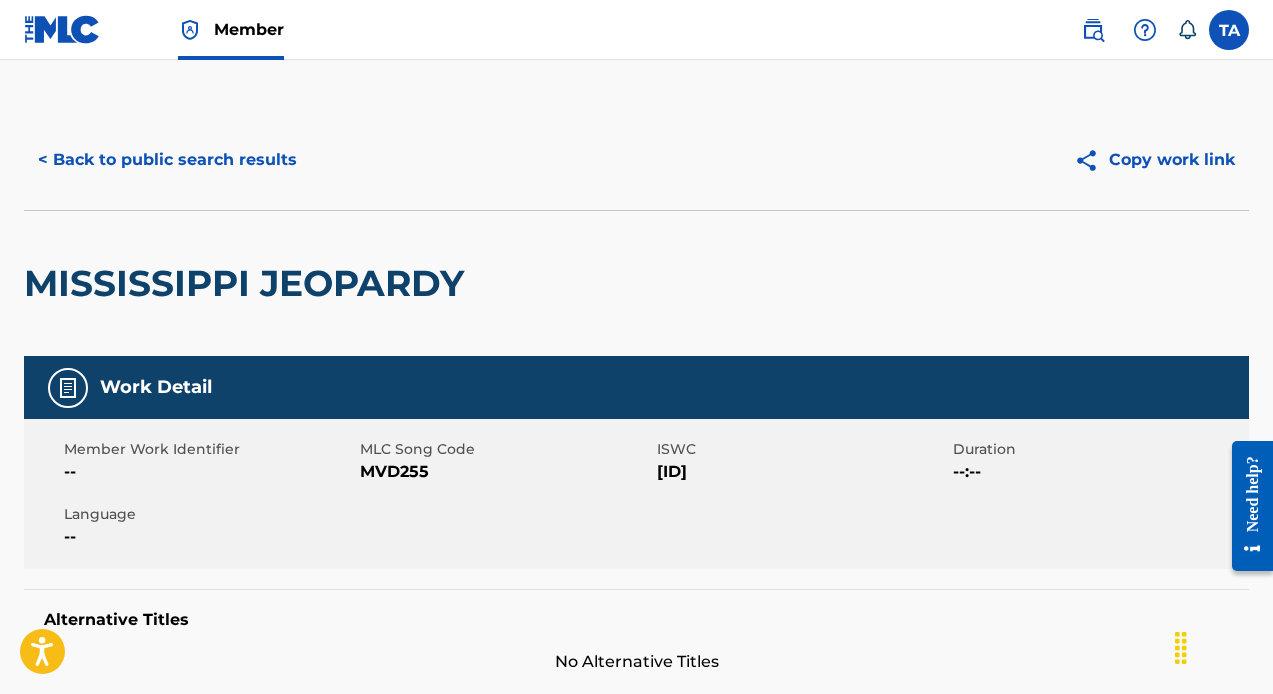 click on "< Back to public search results" at bounding box center [167, 160] 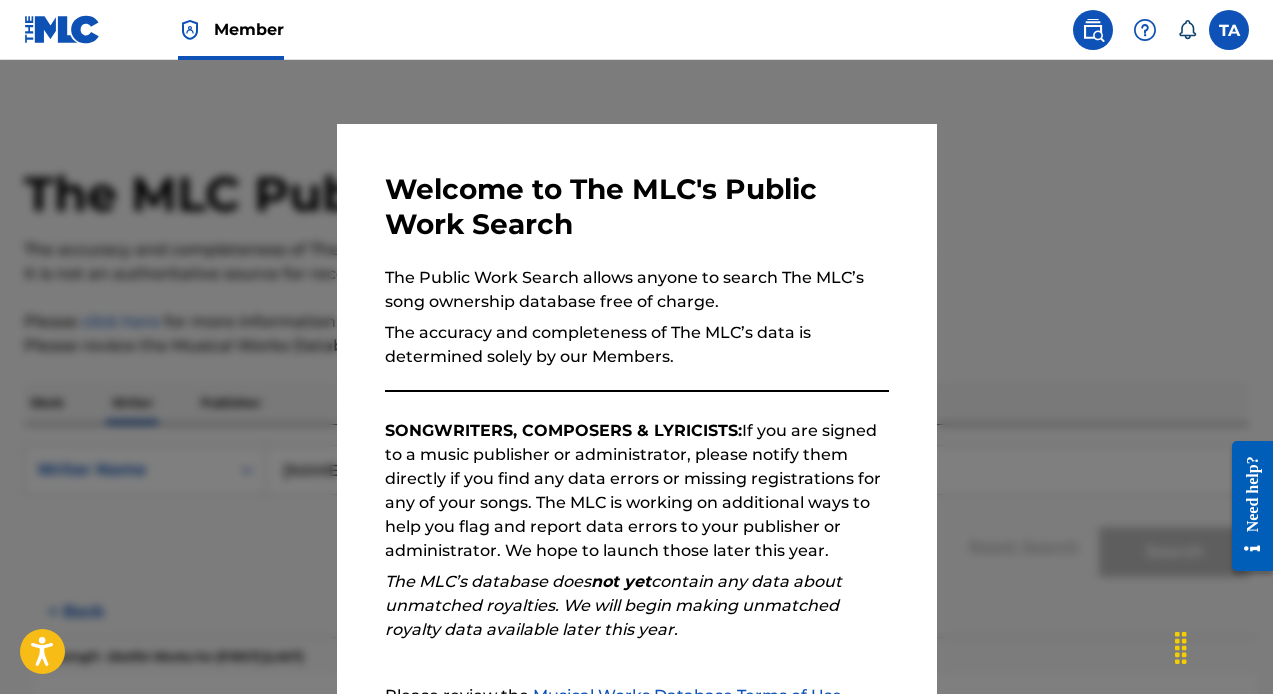 scroll, scrollTop: 60, scrollLeft: 0, axis: vertical 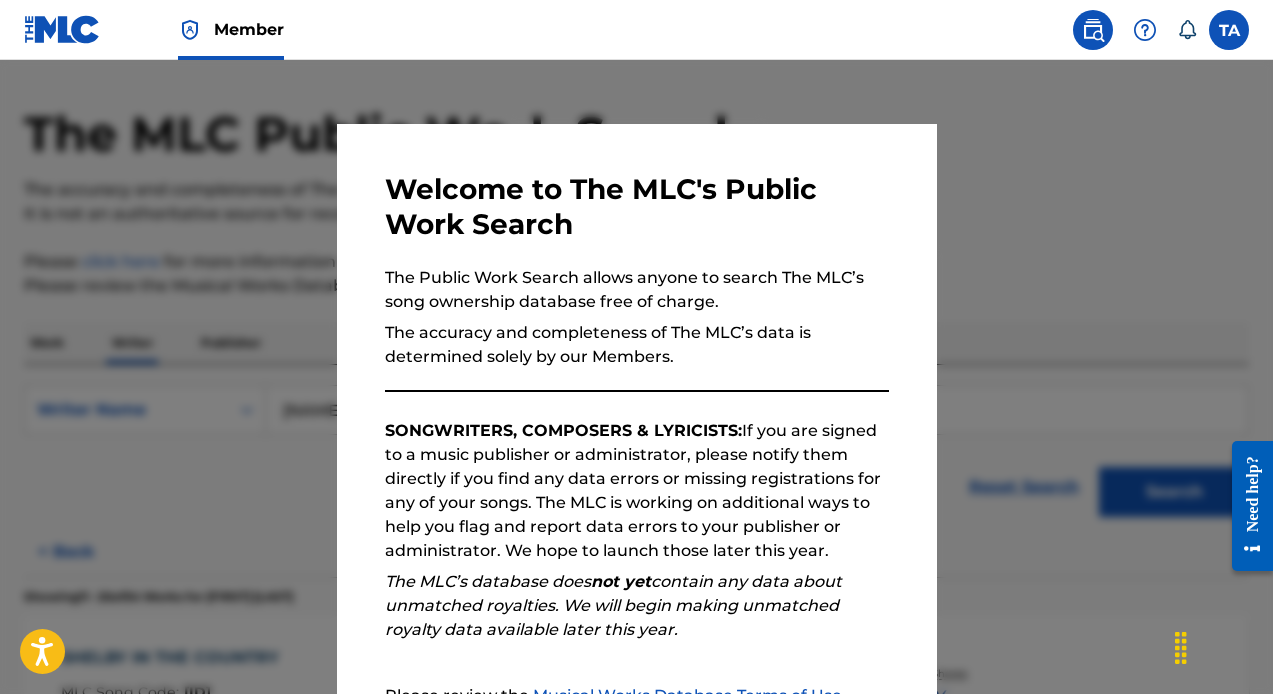 click at bounding box center (636, 407) 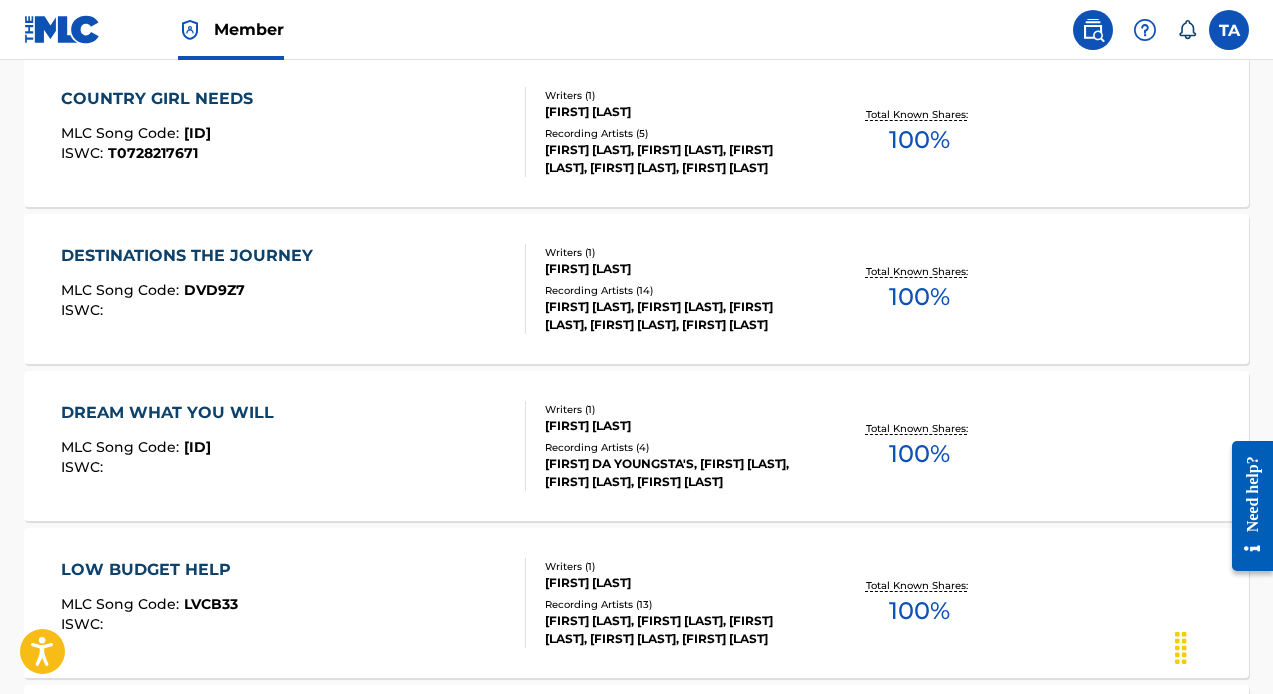 scroll, scrollTop: 1089, scrollLeft: 0, axis: vertical 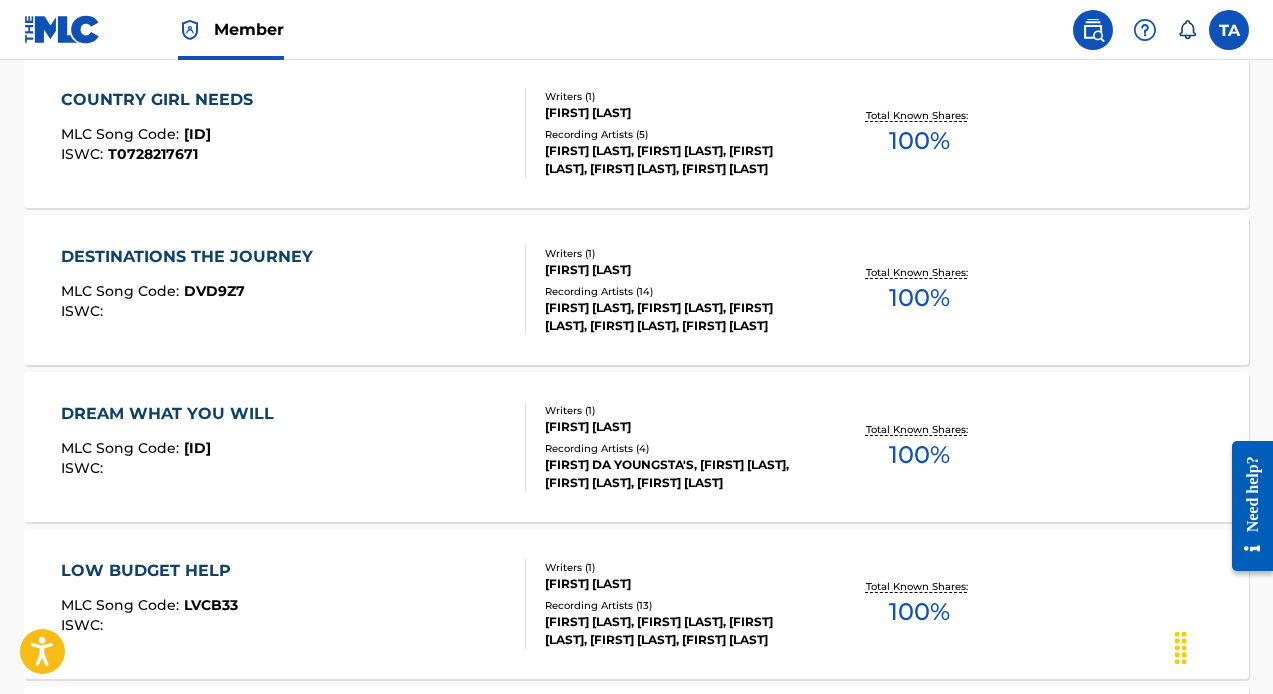 click on "DESTINATIONS THE JOURNEY MLC Song Code : DVD9Z7 ISWC :" at bounding box center (294, 290) 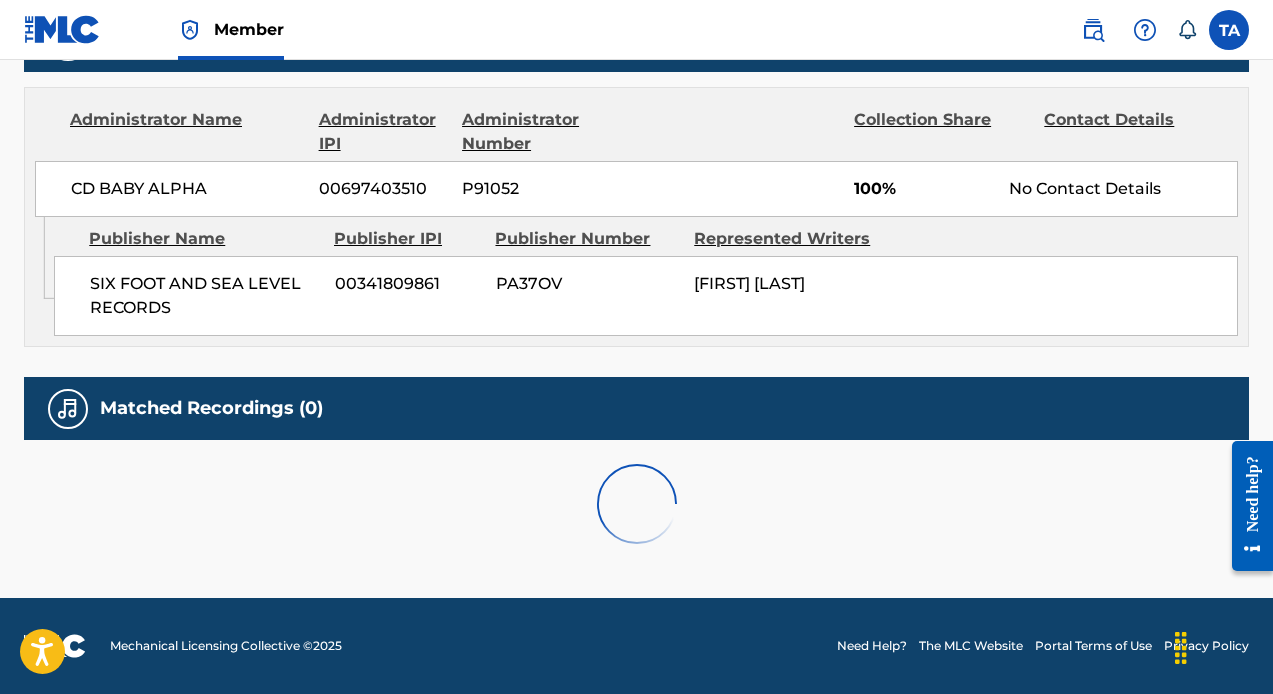 scroll, scrollTop: 0, scrollLeft: 0, axis: both 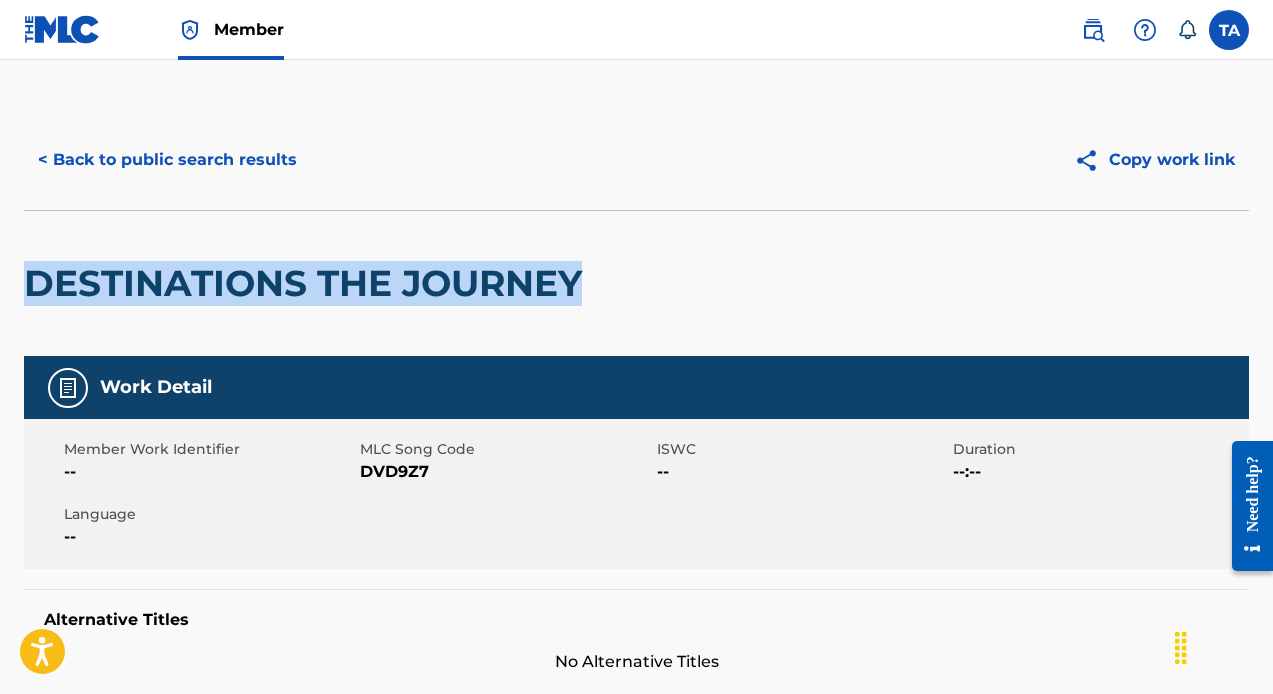 drag, startPoint x: 587, startPoint y: 283, endPoint x: 31, endPoint y: 275, distance: 556.05756 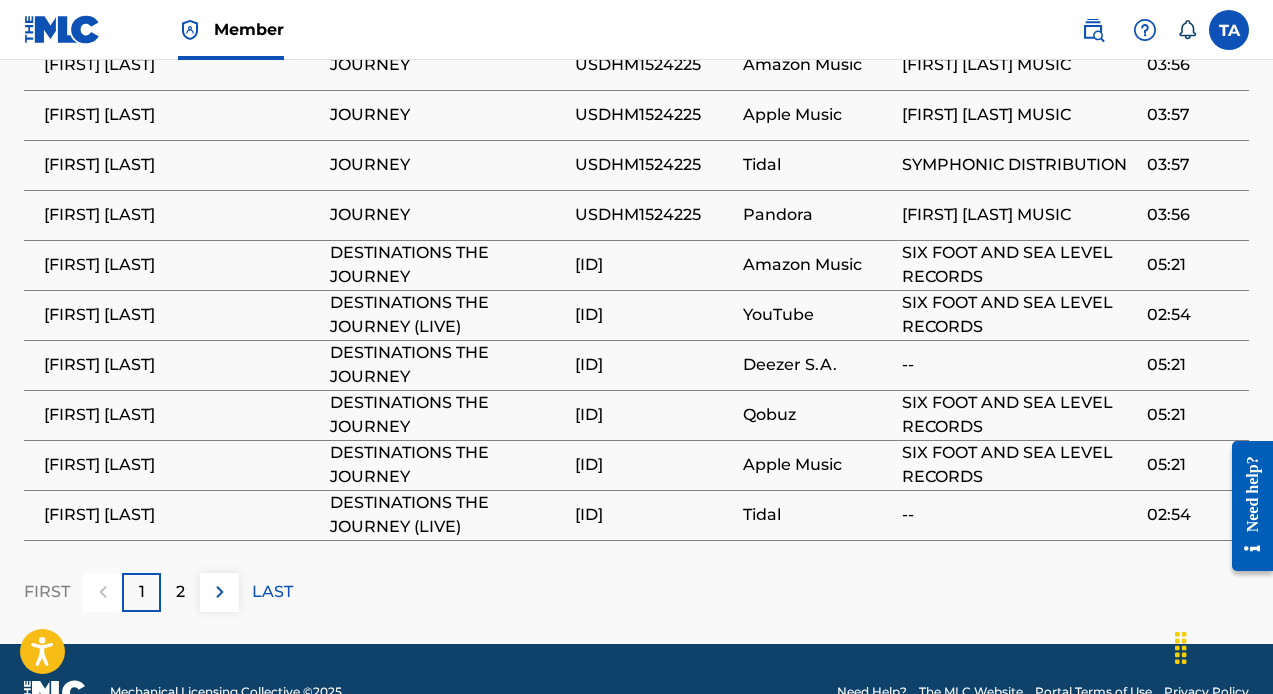 scroll, scrollTop: 1502, scrollLeft: 0, axis: vertical 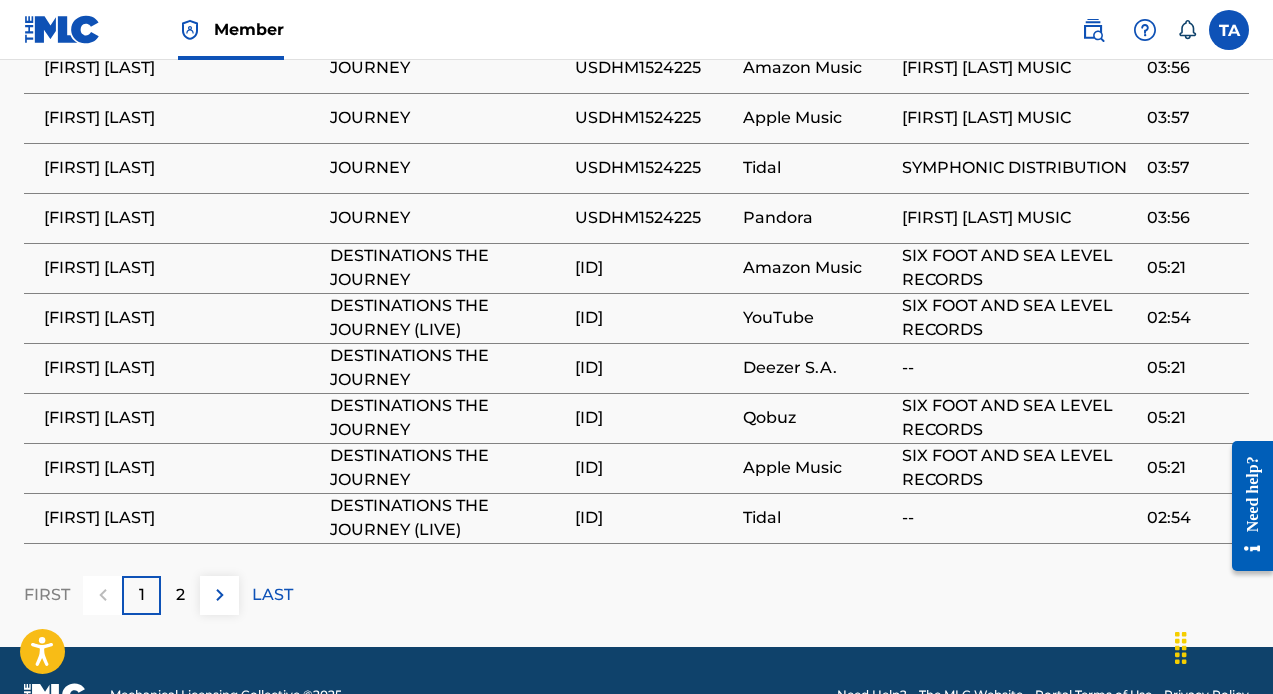 drag, startPoint x: 665, startPoint y: 313, endPoint x: 546, endPoint y: 310, distance: 119.03781 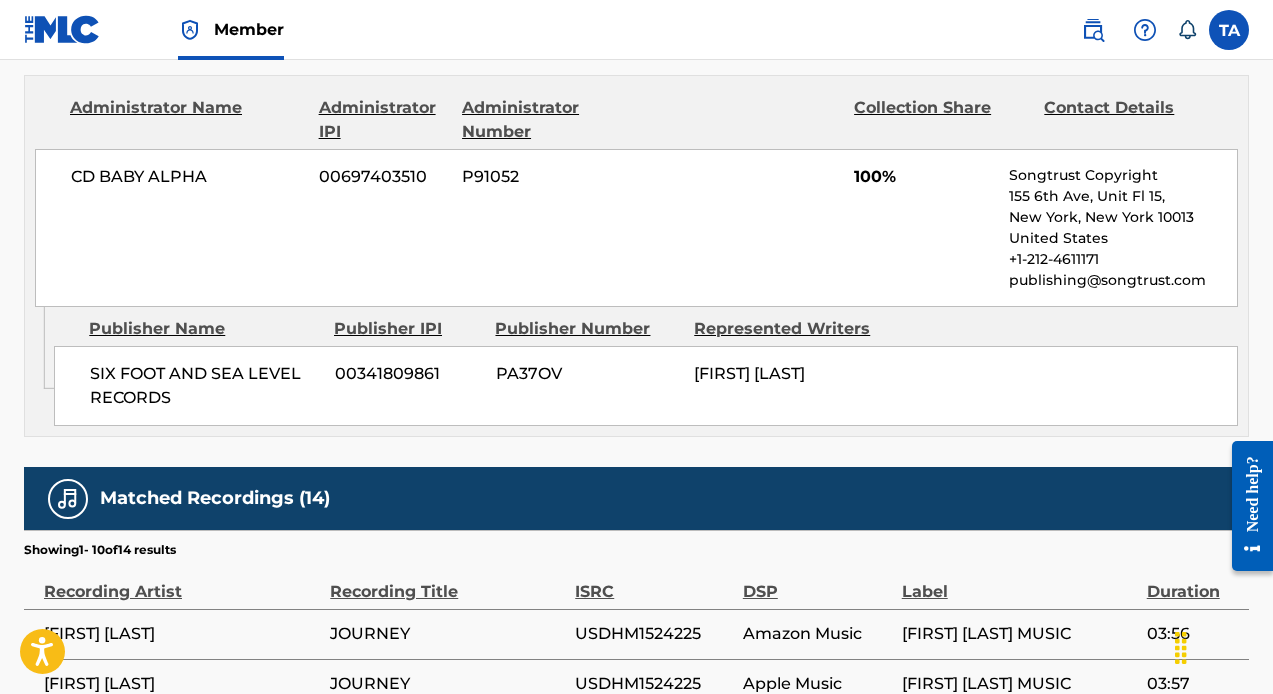 scroll, scrollTop: 0, scrollLeft: 0, axis: both 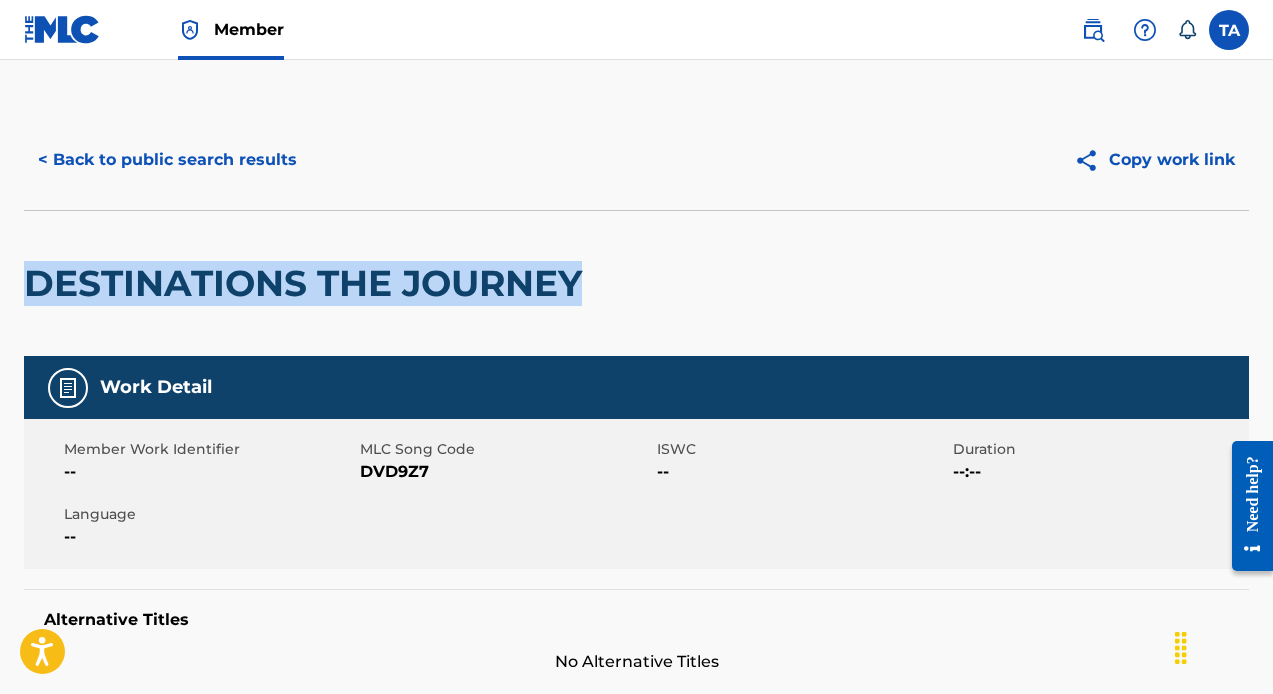 click on "< Back to public search results" at bounding box center [167, 160] 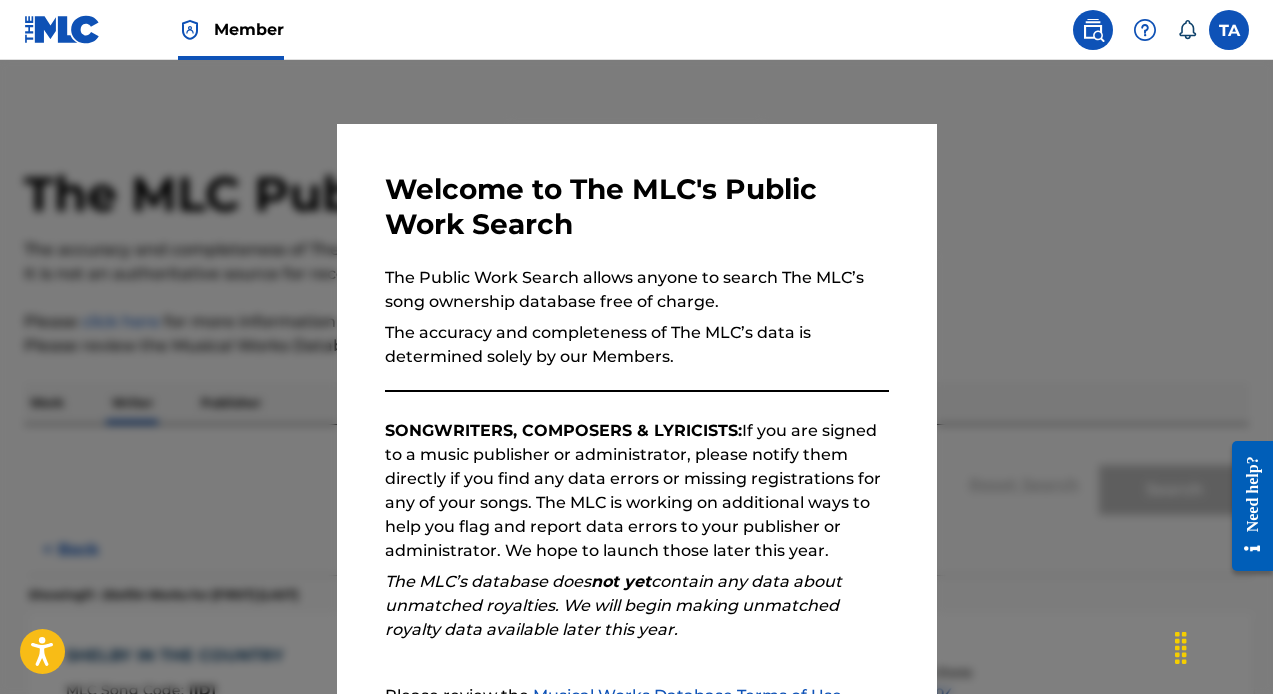 scroll, scrollTop: 60, scrollLeft: 0, axis: vertical 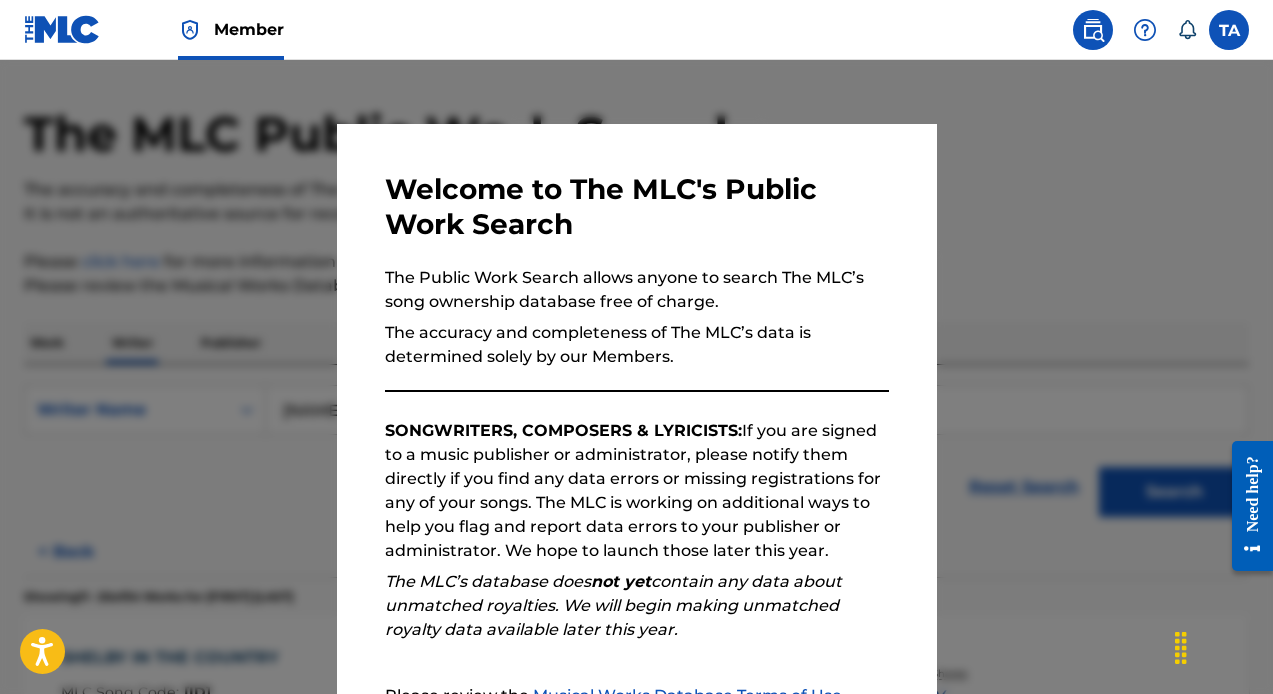 click at bounding box center [636, 407] 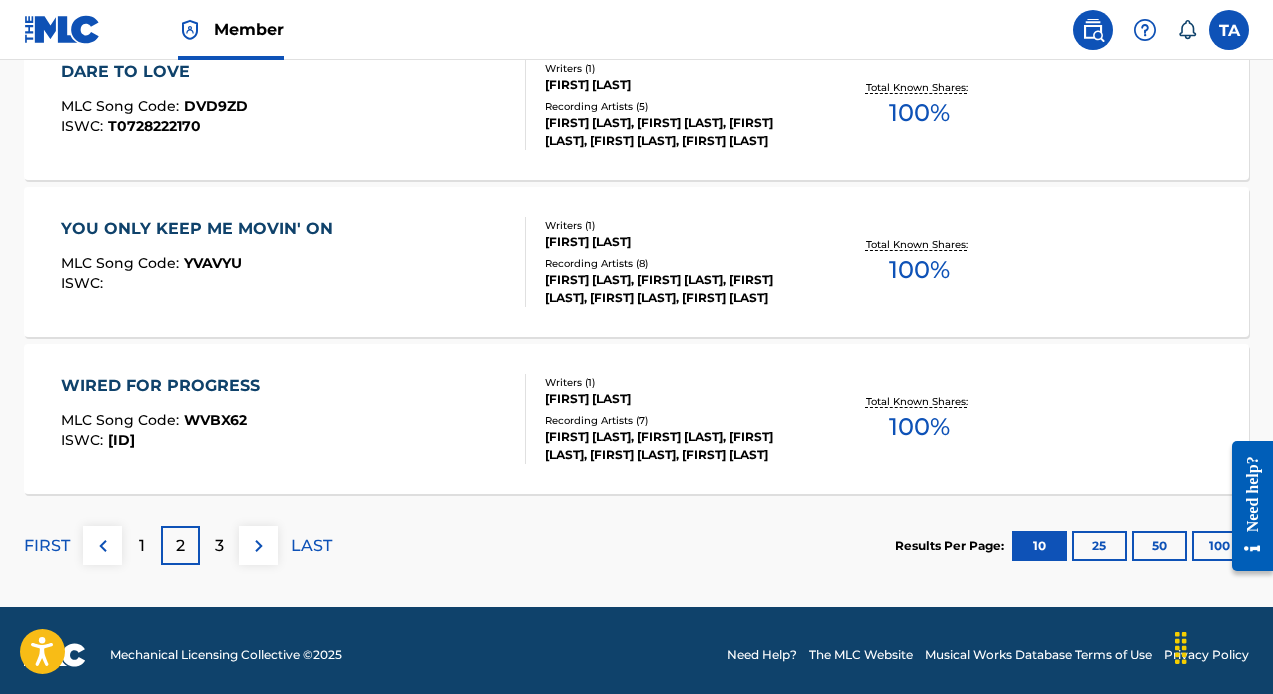scroll, scrollTop: 1754, scrollLeft: 0, axis: vertical 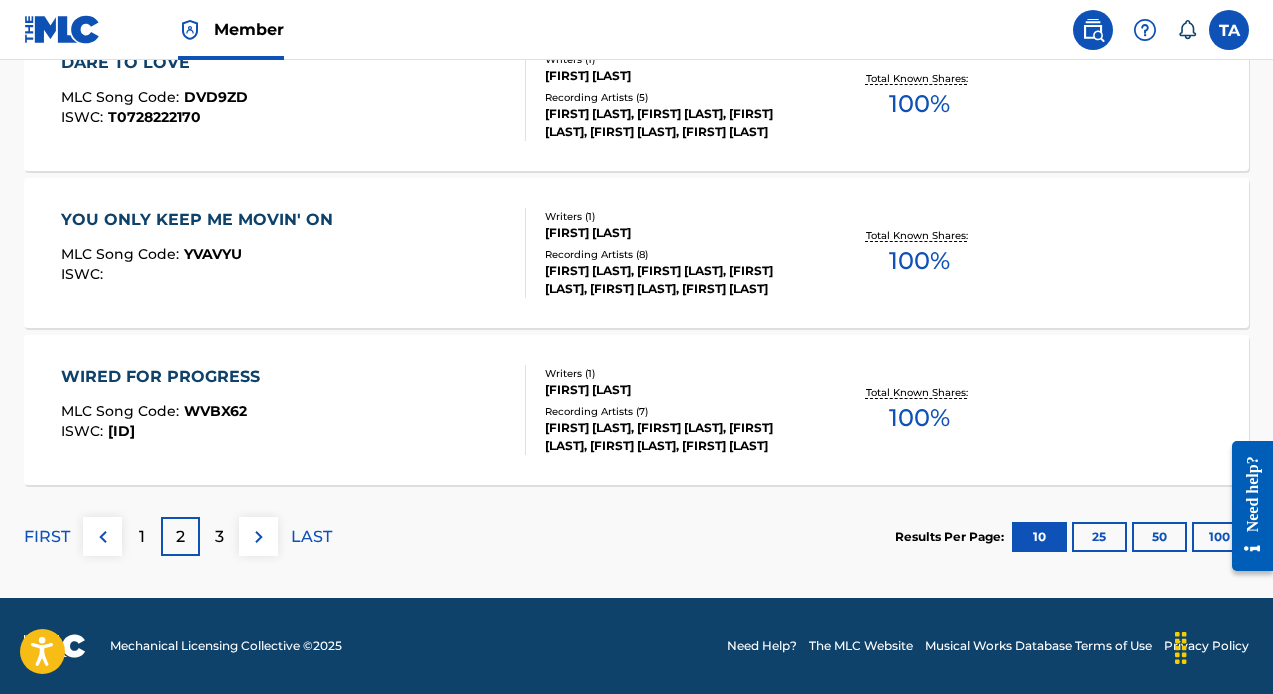 click on "3" at bounding box center [219, 537] 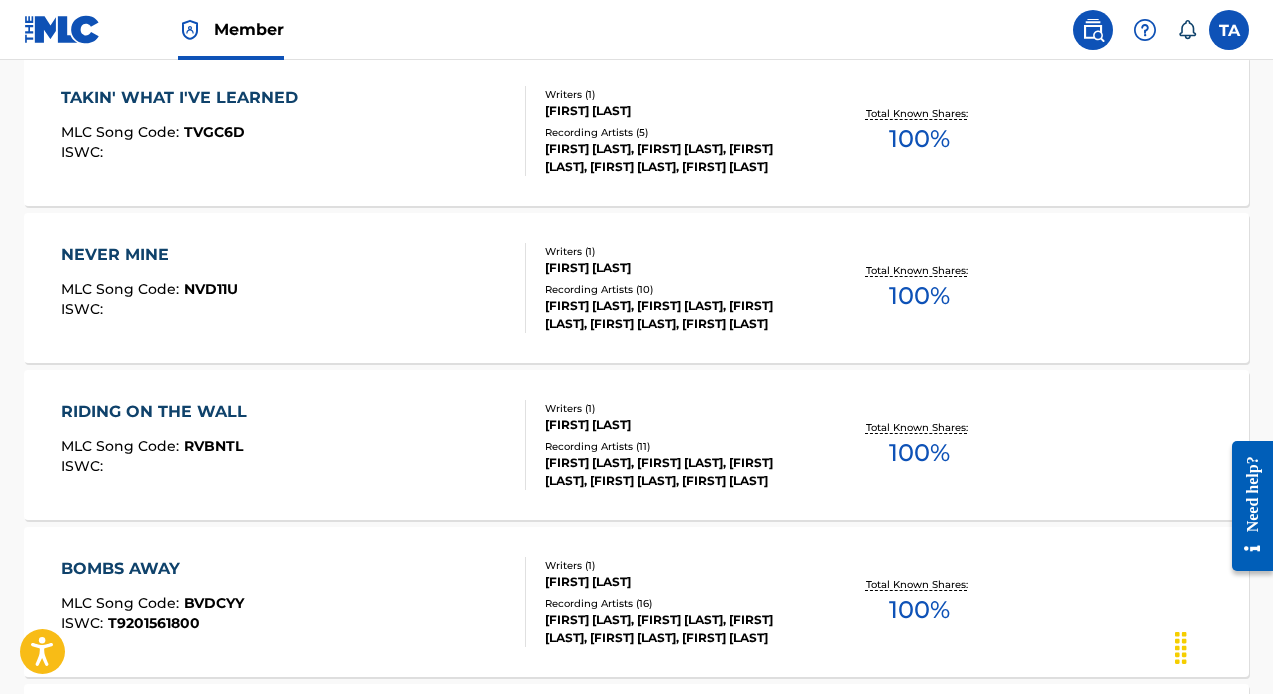 scroll, scrollTop: 1247, scrollLeft: 0, axis: vertical 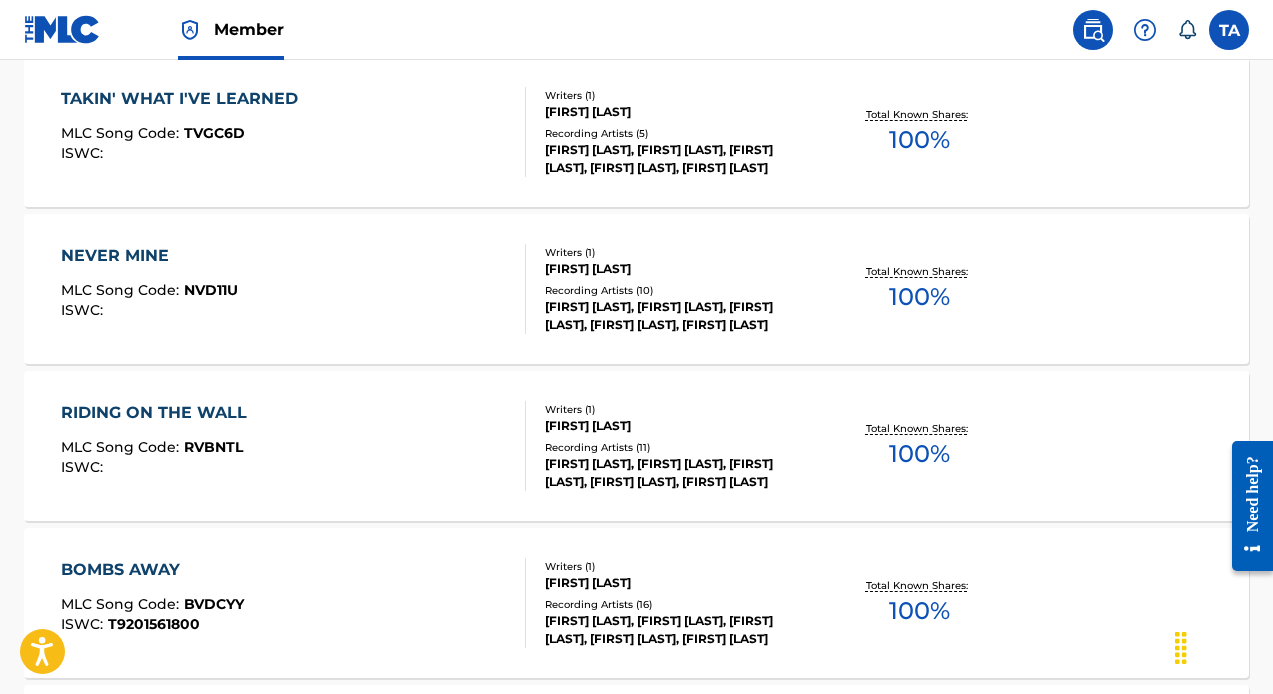 click on "RIDING ON THE WALL MLC Song Code : RVBNTL ISWC :" at bounding box center [294, 446] 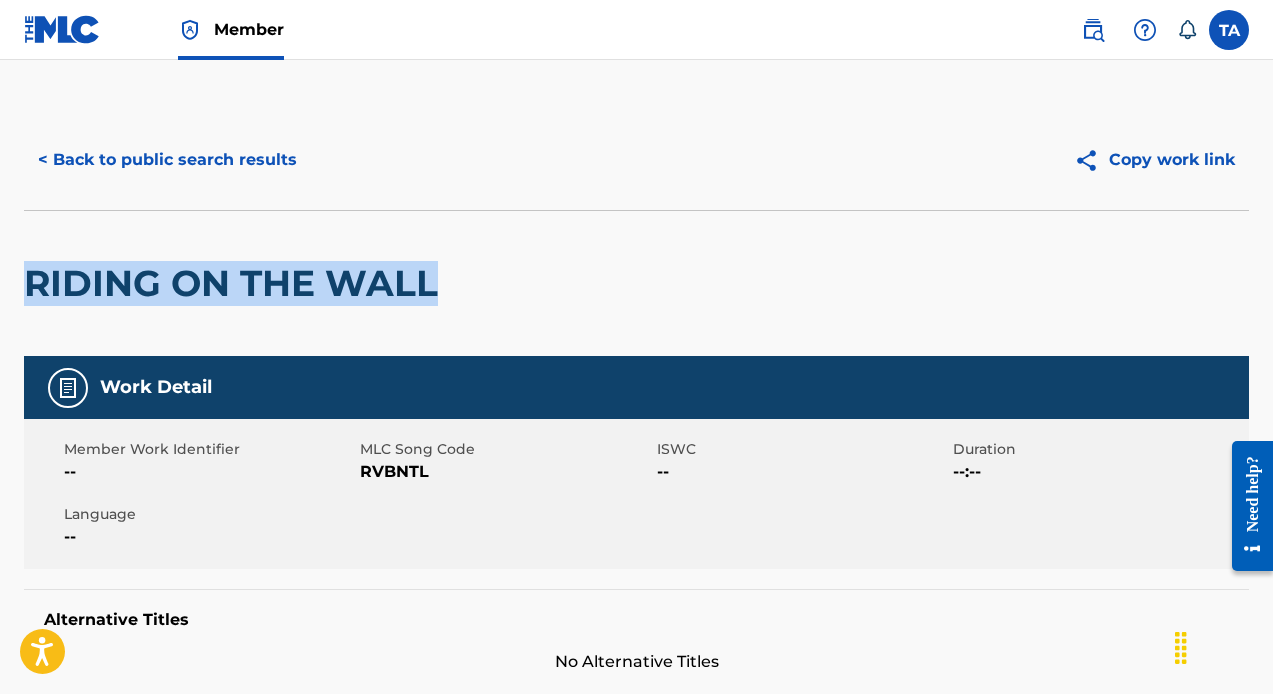 drag, startPoint x: 449, startPoint y: 283, endPoint x: 19, endPoint y: 292, distance: 430.09418 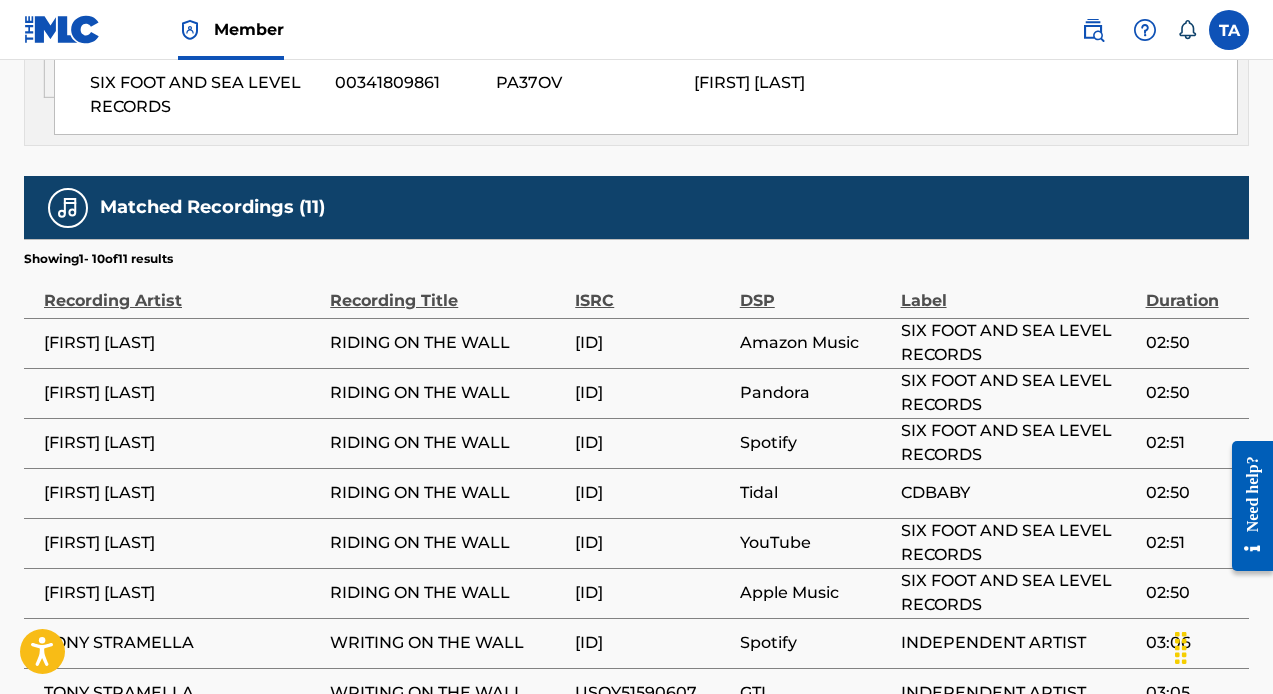 scroll, scrollTop: 1223, scrollLeft: 0, axis: vertical 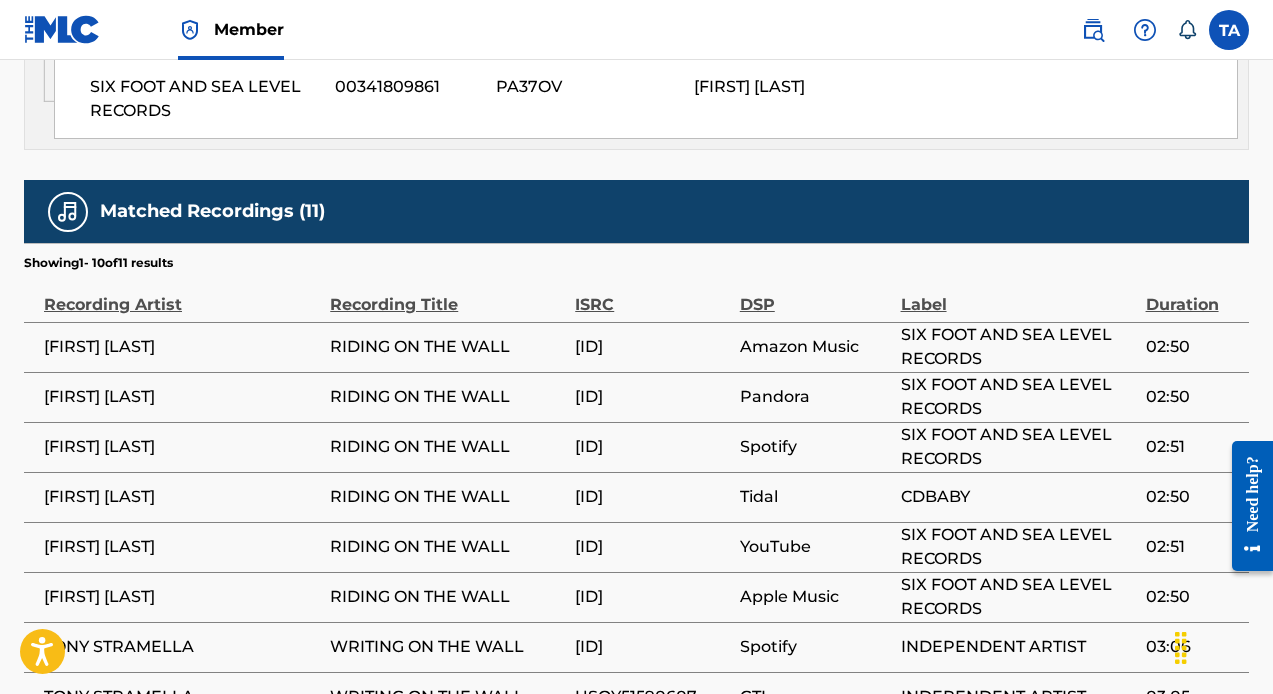 drag, startPoint x: 603, startPoint y: 386, endPoint x: 480, endPoint y: 379, distance: 123.19903 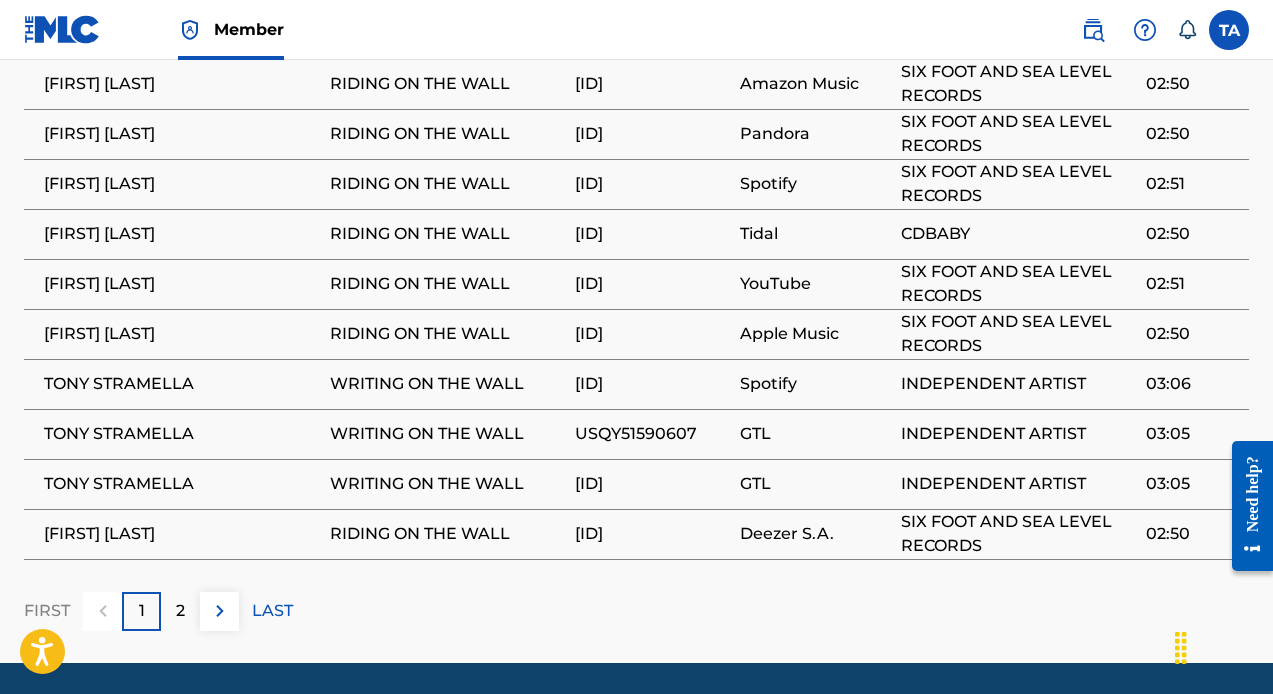 scroll, scrollTop: 1491, scrollLeft: 0, axis: vertical 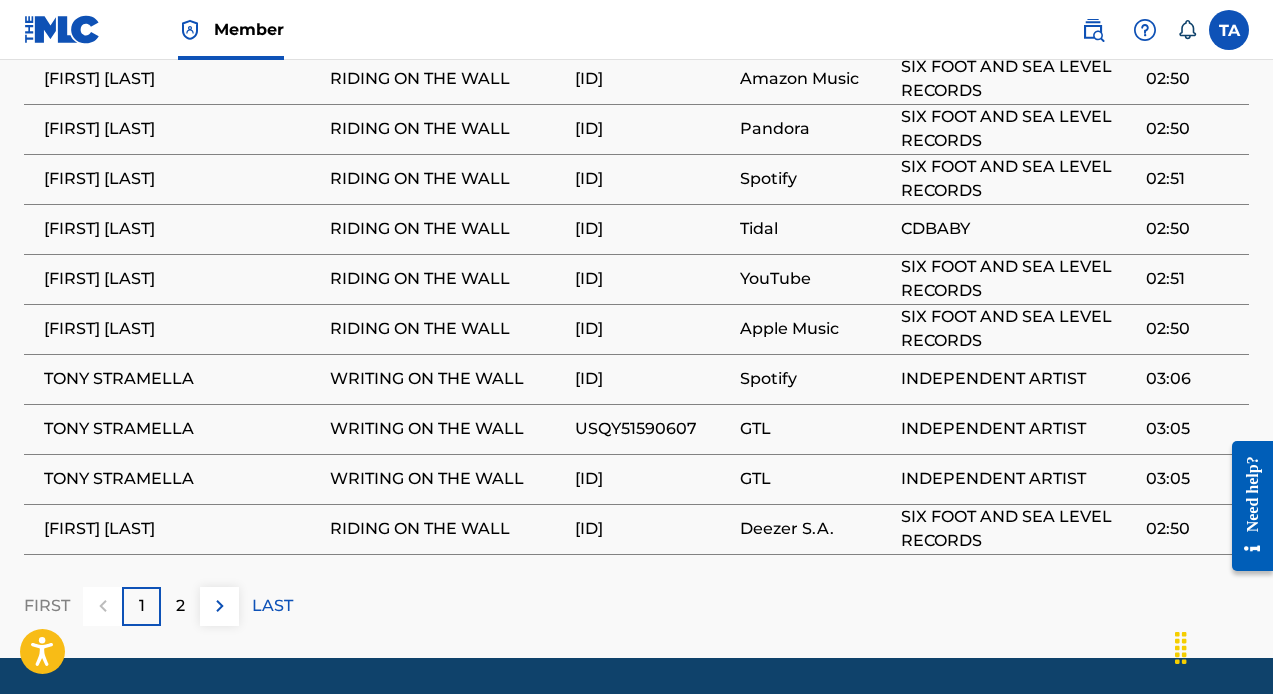click on "2" at bounding box center [180, 606] 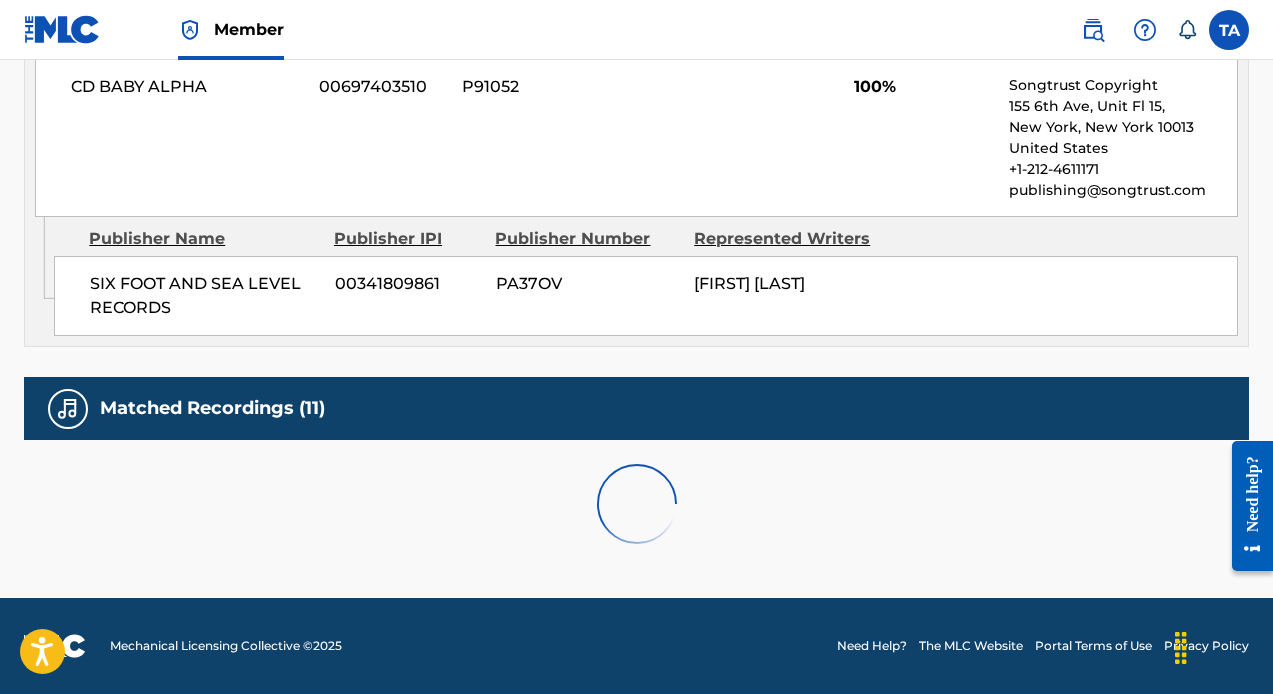 scroll, scrollTop: 1143, scrollLeft: 0, axis: vertical 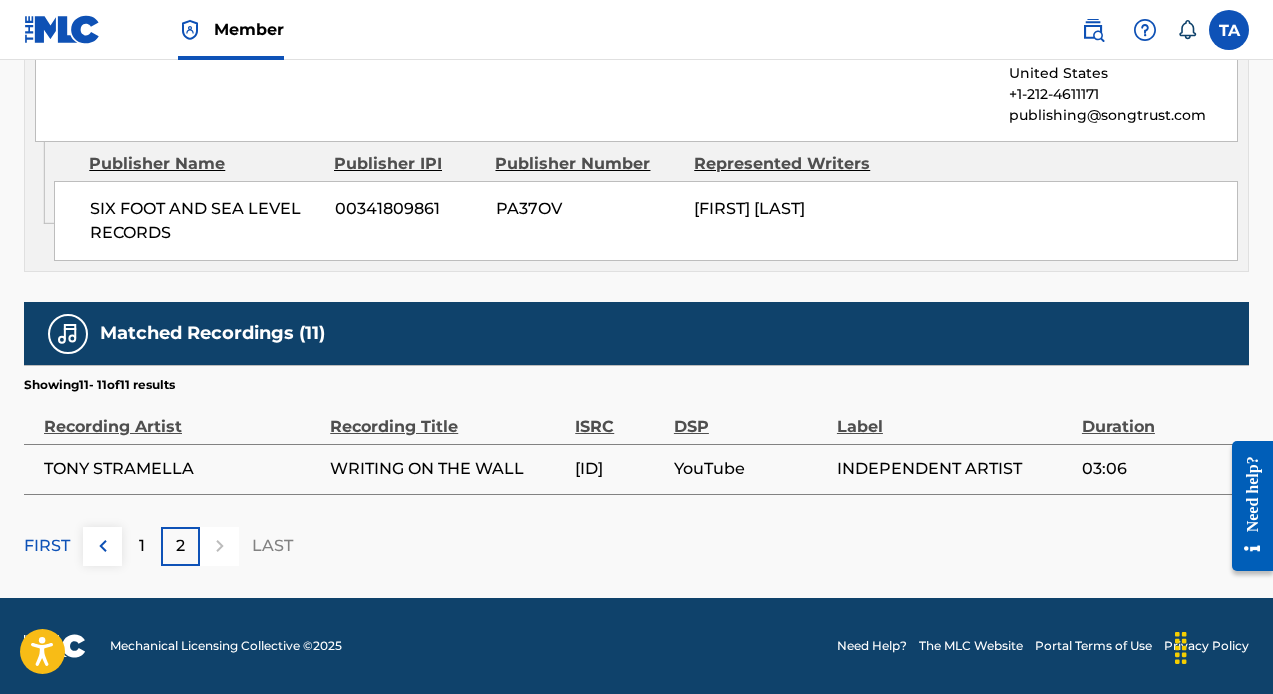 click on "1" at bounding box center (142, 546) 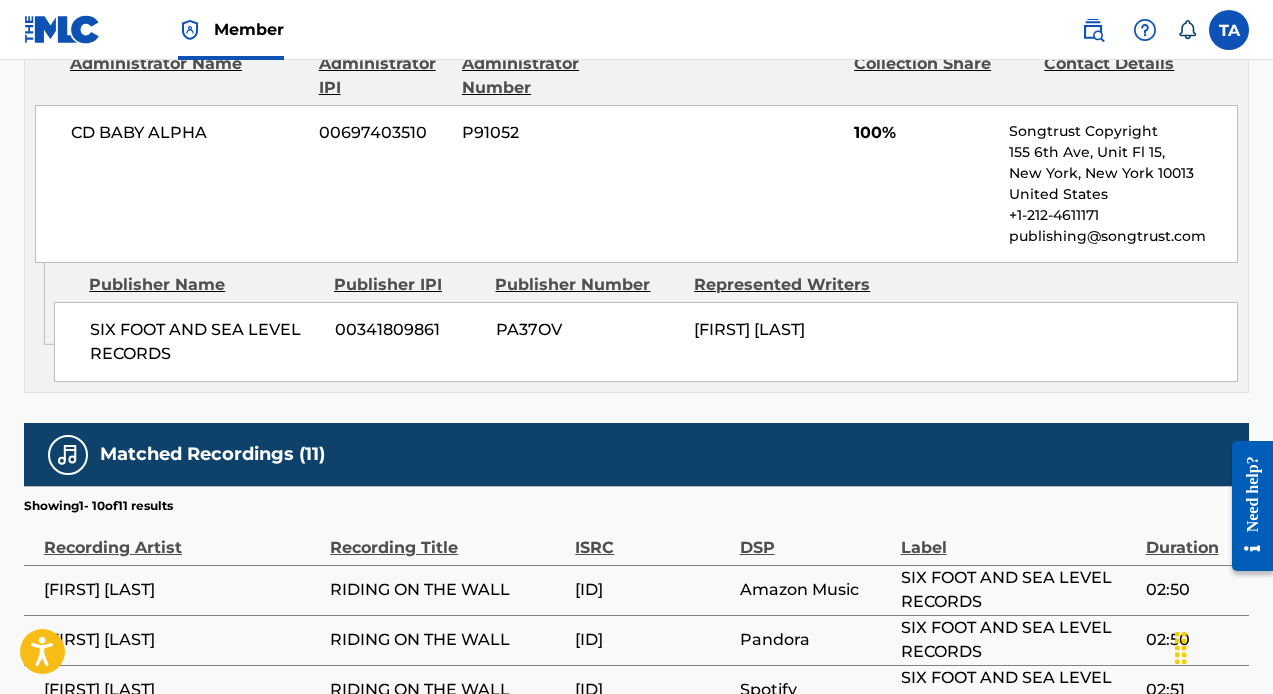 scroll, scrollTop: 0, scrollLeft: 0, axis: both 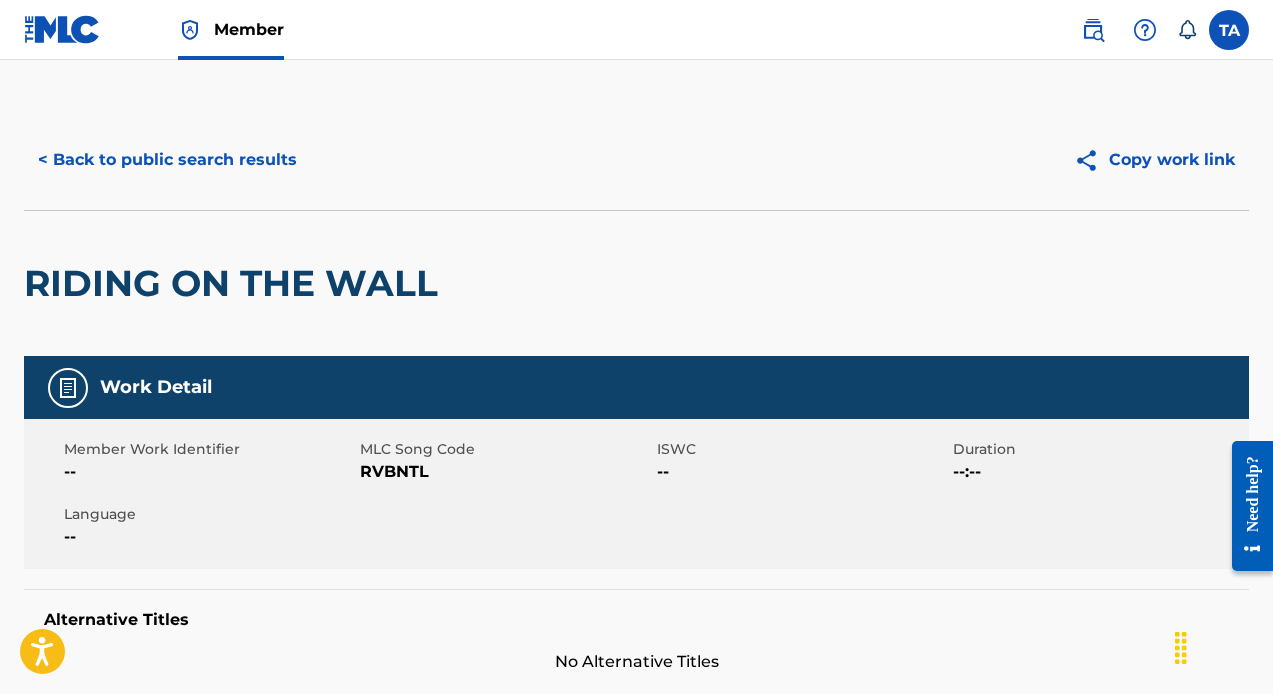 click on "< Back to public search results" at bounding box center [167, 160] 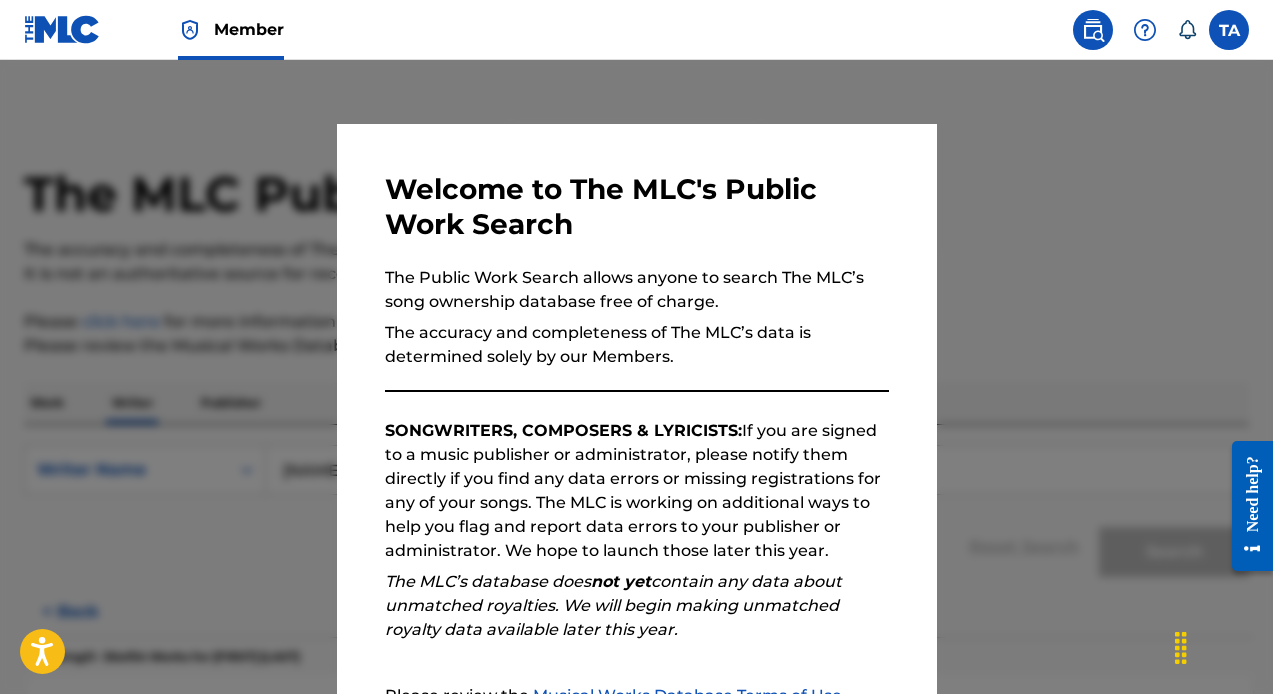 scroll, scrollTop: 60, scrollLeft: 0, axis: vertical 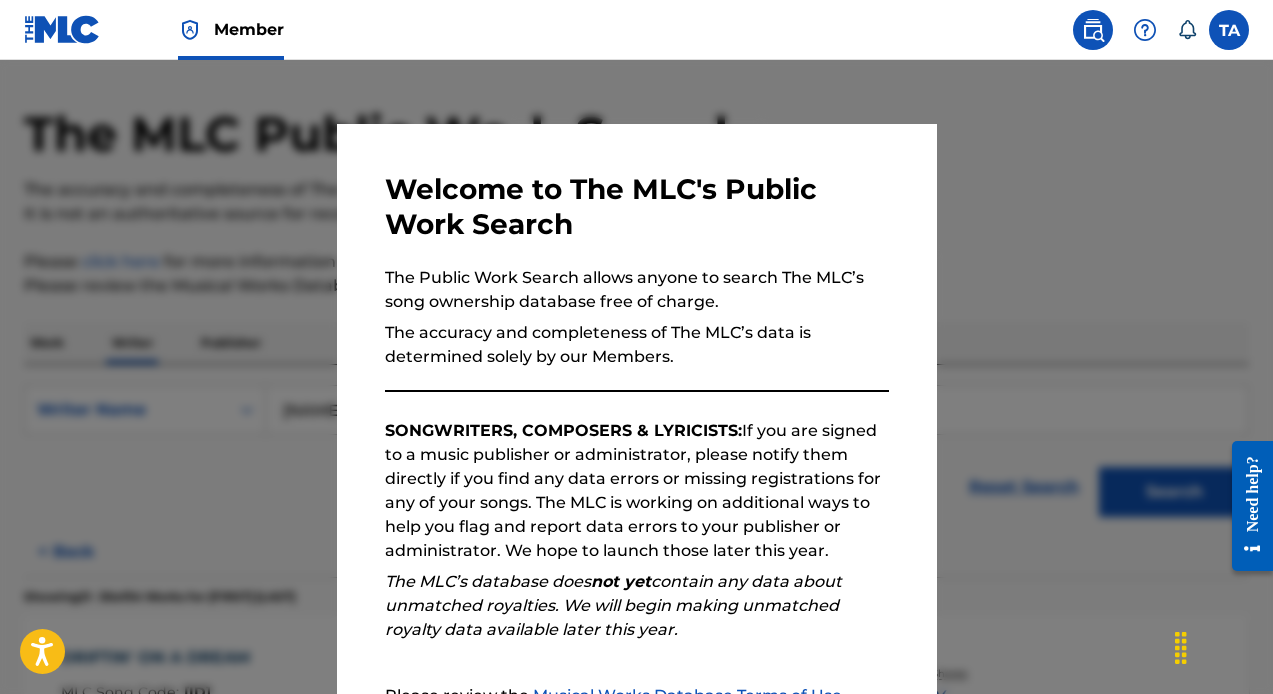 click at bounding box center [636, 407] 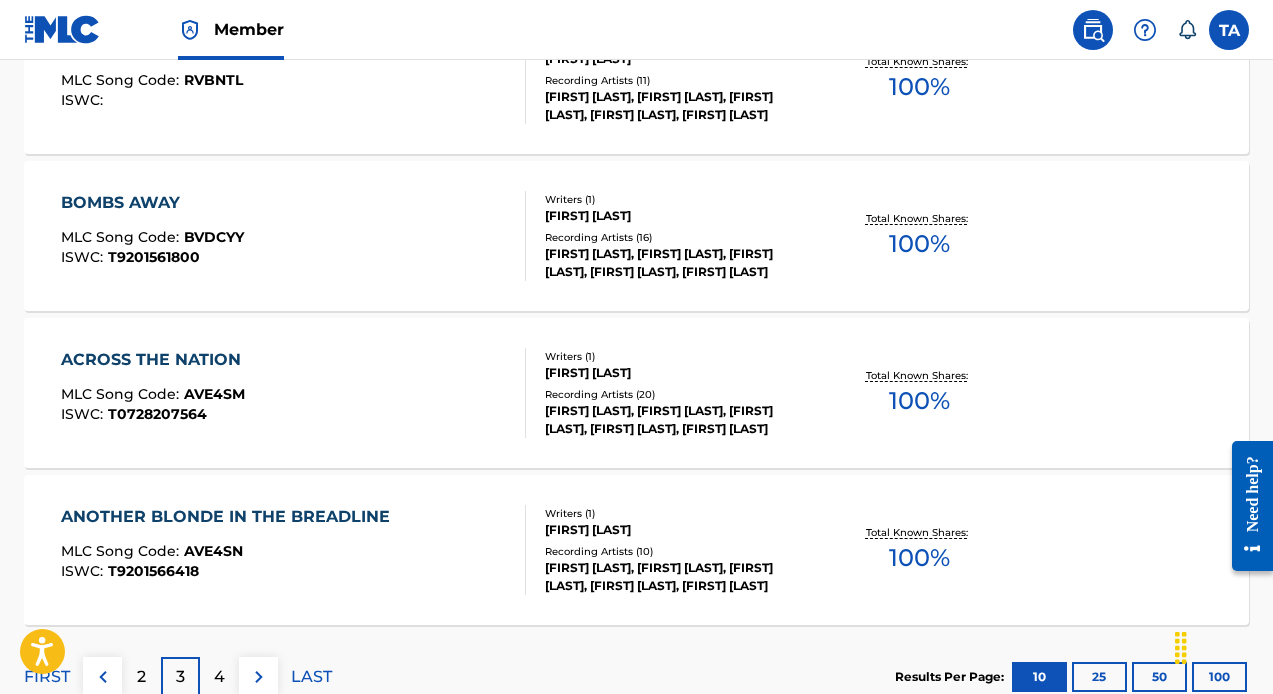 scroll, scrollTop: 1610, scrollLeft: 0, axis: vertical 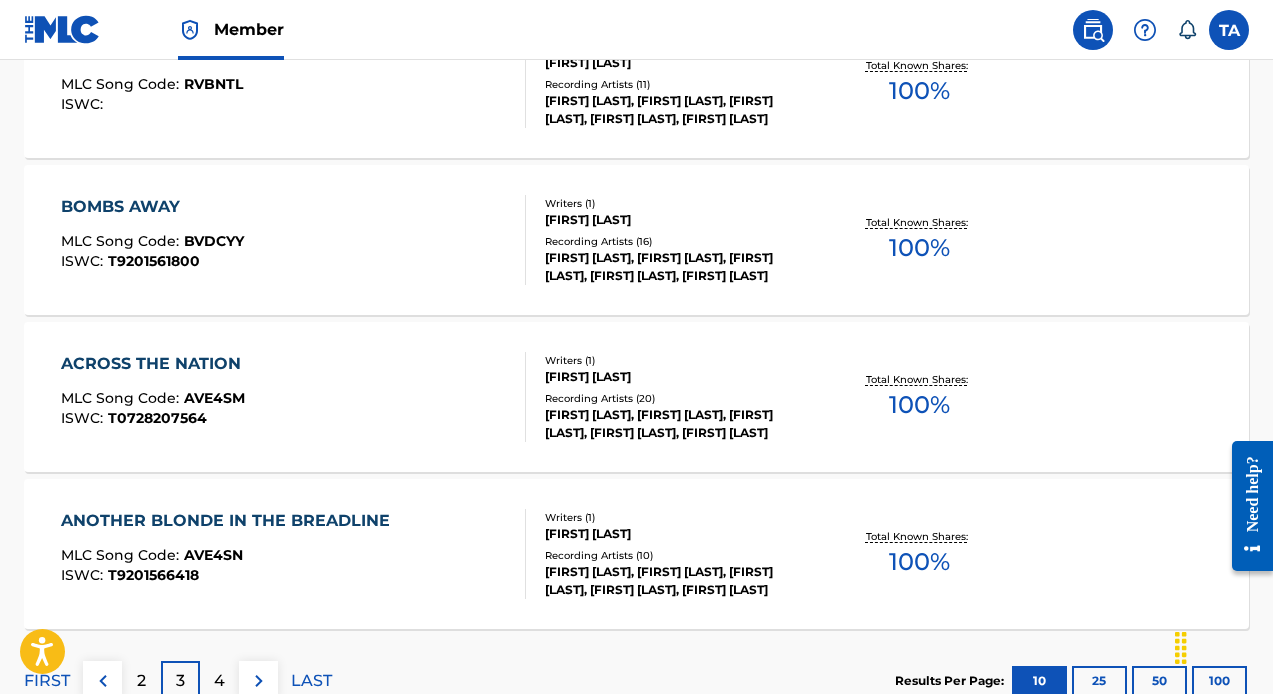 click on "ANOTHER BLONDE IN THE BREADLINE" at bounding box center [230, 521] 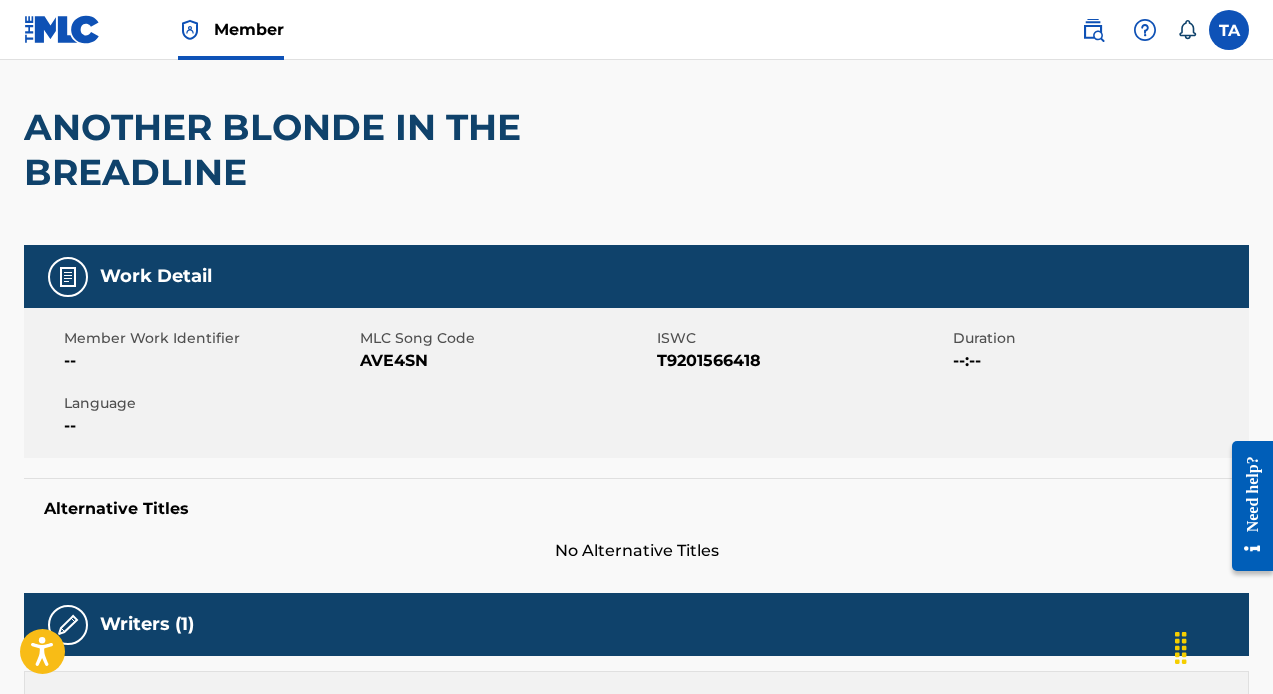 scroll, scrollTop: 155, scrollLeft: 0, axis: vertical 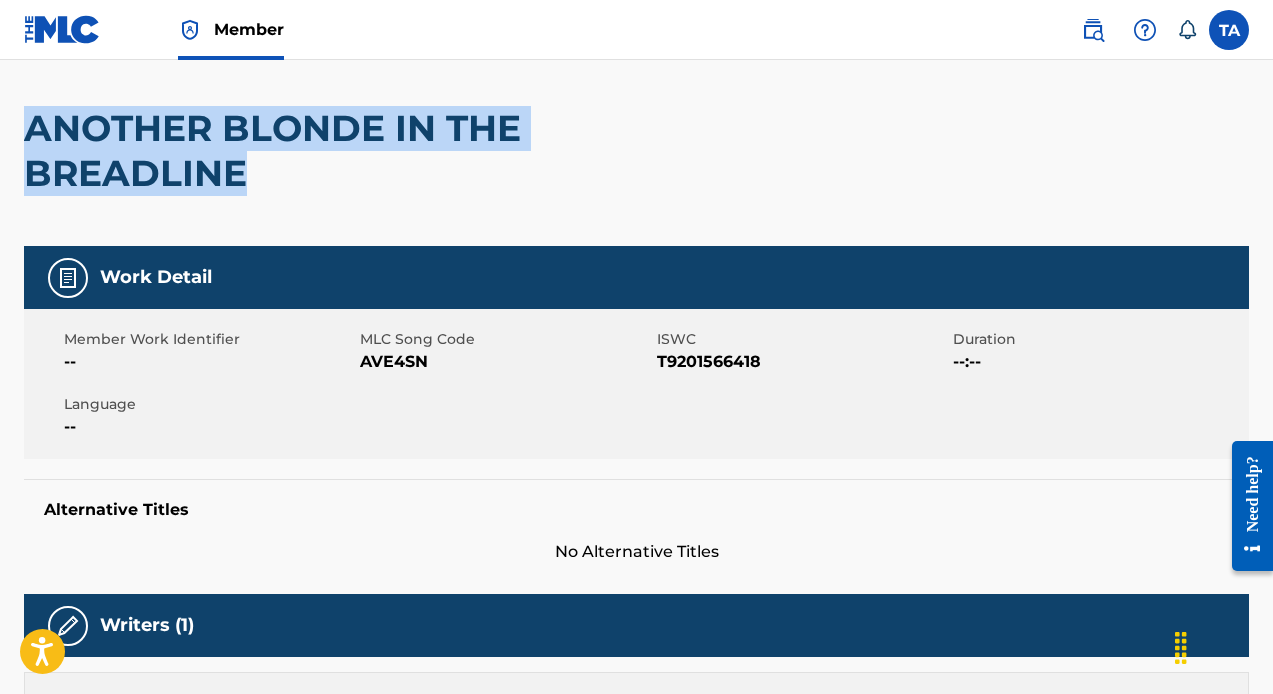 drag, startPoint x: 259, startPoint y: 174, endPoint x: 13, endPoint y: 127, distance: 250.4496 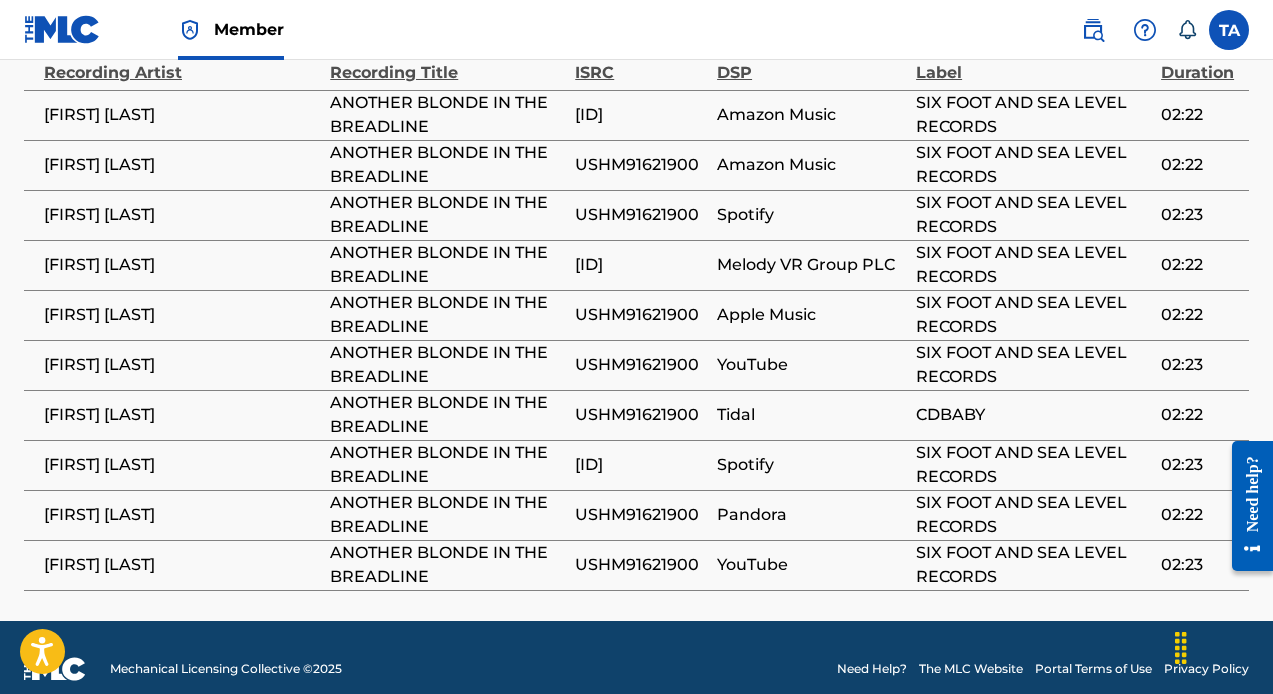 scroll, scrollTop: 1499, scrollLeft: 0, axis: vertical 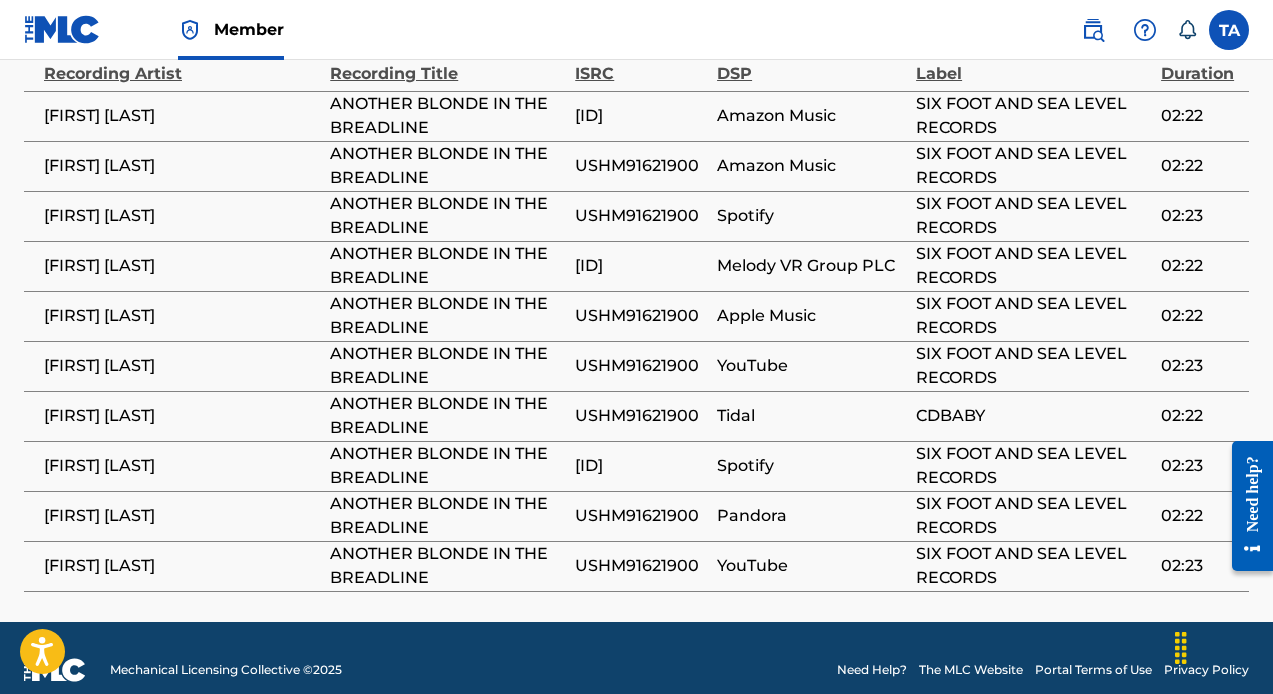 drag, startPoint x: 642, startPoint y: 158, endPoint x: 537, endPoint y: 156, distance: 105.01904 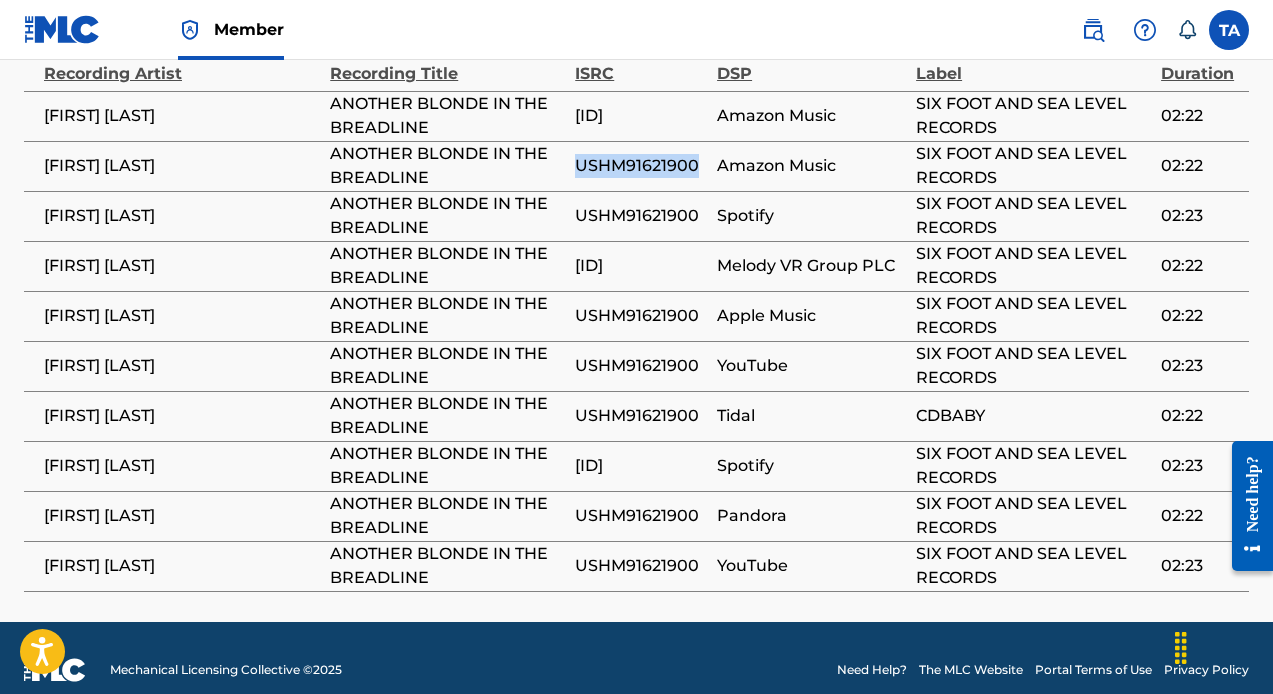 drag, startPoint x: 663, startPoint y: 206, endPoint x: 536, endPoint y: 197, distance: 127.3185 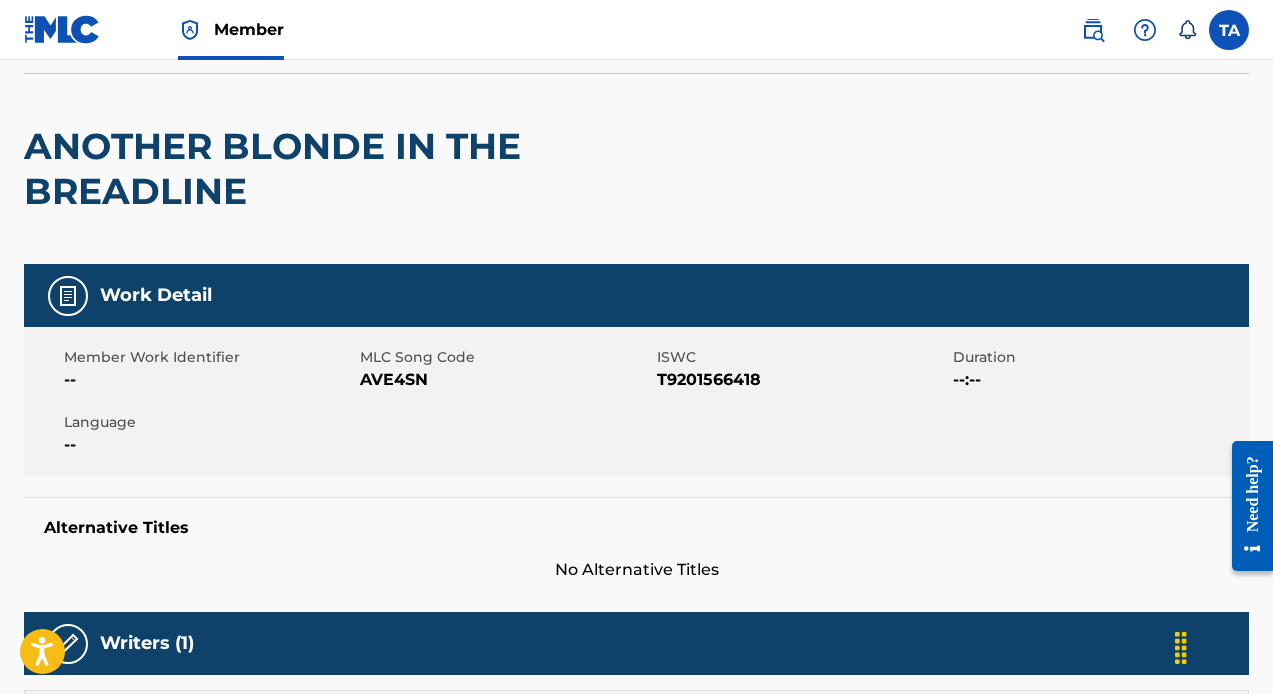 scroll, scrollTop: 0, scrollLeft: 0, axis: both 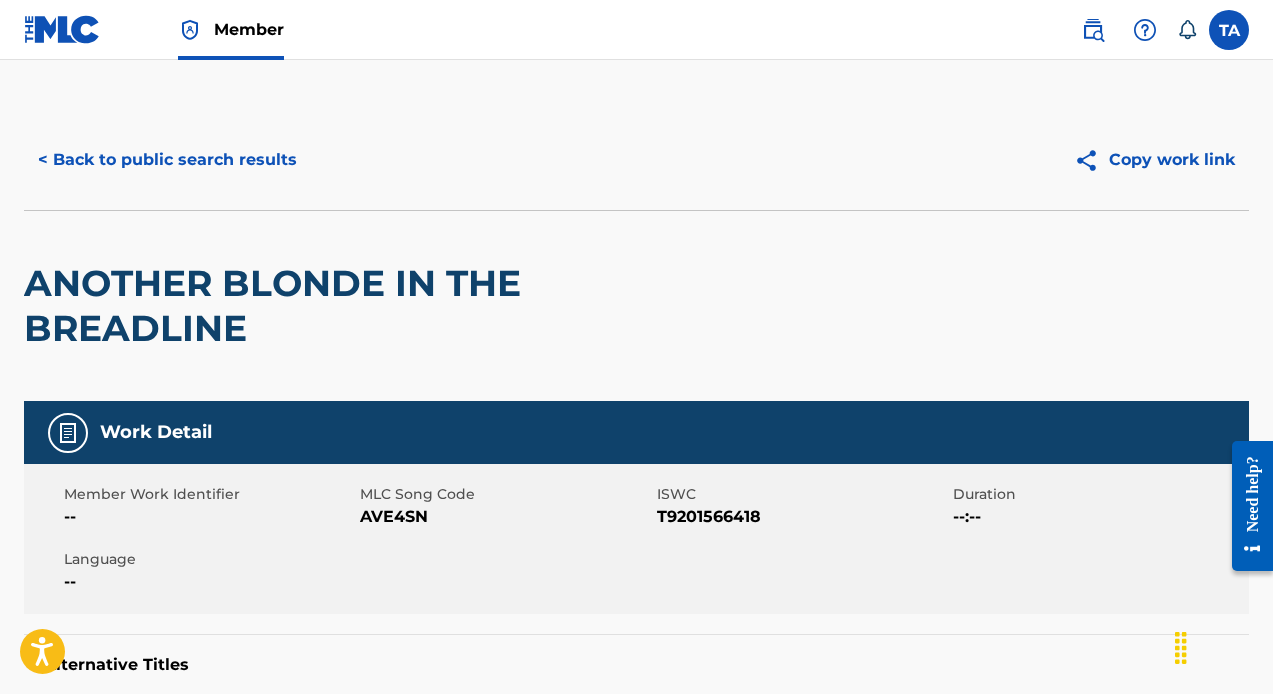 click on "< Back to public search results" at bounding box center [167, 160] 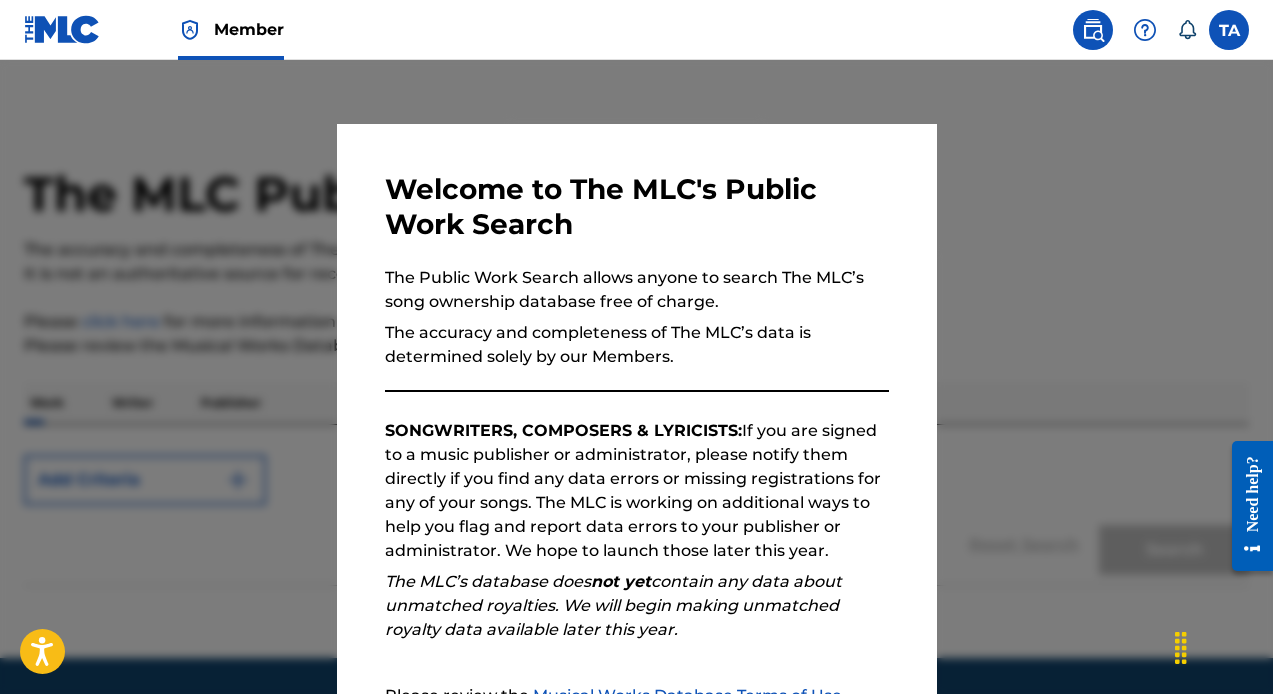 scroll, scrollTop: 60, scrollLeft: 0, axis: vertical 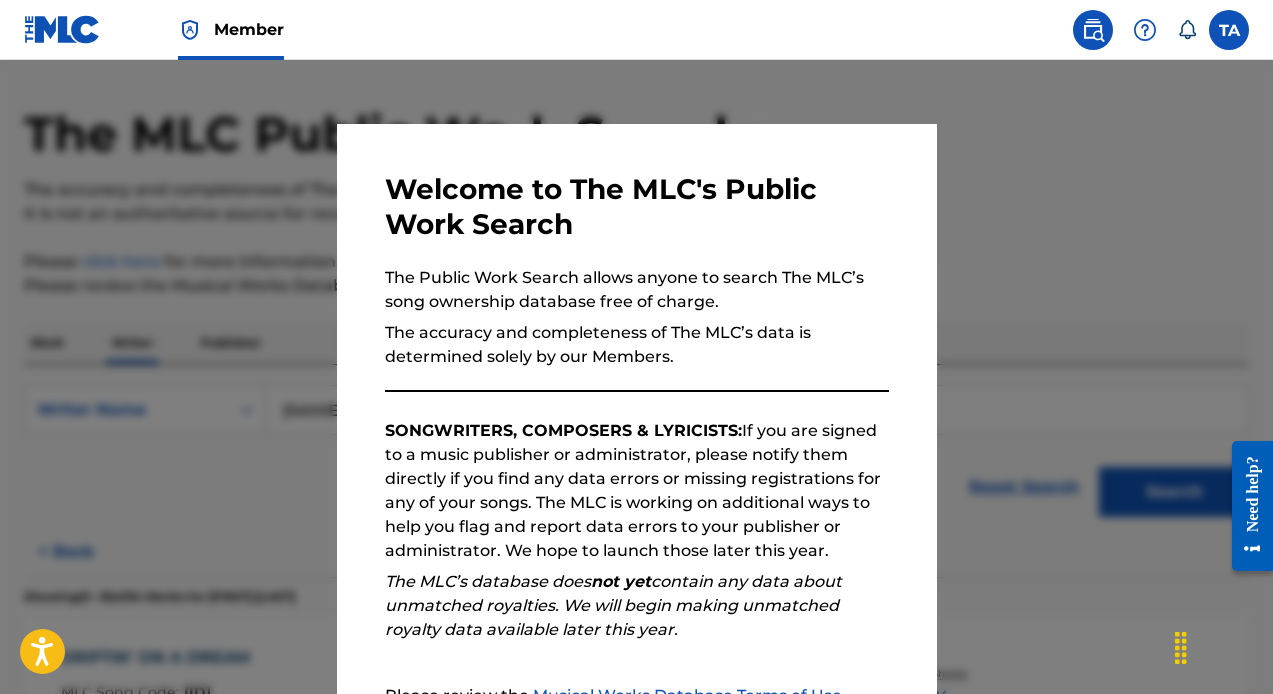 click at bounding box center [636, 407] 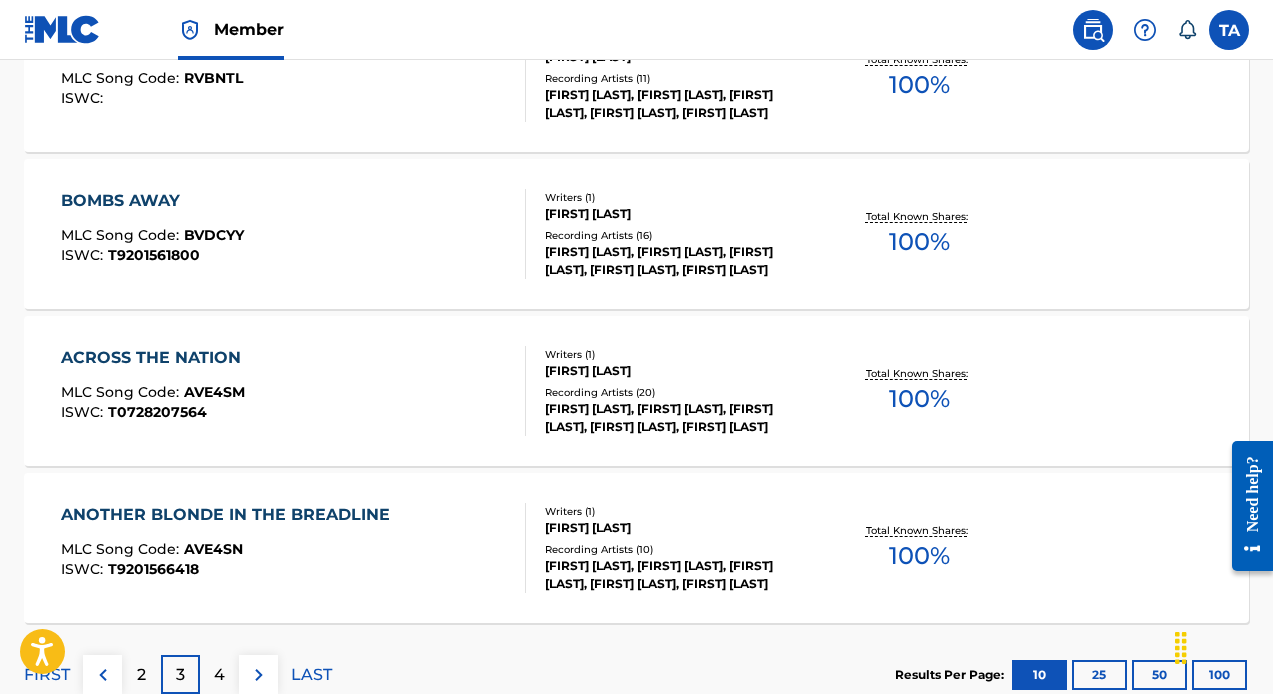 scroll, scrollTop: 1754, scrollLeft: 0, axis: vertical 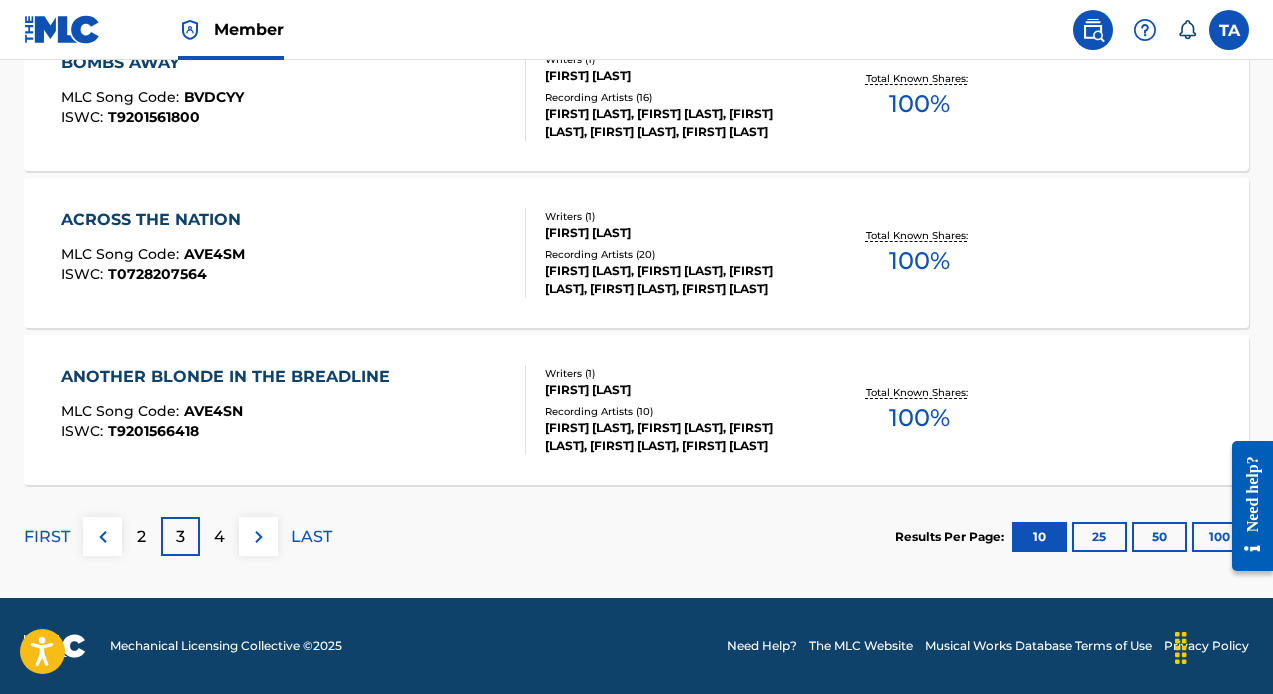 click on "4" at bounding box center [219, 537] 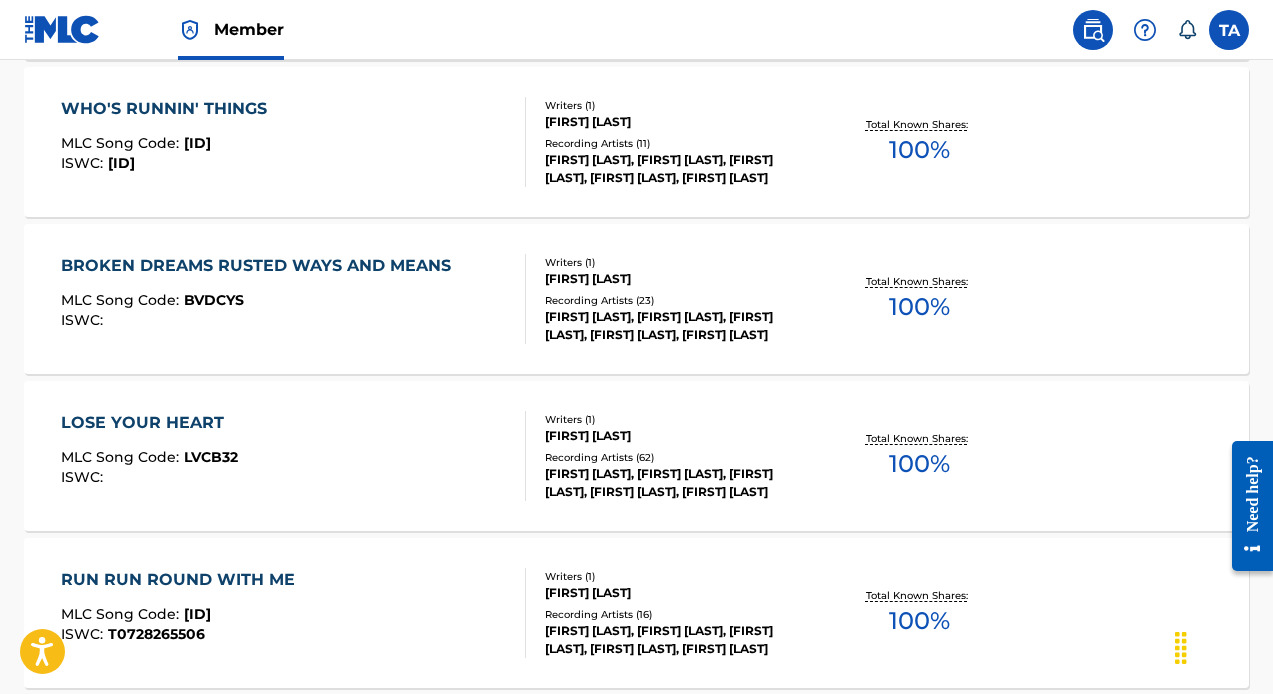 scroll, scrollTop: 1244, scrollLeft: 0, axis: vertical 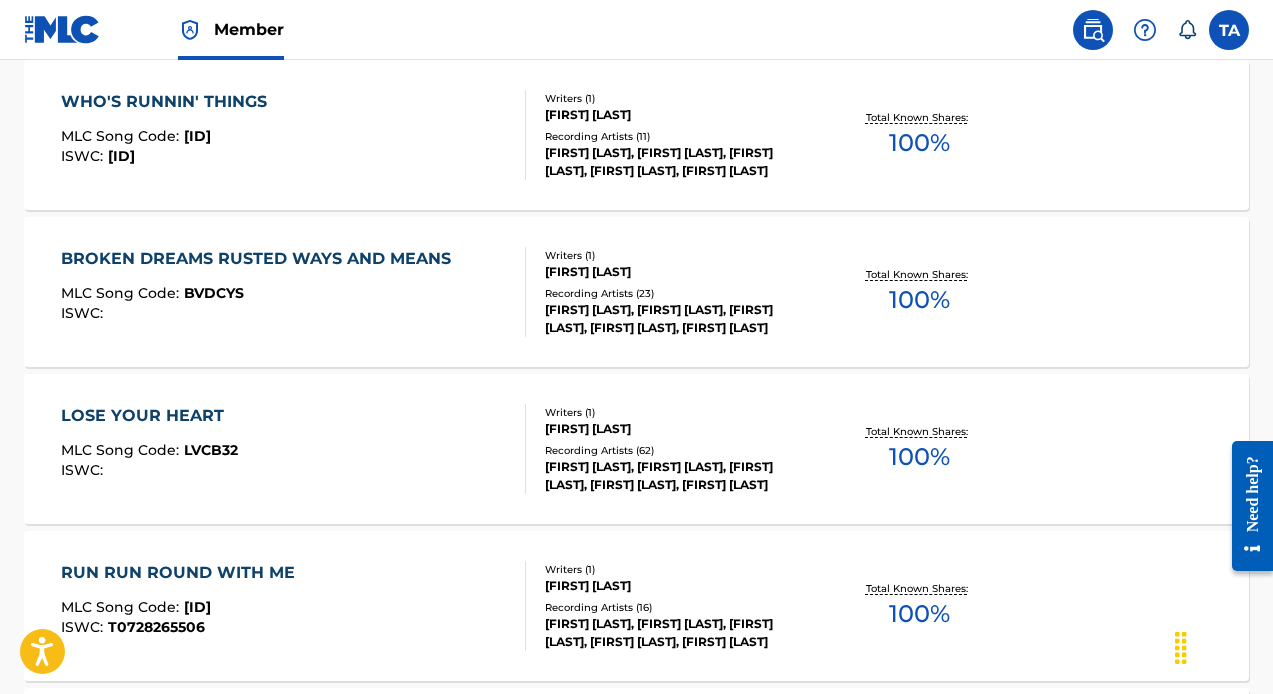 click on "MLC Song Code : BVDCYS" at bounding box center (261, 296) 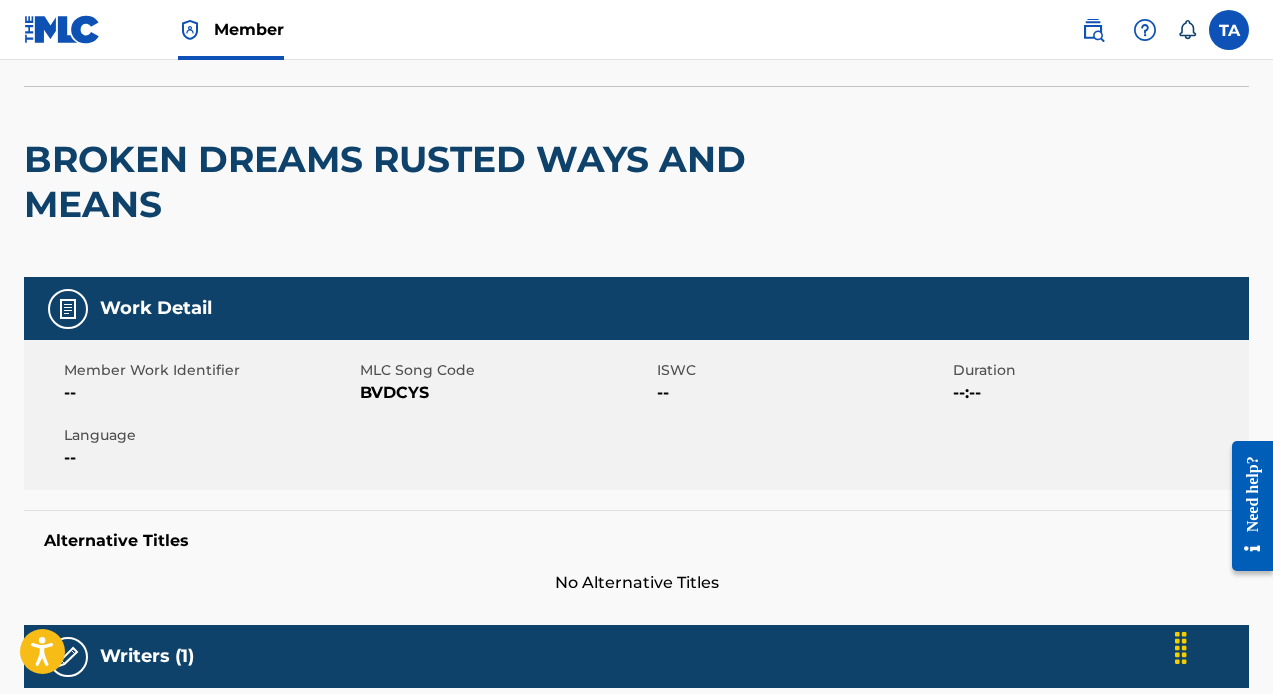 scroll, scrollTop: 64, scrollLeft: 0, axis: vertical 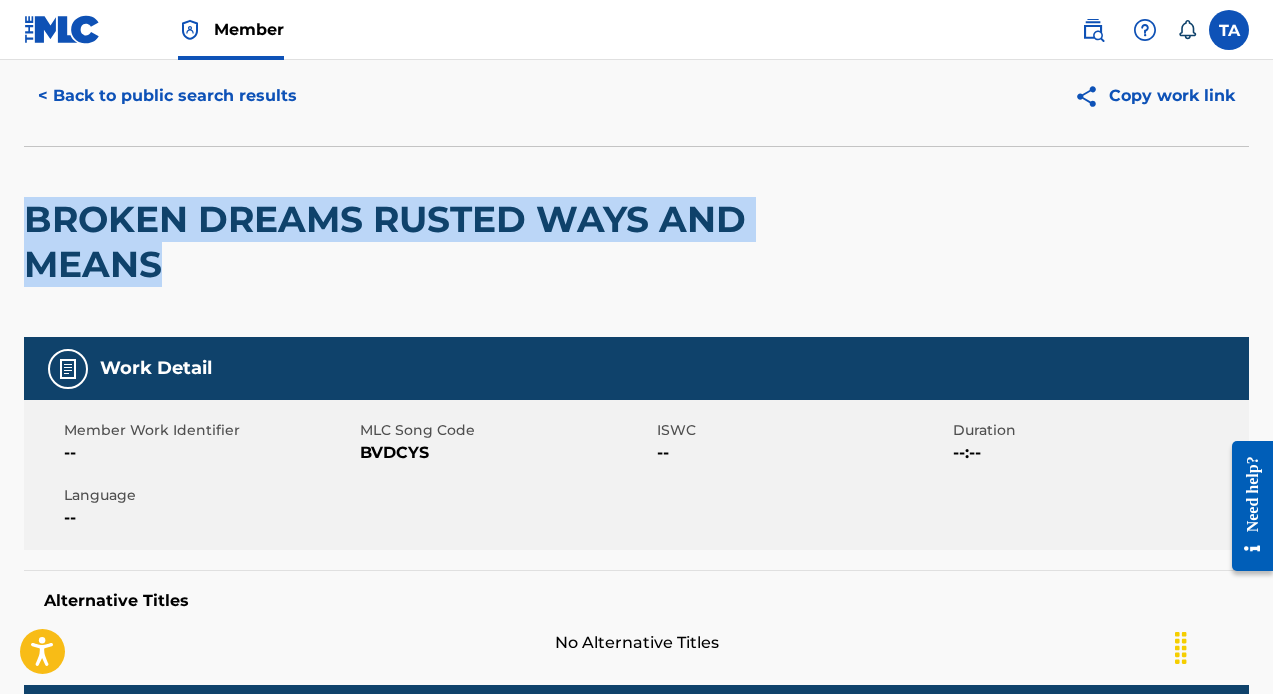 drag, startPoint x: 191, startPoint y: 284, endPoint x: 18, endPoint y: 233, distance: 180.36075 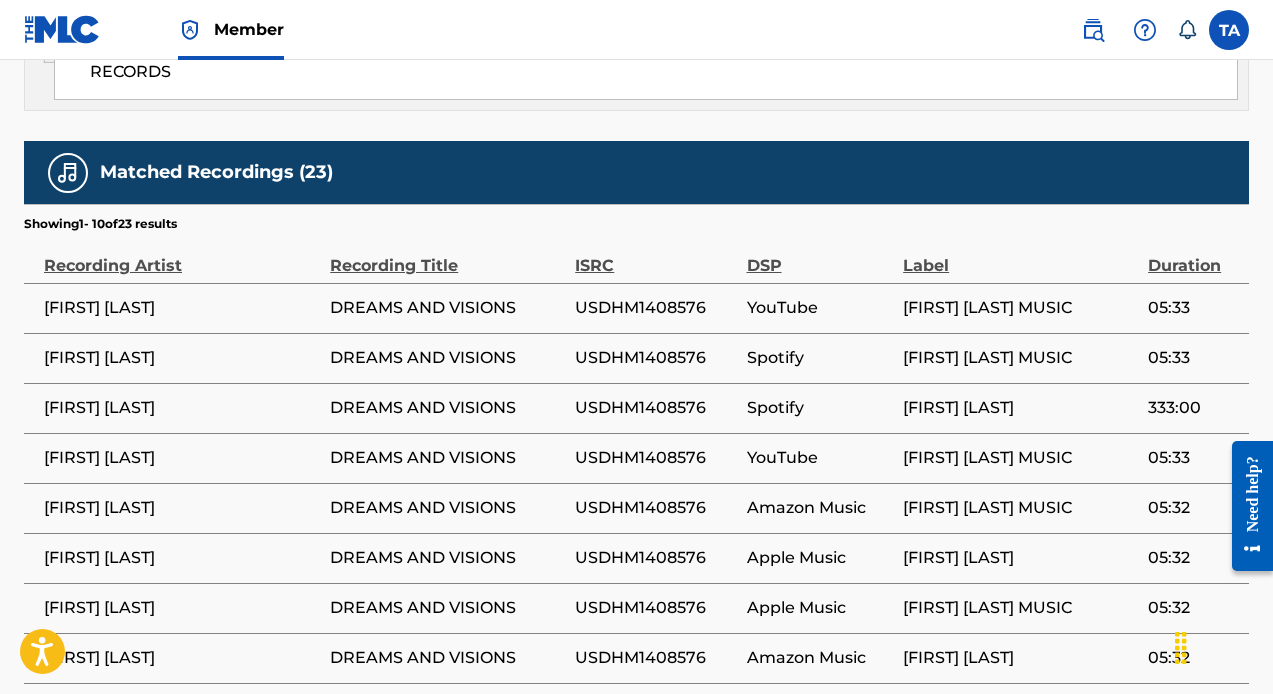 scroll, scrollTop: 1309, scrollLeft: 0, axis: vertical 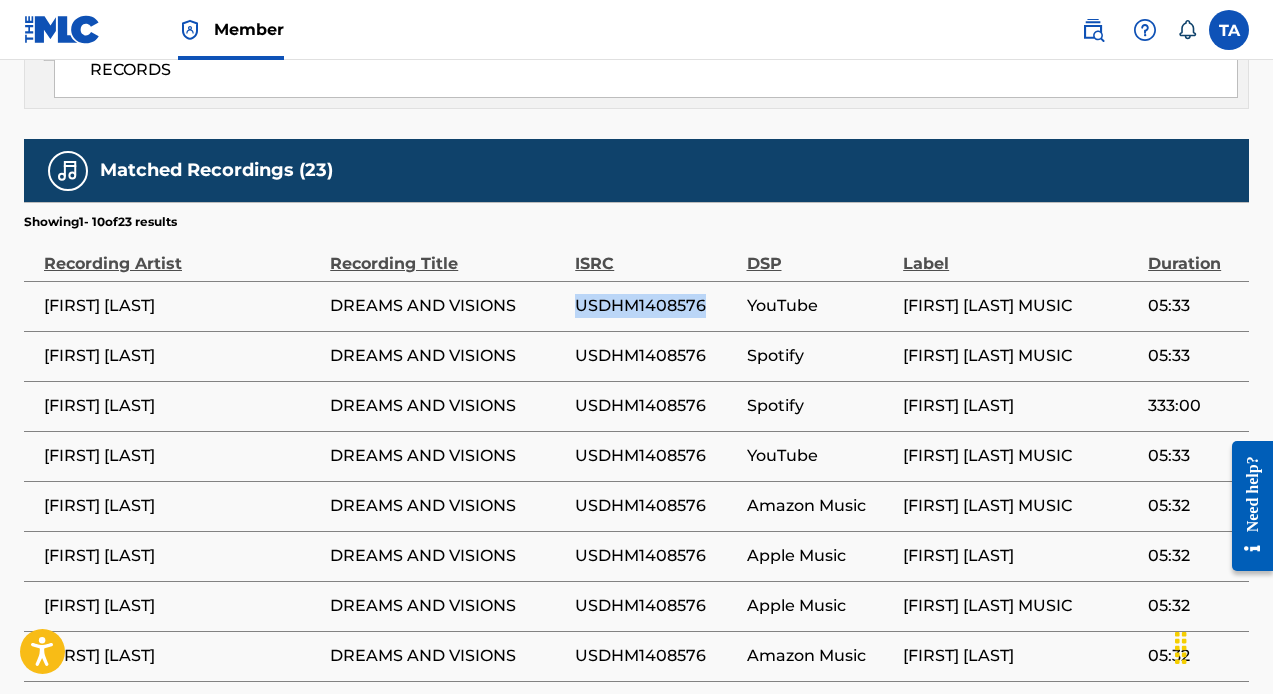 drag, startPoint x: 635, startPoint y: 341, endPoint x: 504, endPoint y: 339, distance: 131.01526 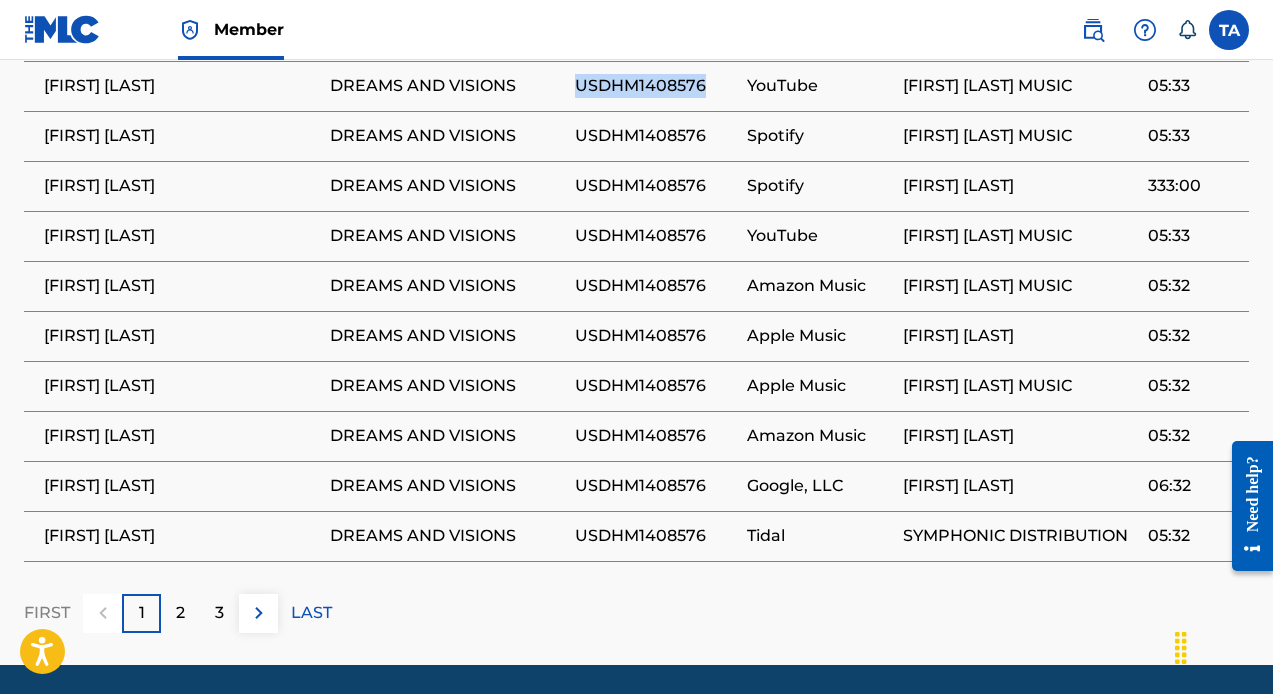 scroll, scrollTop: 1526, scrollLeft: 0, axis: vertical 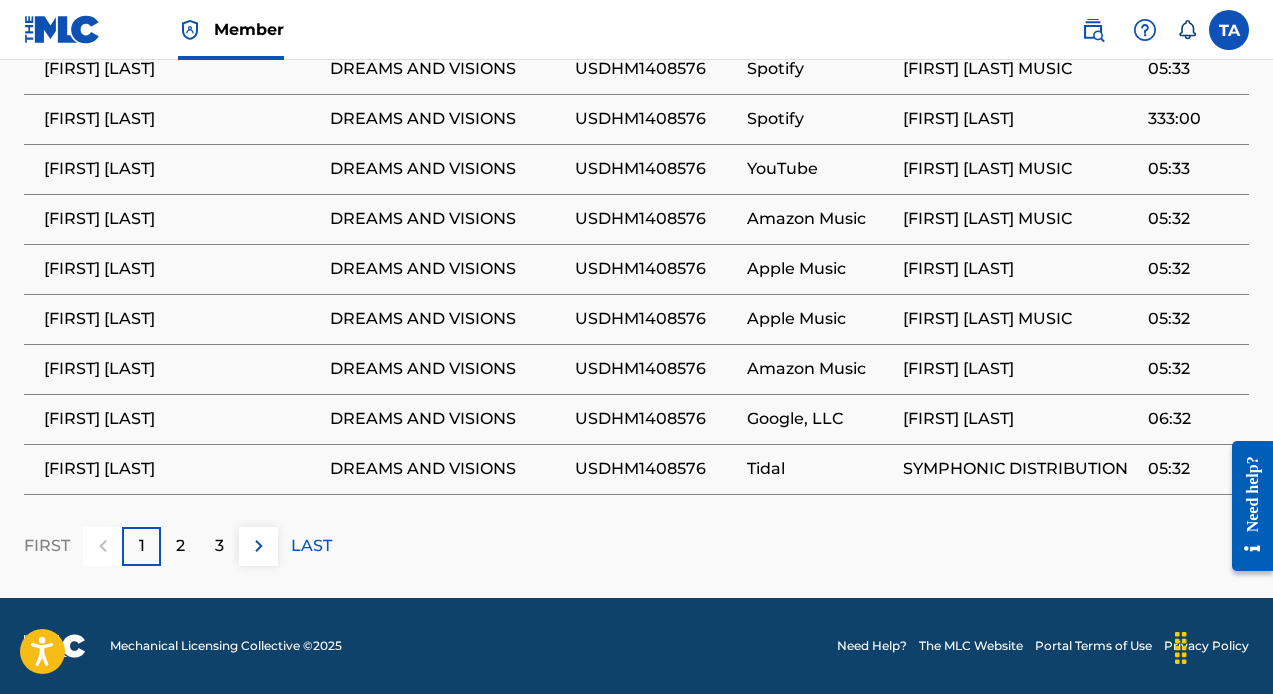 click on "2" at bounding box center (180, 546) 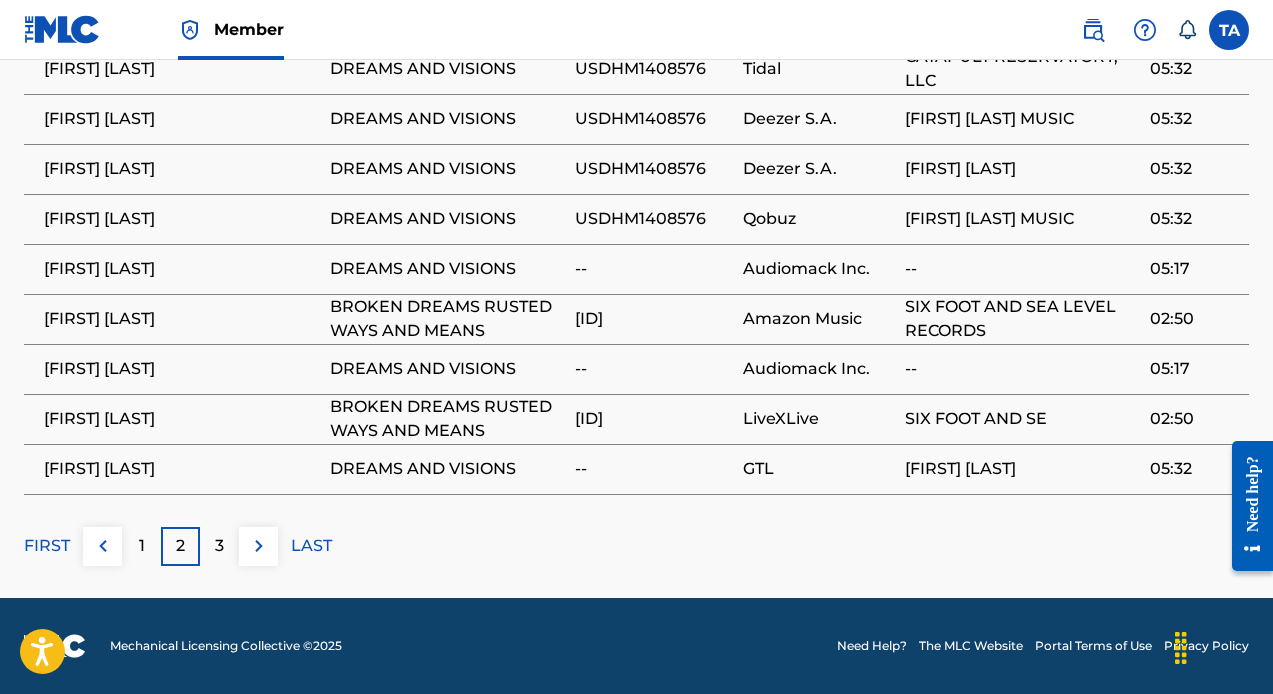 scroll, scrollTop: 1612, scrollLeft: 0, axis: vertical 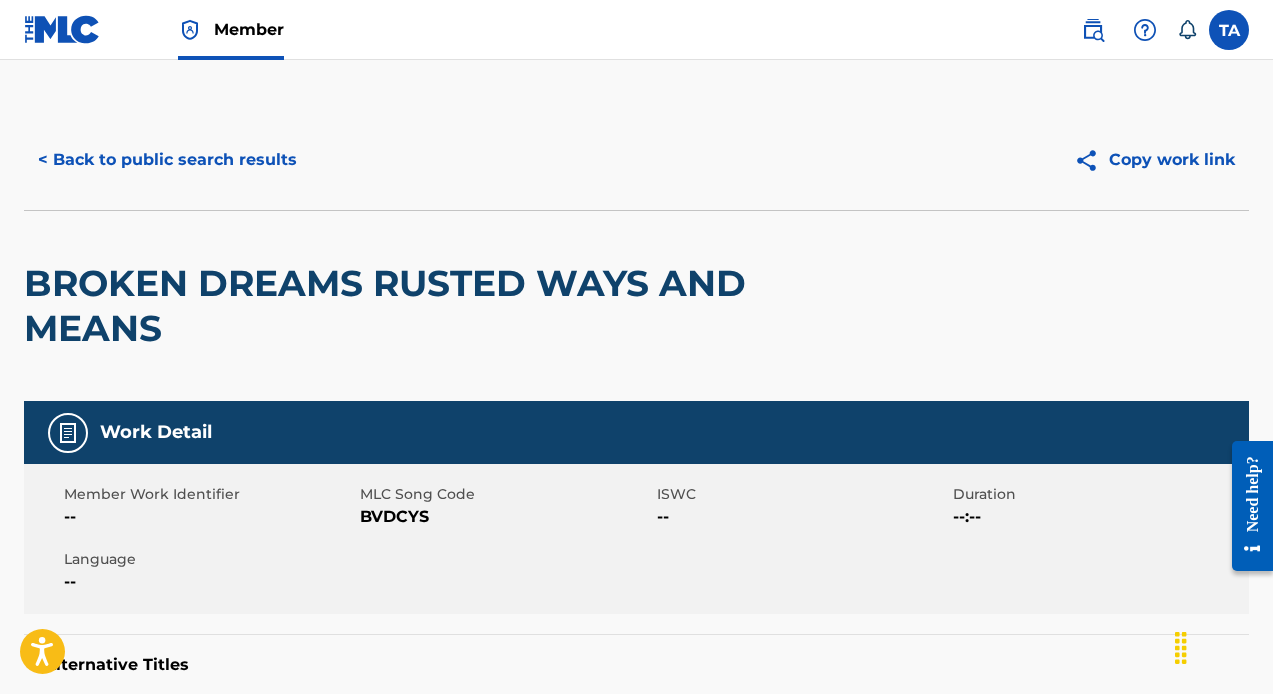 click on "< Back to public search results" at bounding box center (167, 160) 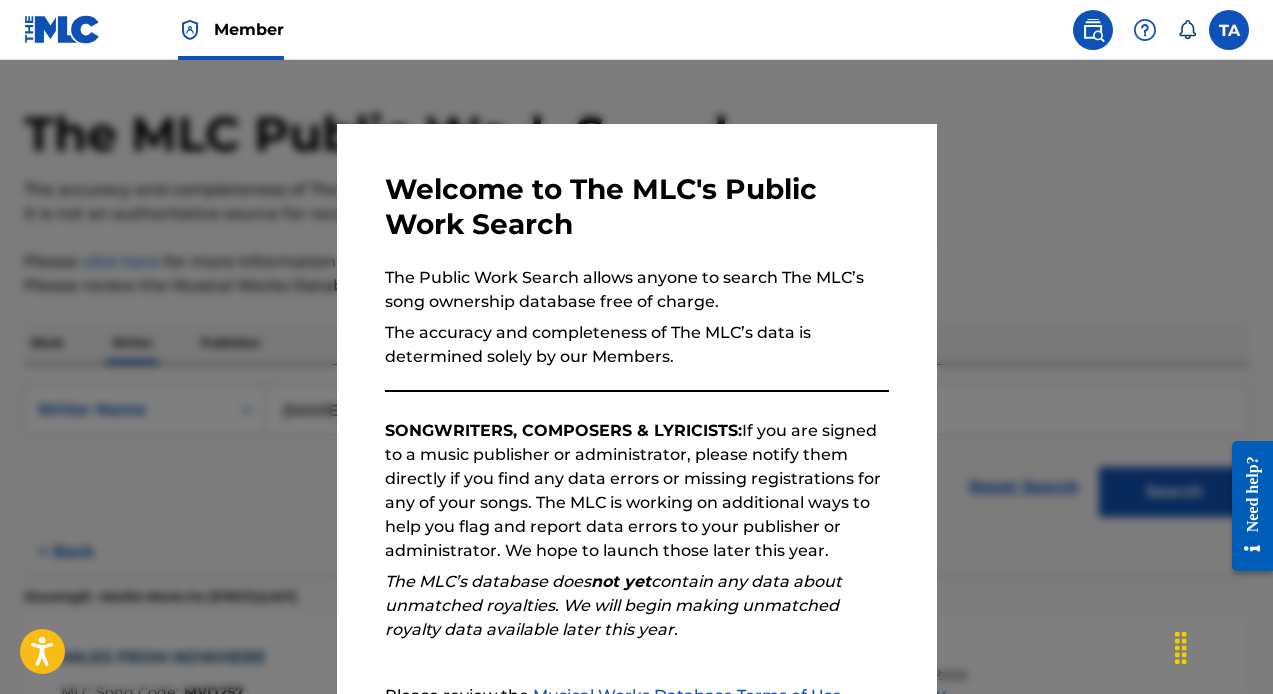 click at bounding box center [636, 407] 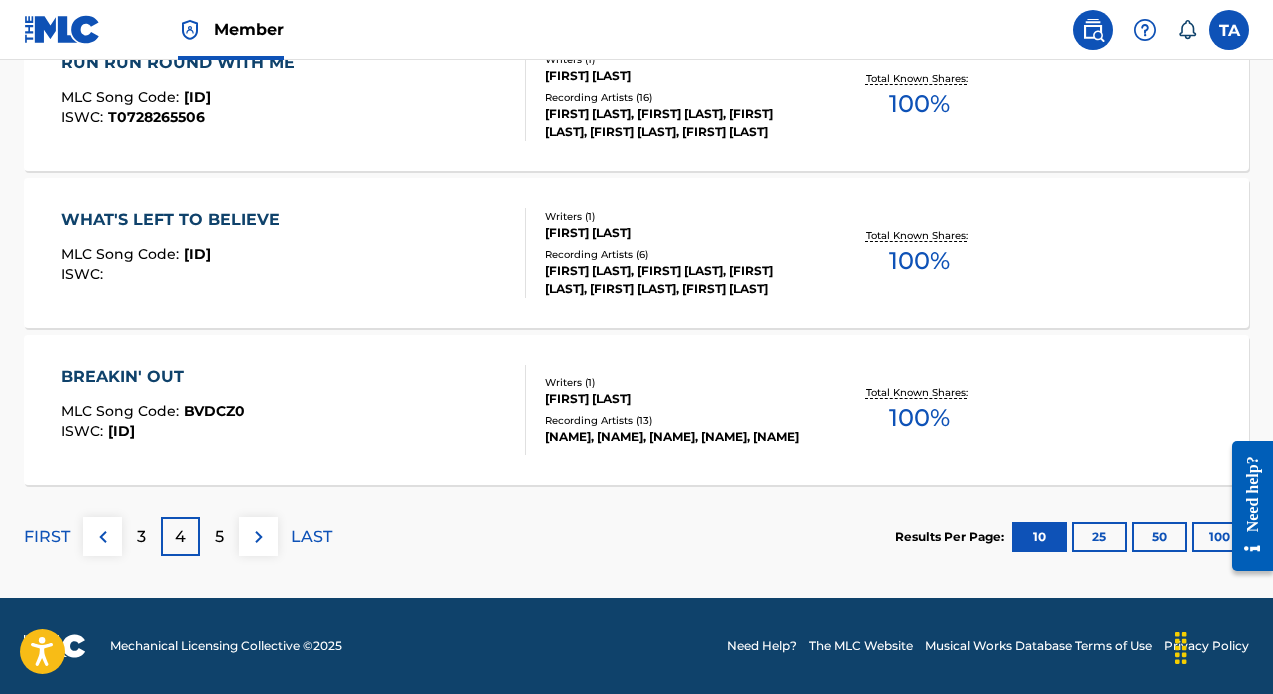 scroll, scrollTop: 1375, scrollLeft: 0, axis: vertical 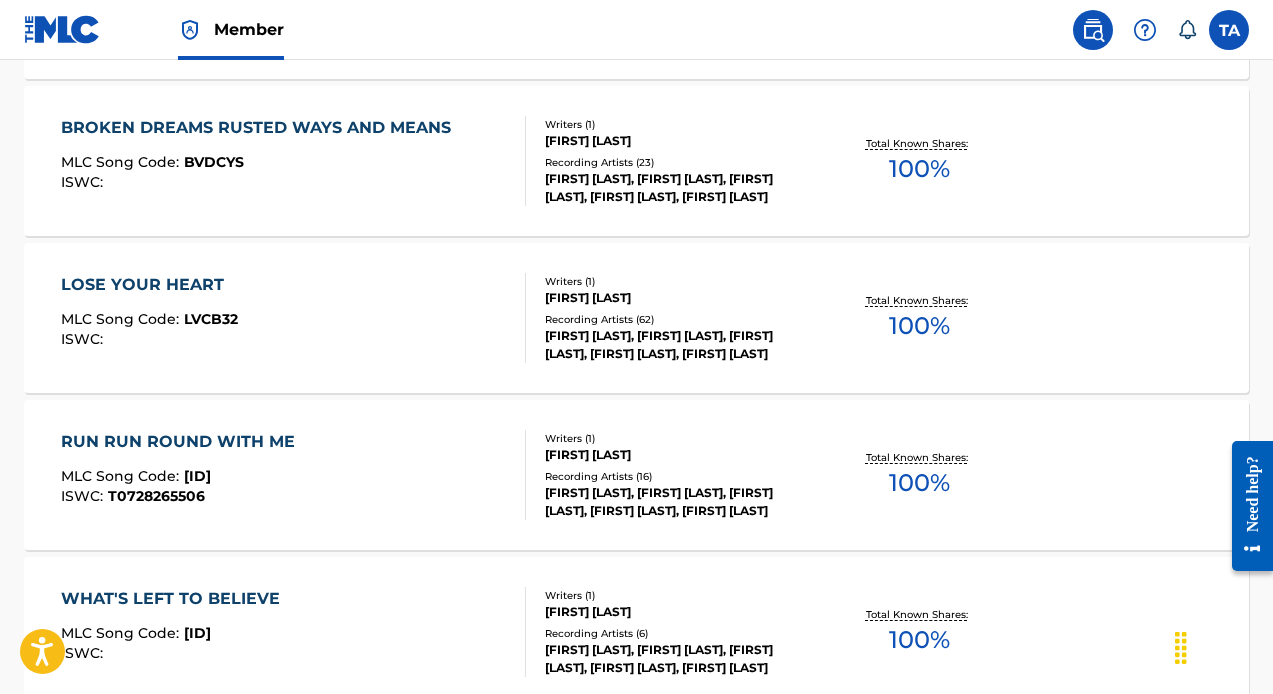 click on "LOSE YOUR HEART MLC Song Code : LVCB32 ISWC :" at bounding box center [294, 318] 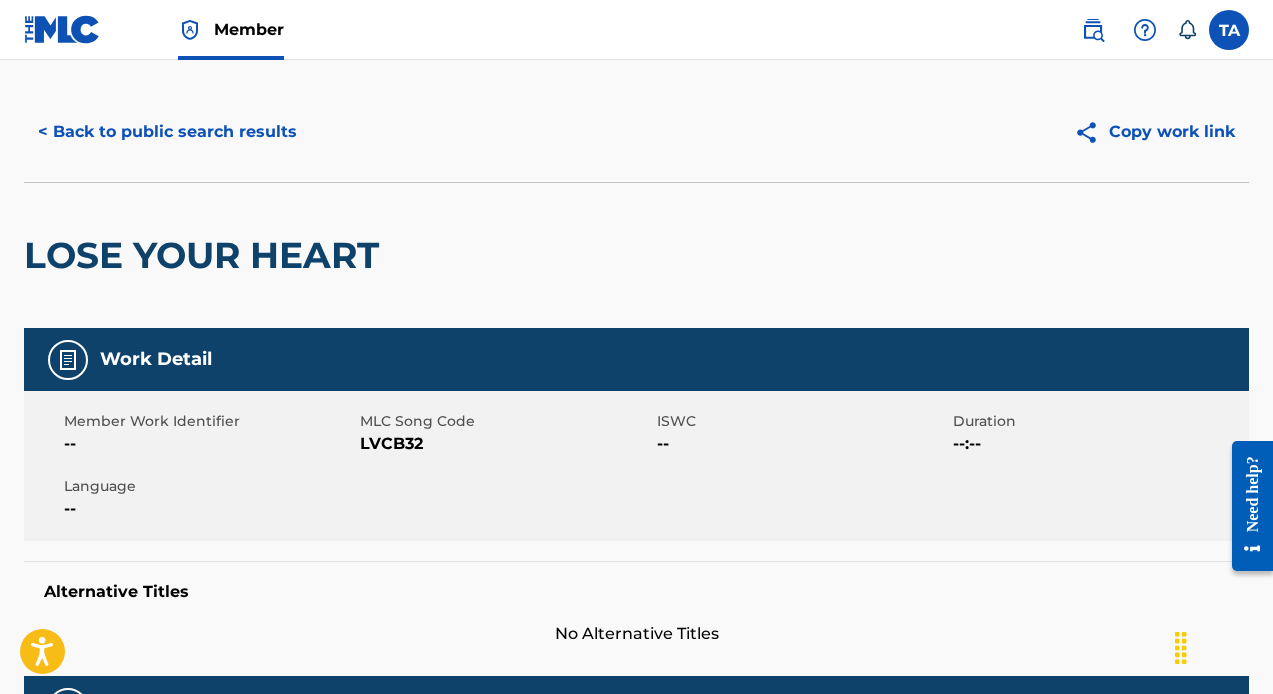 scroll, scrollTop: 29, scrollLeft: 0, axis: vertical 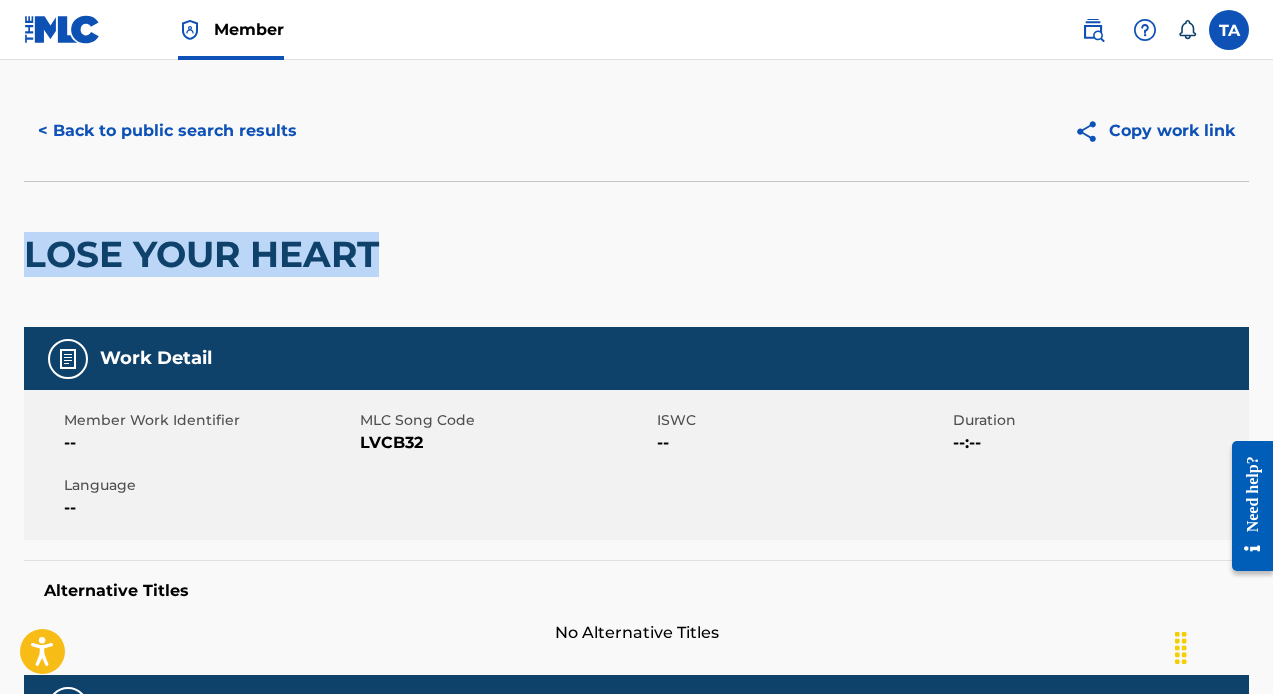 drag, startPoint x: 398, startPoint y: 247, endPoint x: 30, endPoint y: 249, distance: 368.00543 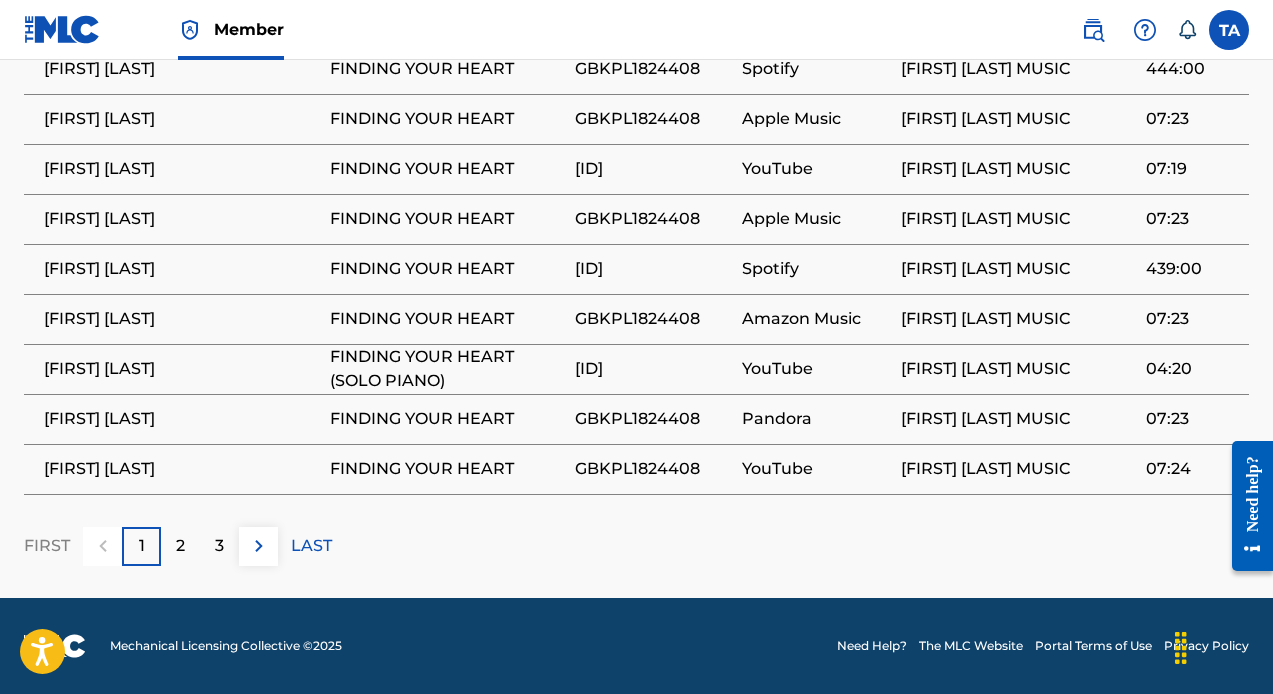 scroll, scrollTop: 1589, scrollLeft: 0, axis: vertical 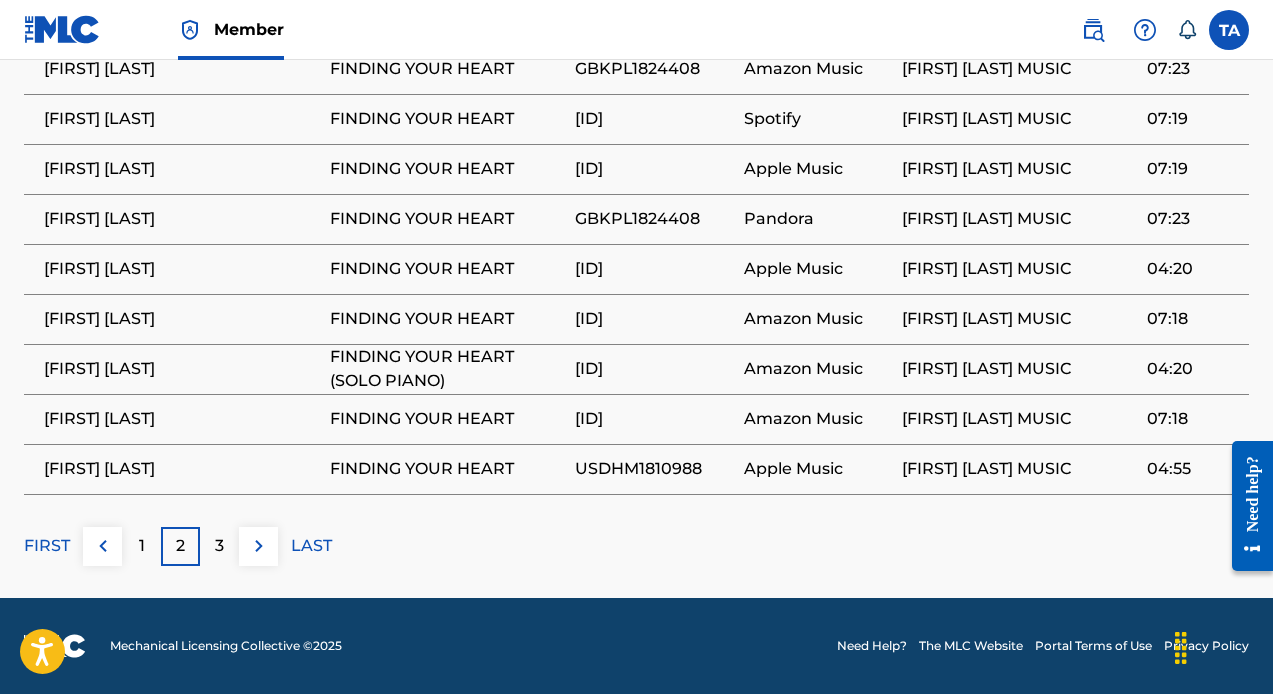 click on "3" at bounding box center (219, 546) 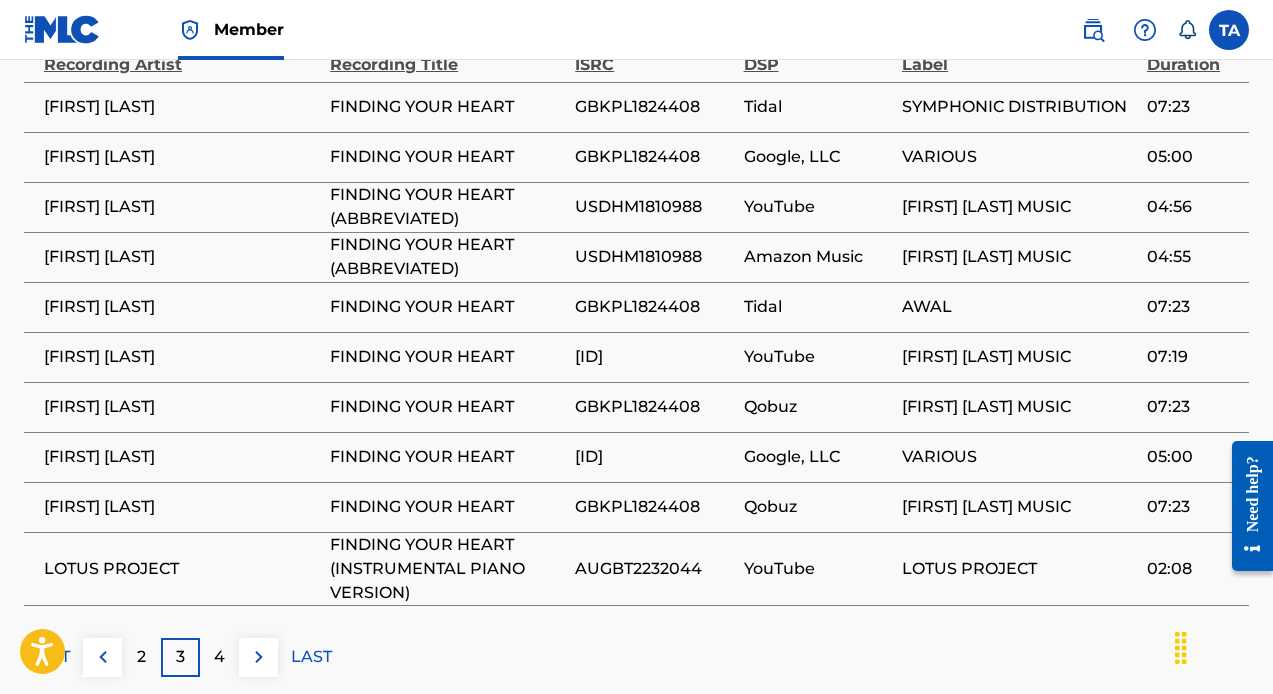 scroll, scrollTop: 1561, scrollLeft: 0, axis: vertical 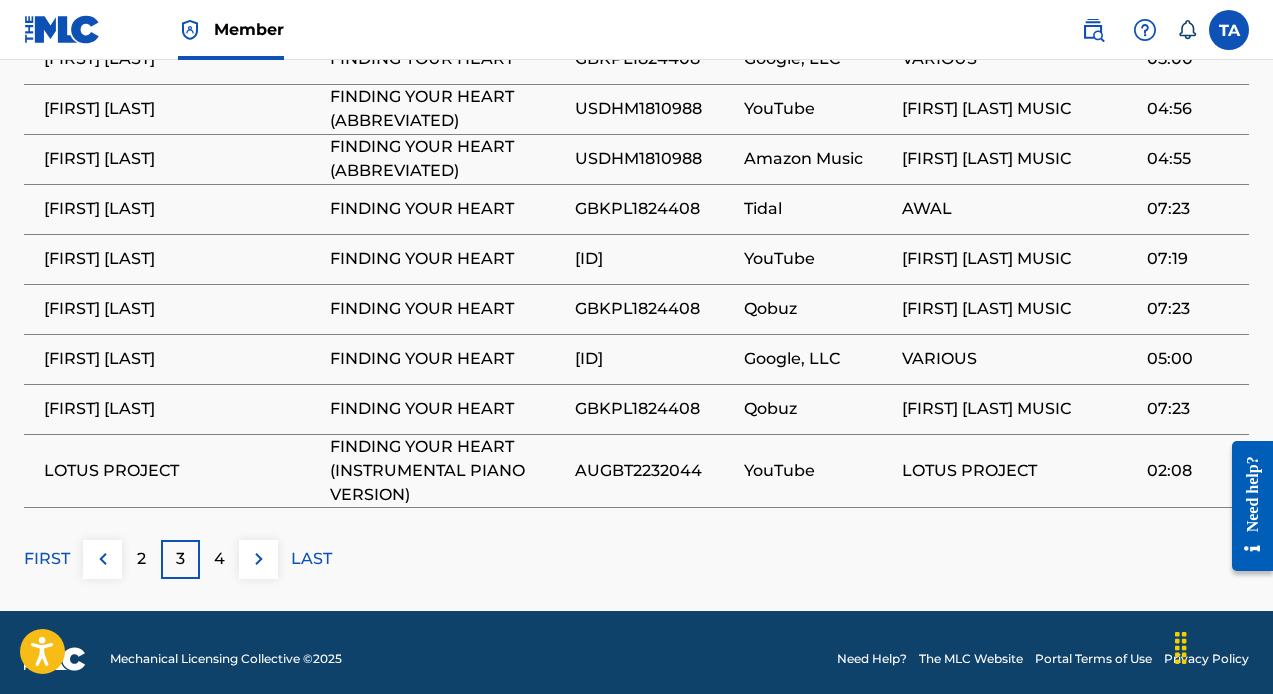 click on "4" at bounding box center [219, 559] 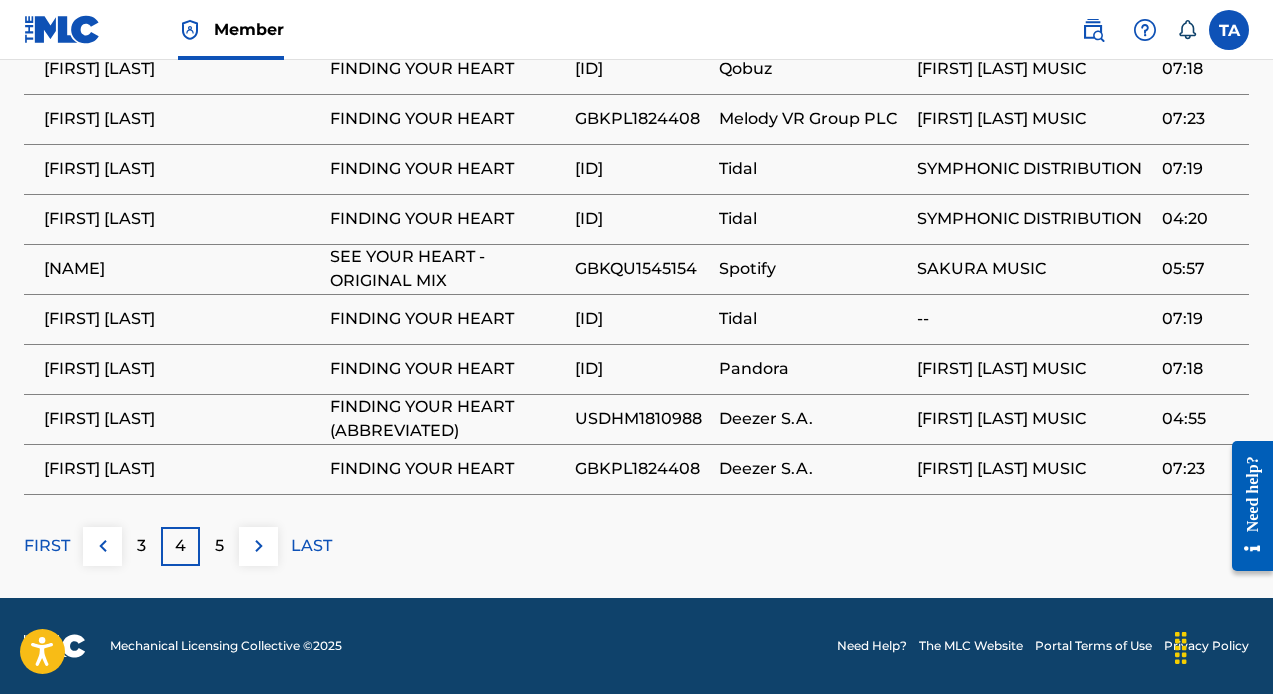 scroll, scrollTop: 1593, scrollLeft: 0, axis: vertical 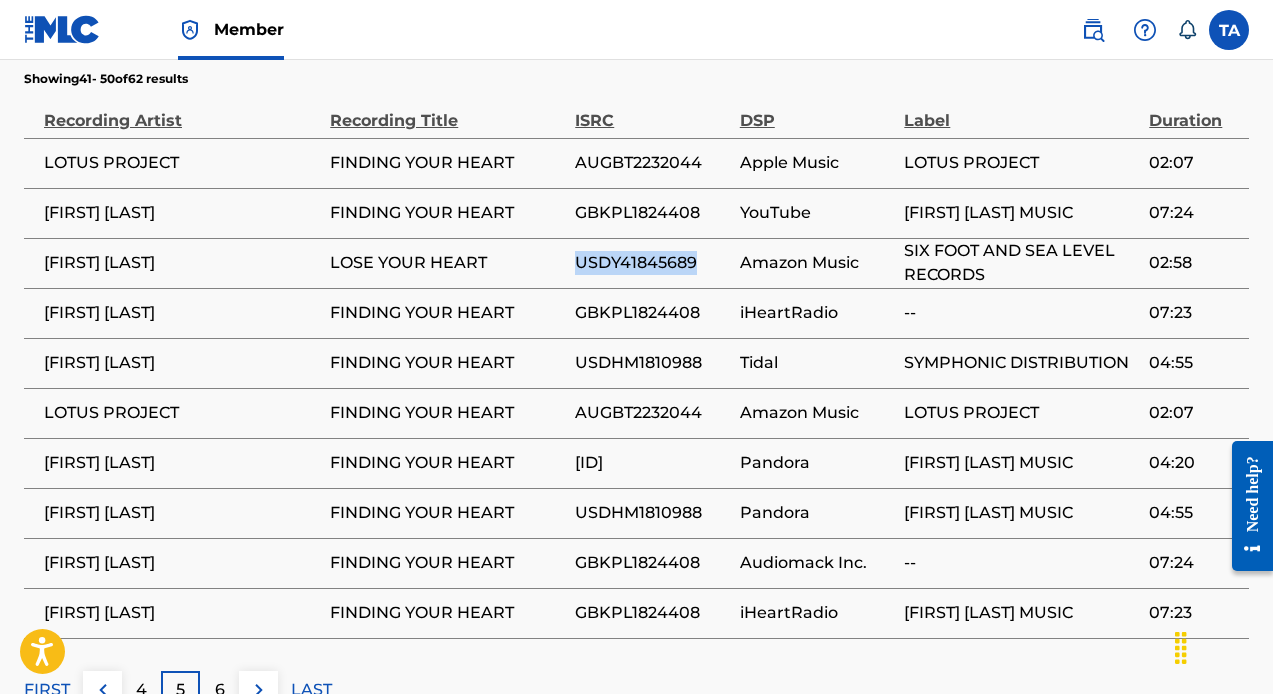 drag, startPoint x: 588, startPoint y: 303, endPoint x: 444, endPoint y: 302, distance: 144.00348 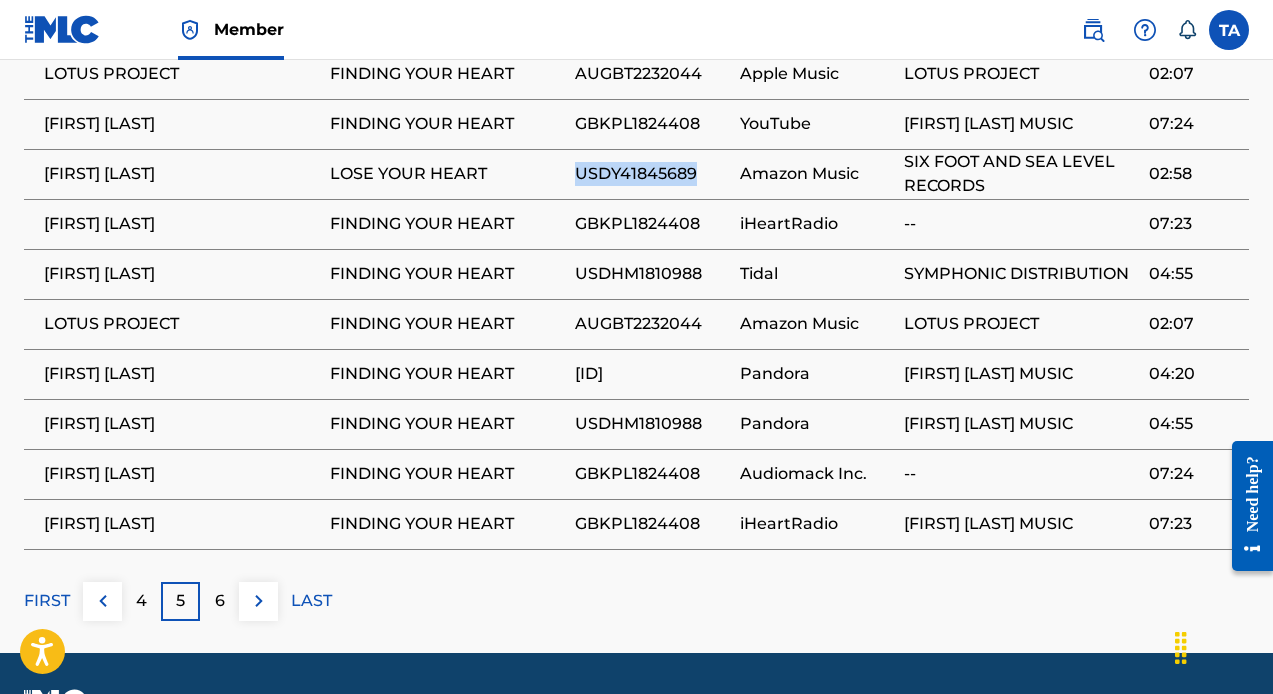 scroll, scrollTop: 1561, scrollLeft: 0, axis: vertical 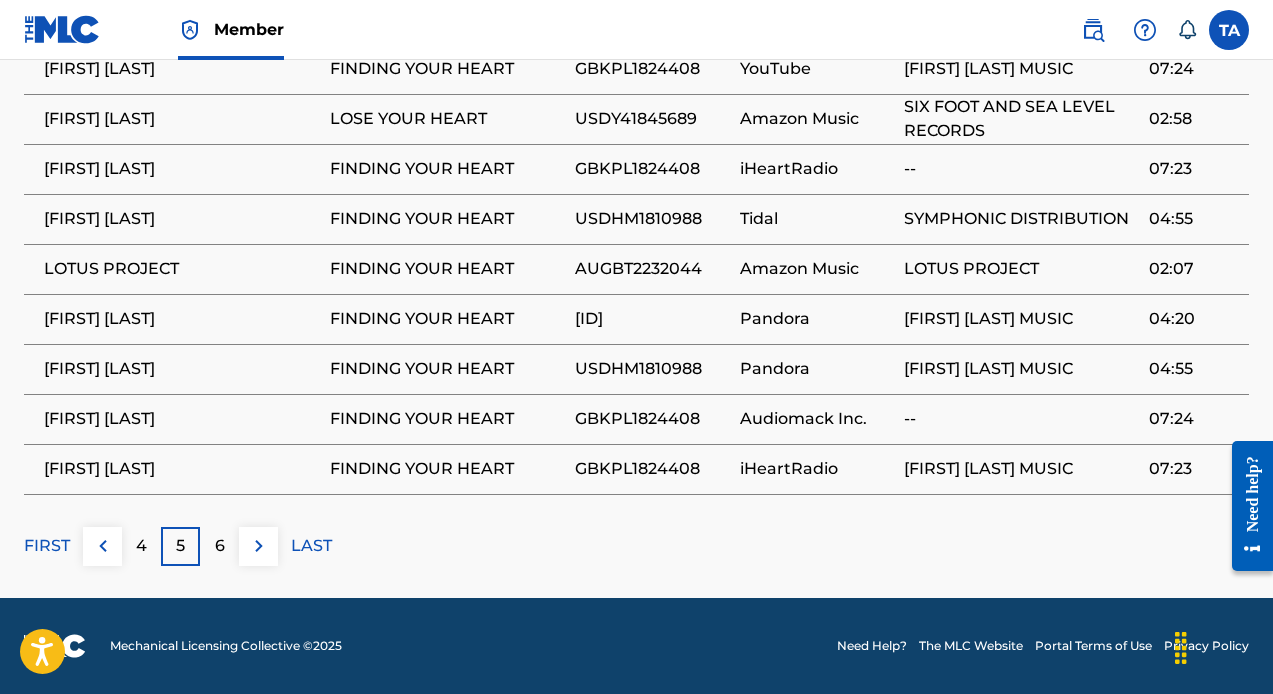 click on "6" at bounding box center (219, 546) 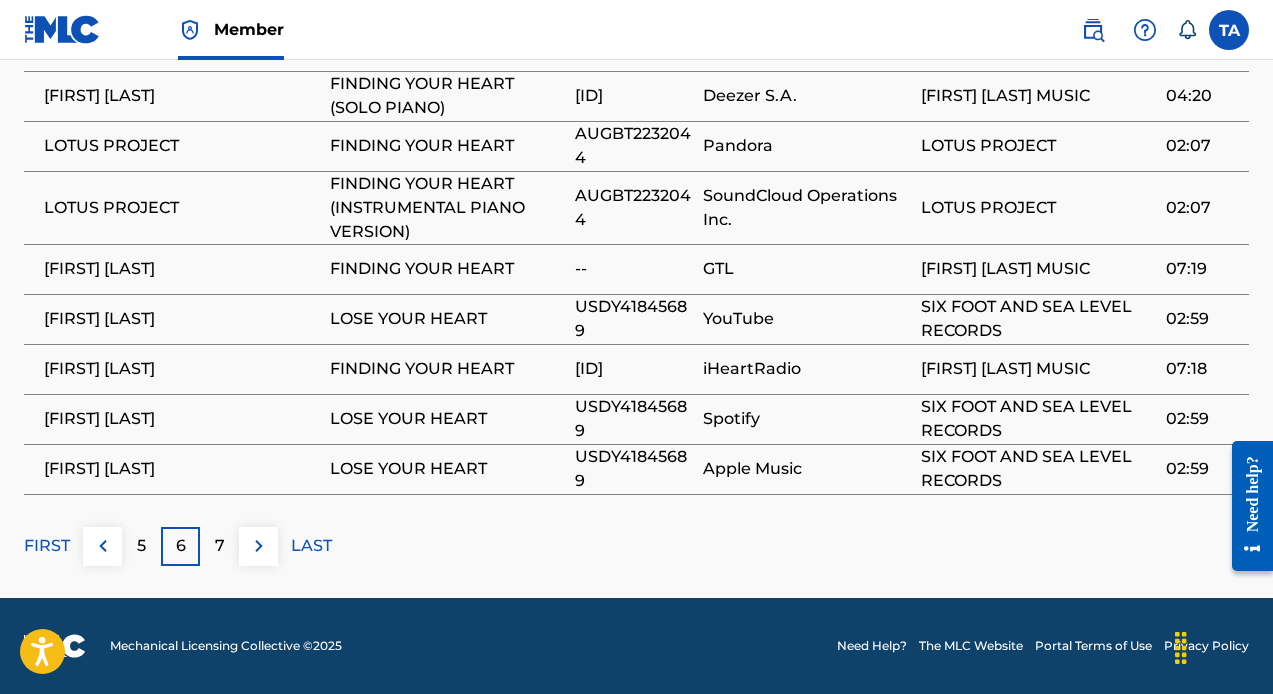scroll, scrollTop: 1584, scrollLeft: 0, axis: vertical 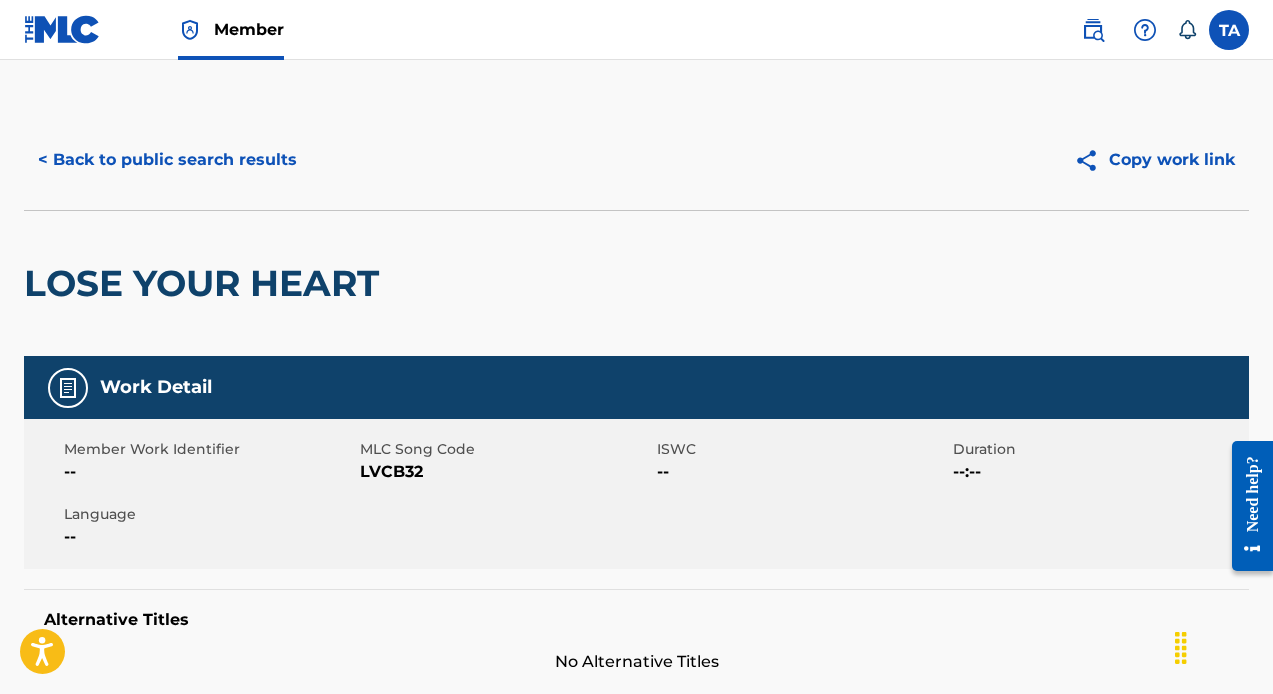 click on "< Back to public search results" at bounding box center [167, 160] 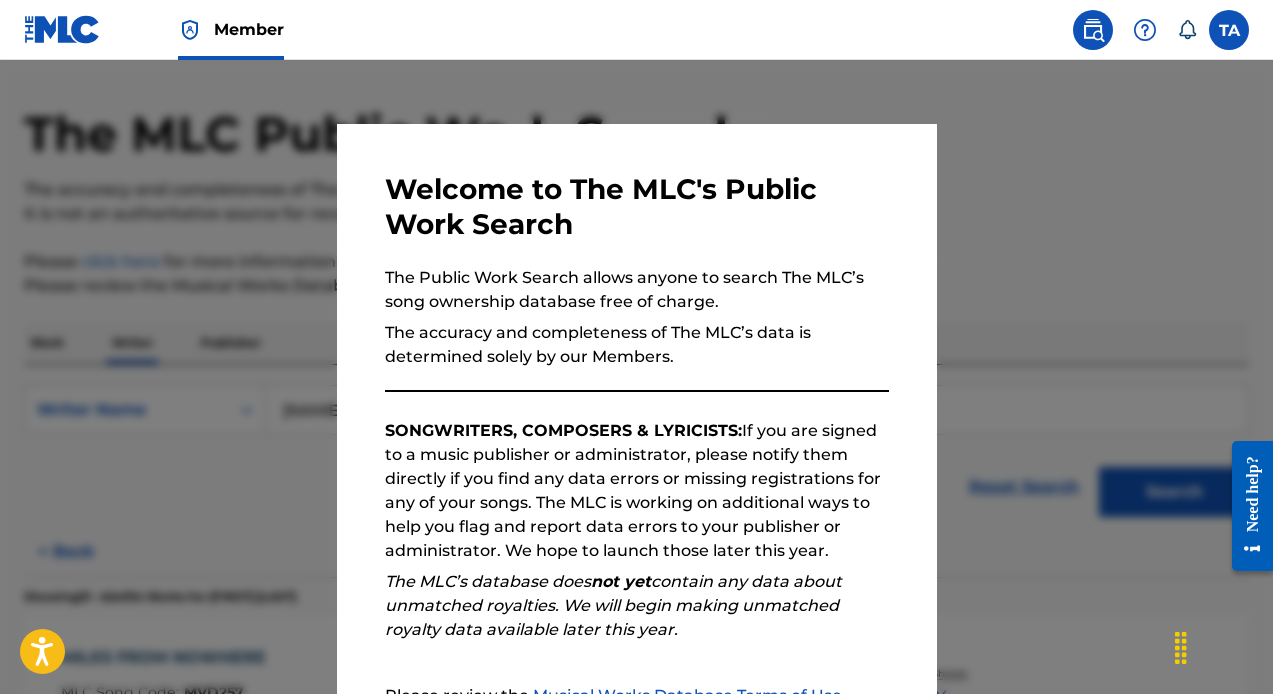click at bounding box center (636, 407) 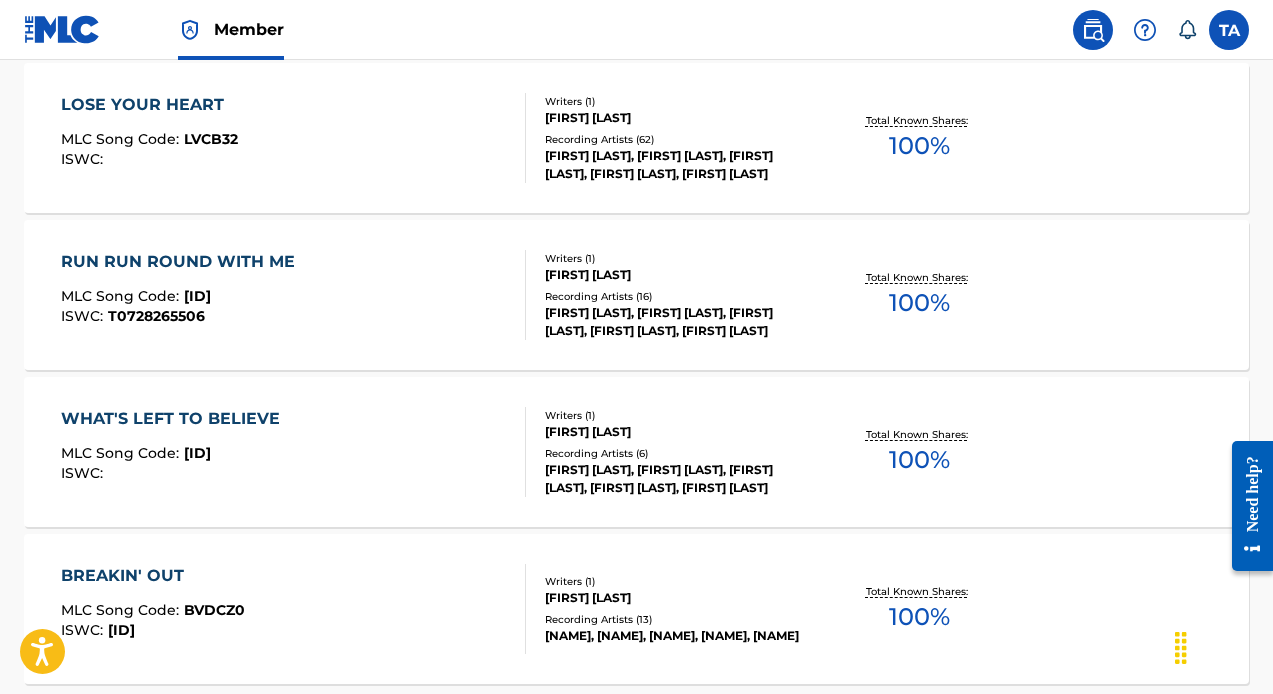 scroll, scrollTop: 1552, scrollLeft: 0, axis: vertical 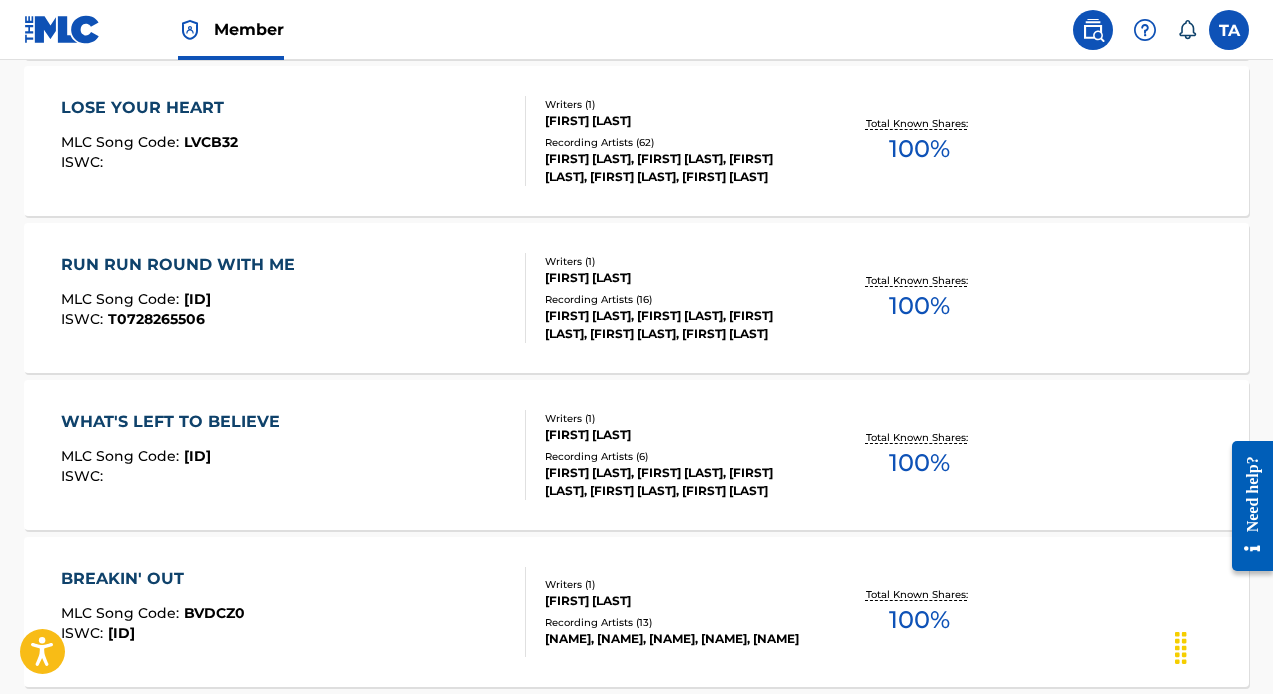 click on "RUN RUN ROUND WITH ME" at bounding box center [183, 265] 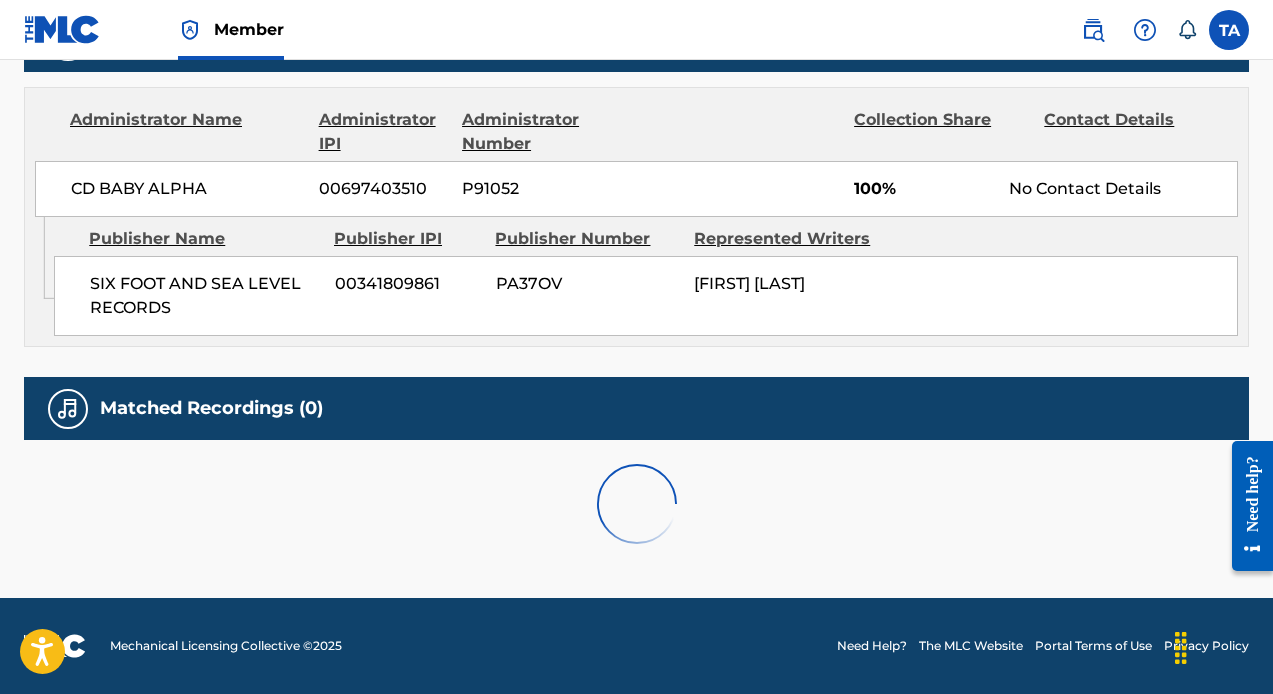 scroll, scrollTop: 0, scrollLeft: 0, axis: both 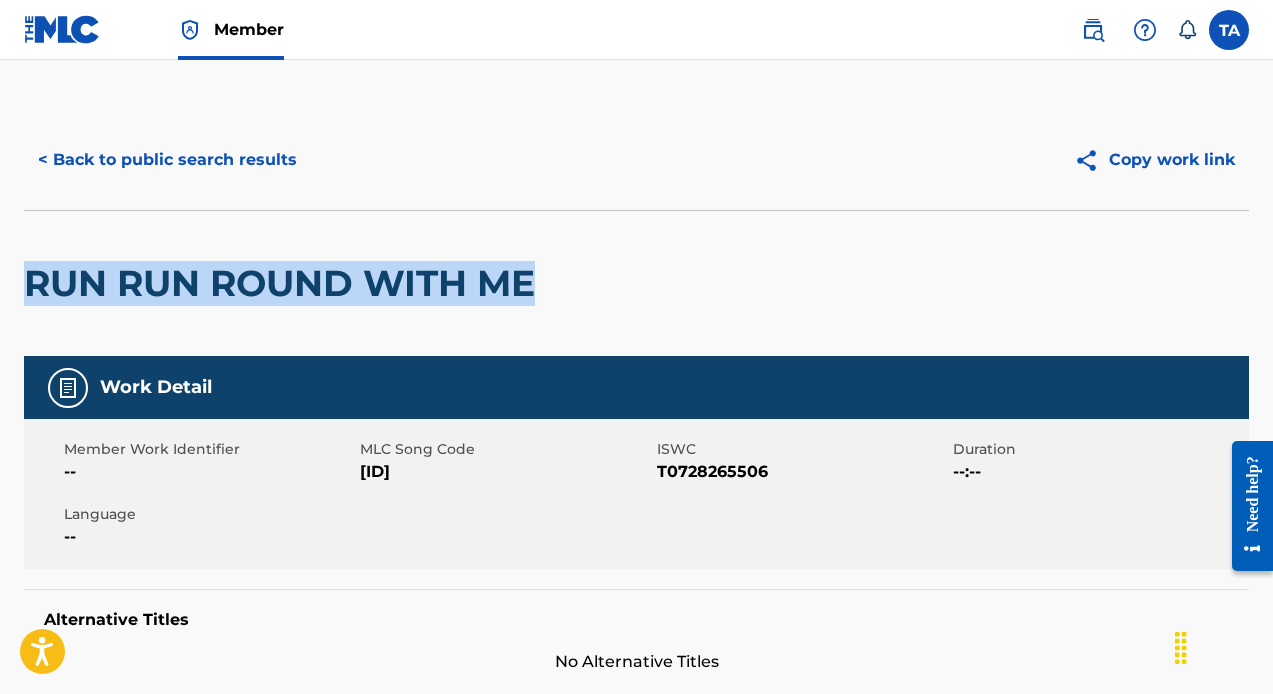 drag, startPoint x: 541, startPoint y: 293, endPoint x: 1, endPoint y: 244, distance: 542.21857 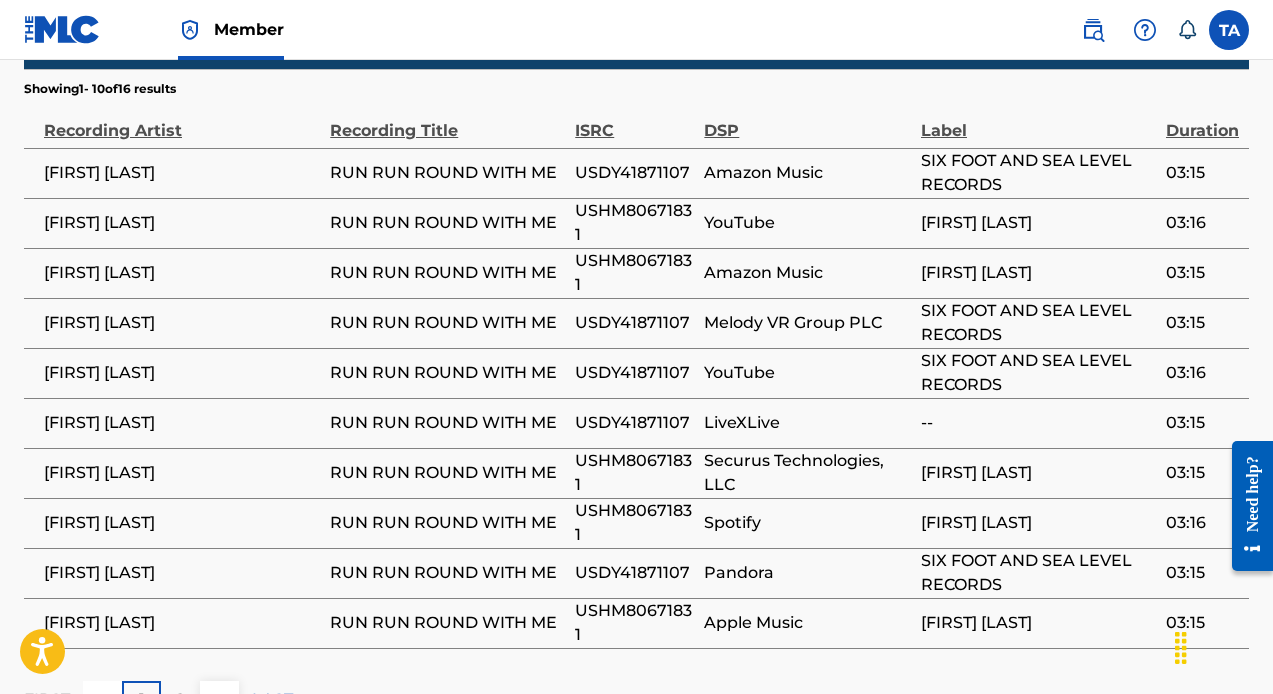 scroll, scrollTop: 1396, scrollLeft: 0, axis: vertical 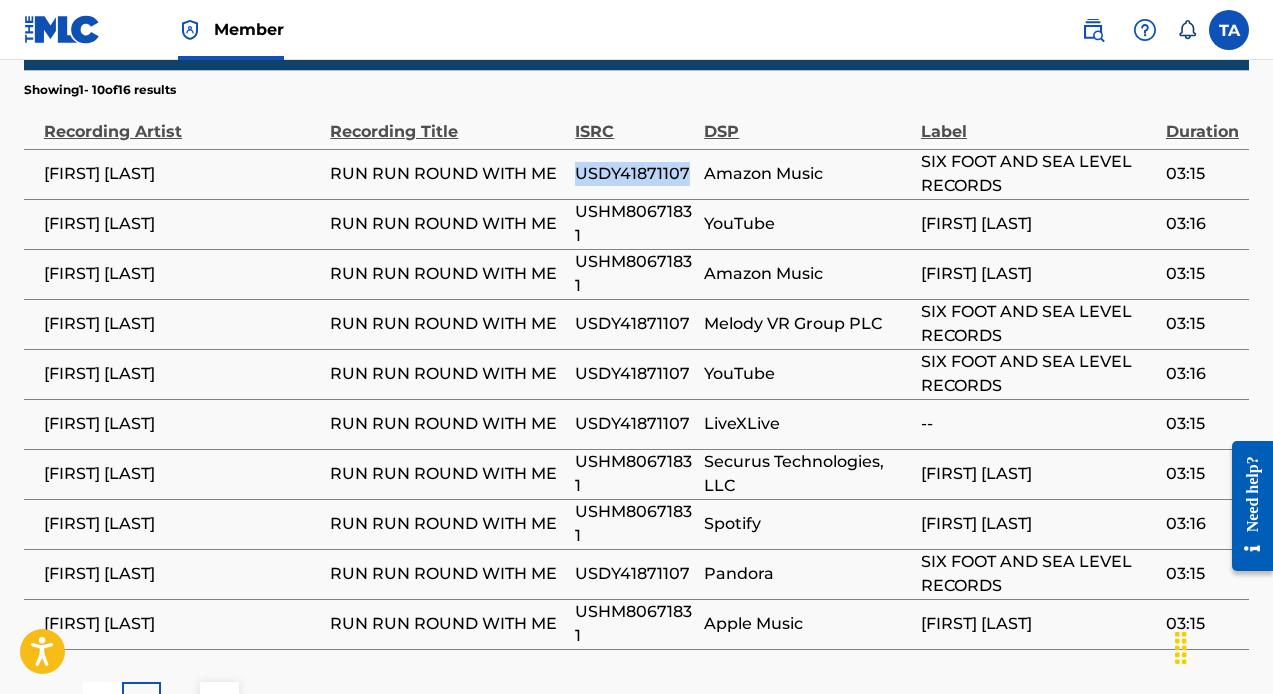 drag, startPoint x: 570, startPoint y: 216, endPoint x: 465, endPoint y: 209, distance: 105.23308 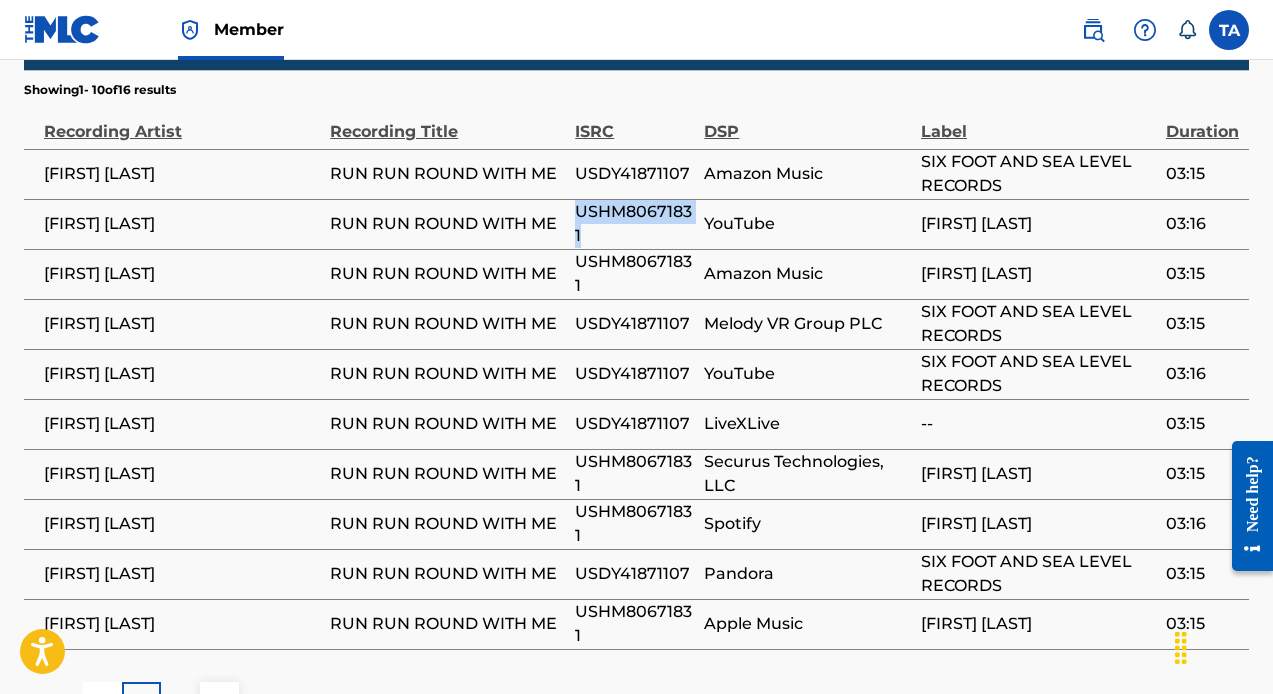 drag, startPoint x: 584, startPoint y: 264, endPoint x: 460, endPoint y: 250, distance: 124.78782 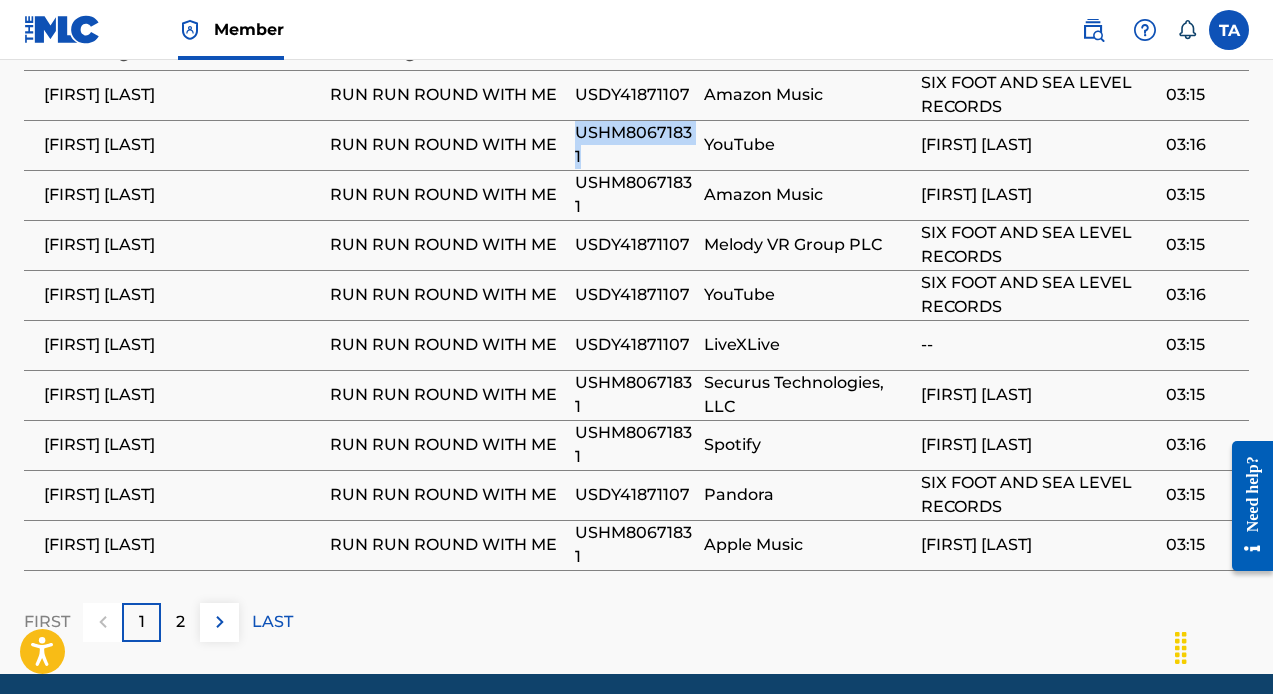 scroll, scrollTop: 1476, scrollLeft: 0, axis: vertical 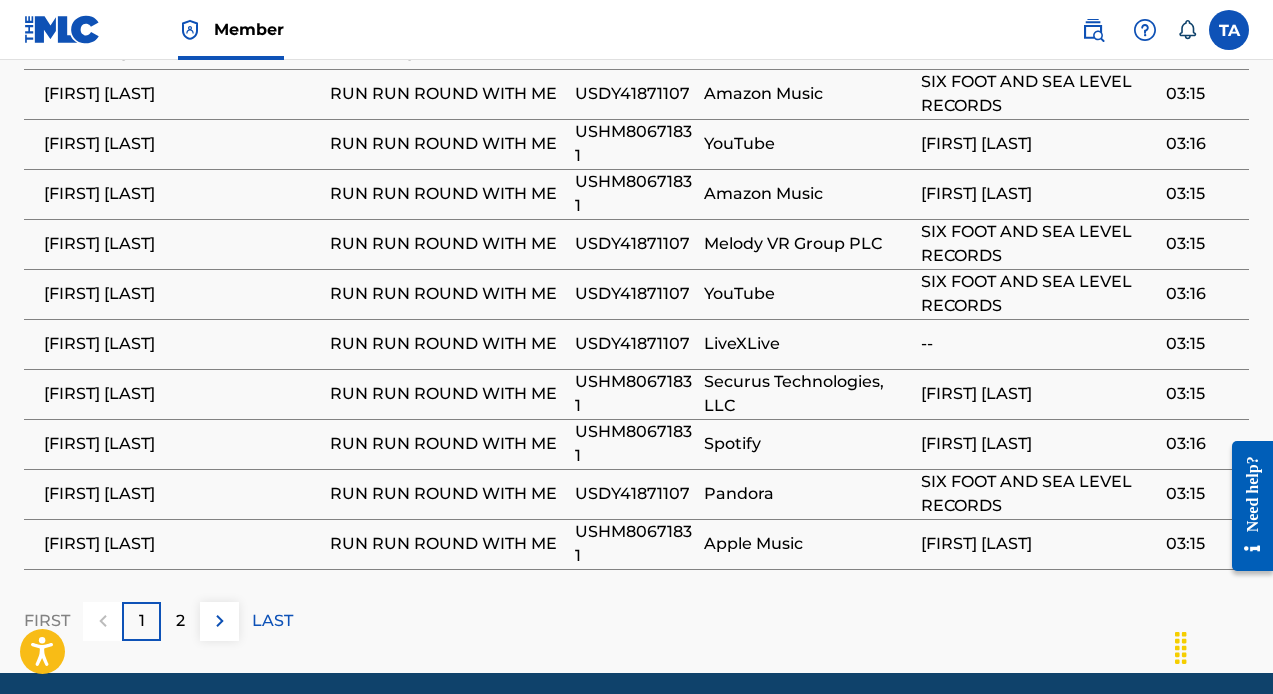 click on "2" at bounding box center (180, 621) 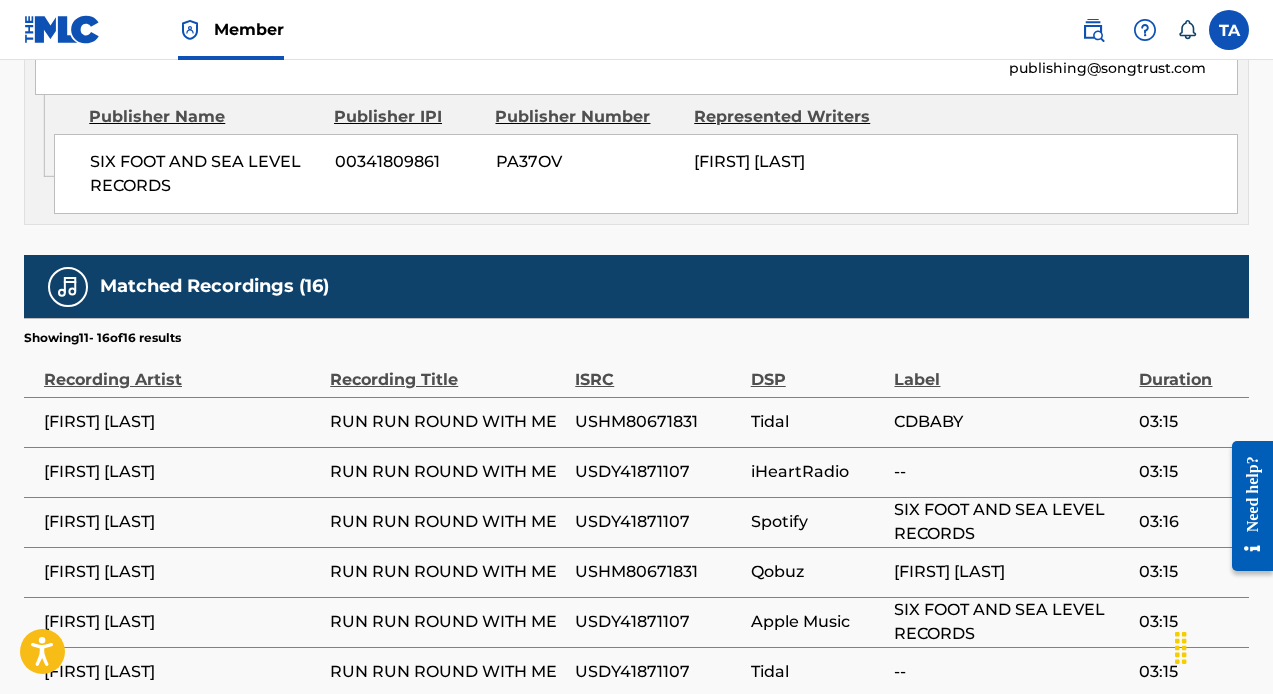 scroll, scrollTop: 0, scrollLeft: 0, axis: both 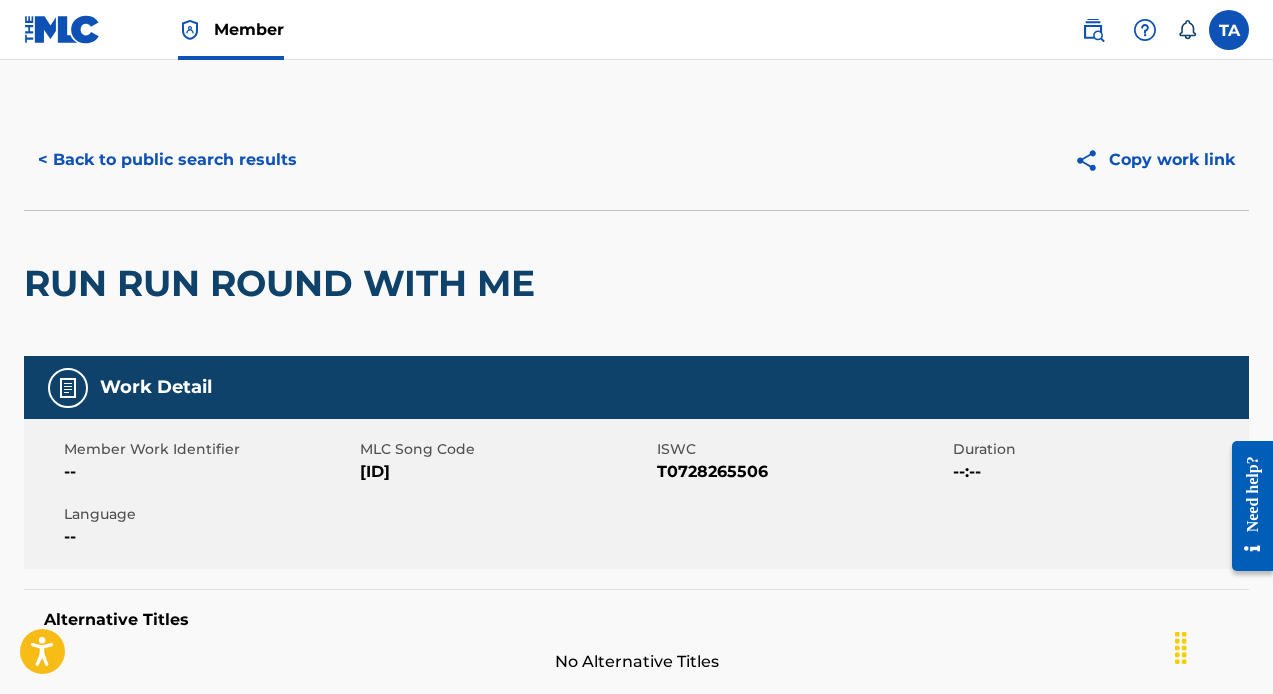 click on "< Back to public search results" at bounding box center (167, 160) 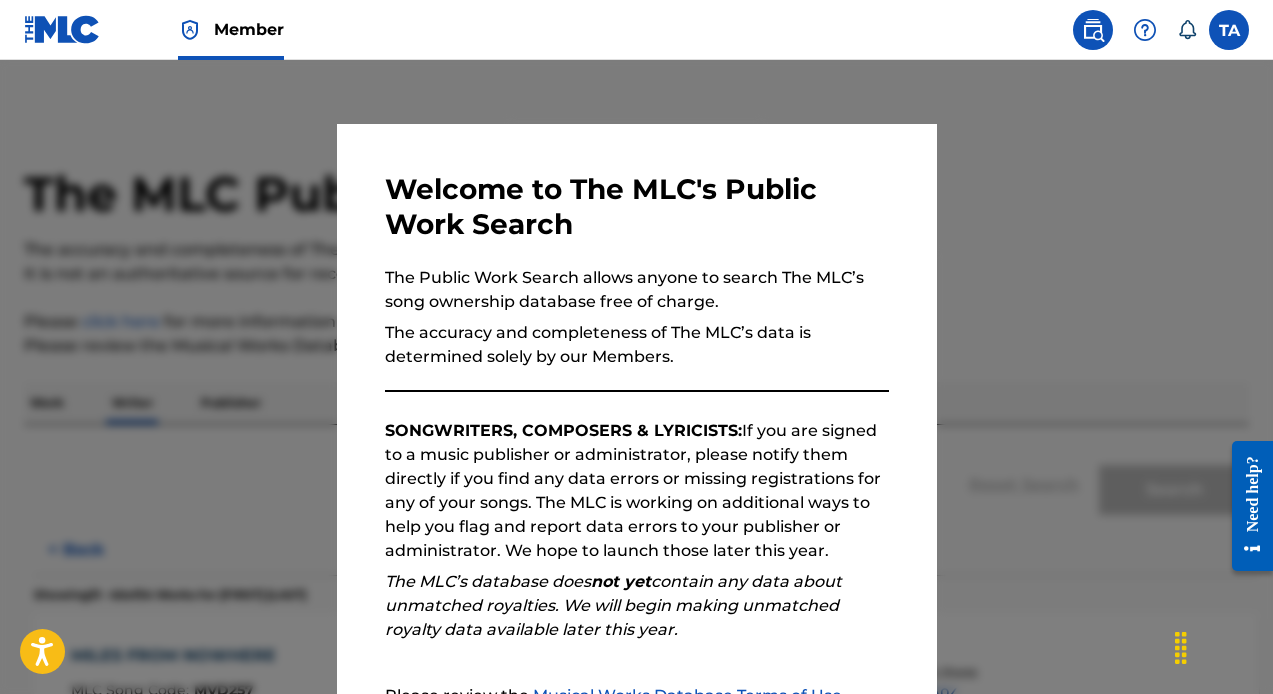 scroll, scrollTop: 60, scrollLeft: 0, axis: vertical 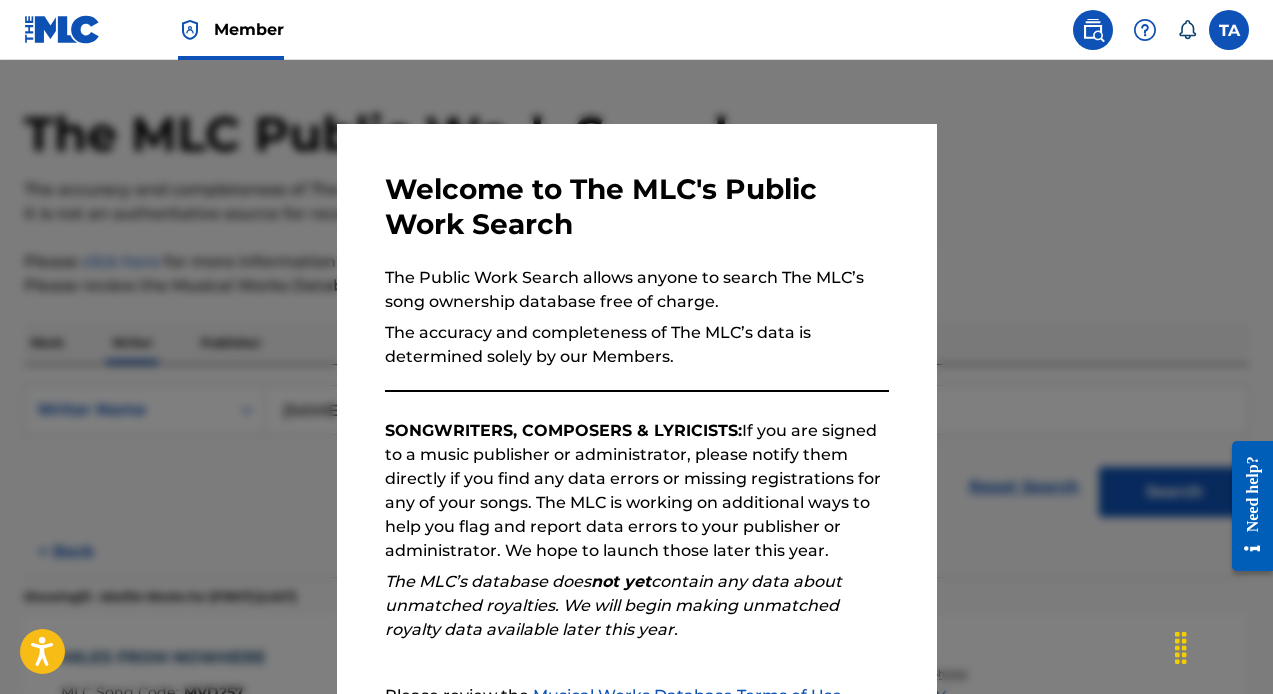 click at bounding box center [636, 407] 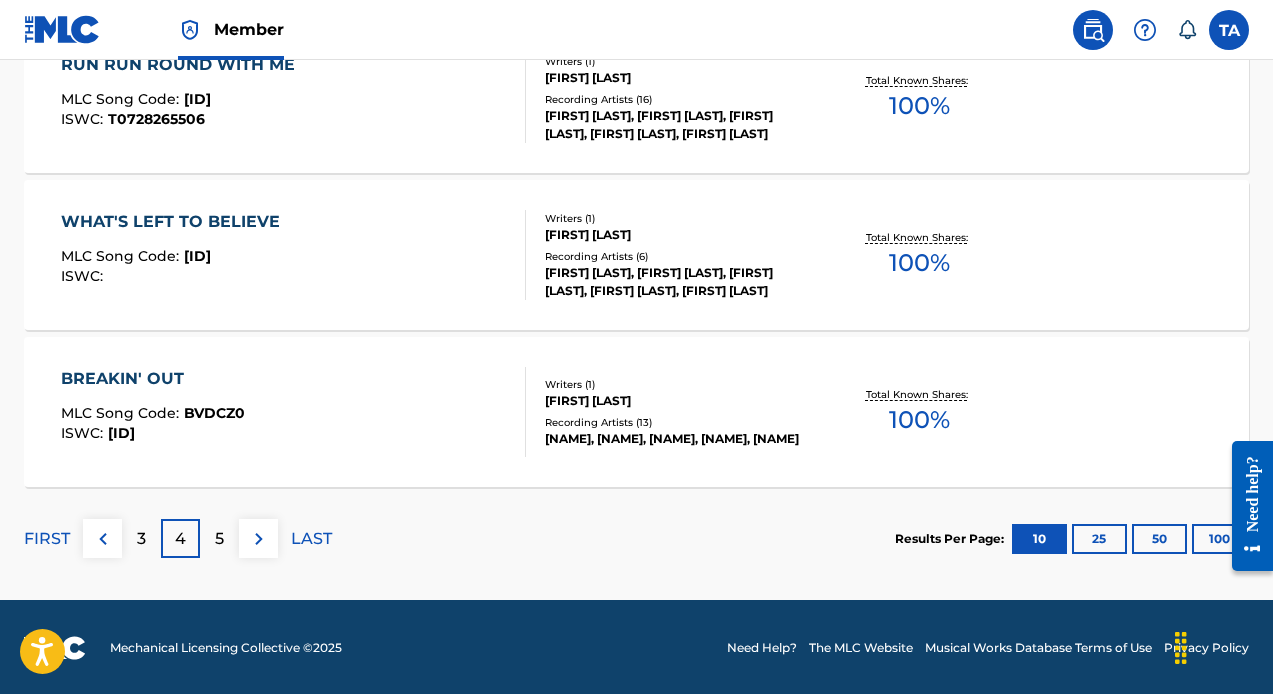 click on "5" at bounding box center [219, 538] 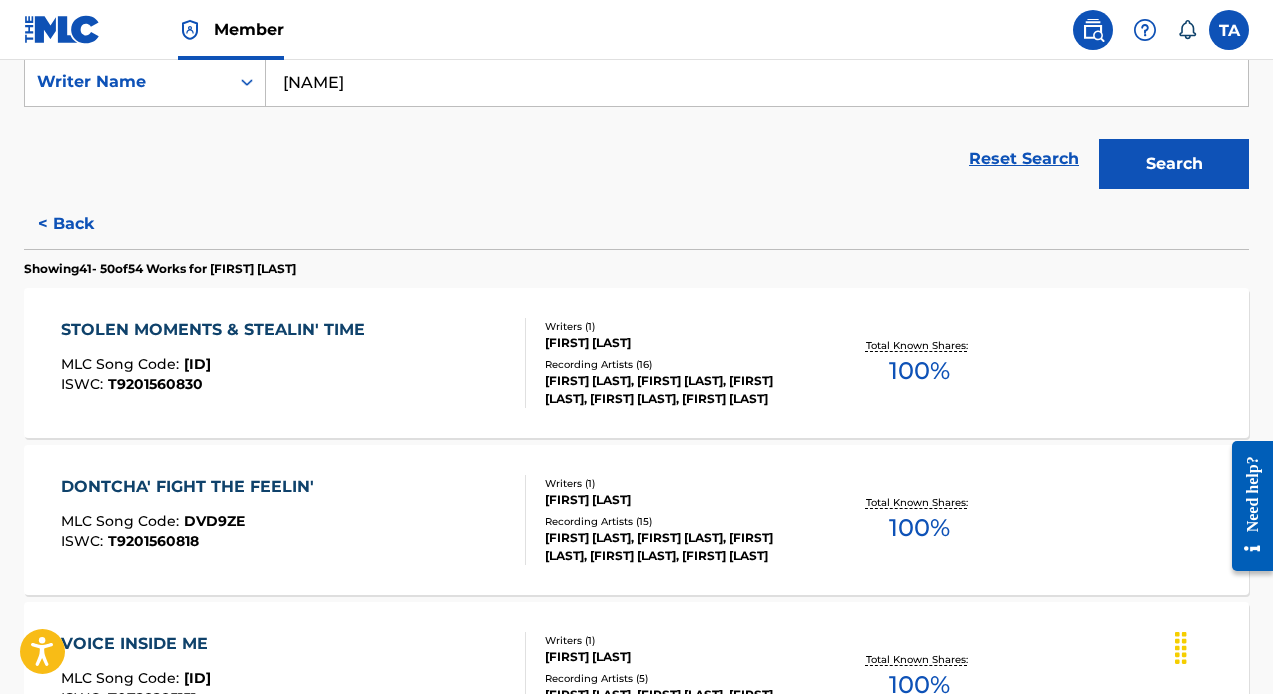 scroll, scrollTop: 387, scrollLeft: 0, axis: vertical 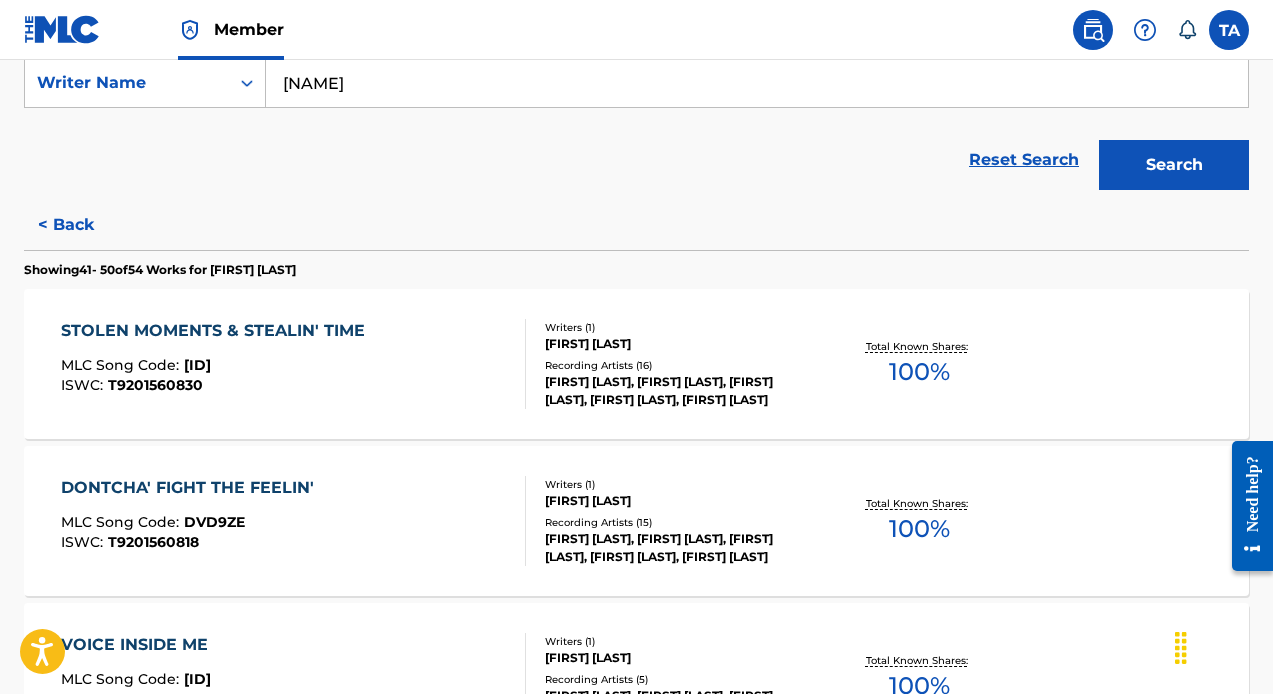click on "STOLEN MOMENTS & STEALIN' TIME MLC Song Code : SVHEI3 ISWC : T9201560830" at bounding box center [294, 364] 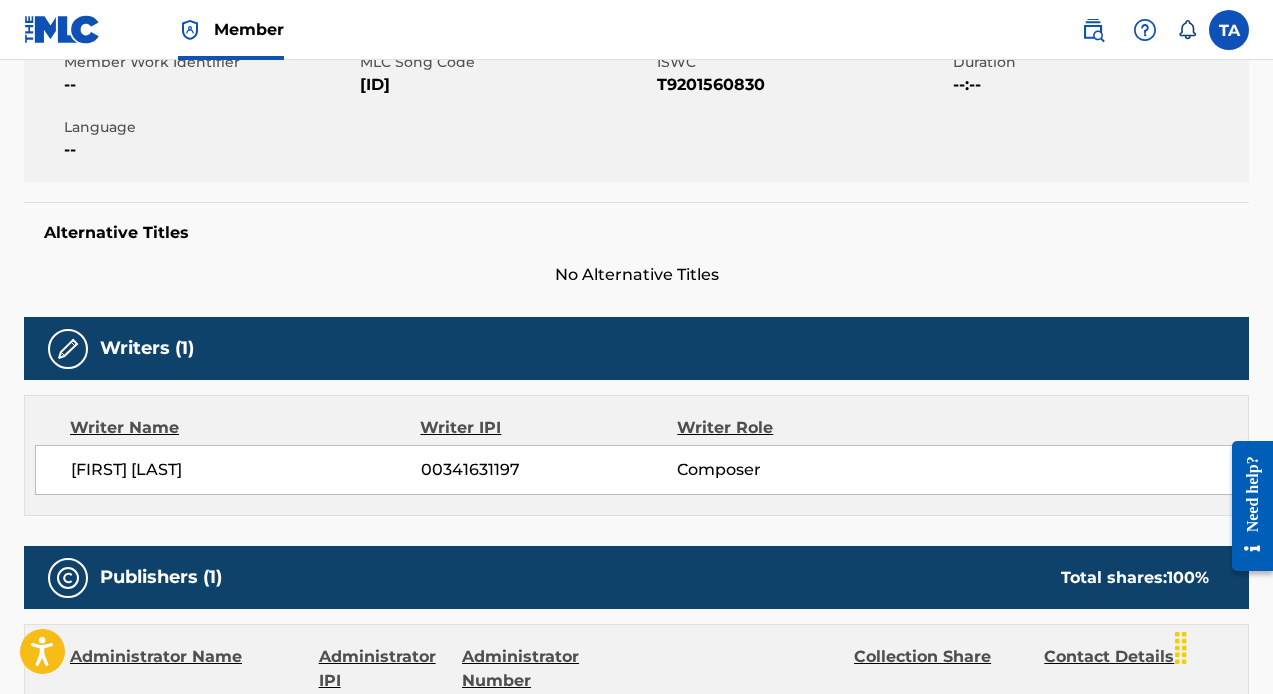 scroll, scrollTop: 0, scrollLeft: 0, axis: both 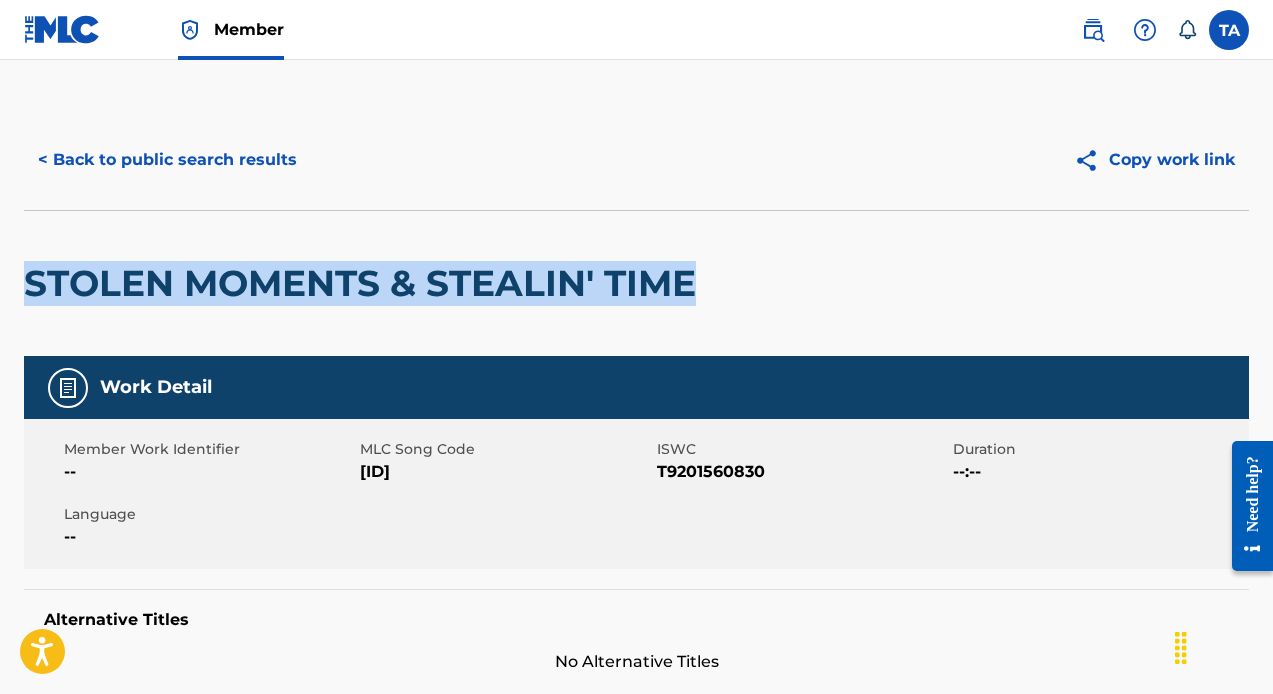 drag, startPoint x: 705, startPoint y: 281, endPoint x: 30, endPoint y: 278, distance: 675.00665 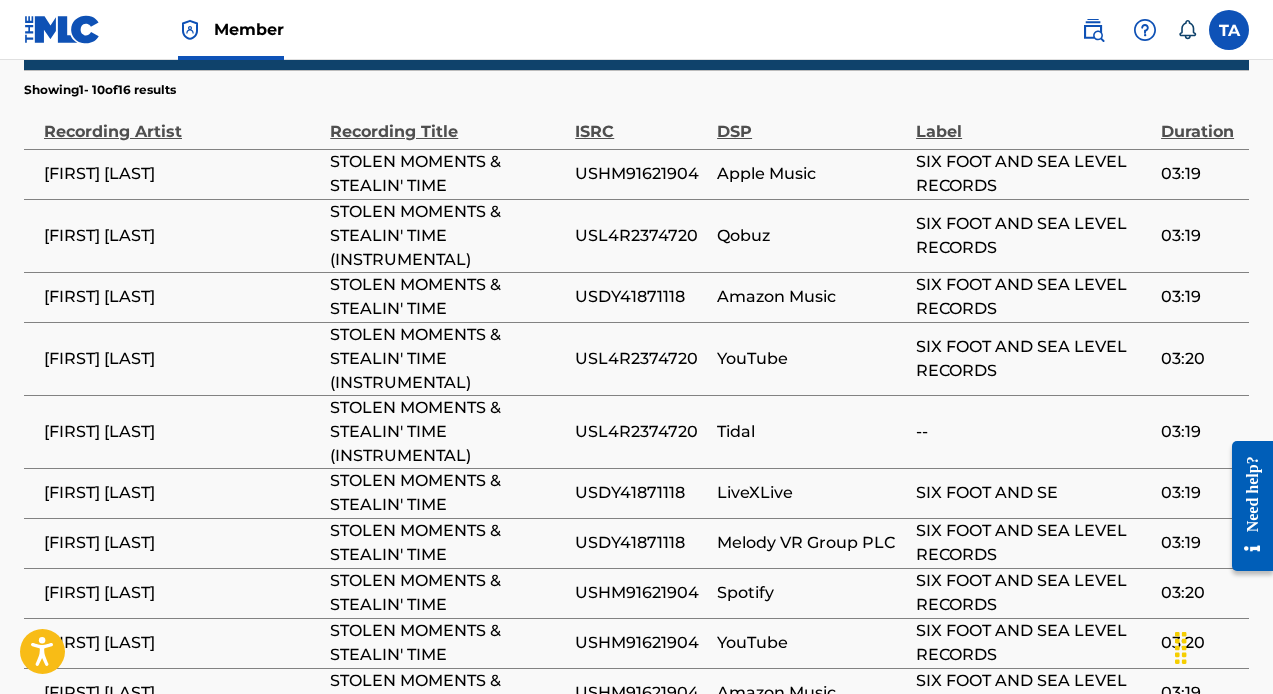scroll, scrollTop: 1398, scrollLeft: 0, axis: vertical 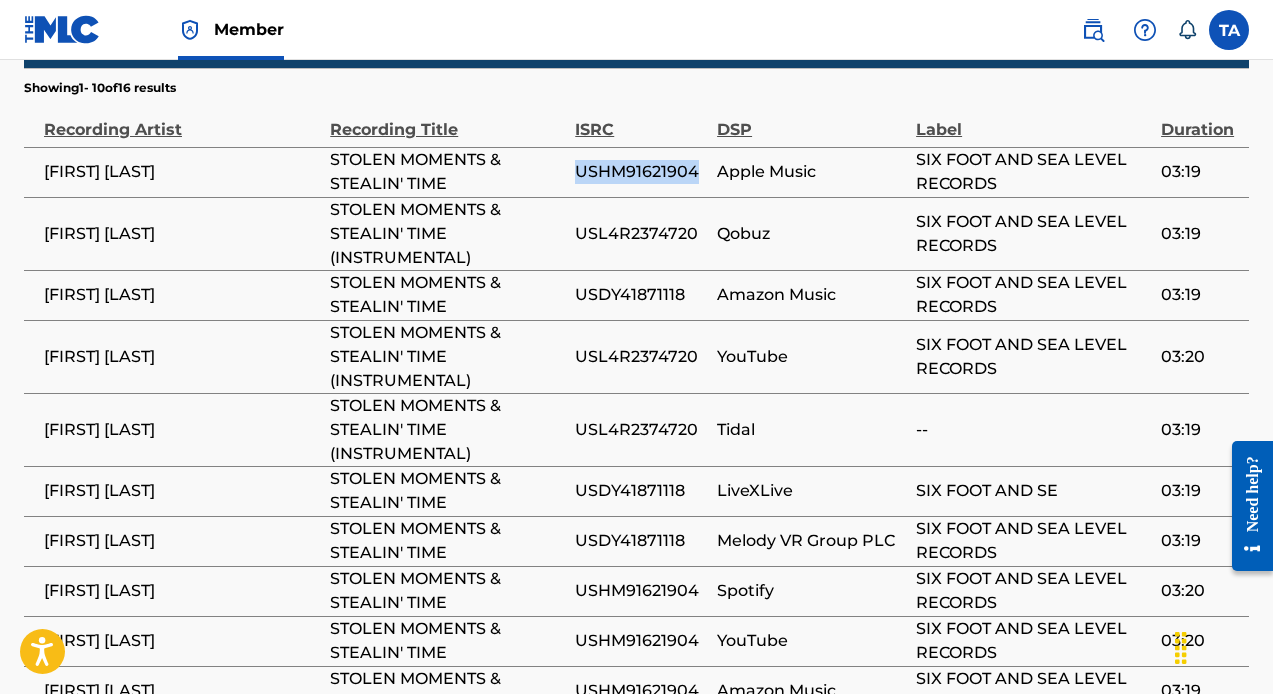 drag, startPoint x: 633, startPoint y: 225, endPoint x: 605, endPoint y: 212, distance: 30.870699 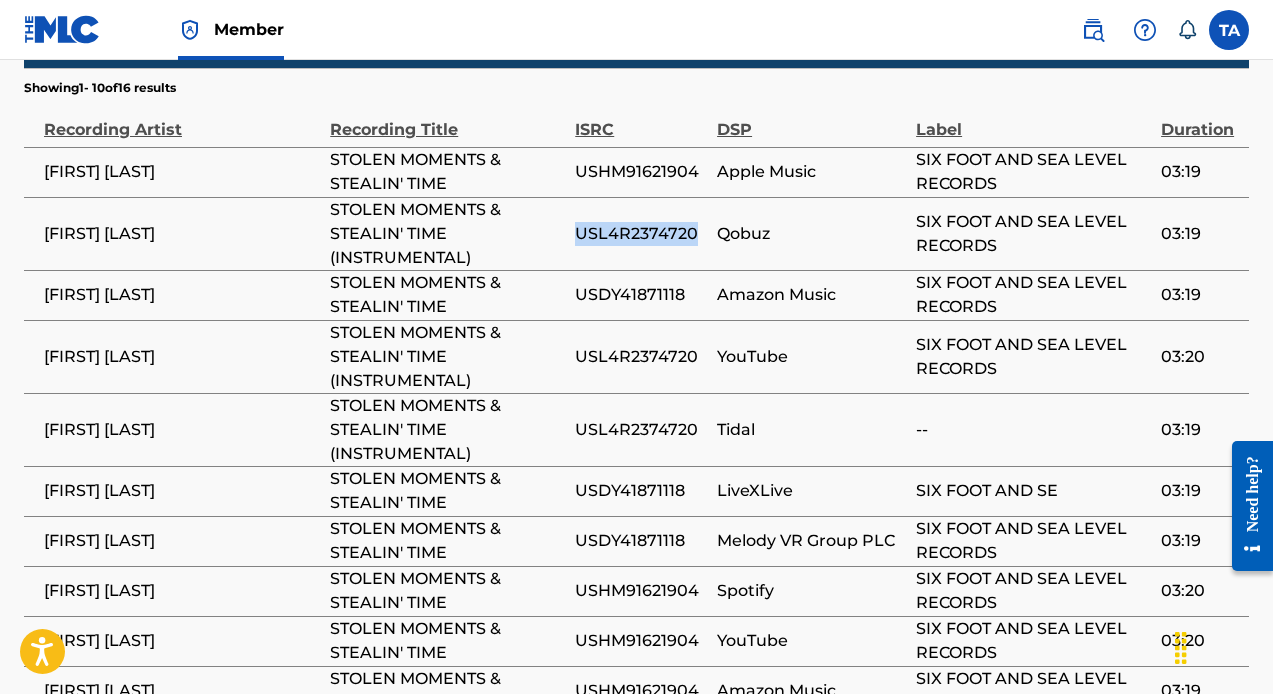 drag, startPoint x: 621, startPoint y: 270, endPoint x: 609, endPoint y: 257, distance: 17.691807 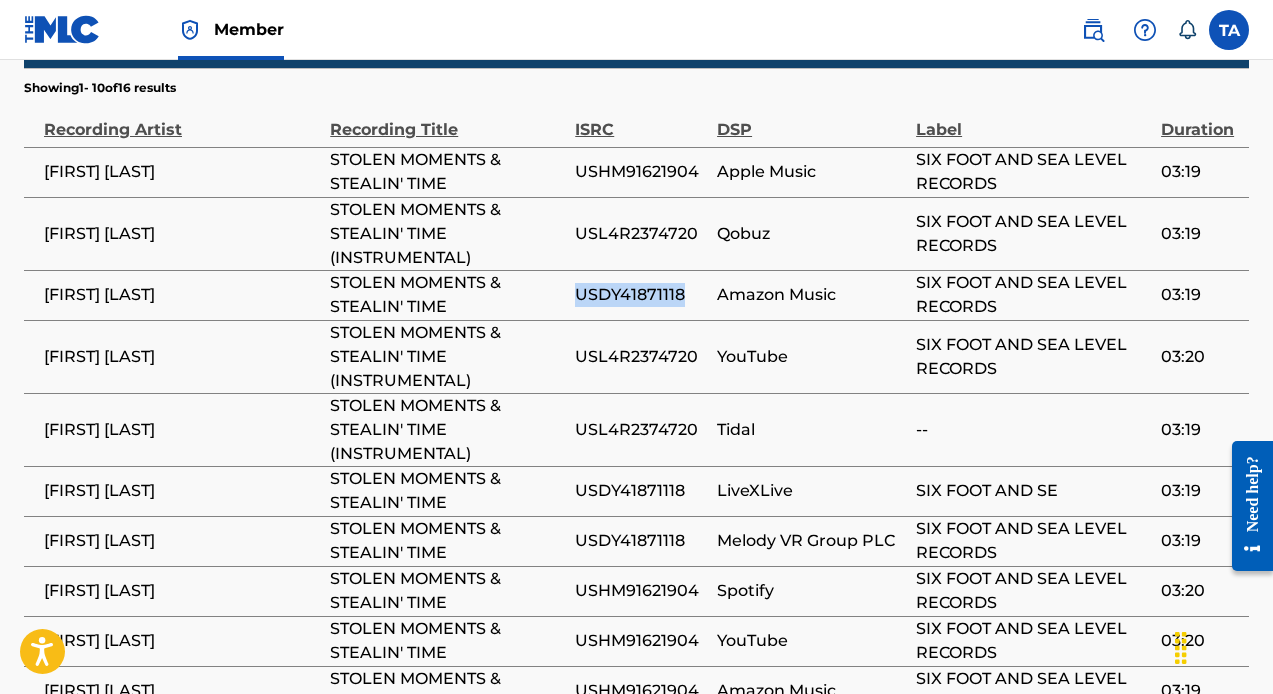 drag, startPoint x: 713, startPoint y: 316, endPoint x: 599, endPoint y: 311, distance: 114.1096 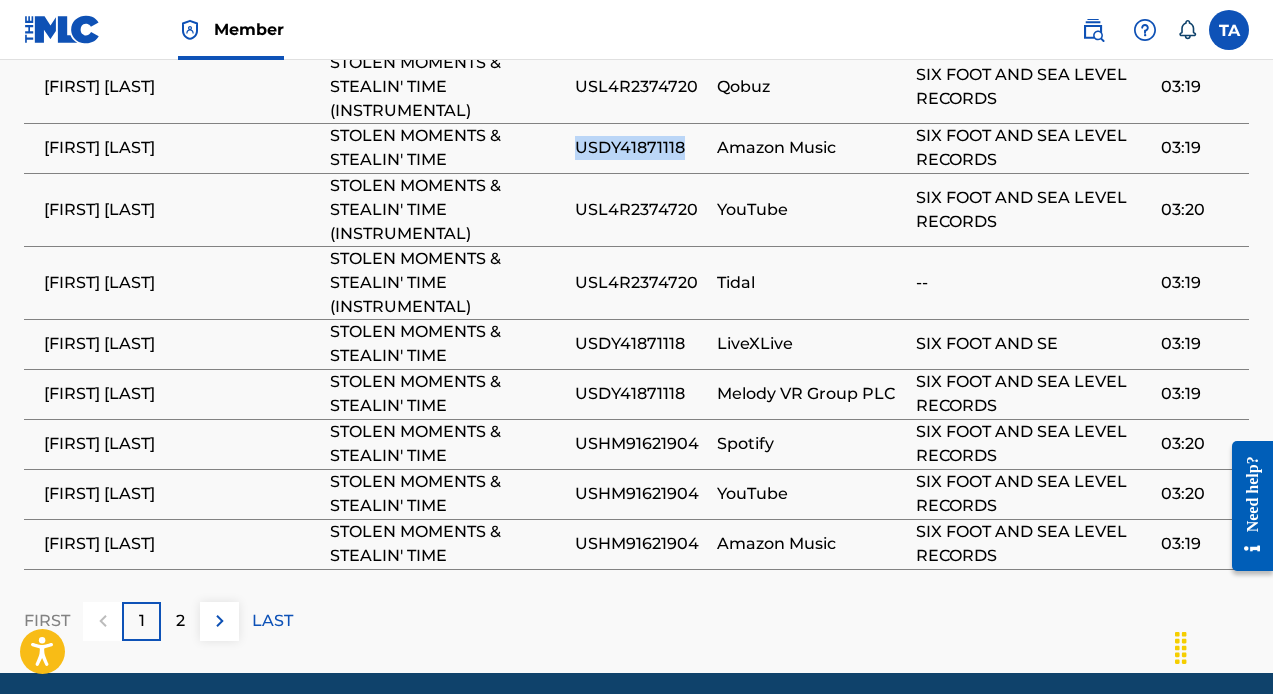 scroll, scrollTop: 1546, scrollLeft: 0, axis: vertical 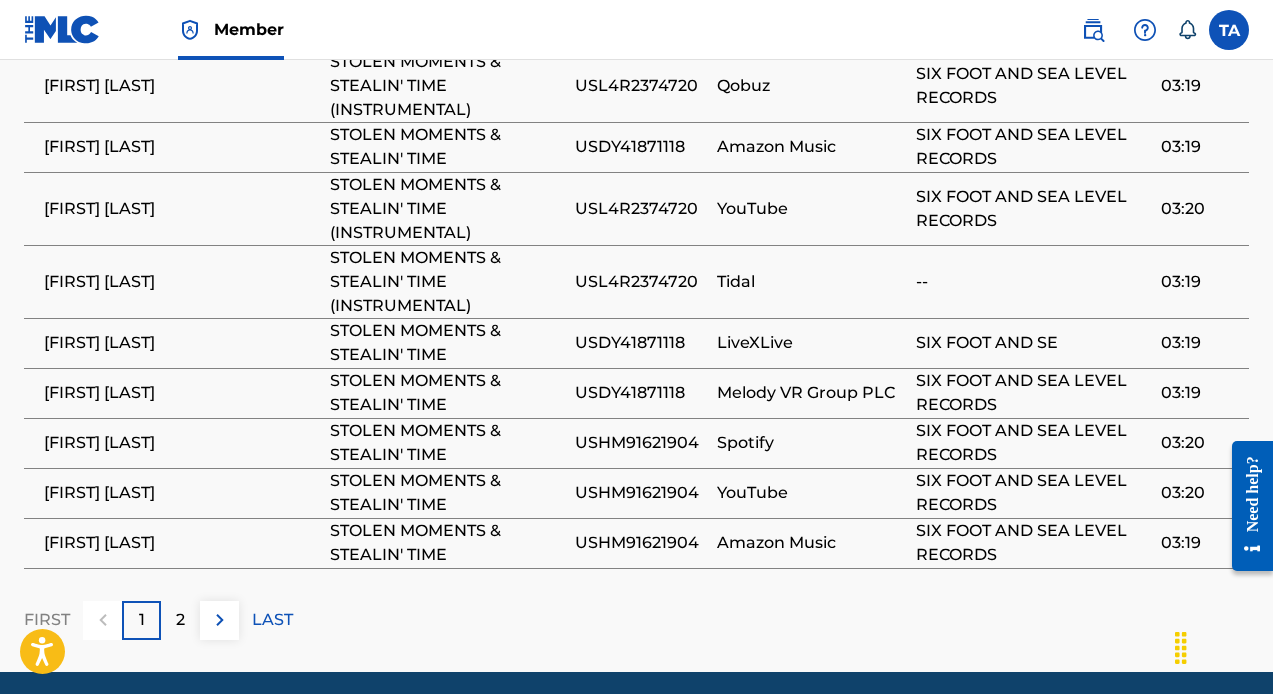 click on "2" at bounding box center (180, 620) 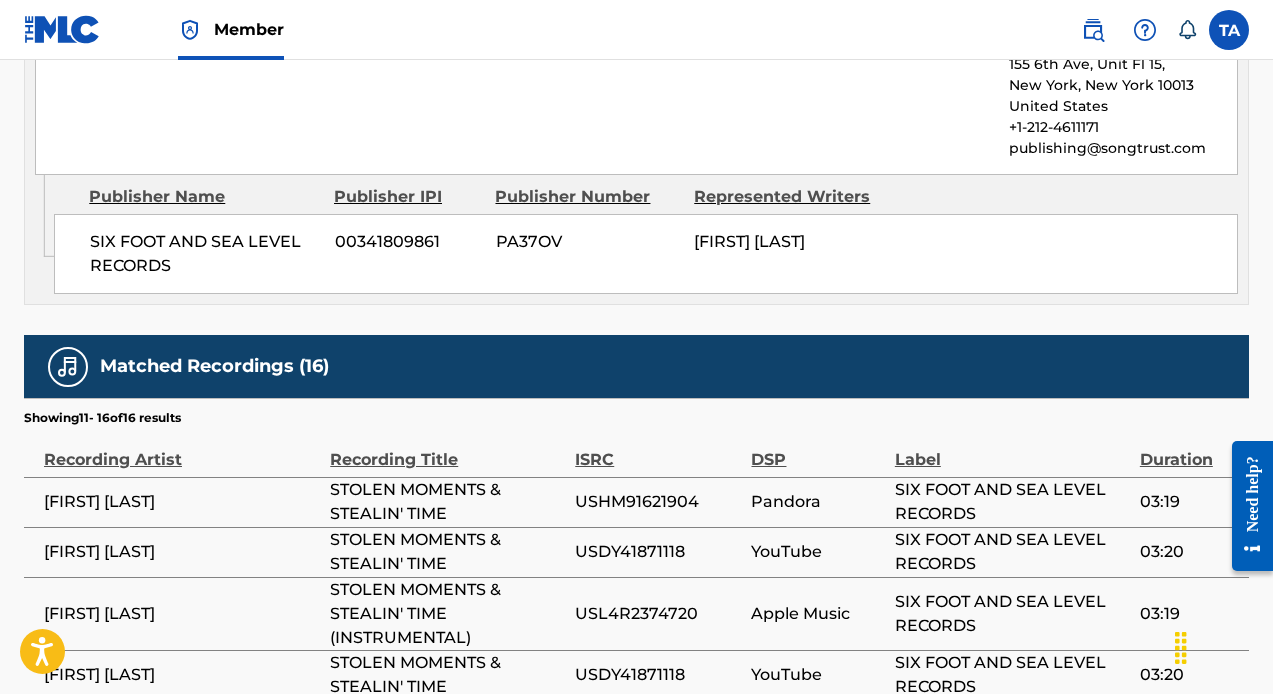 scroll, scrollTop: 1393, scrollLeft: 0, axis: vertical 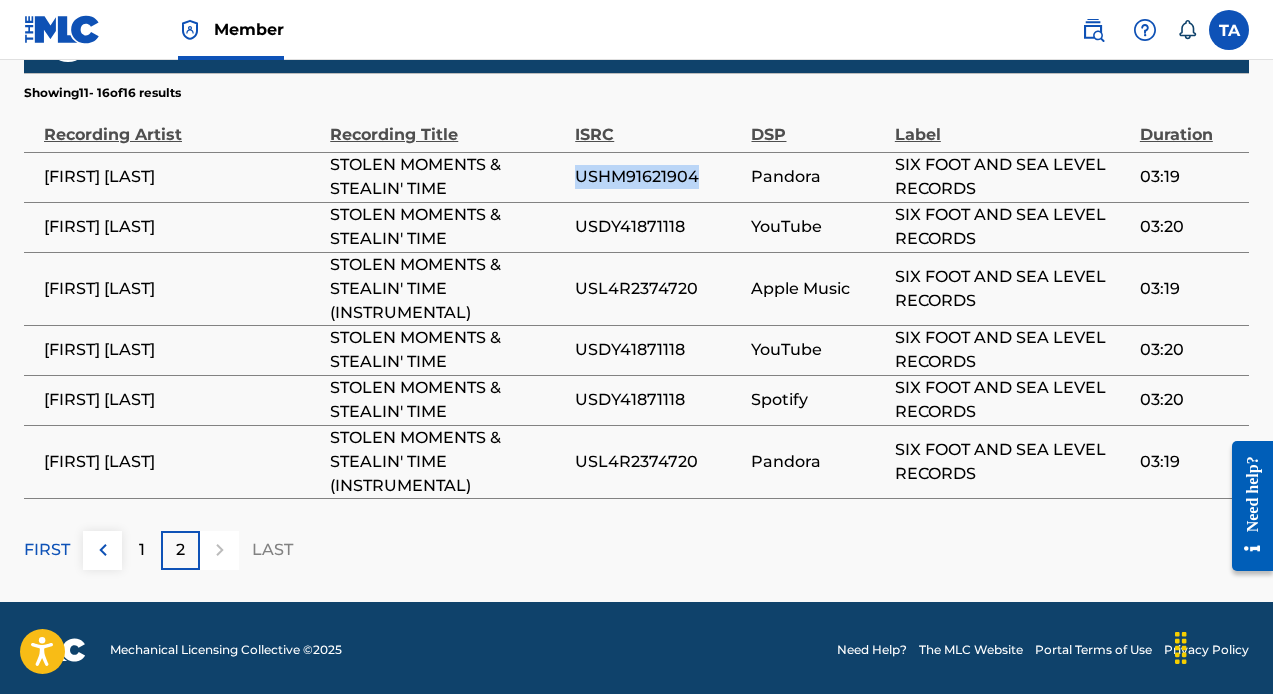 drag, startPoint x: 648, startPoint y: 233, endPoint x: 639, endPoint y: 206, distance: 28.460499 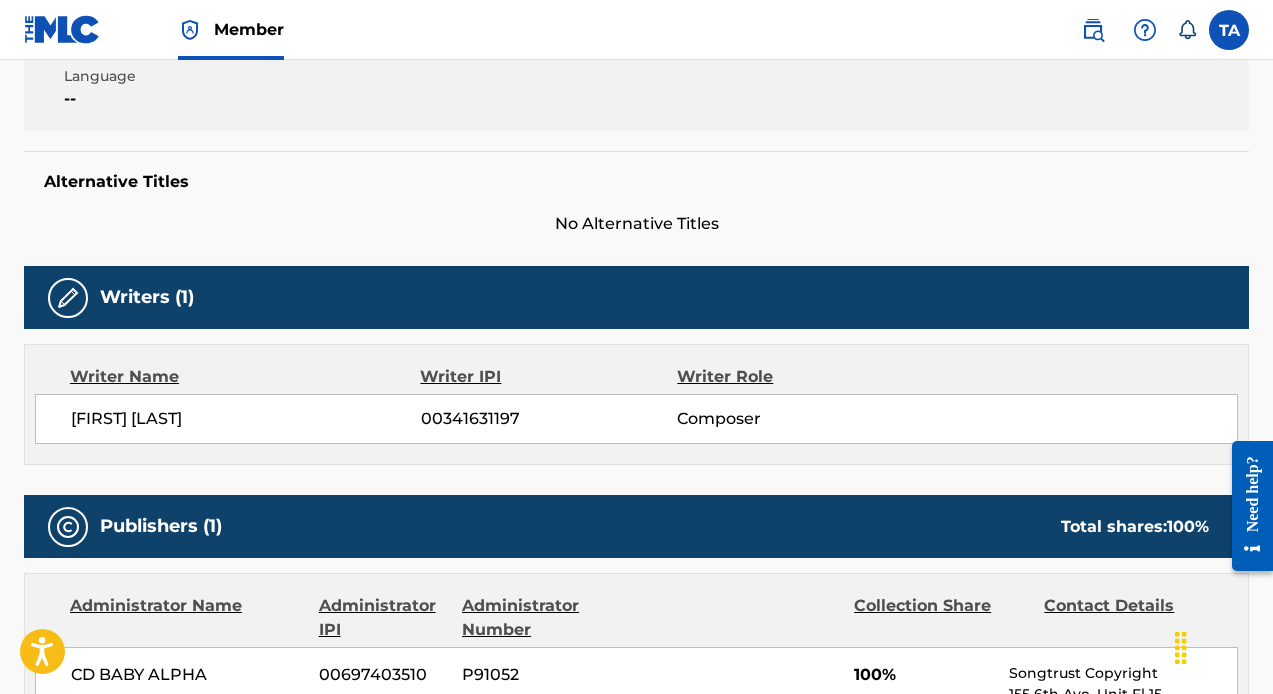 scroll, scrollTop: 0, scrollLeft: 0, axis: both 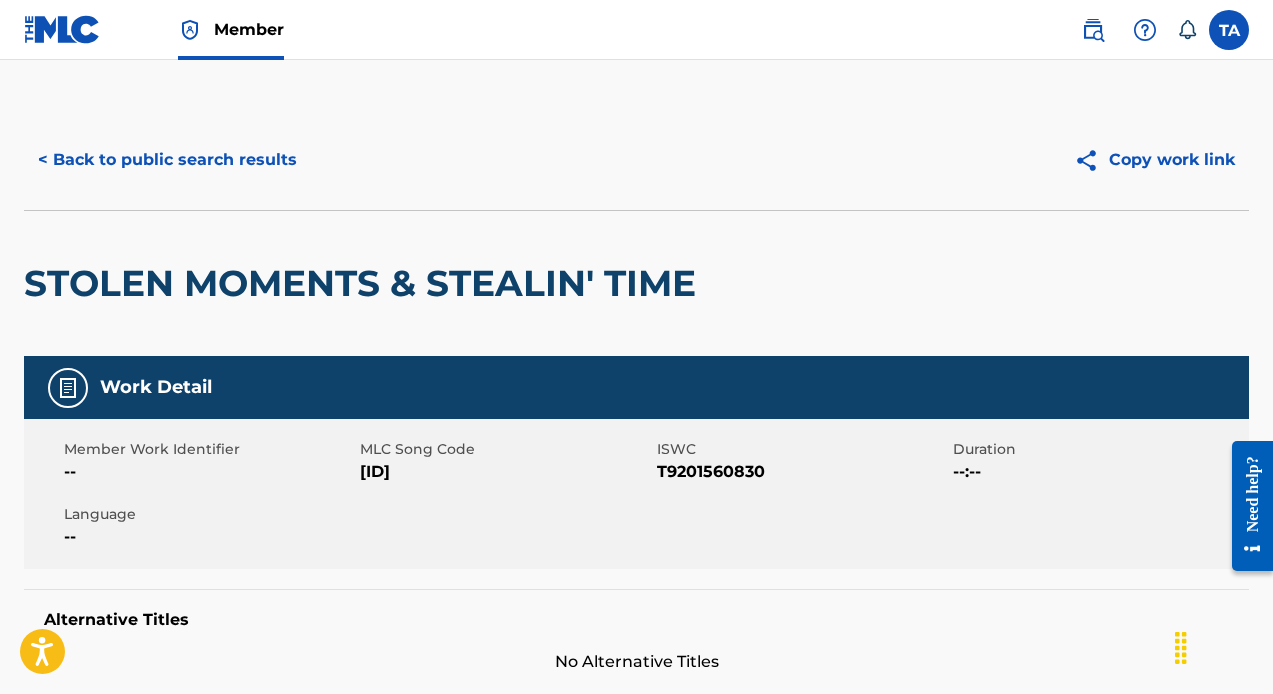 click on "< Back to public search results" at bounding box center (167, 160) 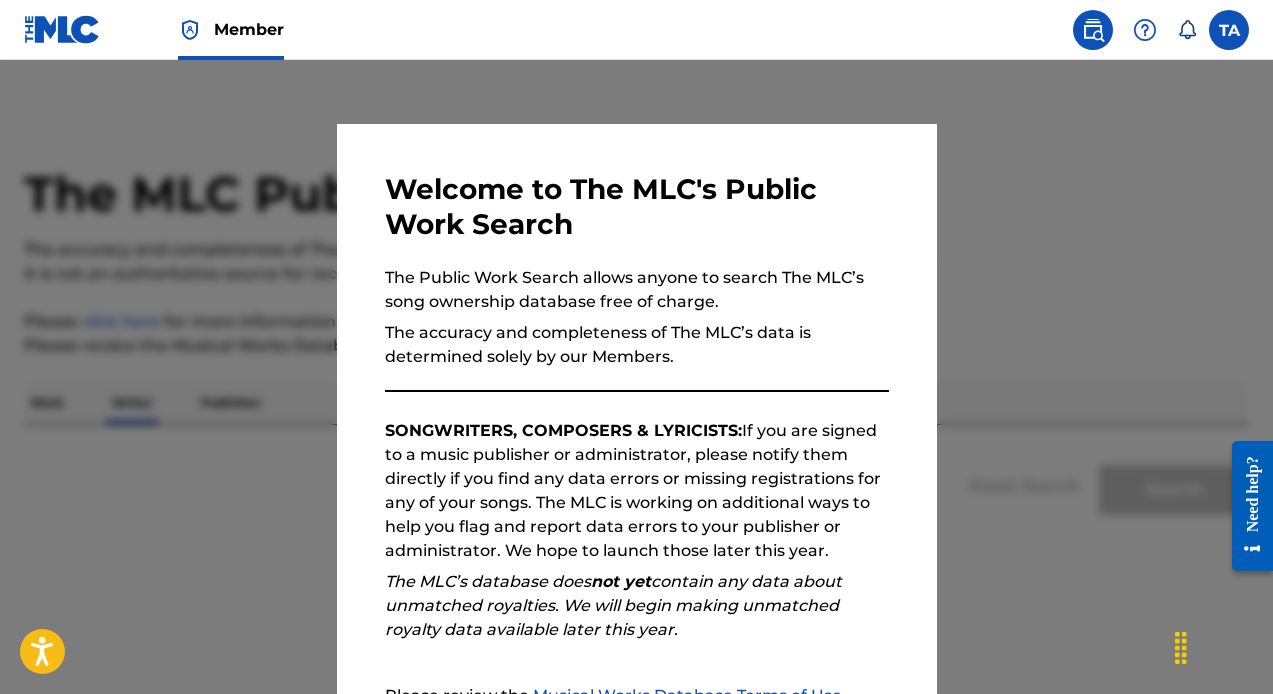 scroll, scrollTop: 60, scrollLeft: 0, axis: vertical 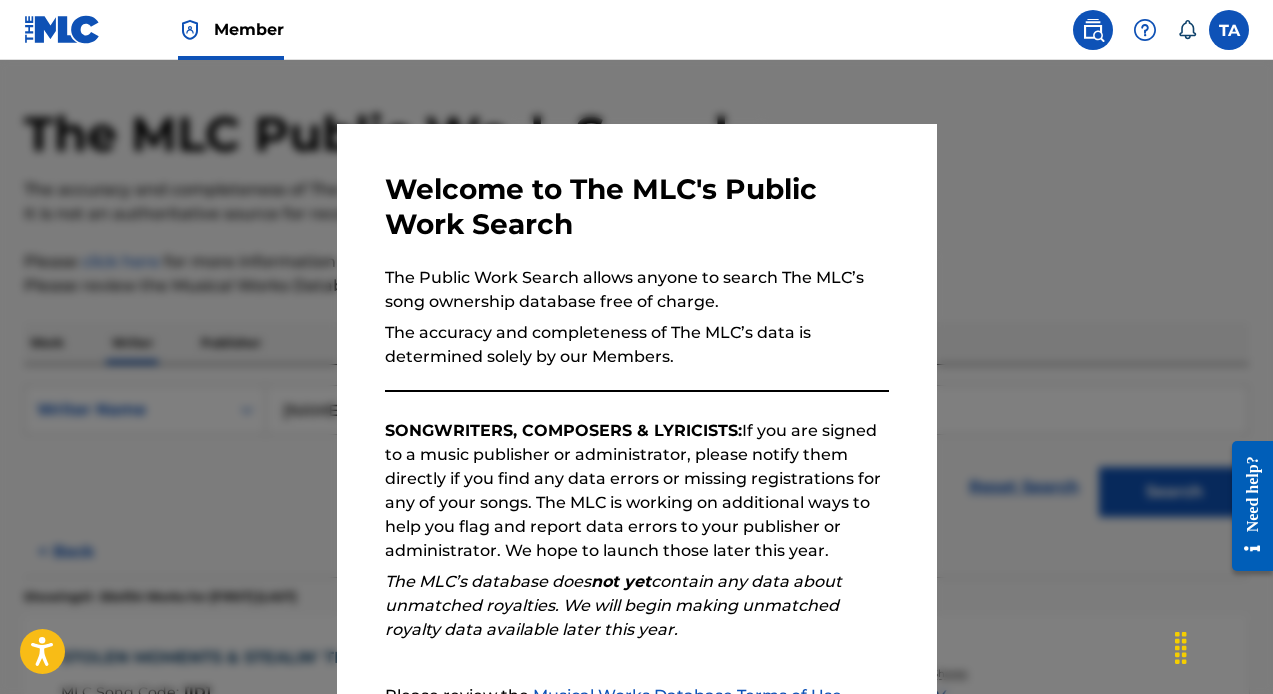 click at bounding box center (636, 407) 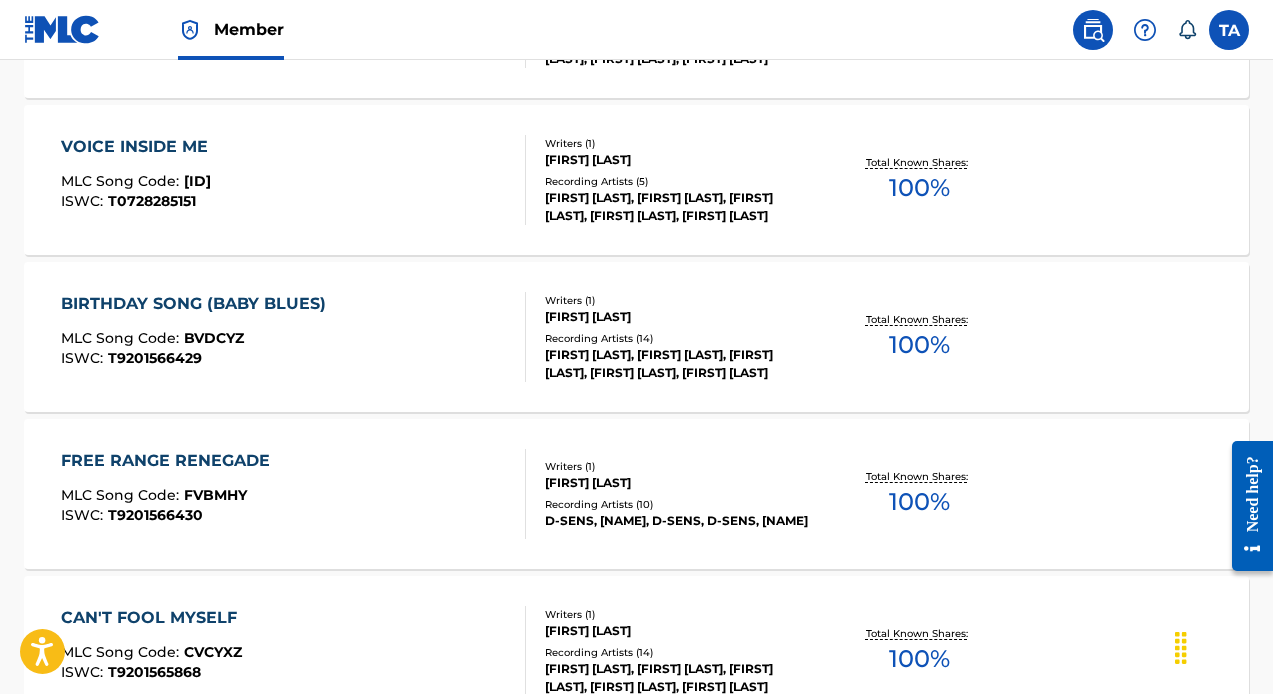 scroll, scrollTop: 913, scrollLeft: 0, axis: vertical 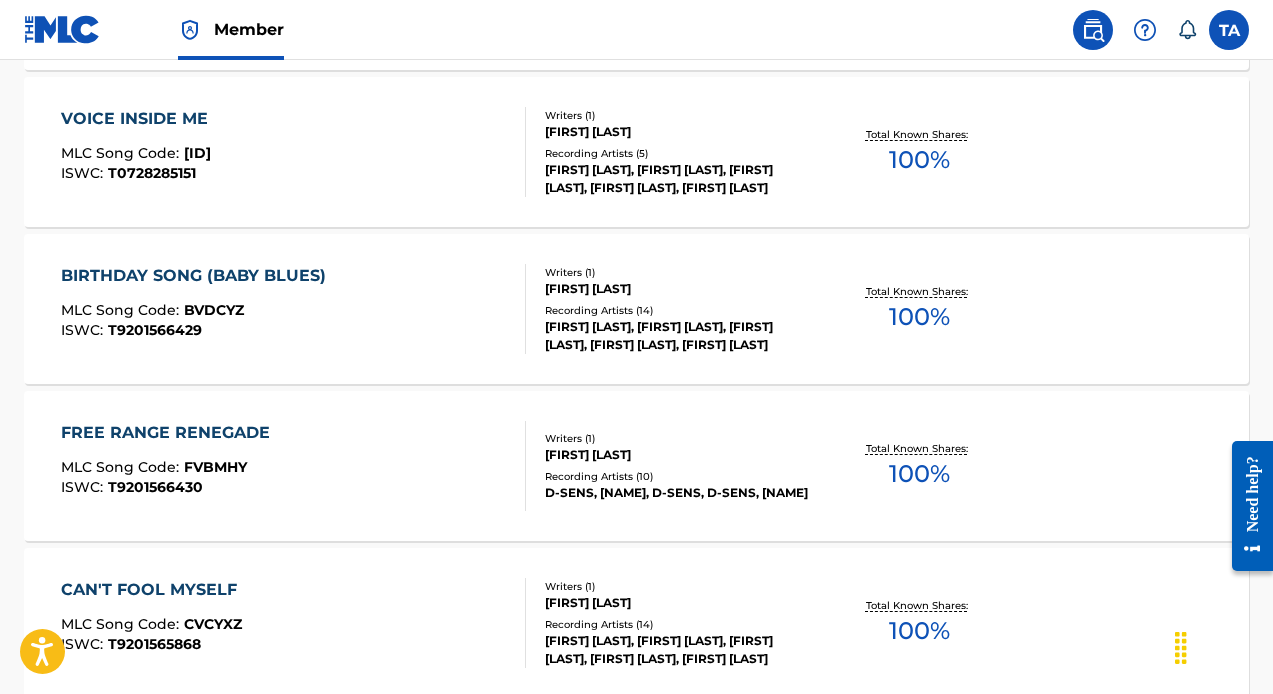 click on "BIRTHDAY SONG (BABY BLUES) MLC Song Code : BVDCYZ ISWC : T9201566429" at bounding box center (294, 309) 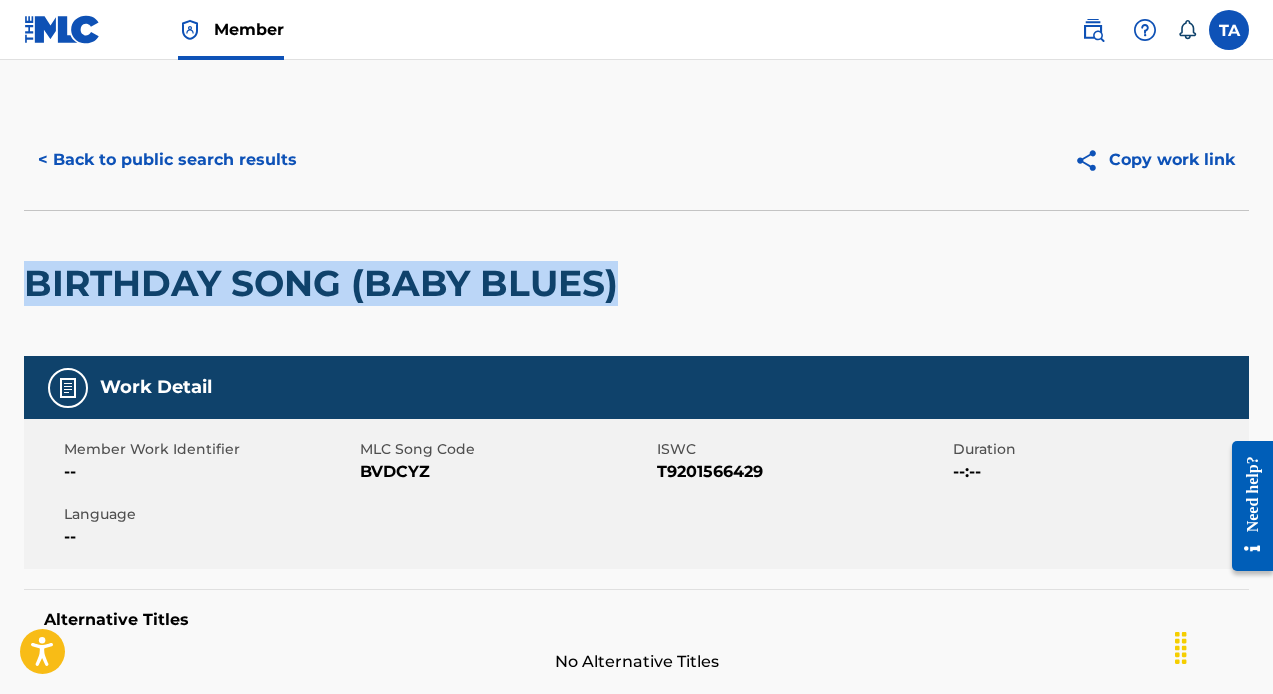 drag, startPoint x: 629, startPoint y: 271, endPoint x: 21, endPoint y: 269, distance: 608.0033 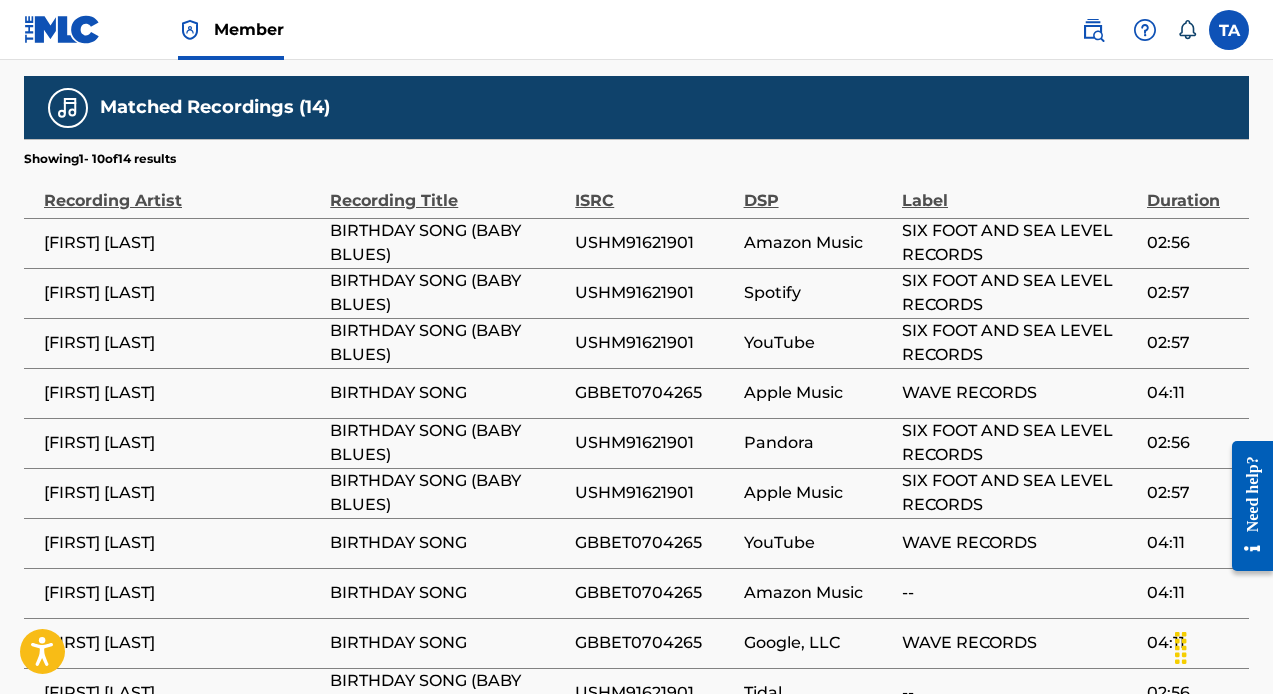 scroll, scrollTop: 1330, scrollLeft: 0, axis: vertical 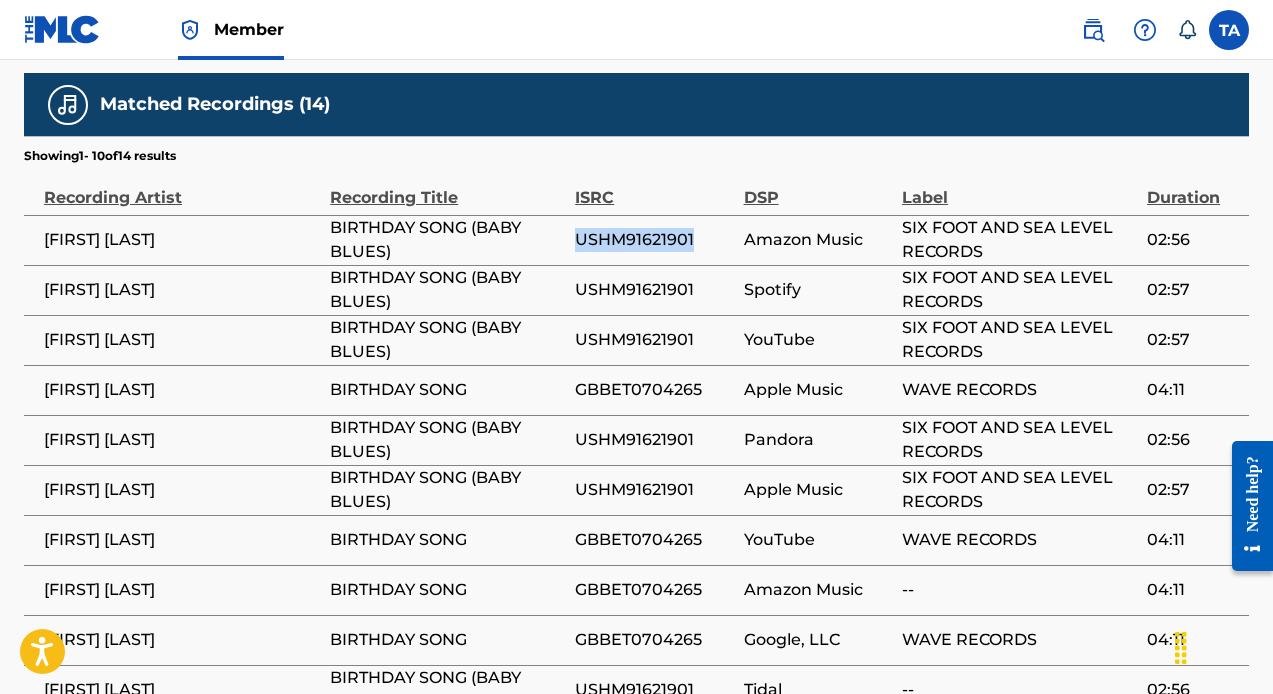 drag, startPoint x: 642, startPoint y: 282, endPoint x: 500, endPoint y: 277, distance: 142.088 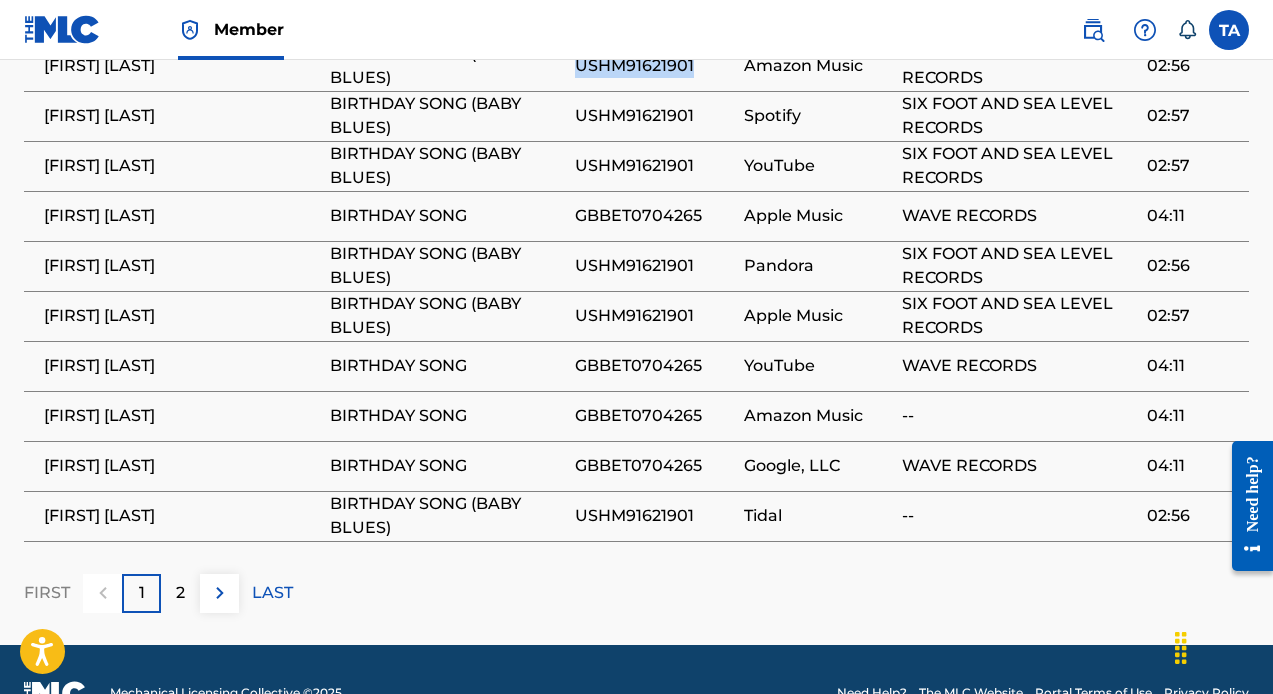 scroll, scrollTop: 1513, scrollLeft: 0, axis: vertical 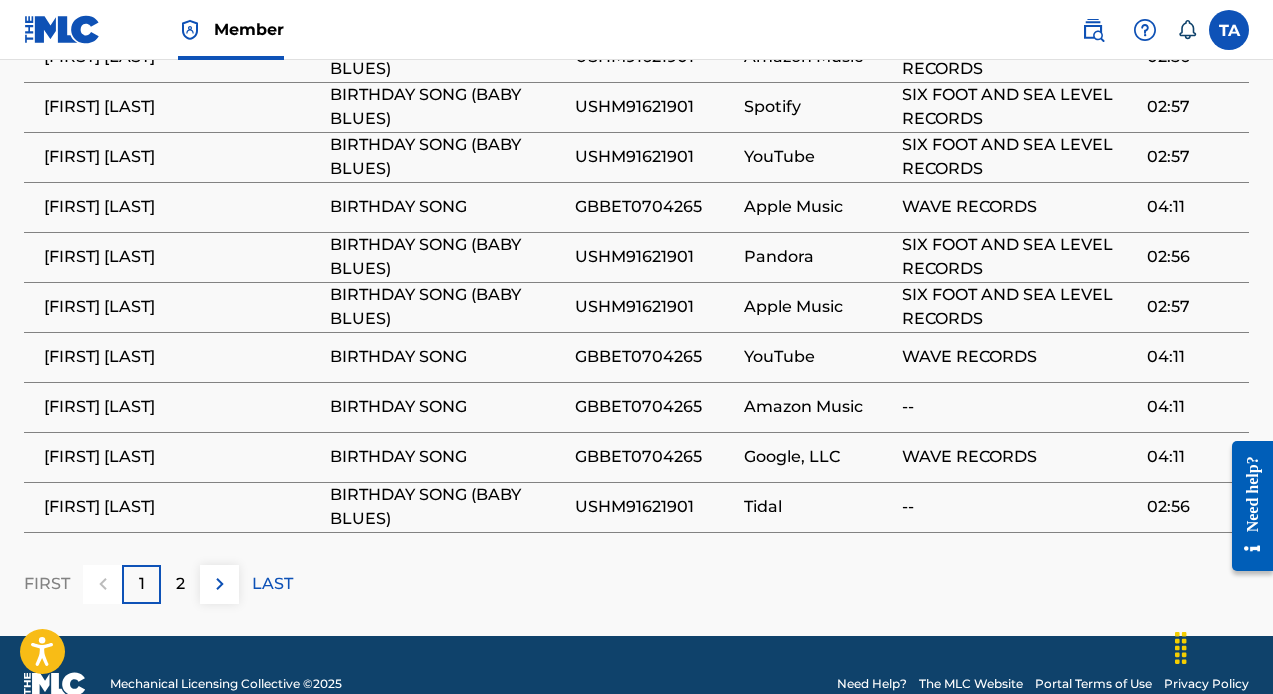 click on "2" at bounding box center (180, 584) 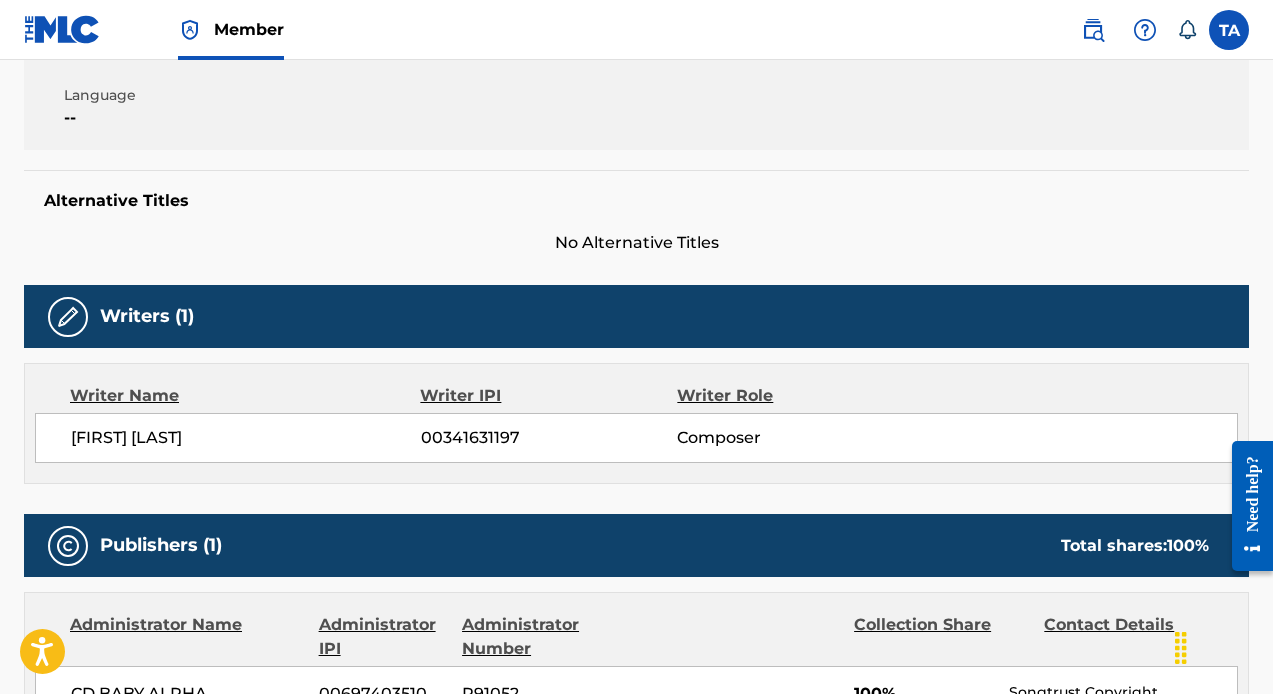 scroll, scrollTop: 0, scrollLeft: 0, axis: both 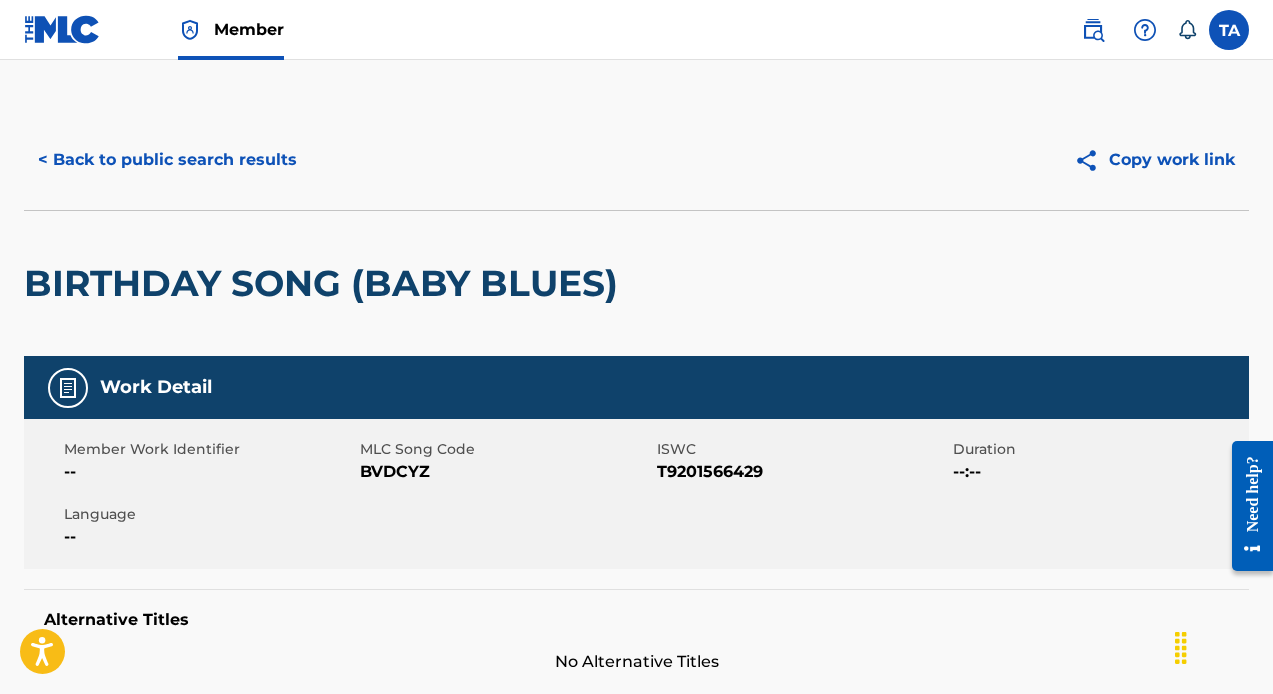 click on "< Back to public search results" at bounding box center [167, 160] 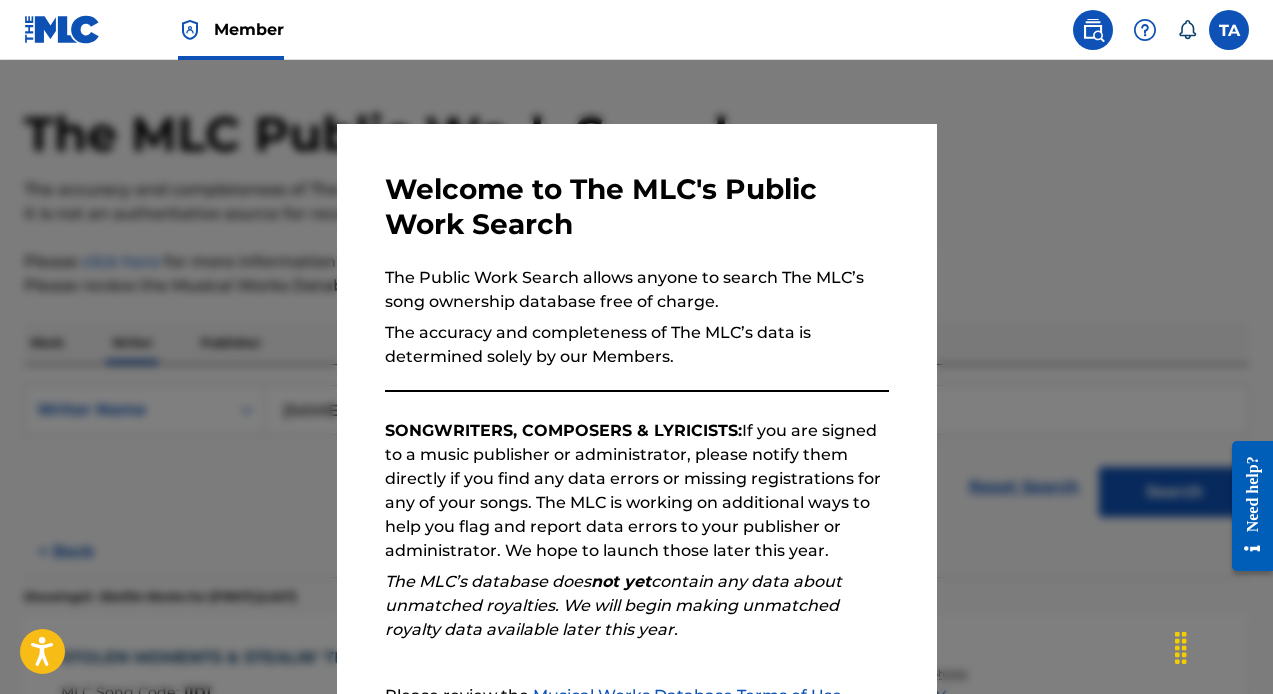 click at bounding box center [636, 407] 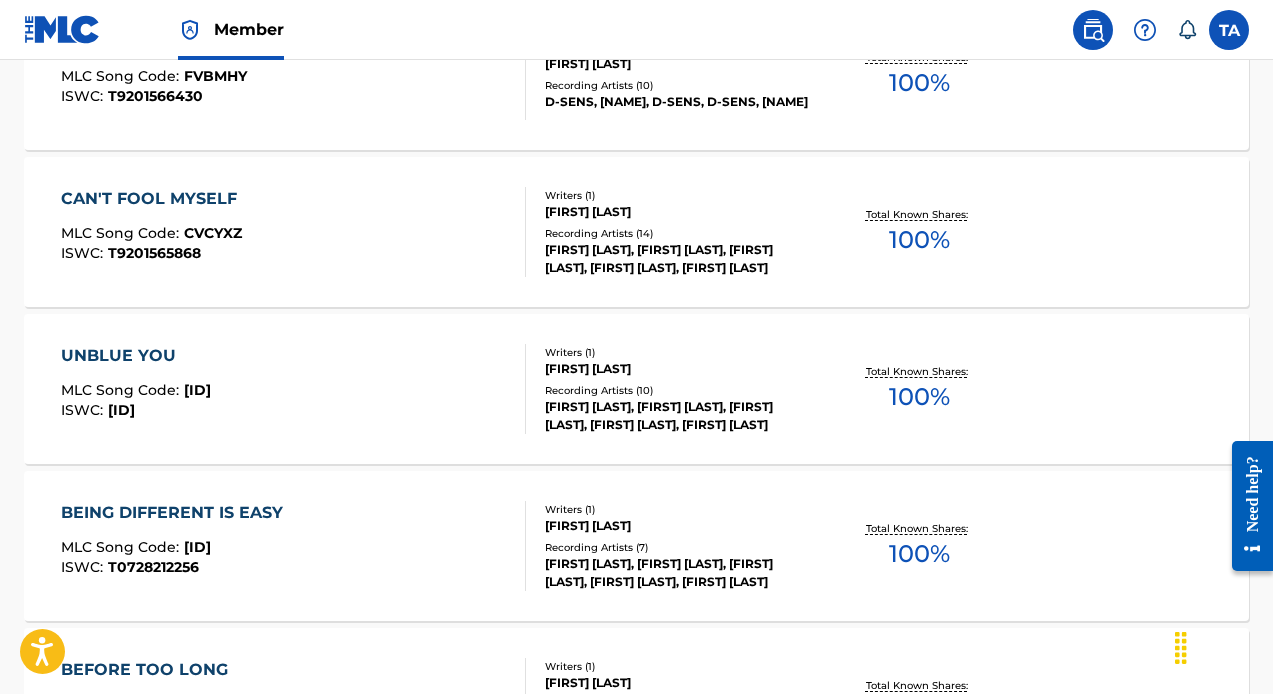 scroll, scrollTop: 1282, scrollLeft: 0, axis: vertical 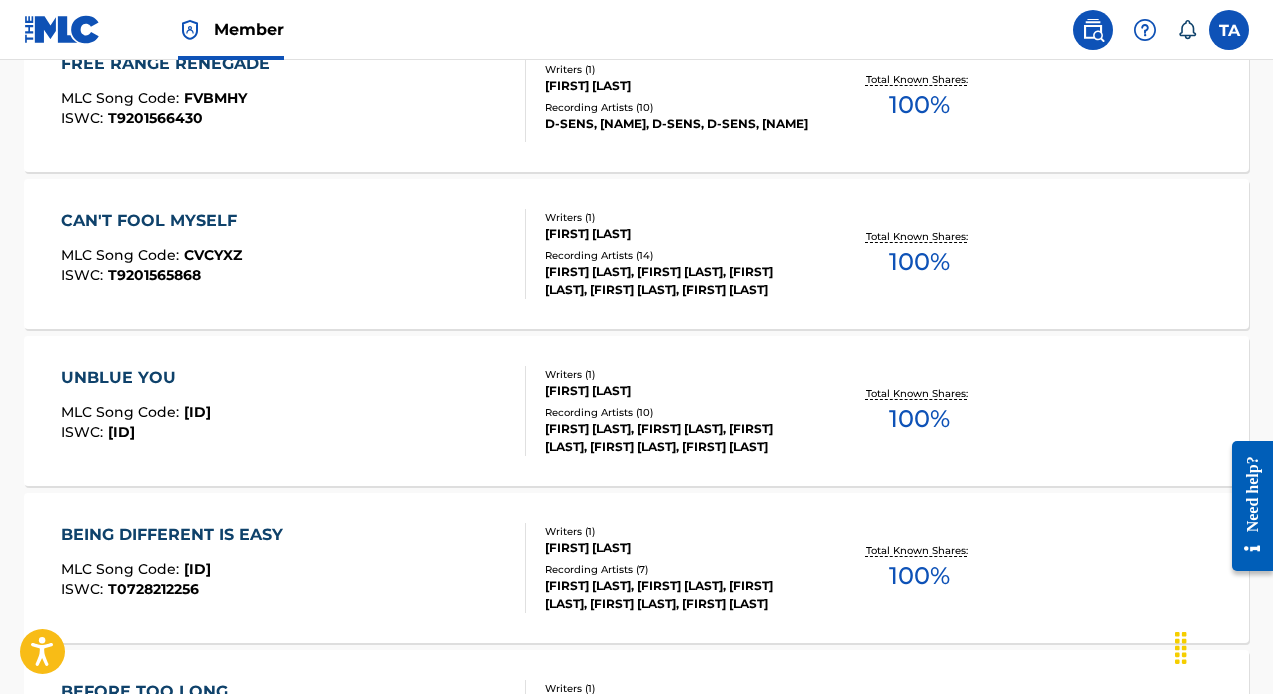 click on "CAN'T FOOL MYSELF MLC Song Code : CVCYXZ ISWC : T9201565868" at bounding box center [294, 254] 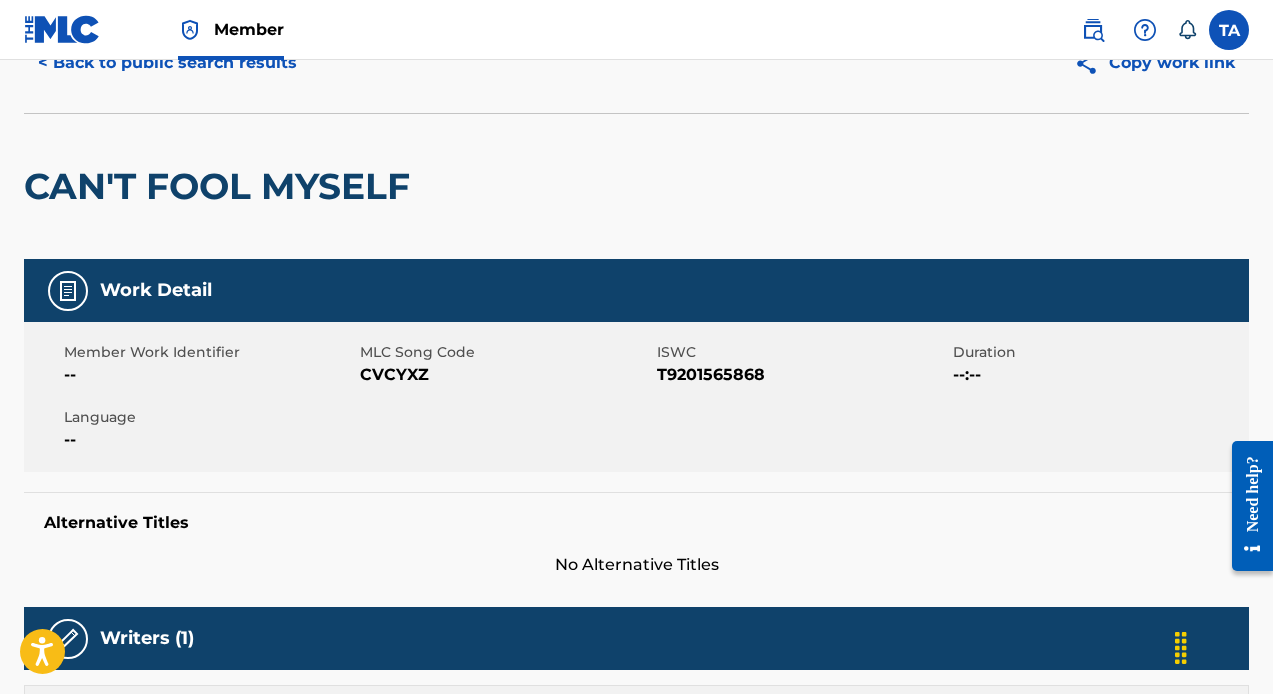scroll, scrollTop: 48, scrollLeft: 0, axis: vertical 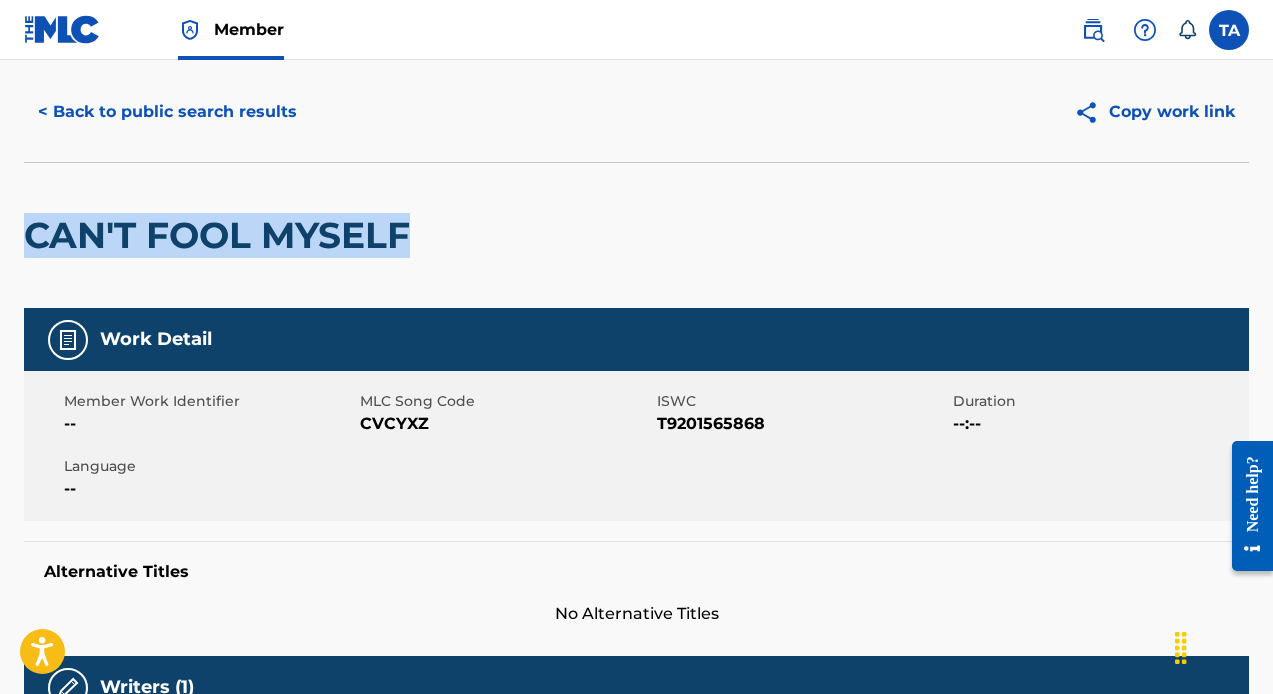 drag, startPoint x: 422, startPoint y: 230, endPoint x: 2, endPoint y: 231, distance: 420.0012 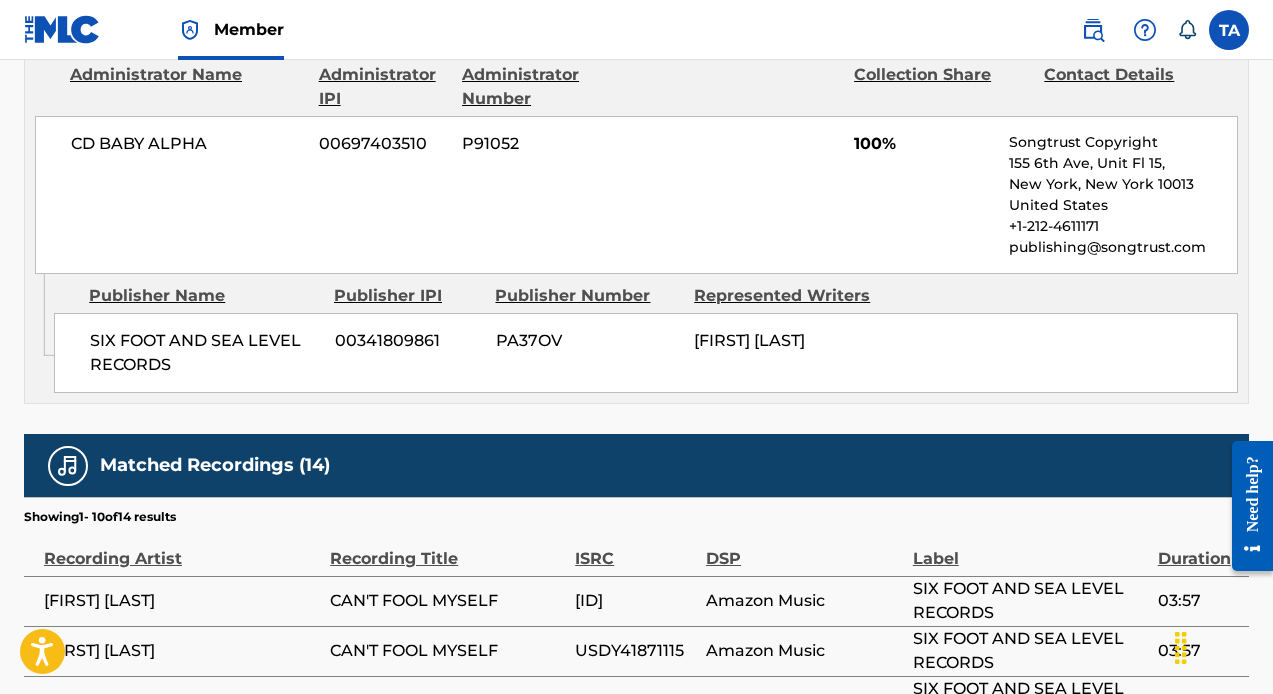 scroll, scrollTop: 1593, scrollLeft: 0, axis: vertical 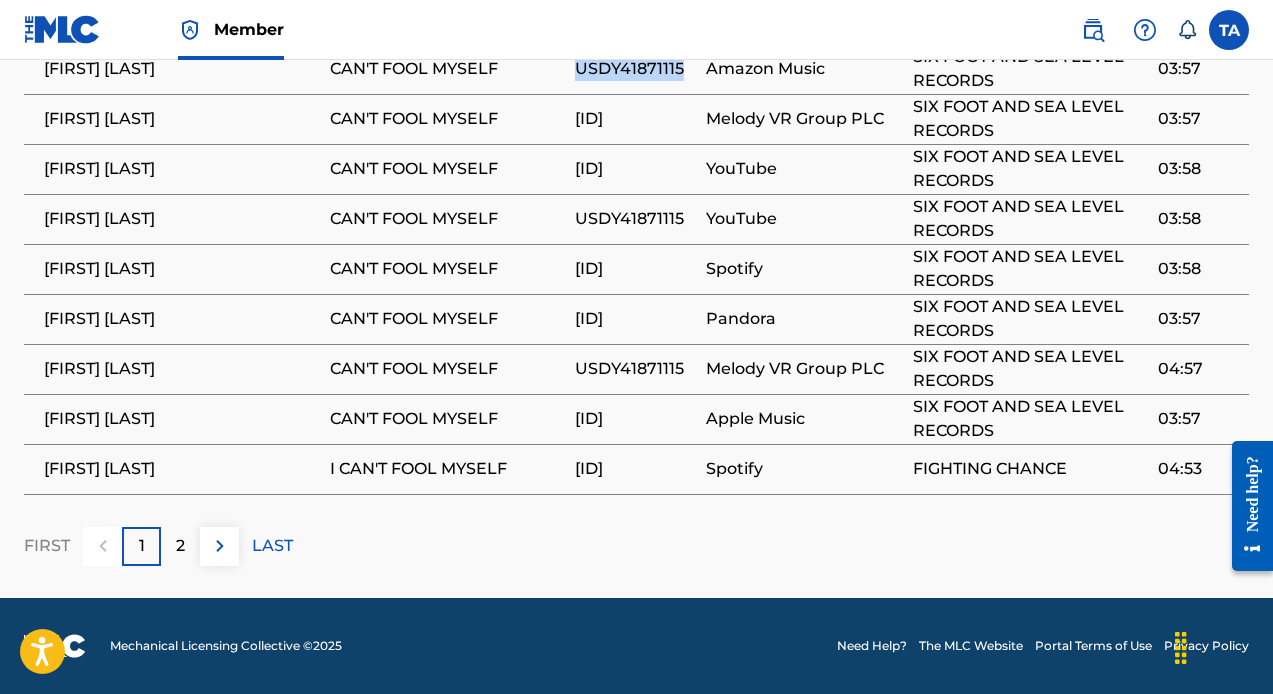 drag, startPoint x: 546, startPoint y: 68, endPoint x: 441, endPoint y: 63, distance: 105.11898 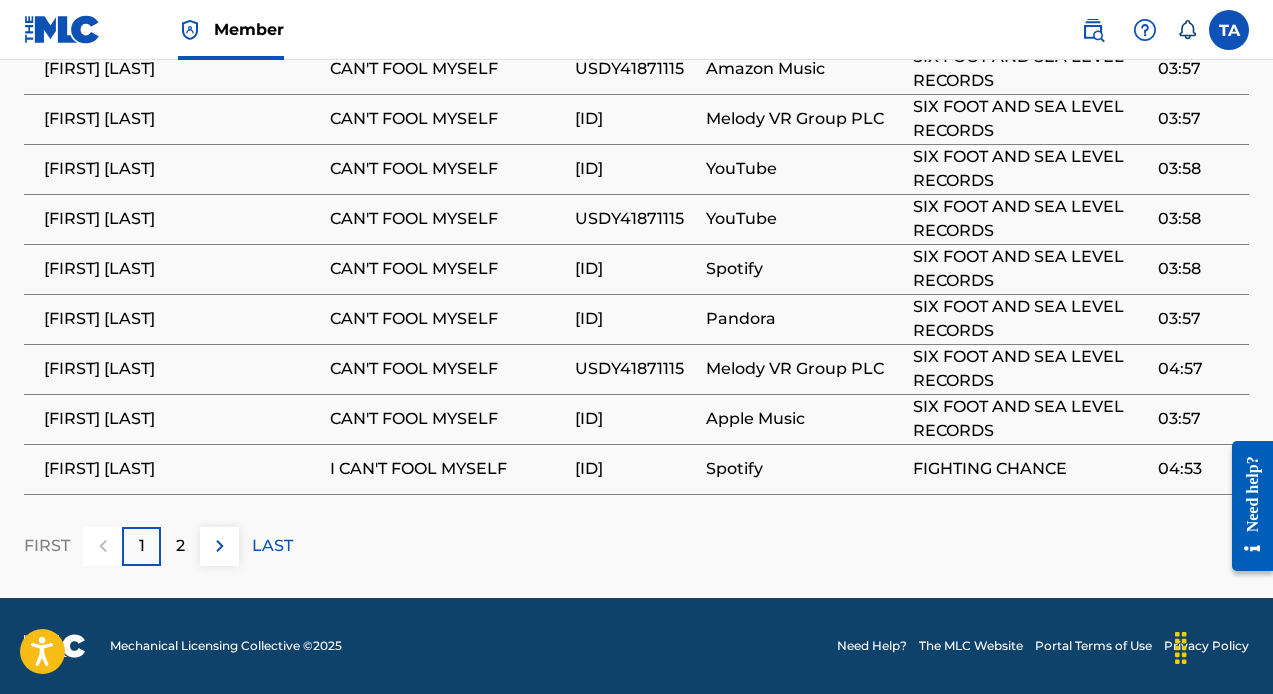 click on "[ID]" at bounding box center (635, 169) 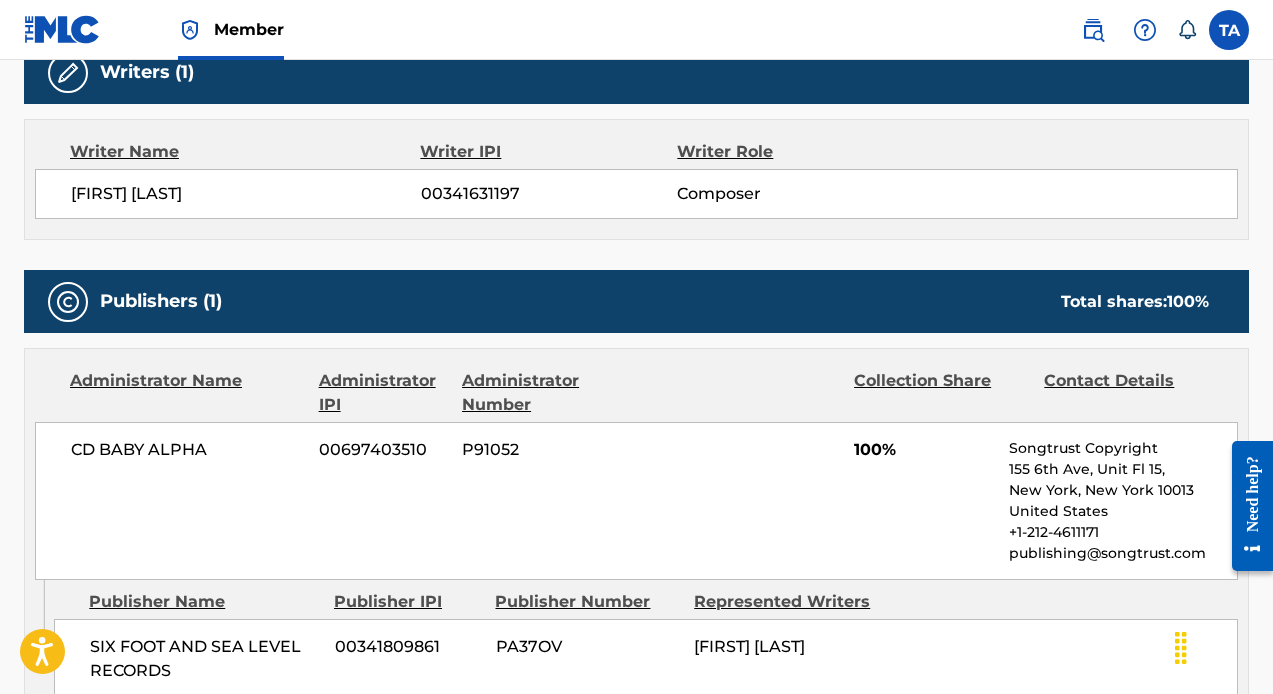 scroll, scrollTop: 0, scrollLeft: 0, axis: both 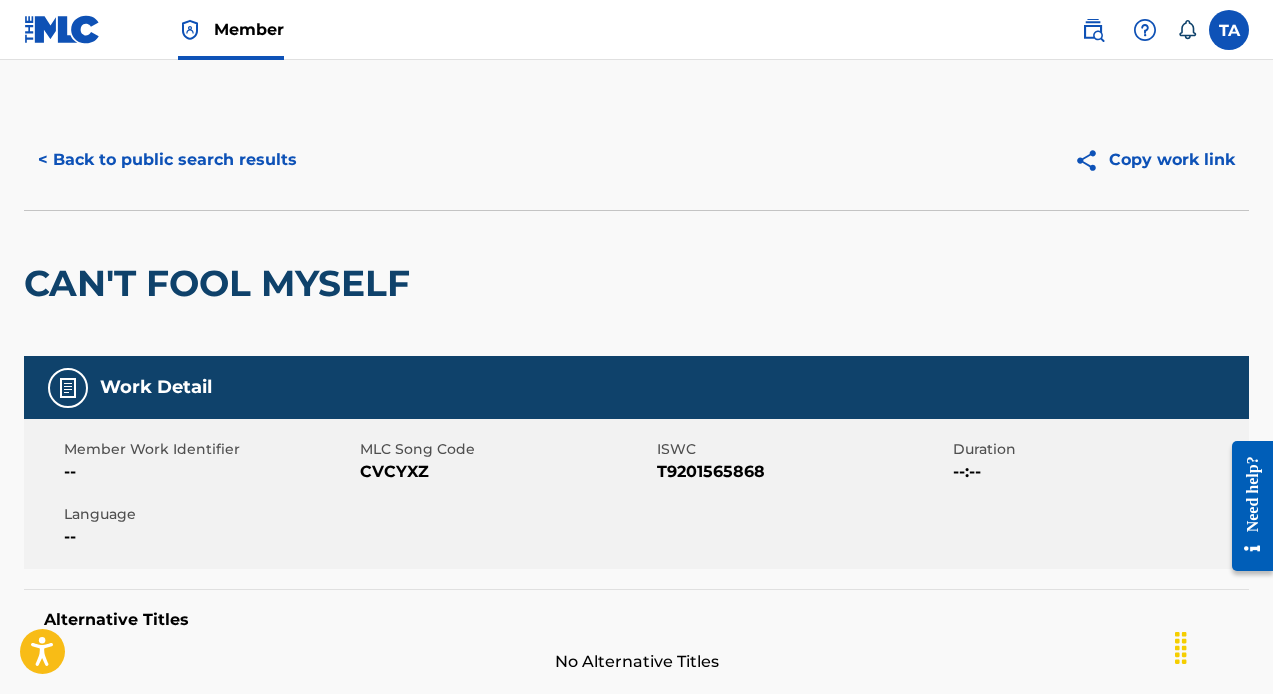 click on "< Back to public search results" at bounding box center (167, 160) 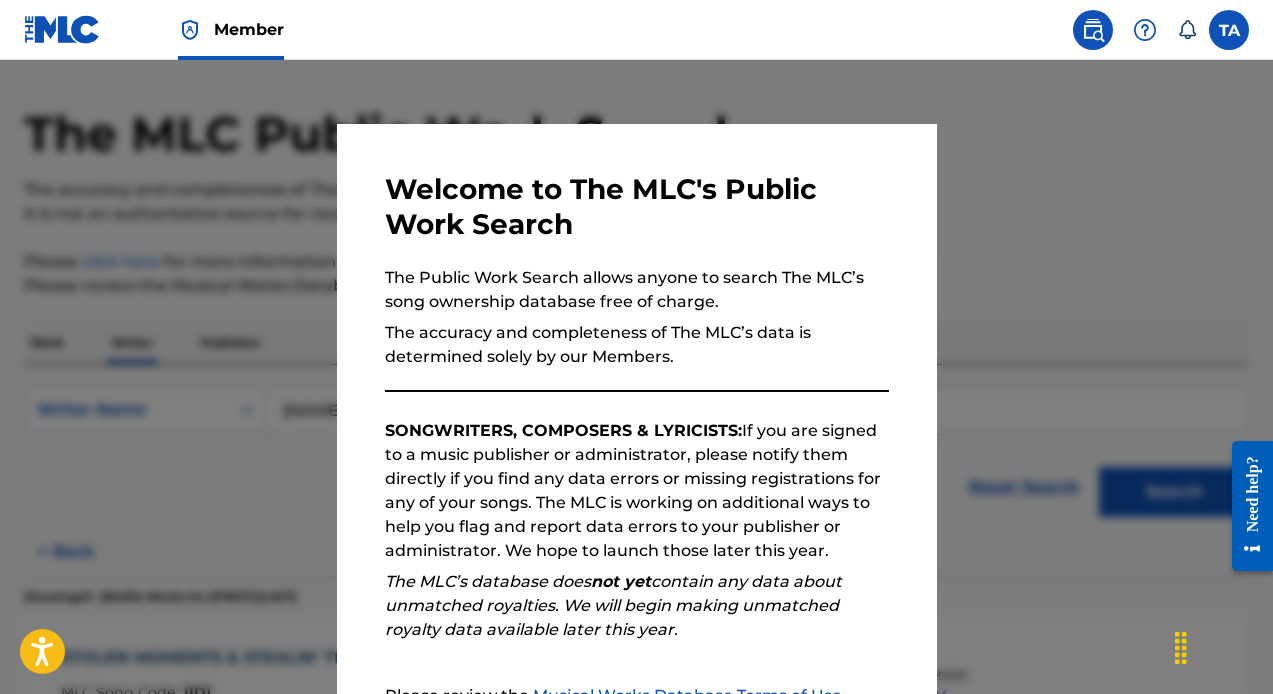 click at bounding box center (636, 407) 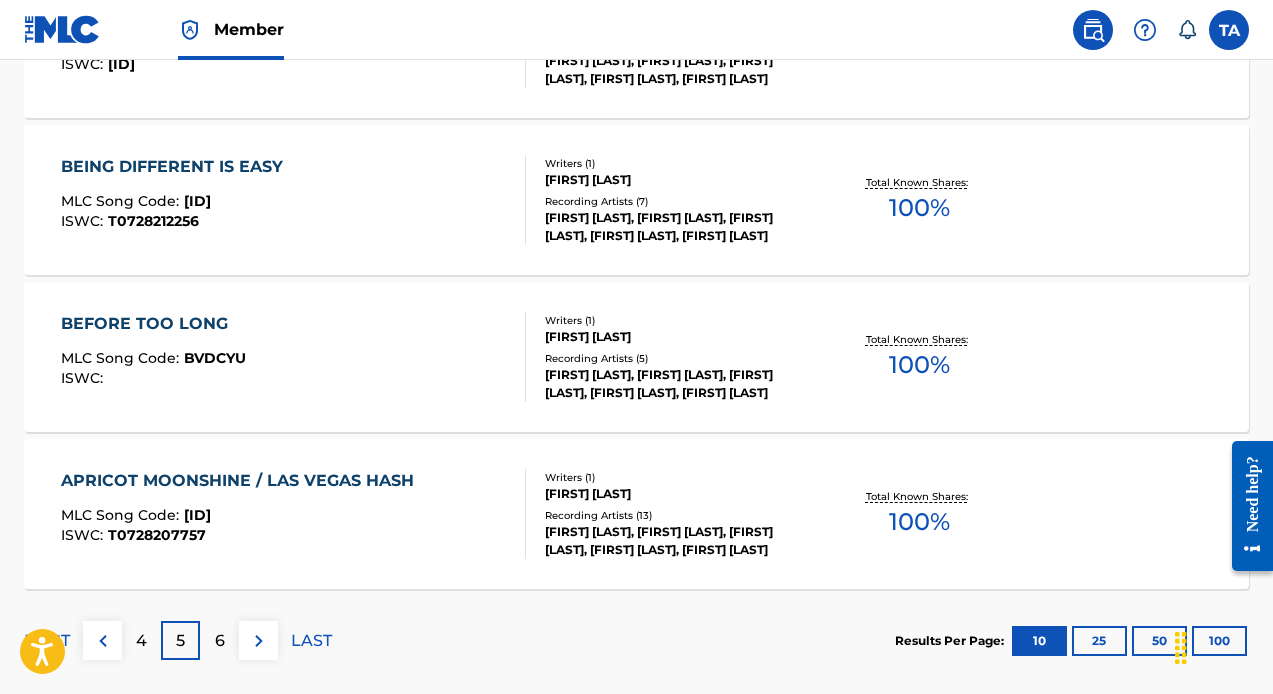 scroll, scrollTop: 1665, scrollLeft: 0, axis: vertical 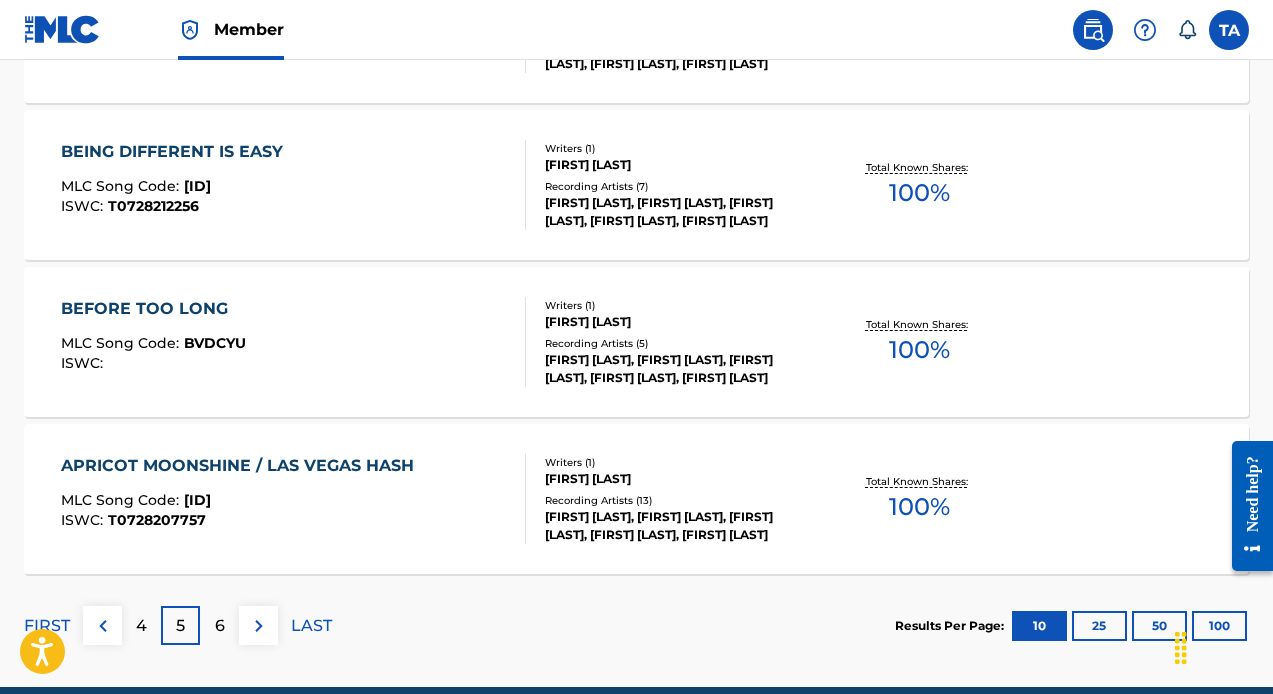 click on "BEFORE TOO LONG MLC Song Code : BVDCYU ISWC :" at bounding box center (294, 342) 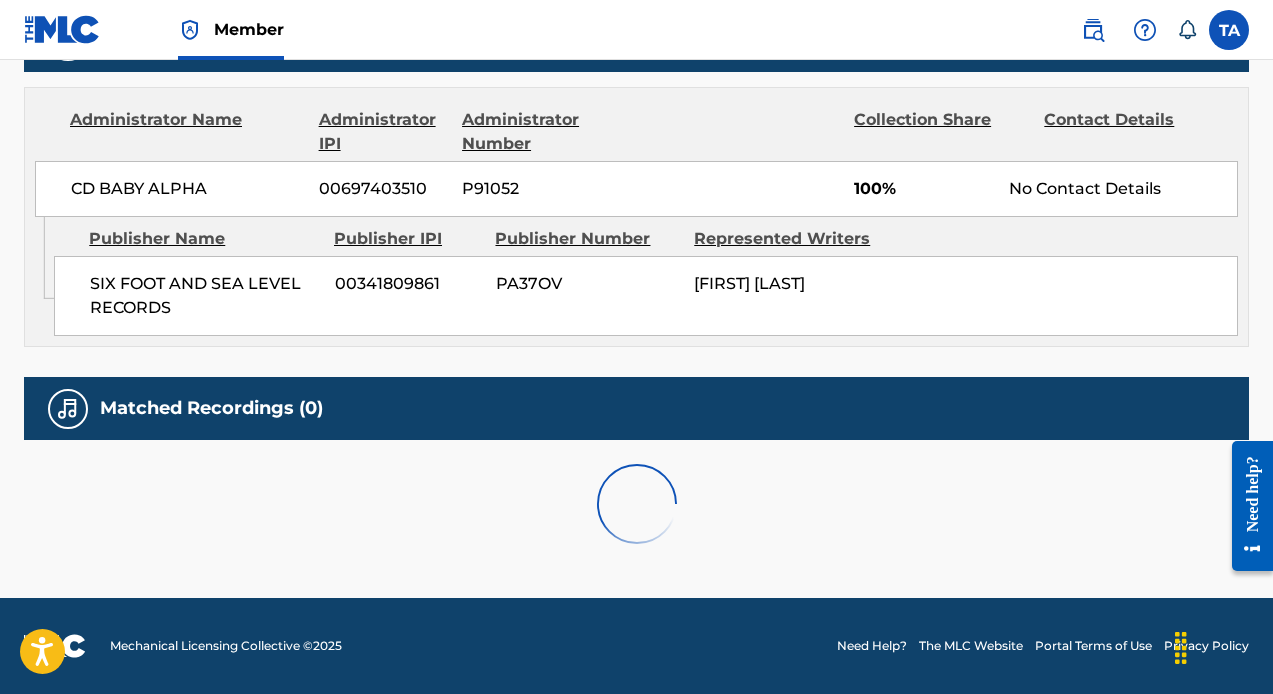 scroll, scrollTop: 0, scrollLeft: 0, axis: both 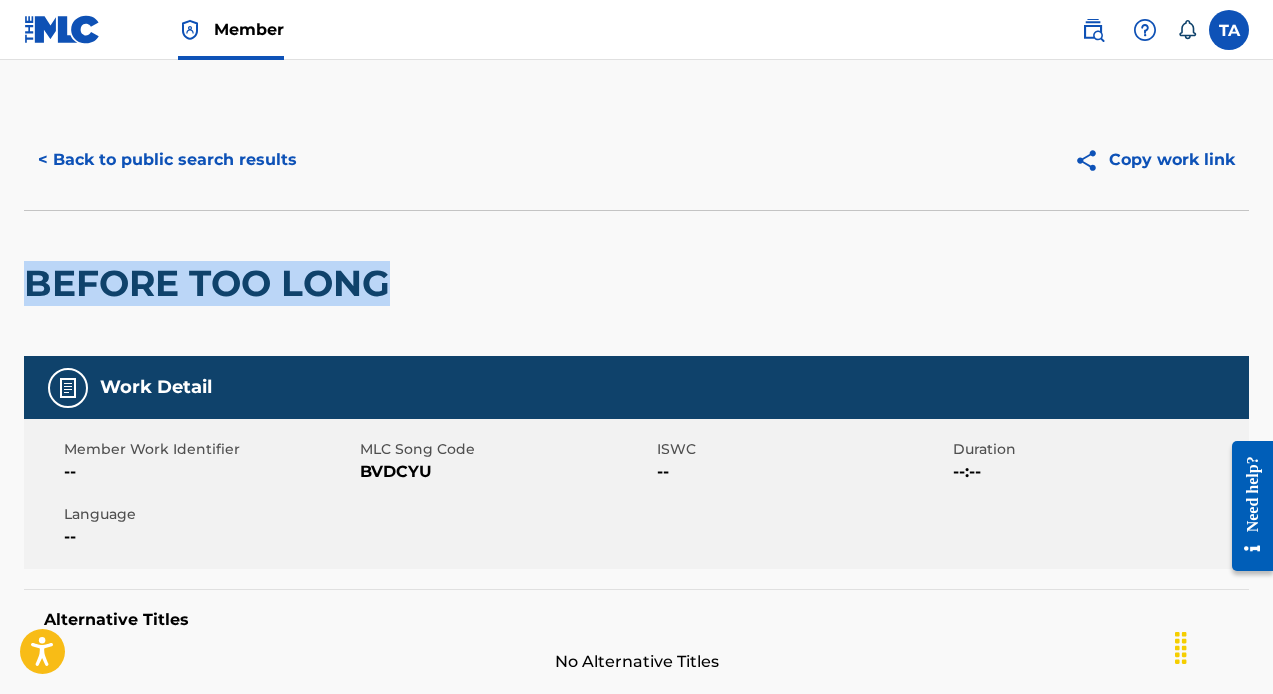 drag, startPoint x: 395, startPoint y: 281, endPoint x: 16, endPoint y: 284, distance: 379.01187 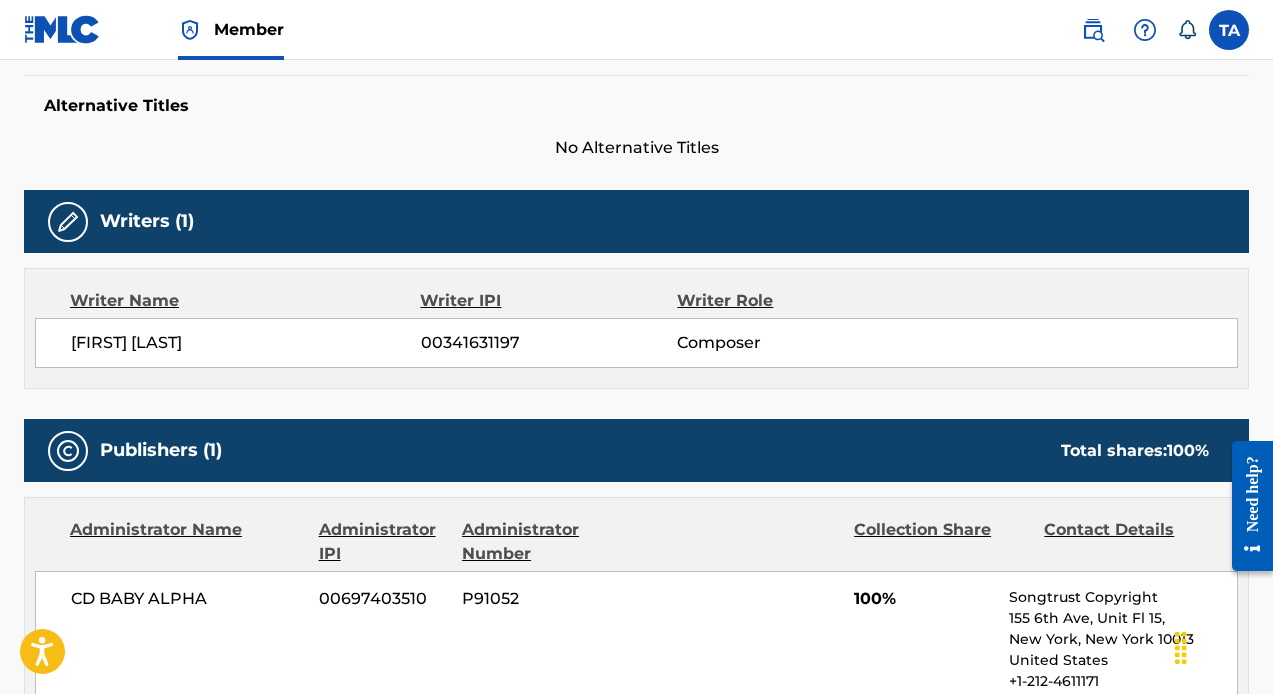 scroll, scrollTop: 1270, scrollLeft: 0, axis: vertical 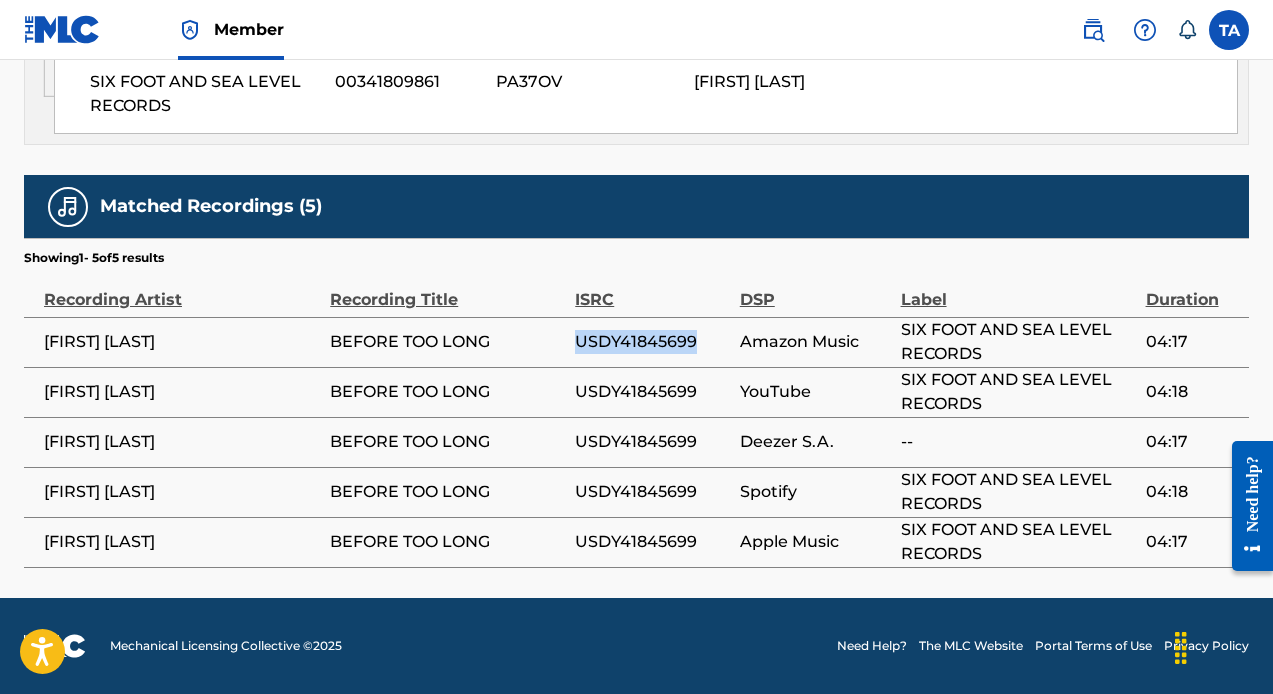 drag, startPoint x: 570, startPoint y: 343, endPoint x: 453, endPoint y: 331, distance: 117.61378 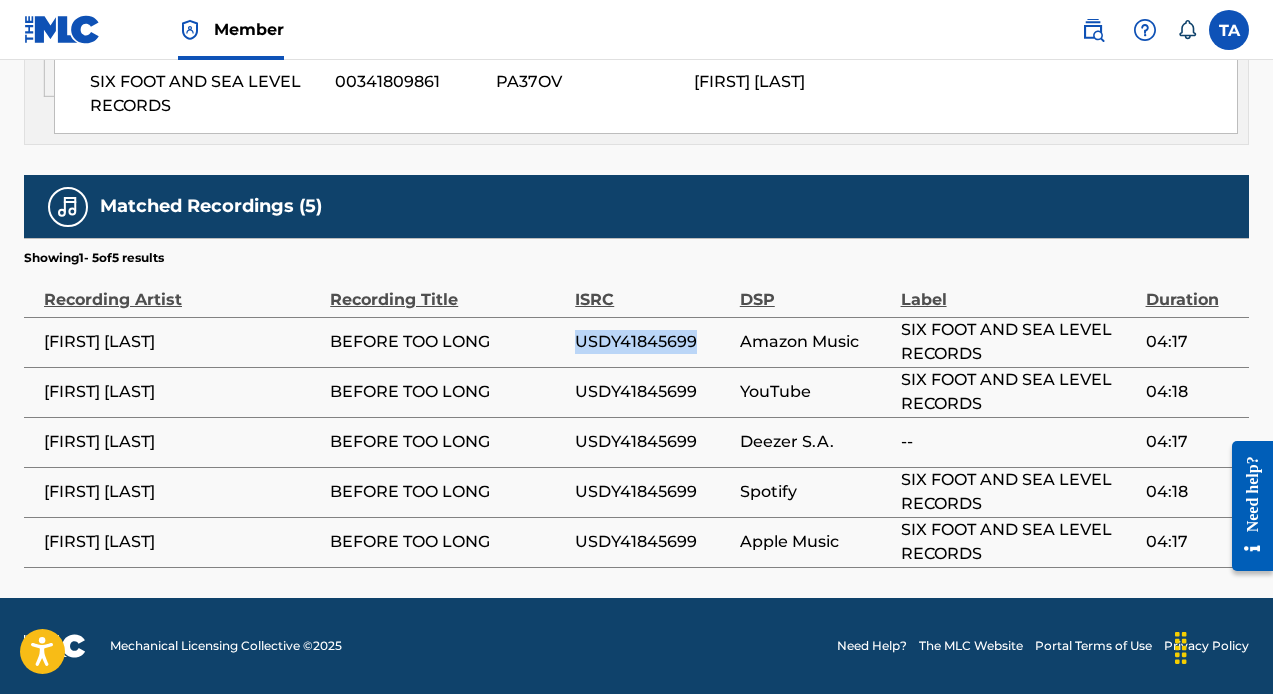 scroll, scrollTop: 0, scrollLeft: 0, axis: both 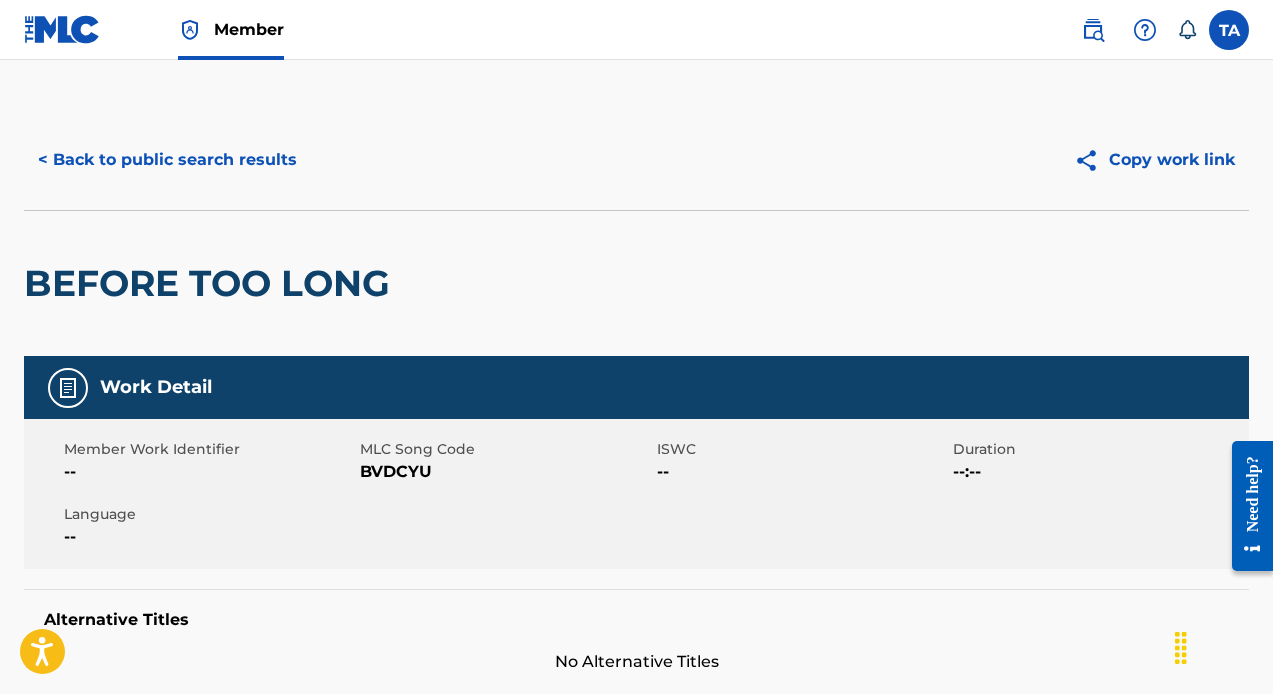 click on "< Back to public search results" at bounding box center (167, 160) 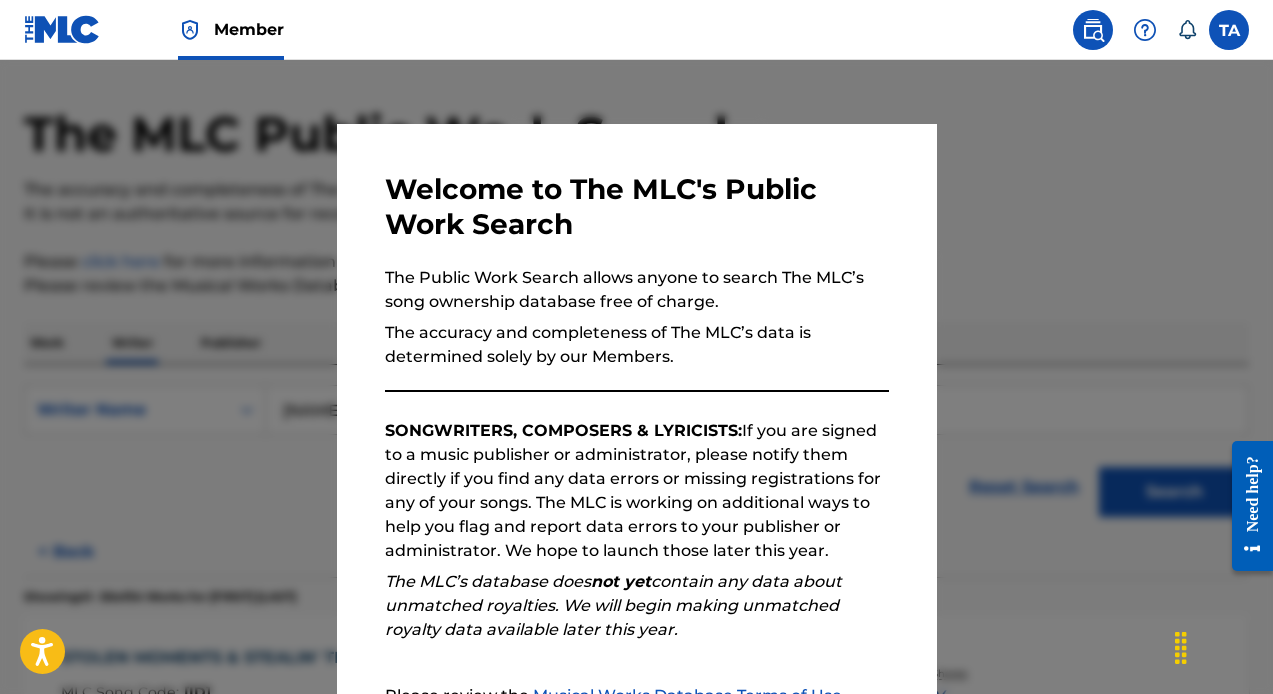 click at bounding box center (636, 407) 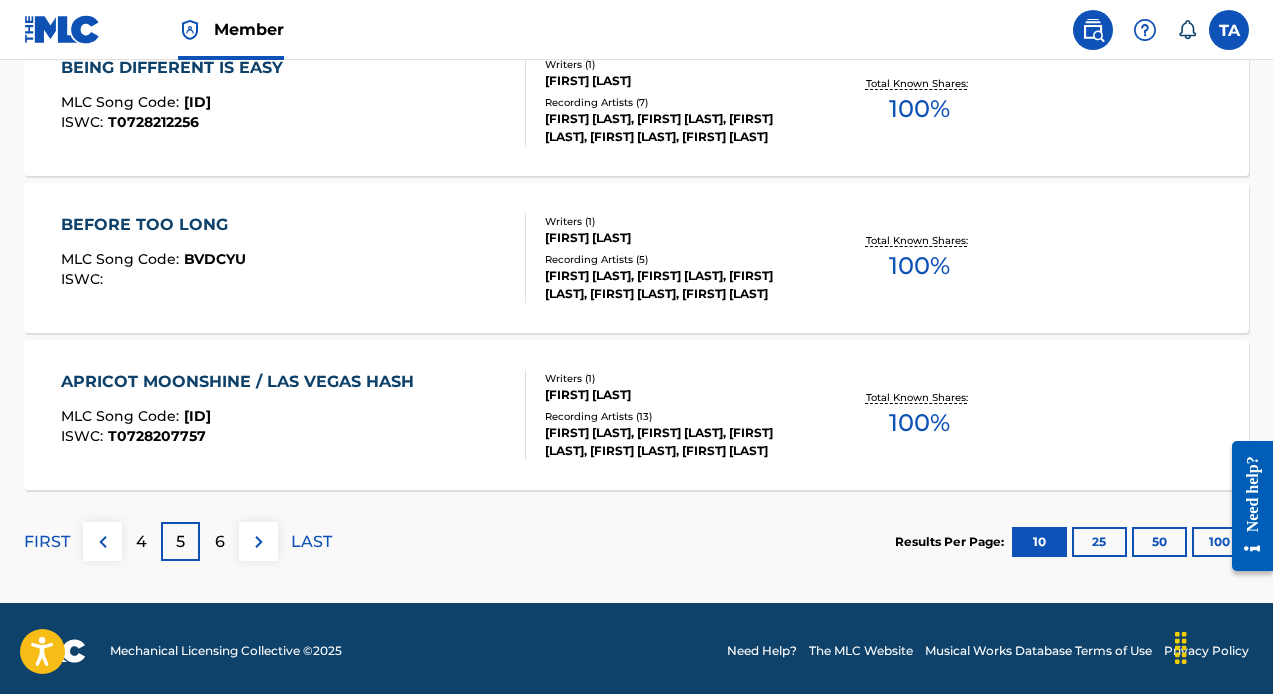 scroll, scrollTop: 1754, scrollLeft: 0, axis: vertical 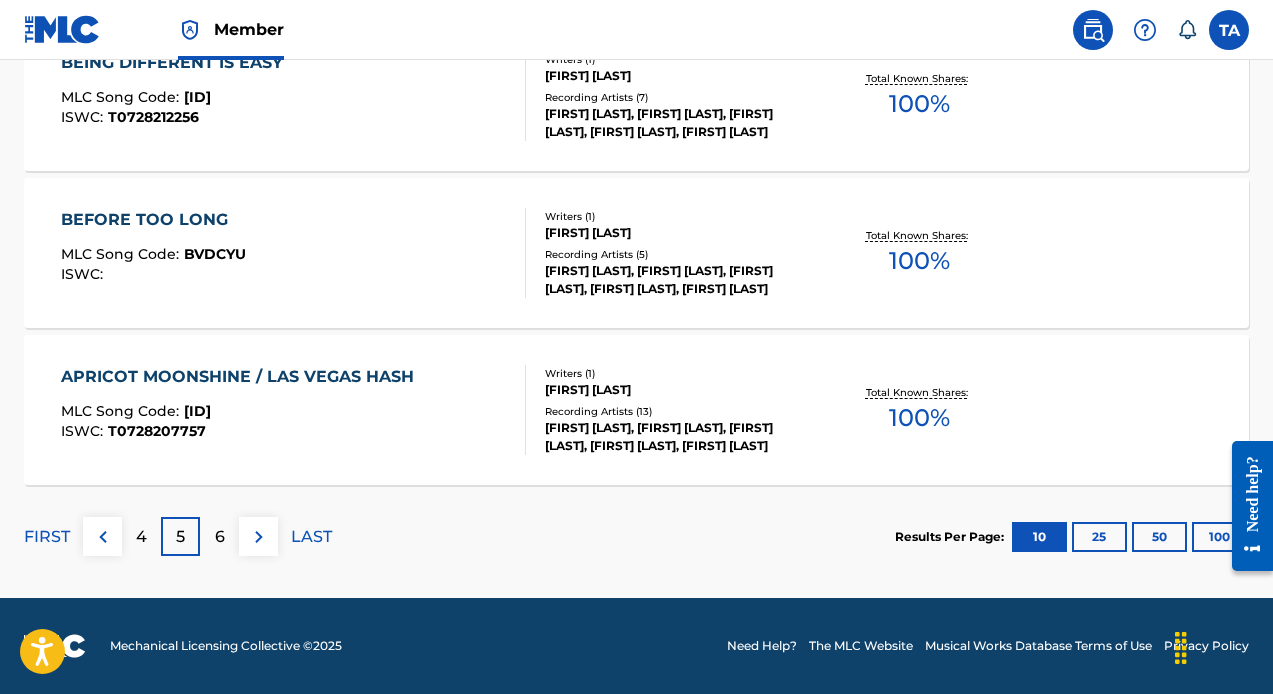 click on "APRICOT MOONSHINE / LAS VEGAS HASH" at bounding box center [242, 377] 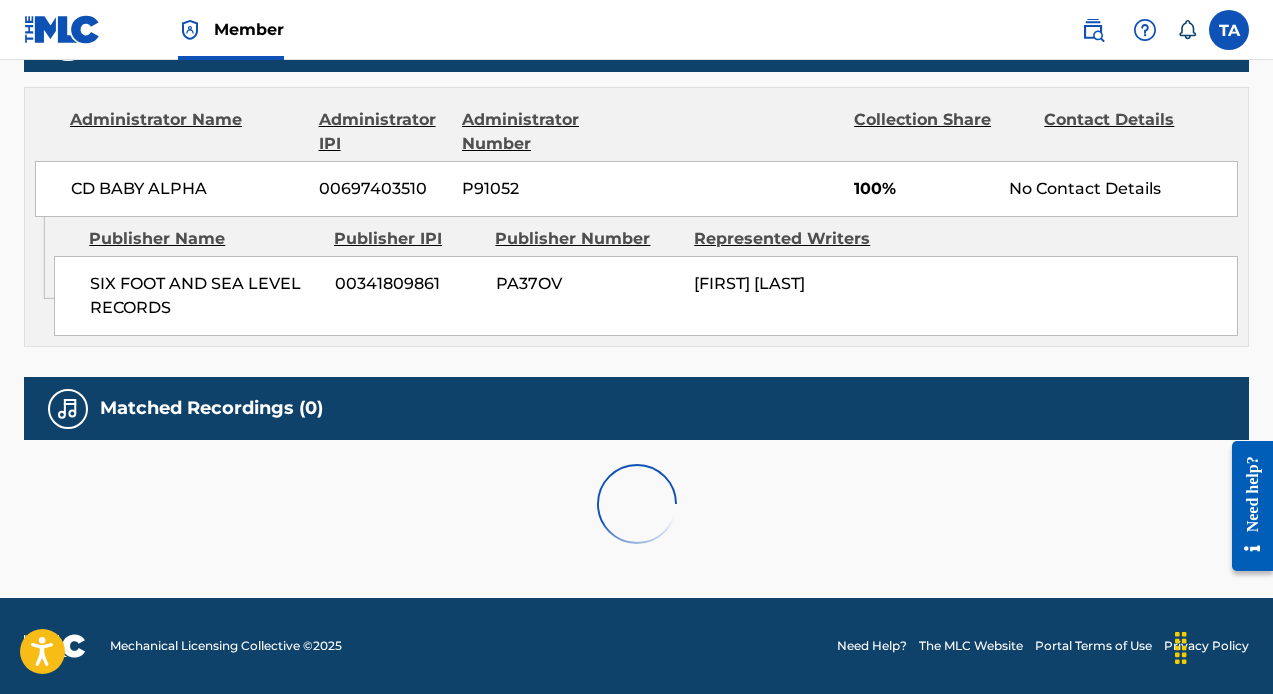 scroll, scrollTop: 0, scrollLeft: 0, axis: both 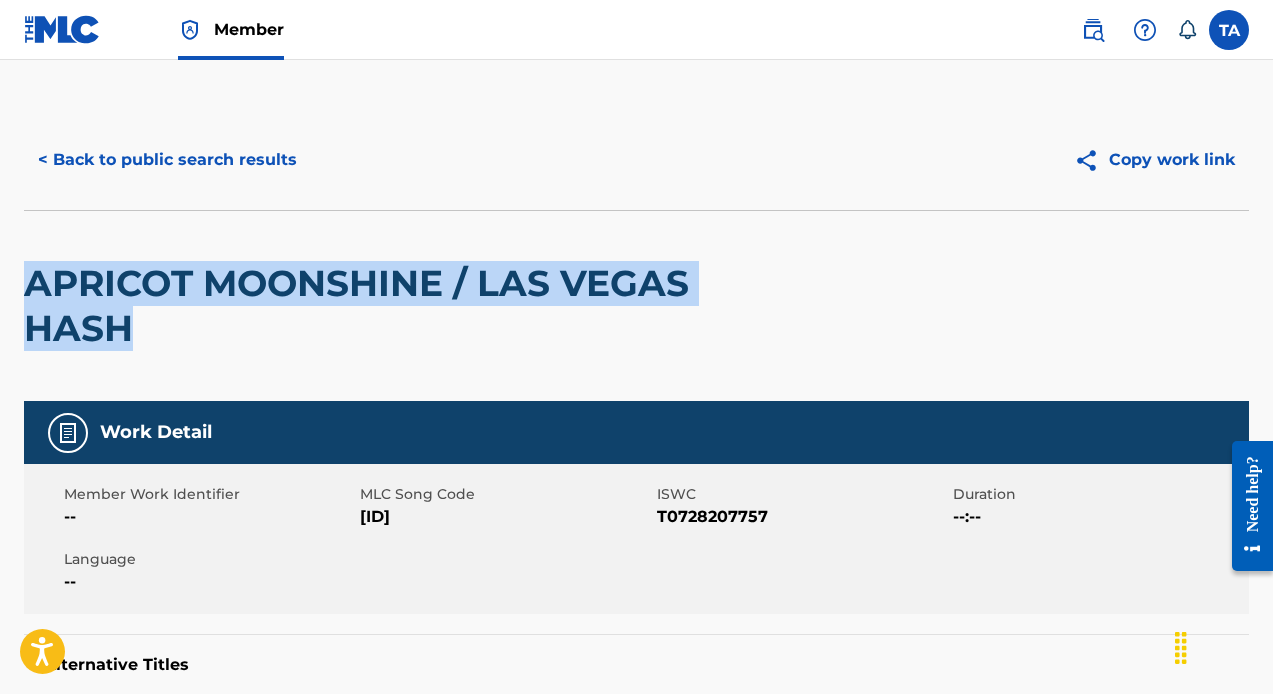 drag, startPoint x: 187, startPoint y: 327, endPoint x: 29, endPoint y: 289, distance: 162.50539 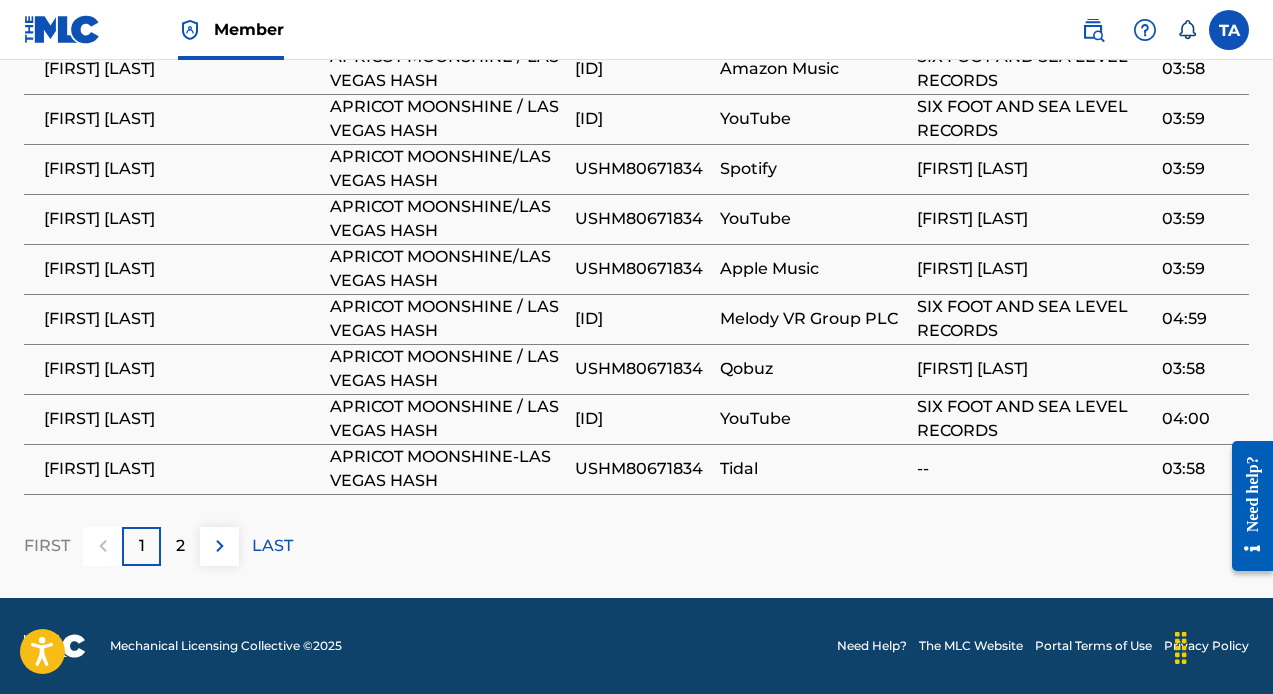 scroll, scrollTop: 1524, scrollLeft: 0, axis: vertical 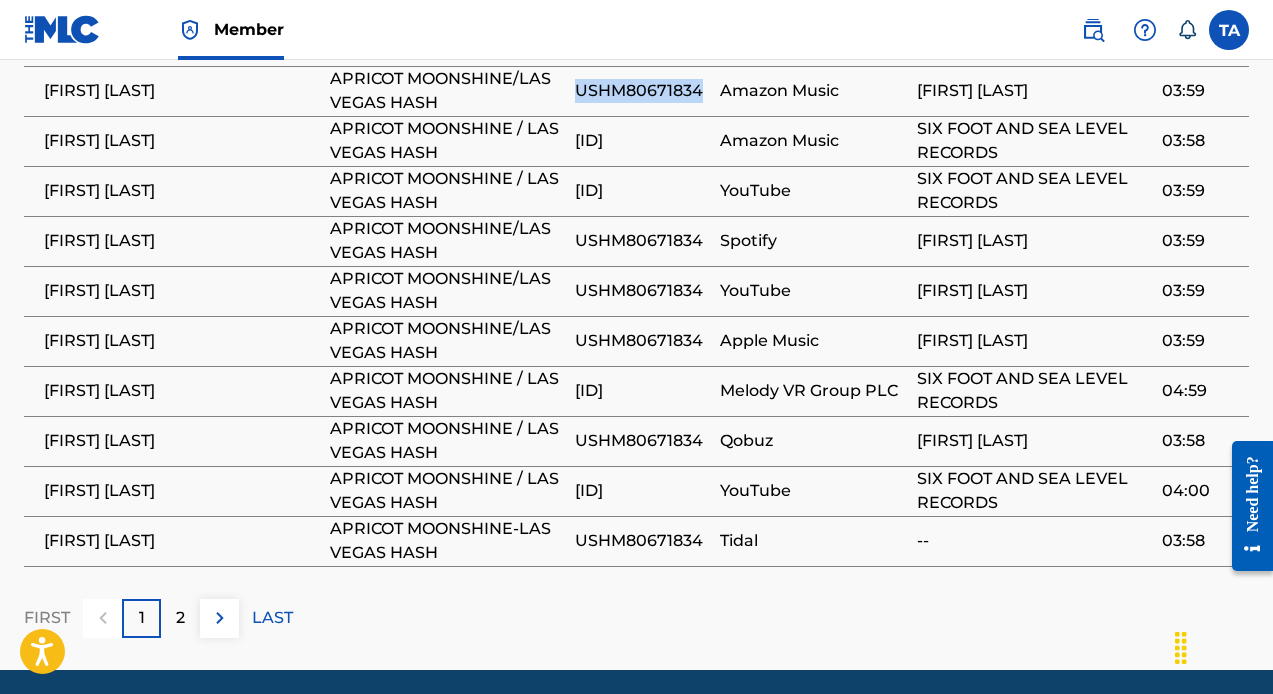 drag, startPoint x: 557, startPoint y: 145, endPoint x: 550, endPoint y: 123, distance: 23.086792 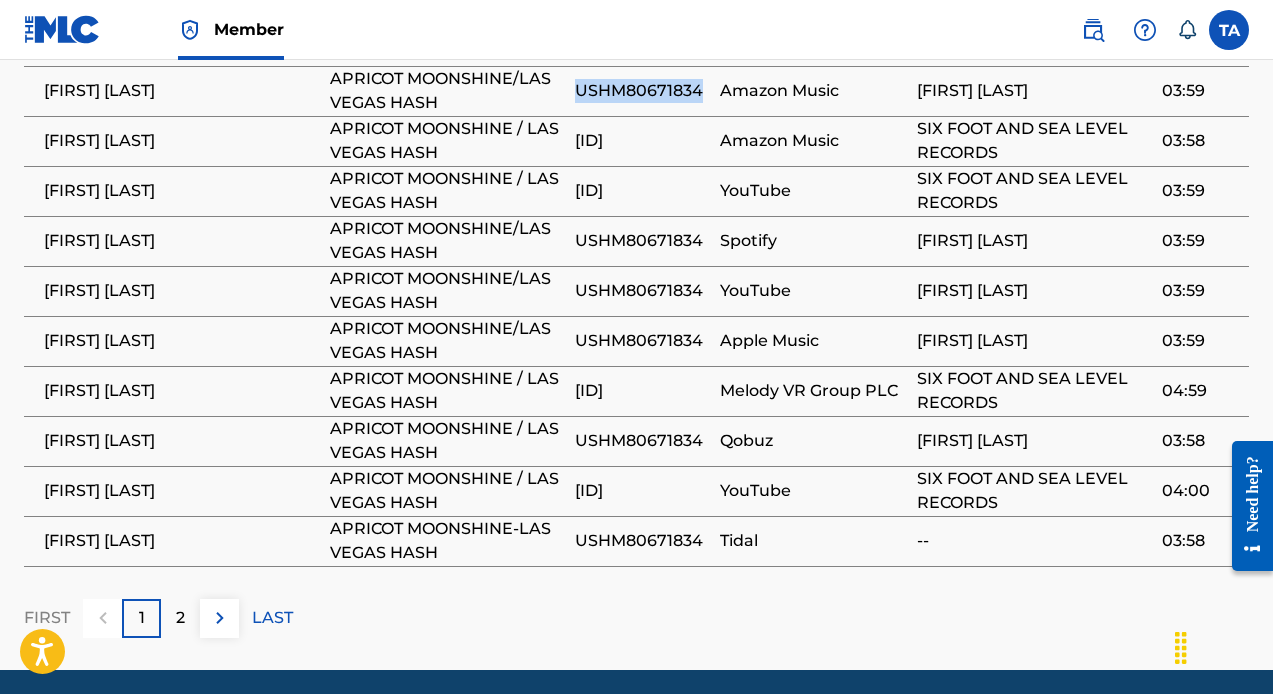 drag, startPoint x: 655, startPoint y: 184, endPoint x: 545, endPoint y: 177, distance: 110.2225 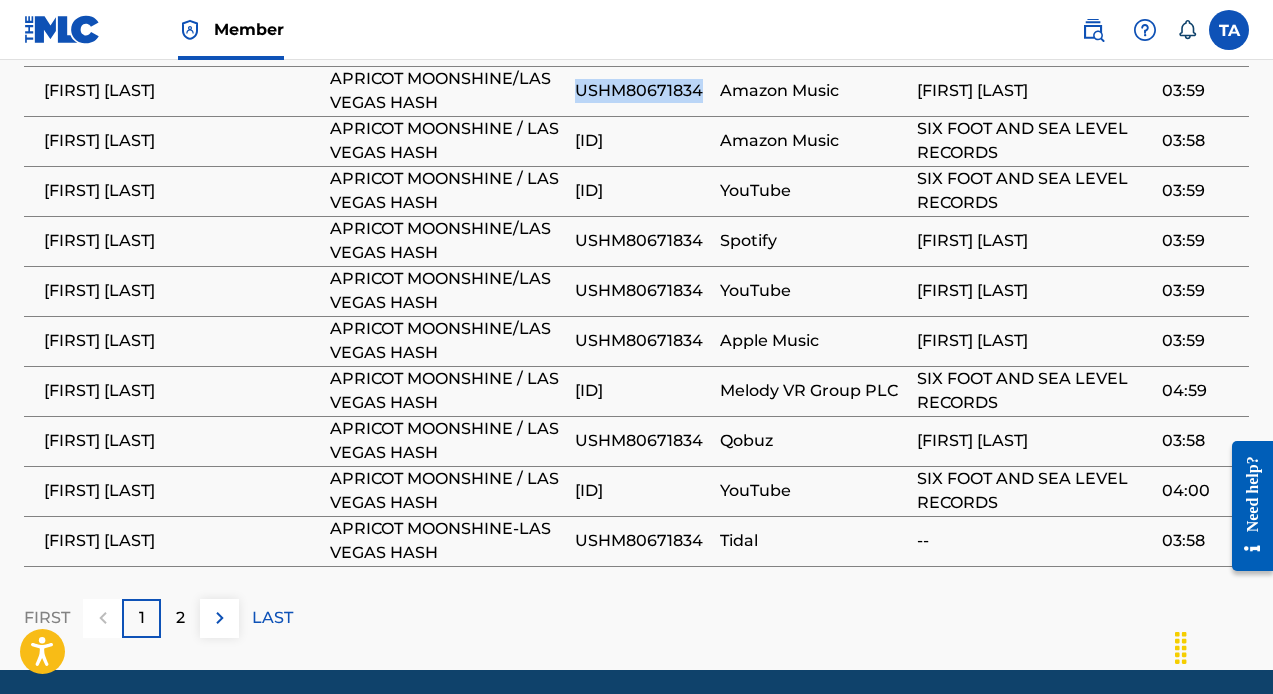 click on "[ID]" at bounding box center (642, 141) 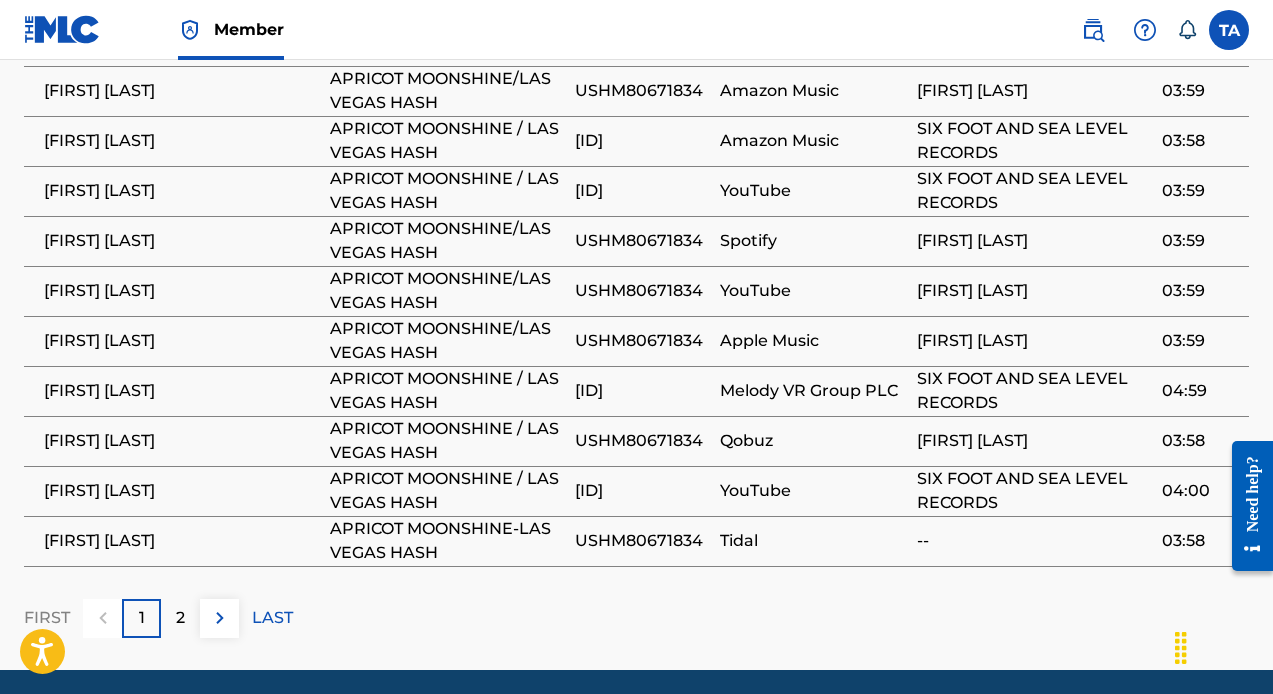 drag, startPoint x: 660, startPoint y: 178, endPoint x: 550, endPoint y: 174, distance: 110.0727 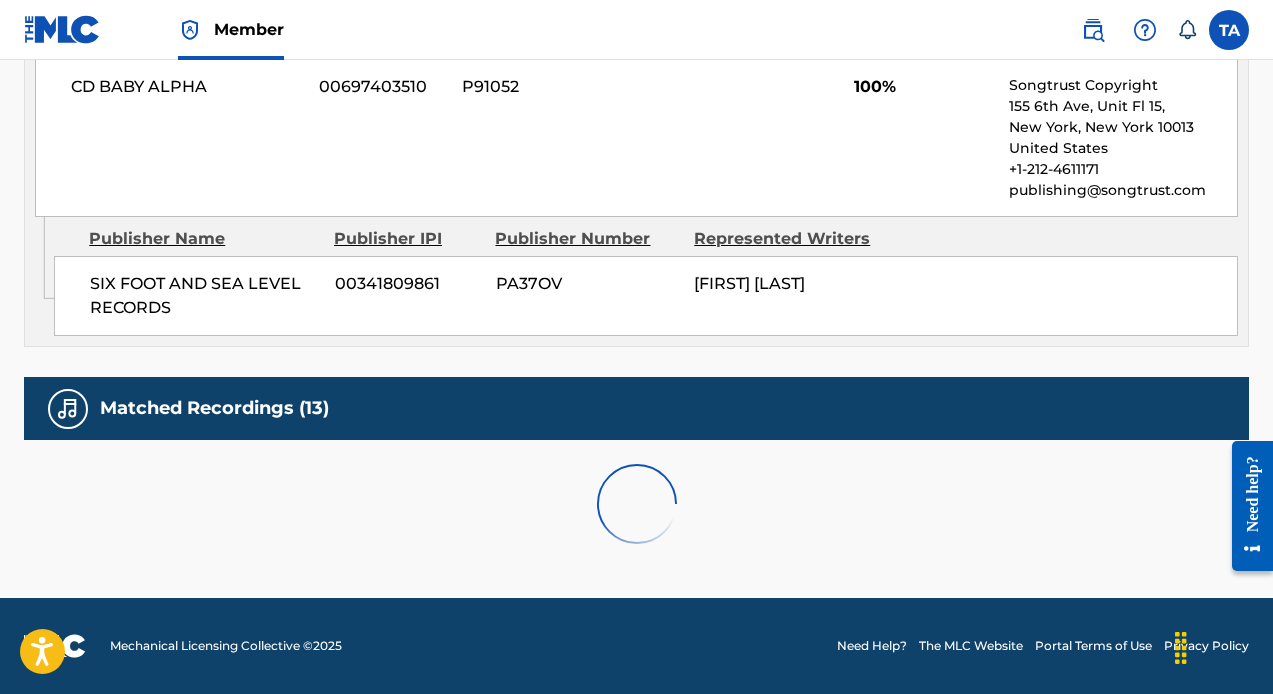 scroll, scrollTop: 1288, scrollLeft: 0, axis: vertical 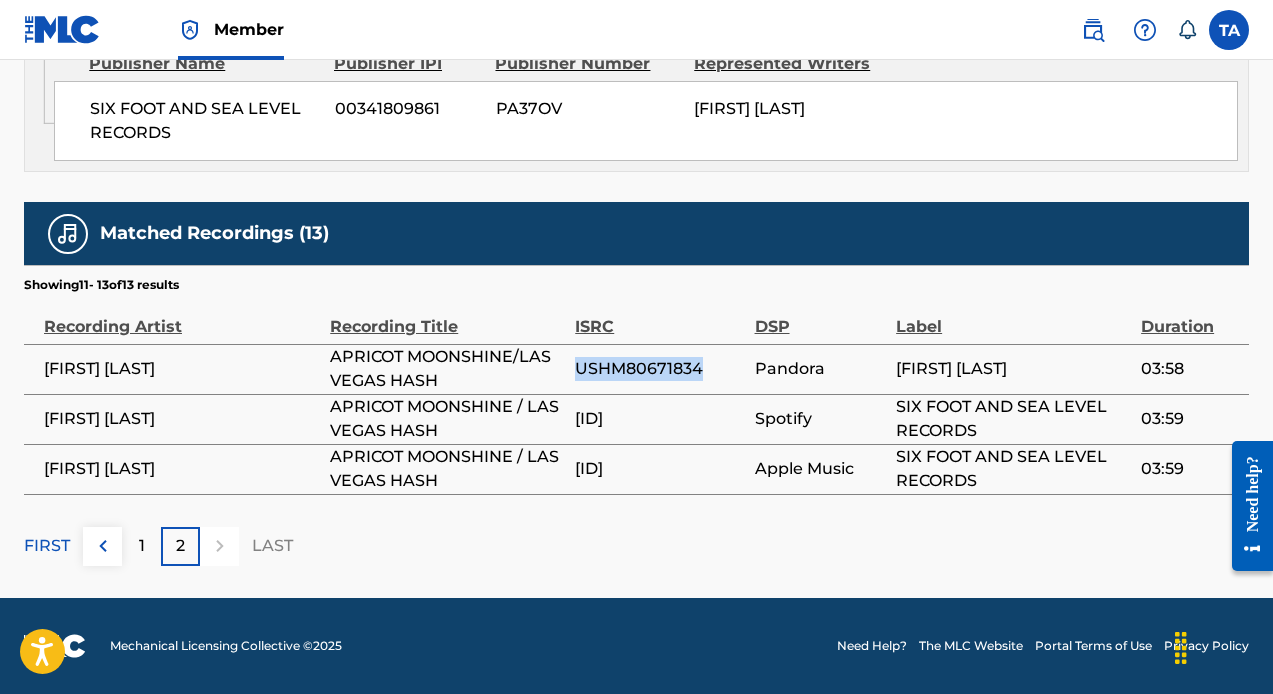 drag, startPoint x: 707, startPoint y: 371, endPoint x: 577, endPoint y: 365, distance: 130.13838 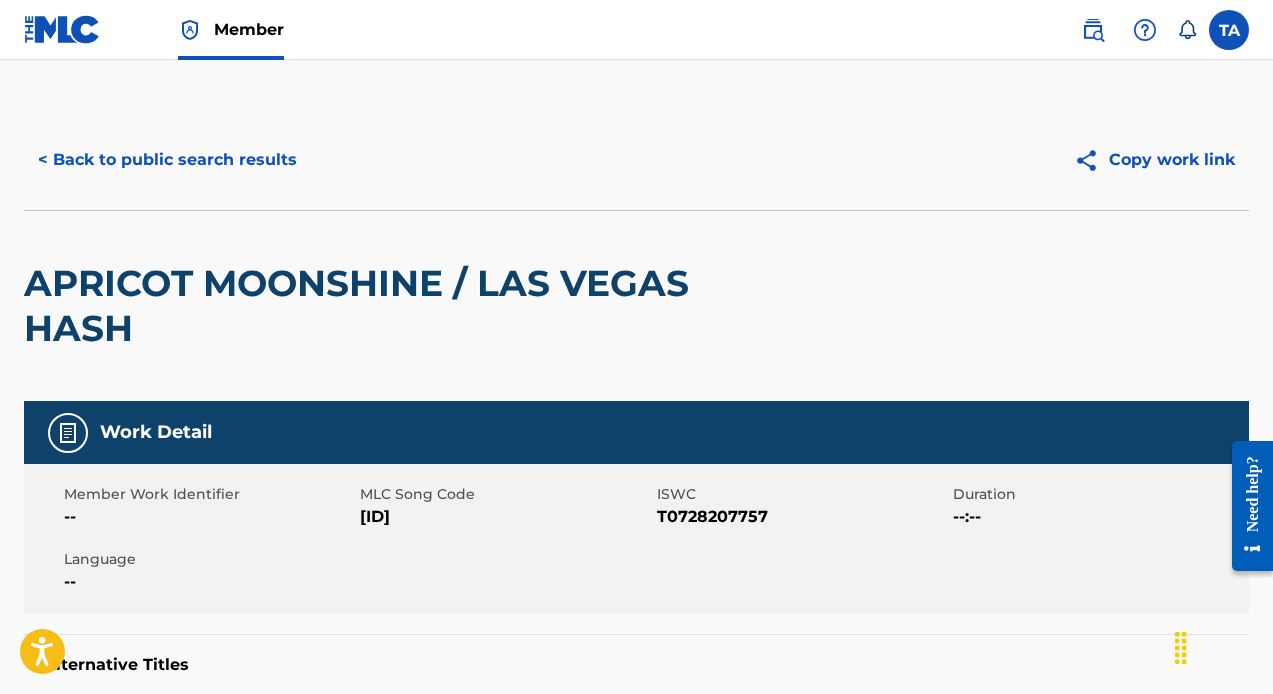 click on "< Back to public search results" at bounding box center [167, 160] 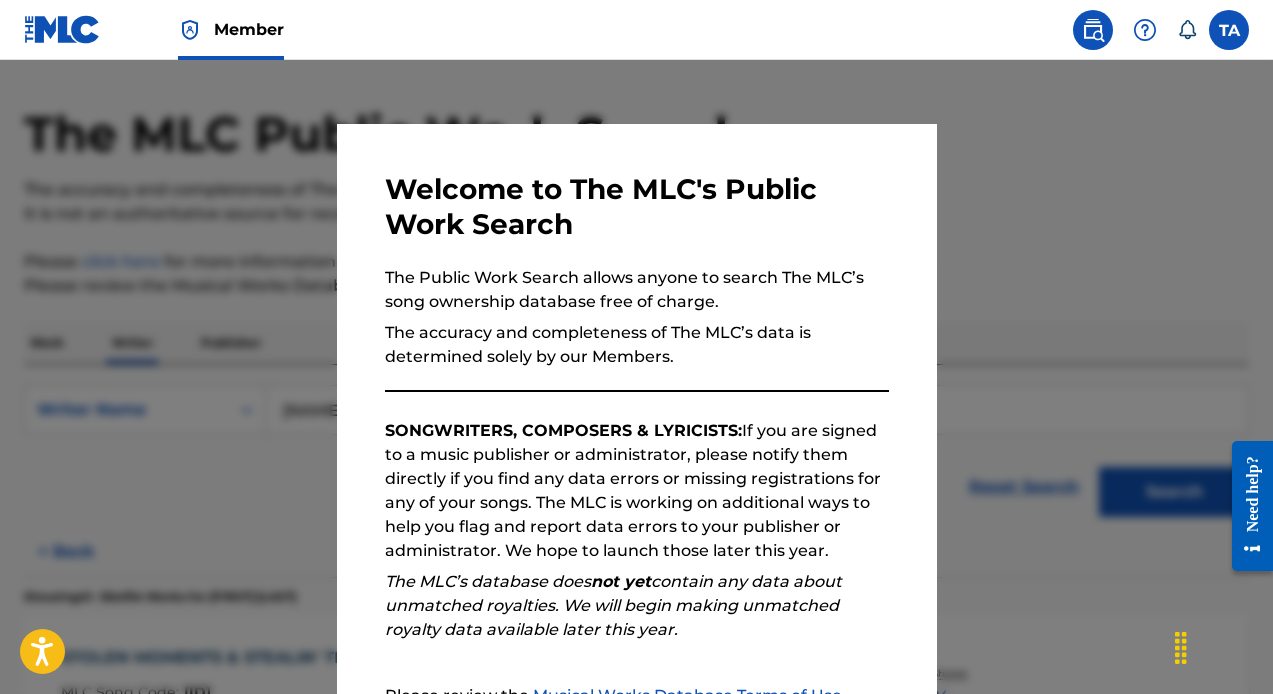 click at bounding box center (636, 407) 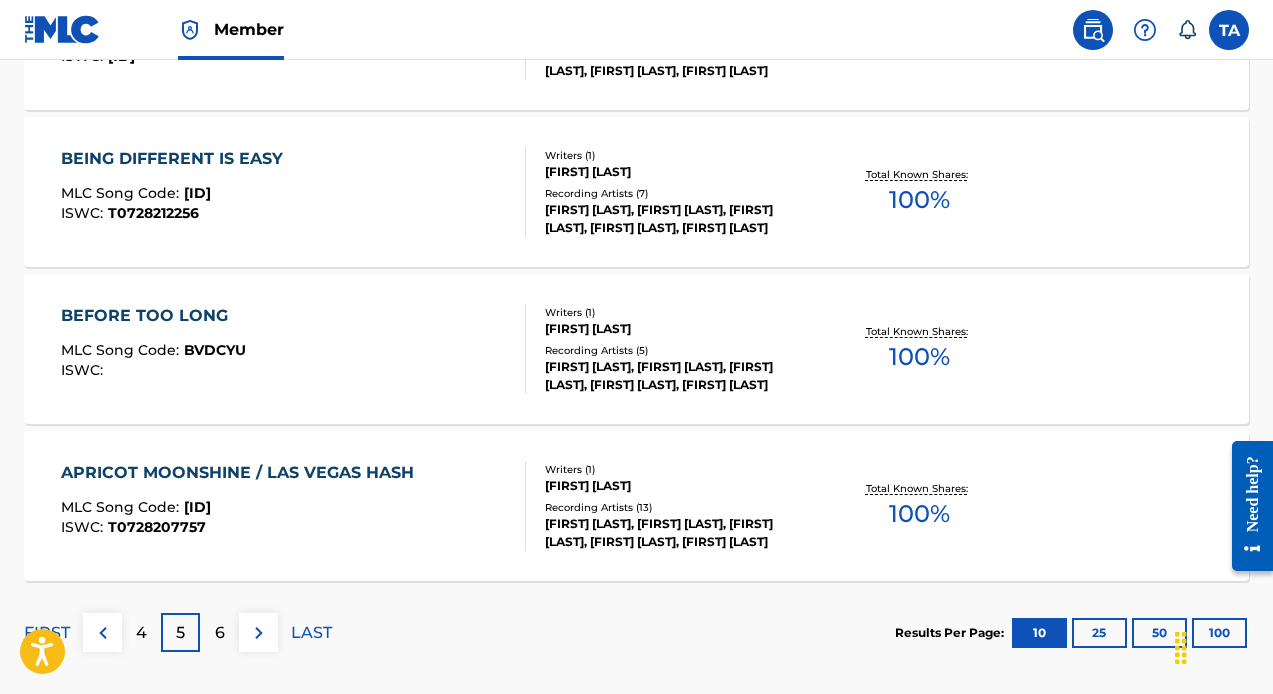 scroll, scrollTop: 1670, scrollLeft: 0, axis: vertical 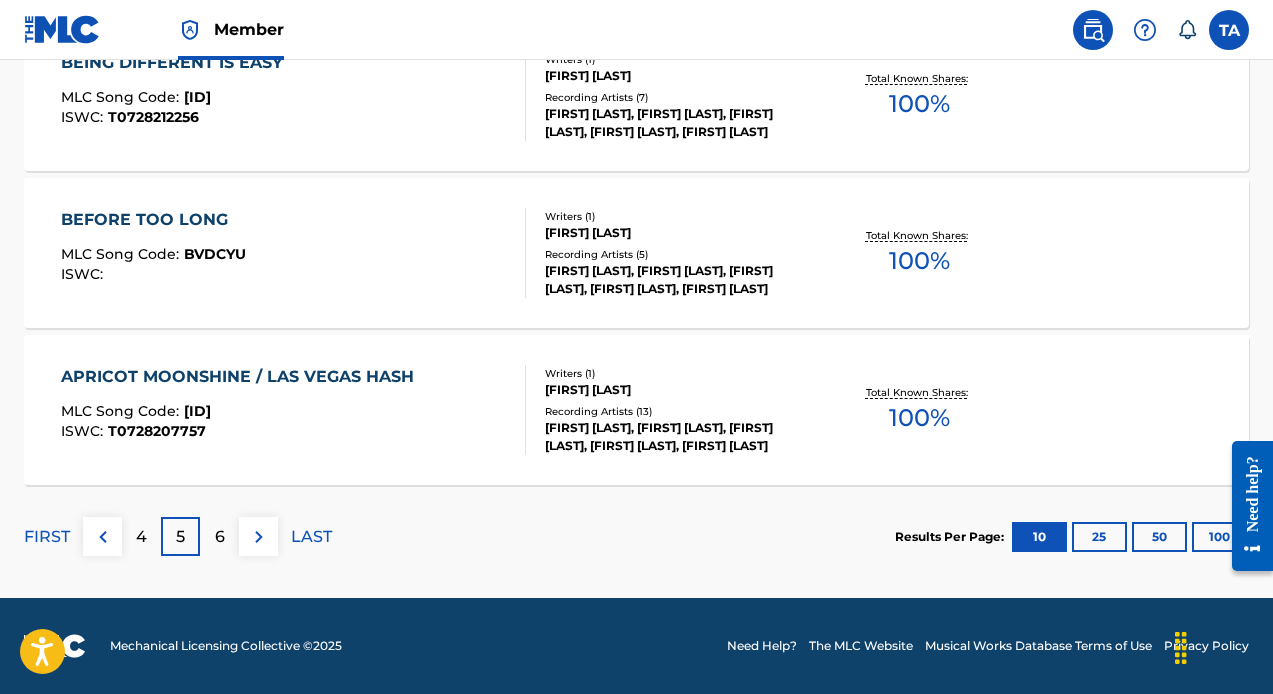 click on "6" at bounding box center (219, 536) 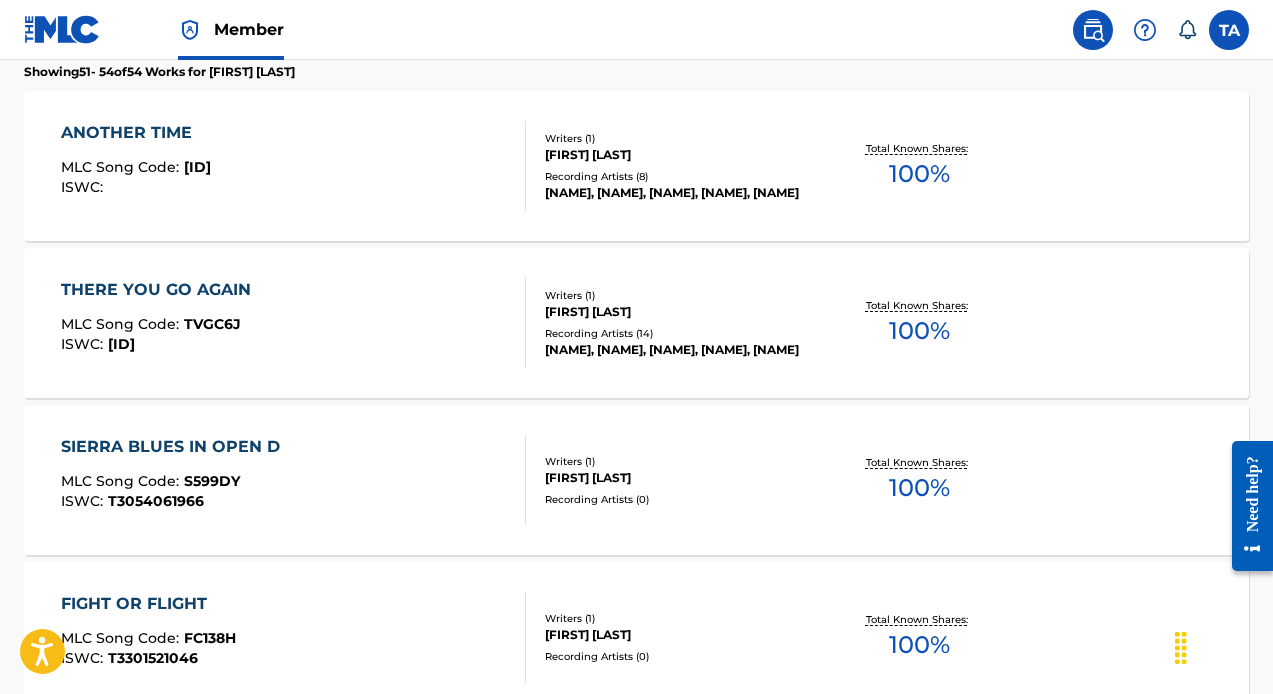 scroll, scrollTop: 616, scrollLeft: 0, axis: vertical 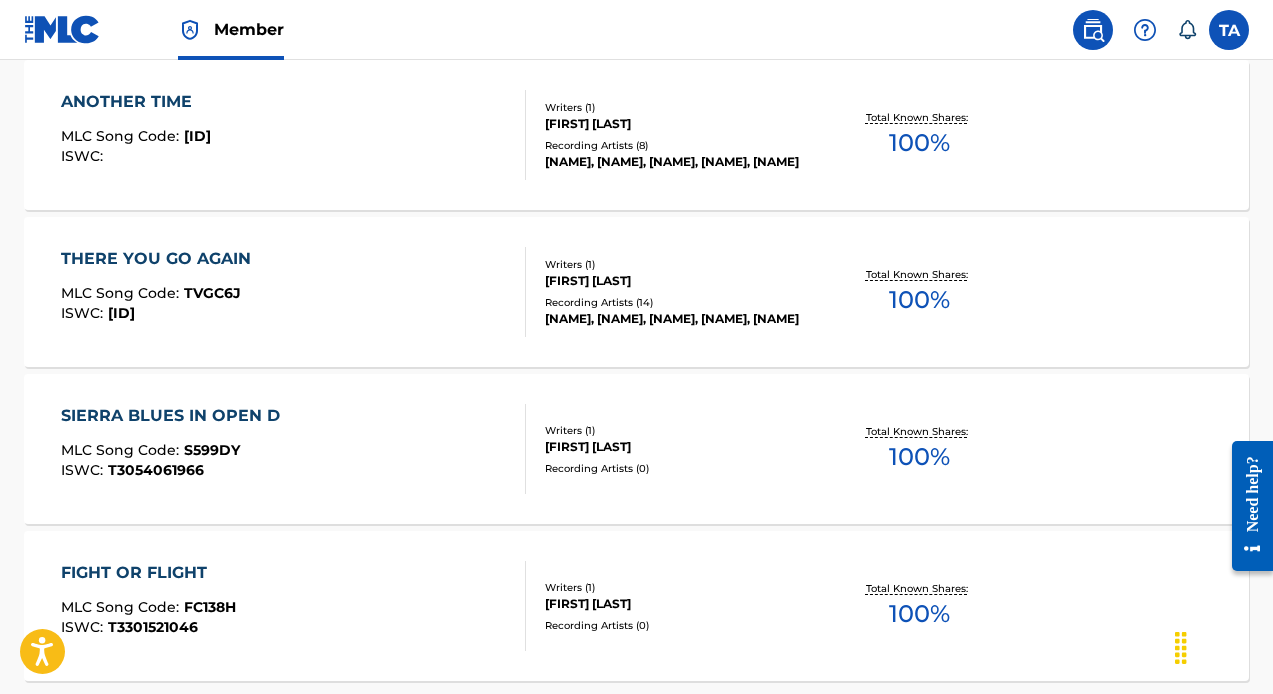 click on "THERE YOU GO AGAIN MLC Song Code : TVGC6J ISWC : T0728283462" at bounding box center (294, 292) 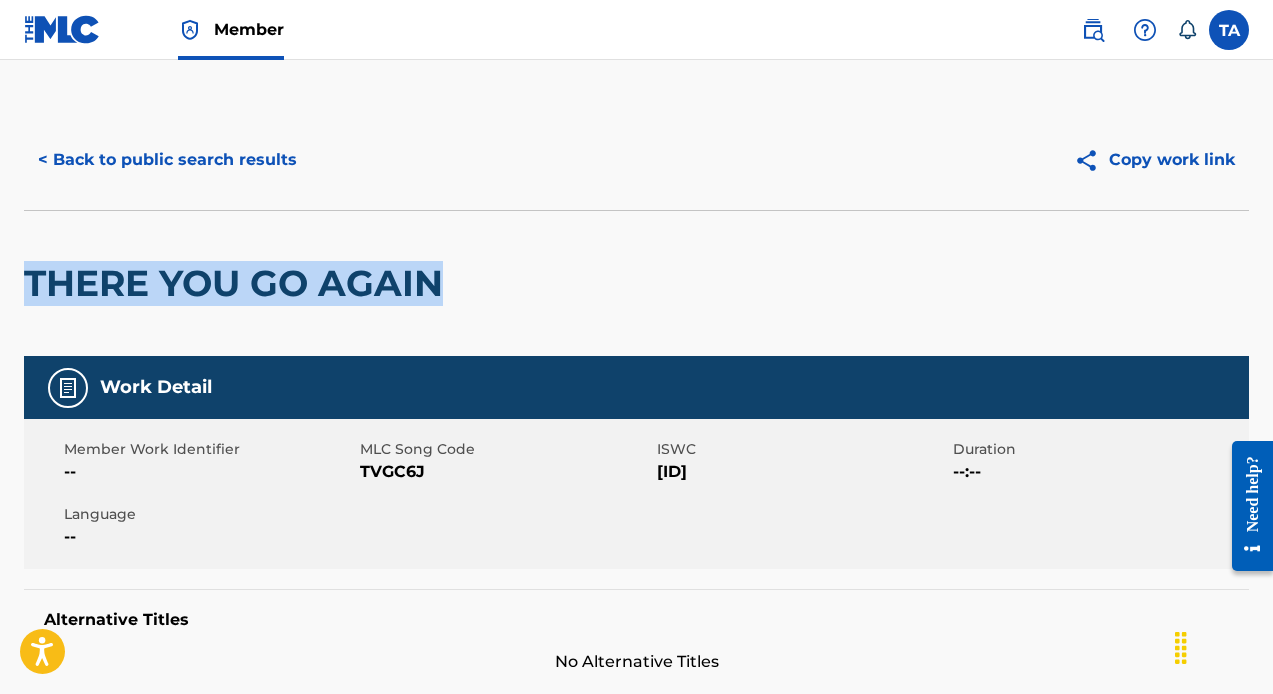 drag, startPoint x: 457, startPoint y: 282, endPoint x: 11, endPoint y: 282, distance: 446 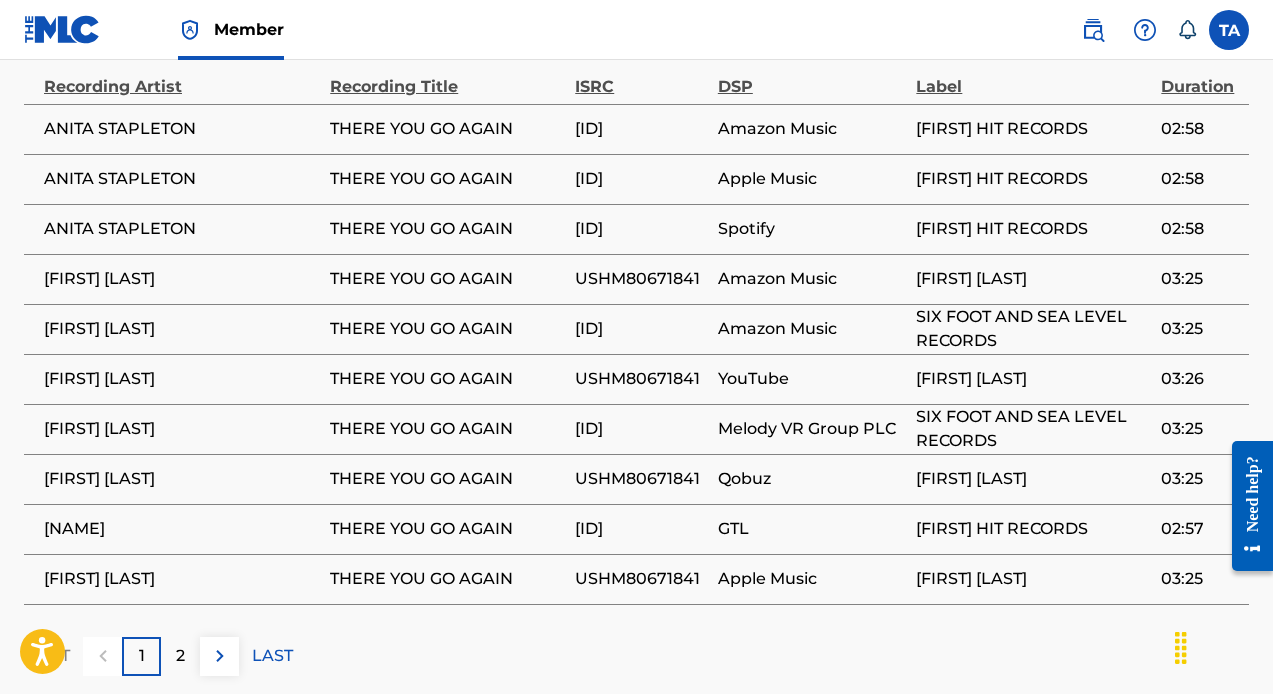 scroll, scrollTop: 1443, scrollLeft: 0, axis: vertical 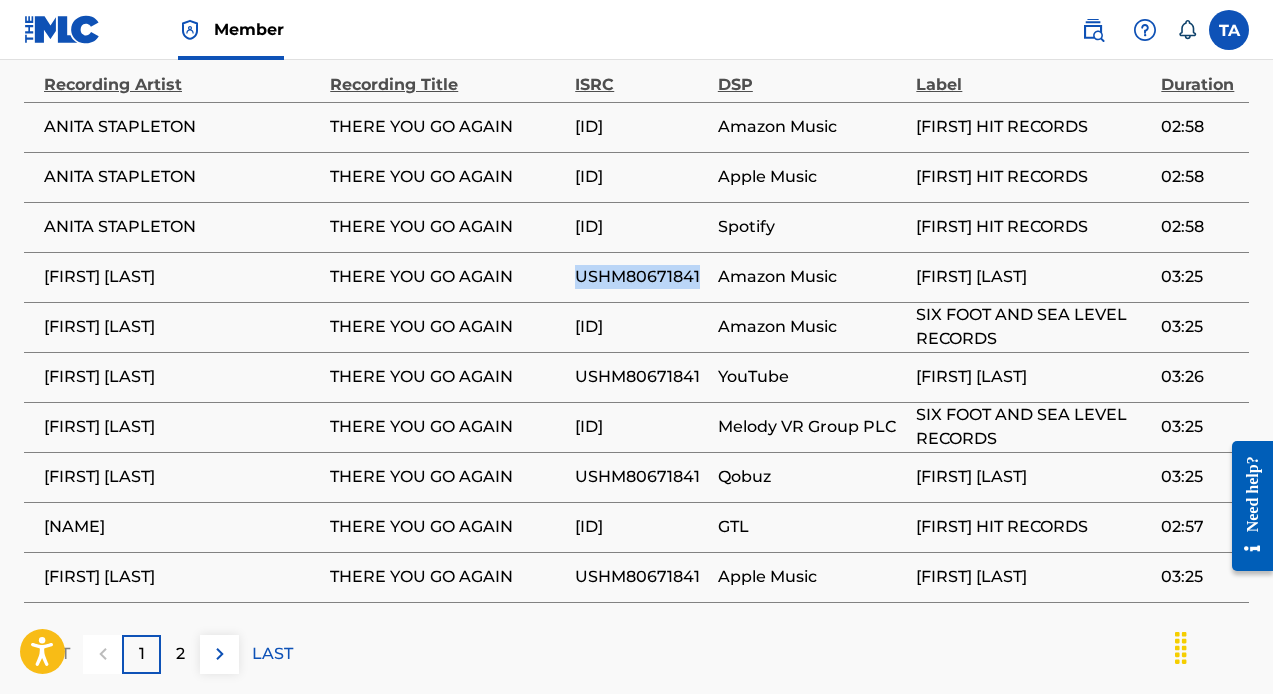 drag, startPoint x: 574, startPoint y: 315, endPoint x: 452, endPoint y: 300, distance: 122.91867 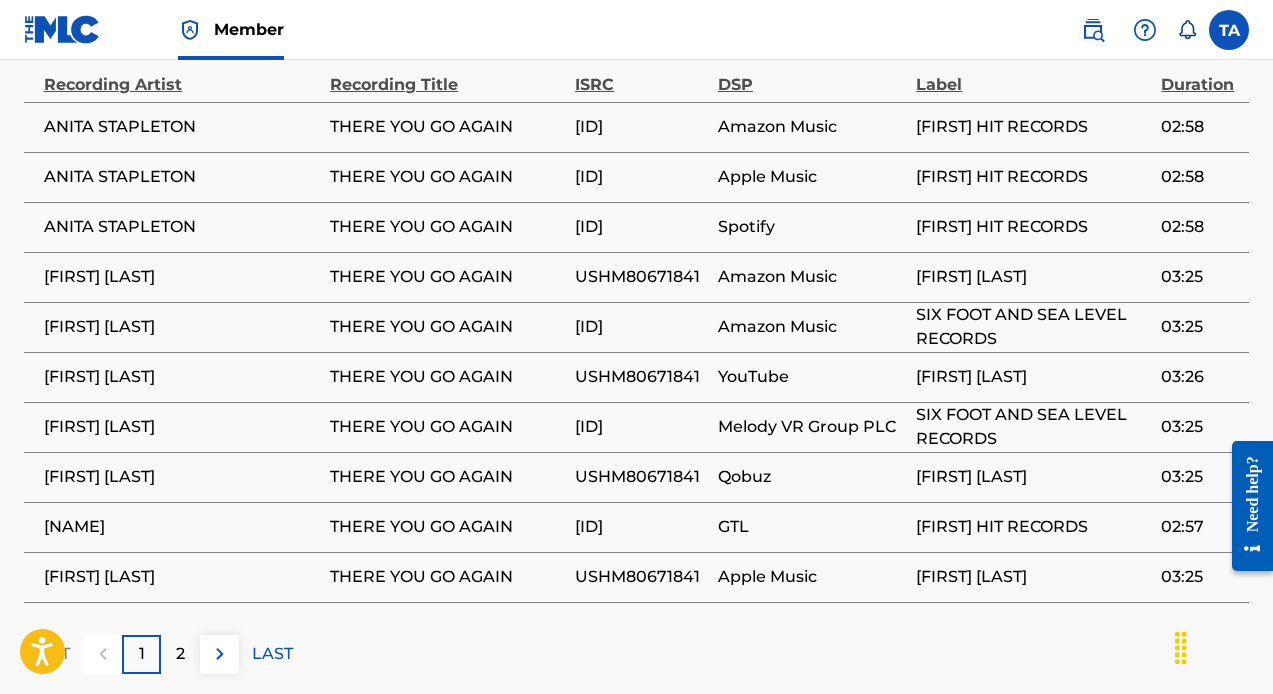 drag, startPoint x: 561, startPoint y: 366, endPoint x: 449, endPoint y: 360, distance: 112.1606 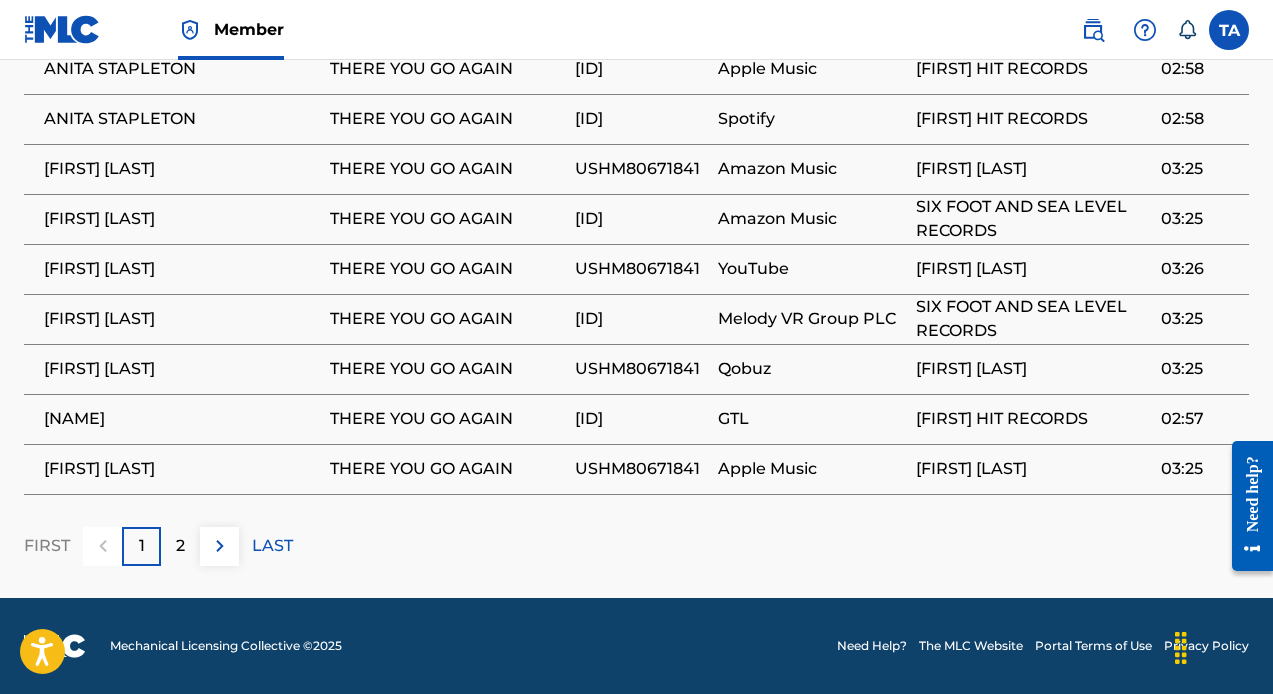 scroll, scrollTop: 1593, scrollLeft: 0, axis: vertical 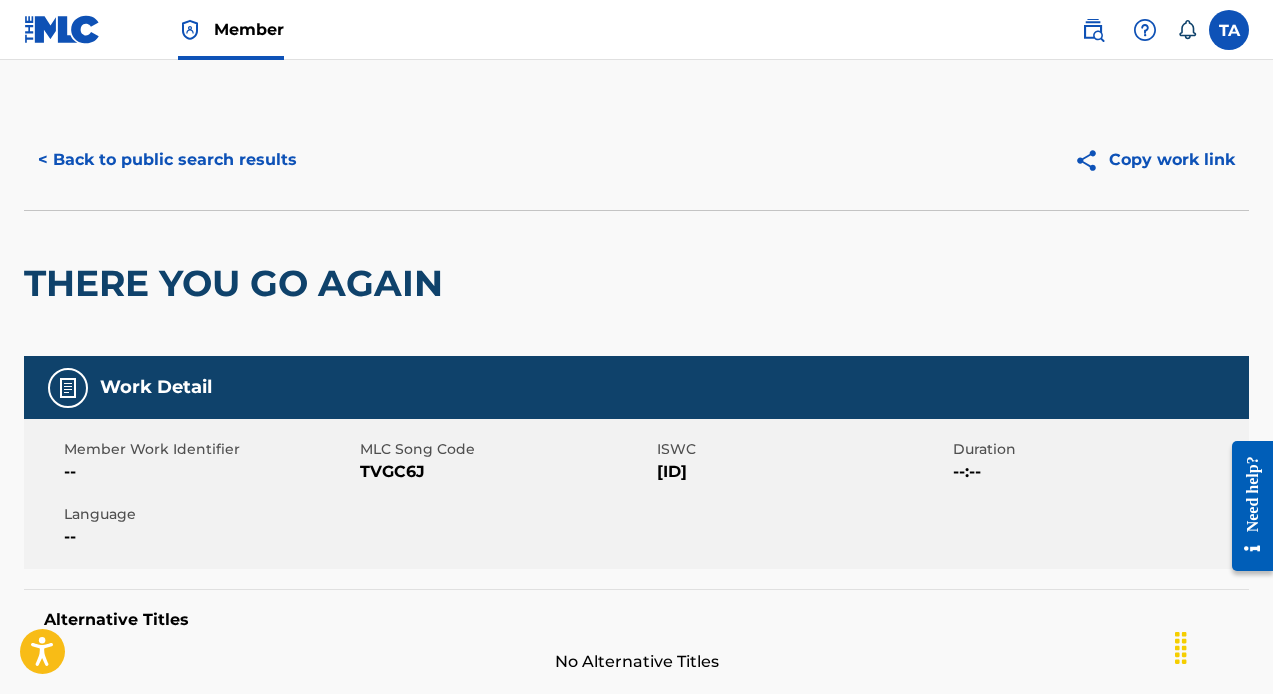 click on "< Back to public search results" at bounding box center (167, 160) 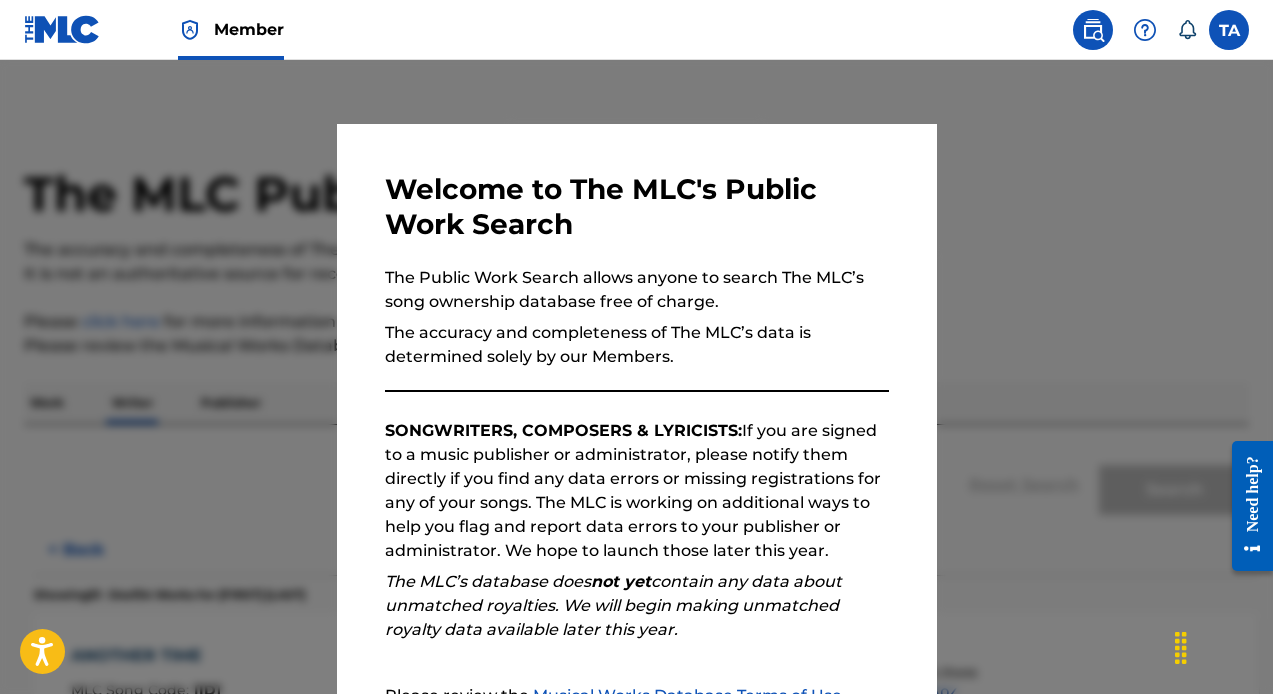 scroll, scrollTop: 60, scrollLeft: 0, axis: vertical 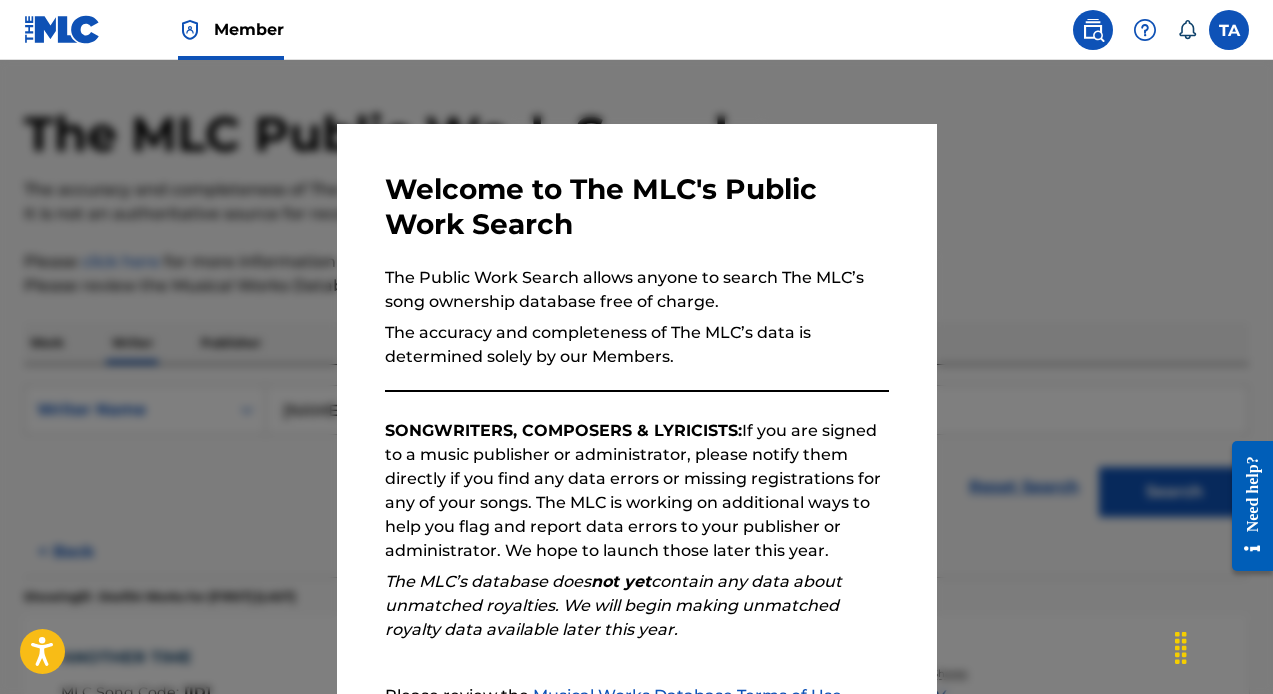 click at bounding box center (636, 407) 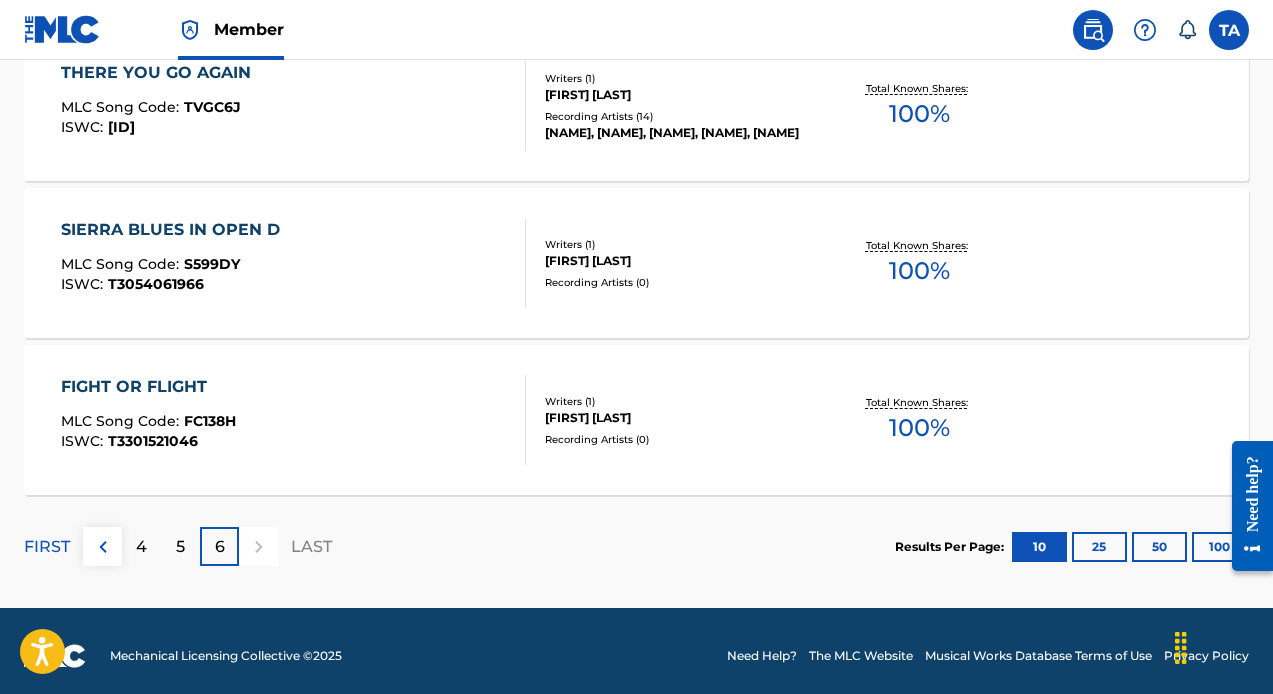 scroll, scrollTop: 812, scrollLeft: 0, axis: vertical 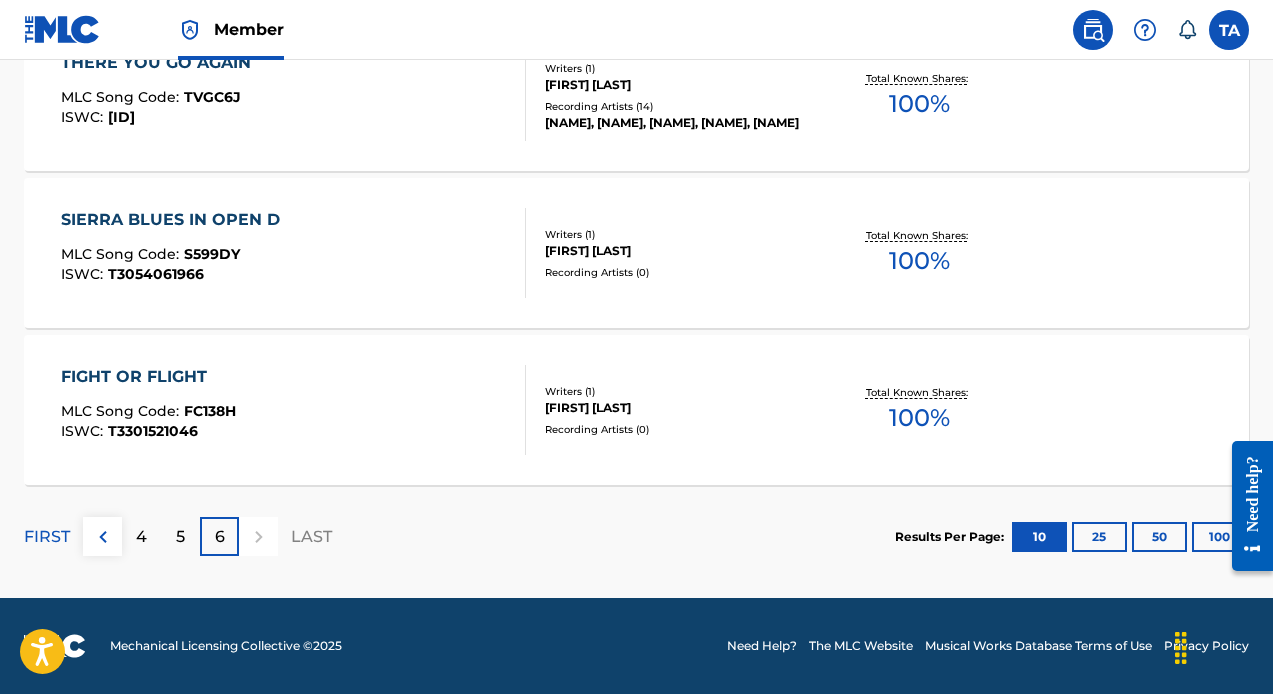 click on "FIGHT OR FLIGHT MLC Song Code : FC138H ISWC : [ID]" at bounding box center (294, 410) 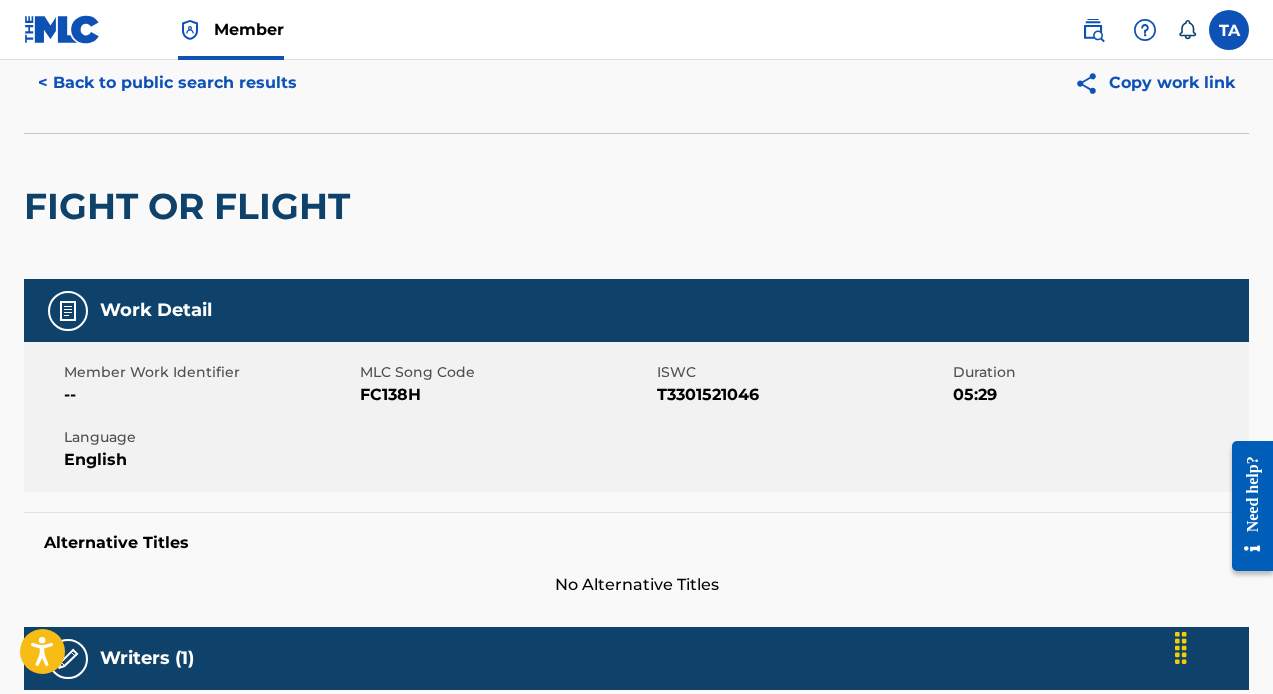 scroll, scrollTop: 74, scrollLeft: 0, axis: vertical 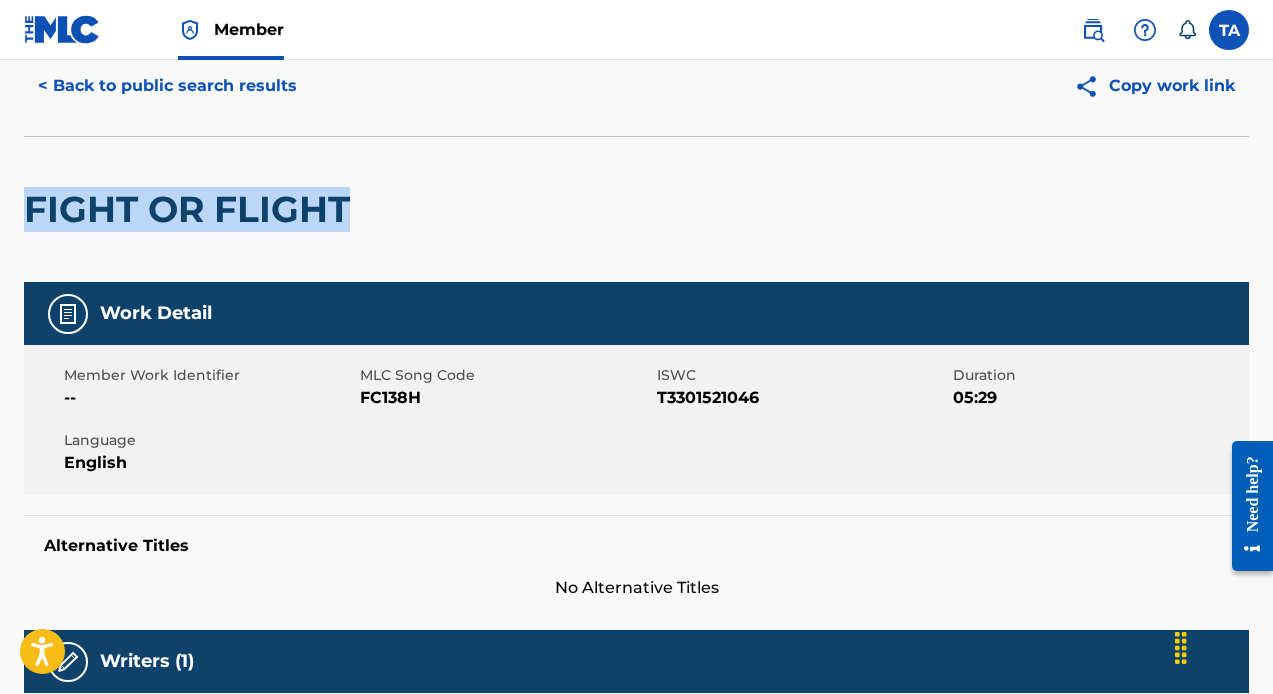 drag, startPoint x: 352, startPoint y: 216, endPoint x: 0, endPoint y: 214, distance: 352.00568 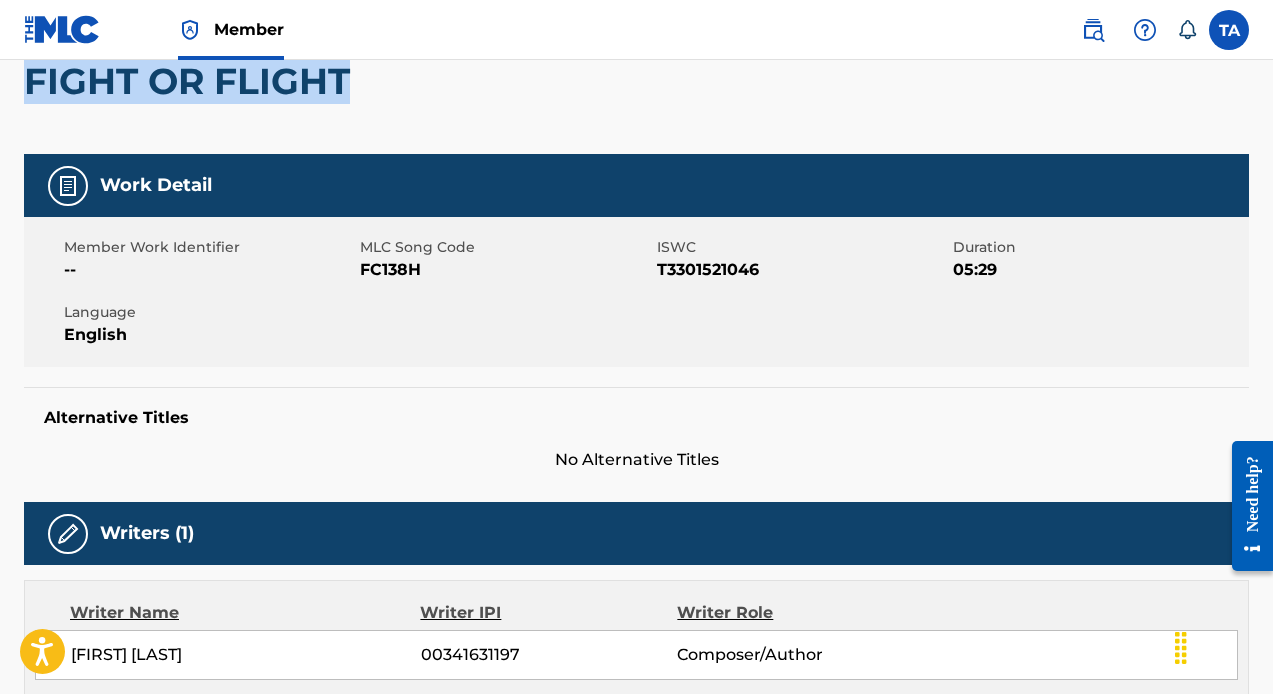 scroll, scrollTop: 188, scrollLeft: 0, axis: vertical 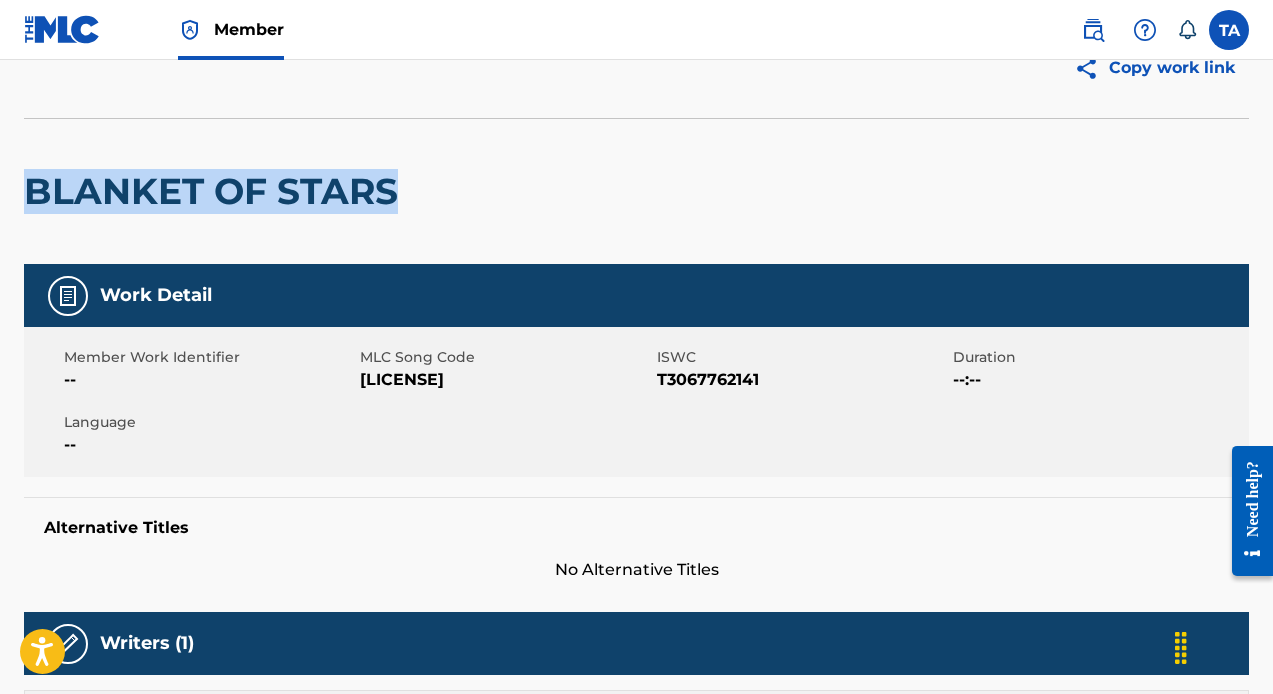 drag, startPoint x: 448, startPoint y: 199, endPoint x: 24, endPoint y: 191, distance: 424.07547 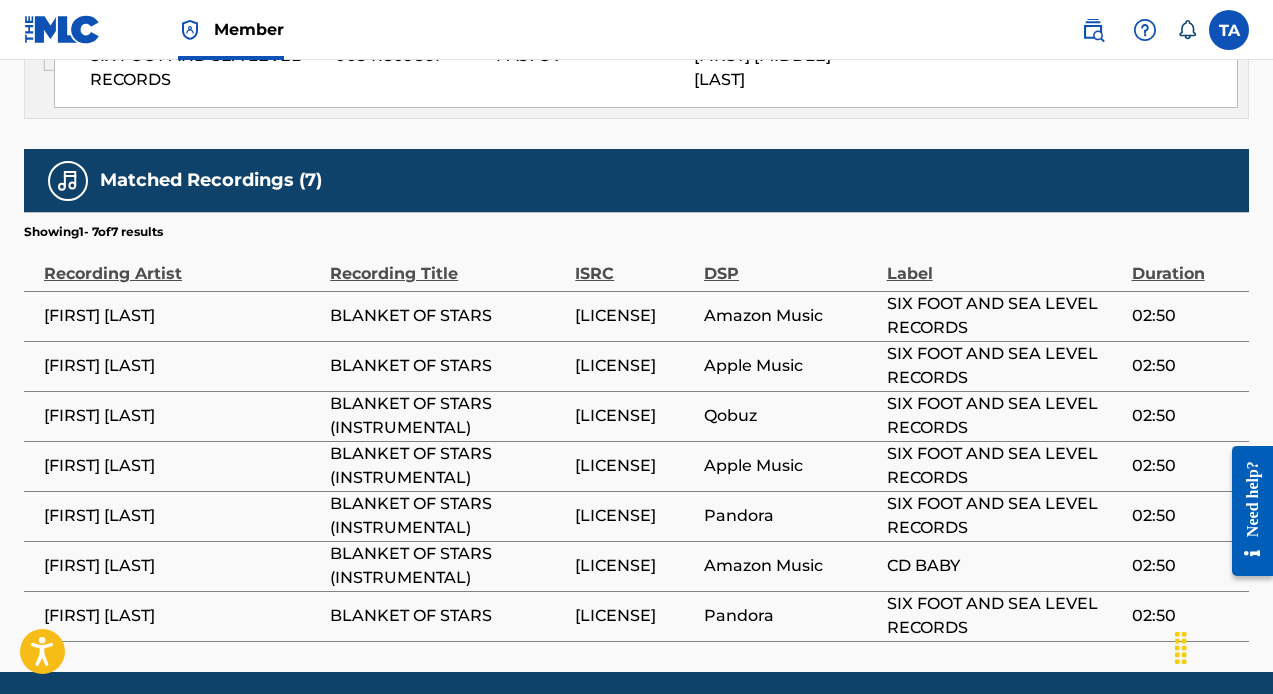 scroll, scrollTop: 1370, scrollLeft: 0, axis: vertical 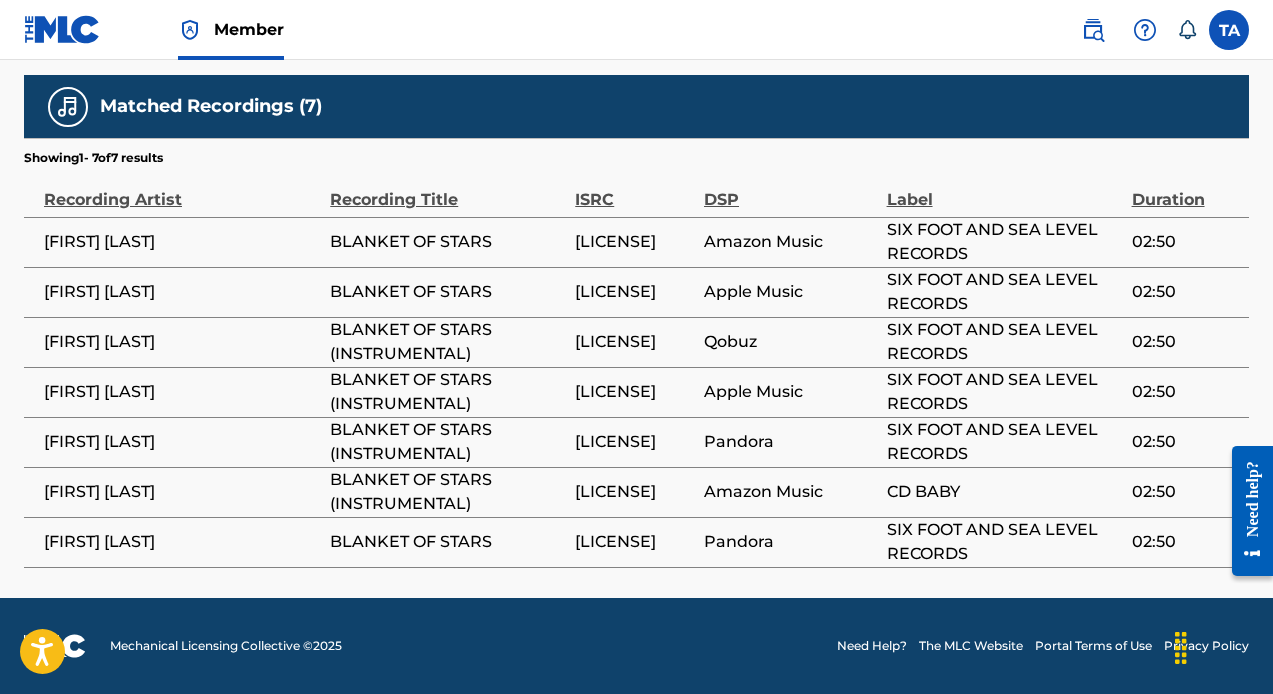 drag, startPoint x: 680, startPoint y: 243, endPoint x: 549, endPoint y: 238, distance: 131.09538 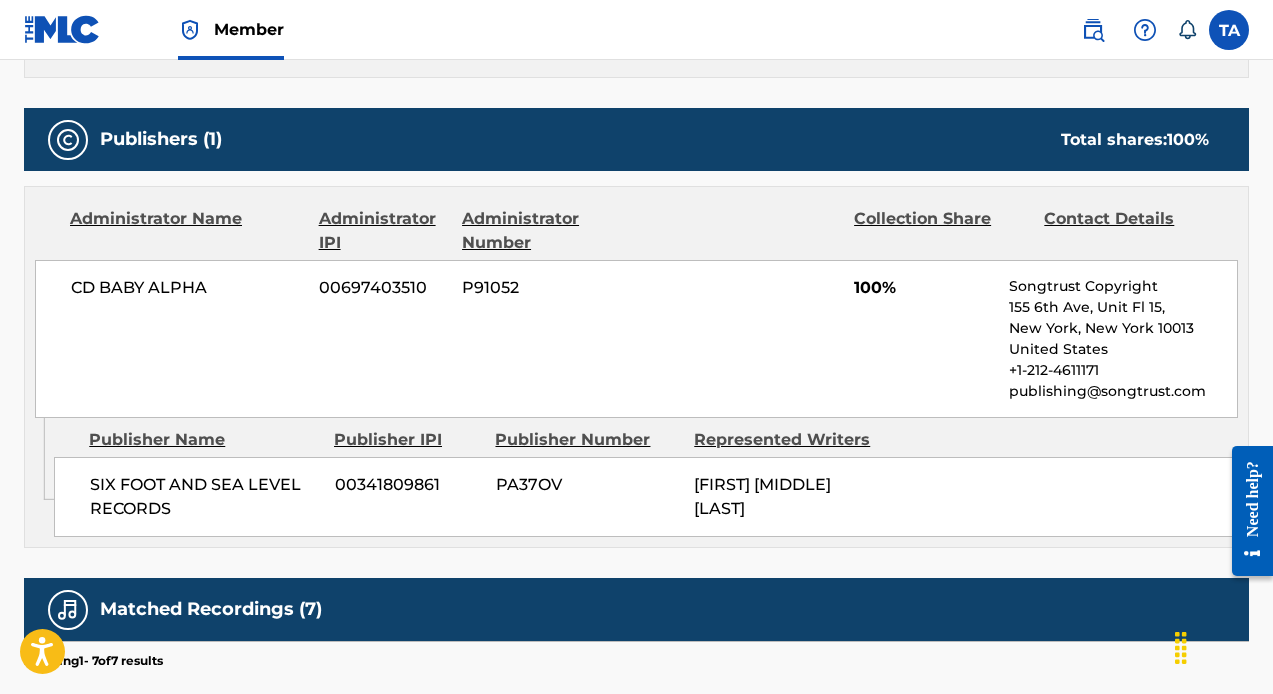 scroll, scrollTop: 0, scrollLeft: 0, axis: both 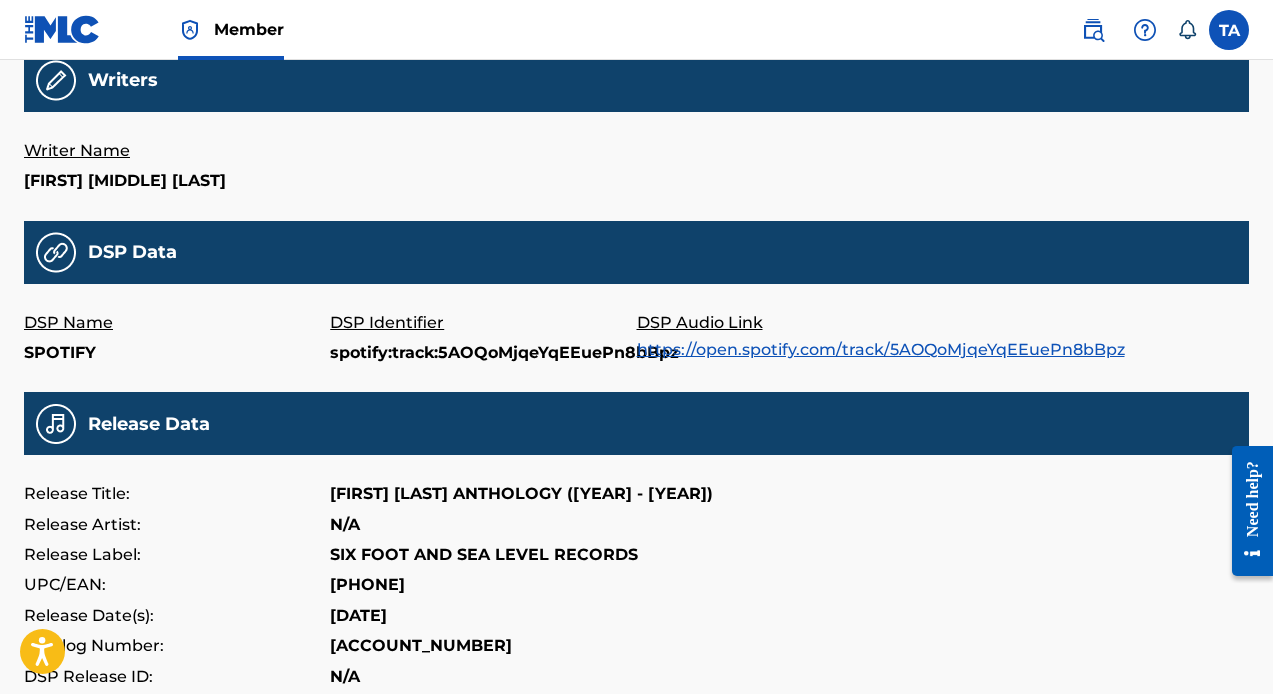 click on "https://open.spotify.com/track/5AOQoMjqeYqEEuePn8bBpz" at bounding box center (881, 349) 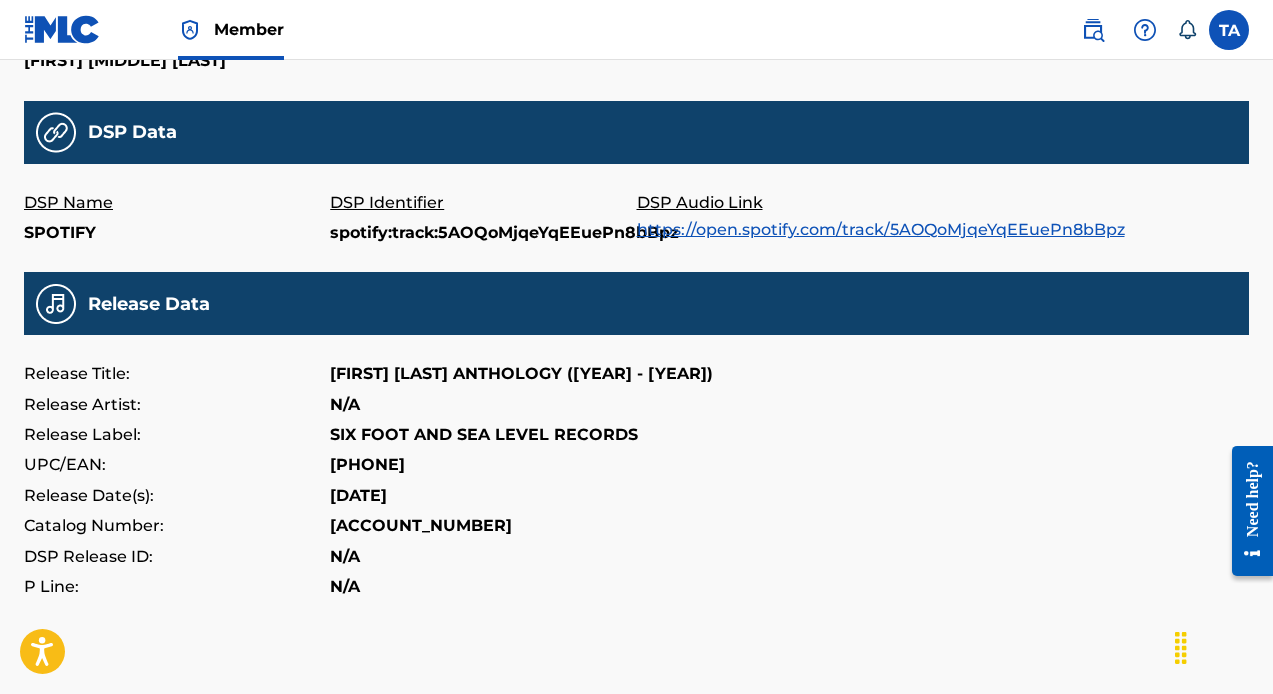 scroll, scrollTop: 670, scrollLeft: 0, axis: vertical 